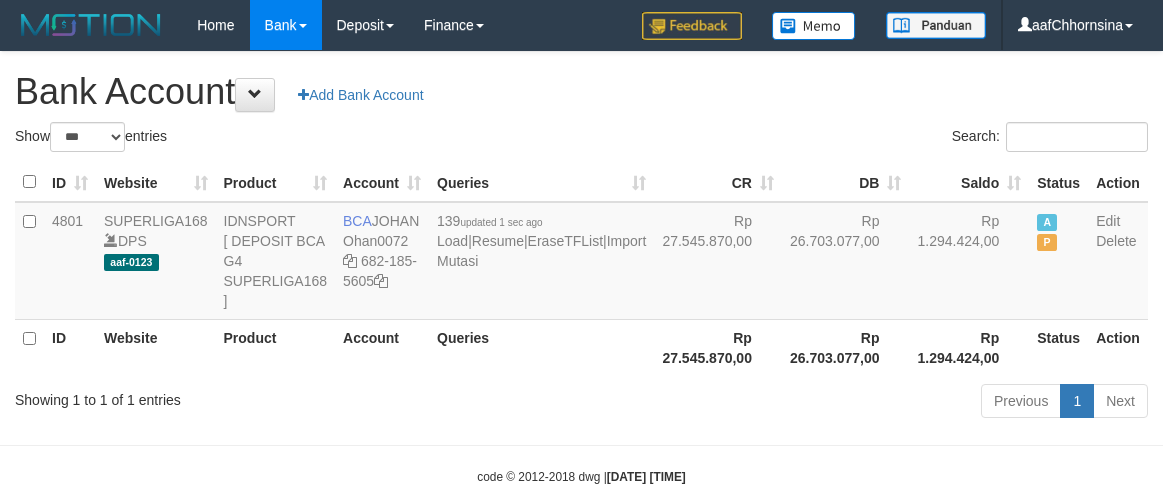 select on "***" 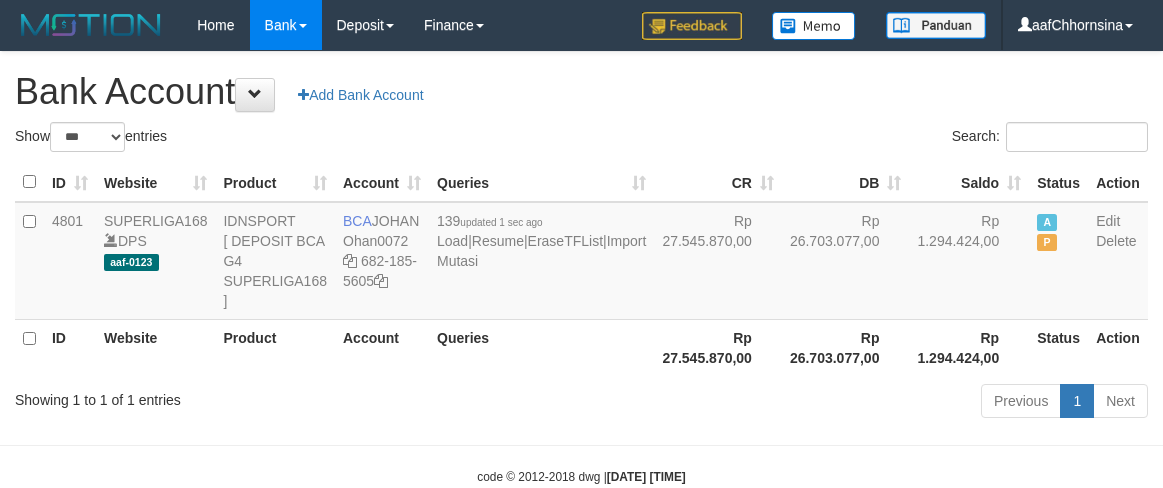 scroll, scrollTop: 0, scrollLeft: 0, axis: both 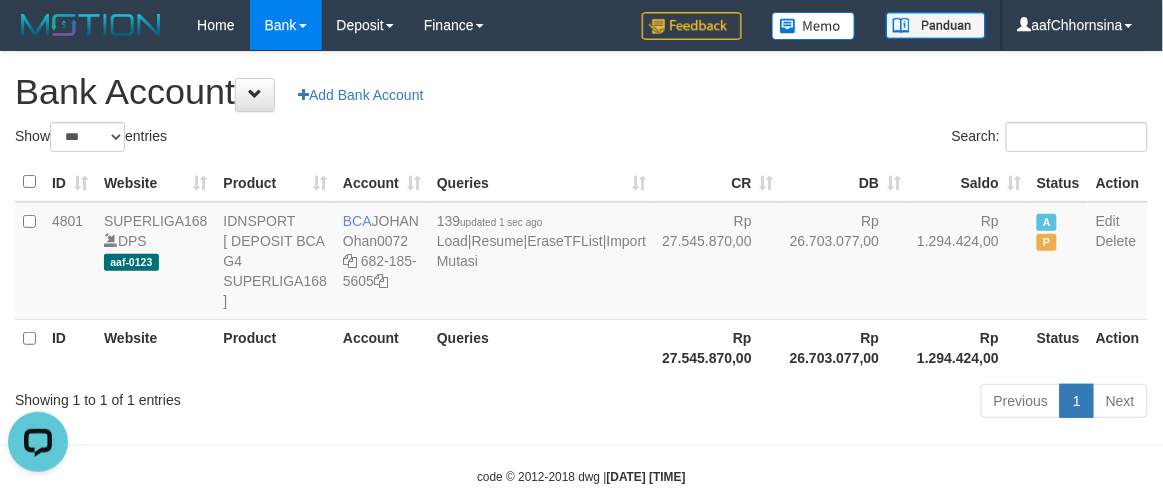 click on "Previous 1 Next" at bounding box center (824, 403) 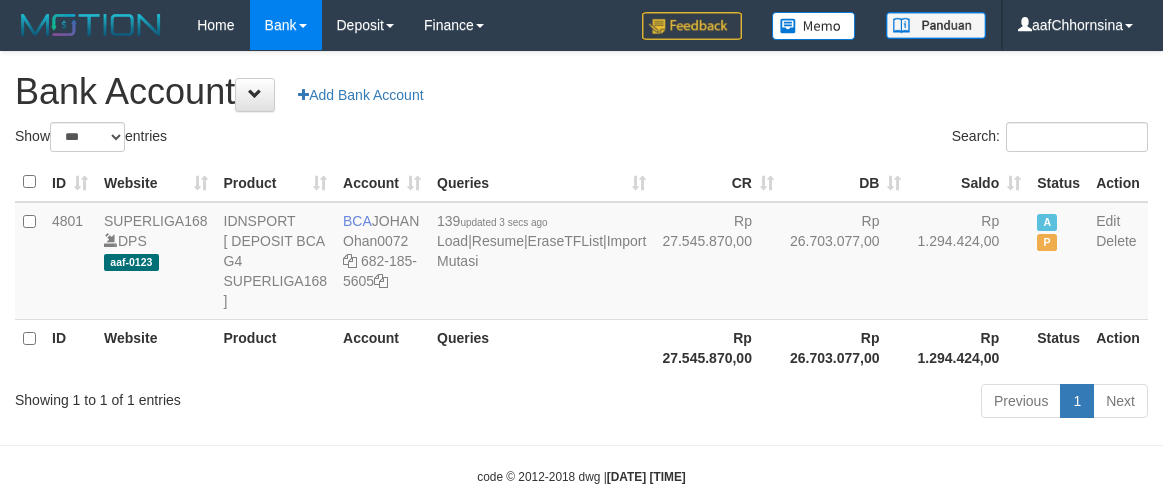 select on "***" 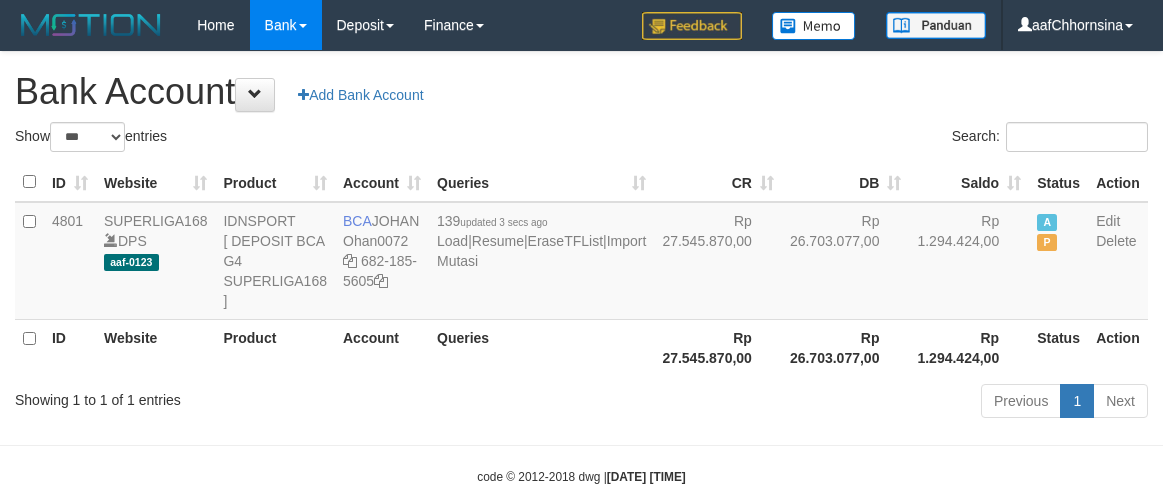 scroll, scrollTop: 0, scrollLeft: 0, axis: both 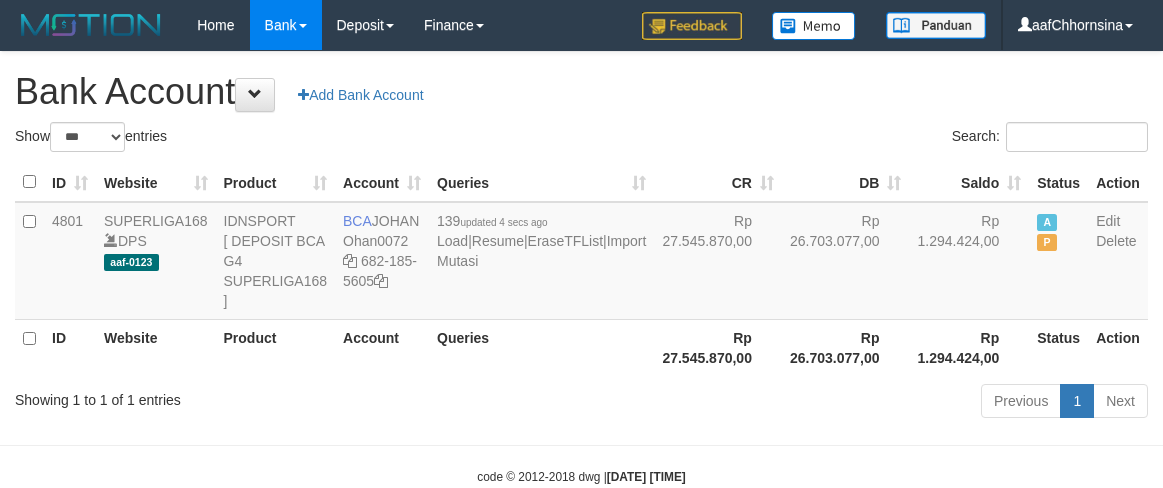 select on "***" 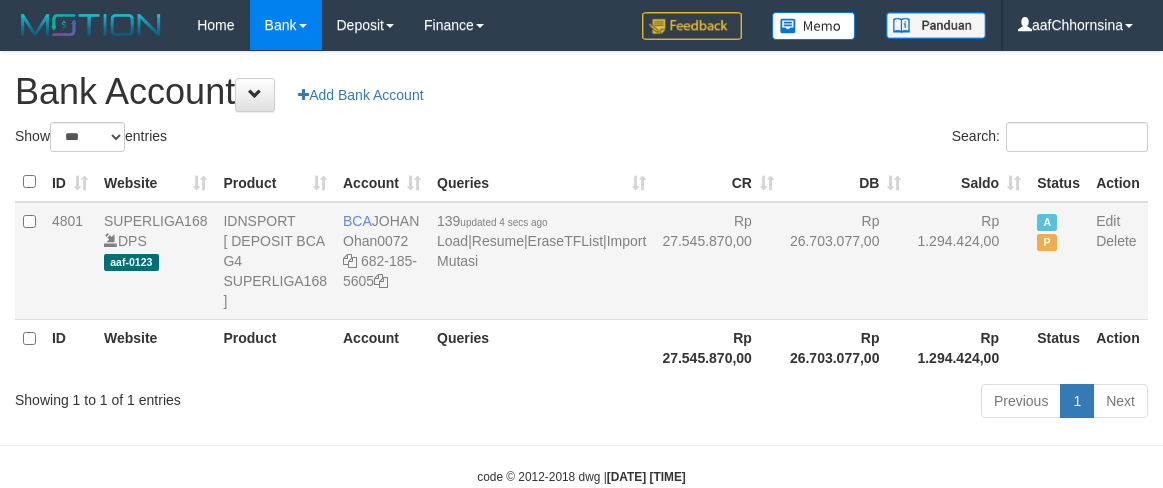 scroll, scrollTop: 0, scrollLeft: 0, axis: both 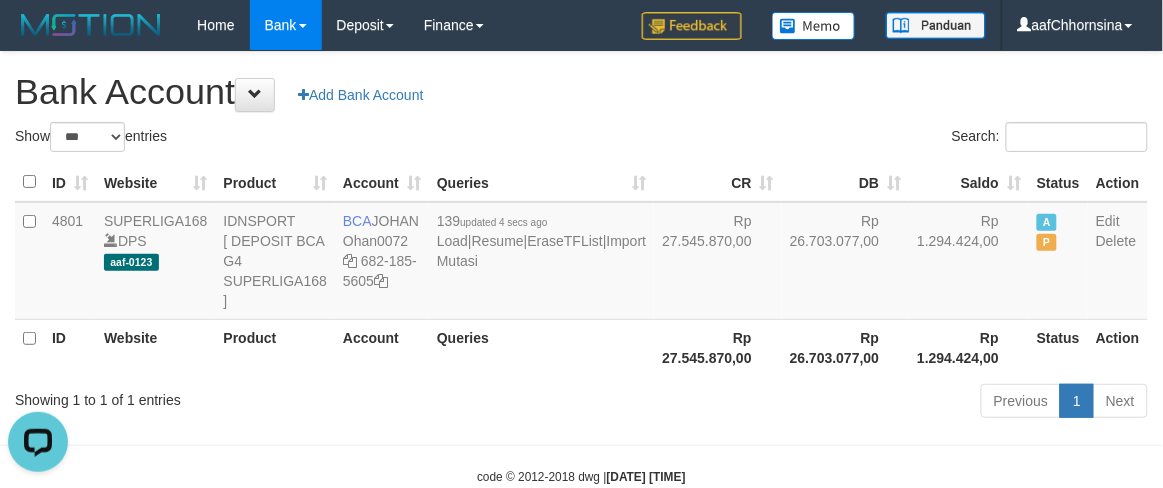drag, startPoint x: 765, startPoint y: 432, endPoint x: 781, endPoint y: 418, distance: 21.260292 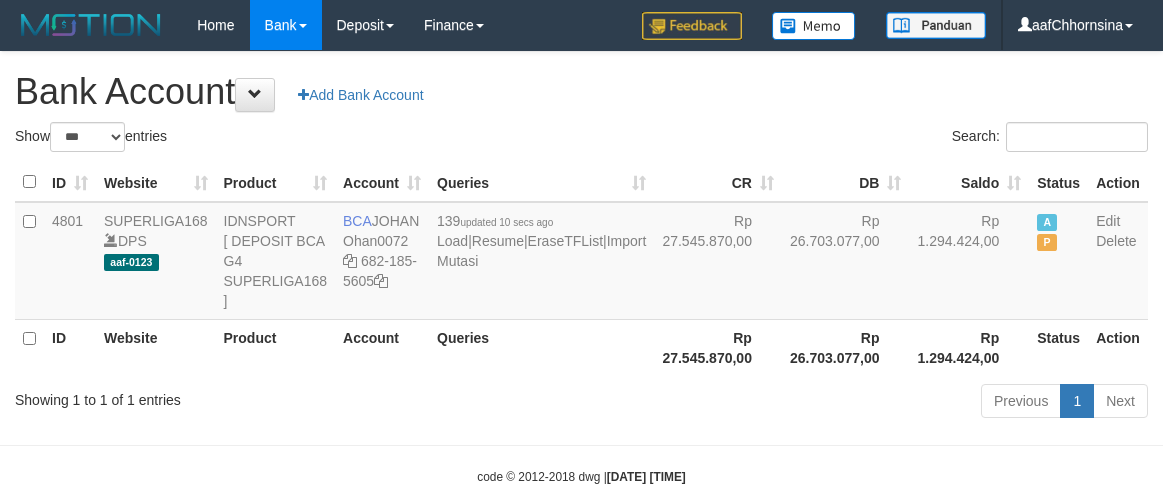 select on "***" 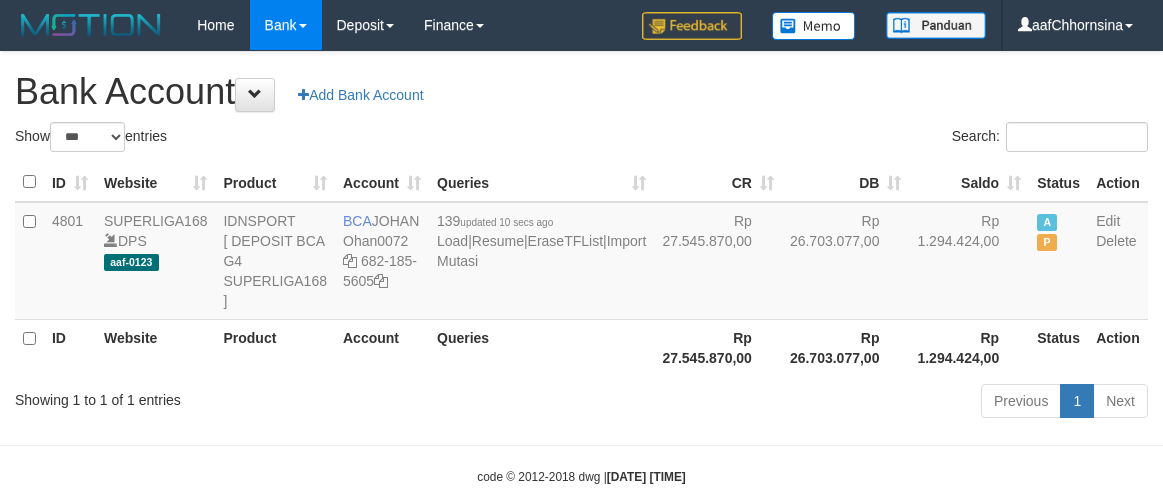 scroll, scrollTop: 0, scrollLeft: 0, axis: both 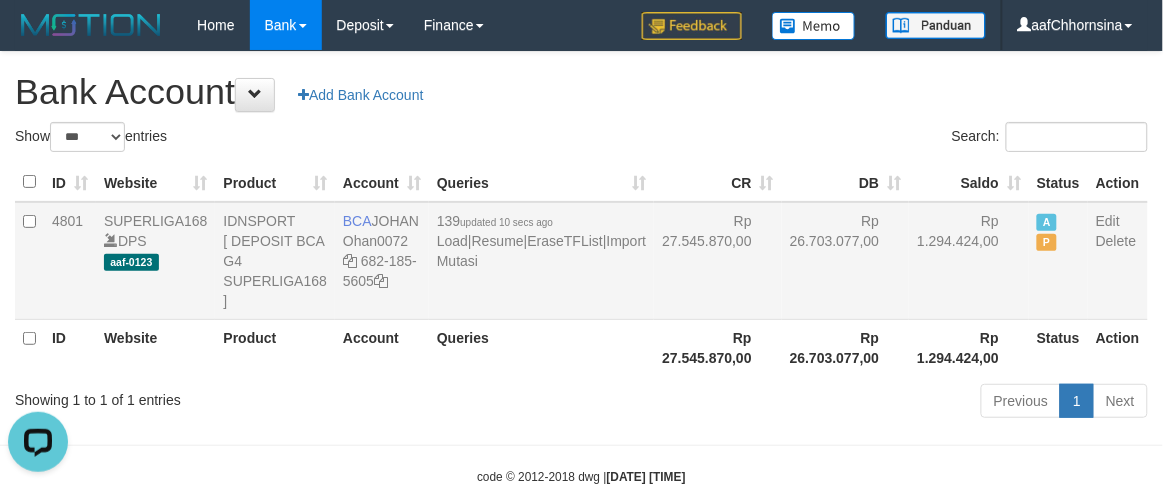 drag, startPoint x: 775, startPoint y: 323, endPoint x: 805, endPoint y: 307, distance: 34 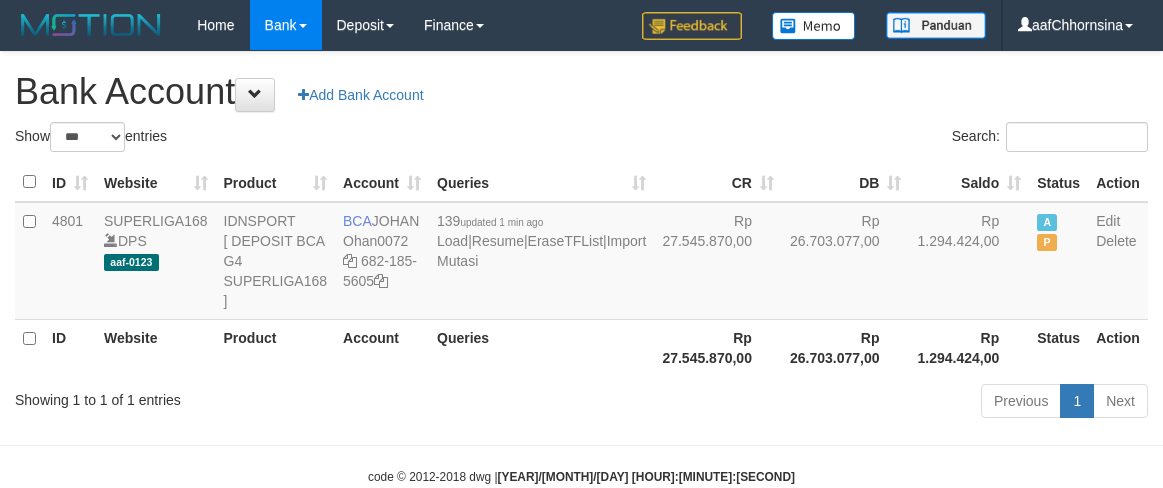 select on "***" 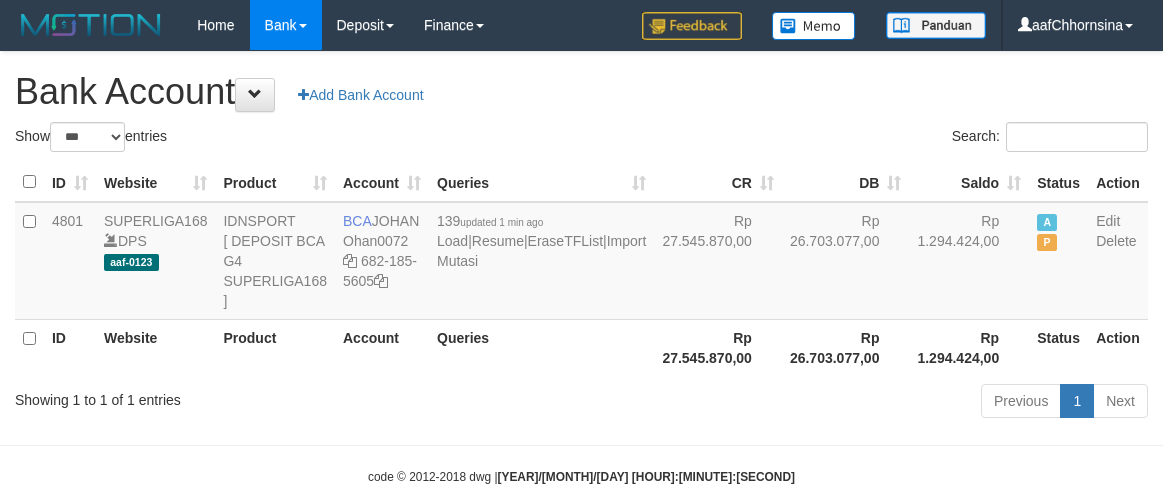 scroll, scrollTop: 0, scrollLeft: 0, axis: both 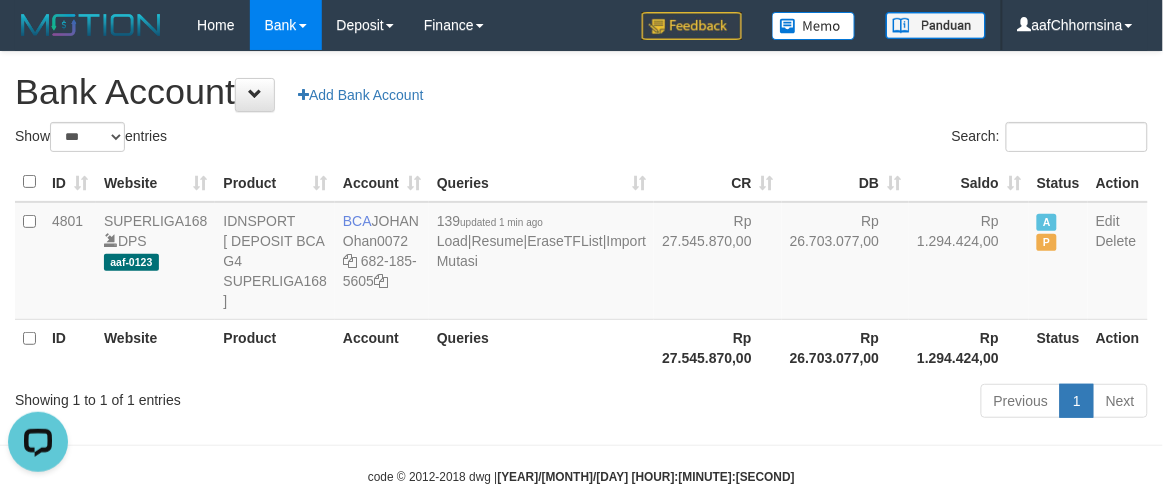 drag, startPoint x: 645, startPoint y: 401, endPoint x: 697, endPoint y: 405, distance: 52.153618 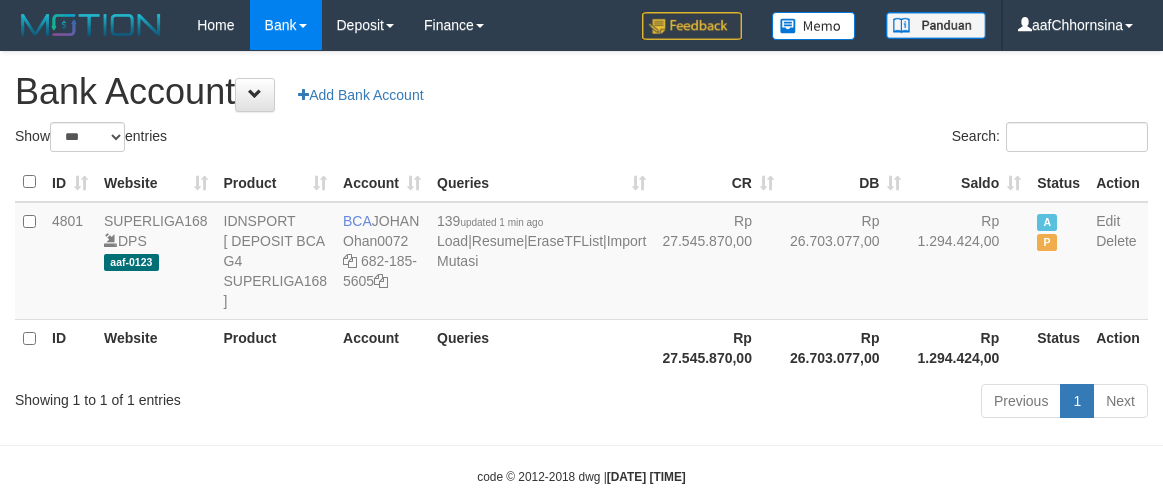 select on "***" 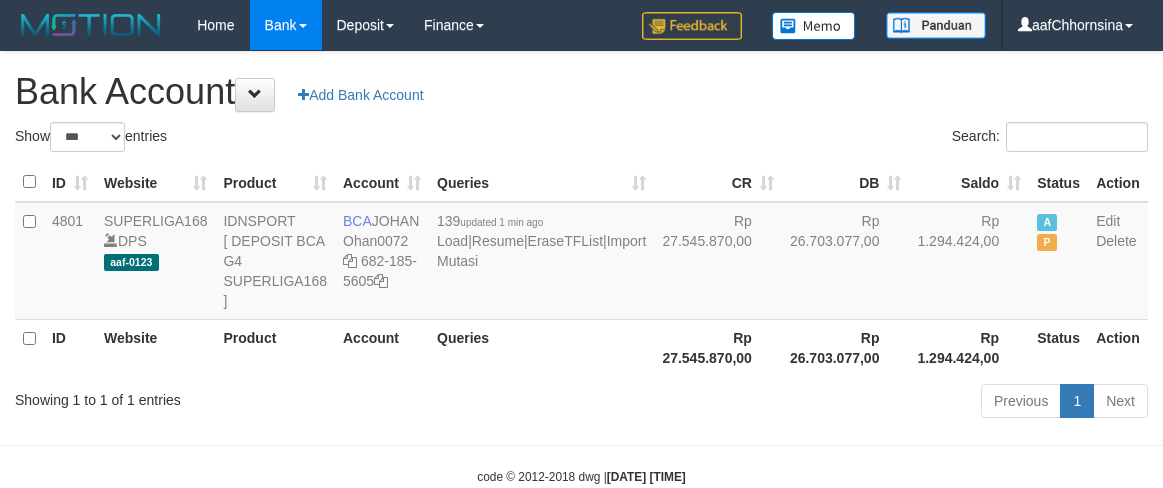 scroll, scrollTop: 0, scrollLeft: 0, axis: both 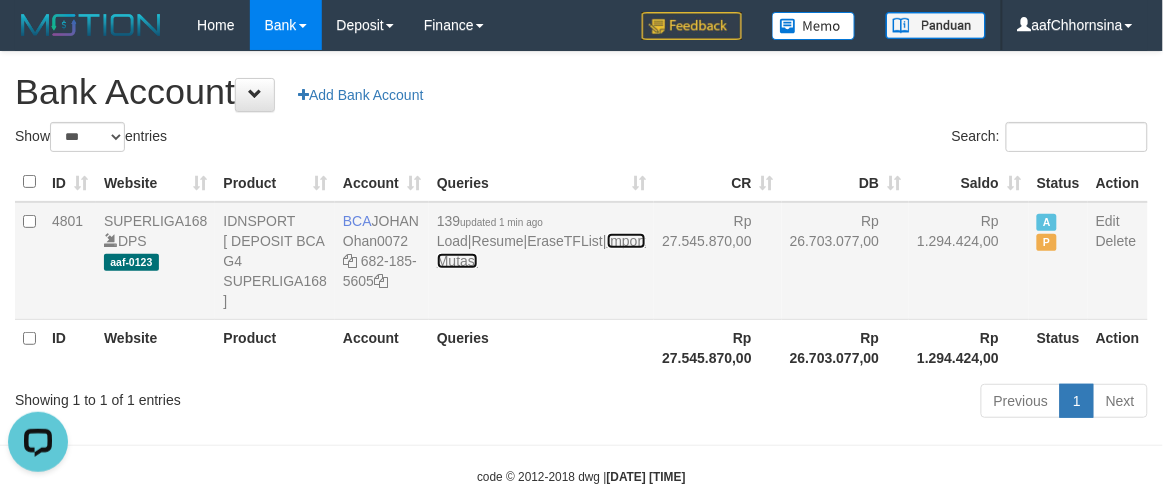 click on "Import Mutasi" at bounding box center [541, 251] 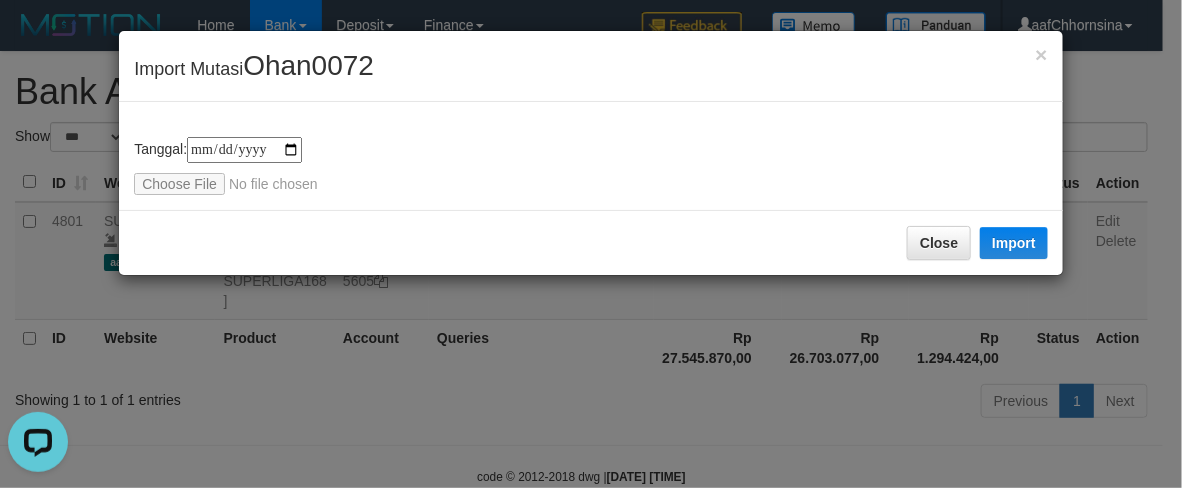 type on "**********" 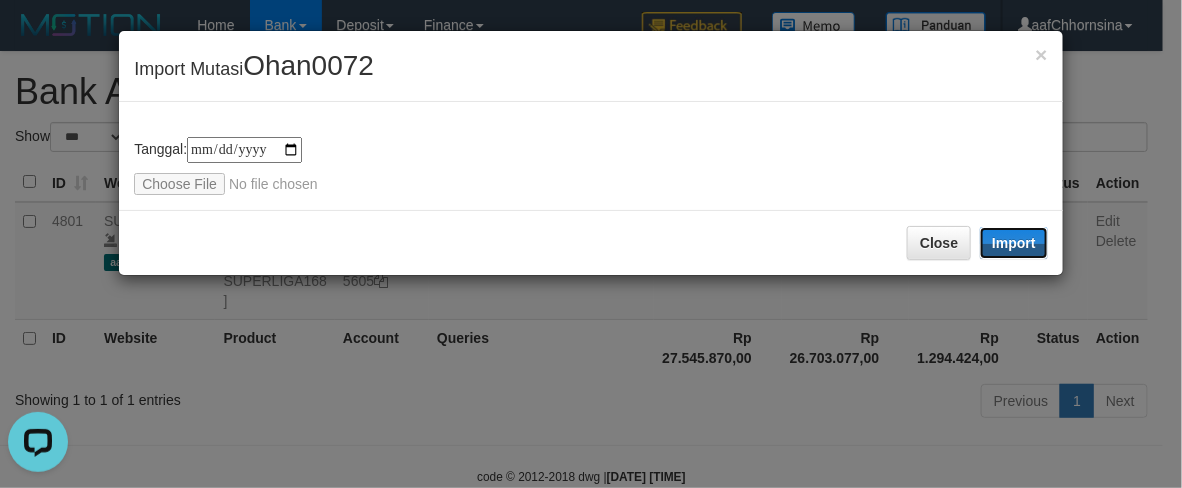 drag, startPoint x: 1023, startPoint y: 235, endPoint x: 615, endPoint y: 372, distance: 430.38702 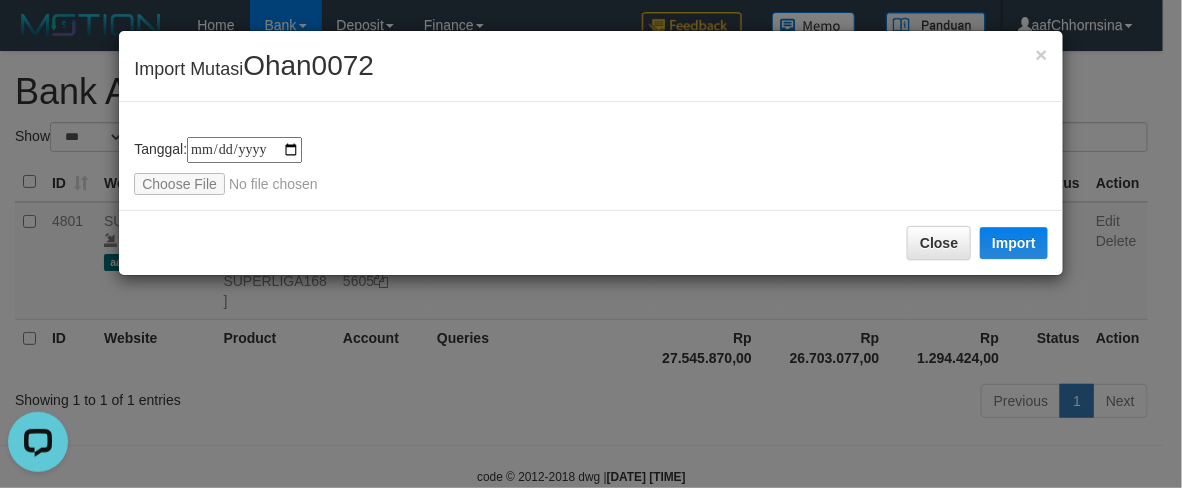 click on "**********" at bounding box center [591, 244] 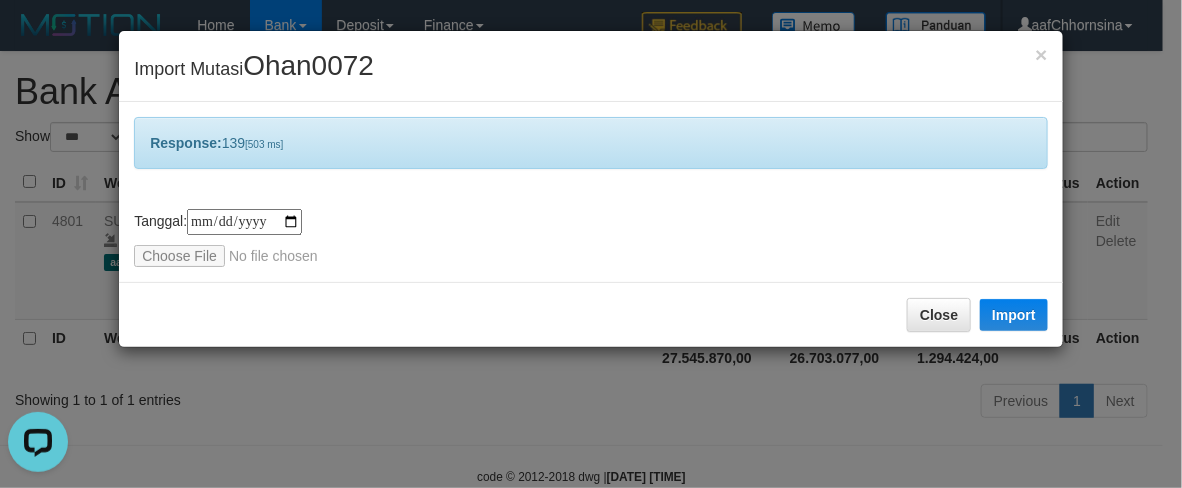 click on "**********" at bounding box center [591, 244] 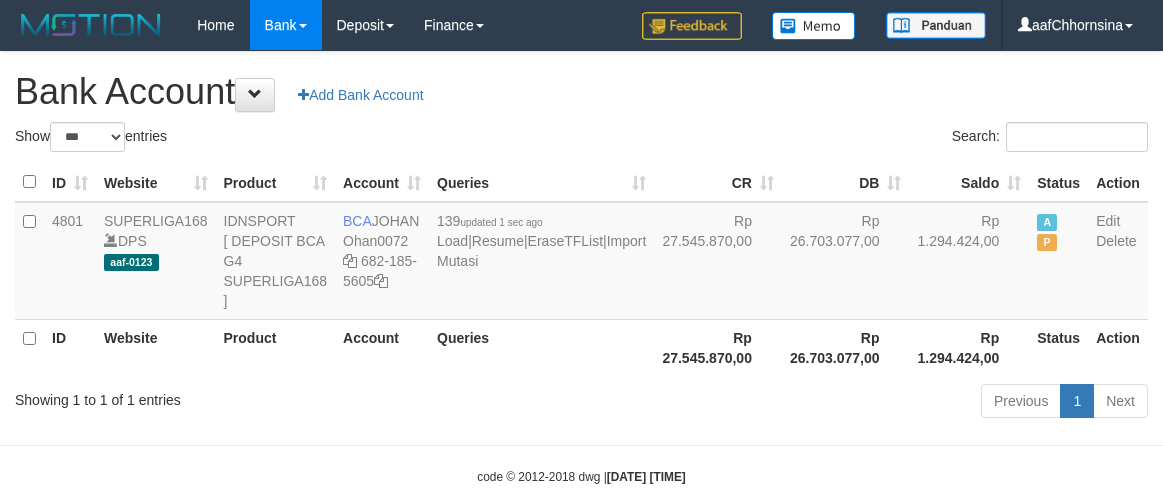 select on "***" 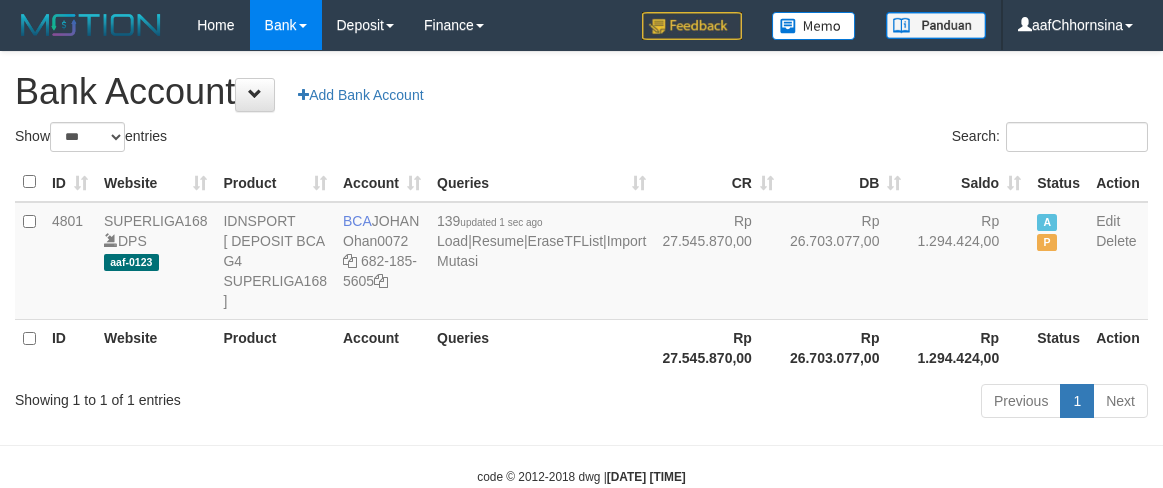 scroll, scrollTop: 0, scrollLeft: 0, axis: both 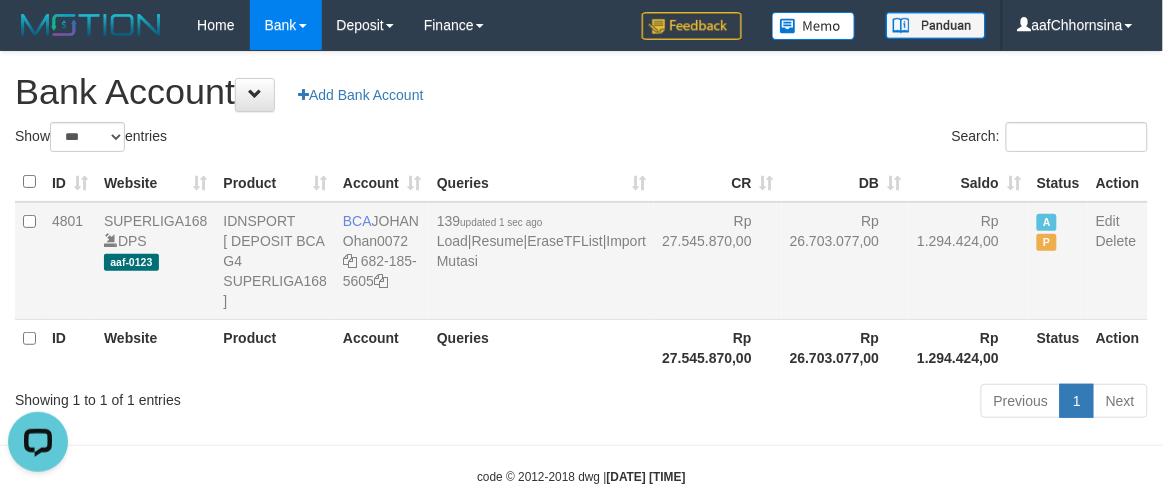 click on "4801
SUPERLIGA168
DPS
aaf-0123
IDNSPORT
[ DEPOSIT BCA G4 SUPERLIGA168 ]
BCA
[FIRST]
[USERNAME]
[PHONE]
139  updated [TIME]
Load
|
Resume
|
EraseTFList
|
Import Mutasi
Rp 27.545.870,00
Rp 26.703.077,00
Rp 1.294.424,00
A
P
Edit
Delete" at bounding box center (581, 261) 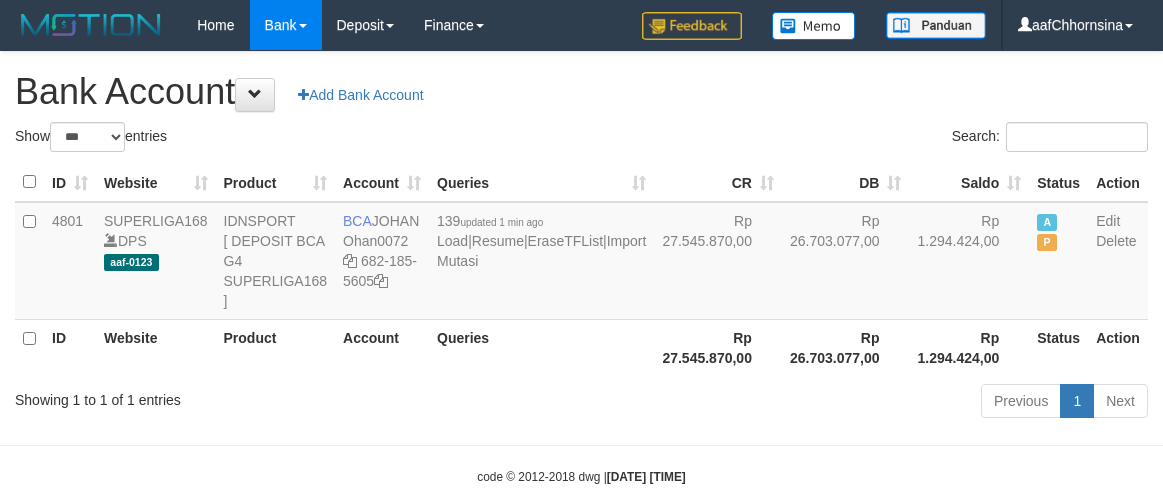 select on "***" 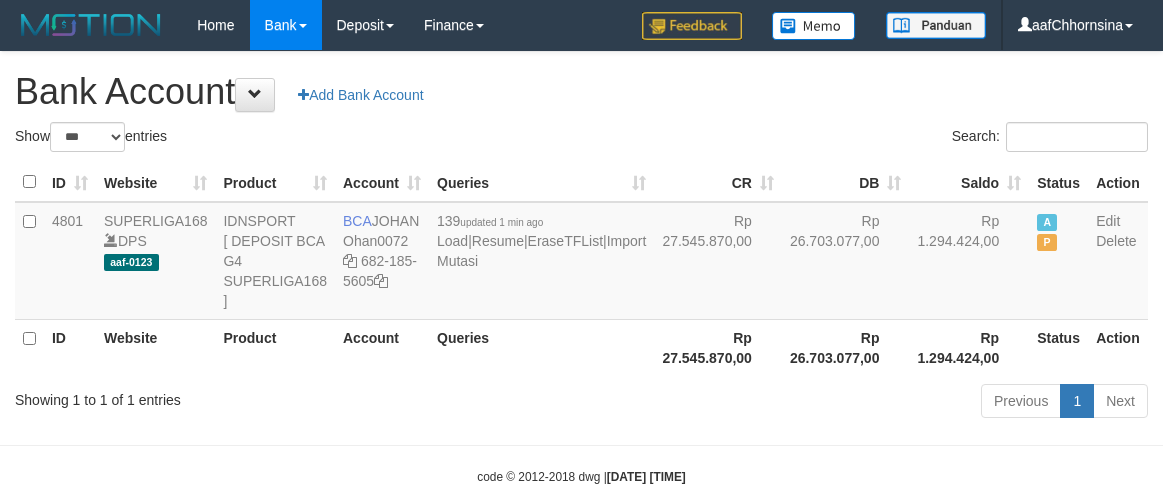 scroll, scrollTop: 0, scrollLeft: 0, axis: both 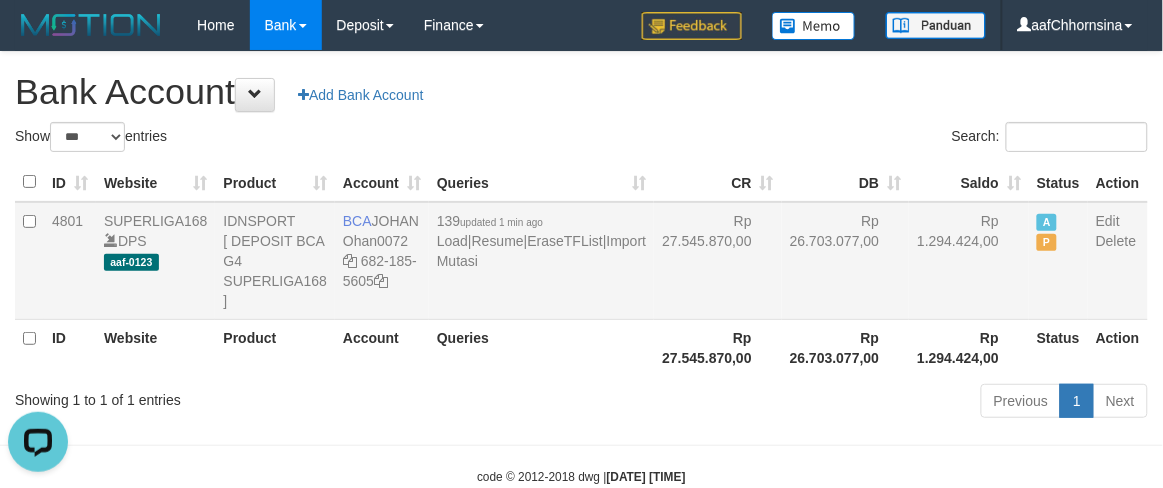 drag, startPoint x: 830, startPoint y: 353, endPoint x: 855, endPoint y: 343, distance: 26.925823 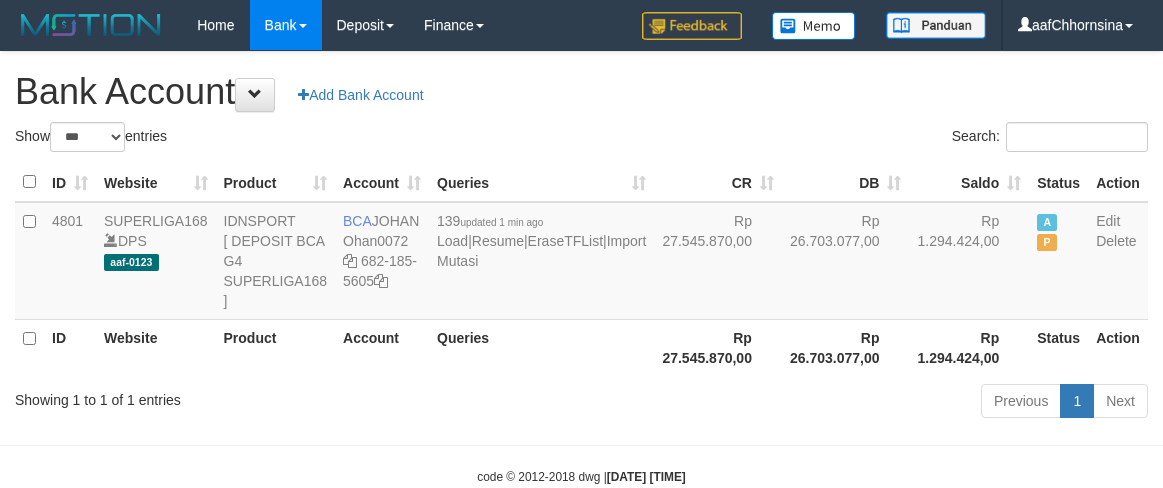 select on "***" 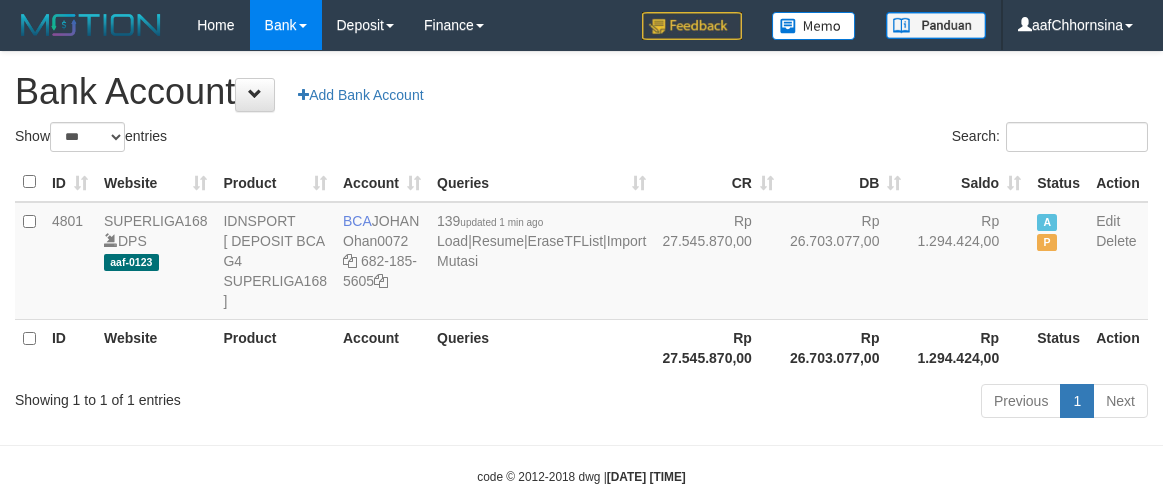 scroll, scrollTop: 0, scrollLeft: 0, axis: both 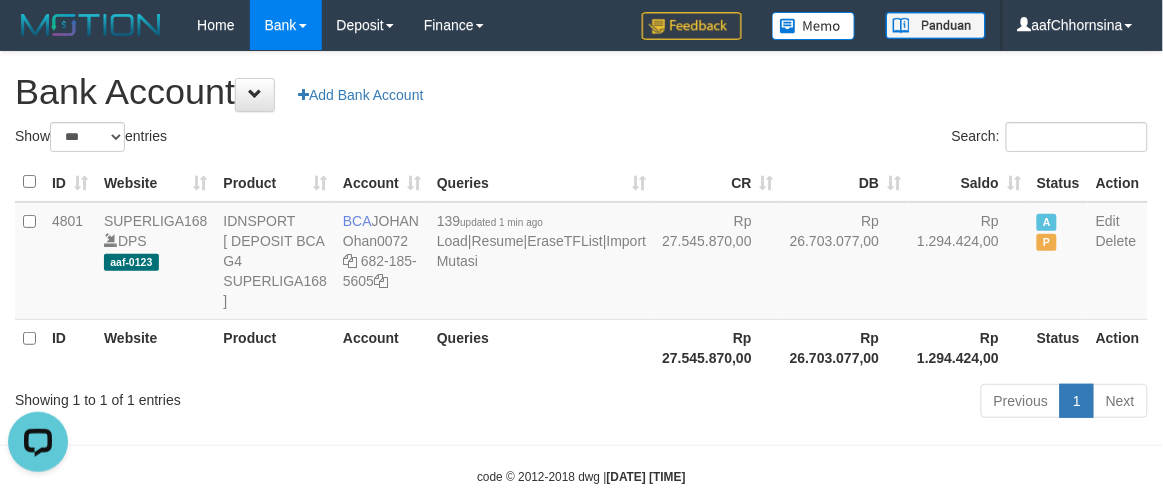 drag, startPoint x: 598, startPoint y: 446, endPoint x: 663, endPoint y: 362, distance: 106.21205 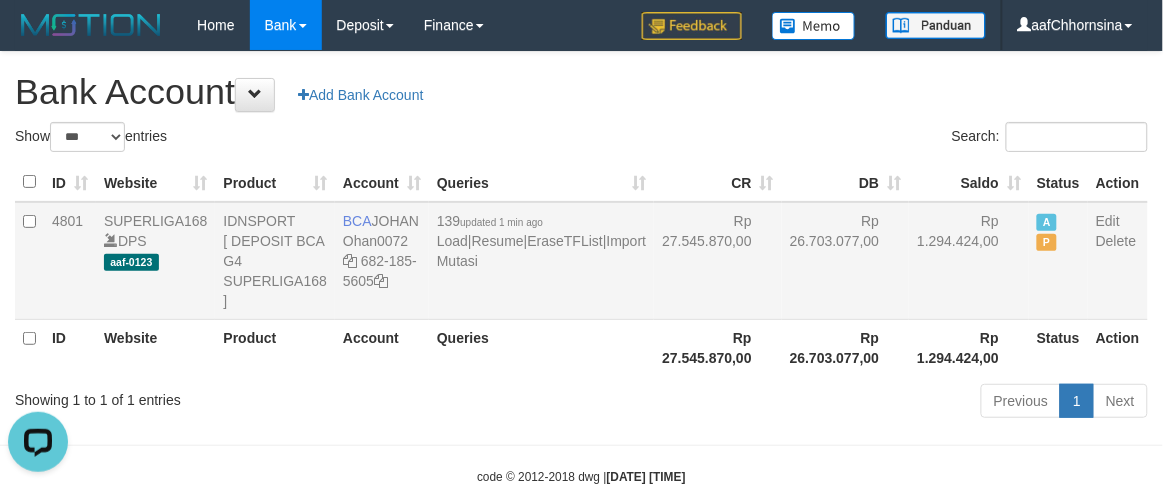 drag, startPoint x: 728, startPoint y: 352, endPoint x: 737, endPoint y: 357, distance: 10.29563 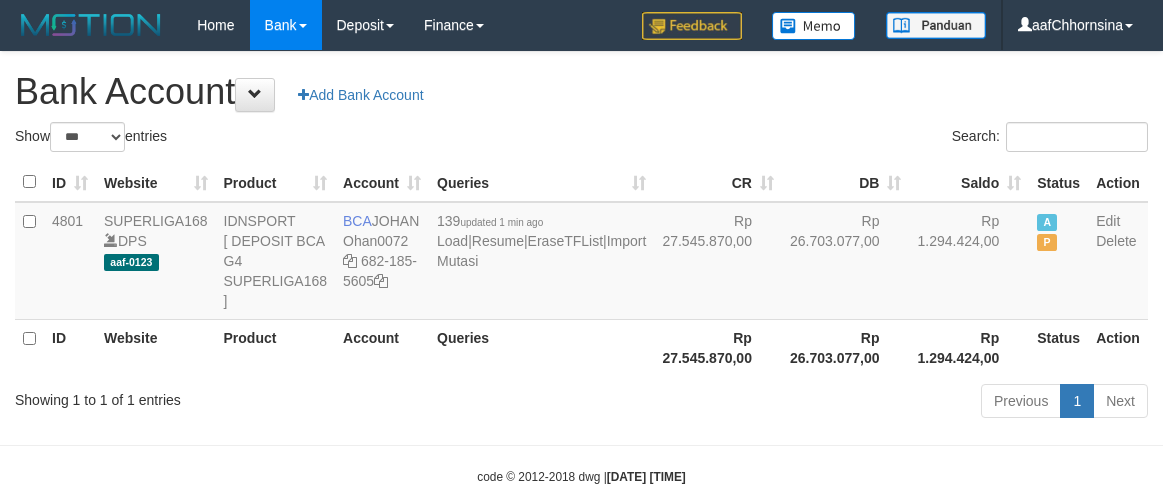 select on "***" 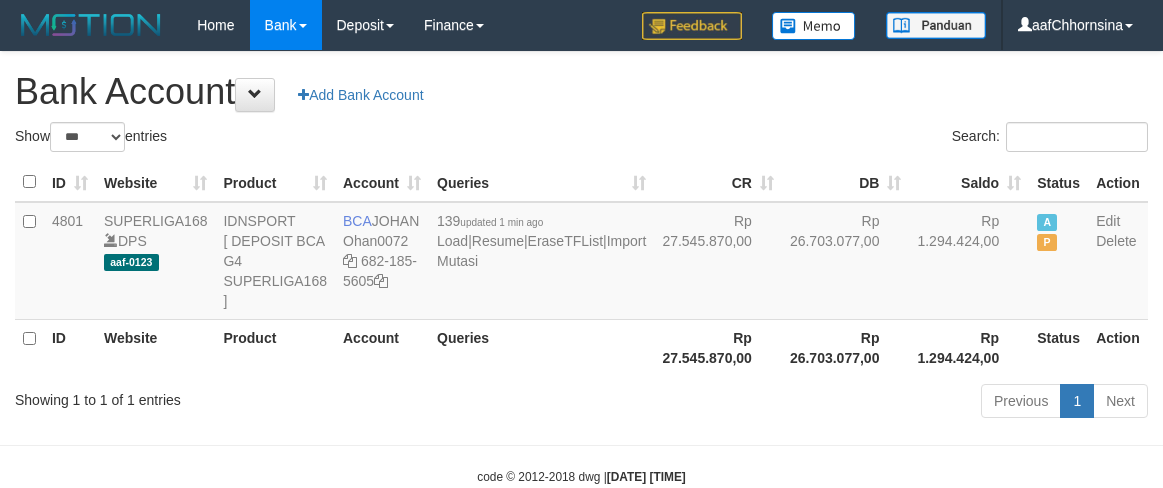 scroll, scrollTop: 0, scrollLeft: 0, axis: both 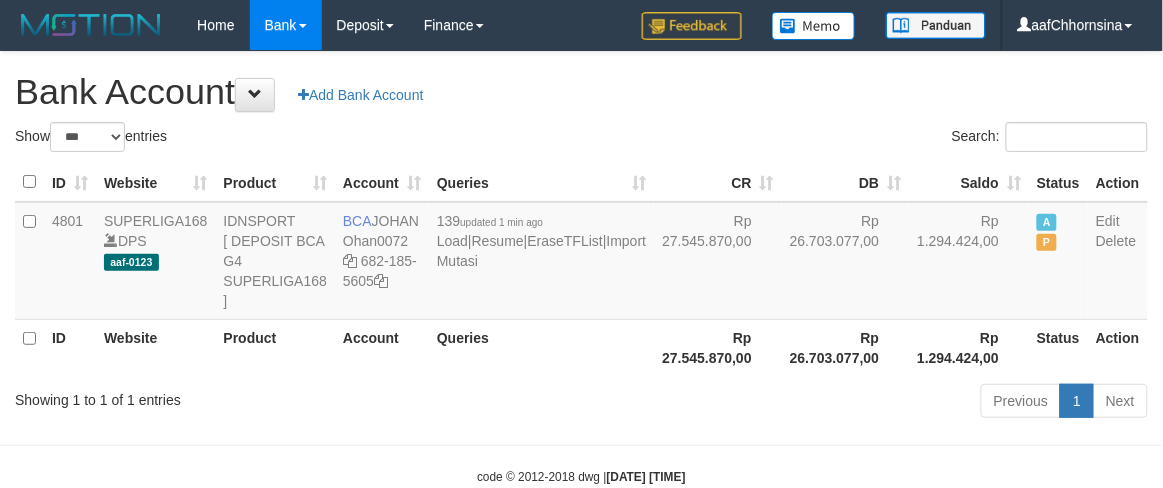 click on "Rp 27.545.870,00" at bounding box center (718, 347) 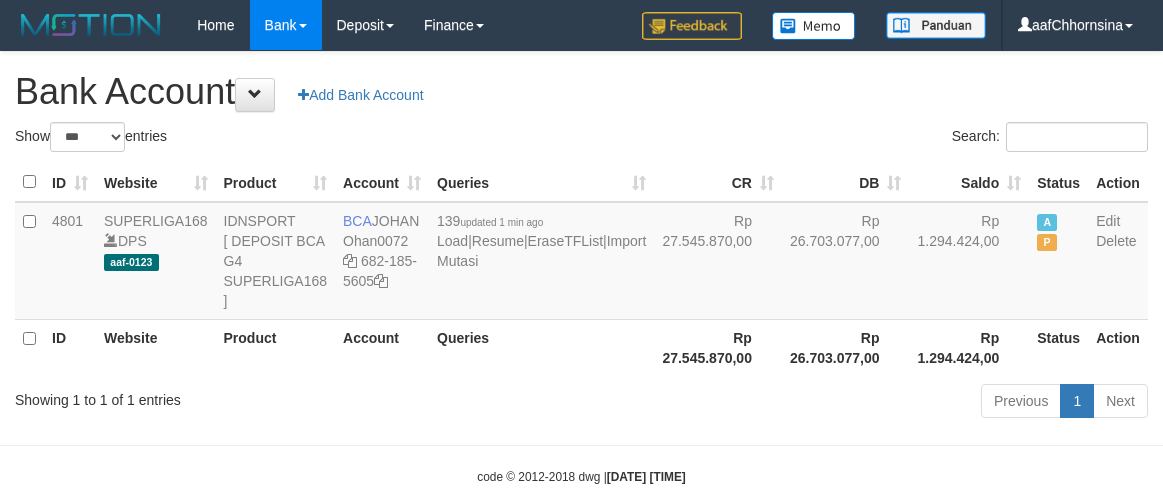 select on "***" 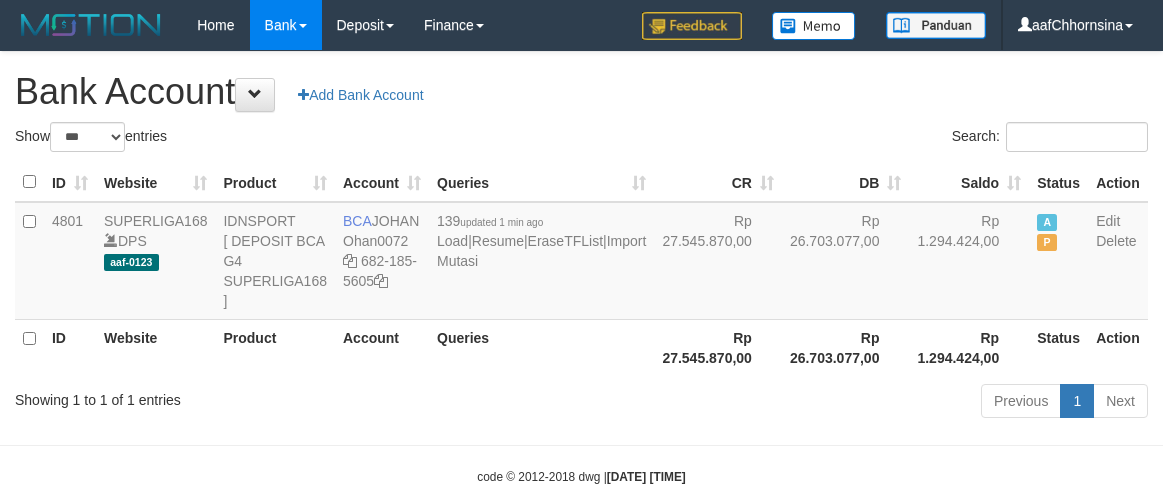 scroll, scrollTop: 0, scrollLeft: 0, axis: both 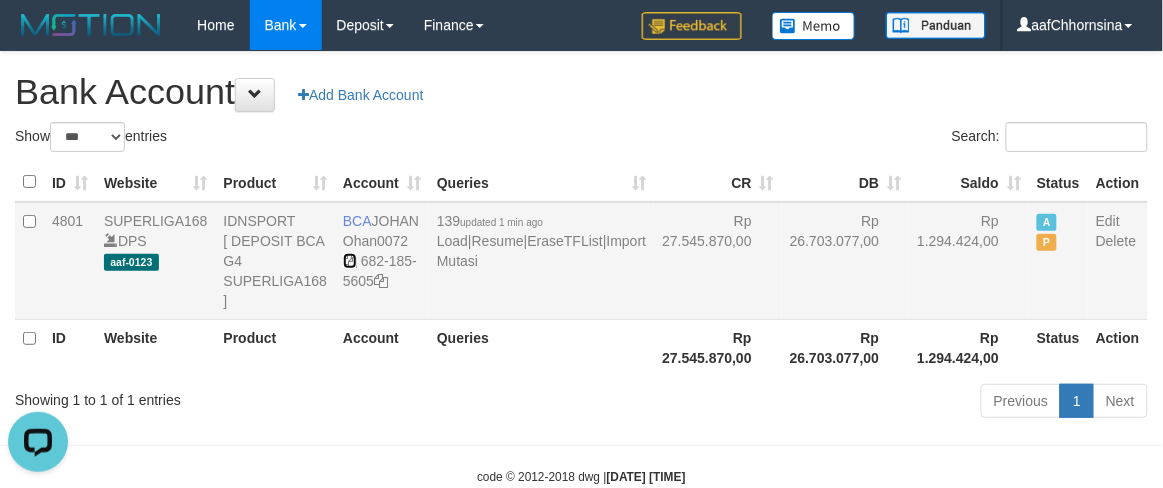 click at bounding box center (350, 261) 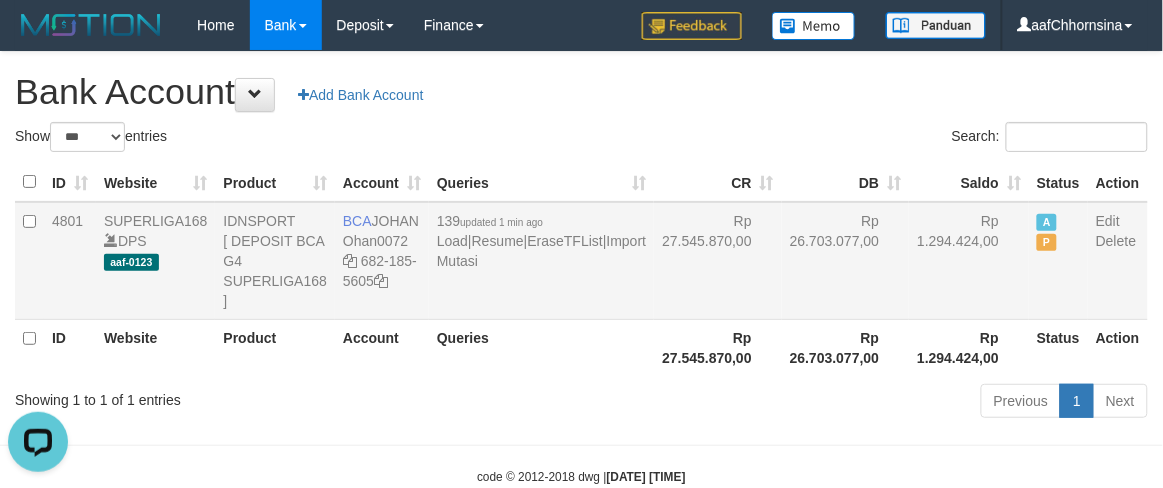 click on "Rp 26.703.077,00" at bounding box center (846, 261) 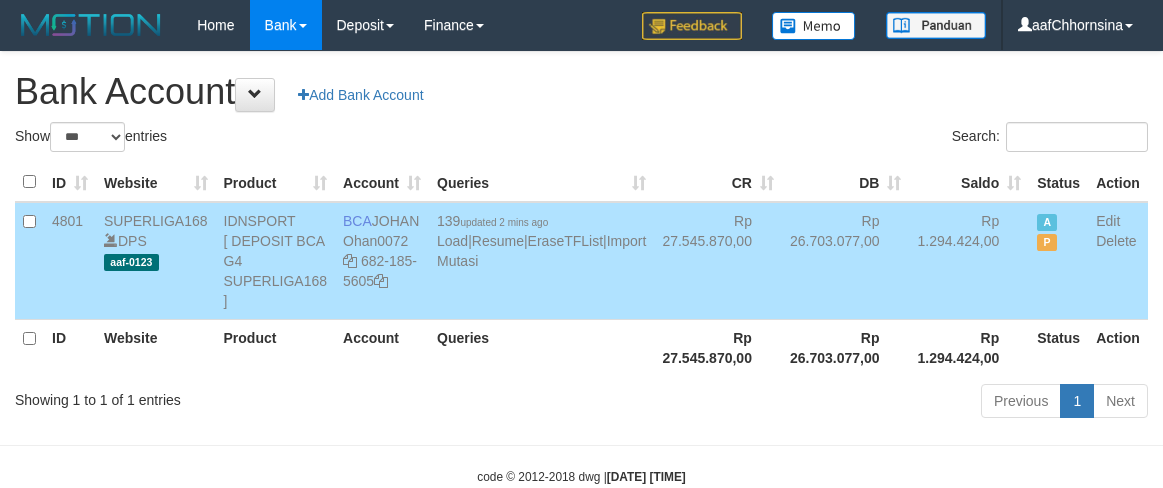 select on "***" 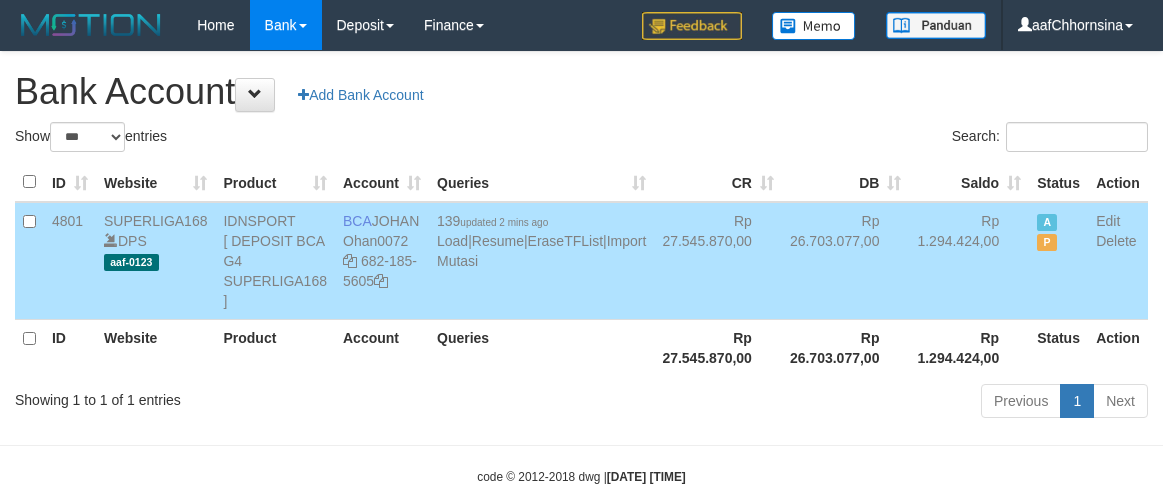 scroll, scrollTop: 0, scrollLeft: 0, axis: both 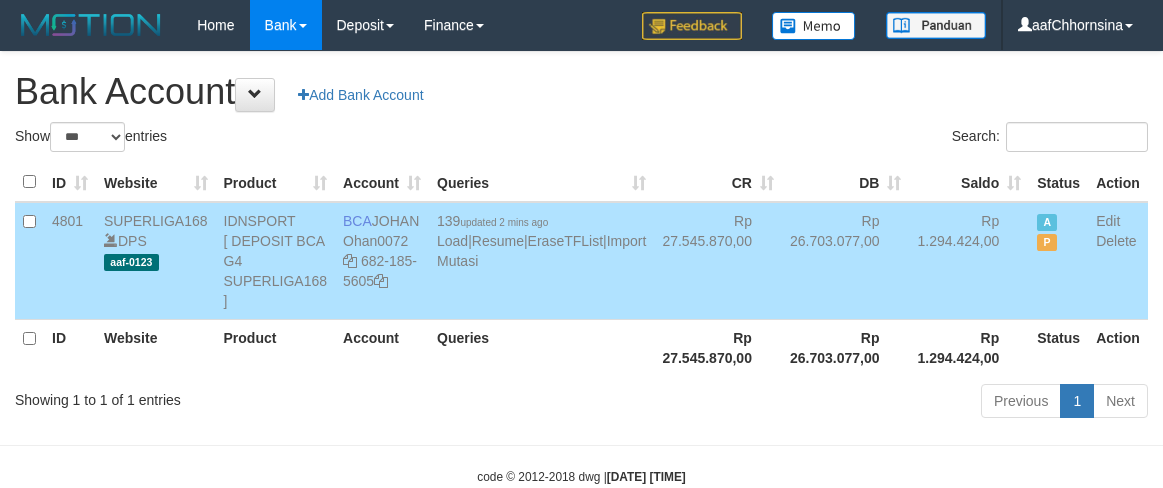 select on "***" 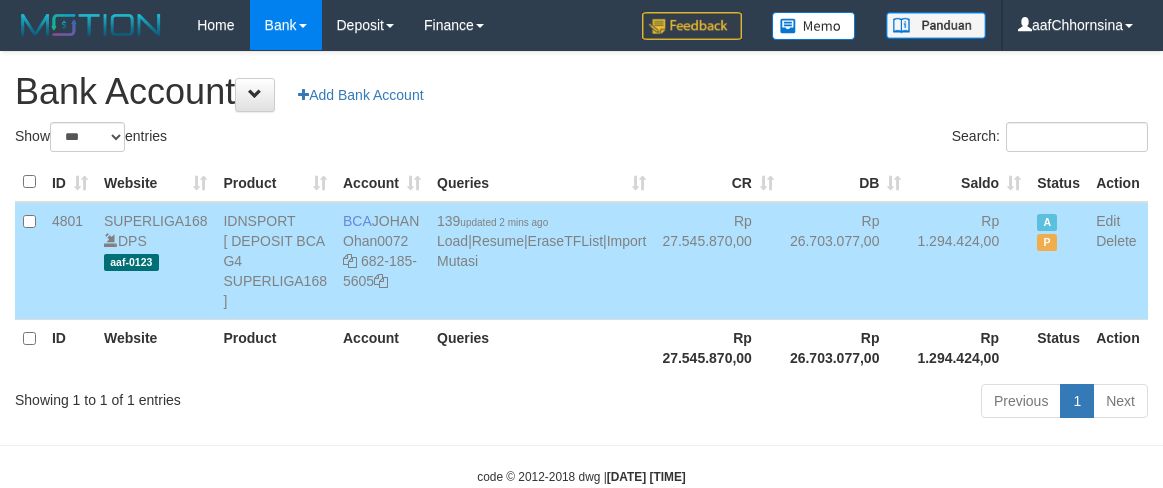 scroll, scrollTop: 0, scrollLeft: 0, axis: both 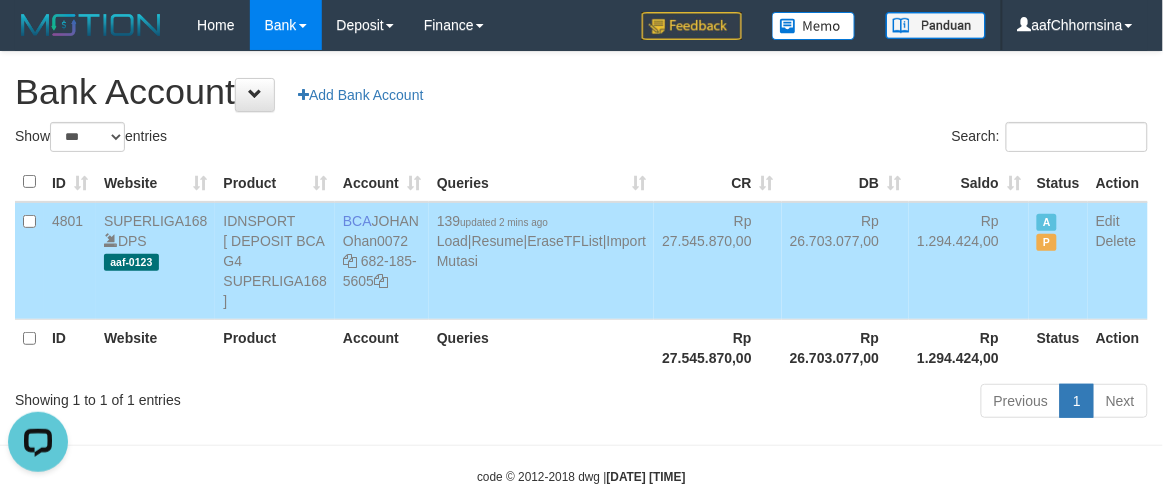 click on "Rp 27.545.870,00" at bounding box center (718, 347) 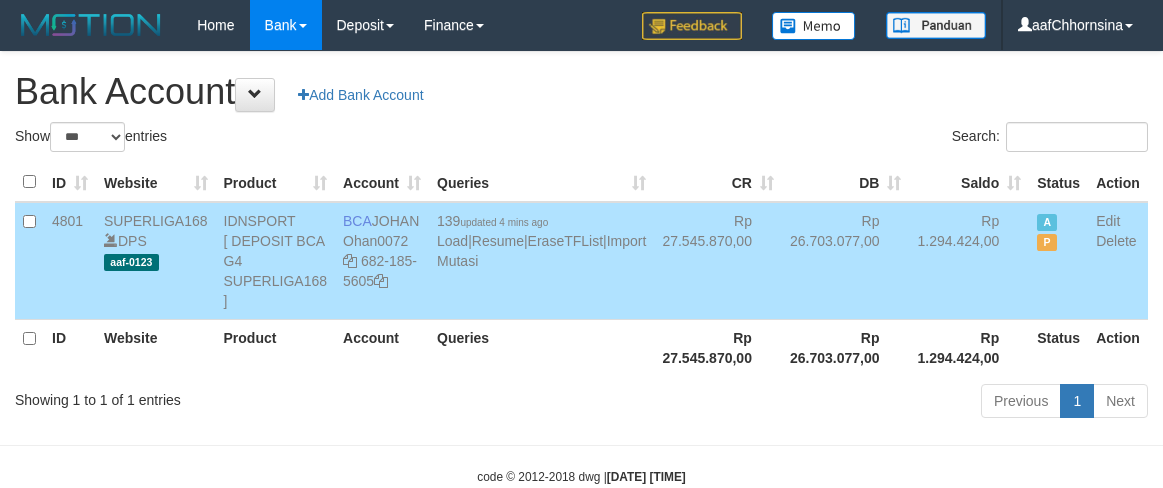select on "***" 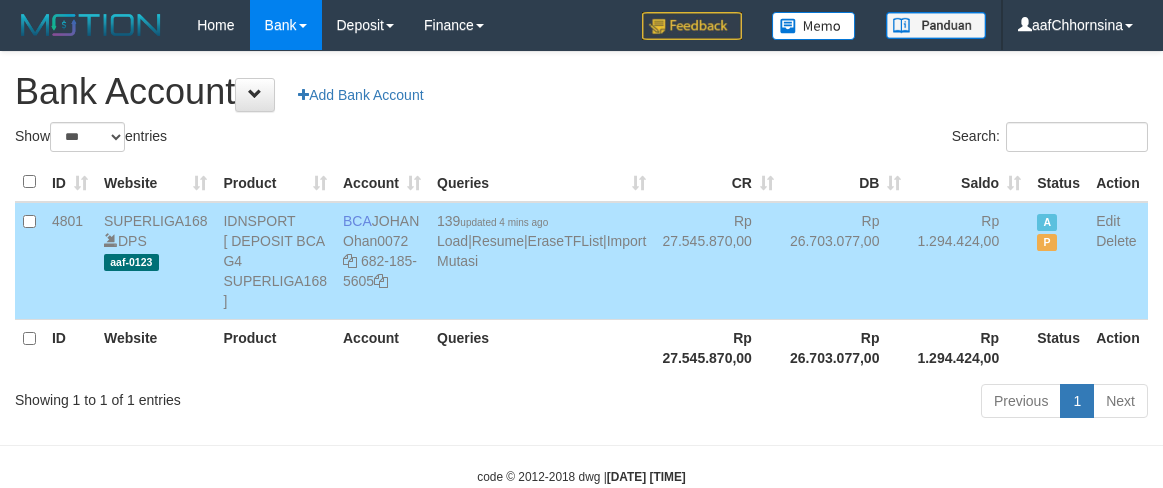 scroll, scrollTop: 0, scrollLeft: 0, axis: both 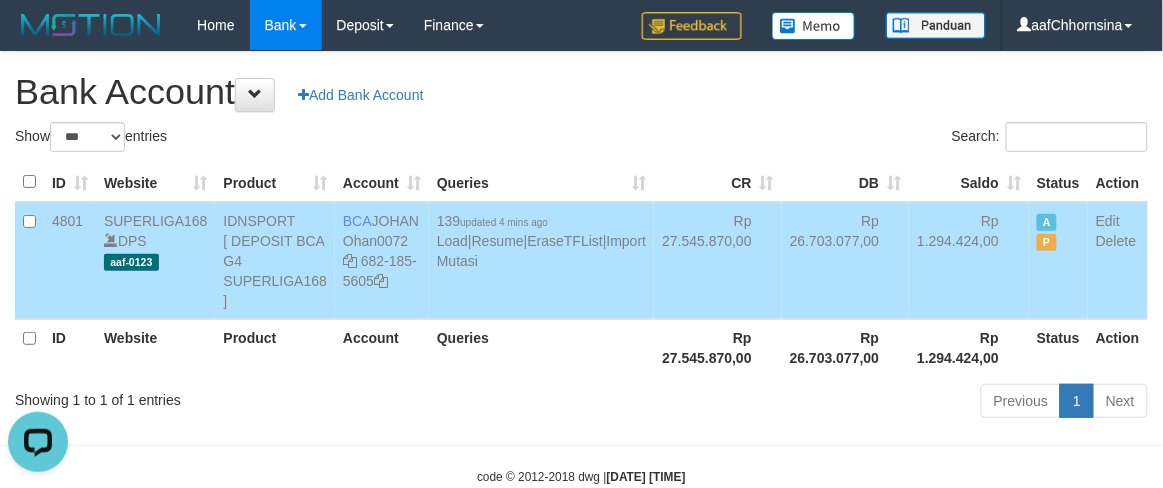 click on "Showing 1 to 1 of 1 entries" at bounding box center (242, 396) 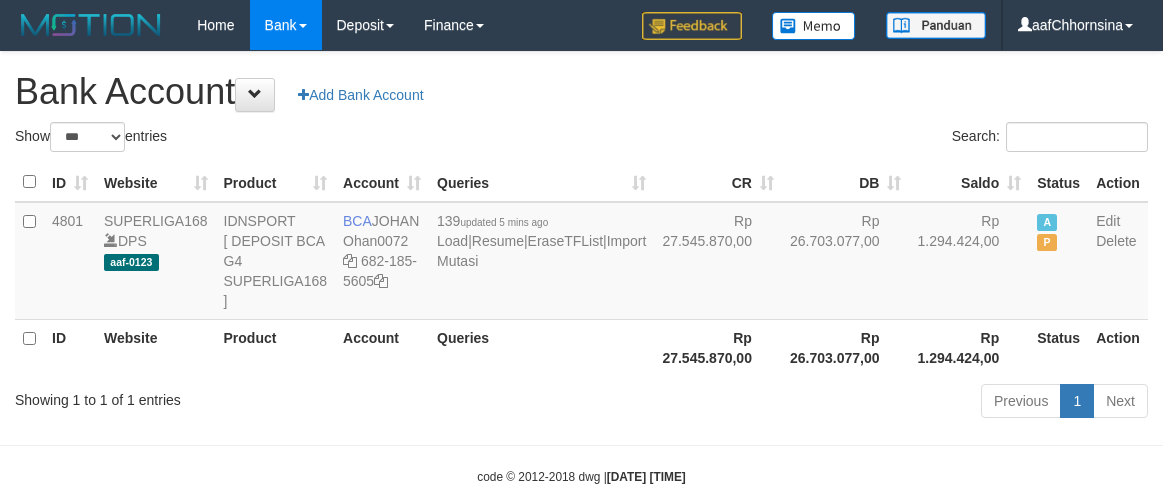 select on "***" 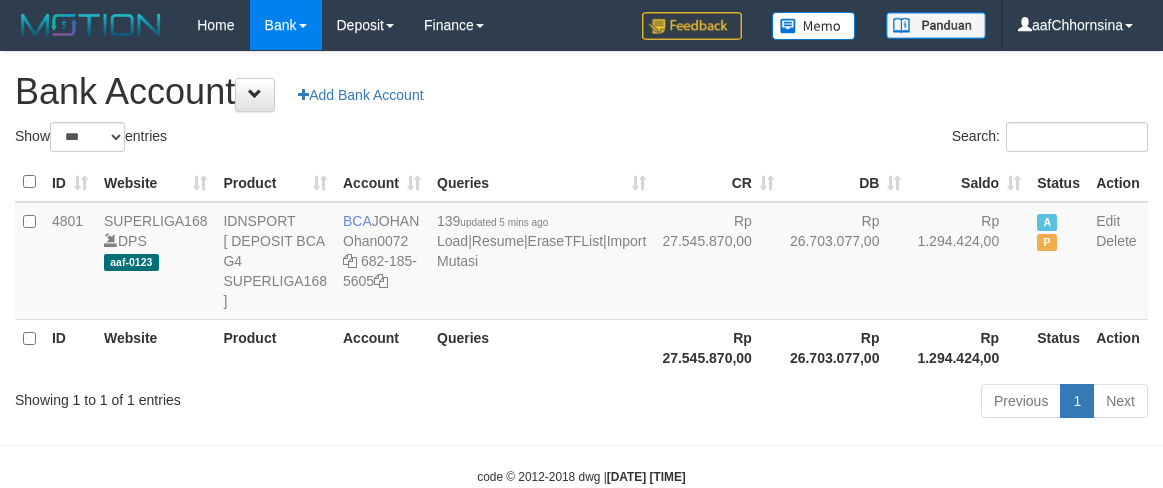 scroll, scrollTop: 0, scrollLeft: 0, axis: both 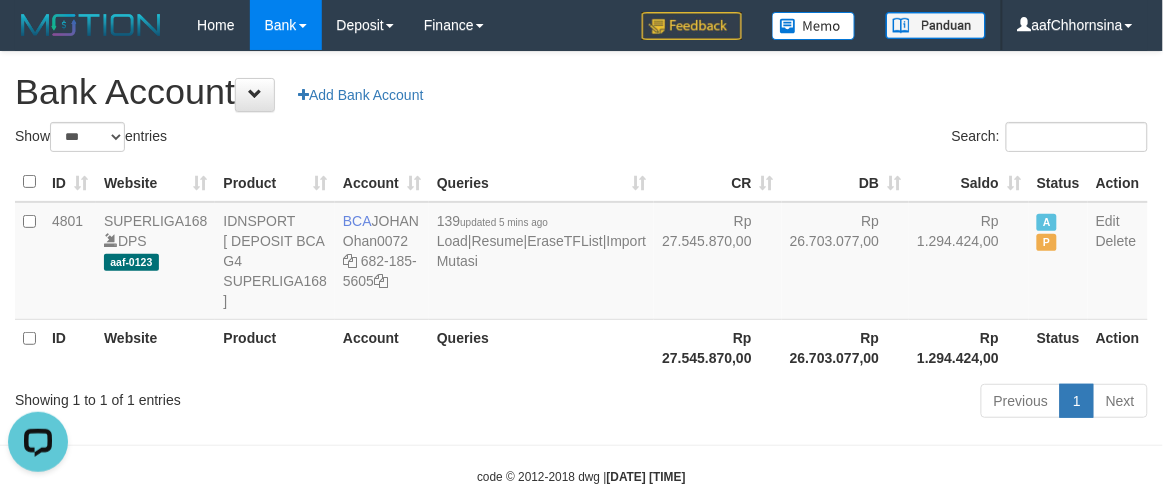 click on "Previous 1 Next" at bounding box center [824, 403] 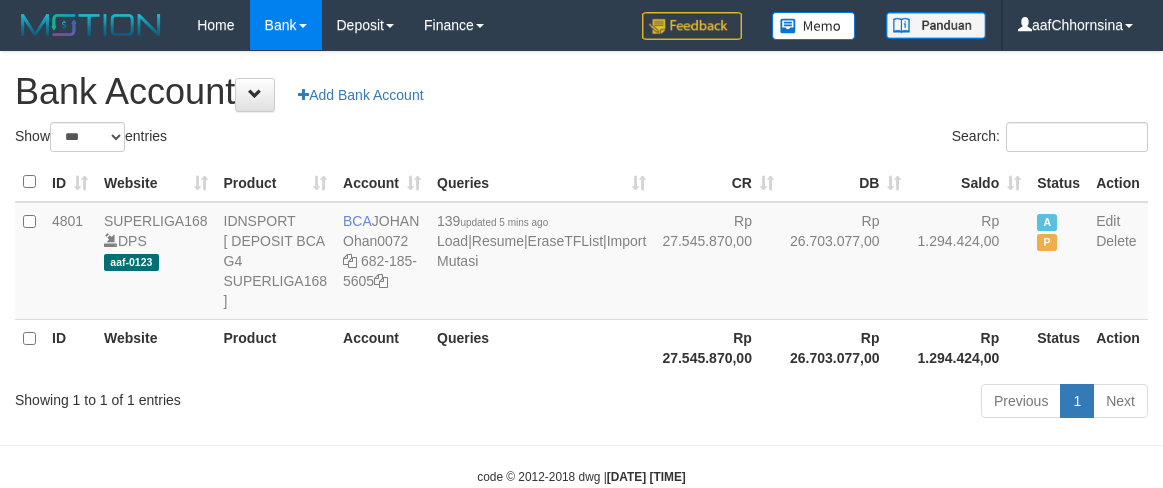 select on "***" 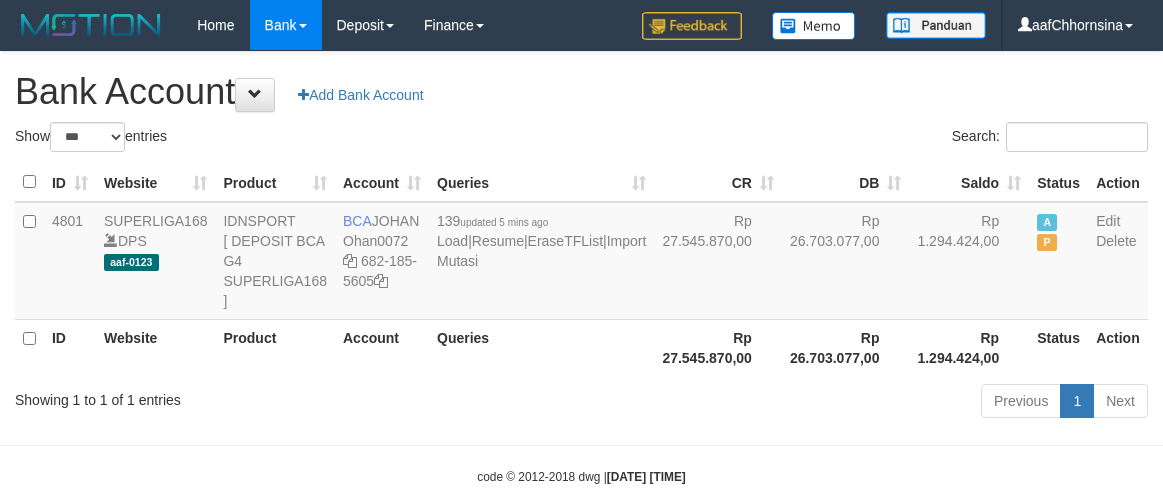 scroll, scrollTop: 0, scrollLeft: 0, axis: both 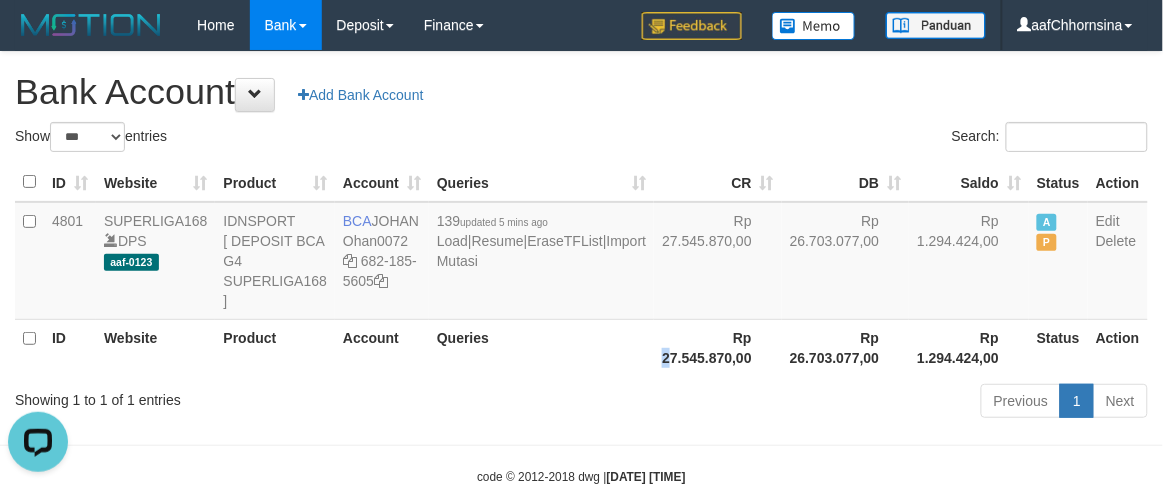 click on "Rp 27.545.870,00" at bounding box center [718, 347] 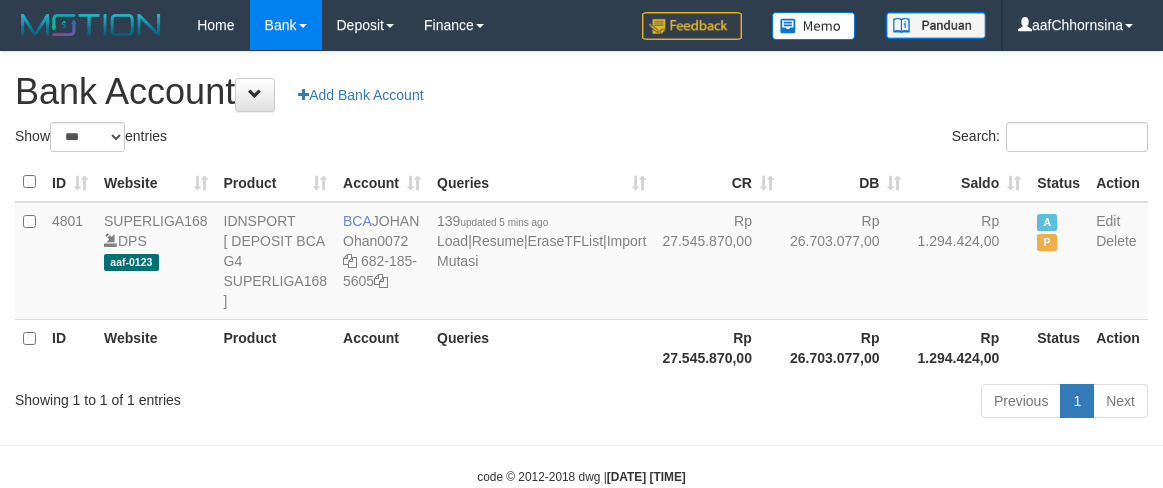 select on "***" 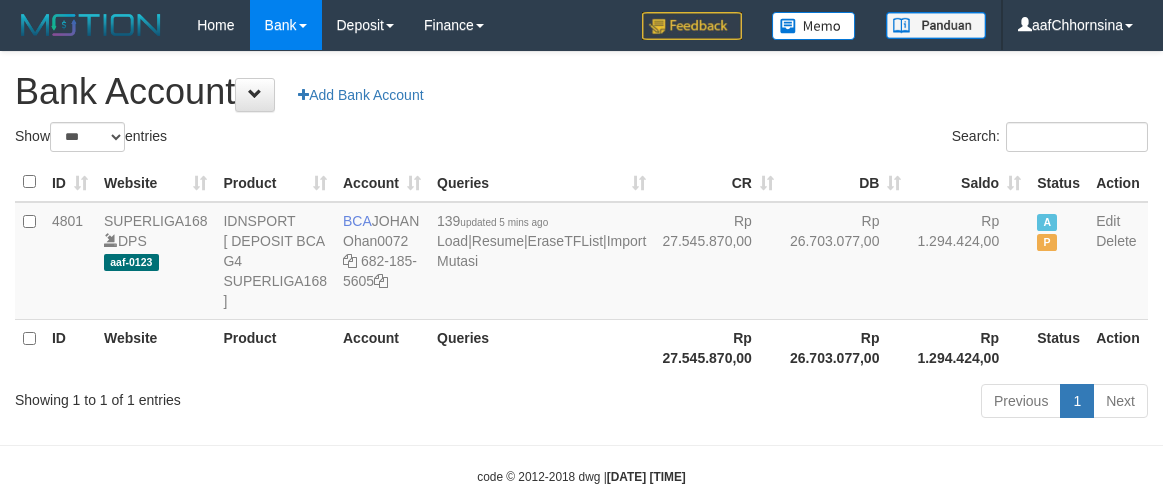 scroll, scrollTop: 0, scrollLeft: 0, axis: both 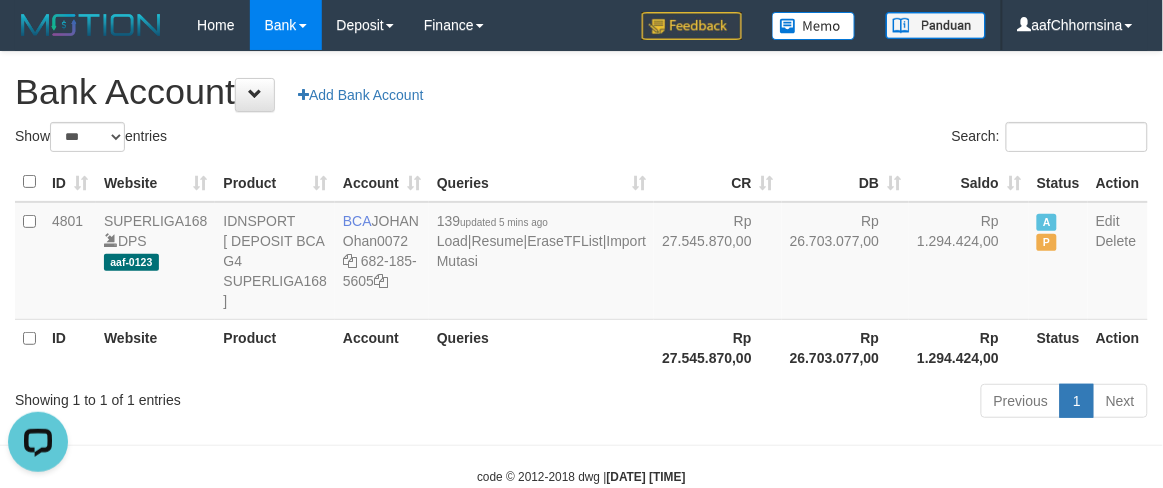 click on "Queries" at bounding box center (541, 347) 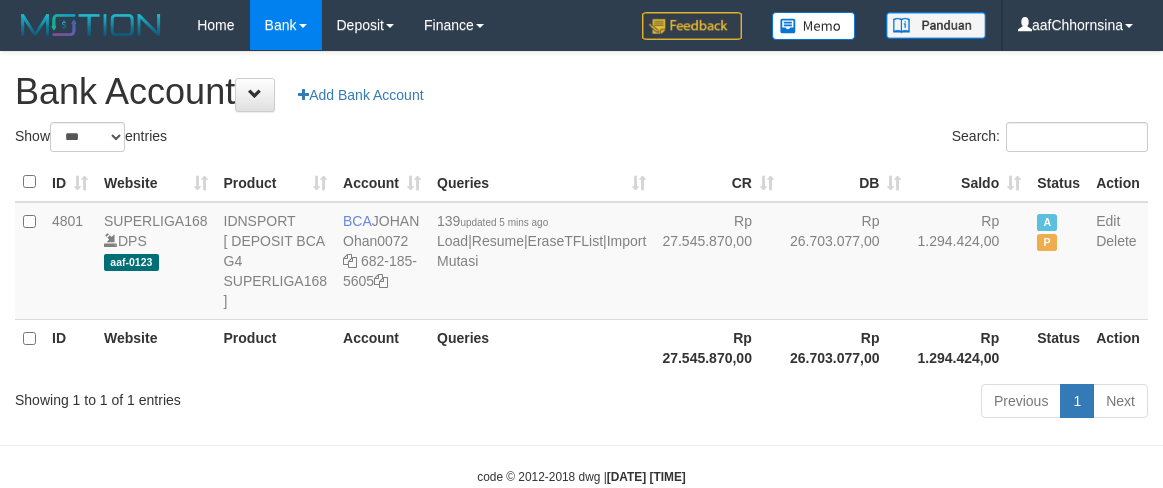 select on "***" 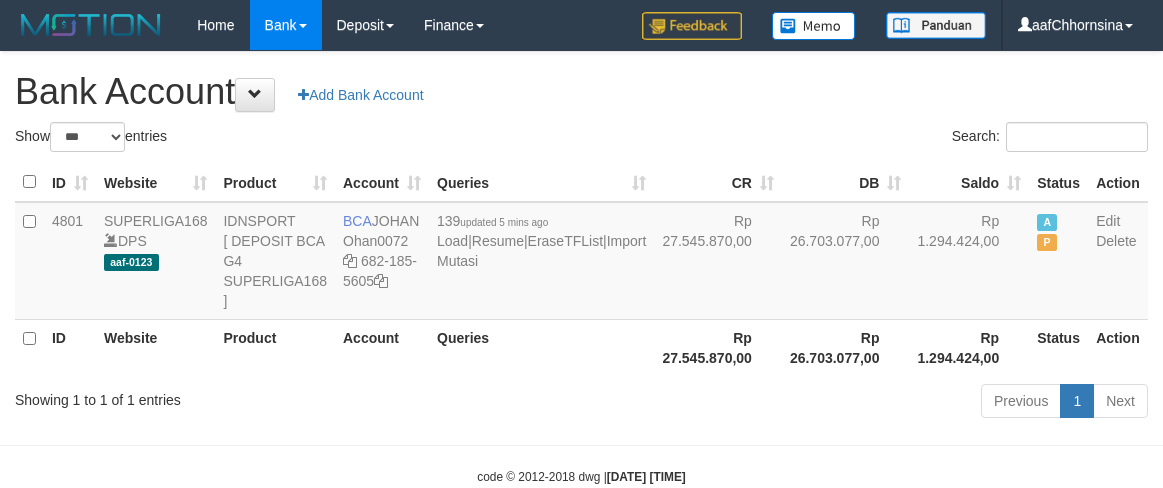 scroll, scrollTop: 0, scrollLeft: 0, axis: both 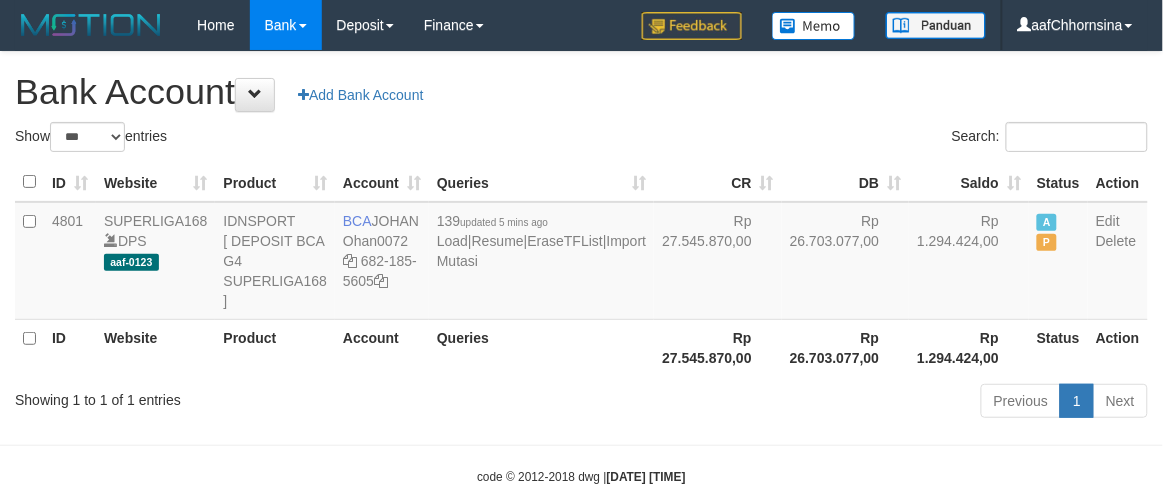 drag, startPoint x: 516, startPoint y: 410, endPoint x: 572, endPoint y: 435, distance: 61.326992 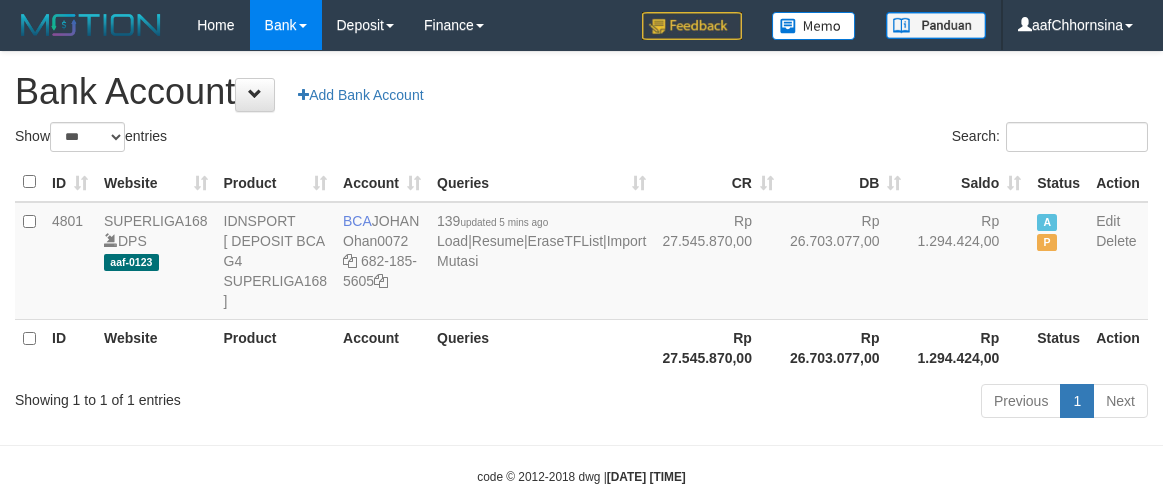 select on "***" 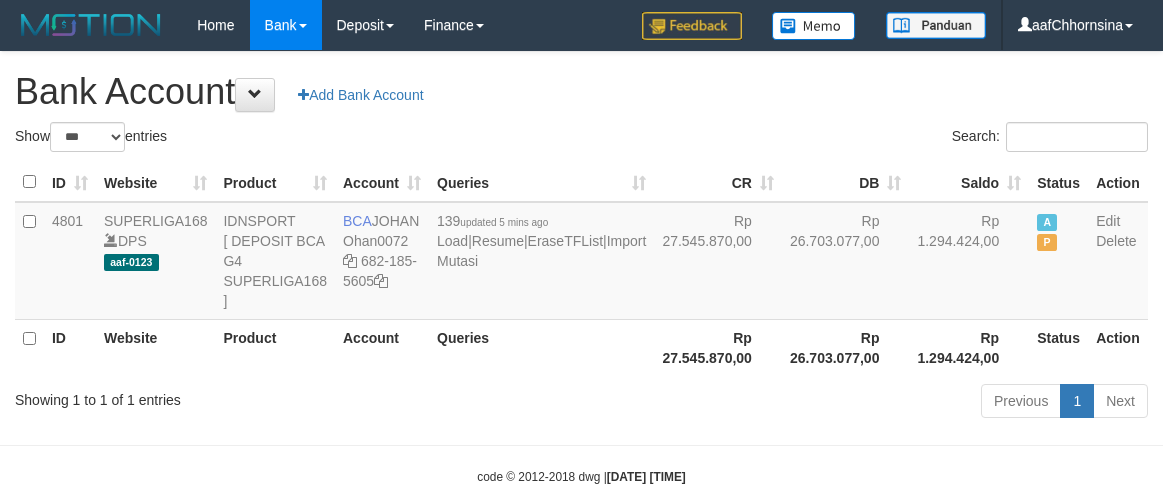 scroll, scrollTop: 0, scrollLeft: 0, axis: both 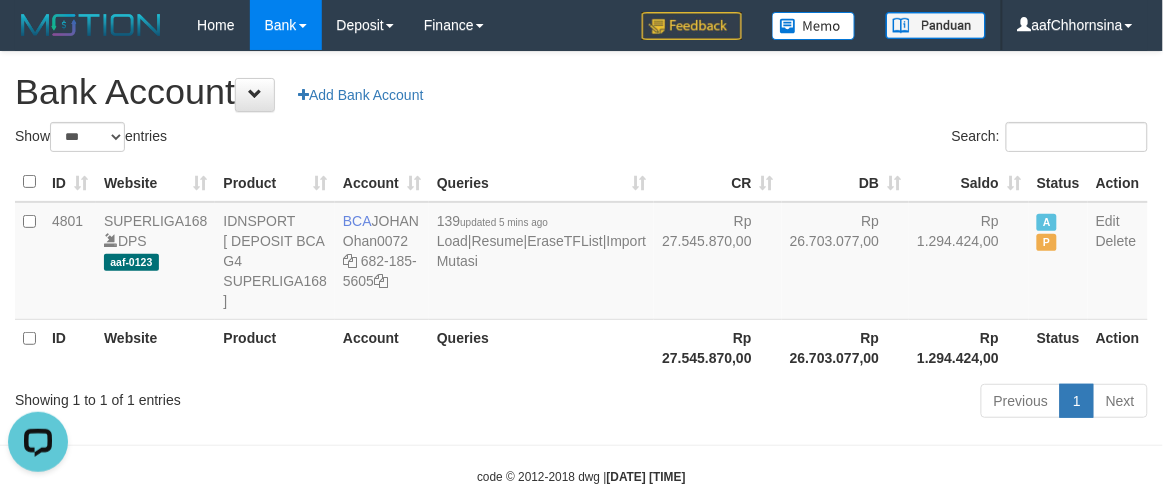 click on "ID Website Product Account Queries CR DB Saldo Status Action
4801
SUPERLIGA168
DPS
aaf-0123
IDNSPORT
[ DEPOSIT BCA G4 SUPERLIGA168 ]
BCA
JOHAN
Ohan0072
682-185-5605
139  updated 5 mins ago
Load
|
Resume
|
EraseTFList
|
Import Mutasi
Rp 27.545.870,00
Rp 26.703.077,00
Rp 1.294.424,00
A
P
Edit
Delete
ID Website Product Account Queries Rp 27.545.870,00 Rp 26.703.077,00 Rp 1.294.424,00 Status Action" at bounding box center (581, 269) 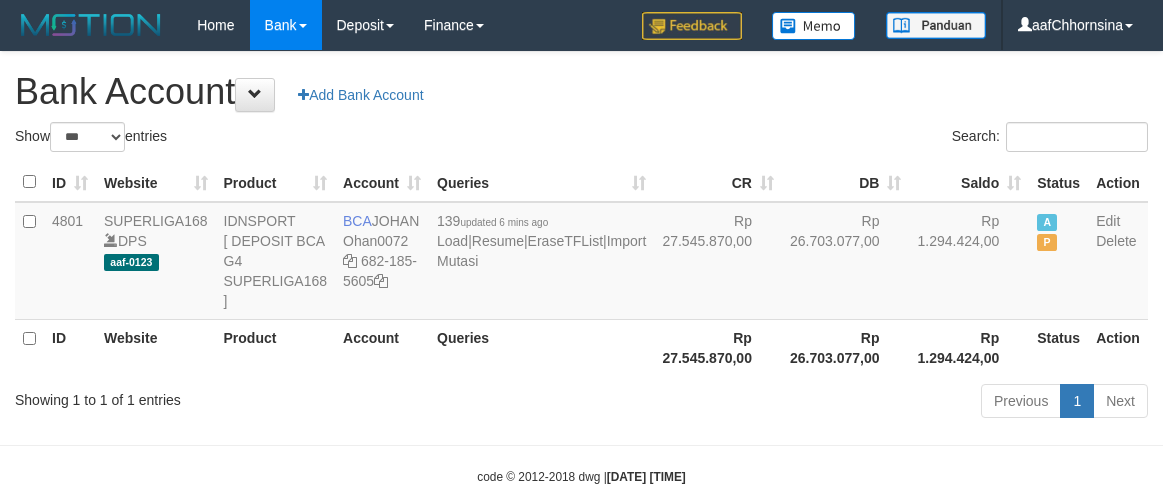select on "***" 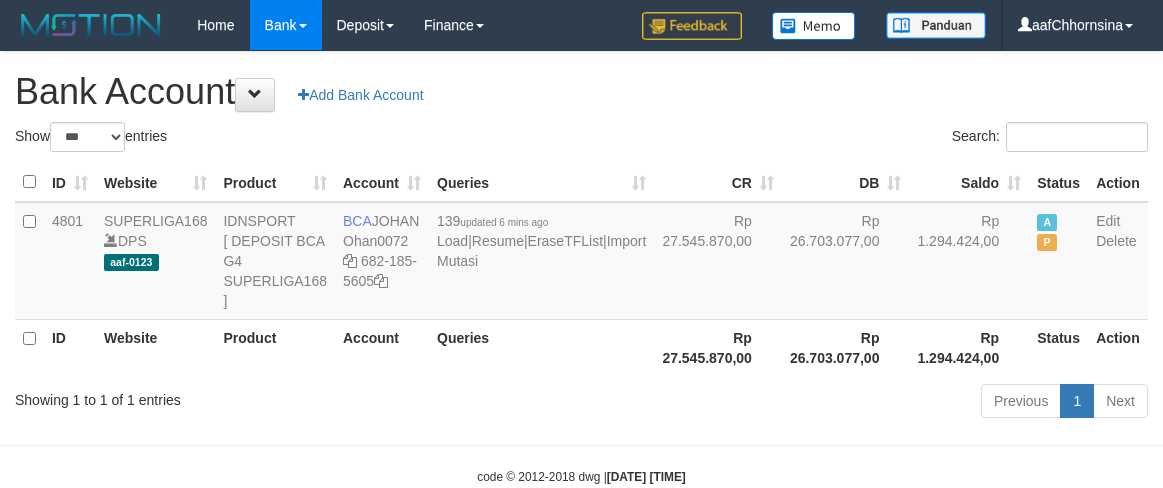 scroll, scrollTop: 0, scrollLeft: 0, axis: both 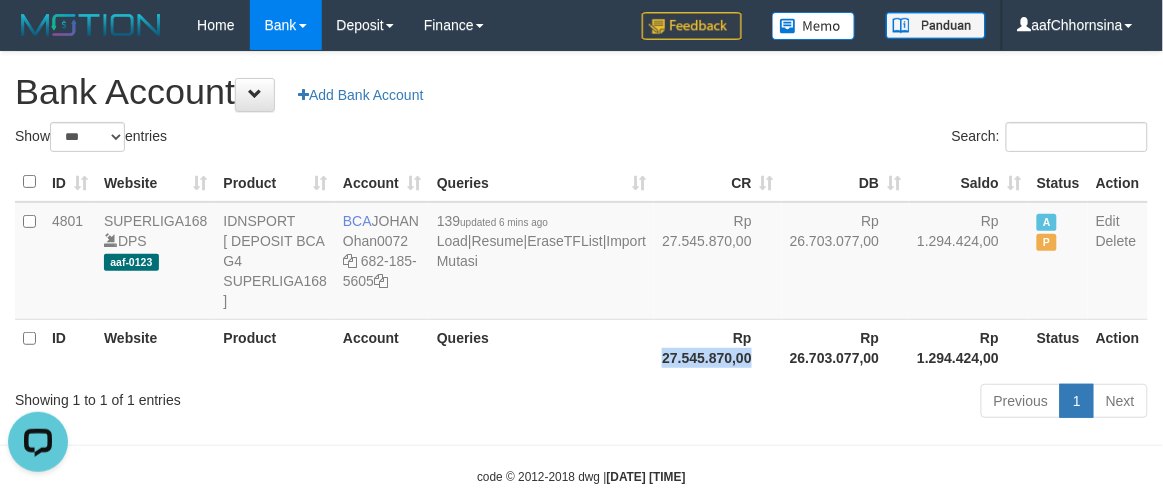click on "Rp 27.545.870,00" at bounding box center [718, 347] 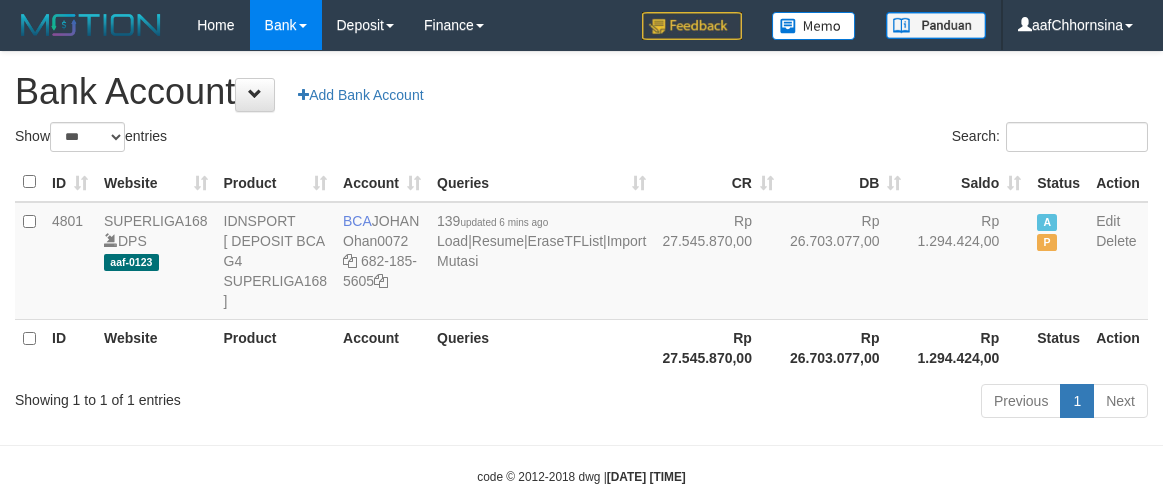 select on "***" 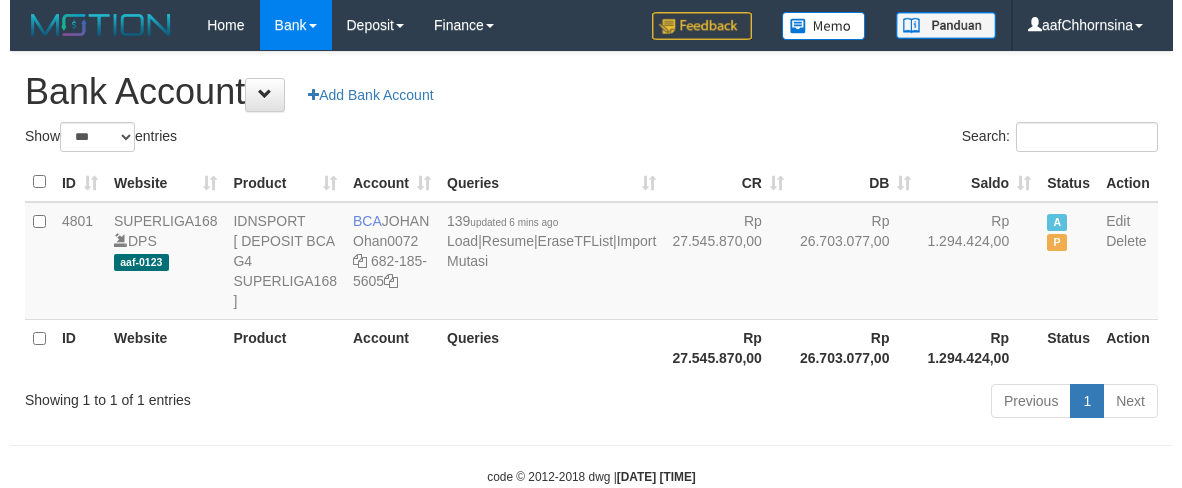 scroll, scrollTop: 0, scrollLeft: 0, axis: both 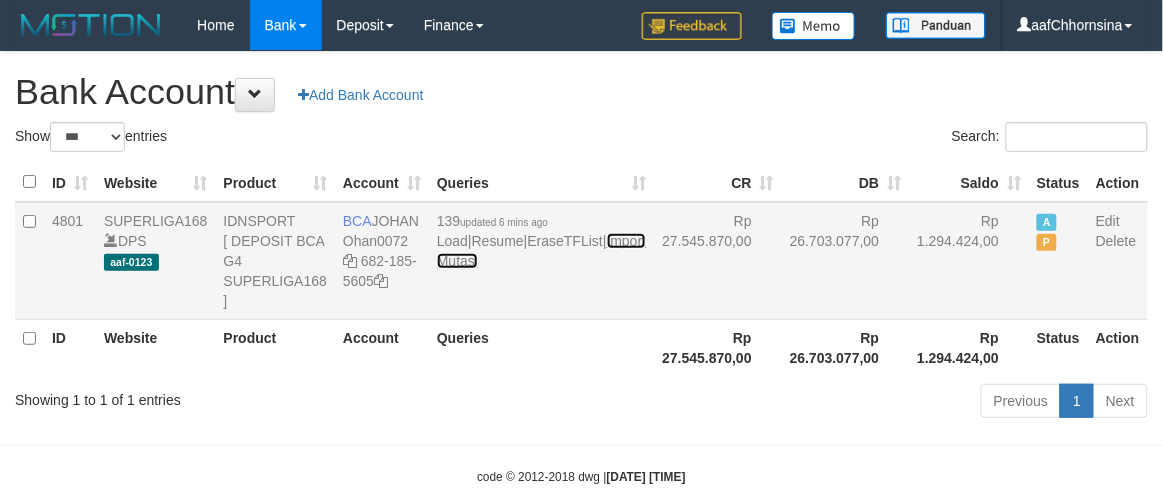 click on "Import Mutasi" at bounding box center [541, 251] 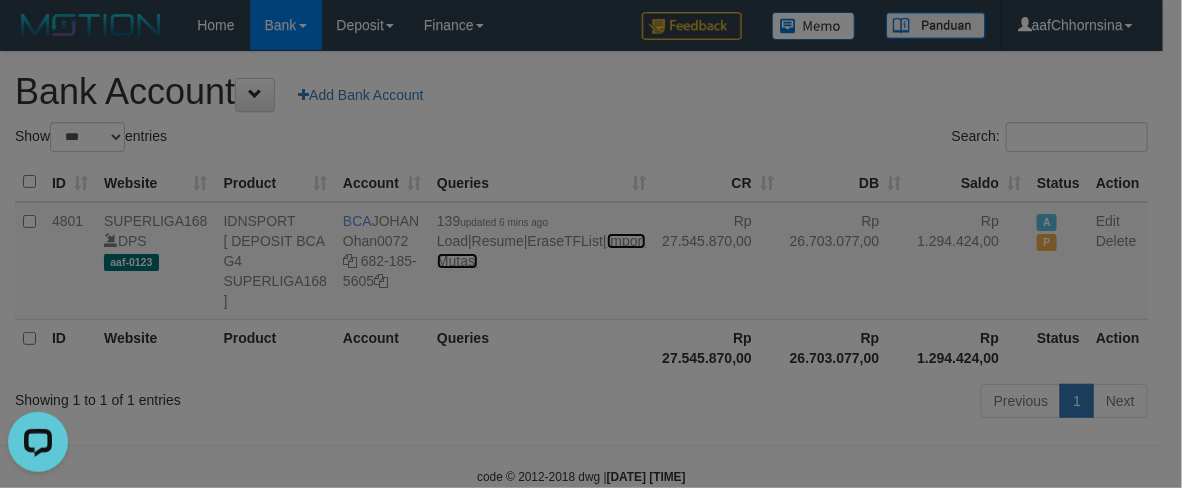 scroll, scrollTop: 0, scrollLeft: 0, axis: both 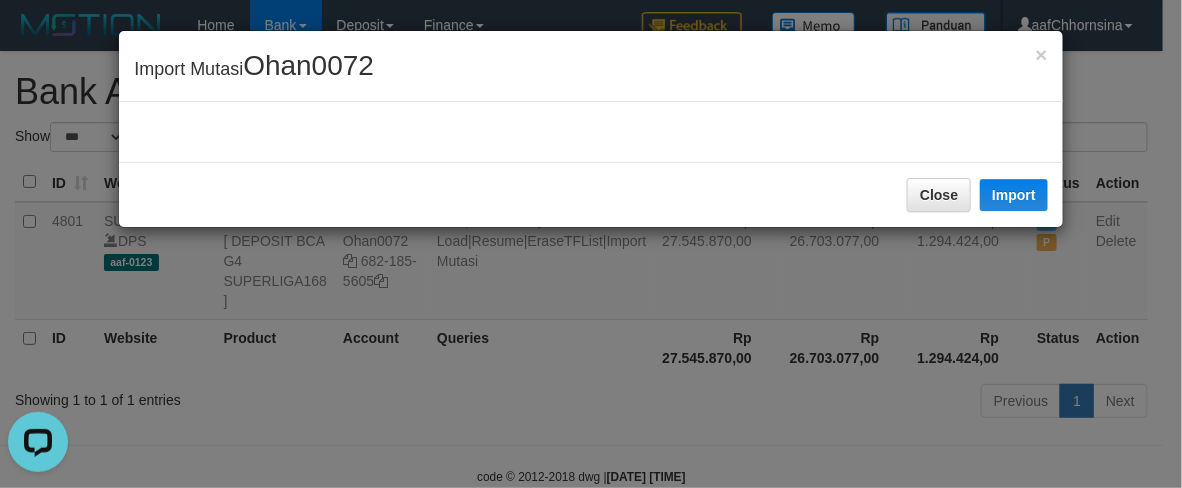 click on "×
Import Mutasi  Ohan0072
Close
Import" at bounding box center [591, 244] 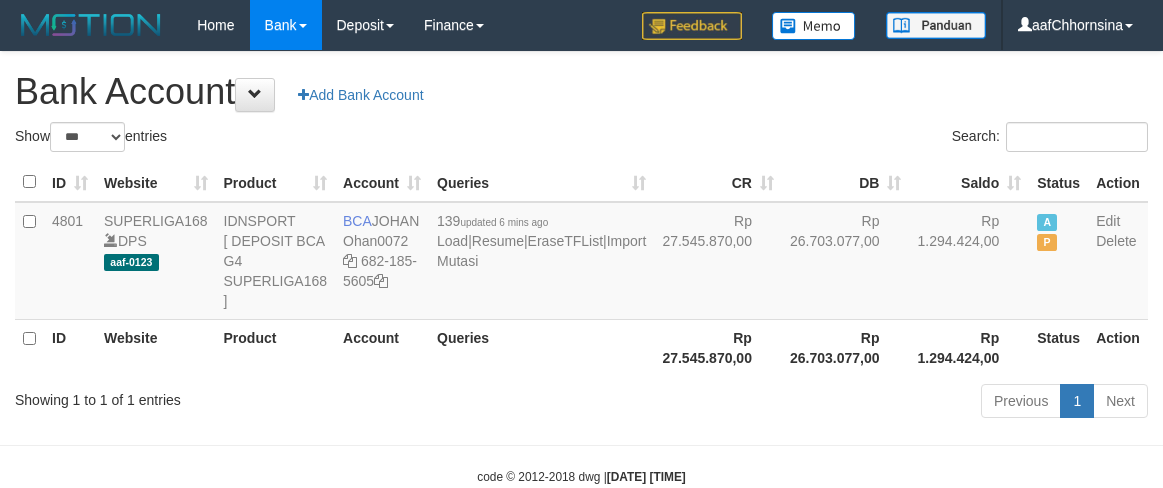 select on "***" 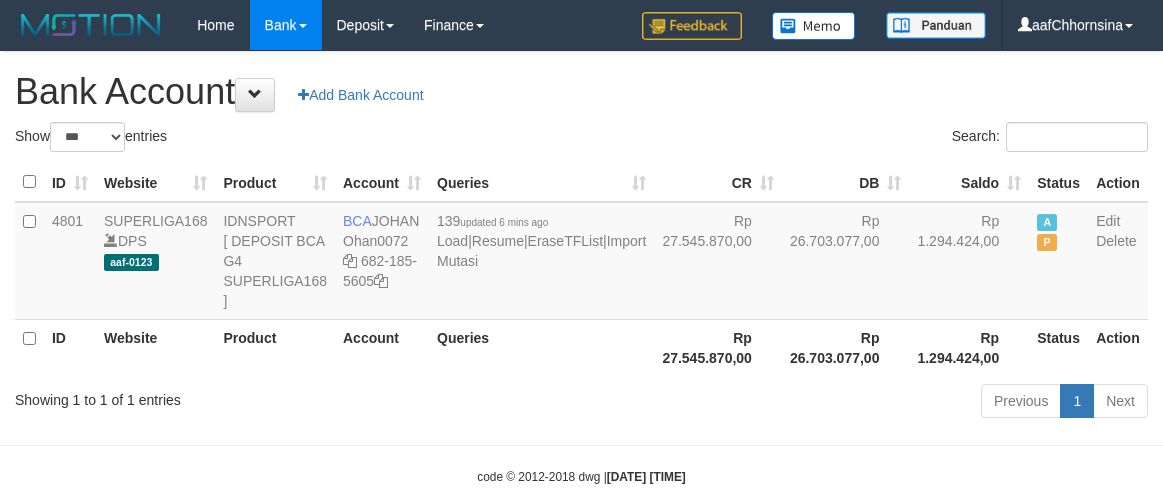 scroll, scrollTop: 0, scrollLeft: 0, axis: both 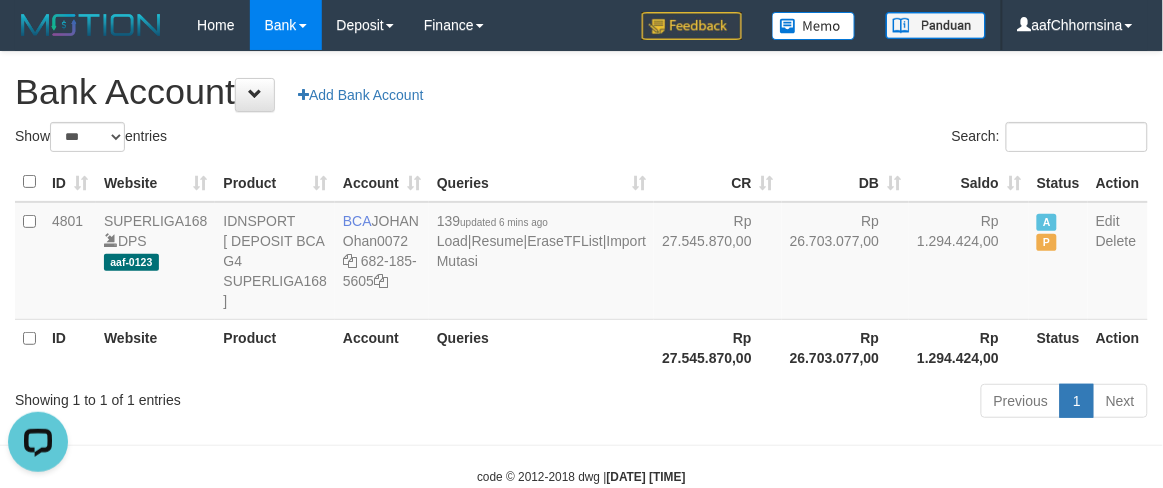 click on "Rp 27.545.870,00" at bounding box center (718, 347) 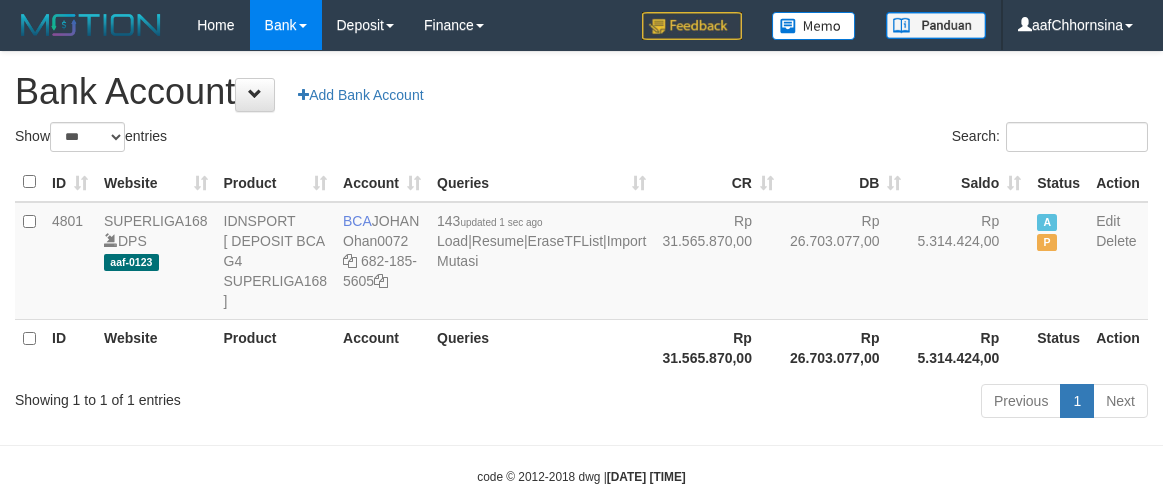 select on "***" 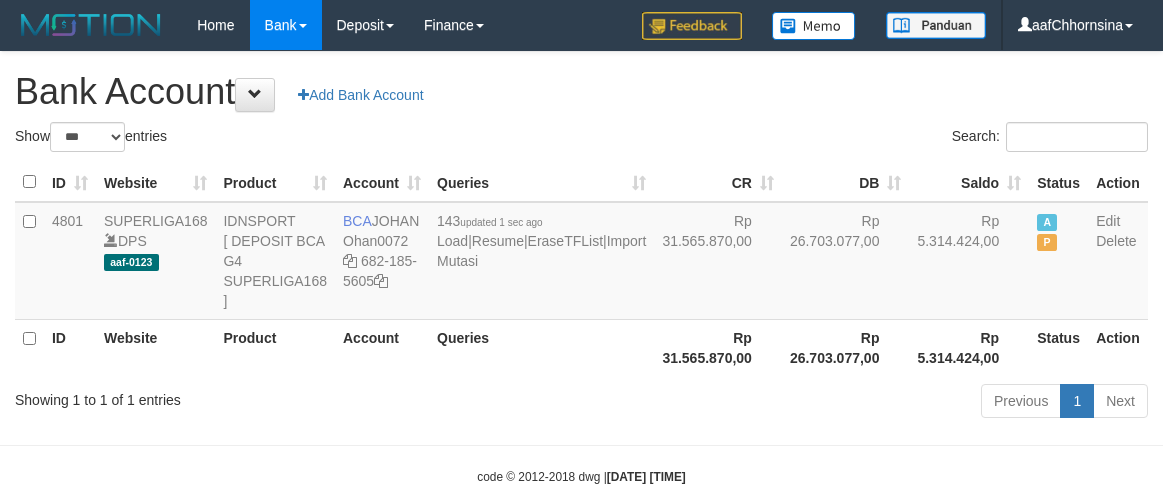 scroll, scrollTop: 0, scrollLeft: 0, axis: both 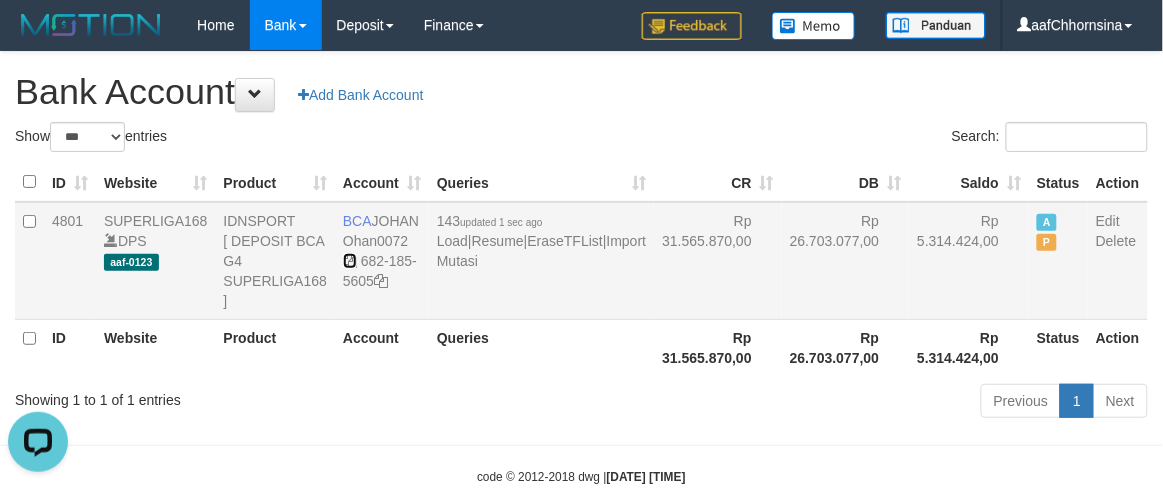 drag, startPoint x: 352, startPoint y: 261, endPoint x: 348, endPoint y: 280, distance: 19.416489 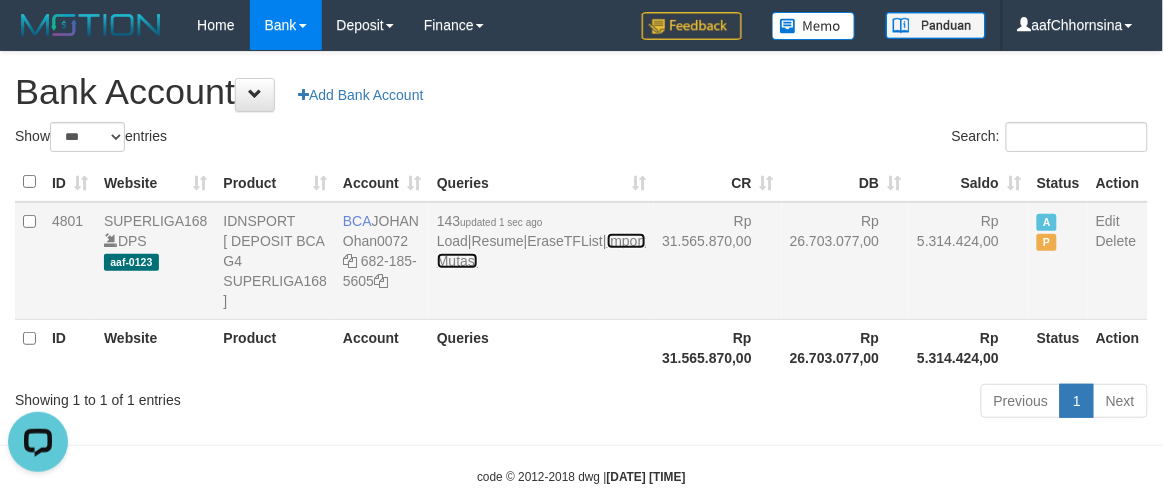 click on "Import Mutasi" at bounding box center (541, 251) 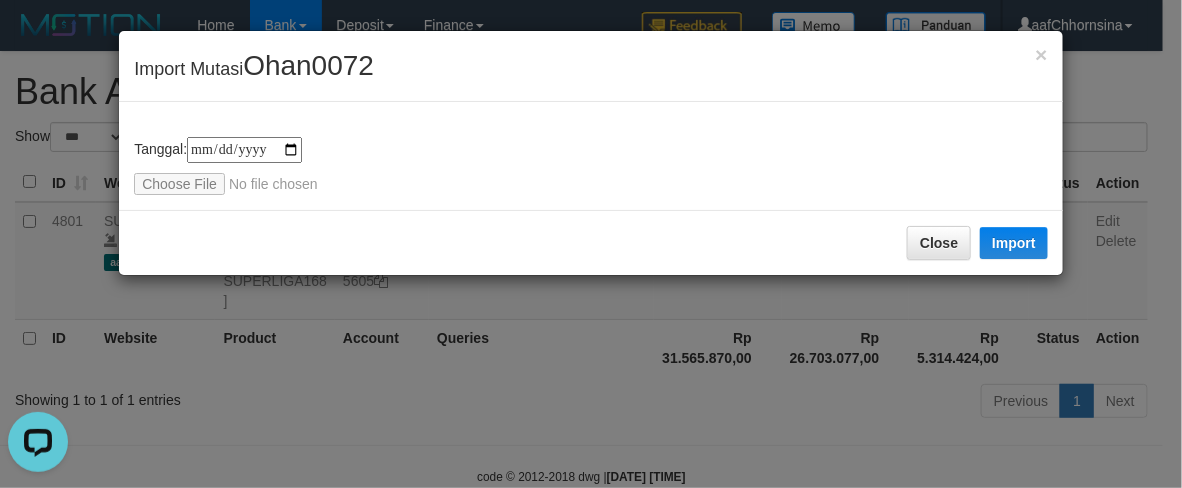click on "**********" at bounding box center (591, 153) 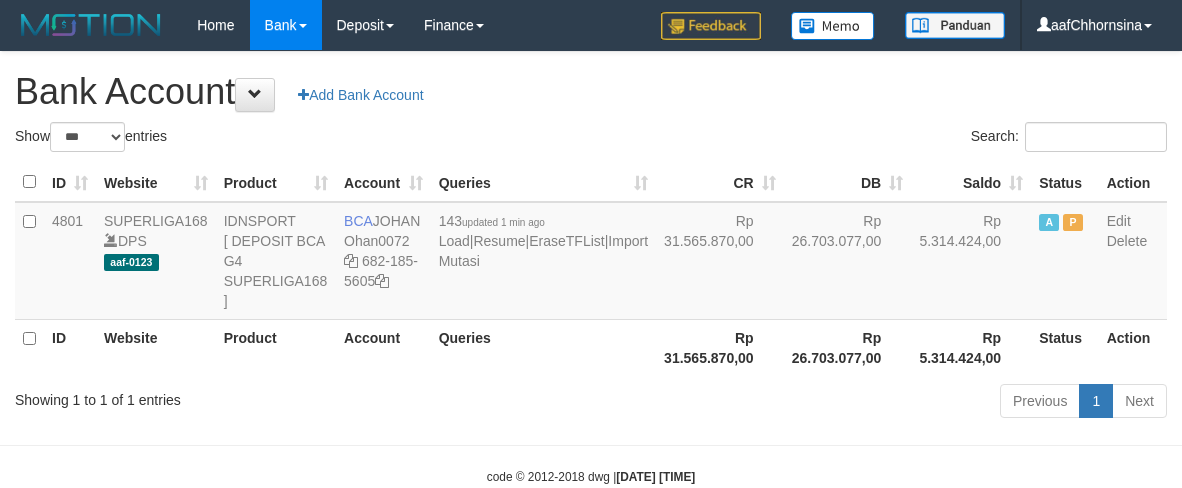 select on "***" 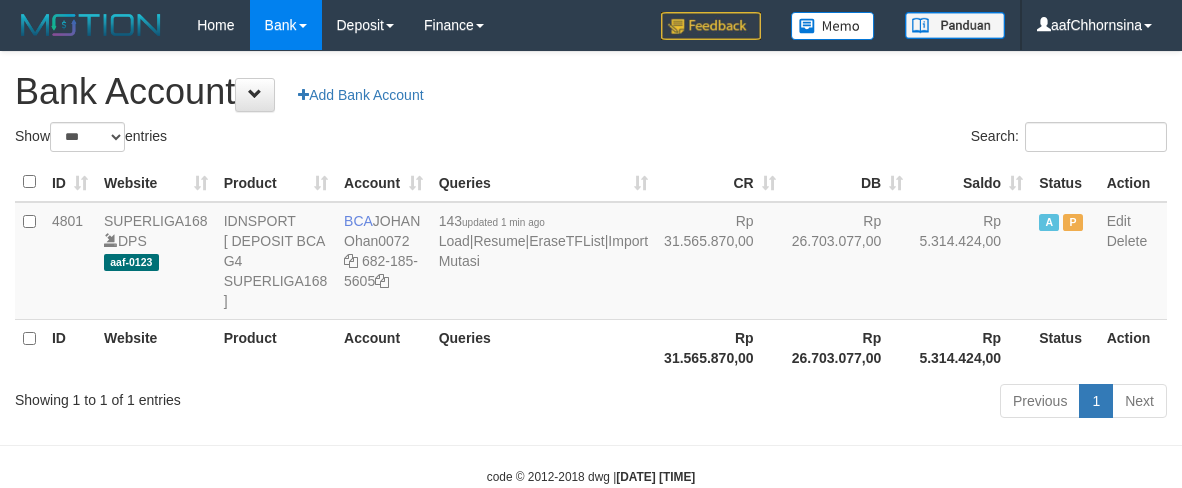 scroll, scrollTop: 0, scrollLeft: 0, axis: both 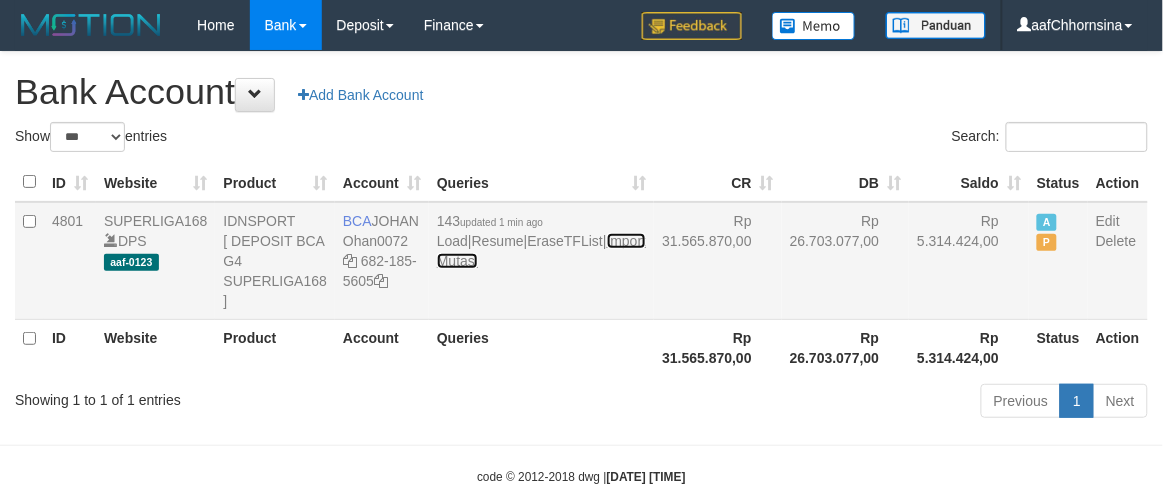 click on "Import Mutasi" at bounding box center [541, 251] 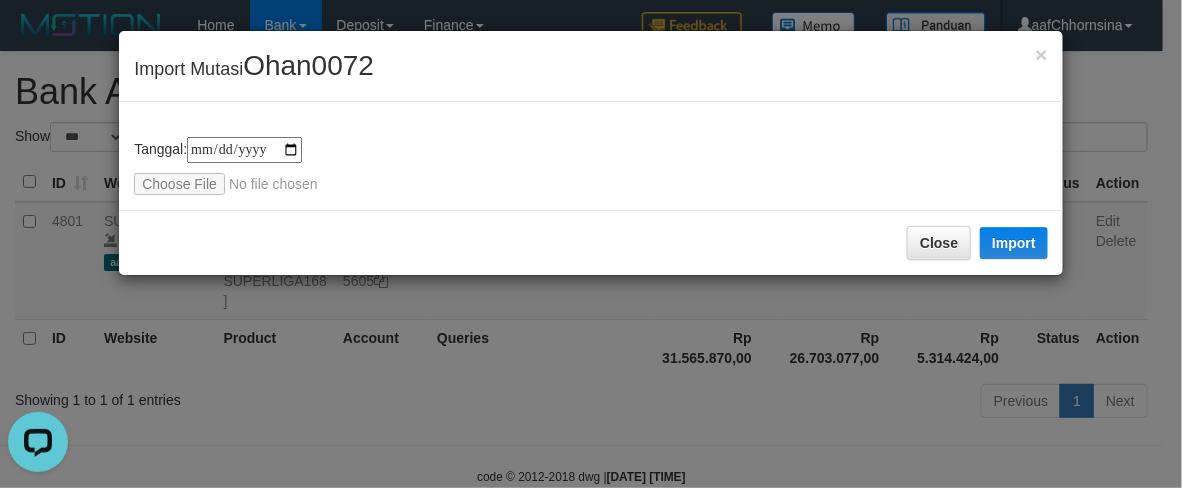 scroll, scrollTop: 0, scrollLeft: 0, axis: both 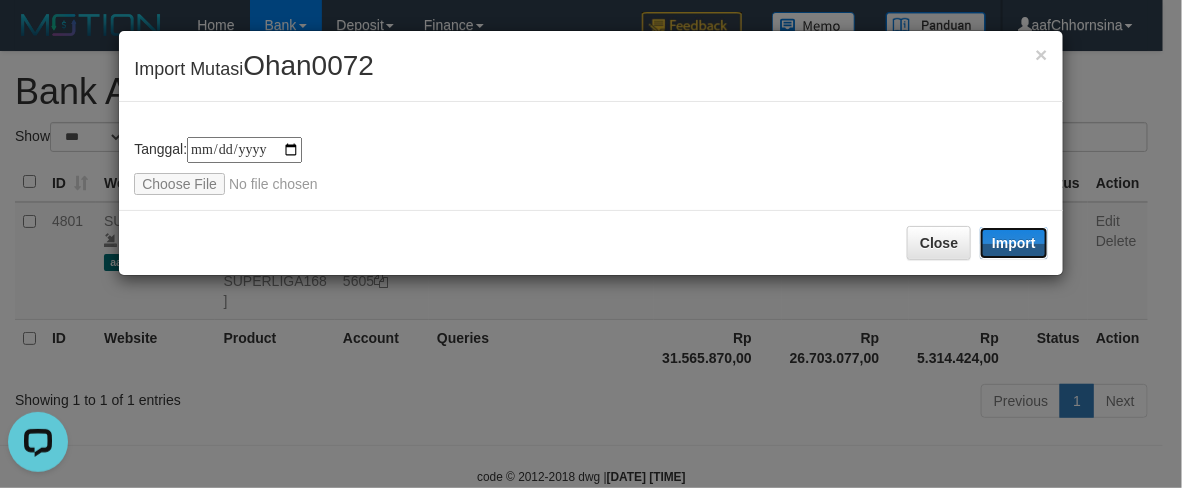 drag, startPoint x: 1003, startPoint y: 242, endPoint x: 530, endPoint y: 480, distance: 529.5026 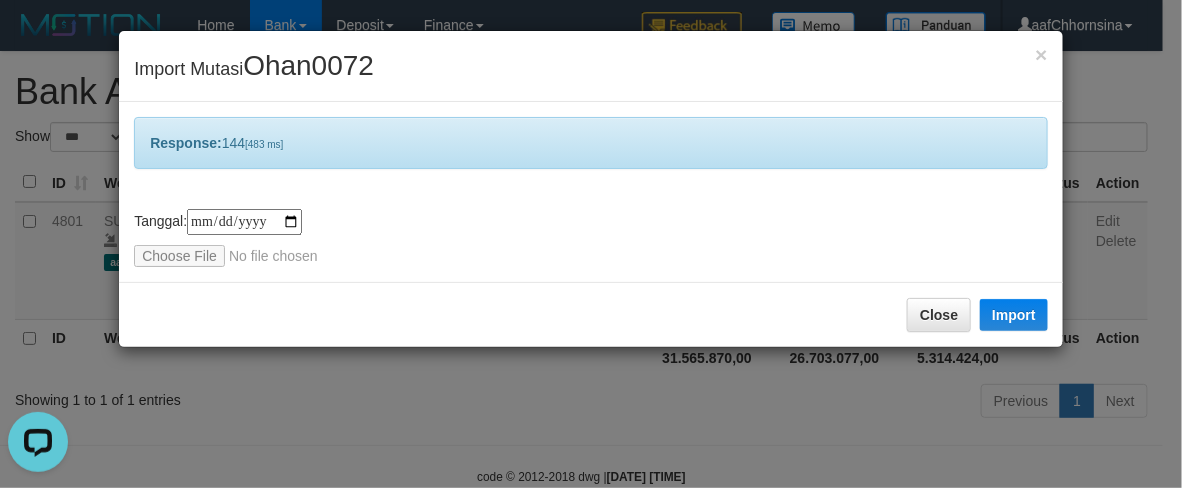 drag, startPoint x: 517, startPoint y: 385, endPoint x: 627, endPoint y: 406, distance: 111.9866 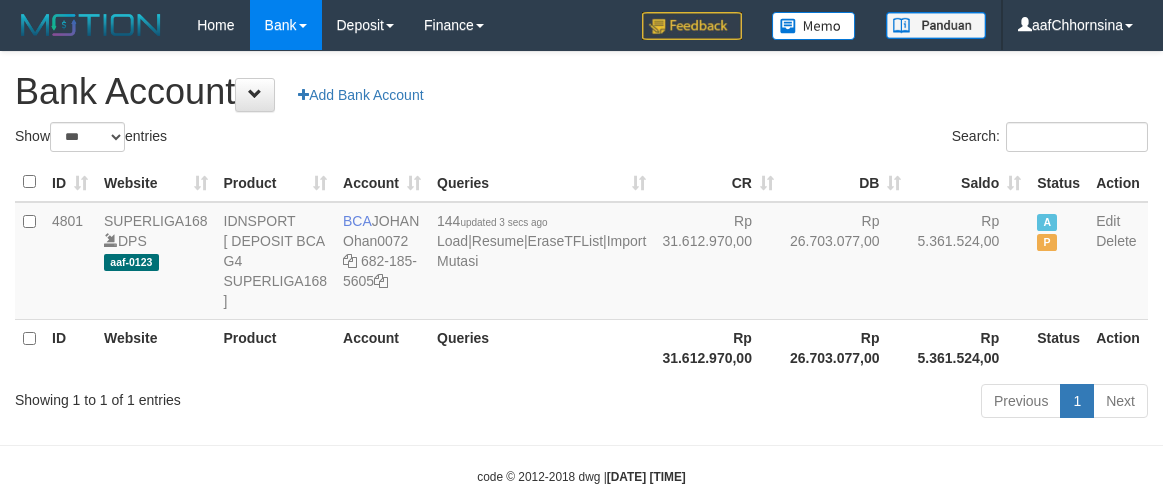 select on "***" 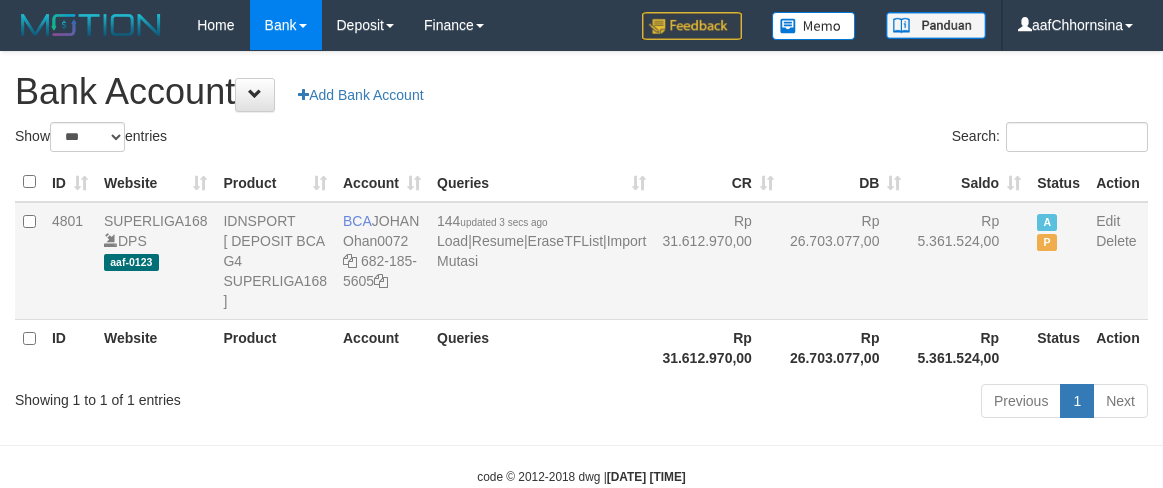 scroll, scrollTop: 0, scrollLeft: 0, axis: both 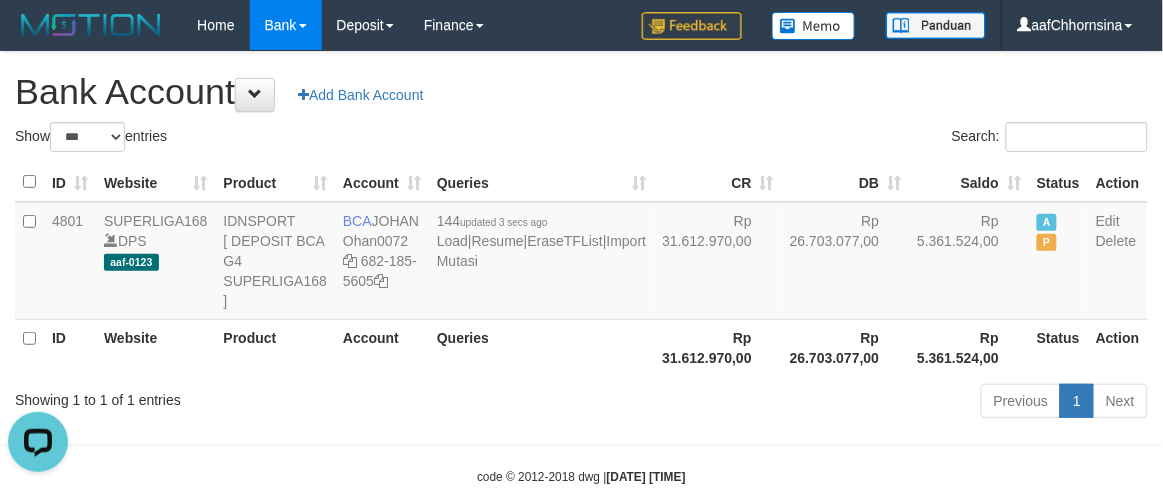 click on "Previous 1 Next" at bounding box center (824, 403) 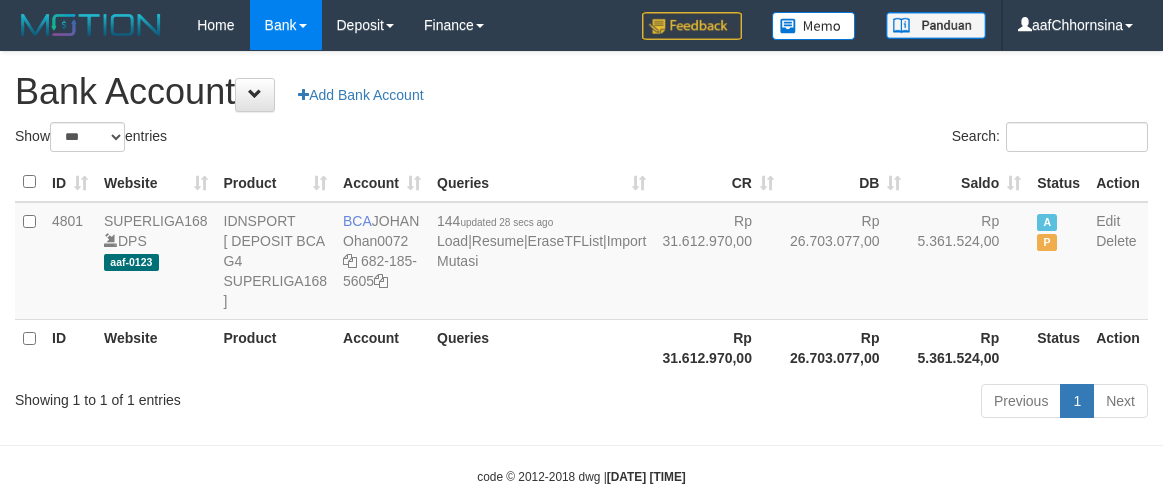 select on "***" 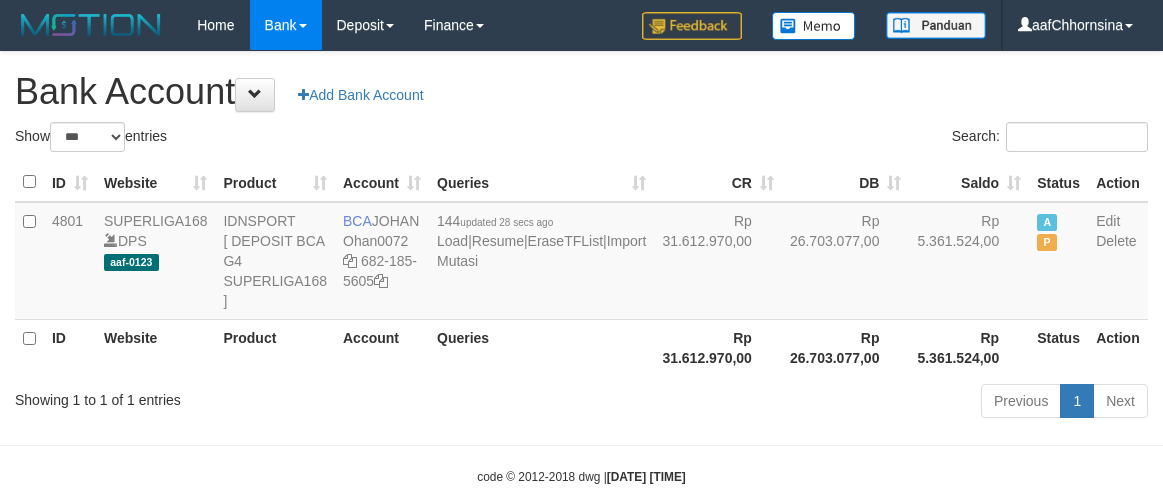 scroll, scrollTop: 0, scrollLeft: 0, axis: both 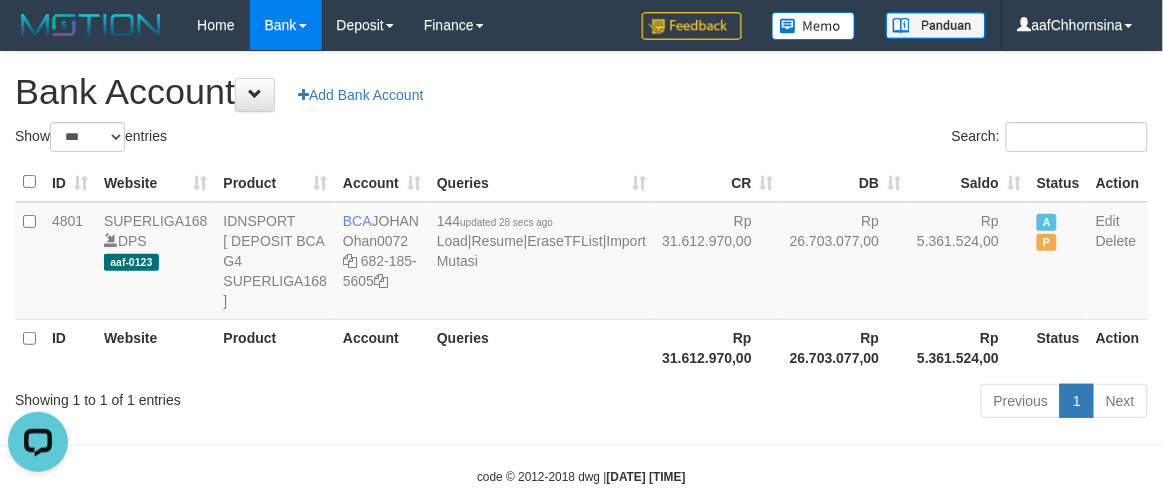 click on "Account" at bounding box center [382, 347] 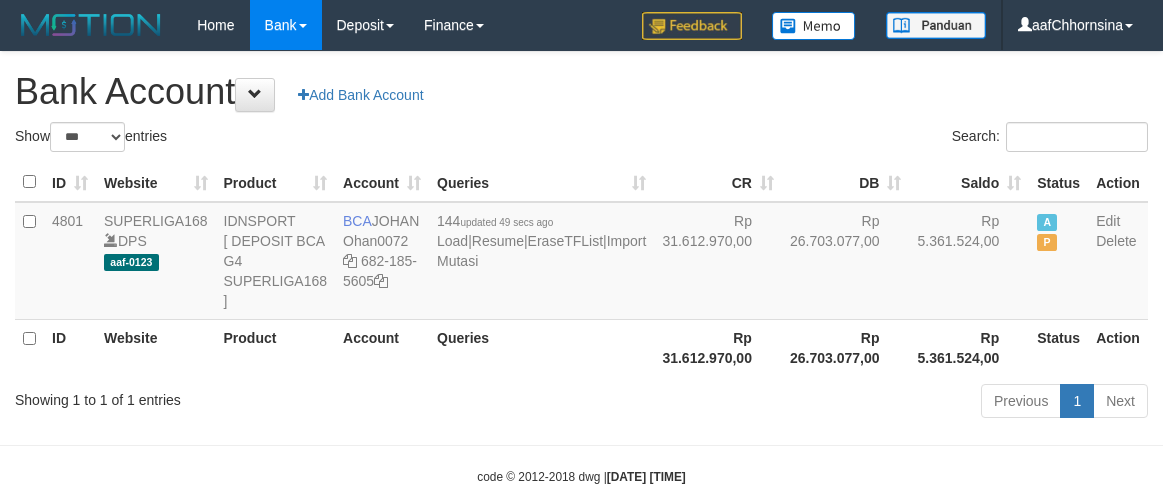 select on "***" 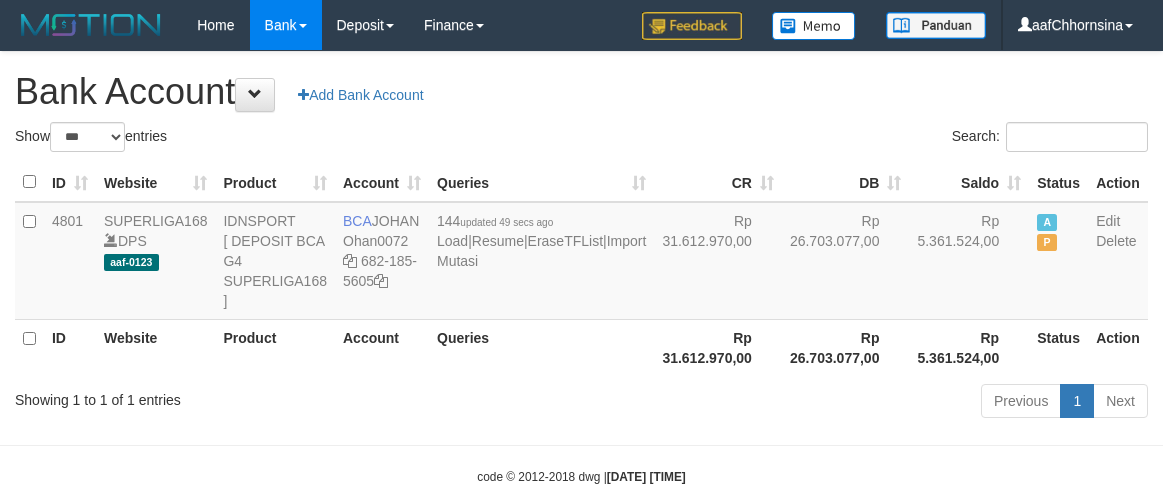 scroll, scrollTop: 0, scrollLeft: 0, axis: both 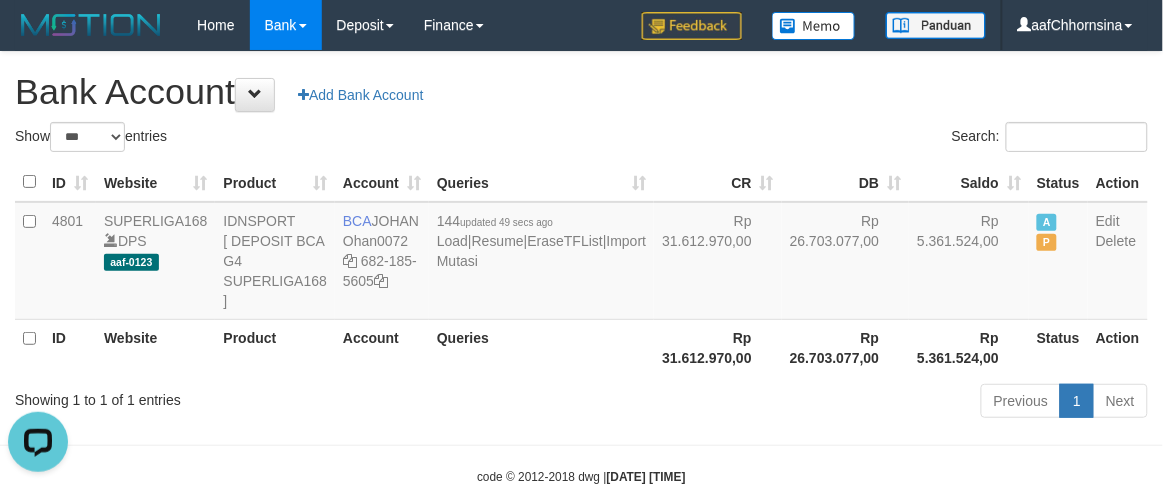click on "Rp 31.612.970,00" at bounding box center [718, 347] 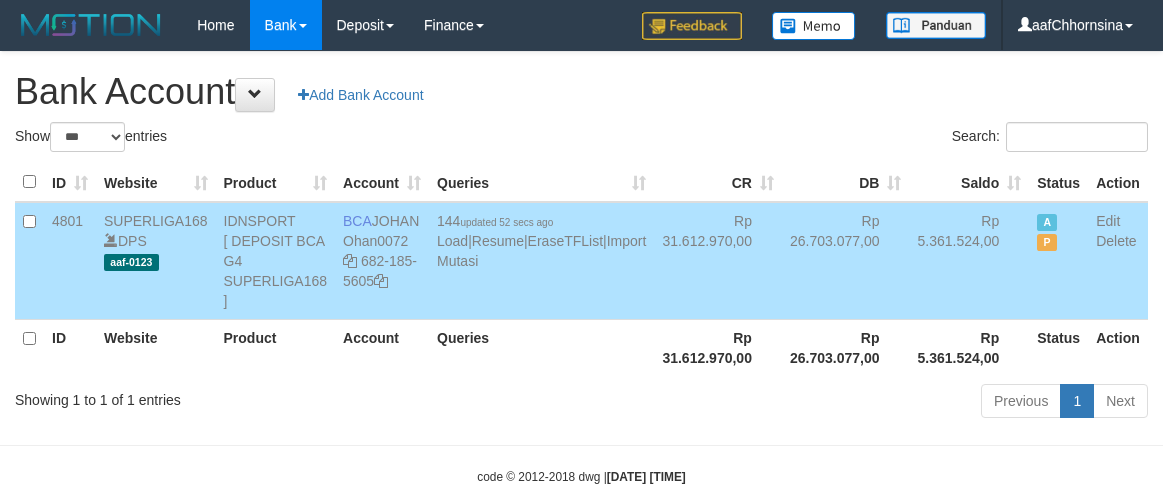 select on "***" 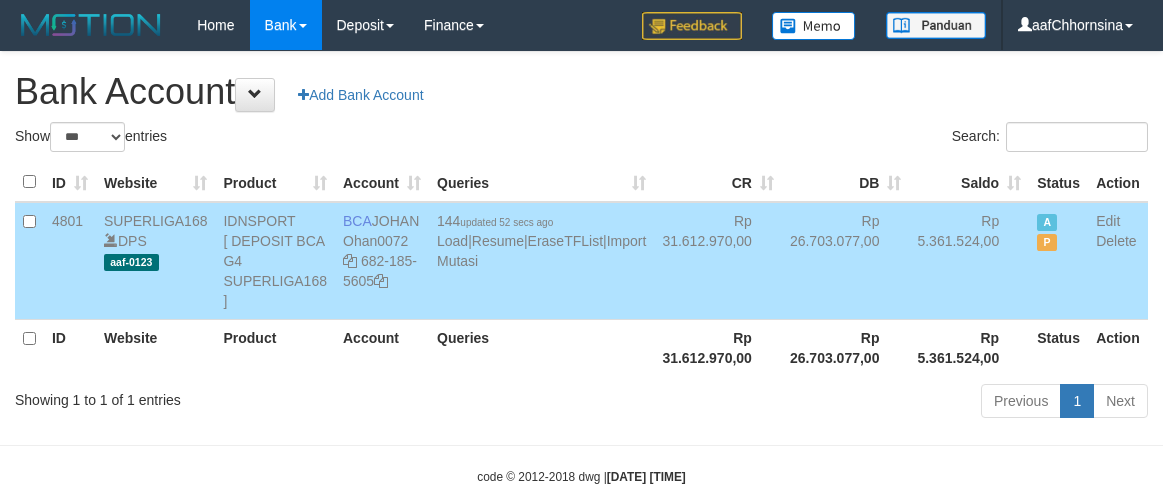 scroll, scrollTop: 0, scrollLeft: 0, axis: both 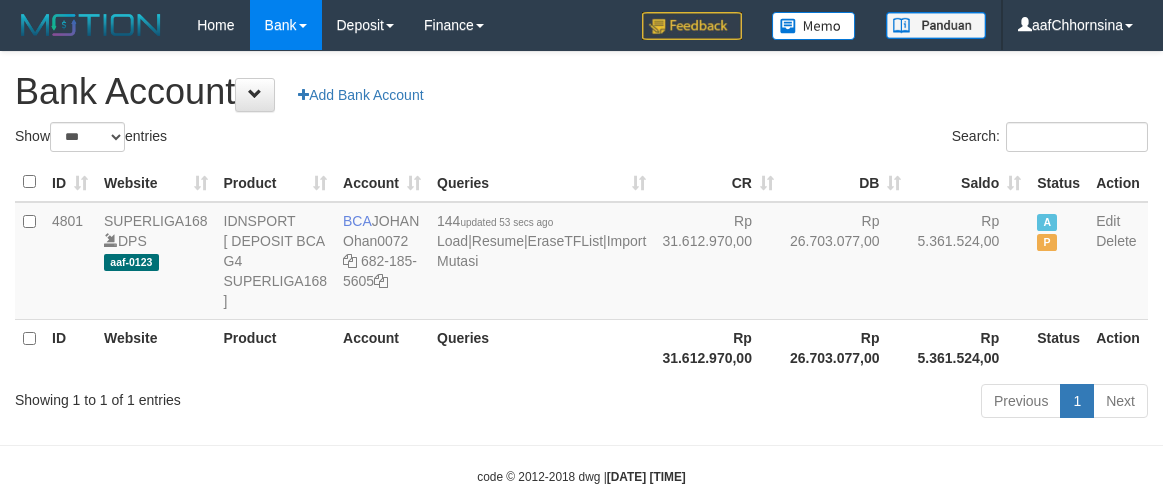 select on "***" 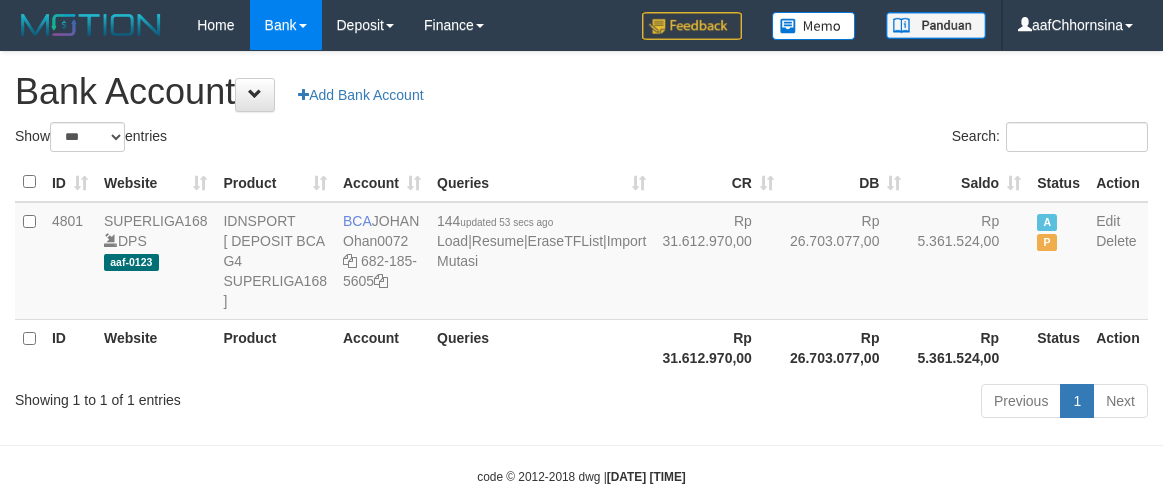 scroll, scrollTop: 0, scrollLeft: 0, axis: both 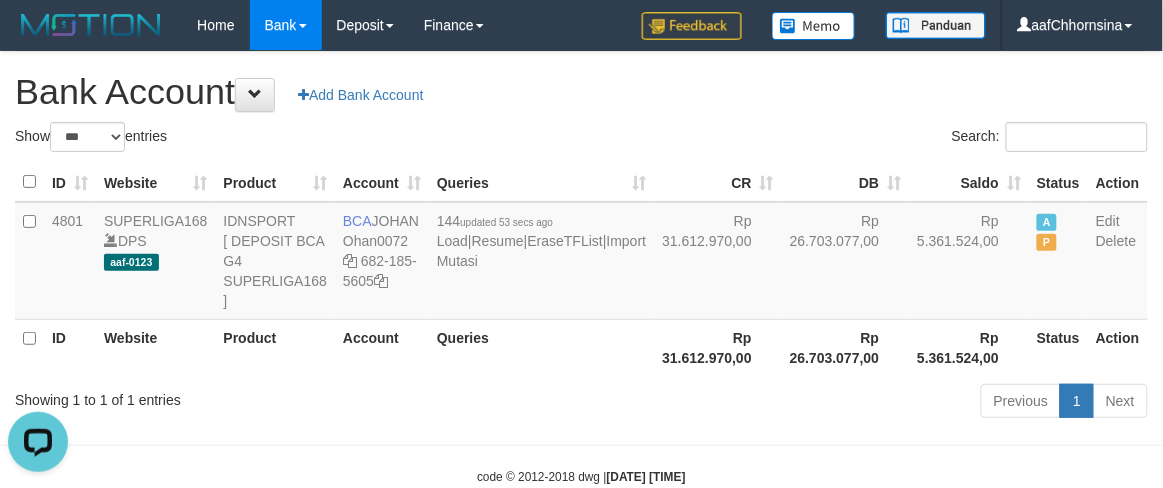 click on "Toggle navigation
Home
Bank
Account List
Note Mutasi
Deposit
DPS List
History
Note DPS
Finance
Financial Data
aafChhornsina
My Profile
Log Out
-" at bounding box center (581, 268) 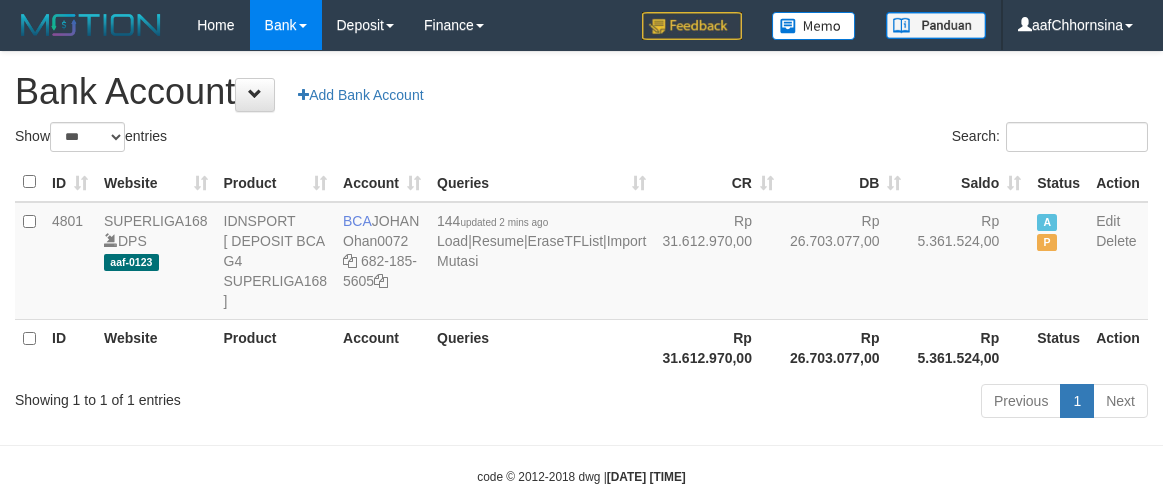 select on "***" 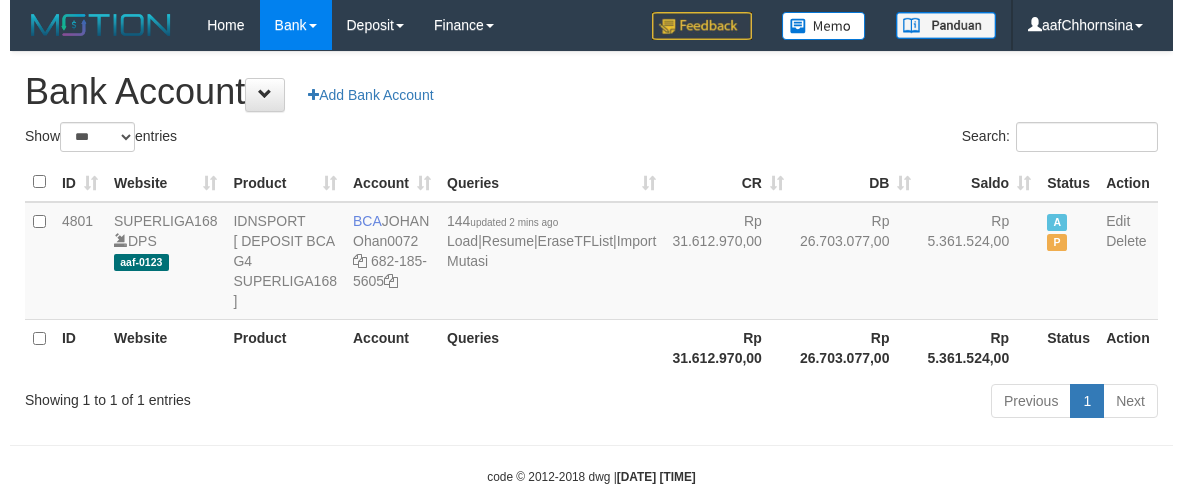 scroll, scrollTop: 0, scrollLeft: 0, axis: both 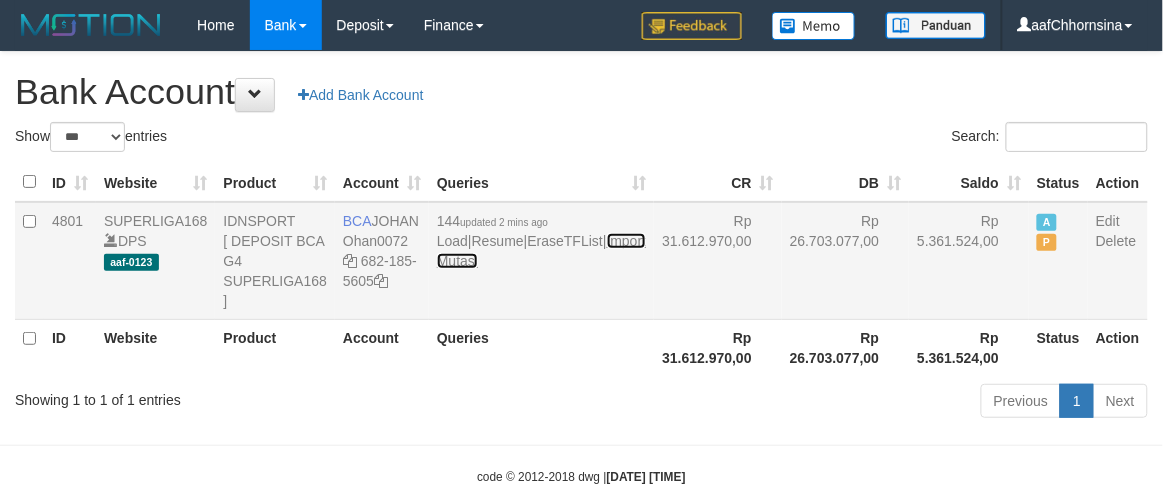 click on "Import Mutasi" at bounding box center (541, 251) 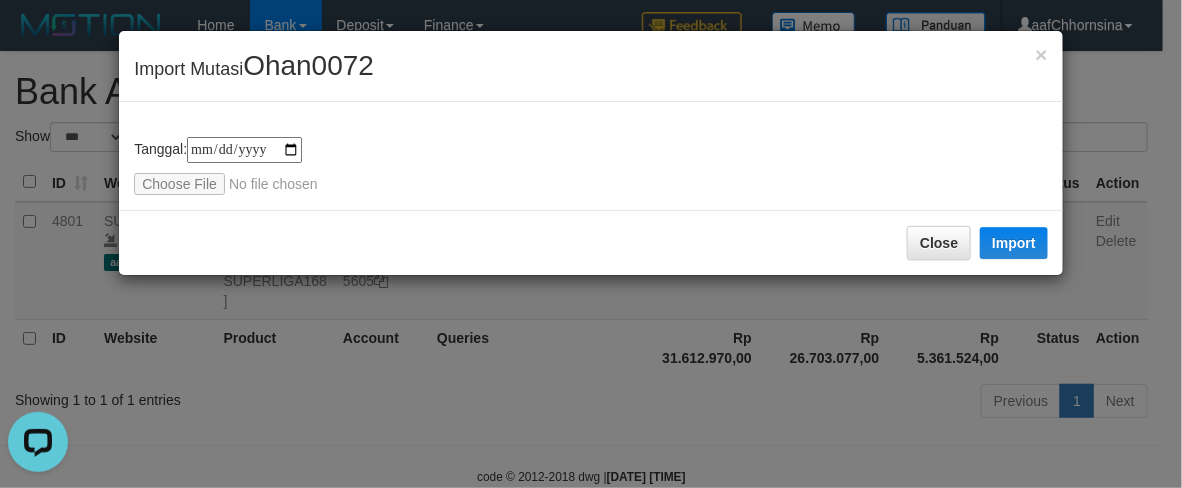 scroll, scrollTop: 0, scrollLeft: 0, axis: both 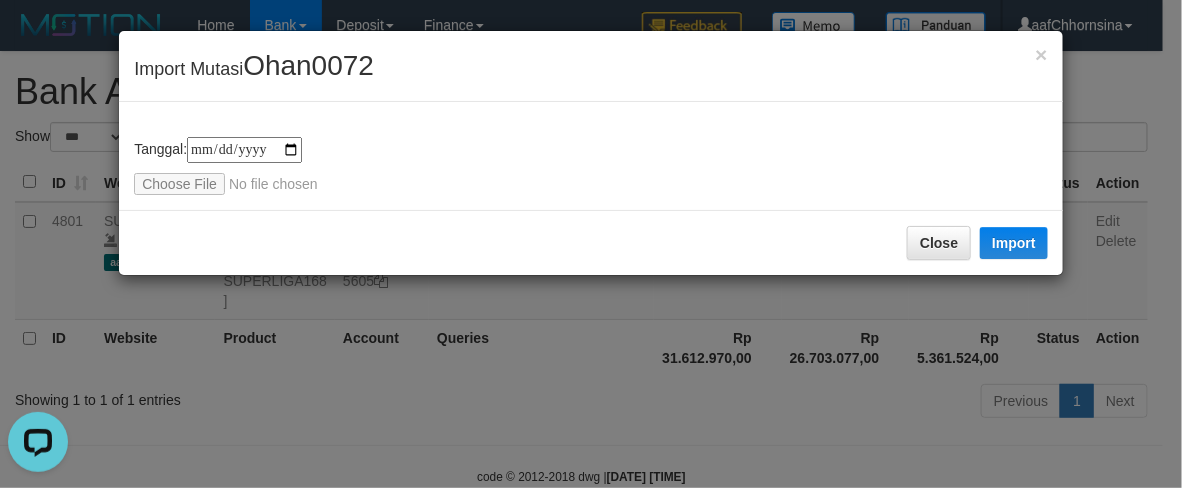 type on "**********" 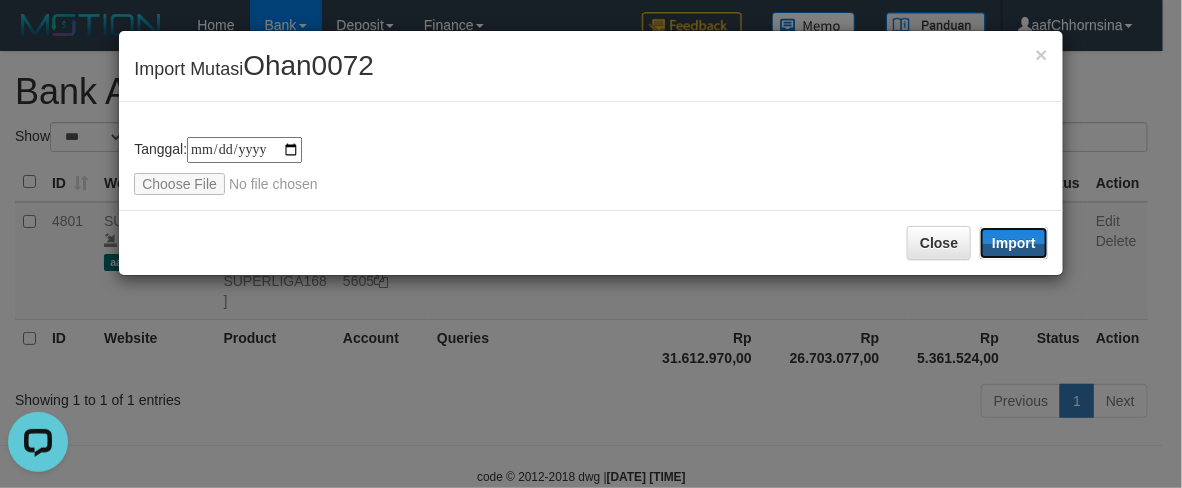 drag, startPoint x: 1020, startPoint y: 242, endPoint x: 732, endPoint y: 283, distance: 290.90378 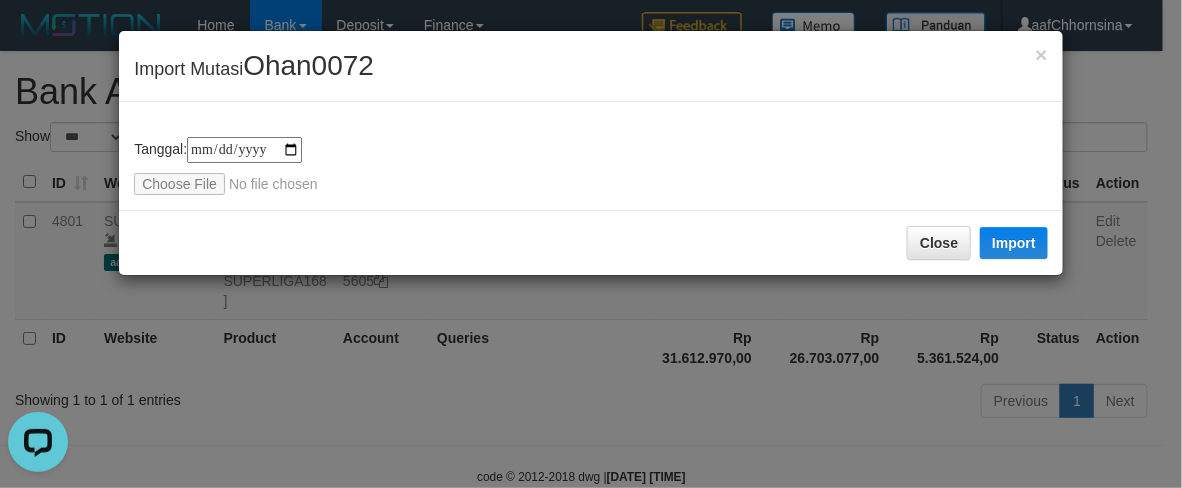 click on "Close
Import" at bounding box center (591, 242) 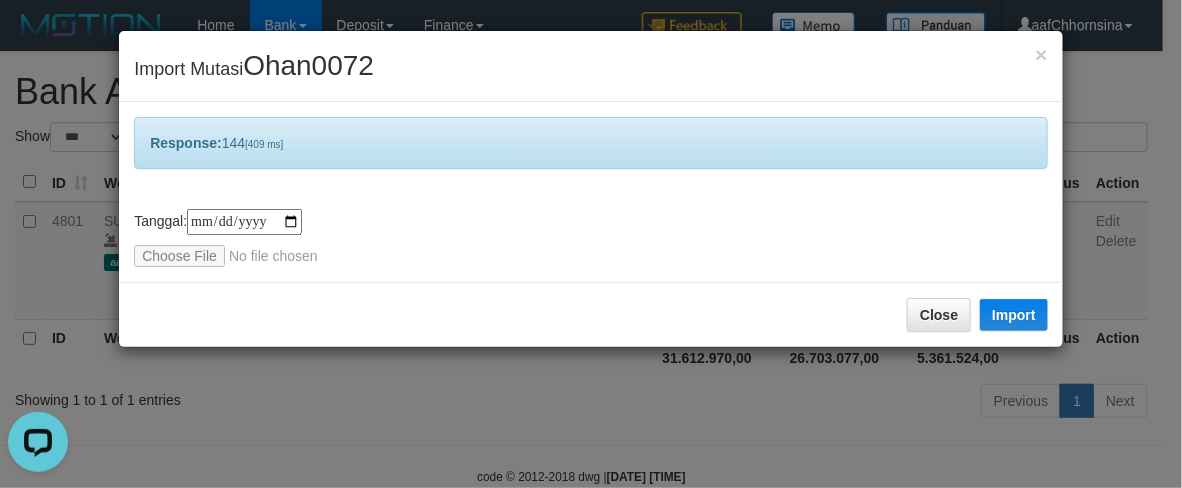 drag, startPoint x: 646, startPoint y: 56, endPoint x: 665, endPoint y: 57, distance: 19.026299 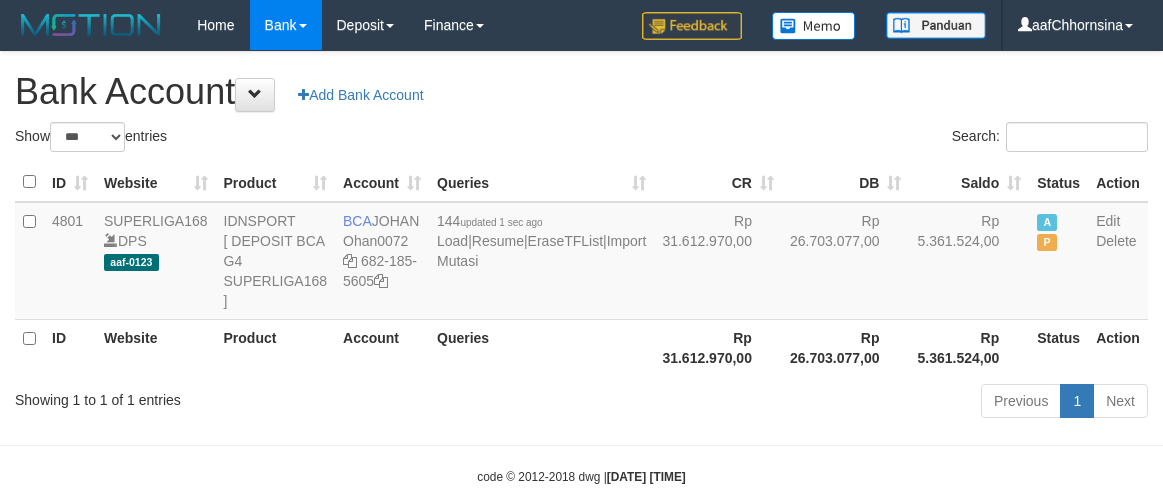 select on "***" 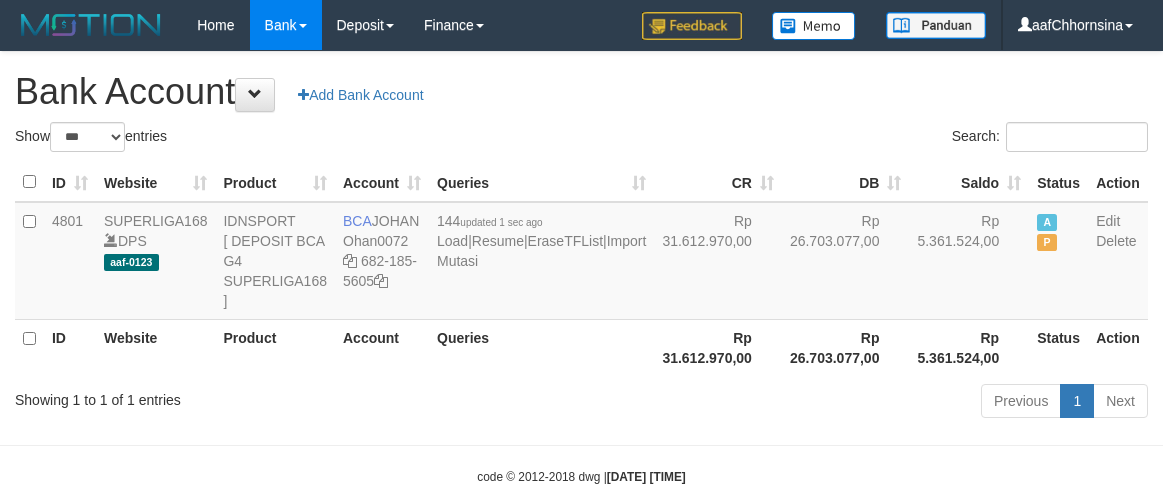 scroll, scrollTop: 0, scrollLeft: 0, axis: both 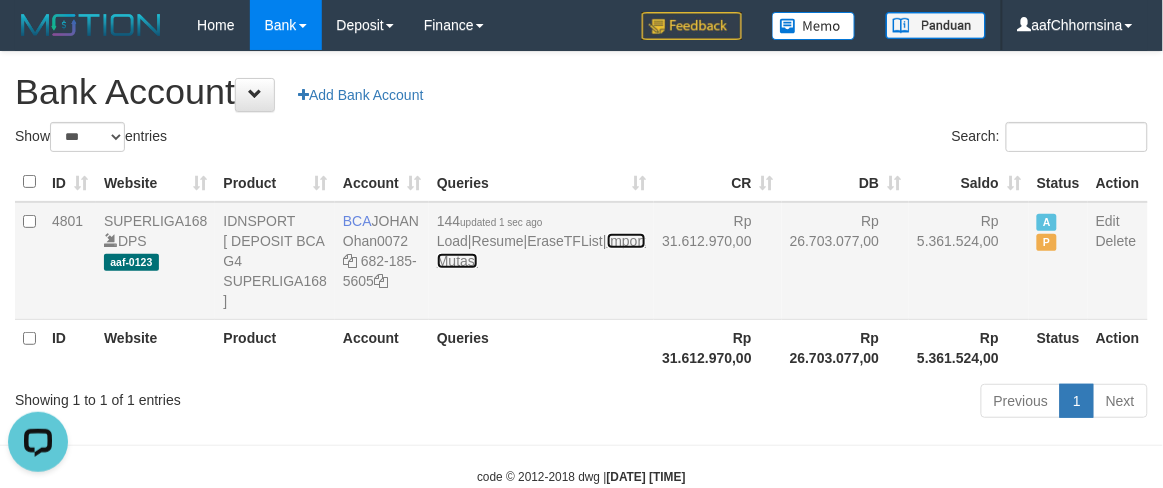 click on "Import Mutasi" at bounding box center (541, 251) 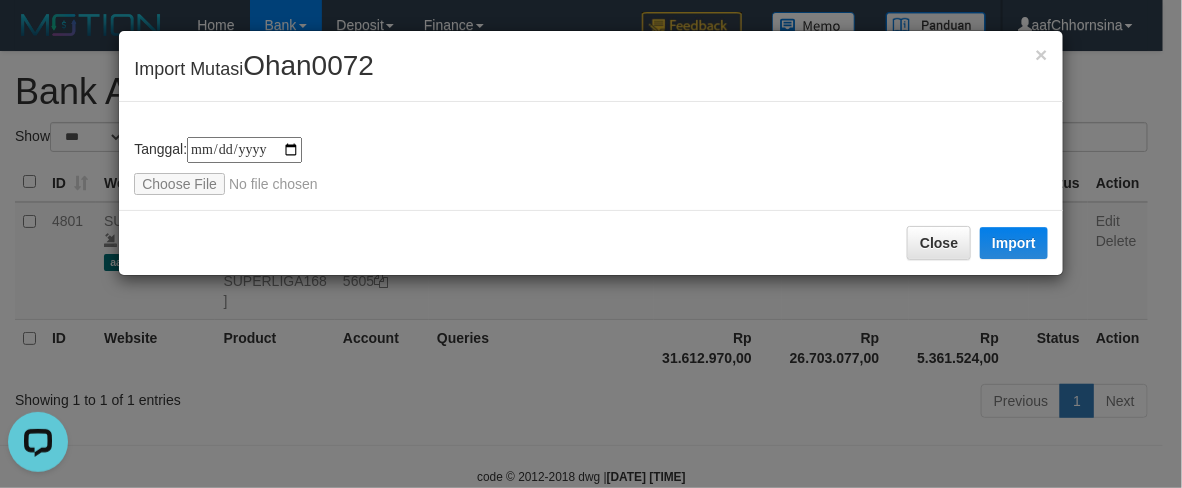 type on "**********" 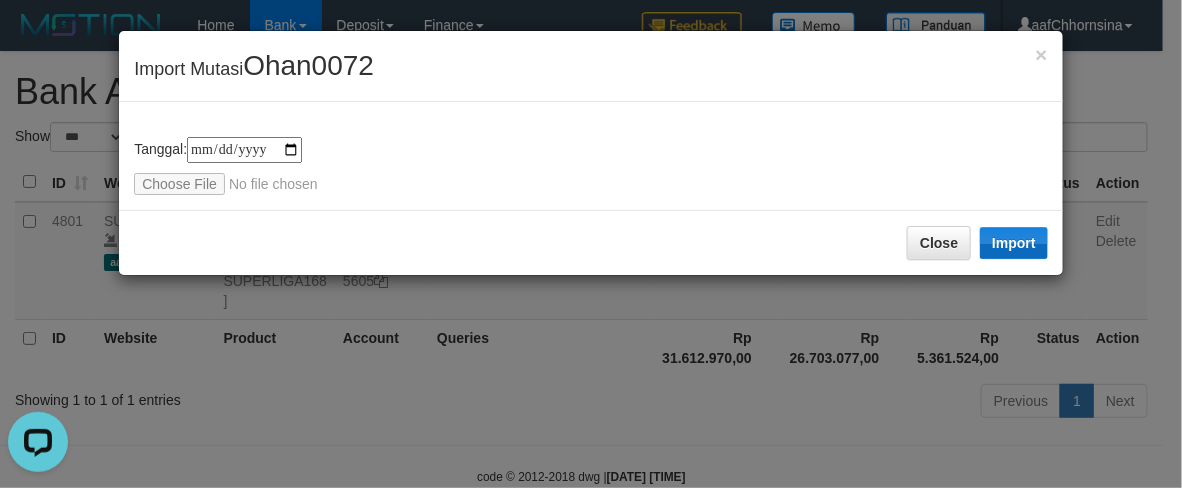 drag, startPoint x: 1032, startPoint y: 257, endPoint x: 1023, endPoint y: 252, distance: 10.29563 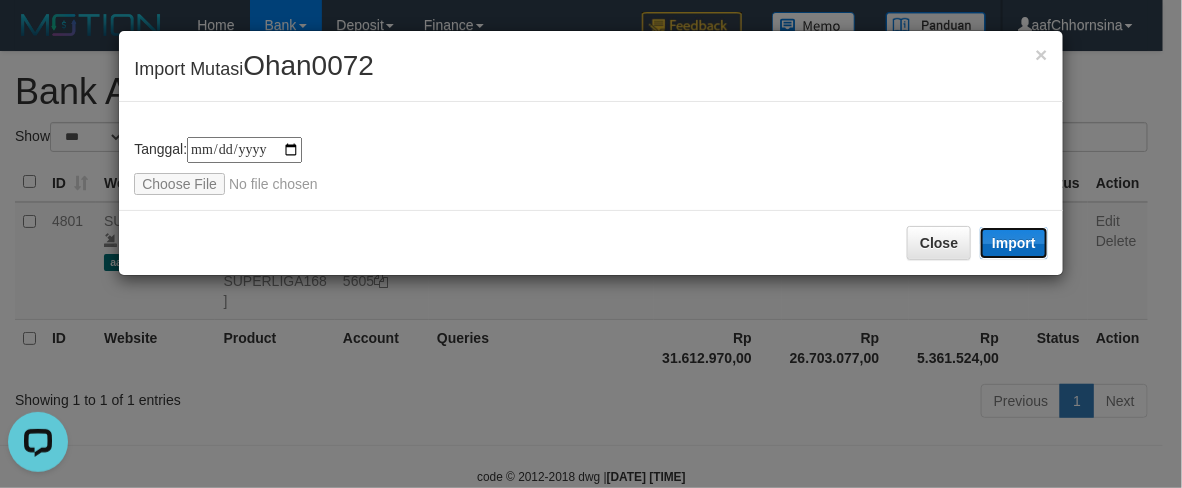 click on "Import" at bounding box center [1014, 243] 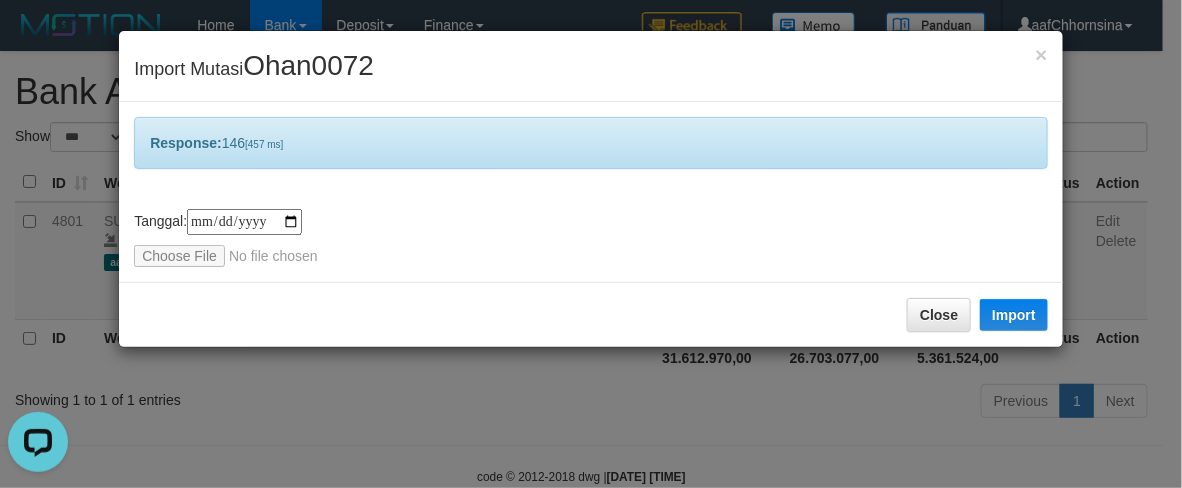 drag, startPoint x: 677, startPoint y: 252, endPoint x: 687, endPoint y: 256, distance: 10.770329 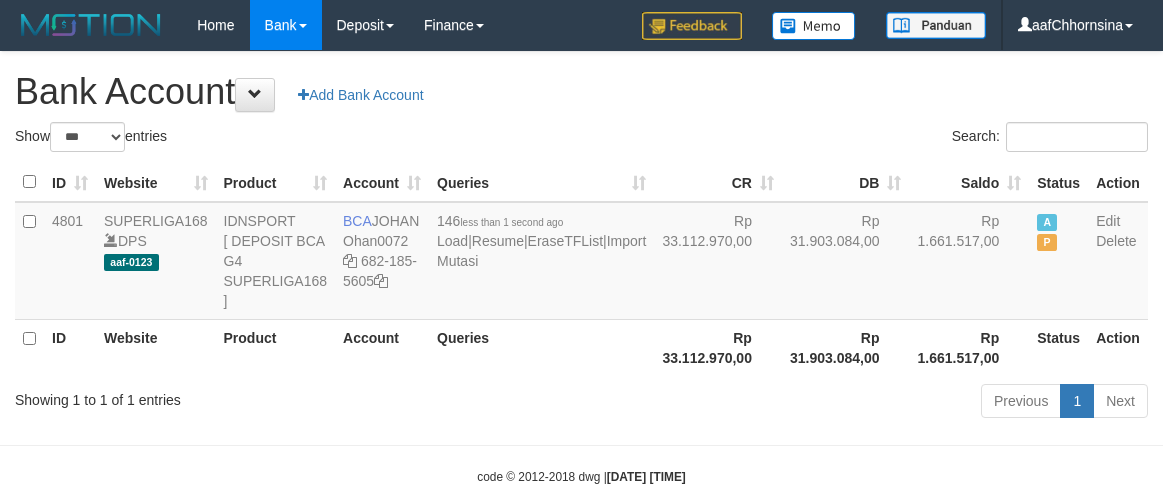 select on "***" 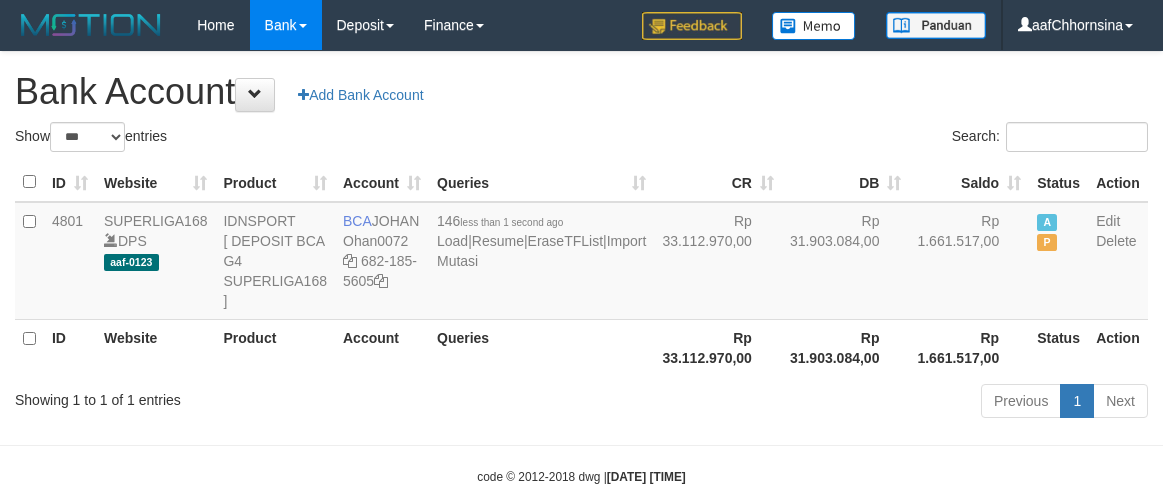 scroll, scrollTop: 0, scrollLeft: 0, axis: both 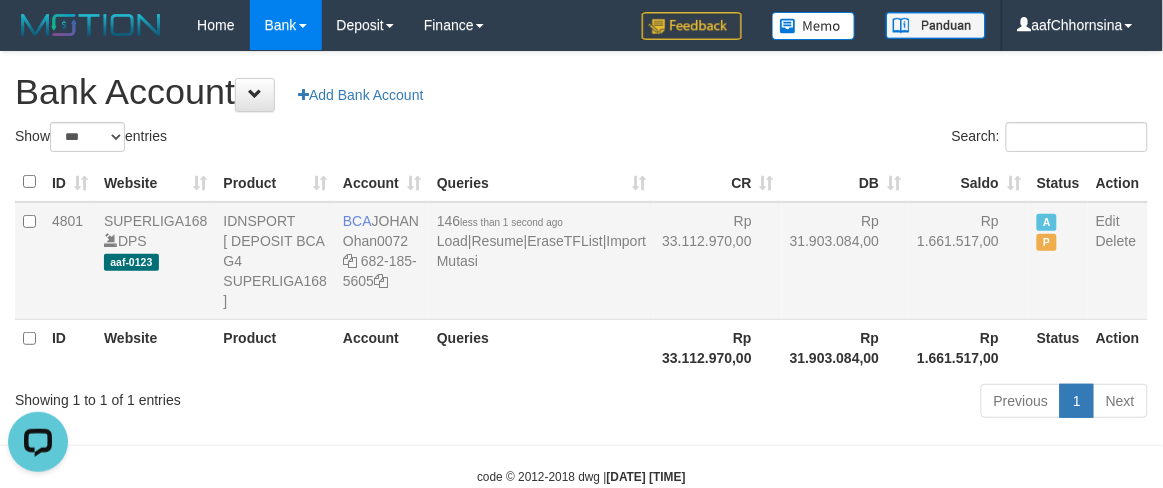click on "Rp 31.903.084,00" at bounding box center (846, 261) 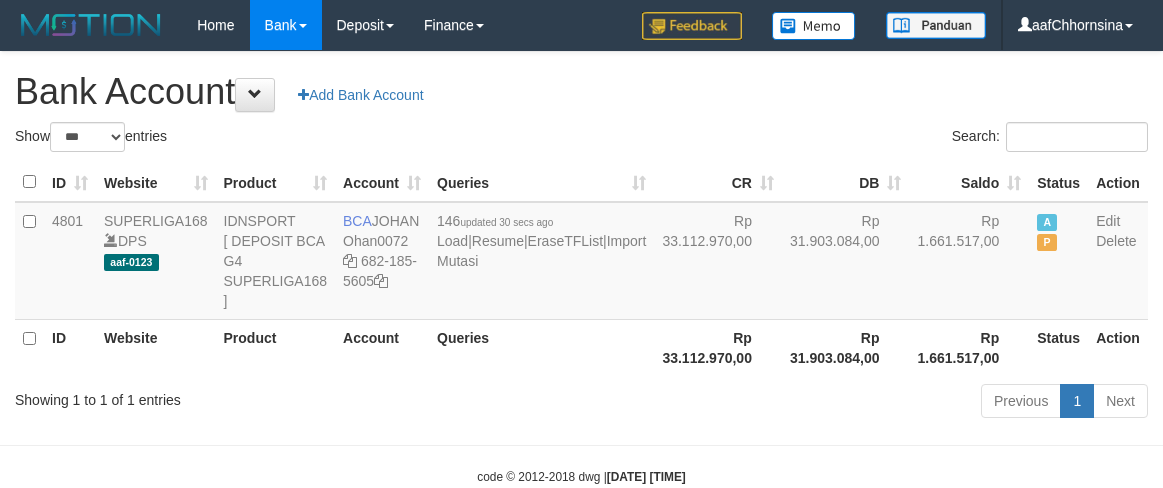select on "***" 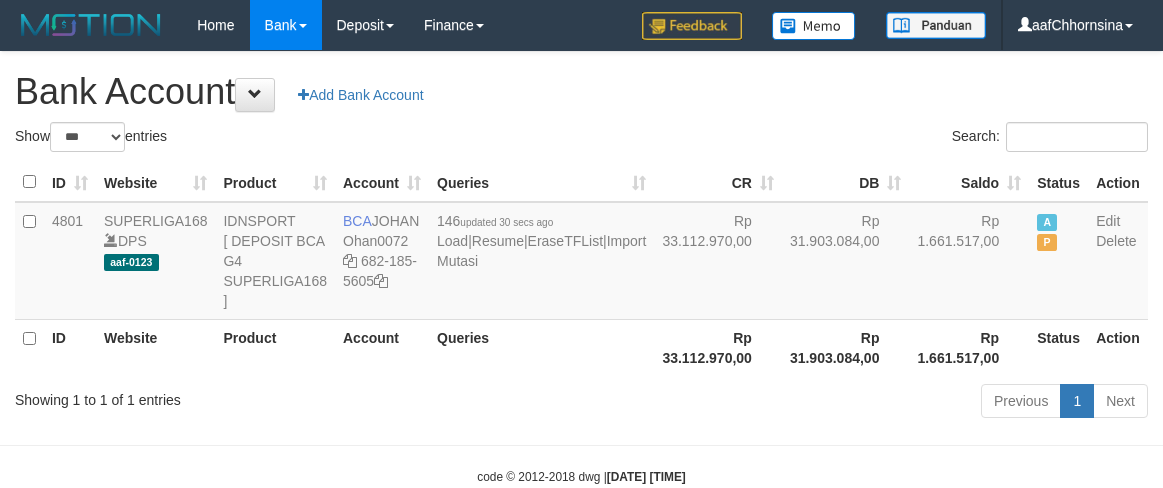 scroll, scrollTop: 0, scrollLeft: 0, axis: both 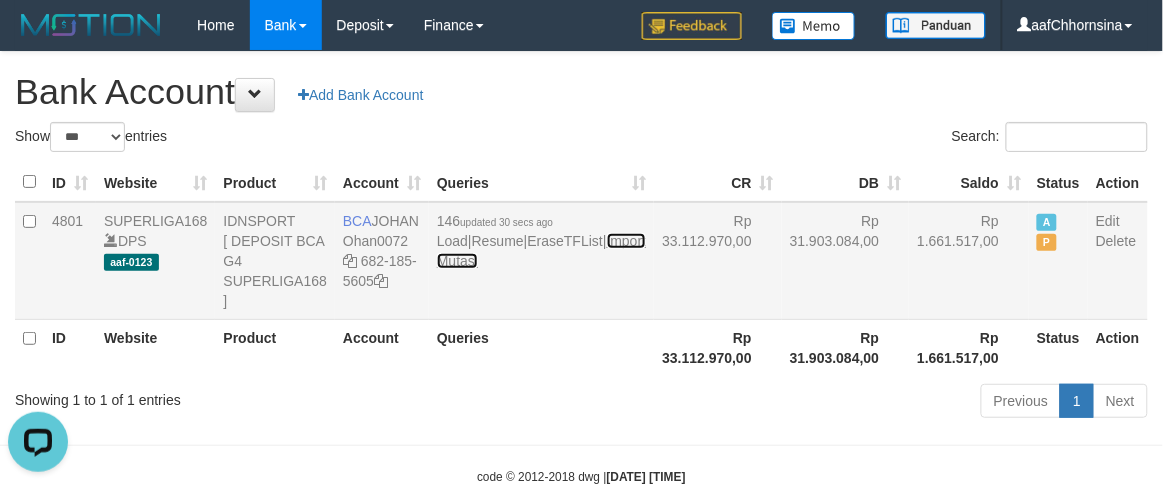 click on "Import Mutasi" at bounding box center (541, 251) 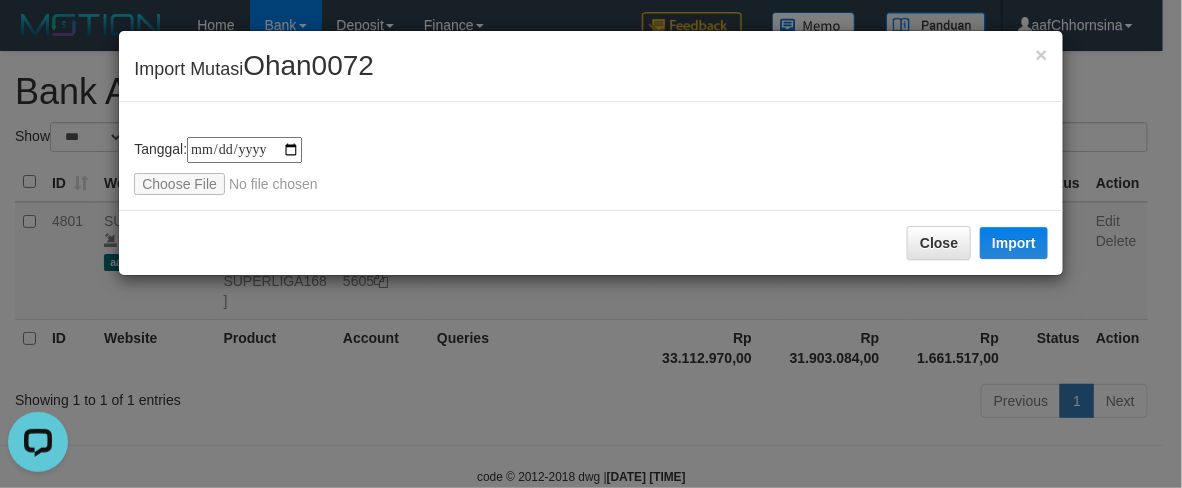 type on "**********" 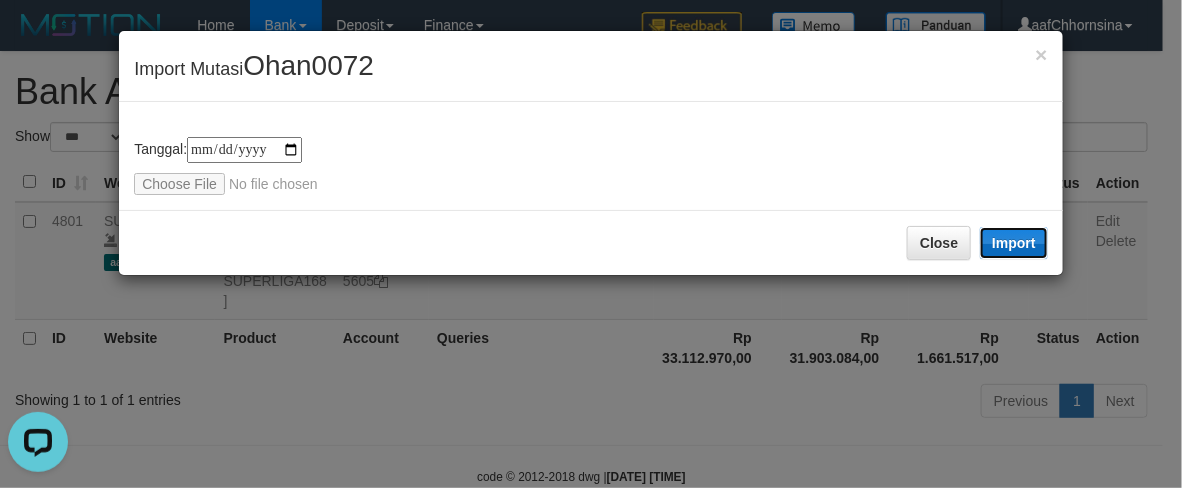 click on "Import" at bounding box center (1014, 243) 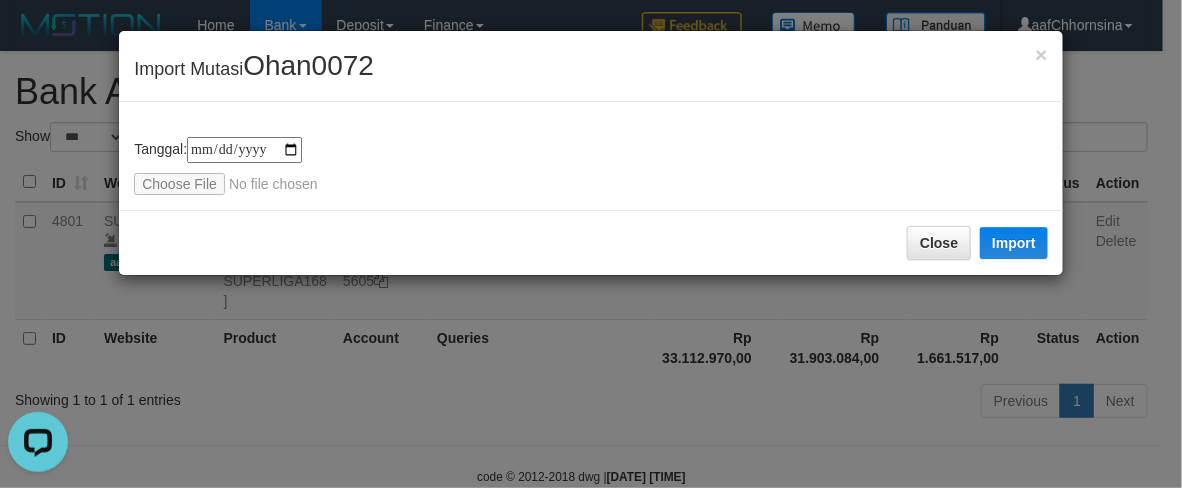 click on "**********" at bounding box center [591, 166] 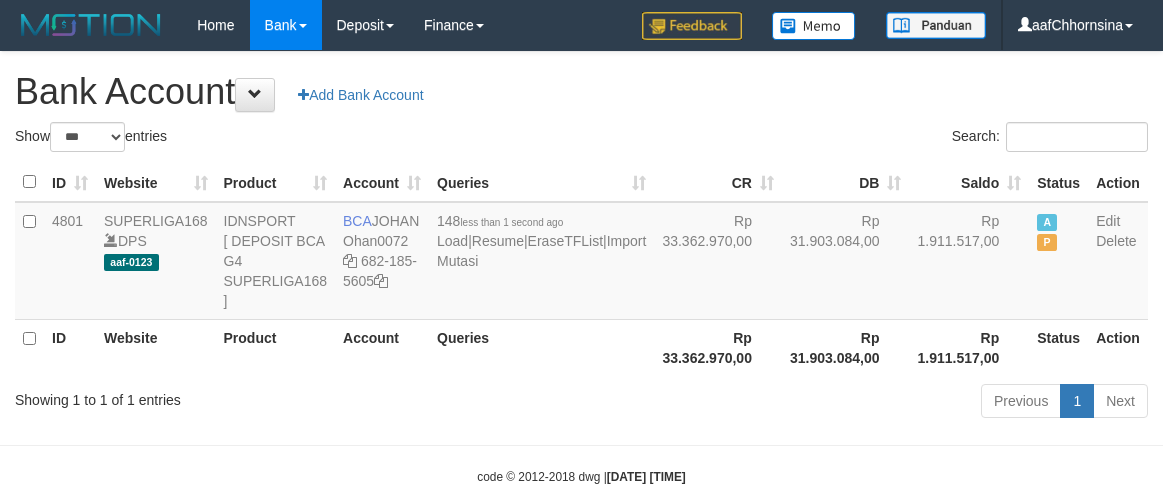 select on "***" 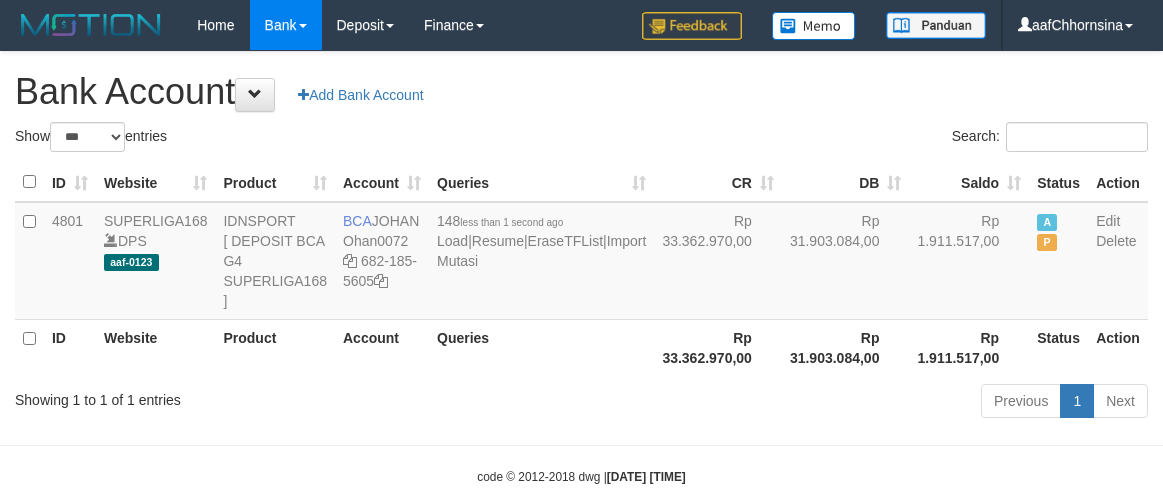 scroll, scrollTop: 0, scrollLeft: 0, axis: both 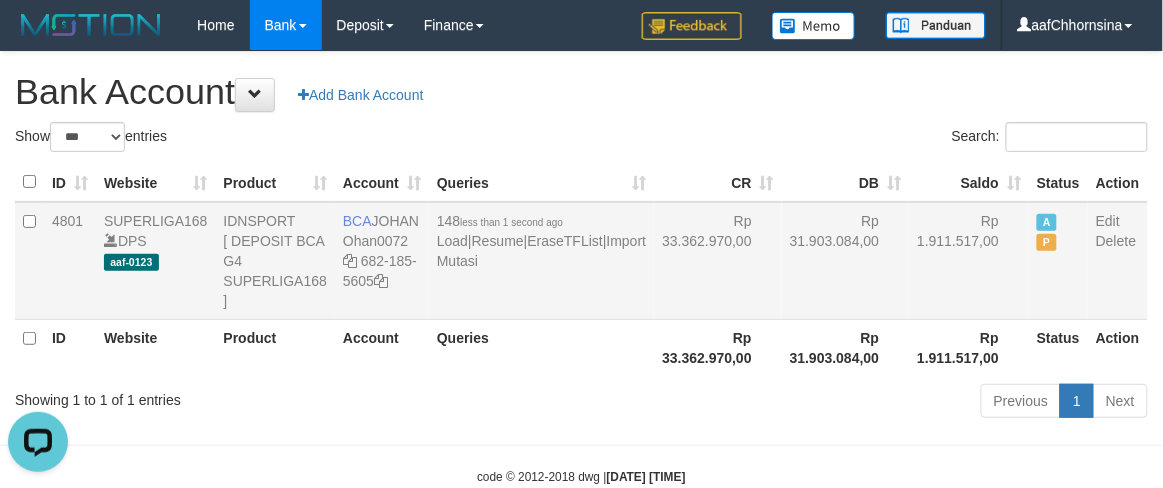 drag, startPoint x: 441, startPoint y: 363, endPoint x: 497, endPoint y: 350, distance: 57.48913 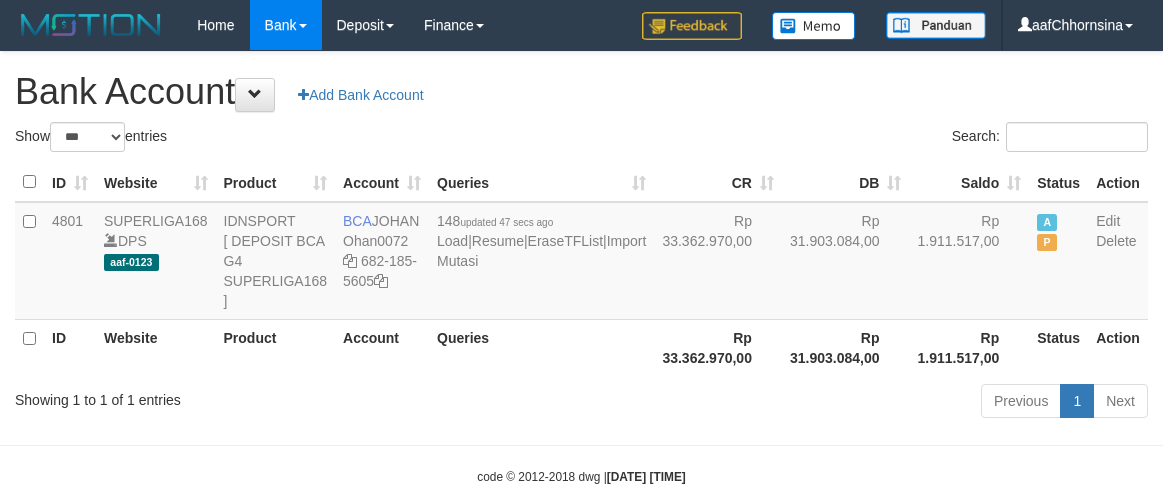 select on "***" 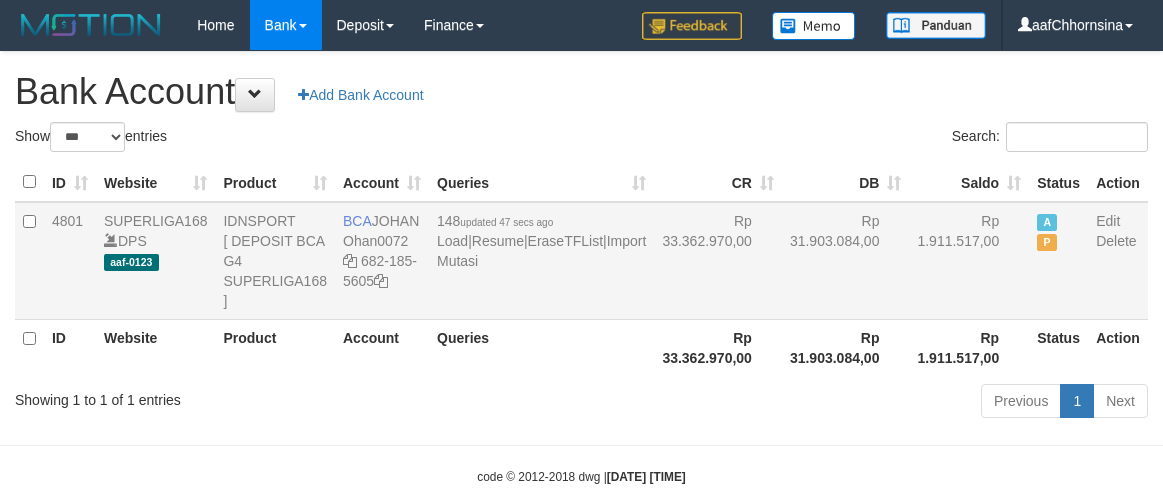 scroll, scrollTop: 0, scrollLeft: 0, axis: both 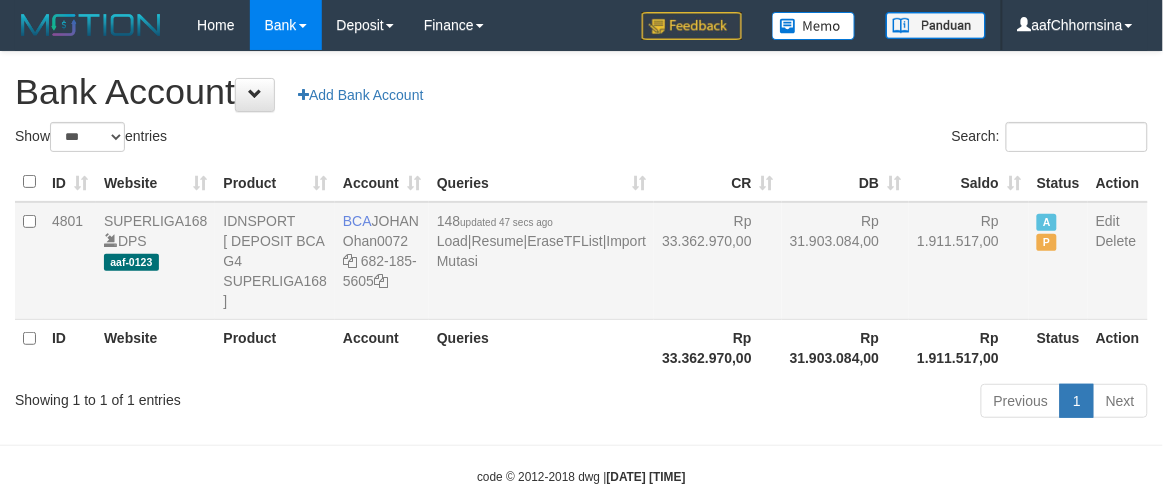 drag, startPoint x: 908, startPoint y: 251, endPoint x: 1011, endPoint y: 285, distance: 108.46658 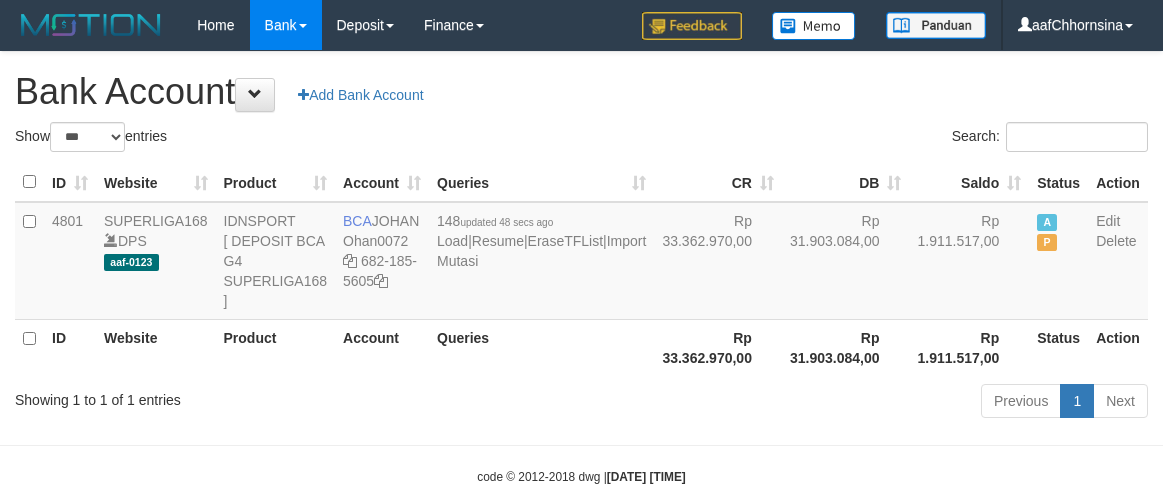 select on "***" 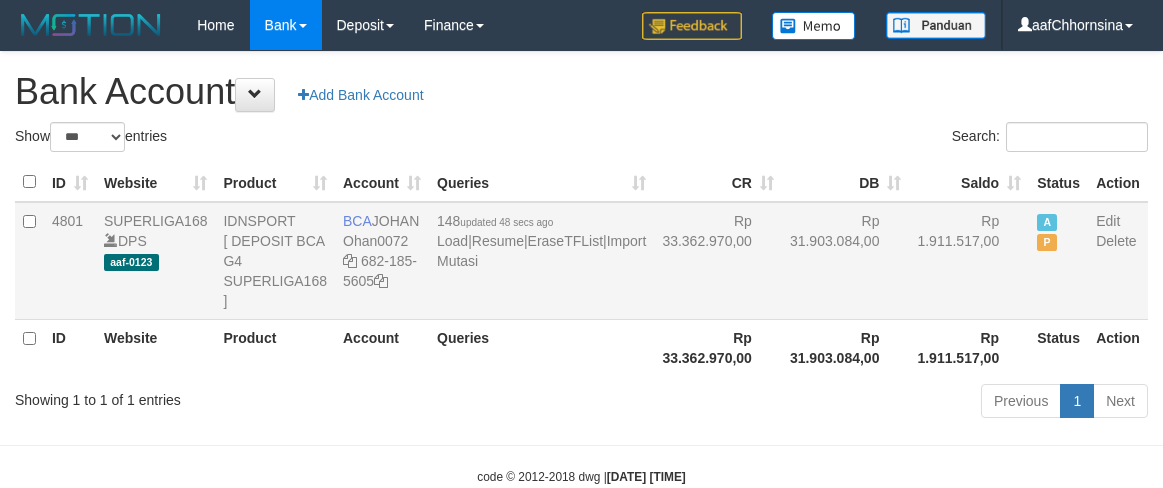 scroll, scrollTop: 0, scrollLeft: 0, axis: both 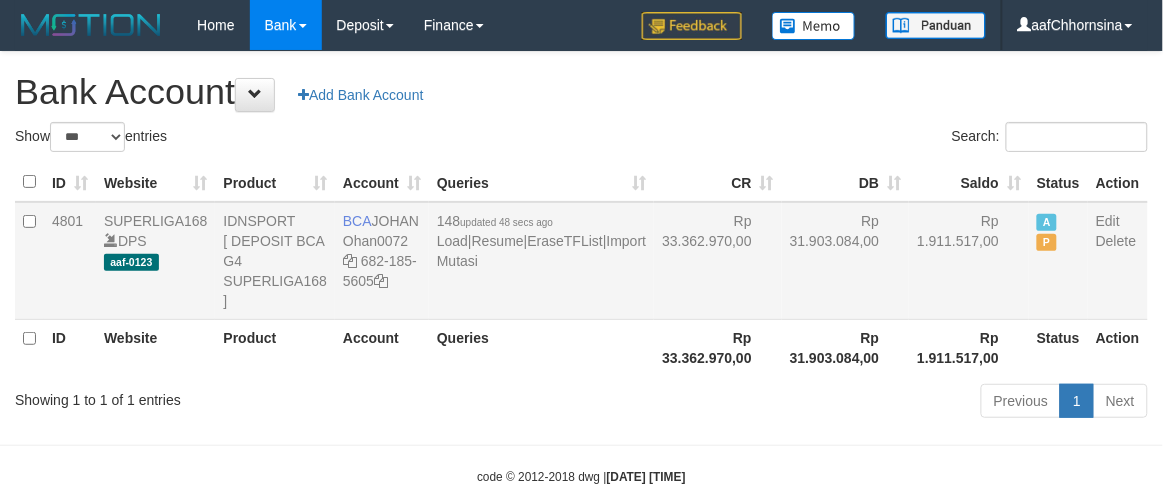 click on "Rp 31.903.084,00" at bounding box center (846, 261) 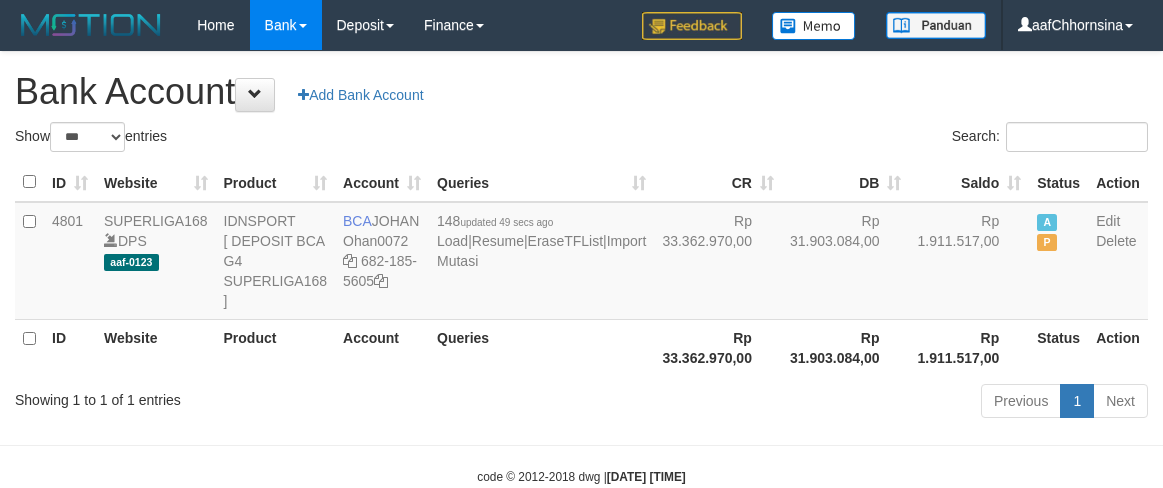 select on "***" 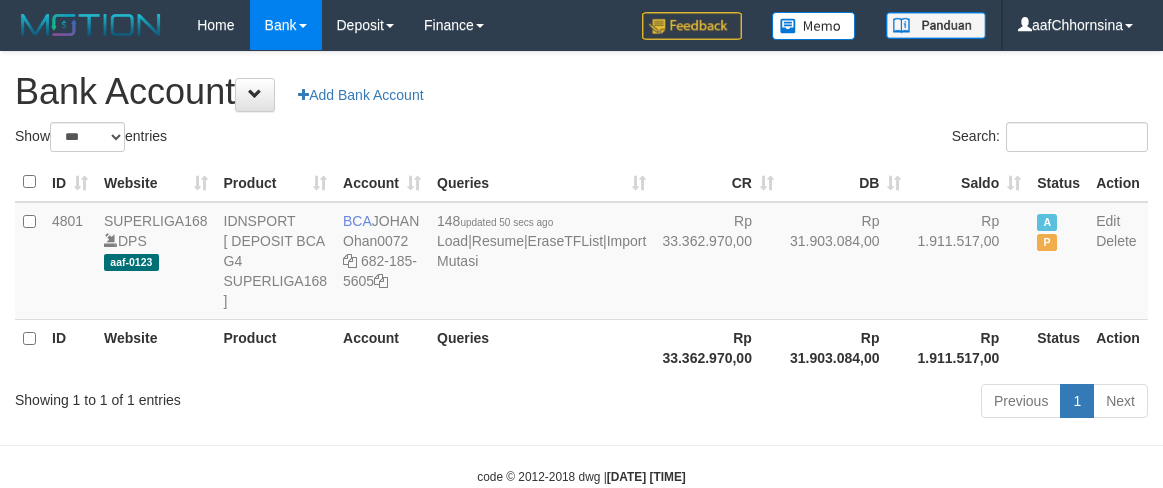 select on "***" 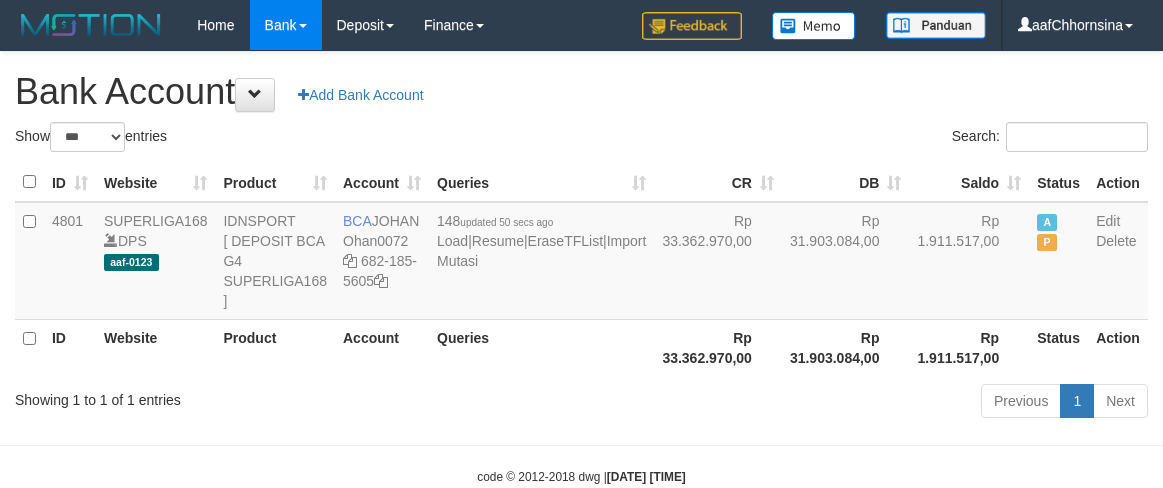 scroll, scrollTop: 0, scrollLeft: 0, axis: both 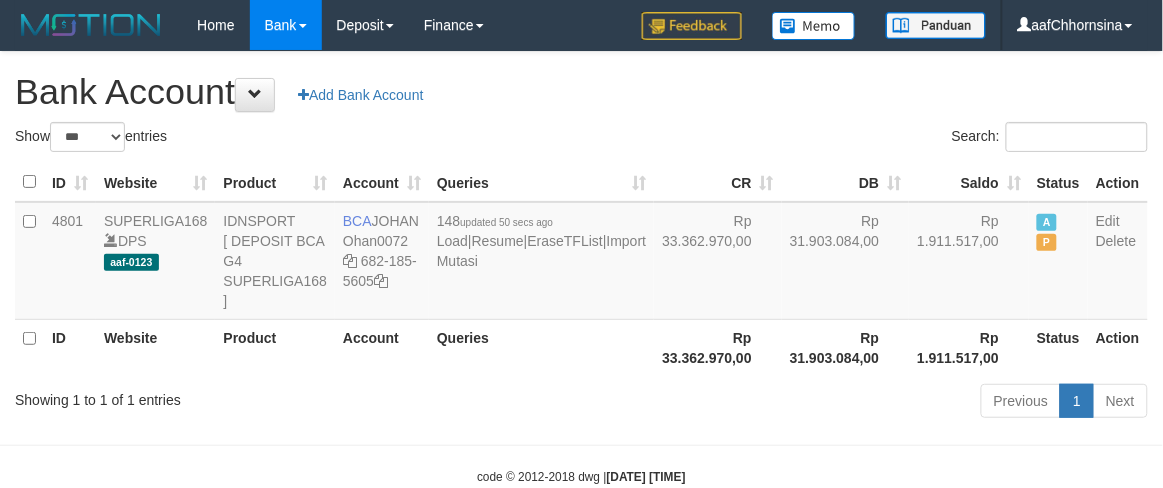 drag, startPoint x: 617, startPoint y: 426, endPoint x: 641, endPoint y: 395, distance: 39.20459 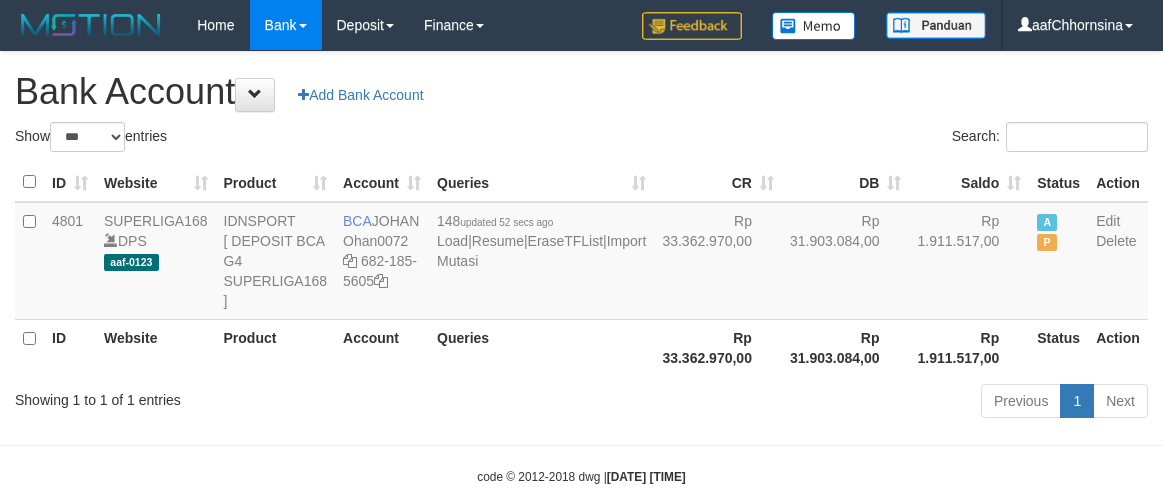 select on "***" 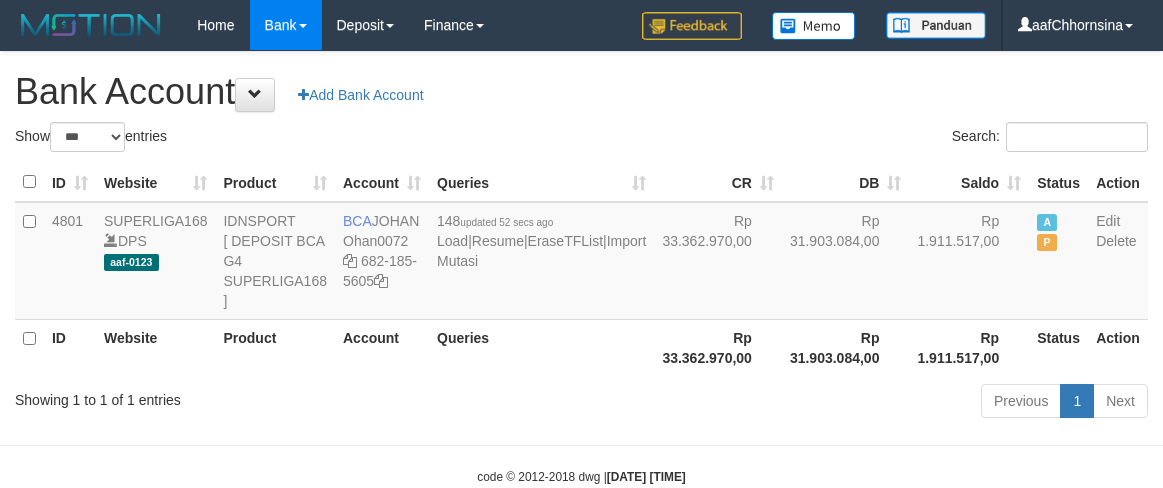 scroll, scrollTop: 0, scrollLeft: 0, axis: both 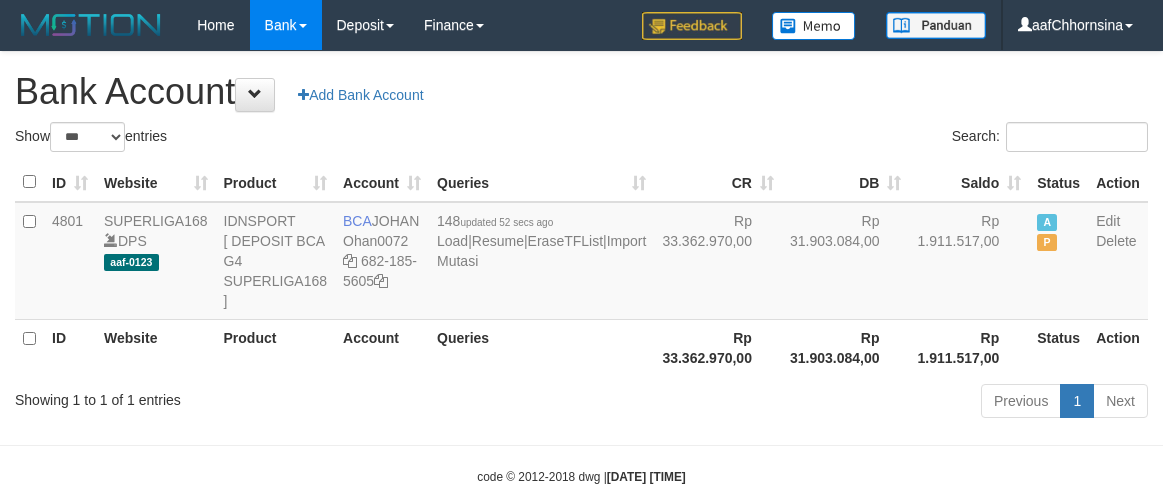 select on "***" 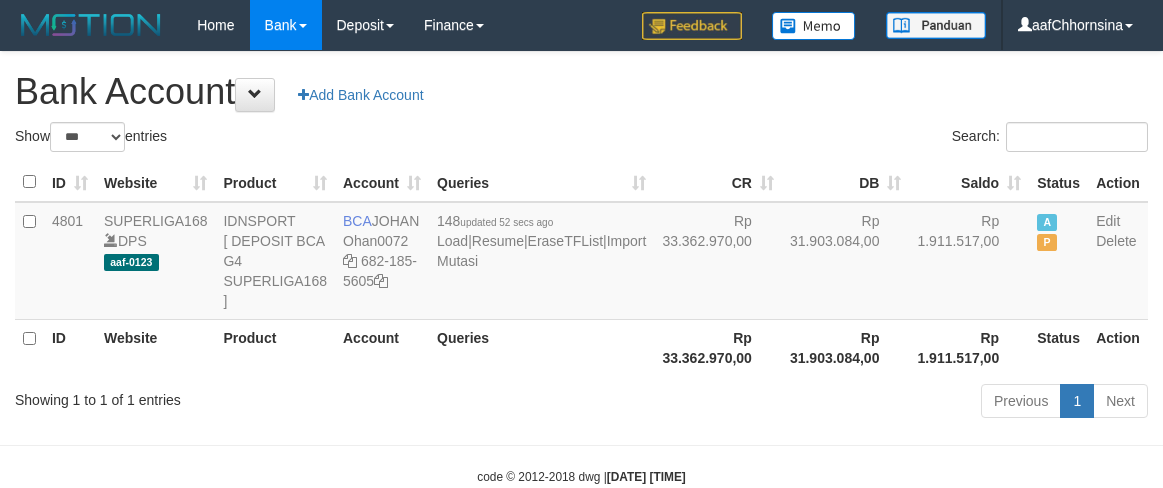 scroll, scrollTop: 0, scrollLeft: 0, axis: both 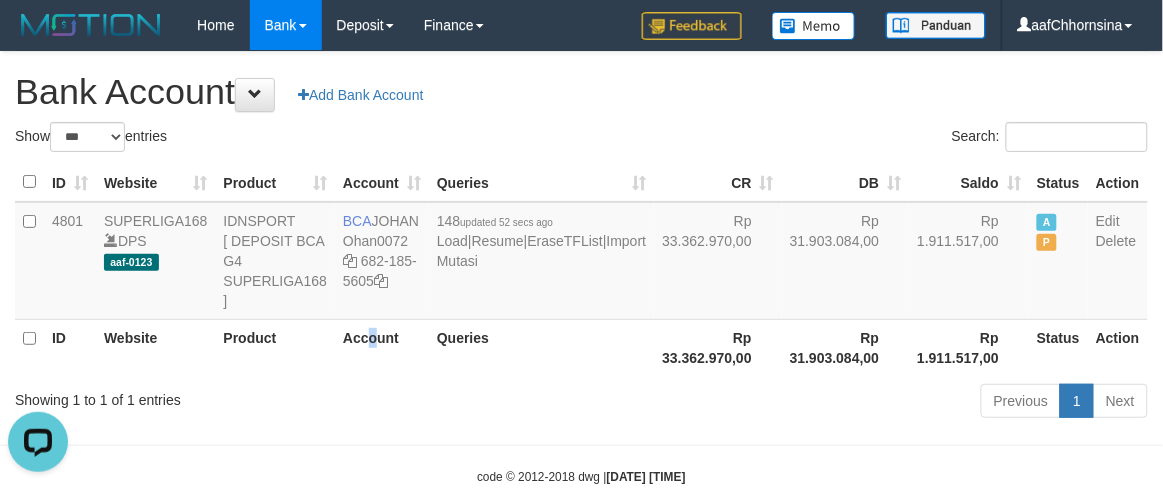 click on "Account" at bounding box center (382, 347) 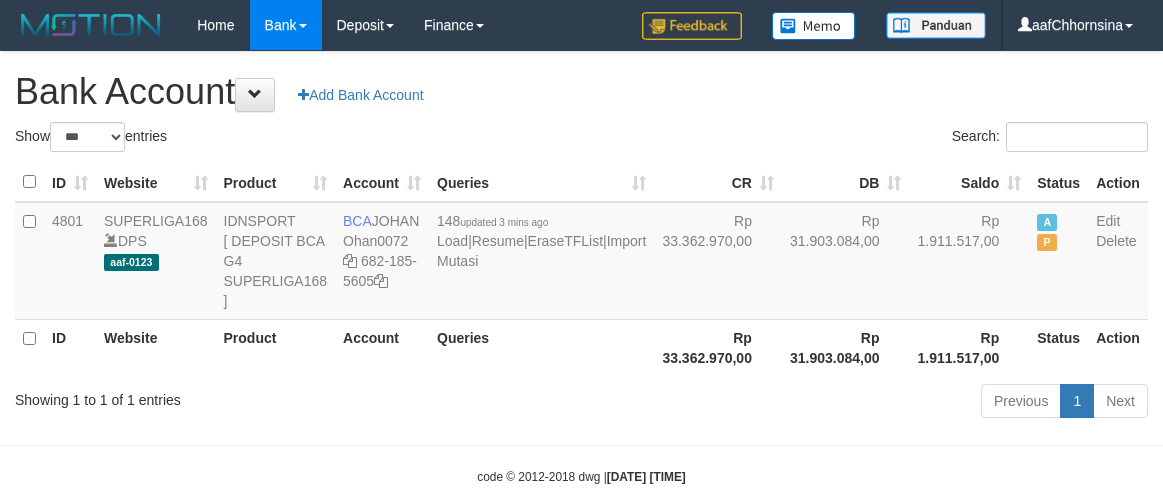 select on "***" 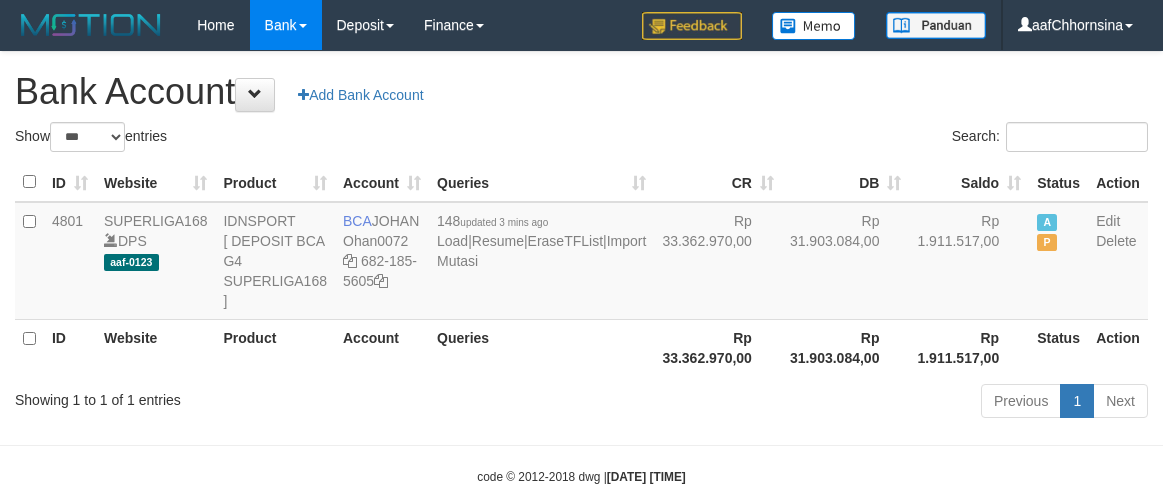 scroll, scrollTop: 0, scrollLeft: 0, axis: both 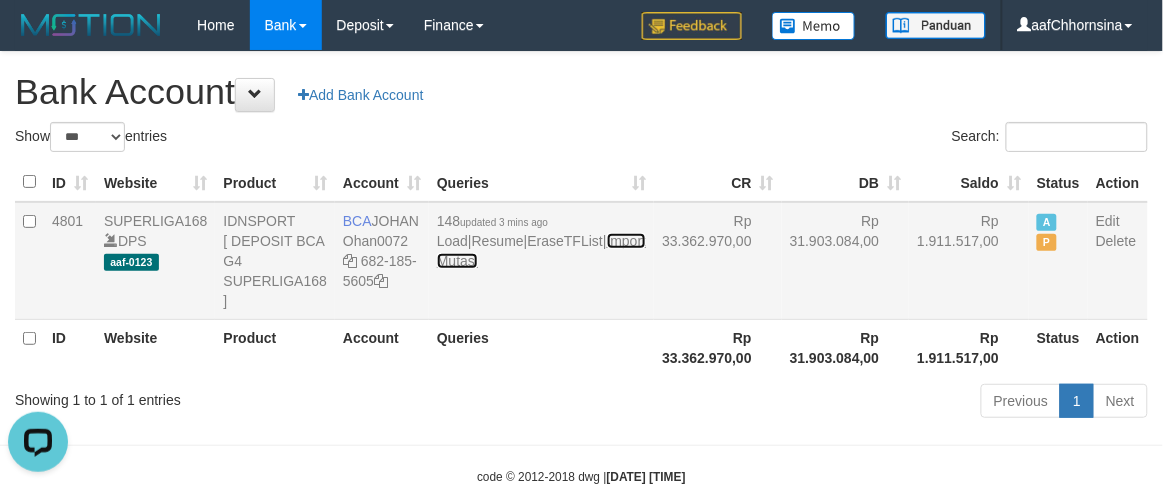 click on "Import Mutasi" at bounding box center [541, 251] 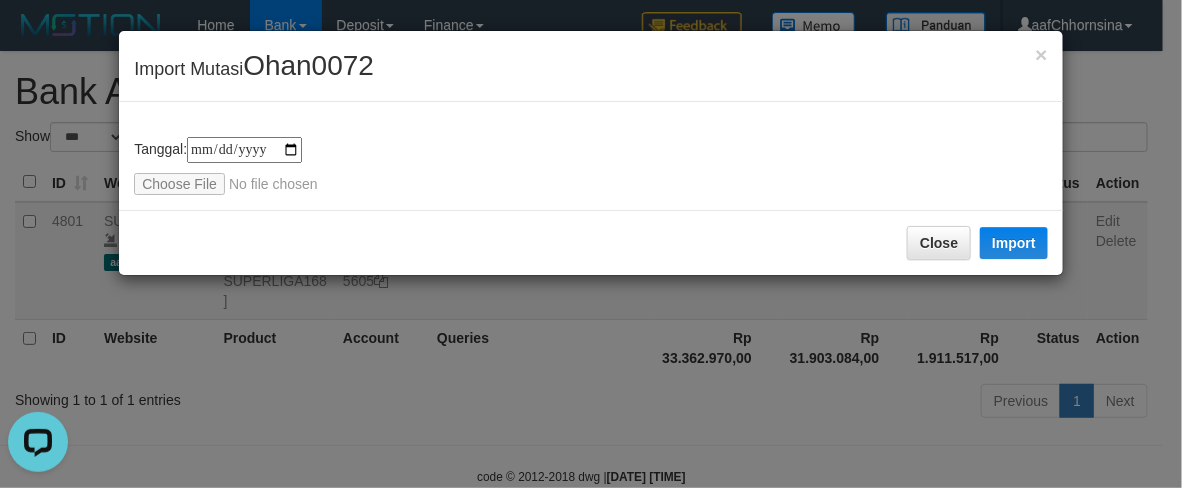 type on "**********" 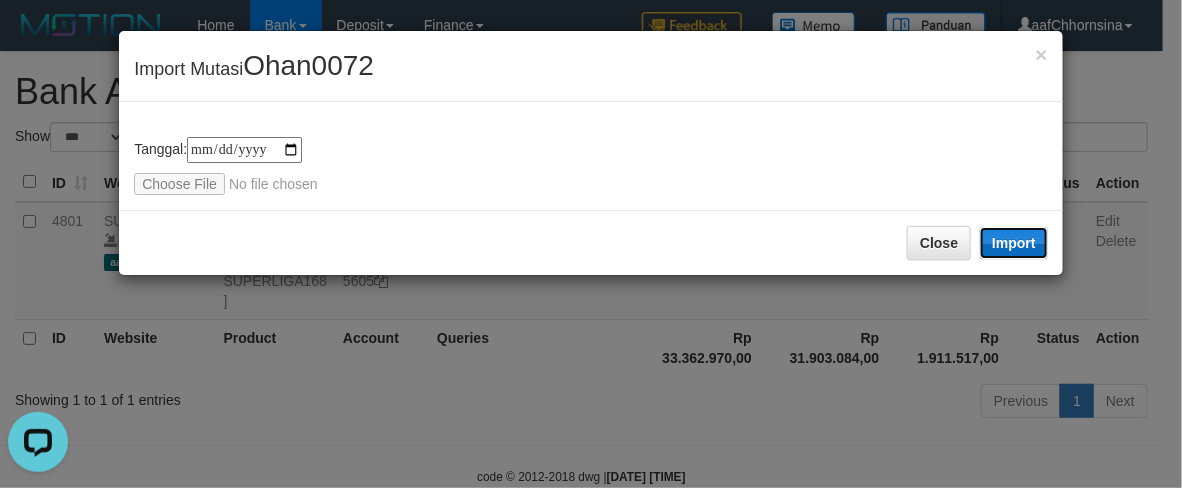 click on "Import" at bounding box center [1014, 243] 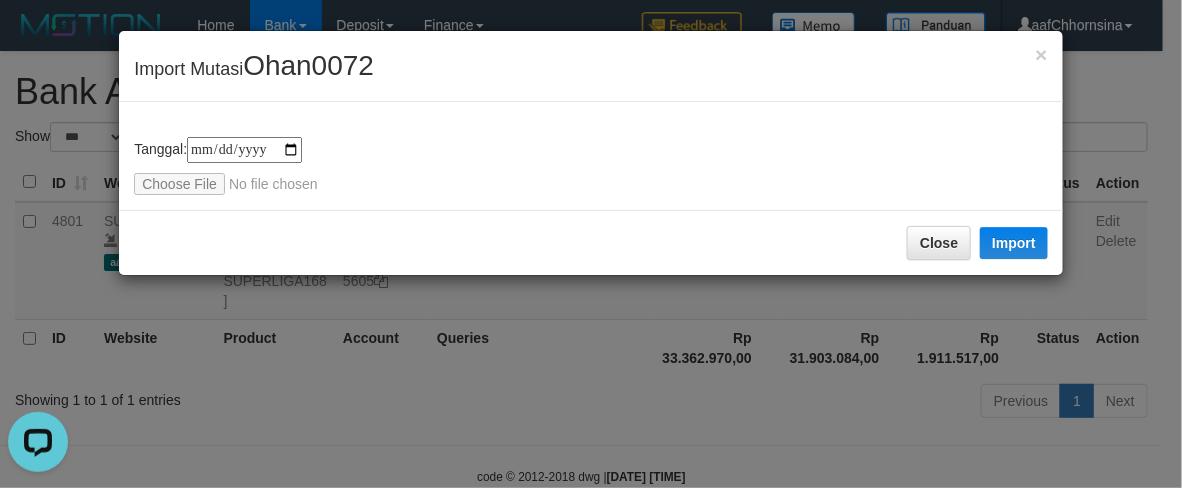 click on "Close
Import" at bounding box center (591, 242) 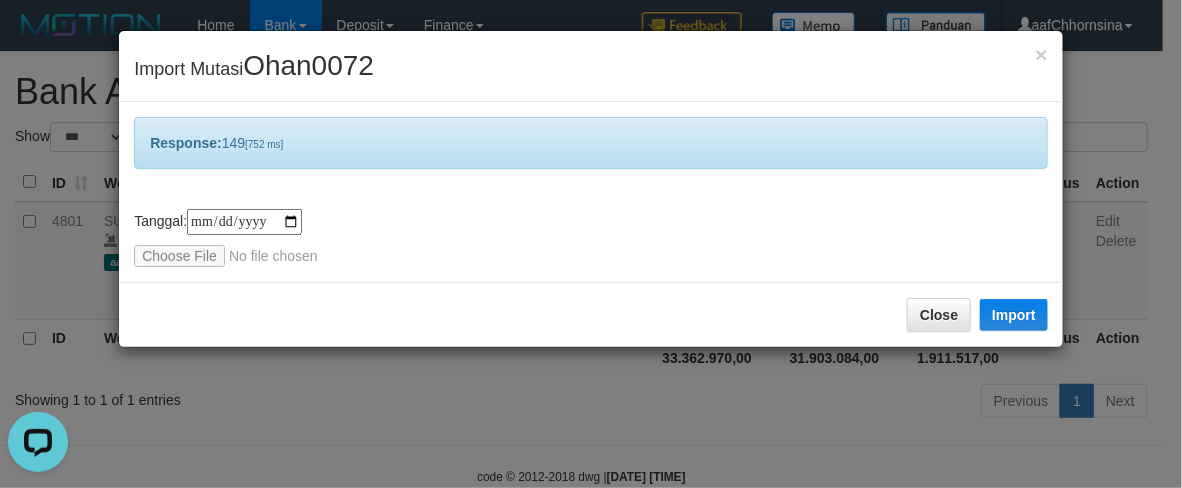 drag, startPoint x: 798, startPoint y: 323, endPoint x: 773, endPoint y: 307, distance: 29.681644 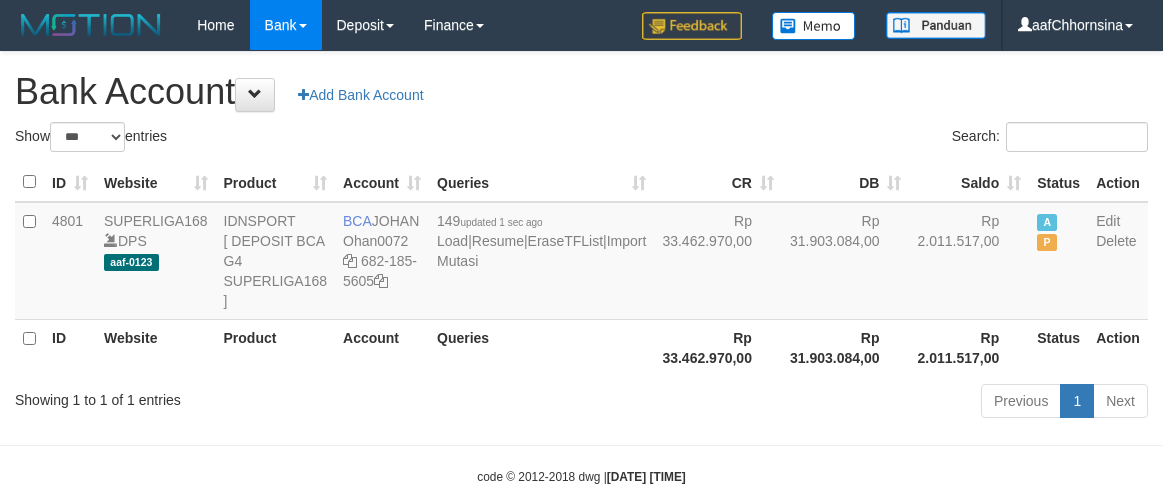 select on "***" 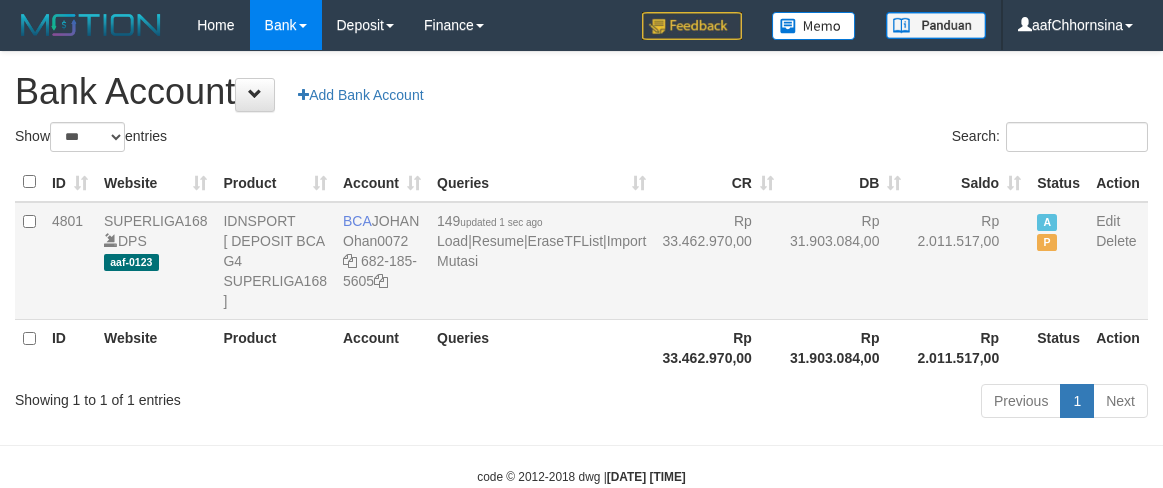 scroll, scrollTop: 0, scrollLeft: 0, axis: both 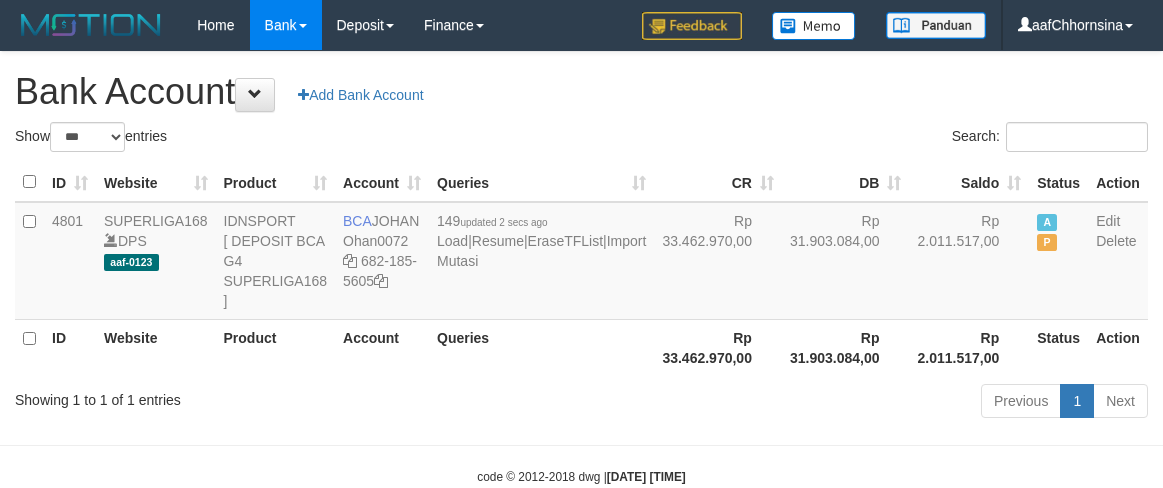 select on "***" 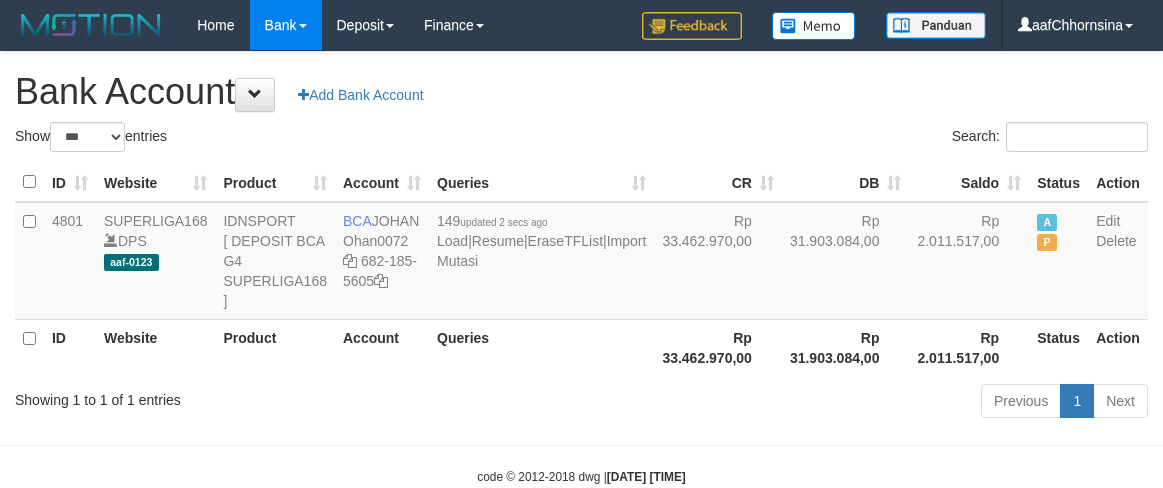 scroll, scrollTop: 0, scrollLeft: 0, axis: both 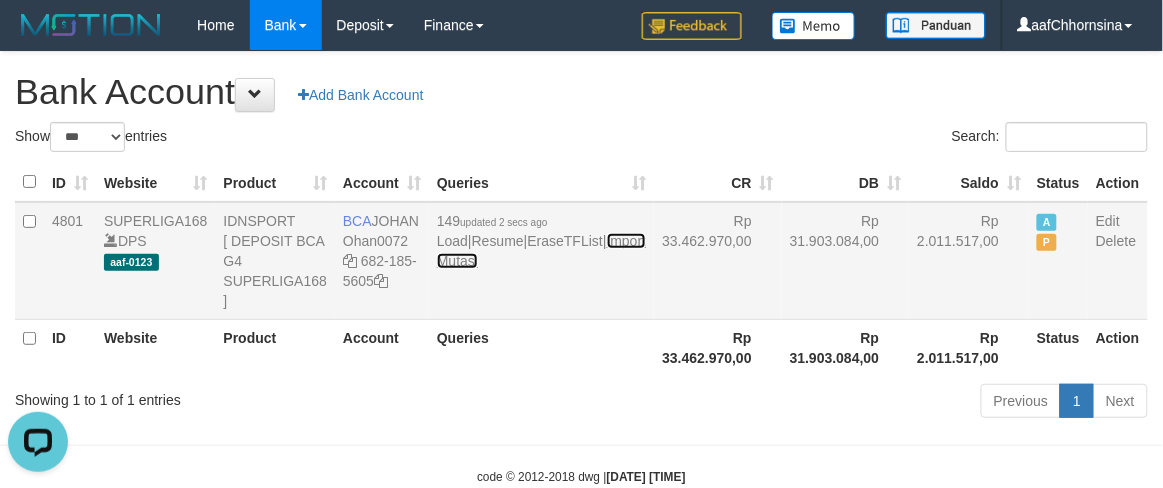 click on "Import Mutasi" at bounding box center [541, 251] 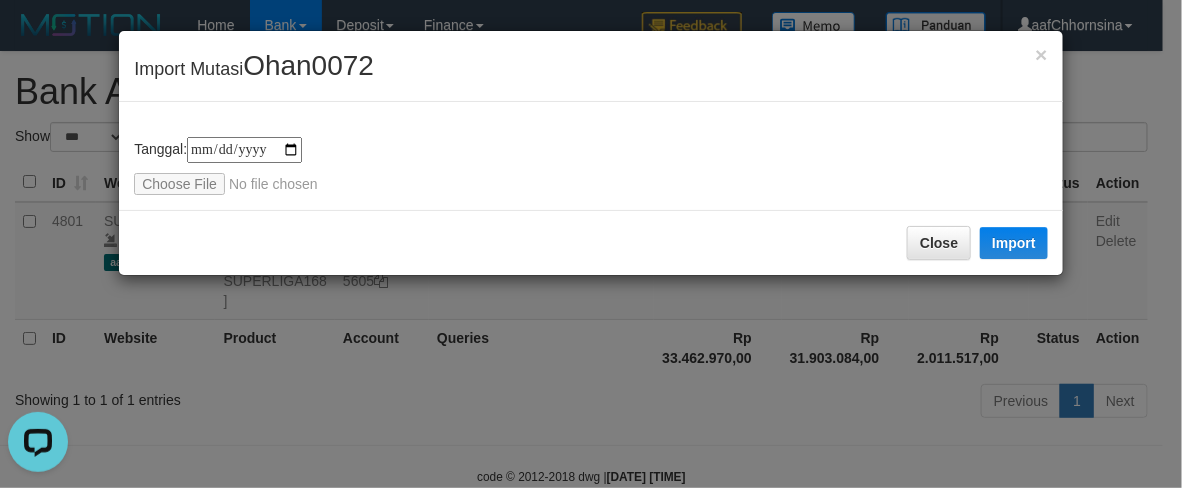 type on "**********" 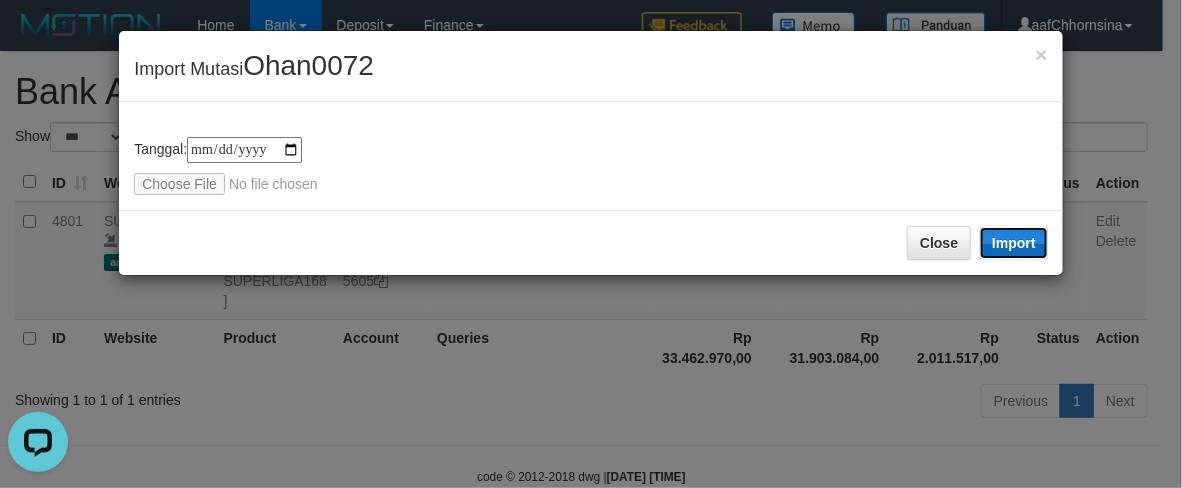 click on "Import" at bounding box center (1014, 243) 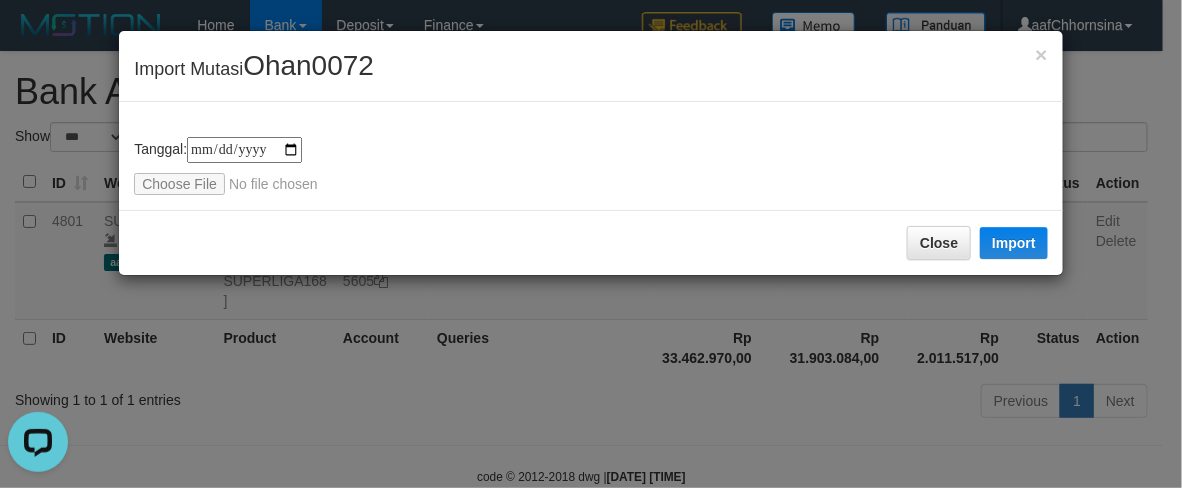 click on "**********" at bounding box center (591, 153) 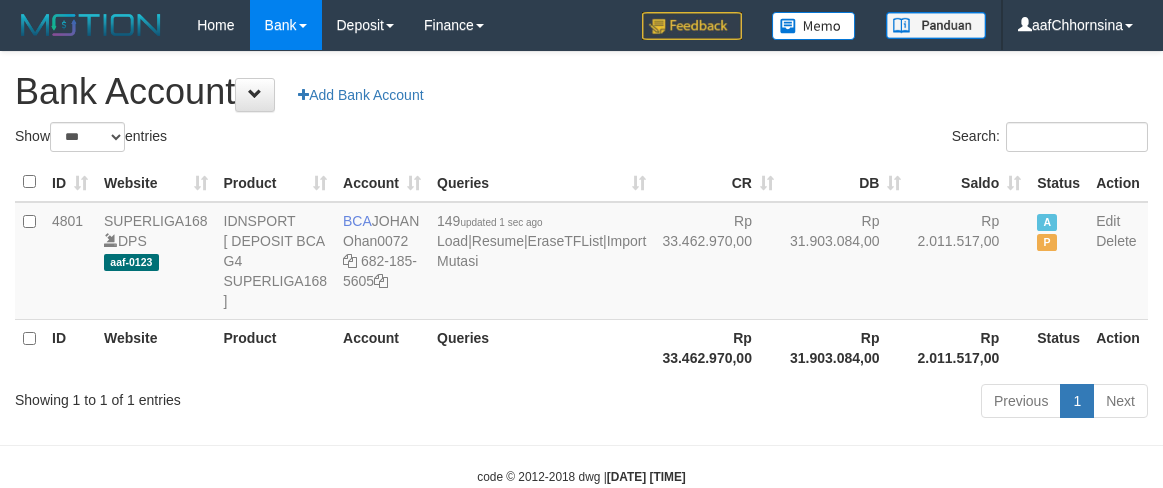select on "***" 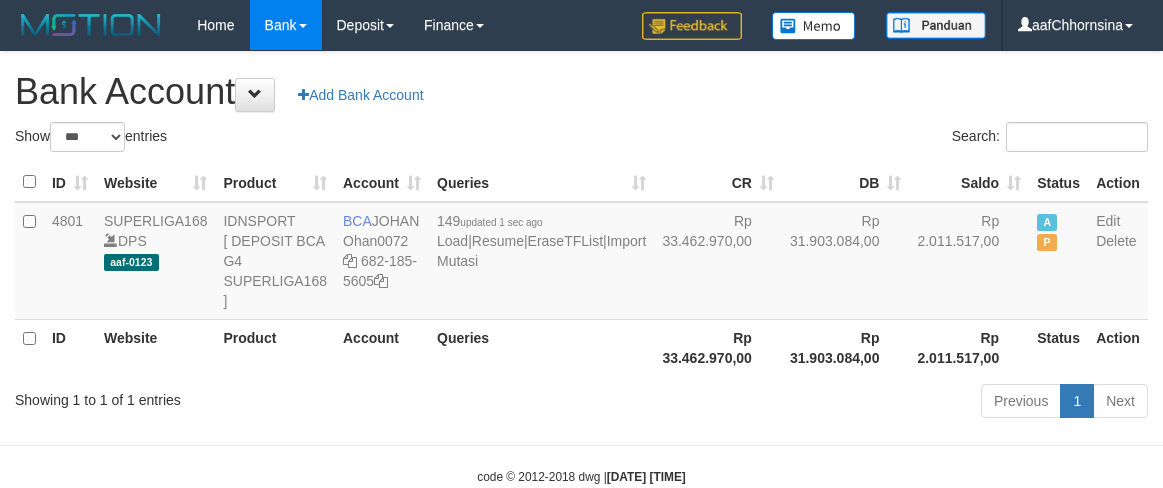 scroll, scrollTop: 0, scrollLeft: 0, axis: both 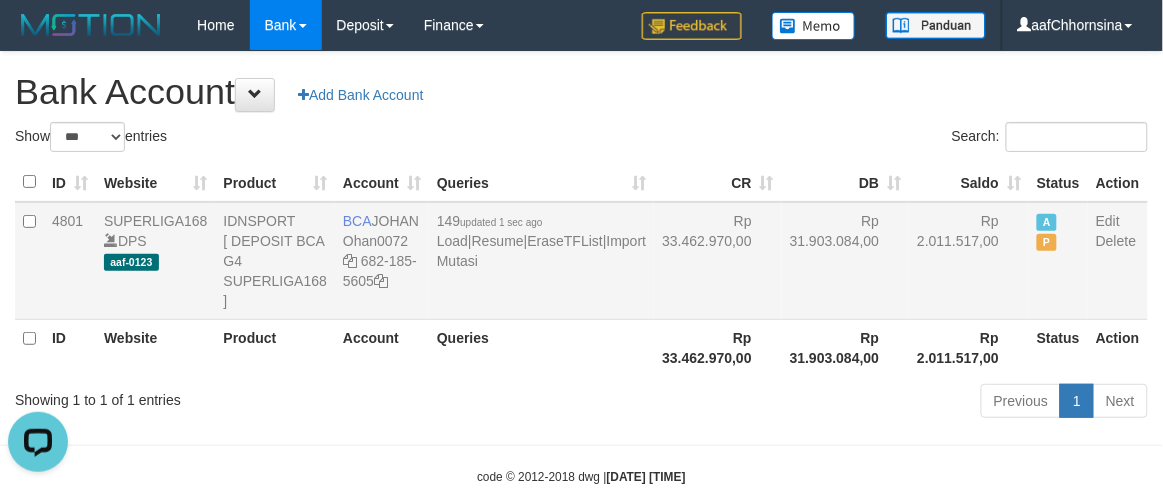 click on "Rp 31.903.084,00" at bounding box center (846, 261) 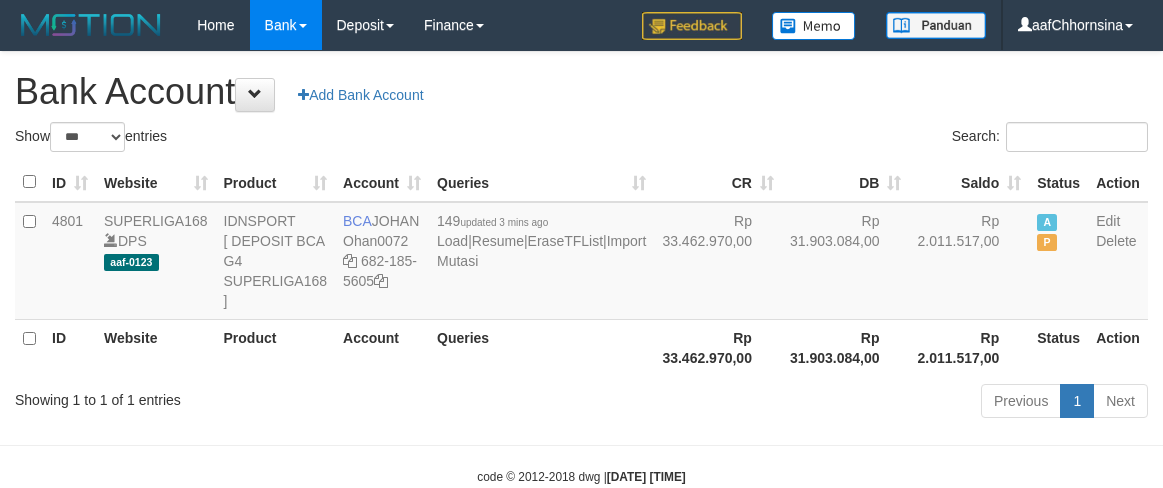 select on "***" 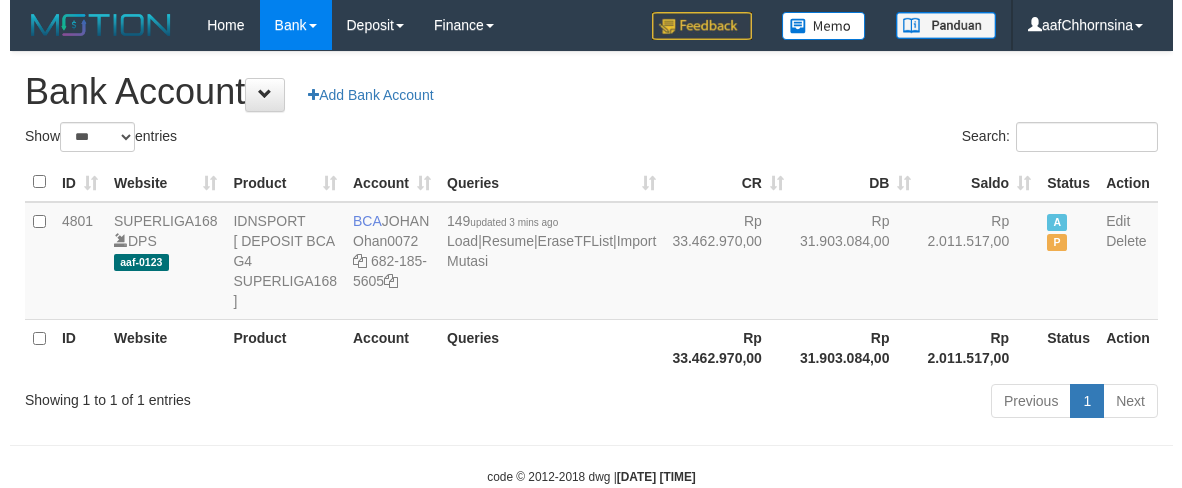 scroll, scrollTop: 0, scrollLeft: 0, axis: both 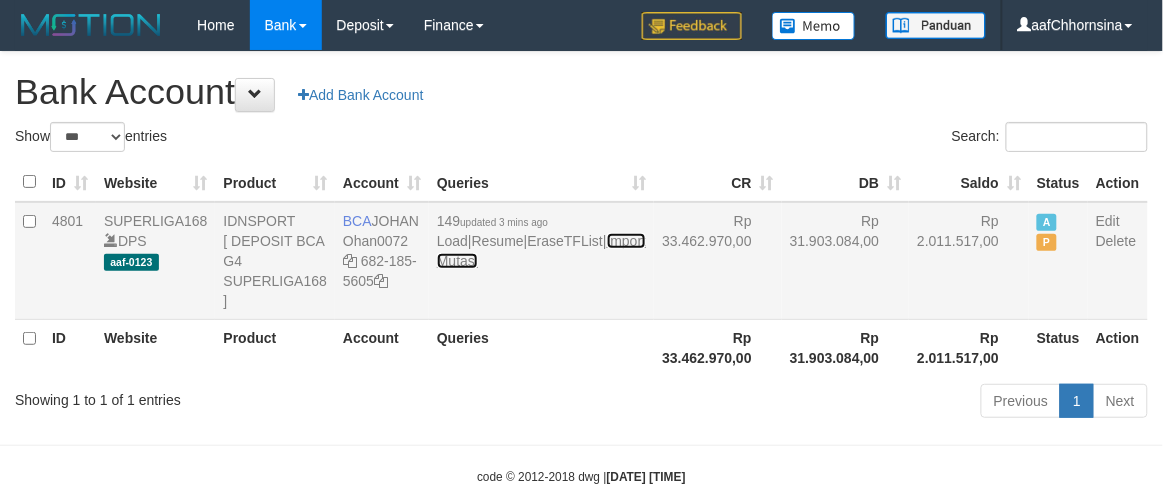click on "Import Mutasi" at bounding box center [541, 251] 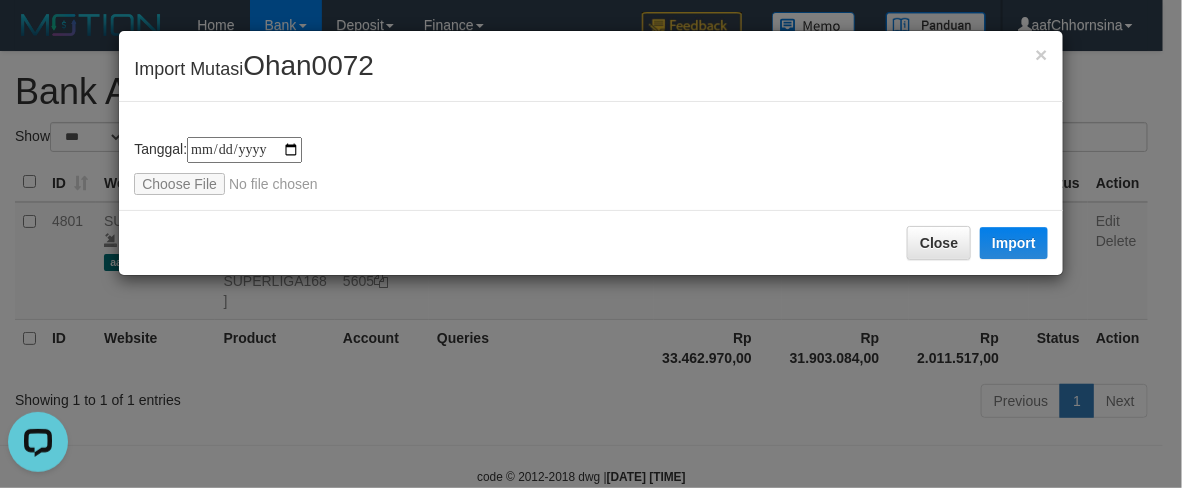 scroll, scrollTop: 0, scrollLeft: 0, axis: both 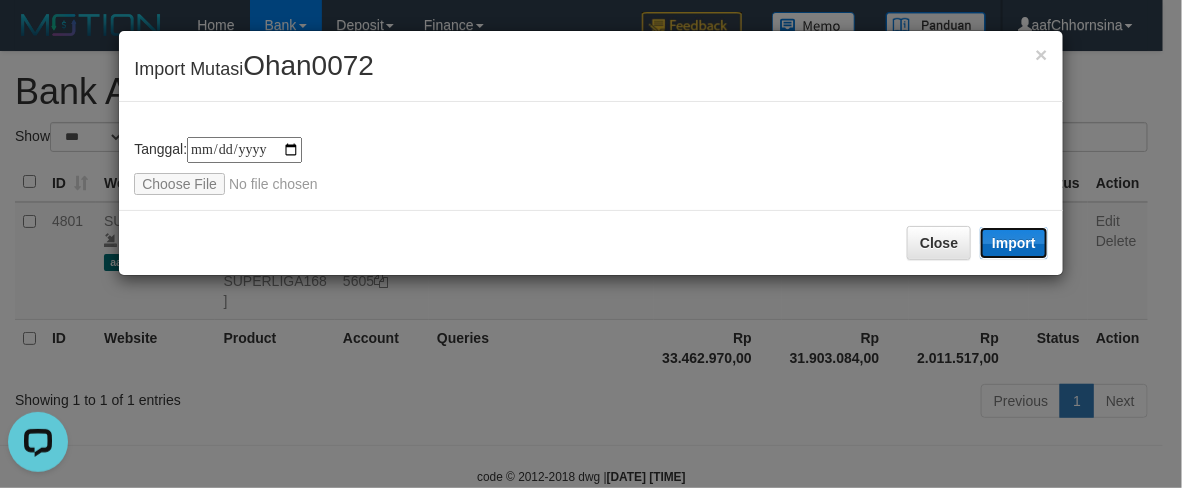 click on "Import" at bounding box center [1014, 243] 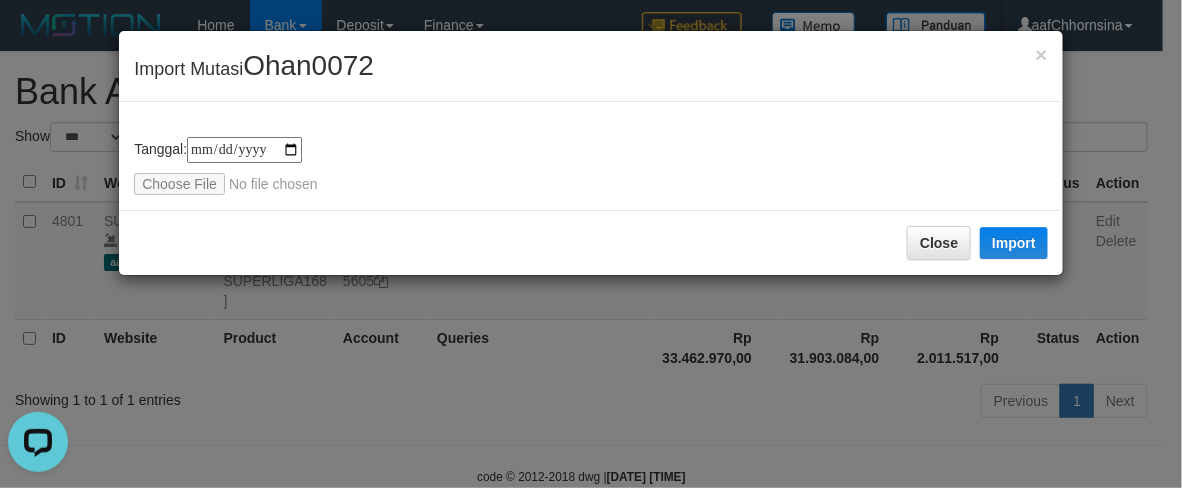 click on "**********" at bounding box center (591, 156) 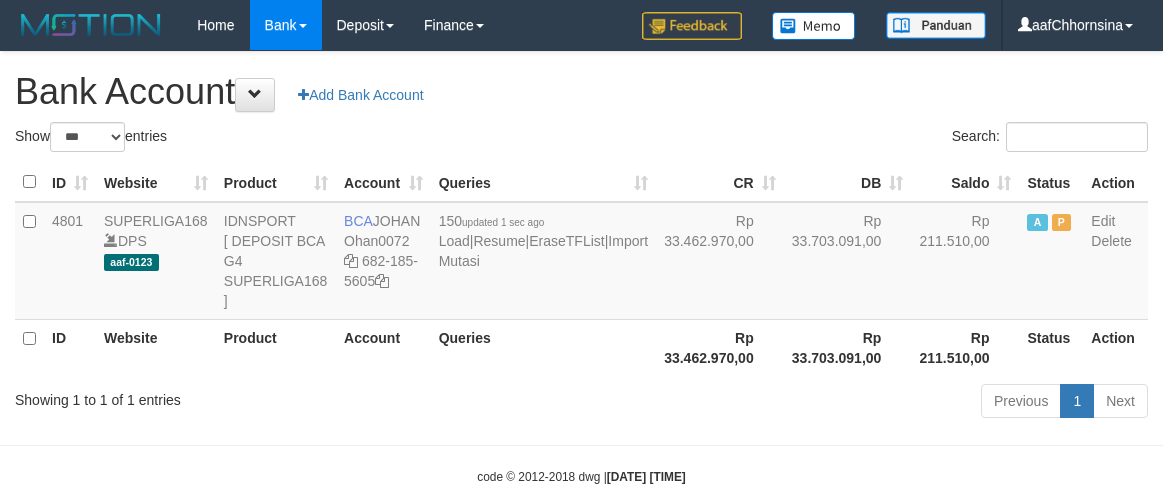 select on "***" 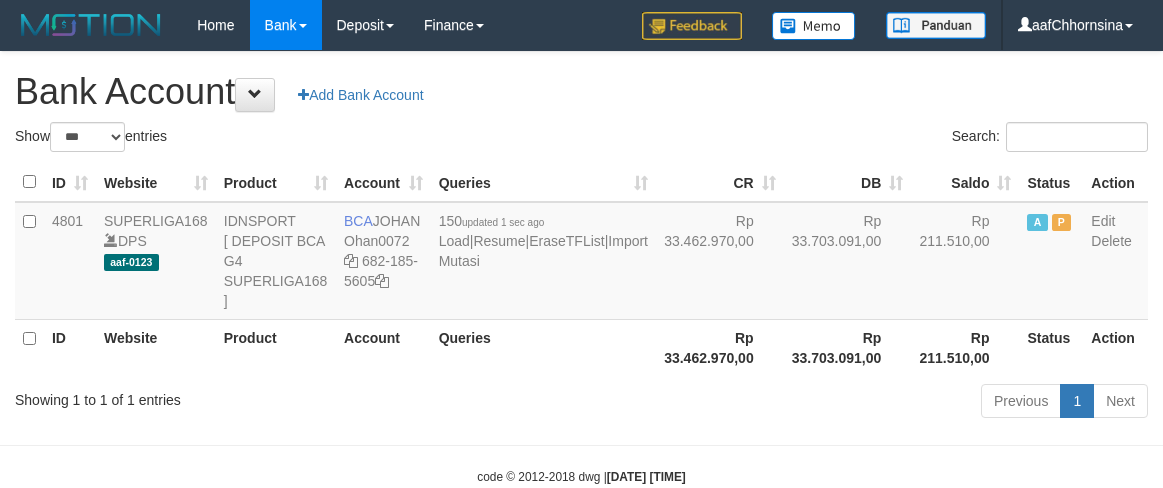scroll, scrollTop: 0, scrollLeft: 0, axis: both 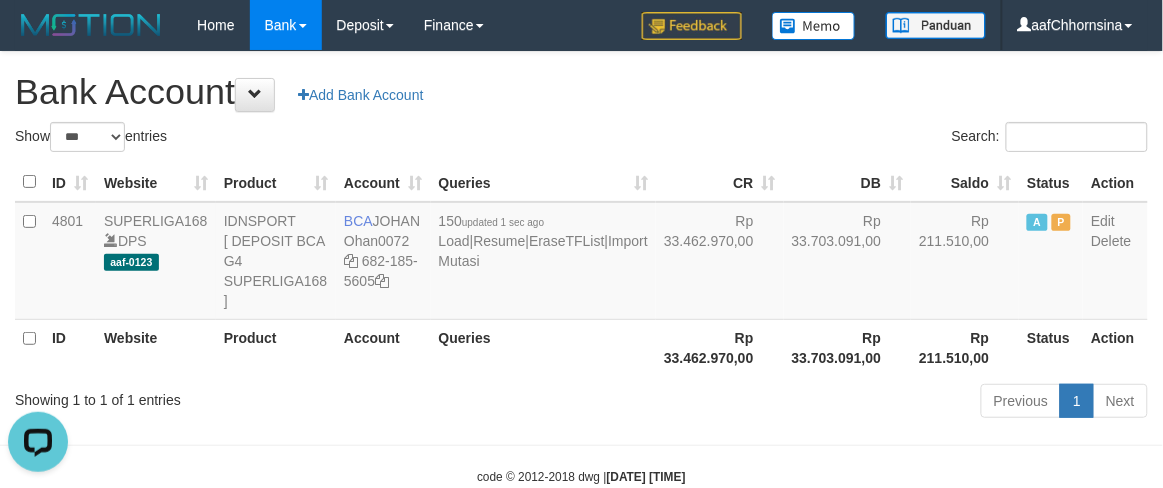 drag, startPoint x: 605, startPoint y: 420, endPoint x: 648, endPoint y: 406, distance: 45.221676 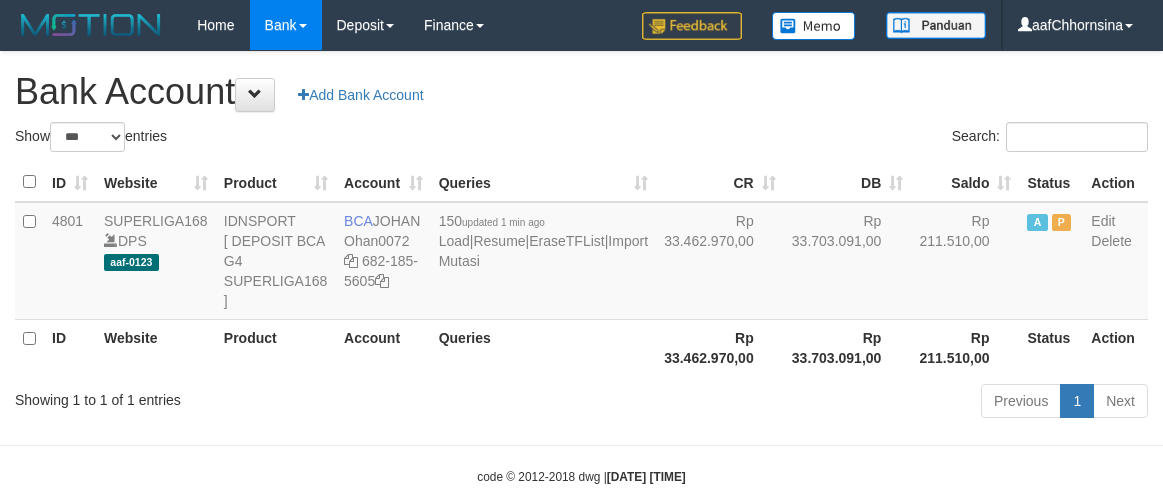 select on "***" 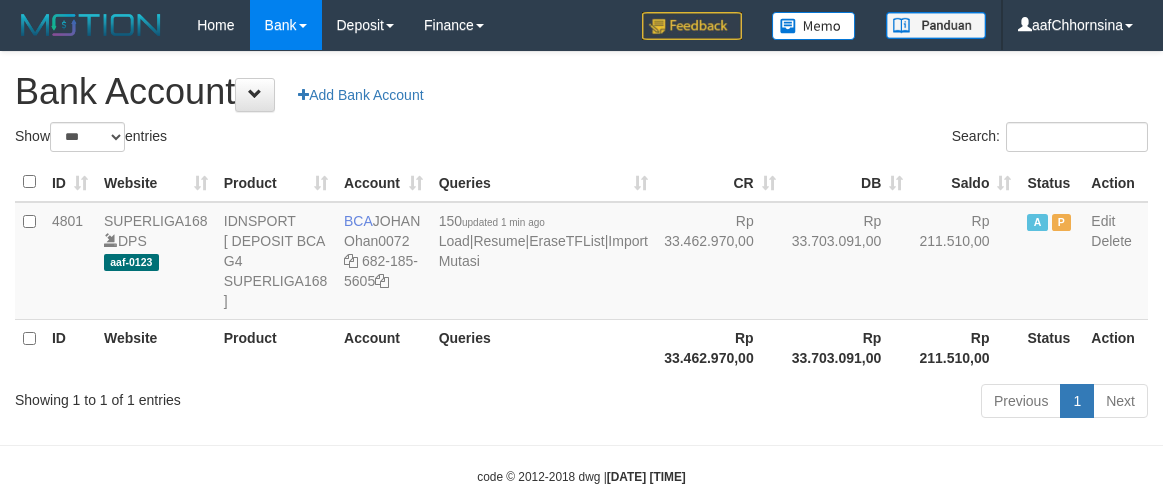scroll, scrollTop: 0, scrollLeft: 0, axis: both 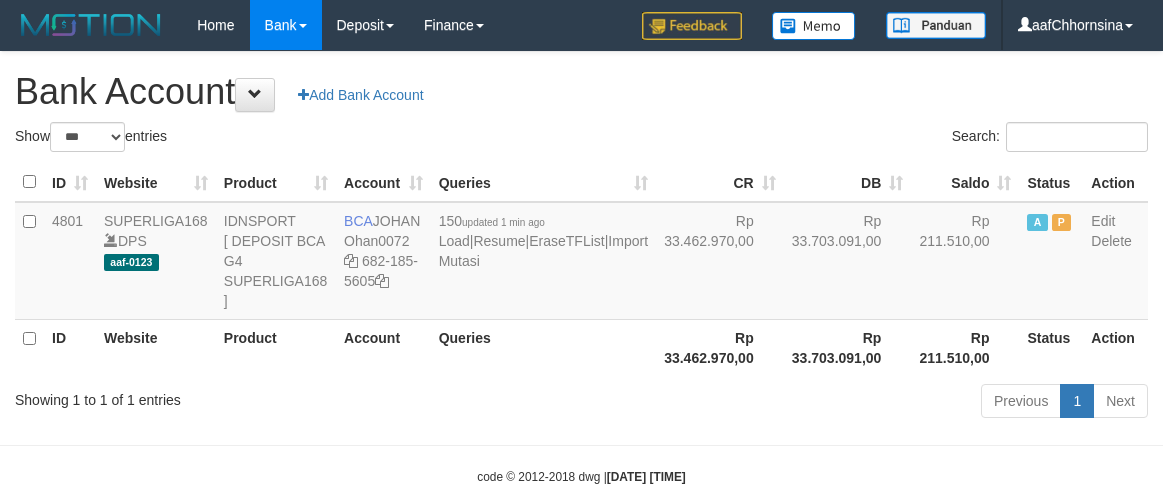 select on "***" 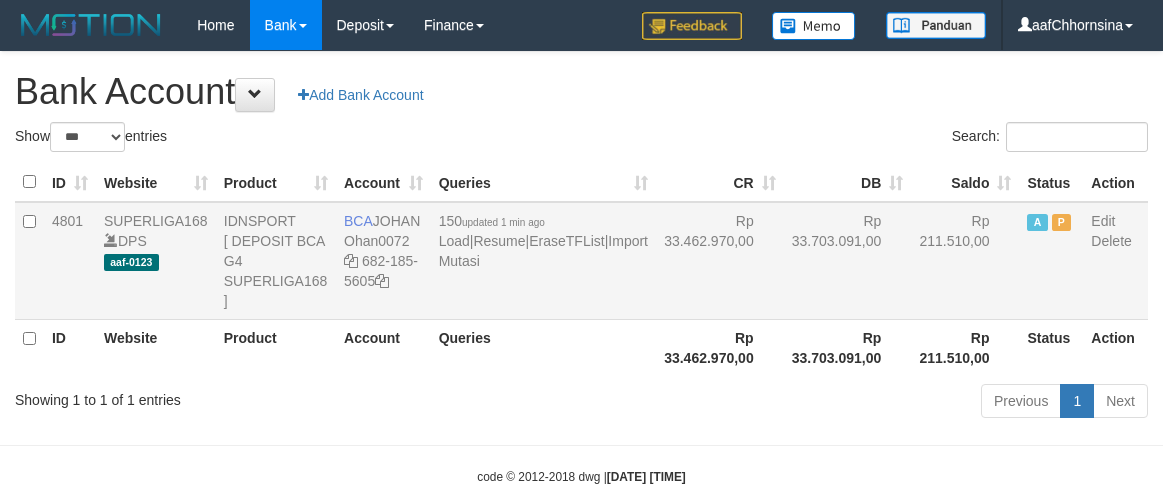 scroll, scrollTop: 0, scrollLeft: 0, axis: both 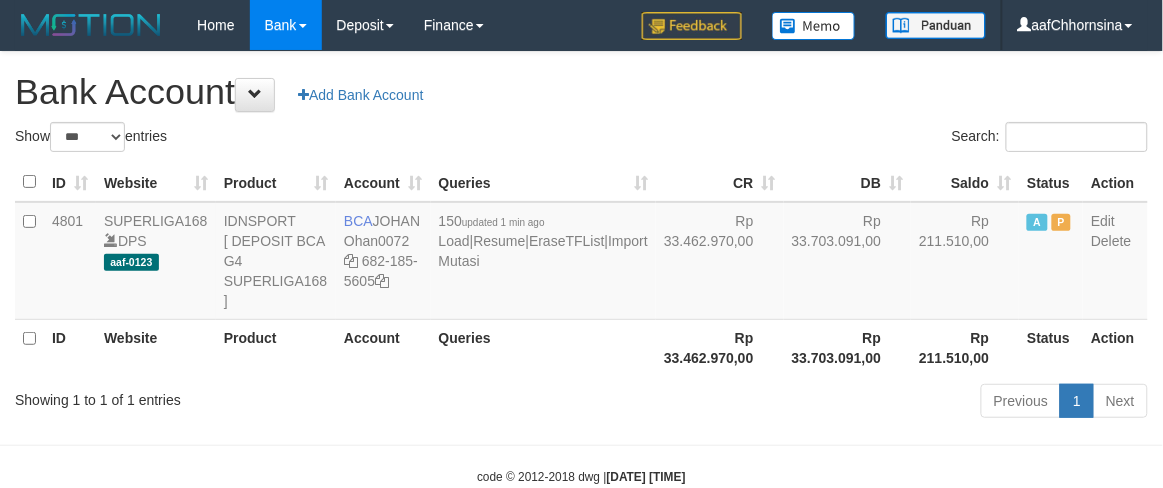 drag, startPoint x: 727, startPoint y: 447, endPoint x: 701, endPoint y: 421, distance: 36.769554 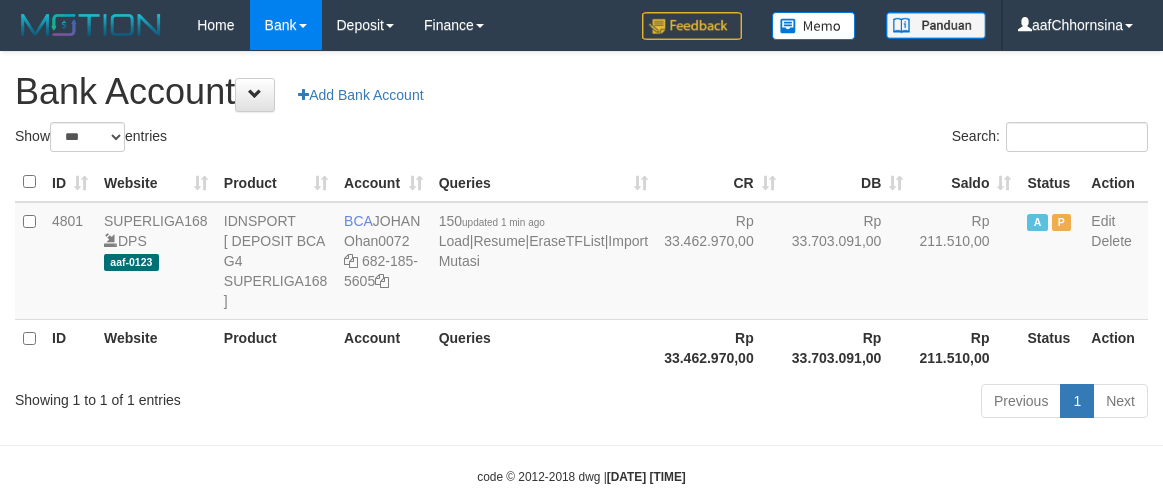 select on "***" 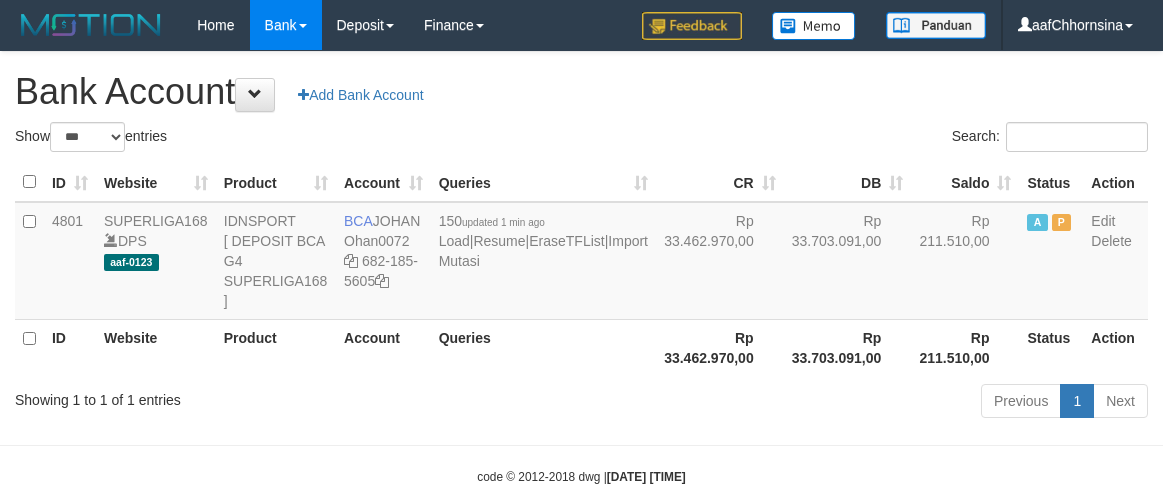 scroll, scrollTop: 0, scrollLeft: 0, axis: both 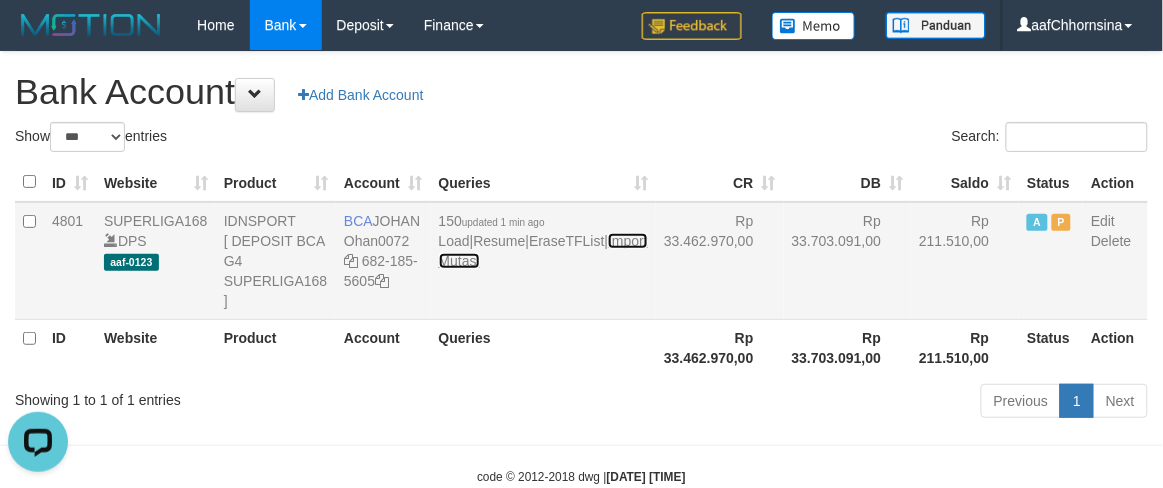 click on "Import Mutasi" at bounding box center (543, 251) 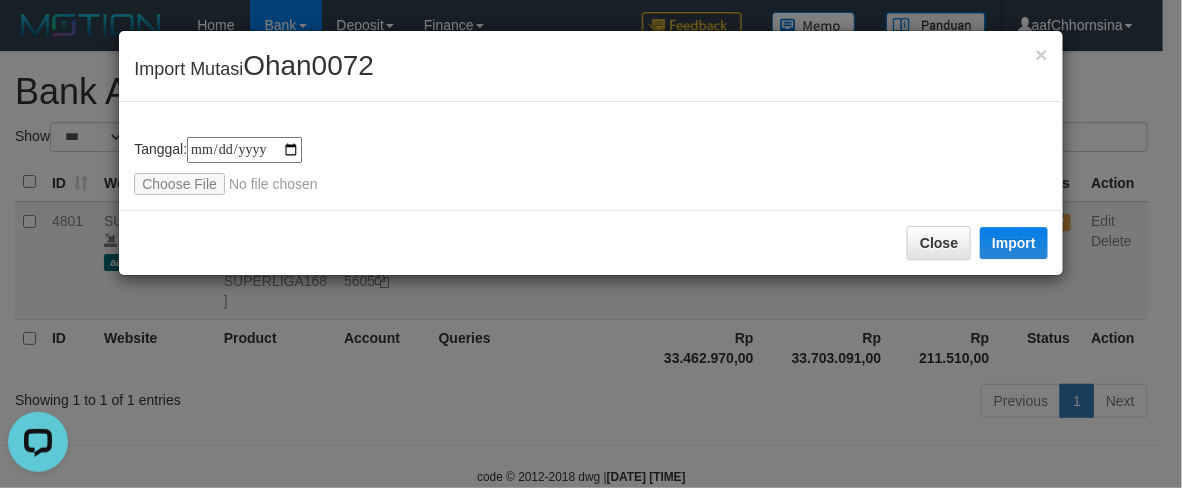 type on "**********" 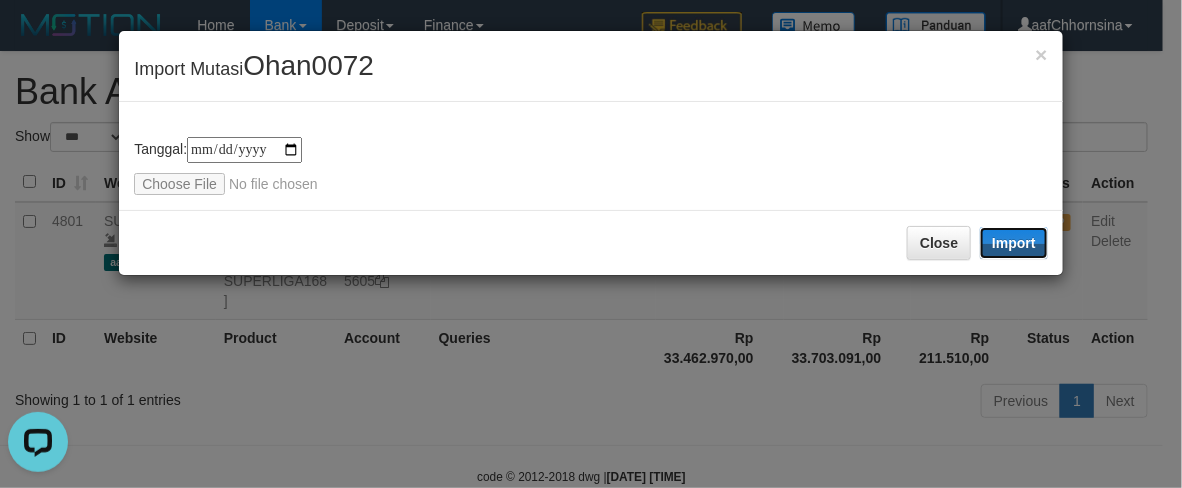 drag, startPoint x: 1020, startPoint y: 250, endPoint x: 798, endPoint y: 218, distance: 224.29445 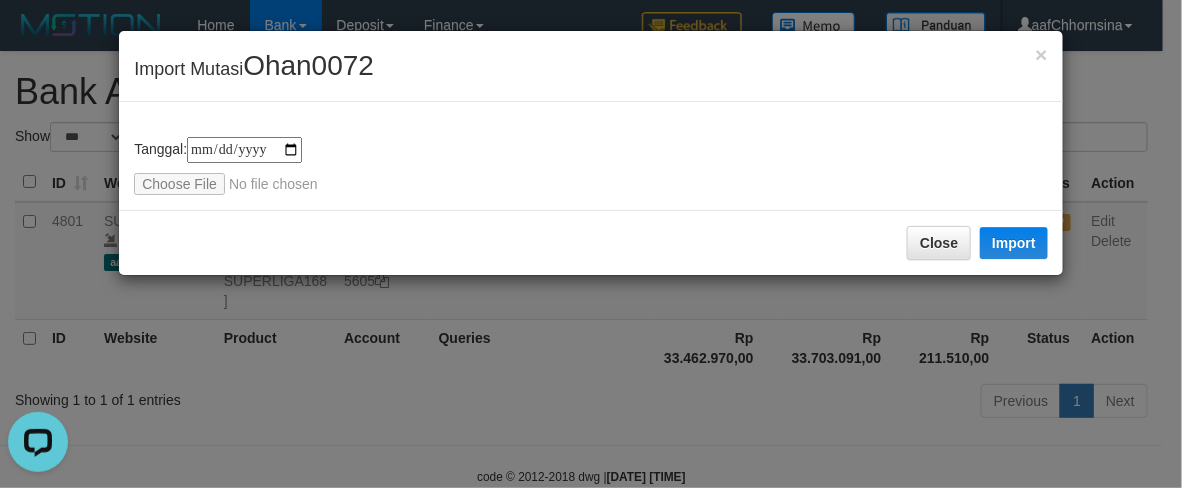 click on "**********" at bounding box center [591, 166] 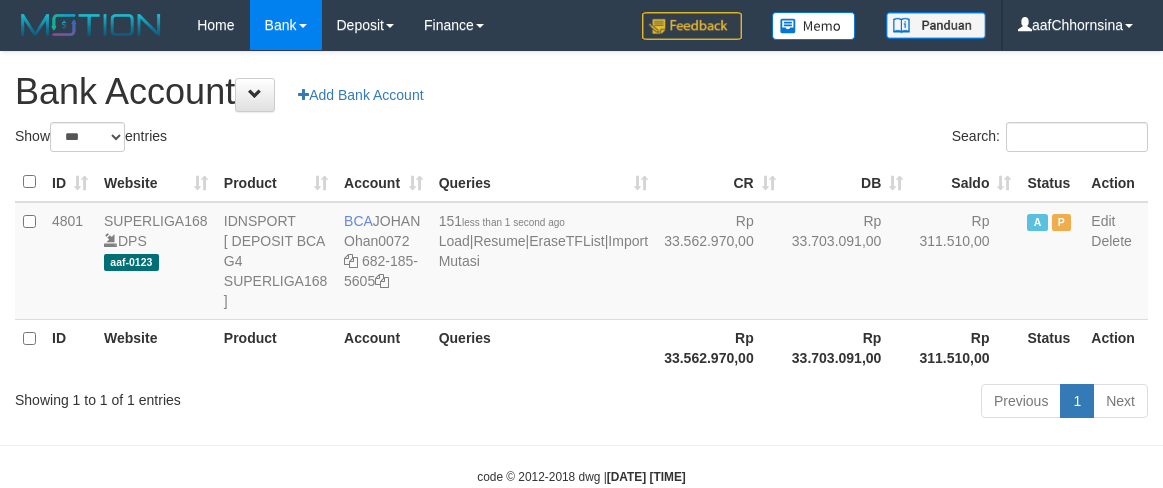 select on "***" 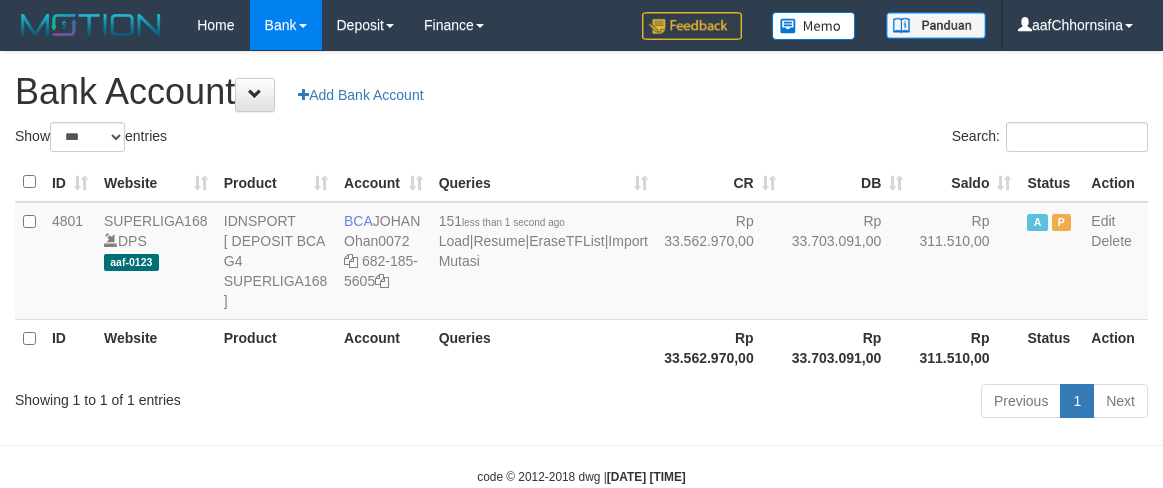 scroll, scrollTop: 0, scrollLeft: 0, axis: both 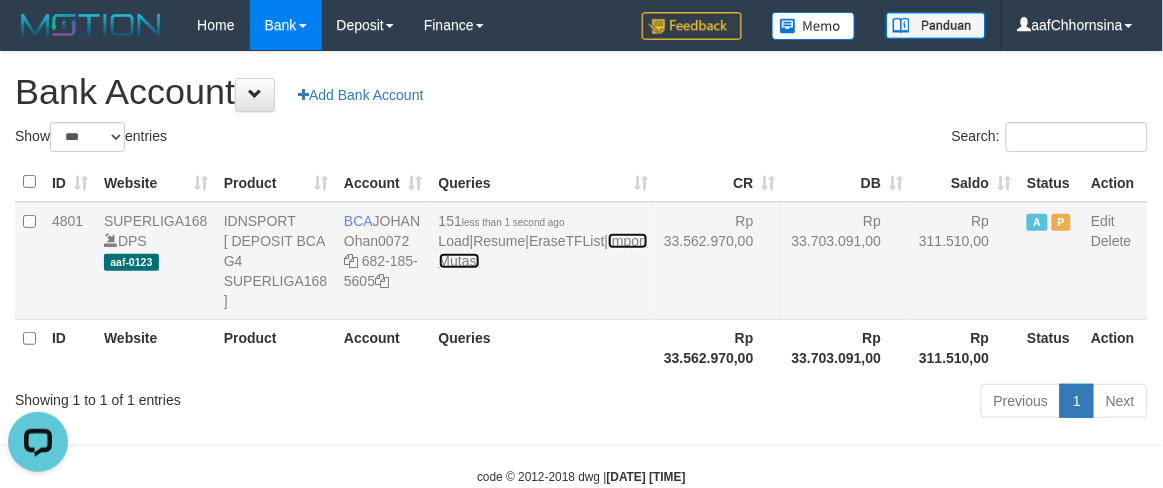 click on "Import Mutasi" at bounding box center [543, 251] 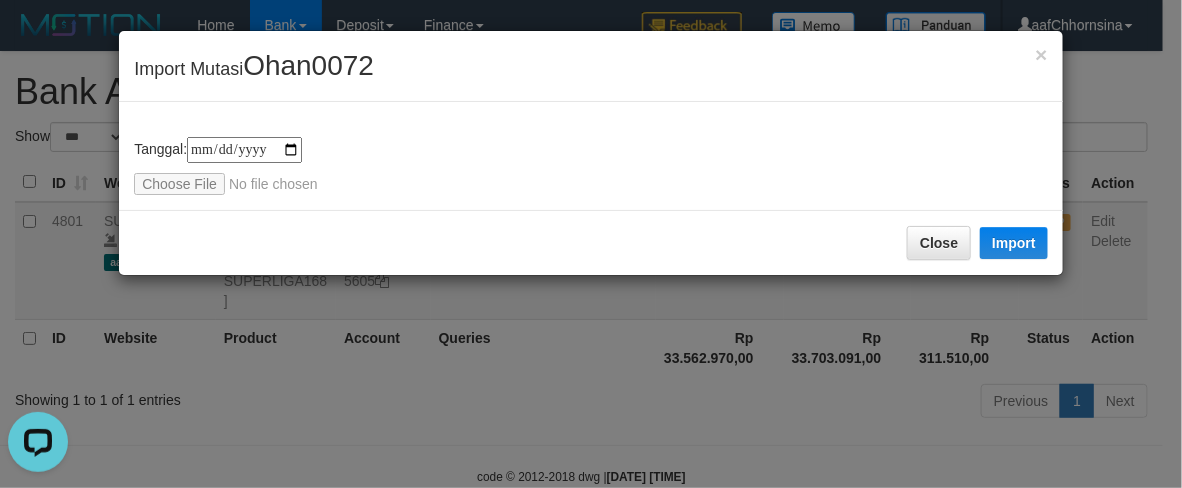 type on "**********" 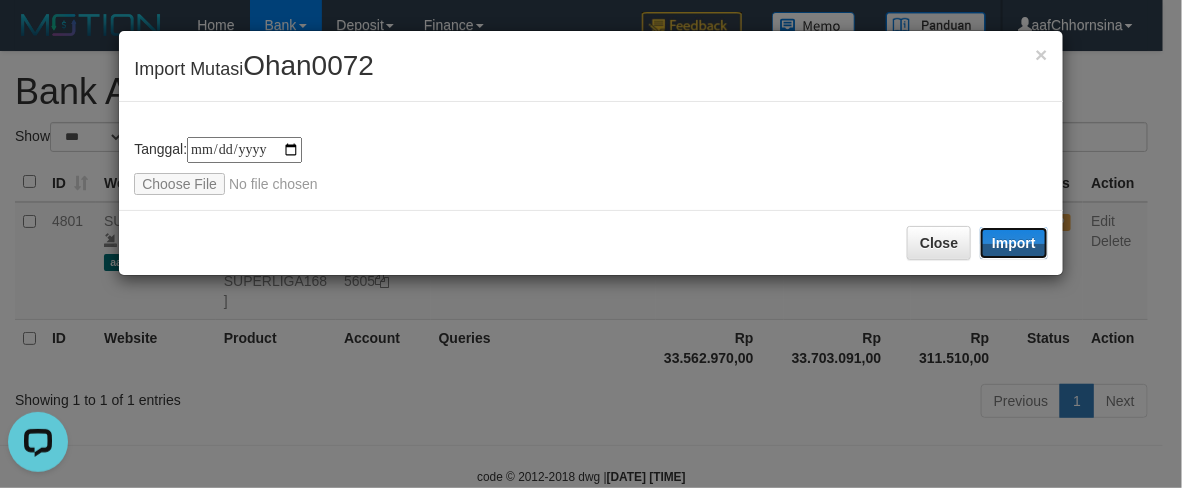 drag, startPoint x: 1008, startPoint y: 242, endPoint x: 682, endPoint y: 190, distance: 330.1212 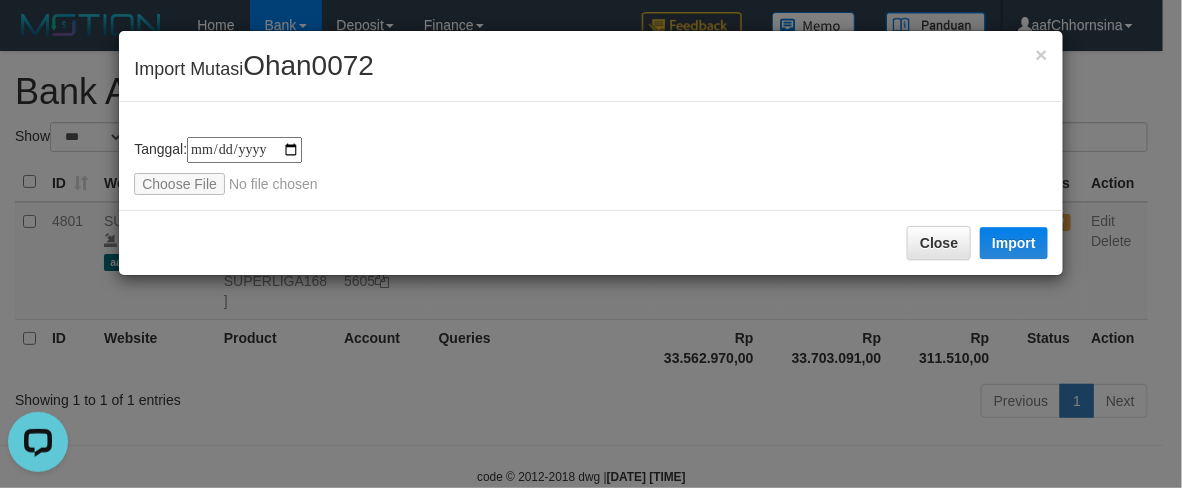 click on "**********" at bounding box center (591, 244) 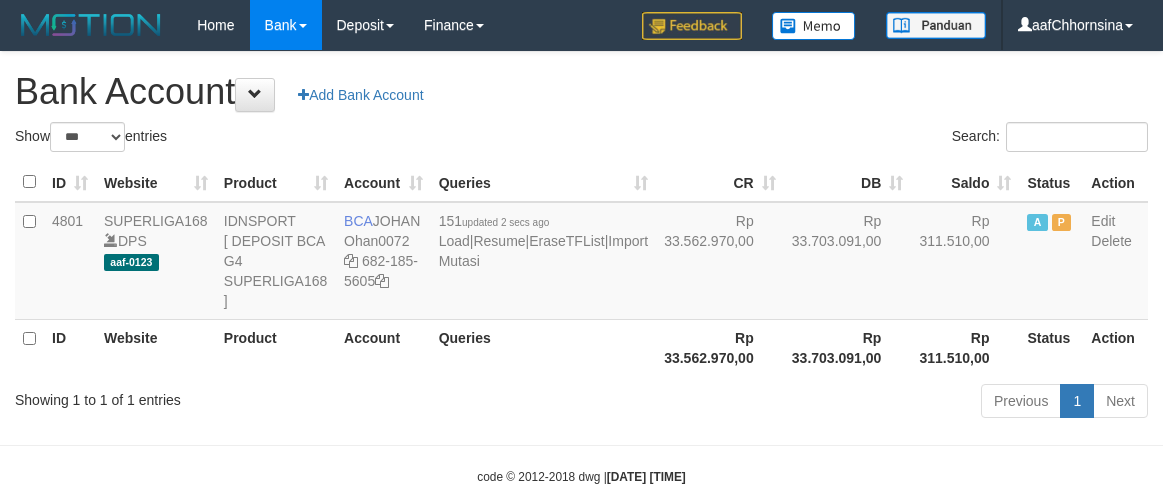 select on "***" 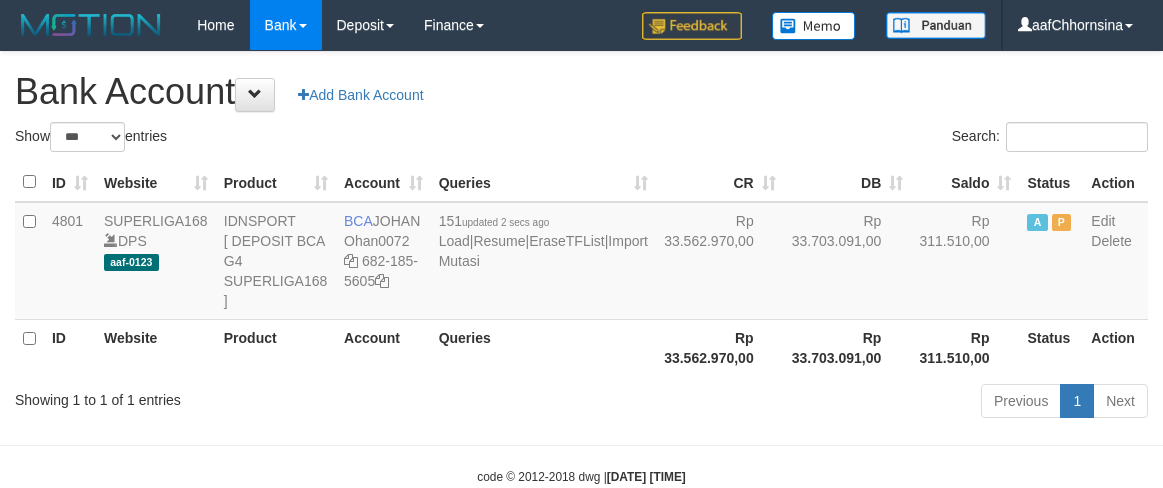 scroll, scrollTop: 0, scrollLeft: 0, axis: both 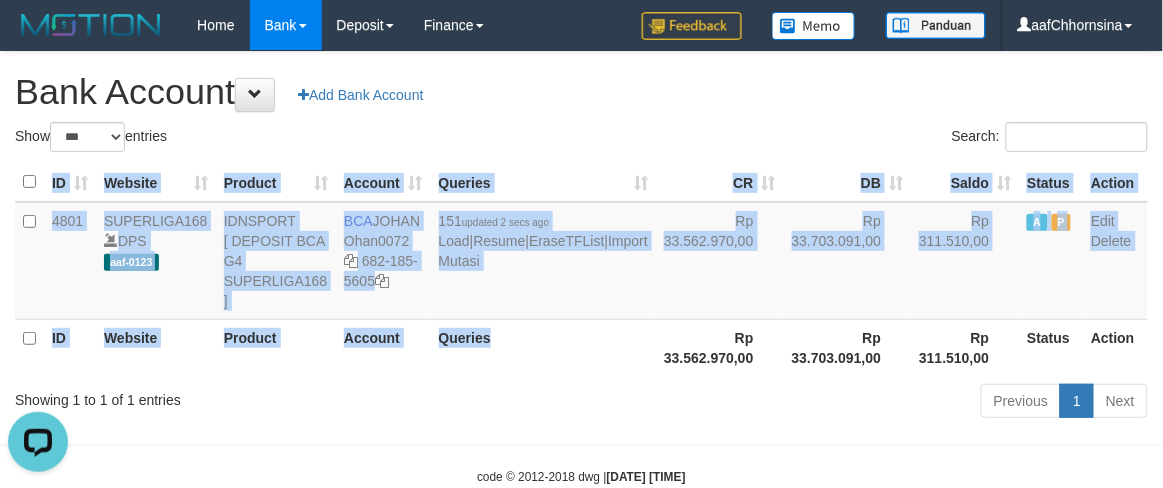 drag, startPoint x: 552, startPoint y: 387, endPoint x: 576, endPoint y: 397, distance: 26 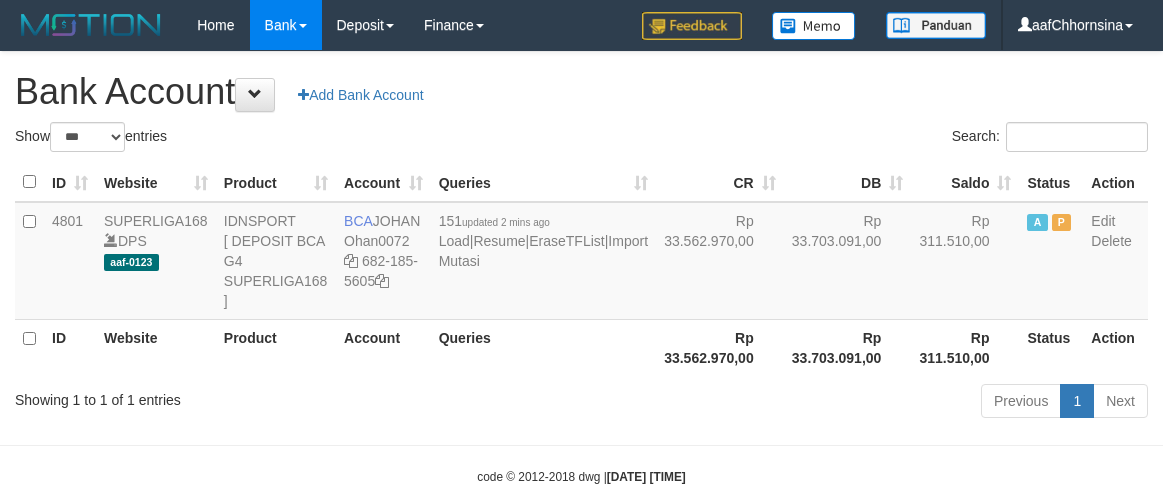 select on "***" 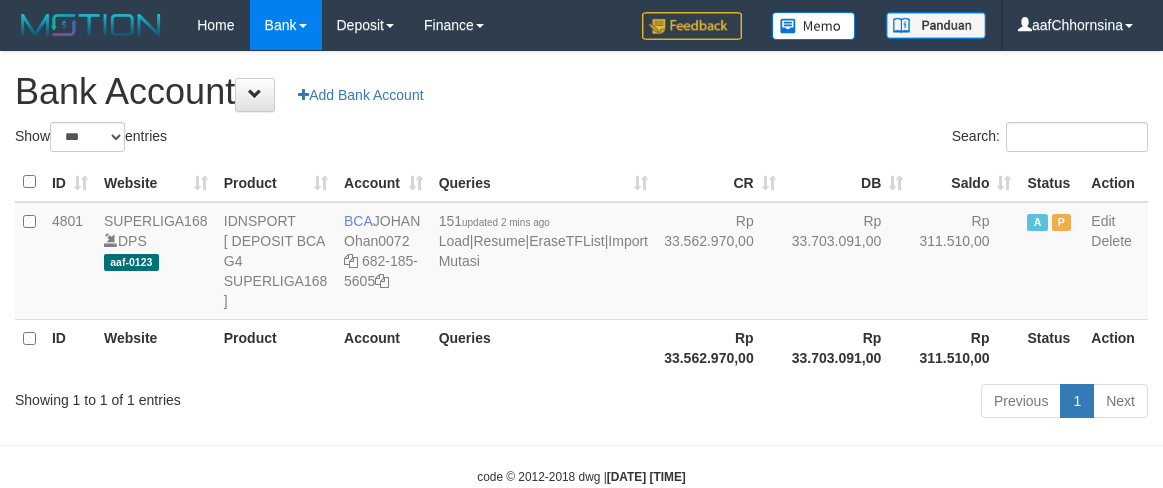 scroll, scrollTop: 0, scrollLeft: 0, axis: both 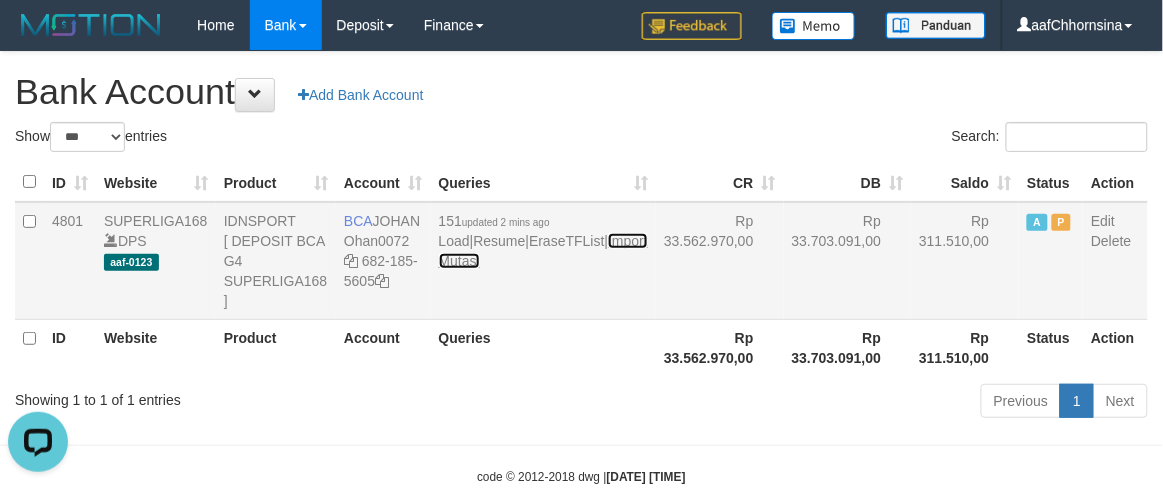 click on "Import Mutasi" at bounding box center (543, 251) 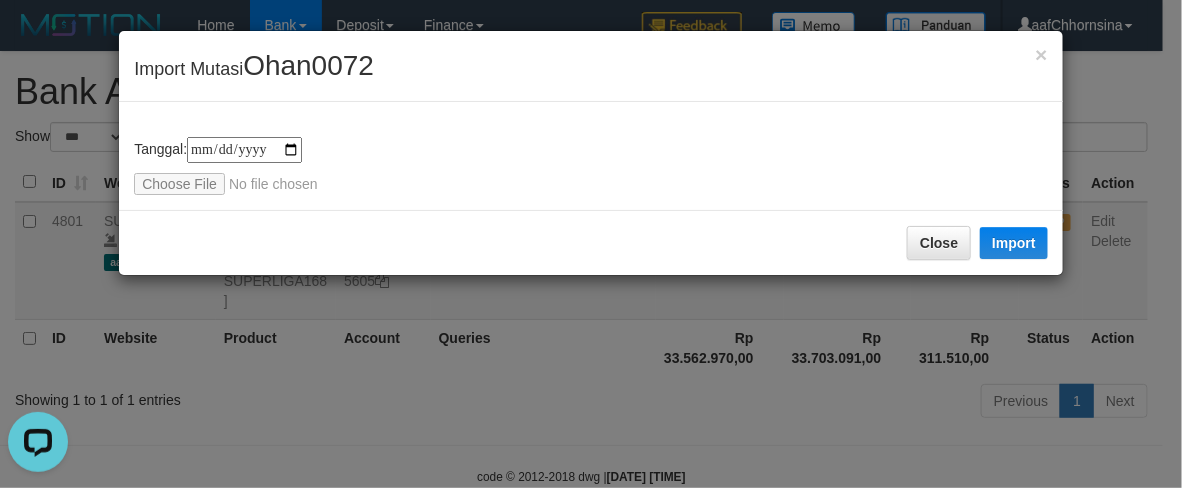 type on "**********" 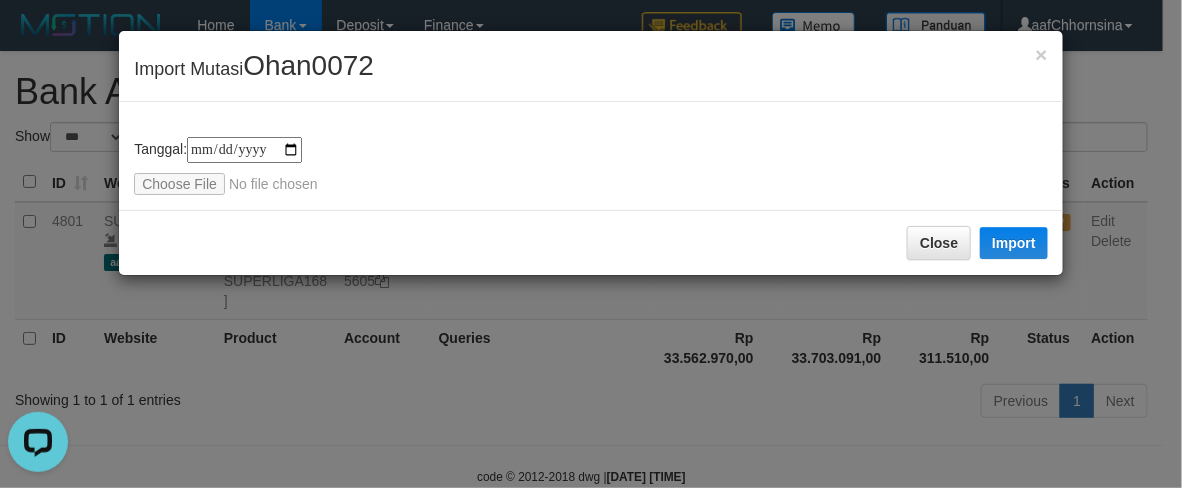 click on "Close
Import" at bounding box center (591, 242) 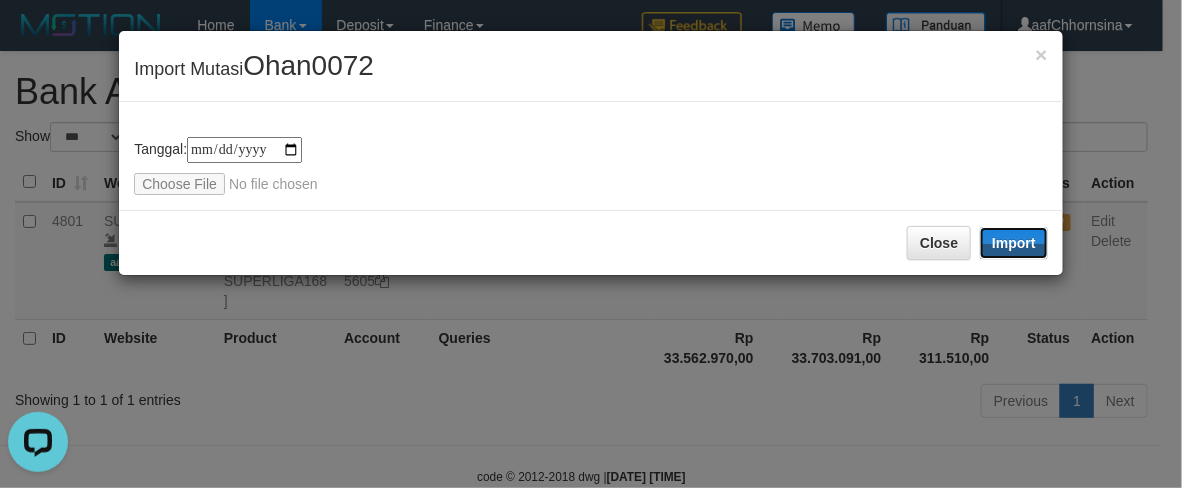 click on "Import" at bounding box center (1014, 243) 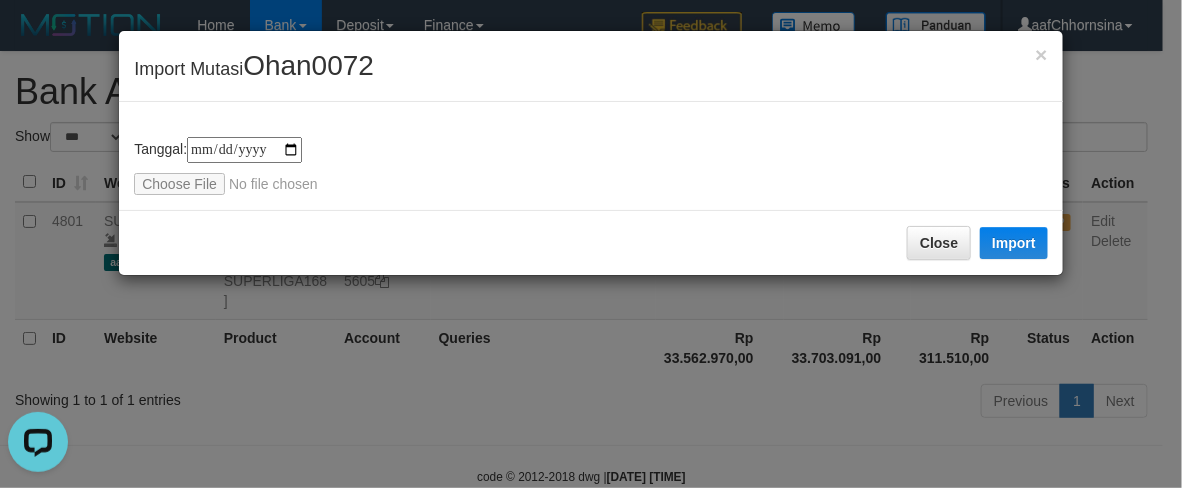 click on "**********" at bounding box center (591, 244) 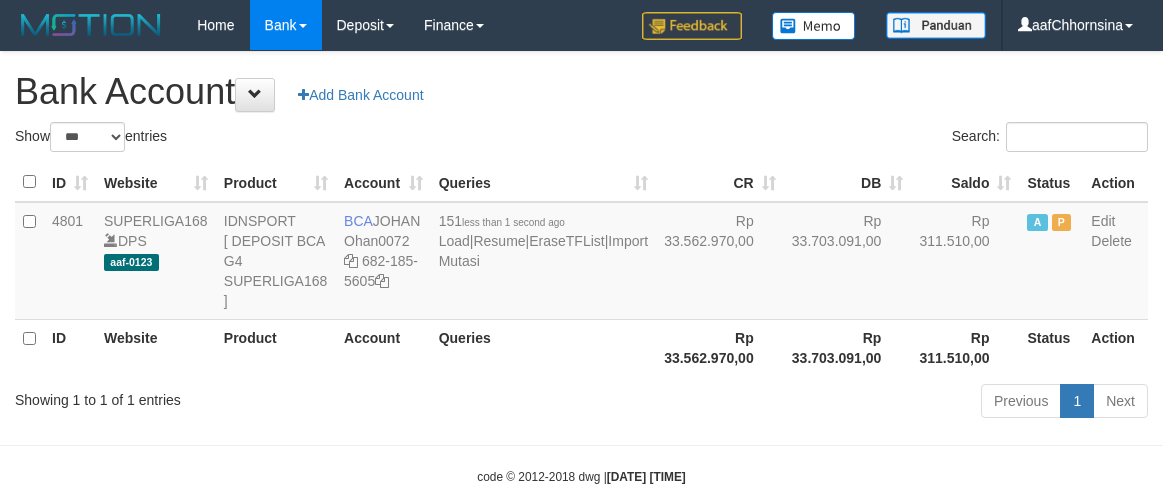 select on "***" 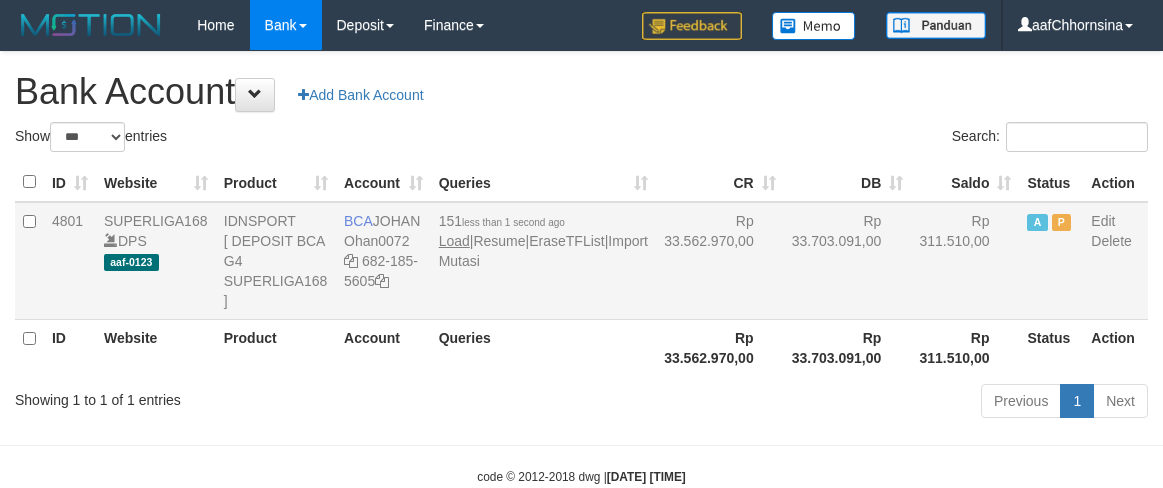 scroll, scrollTop: 0, scrollLeft: 0, axis: both 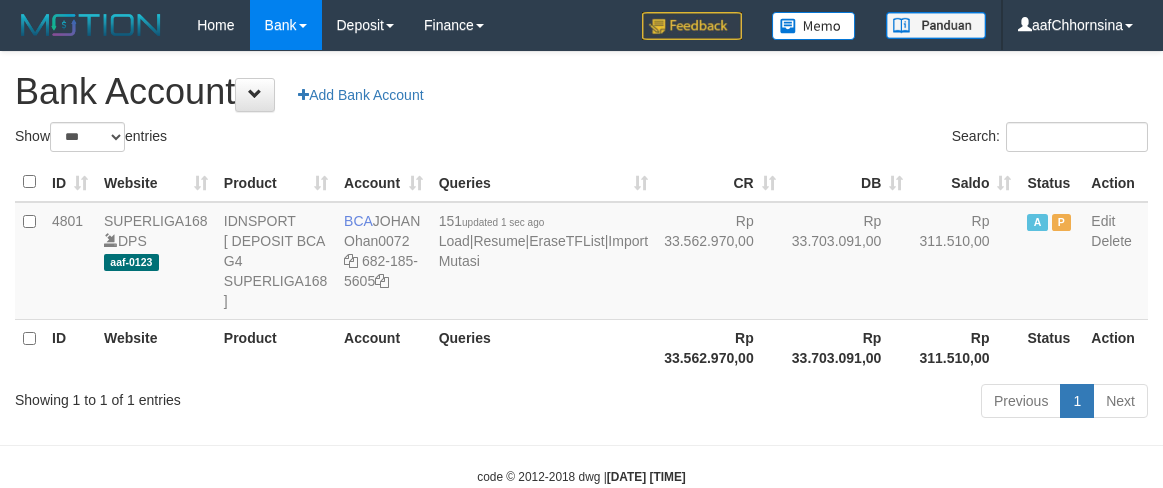 select on "***" 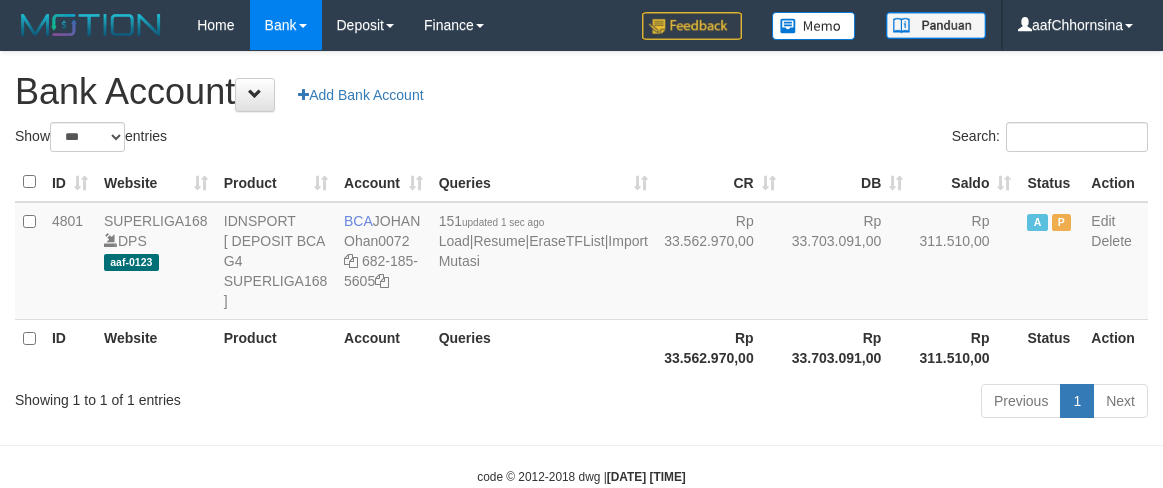 scroll, scrollTop: 0, scrollLeft: 0, axis: both 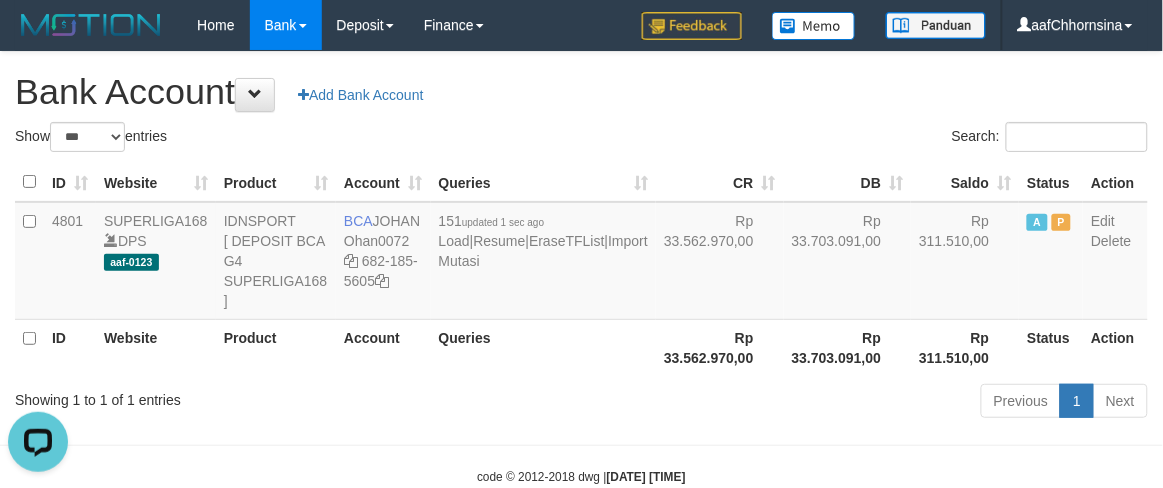 drag, startPoint x: 771, startPoint y: 348, endPoint x: 795, endPoint y: 345, distance: 24.186773 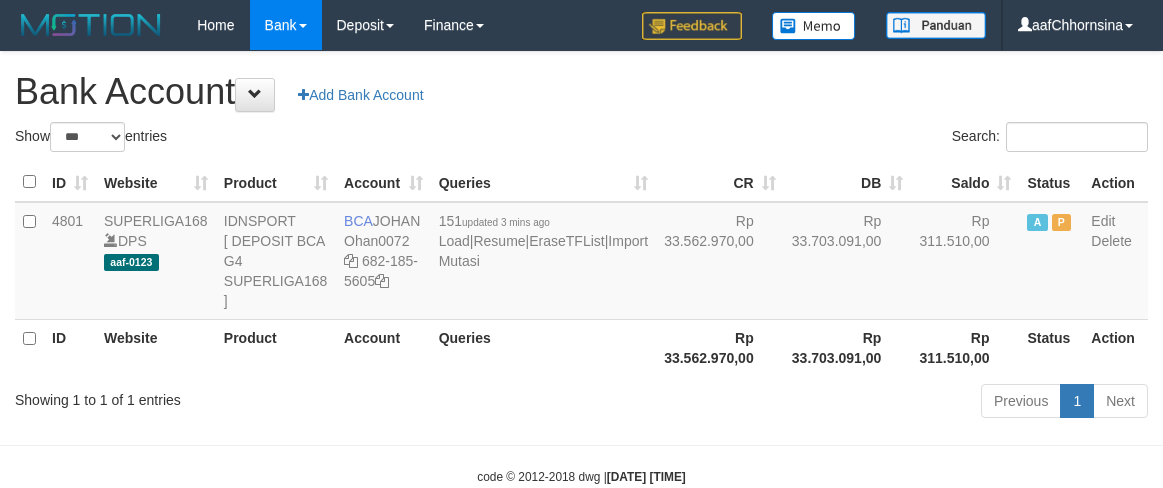 select on "***" 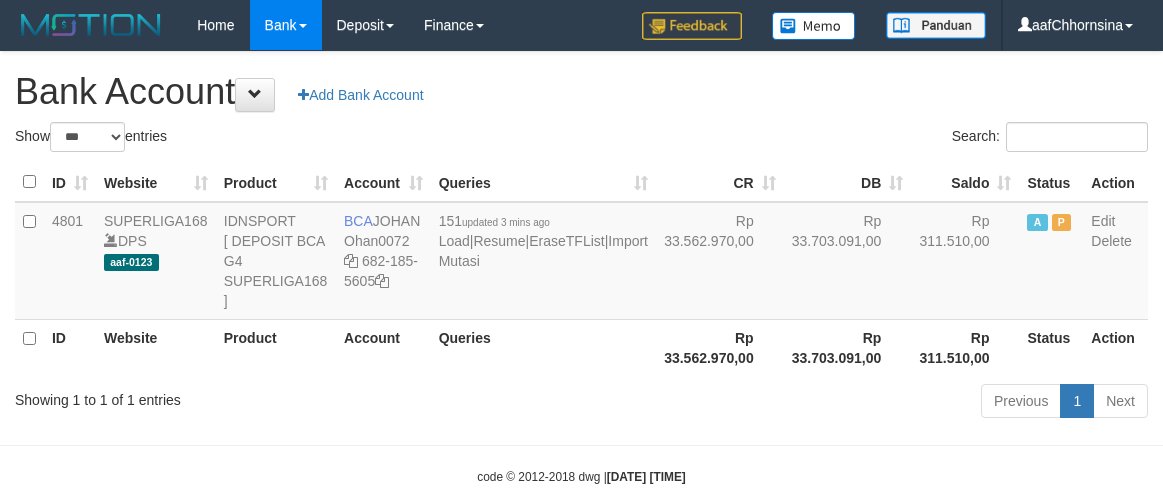 scroll, scrollTop: 0, scrollLeft: 0, axis: both 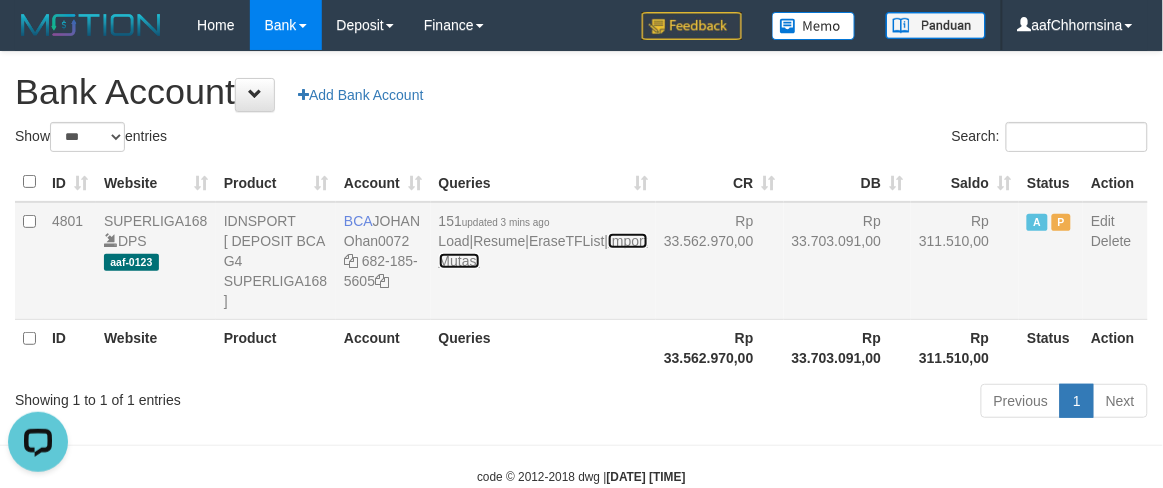 click on "Import Mutasi" at bounding box center (543, 251) 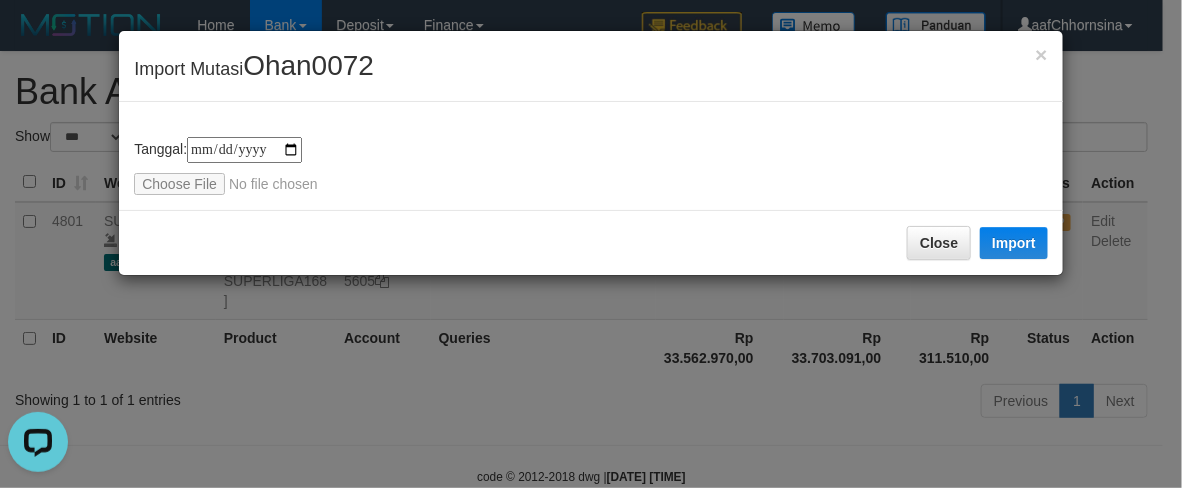 type on "**********" 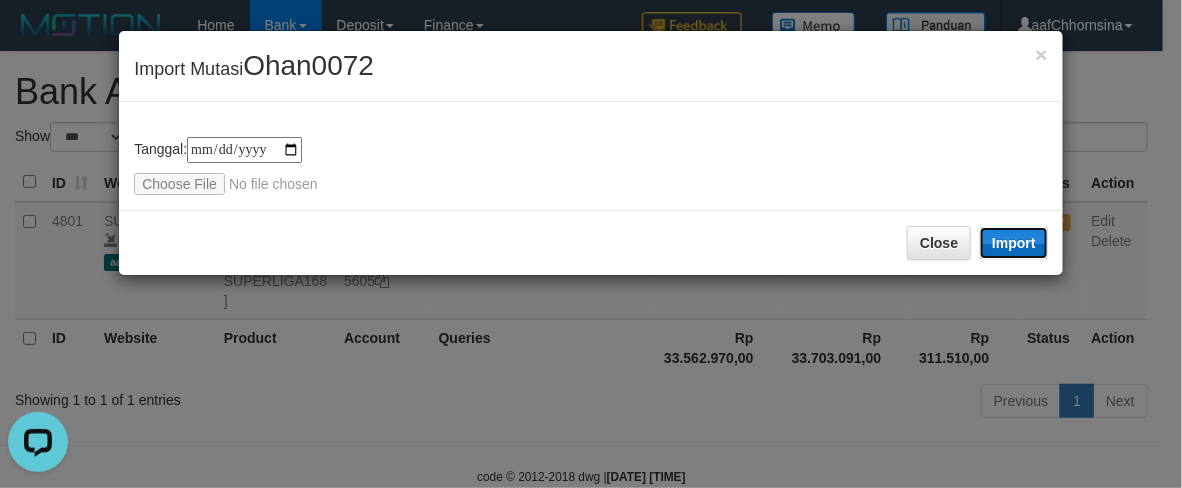 click on "Import" at bounding box center (1014, 243) 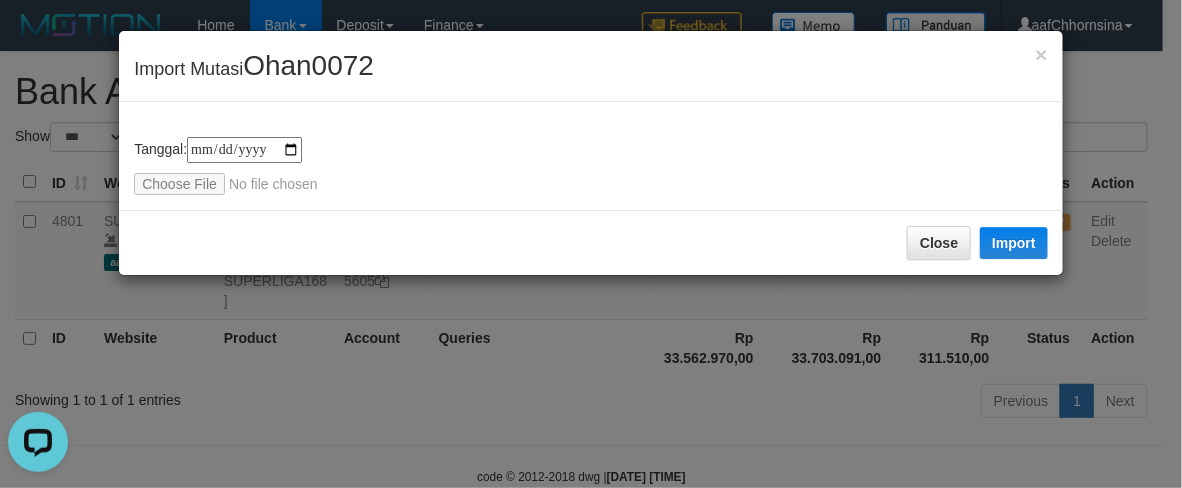 click on "**********" at bounding box center (591, 156) 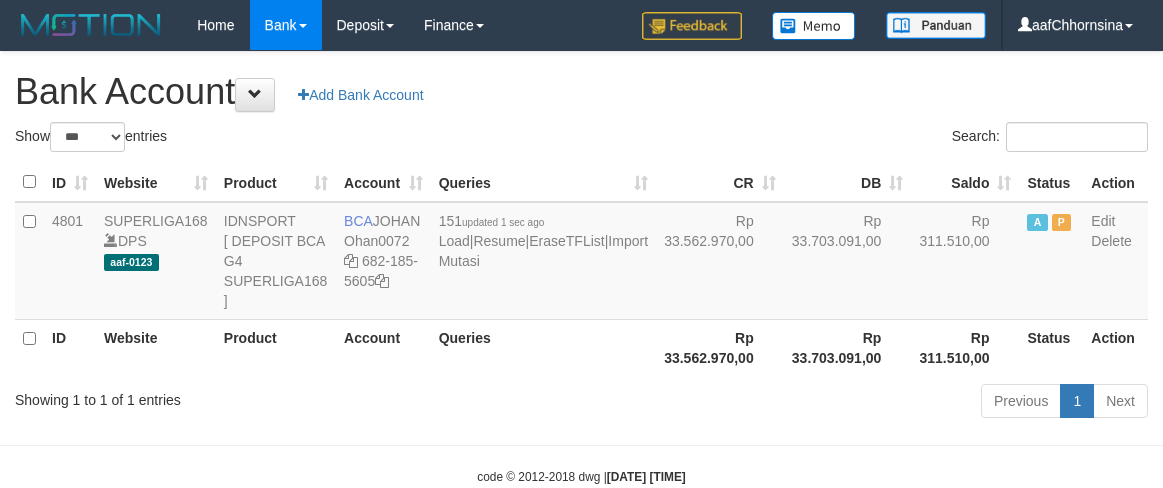select on "***" 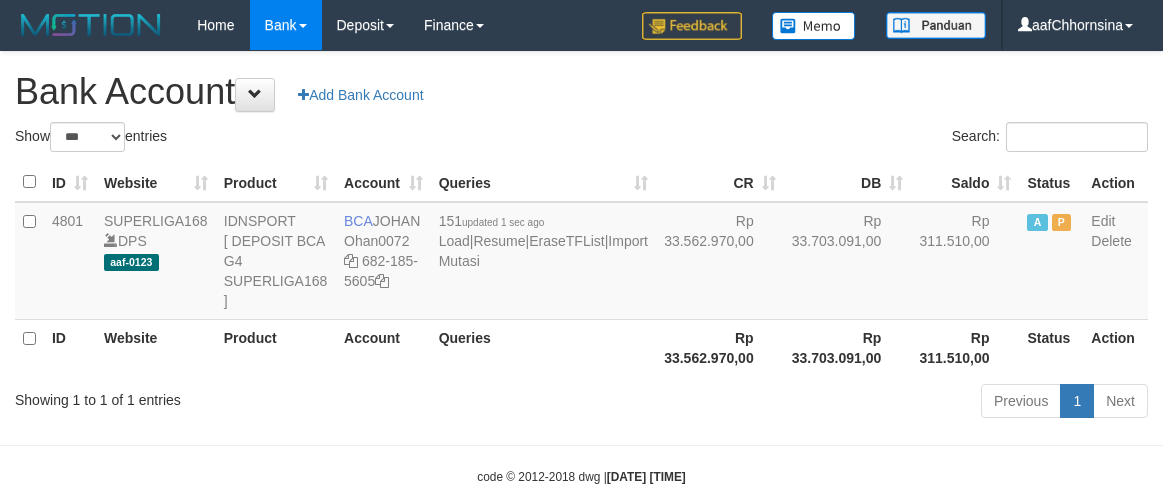scroll, scrollTop: 0, scrollLeft: 0, axis: both 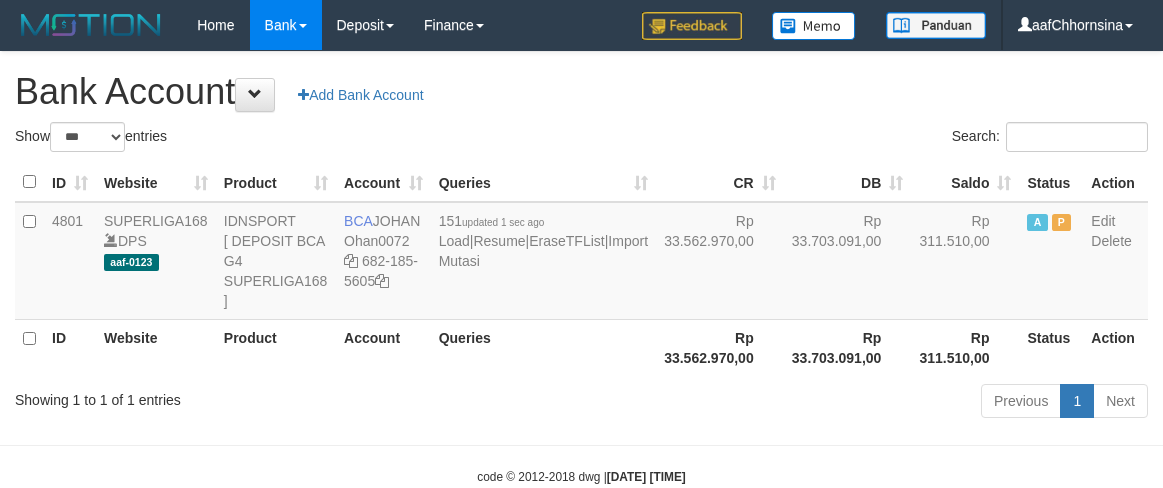 select on "***" 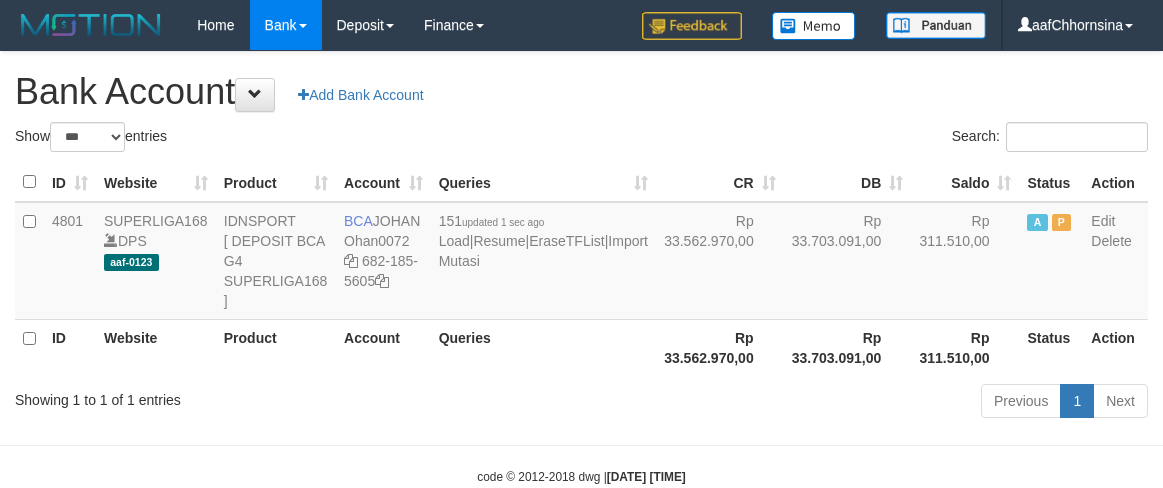 scroll, scrollTop: 0, scrollLeft: 0, axis: both 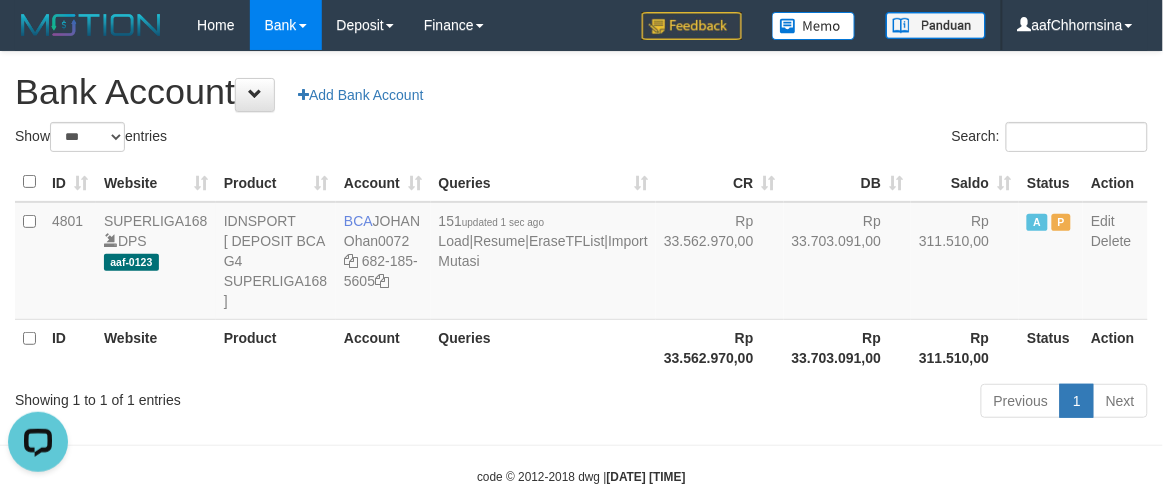 drag, startPoint x: 538, startPoint y: 391, endPoint x: 586, endPoint y: 402, distance: 49.24429 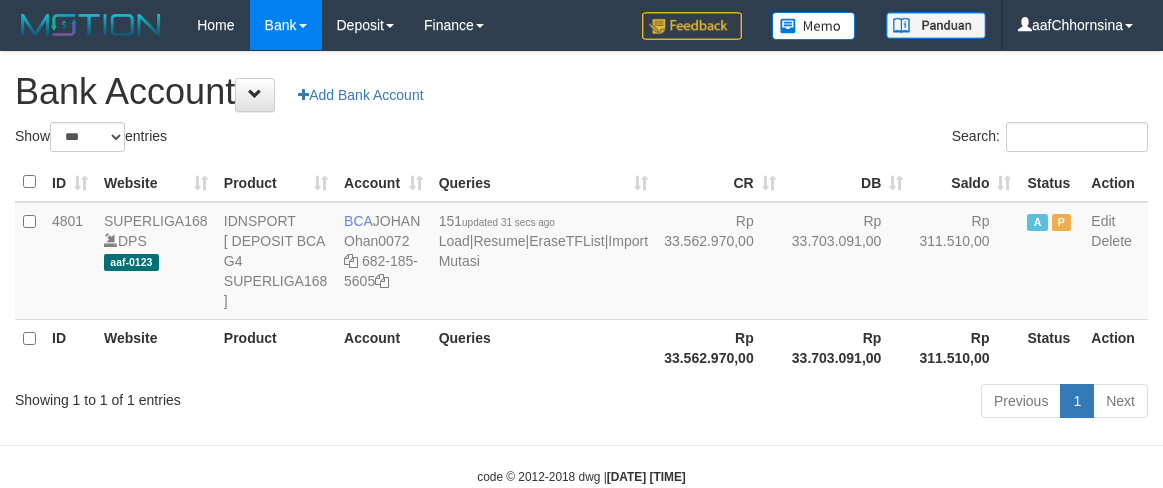 select on "***" 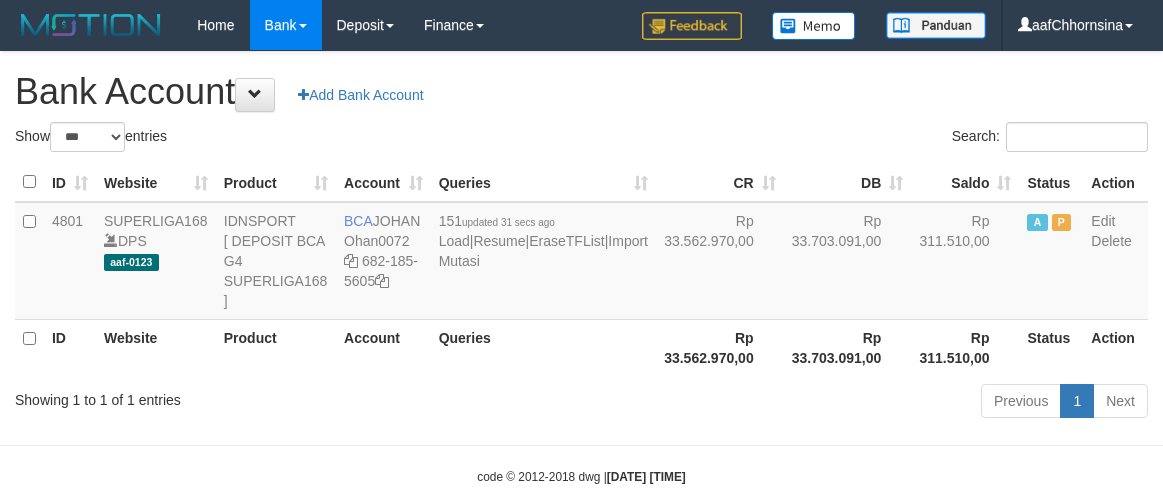 scroll, scrollTop: 0, scrollLeft: 0, axis: both 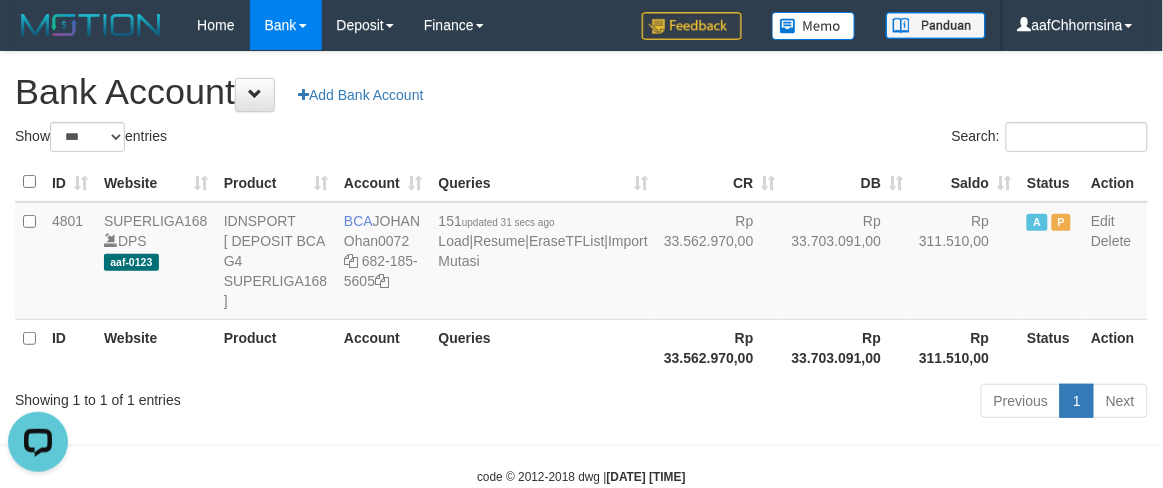 drag, startPoint x: 362, startPoint y: 372, endPoint x: 401, endPoint y: 450, distance: 87.20665 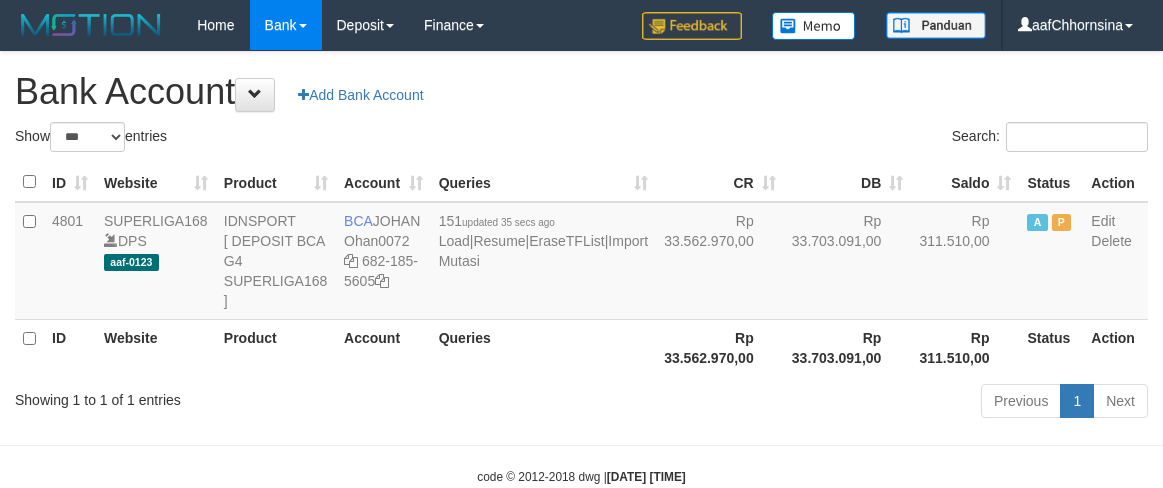 select on "***" 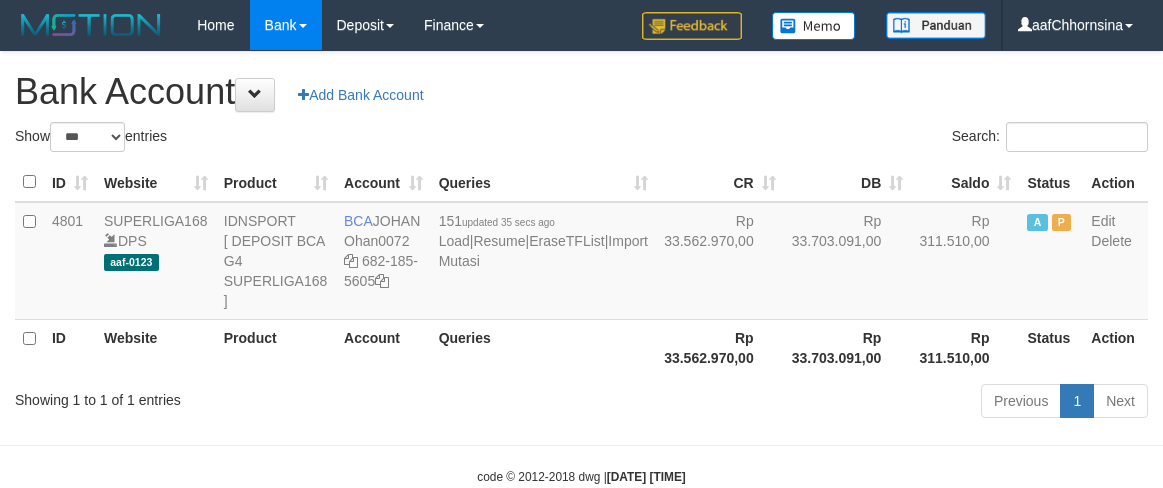 scroll, scrollTop: 0, scrollLeft: 0, axis: both 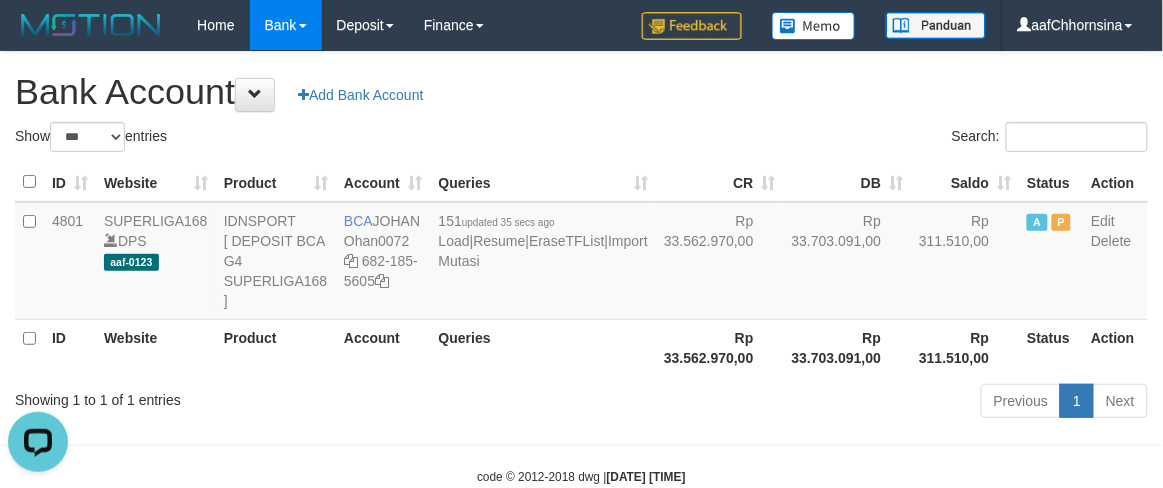 drag, startPoint x: 452, startPoint y: 366, endPoint x: 398, endPoint y: 365, distance: 54.00926 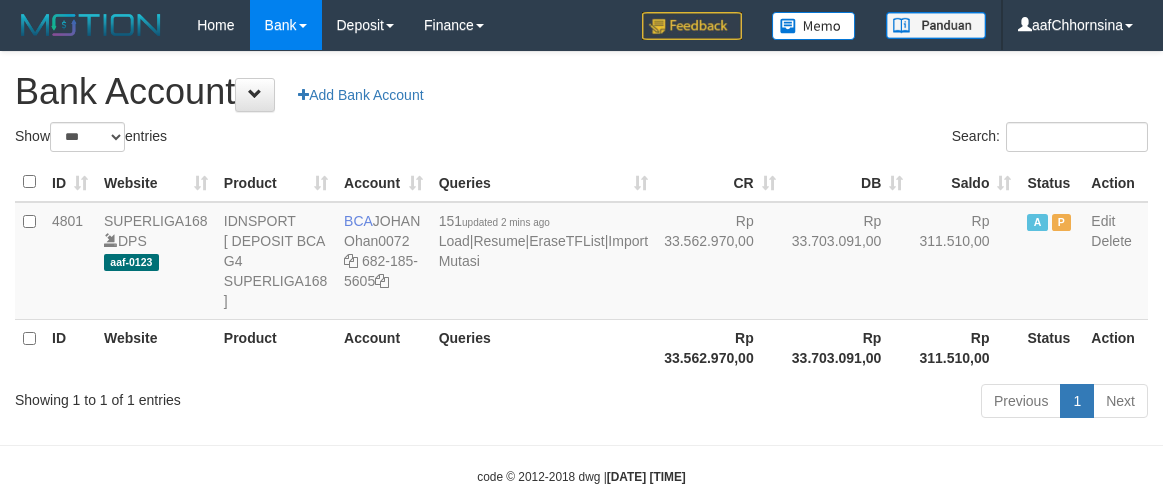 select on "***" 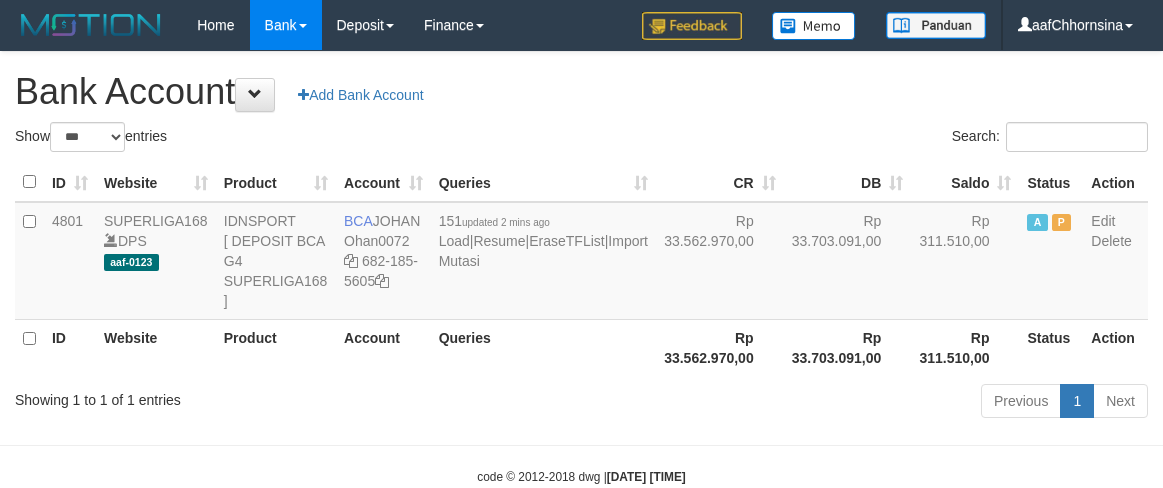 scroll, scrollTop: 0, scrollLeft: 0, axis: both 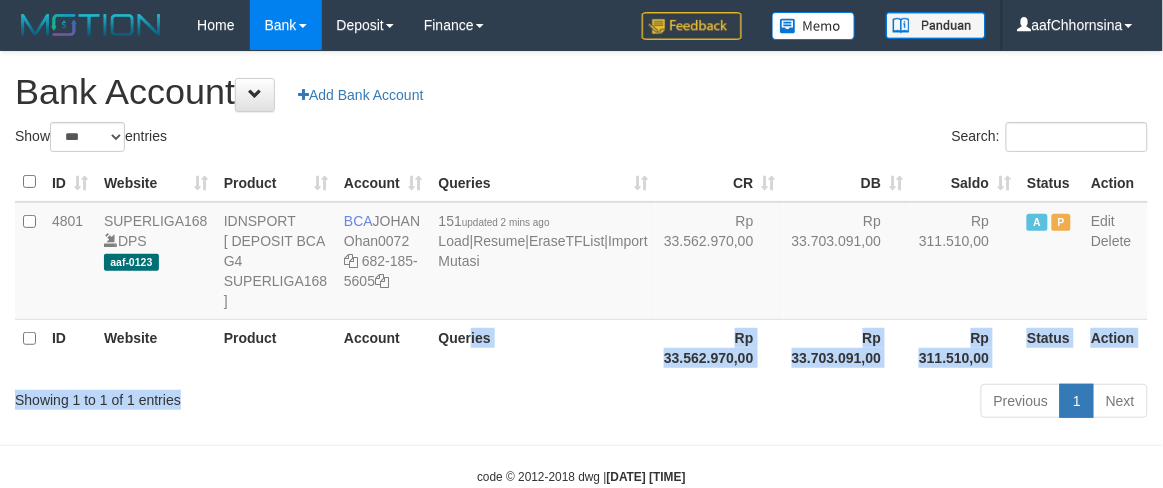drag, startPoint x: 451, startPoint y: 405, endPoint x: 500, endPoint y: 407, distance: 49.0408 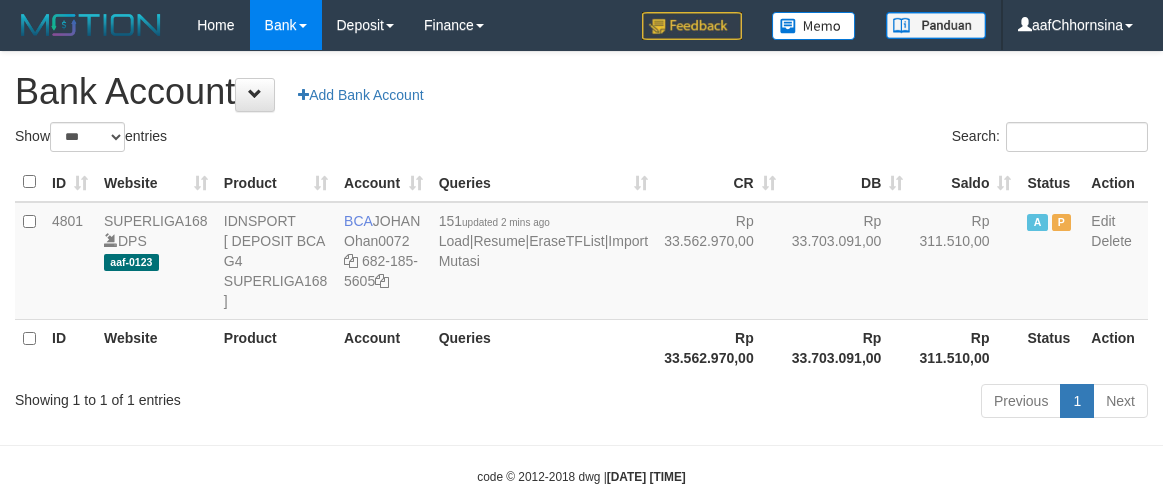 select on "***" 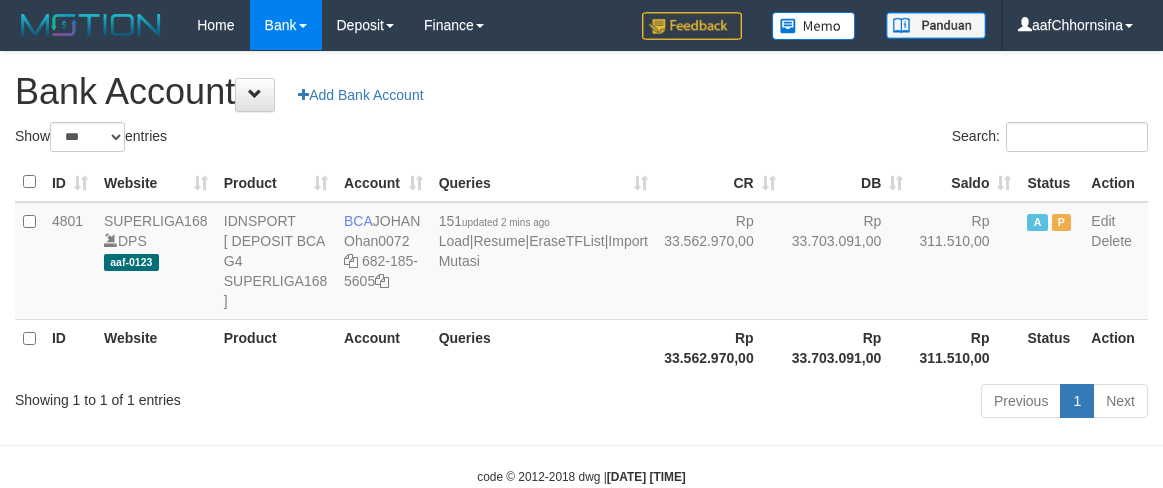 scroll, scrollTop: 0, scrollLeft: 0, axis: both 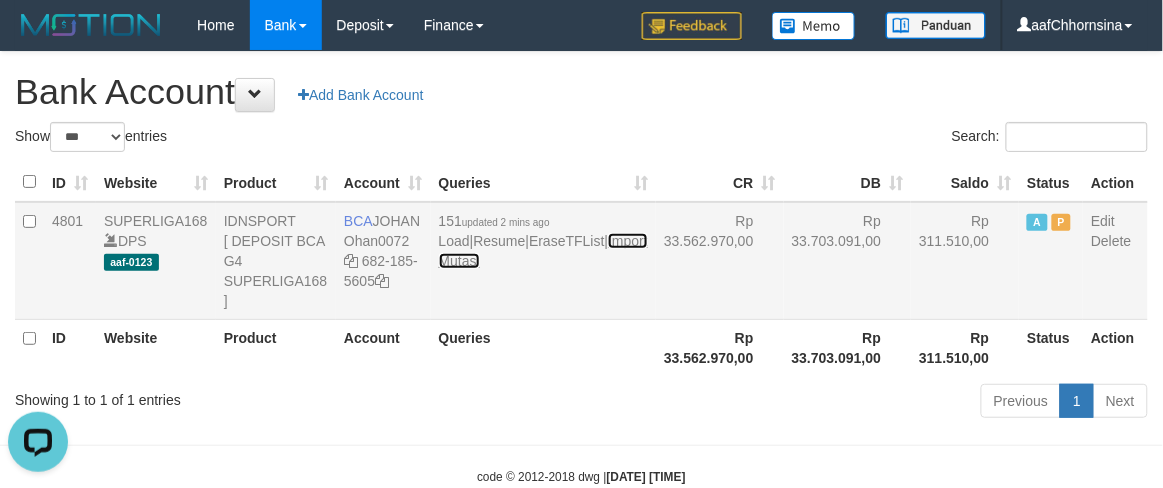 click on "Import Mutasi" at bounding box center [543, 251] 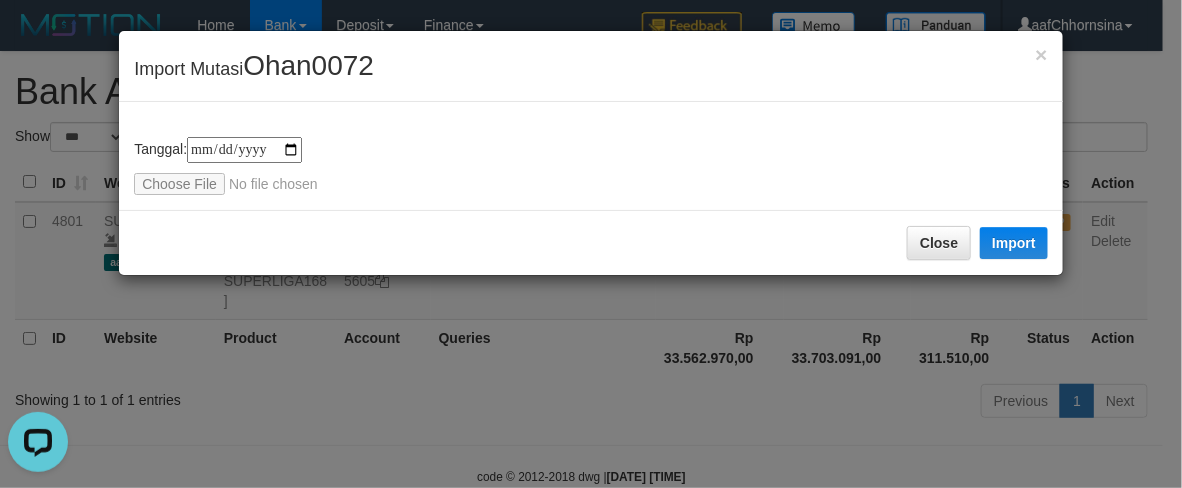 type on "**********" 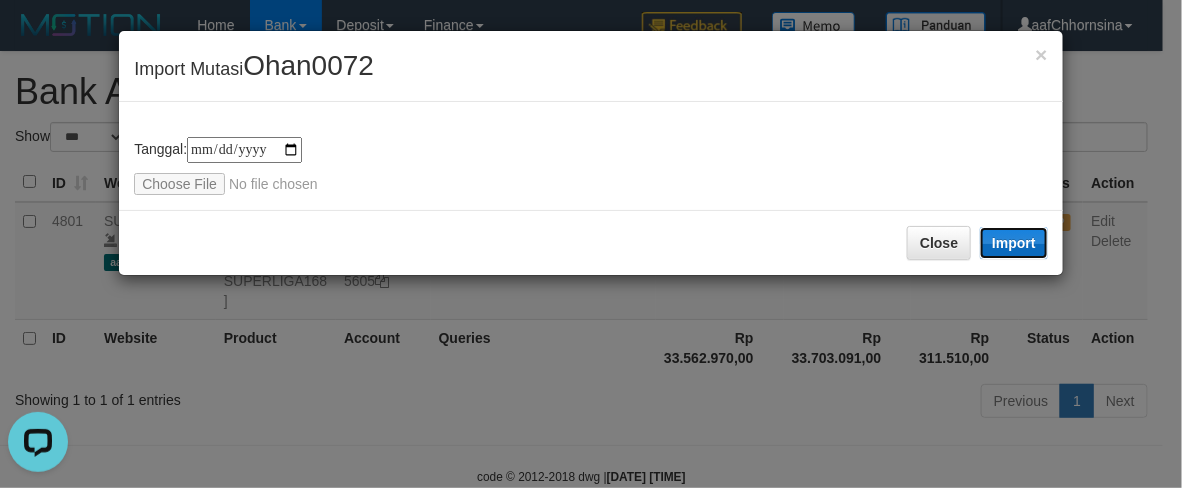 click on "Import" at bounding box center (1014, 243) 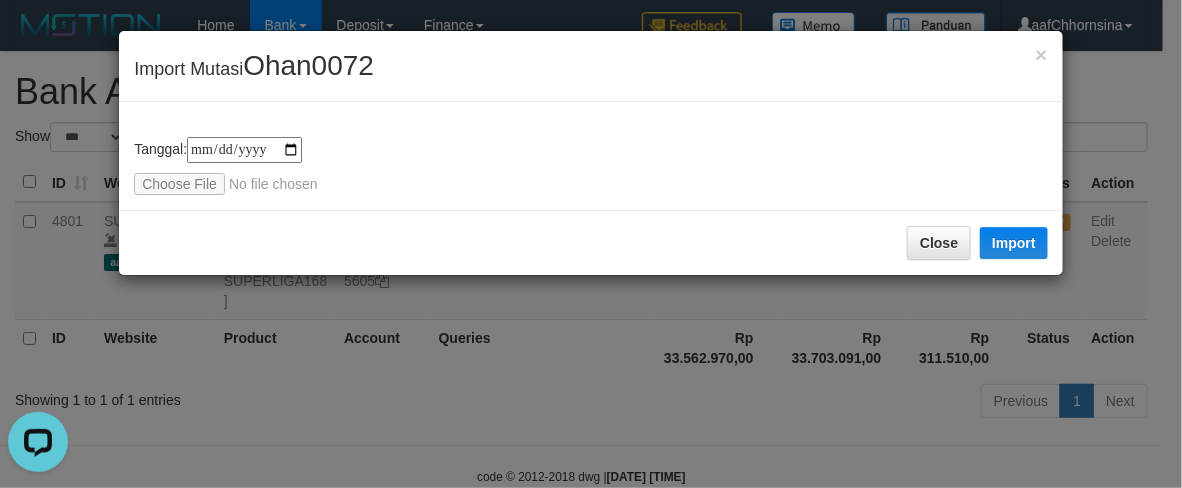 click on "Close
Import" at bounding box center [591, 242] 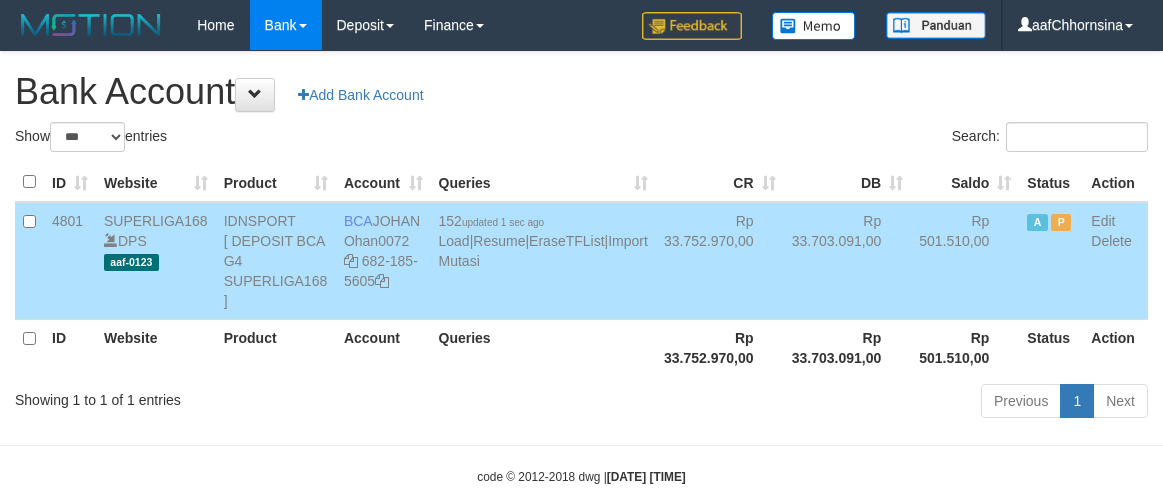 select on "***" 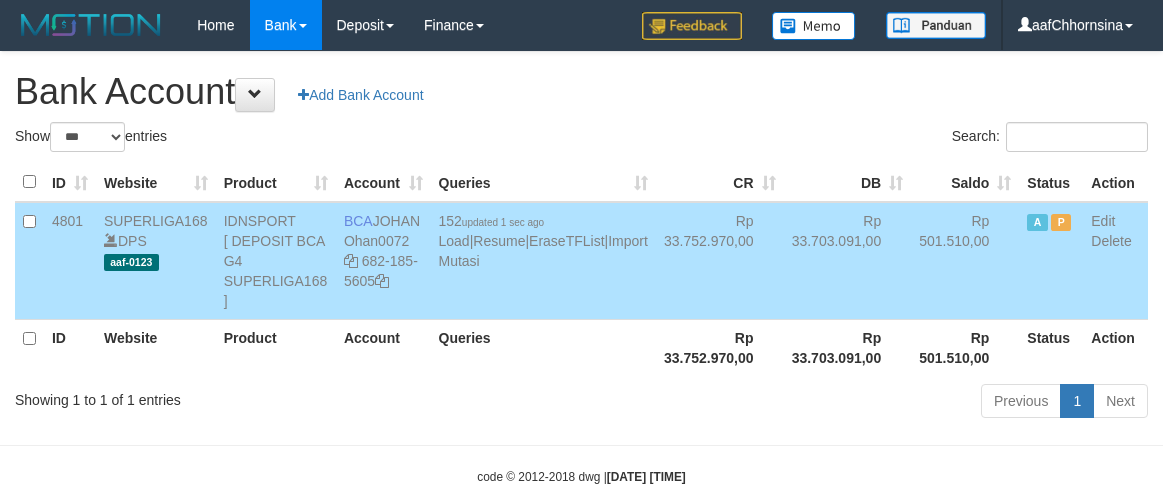 scroll, scrollTop: 0, scrollLeft: 0, axis: both 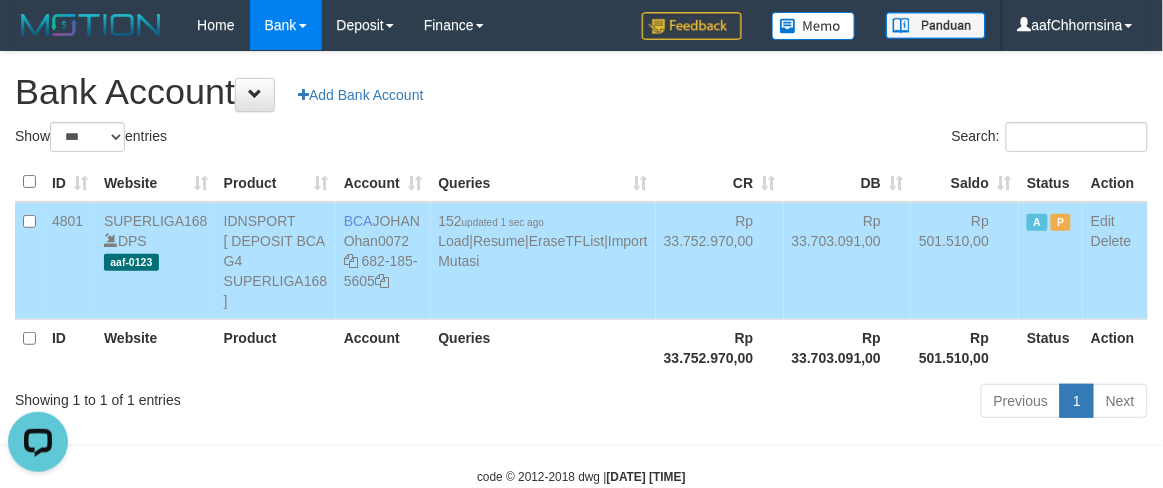 click on "Queries" at bounding box center (543, 347) 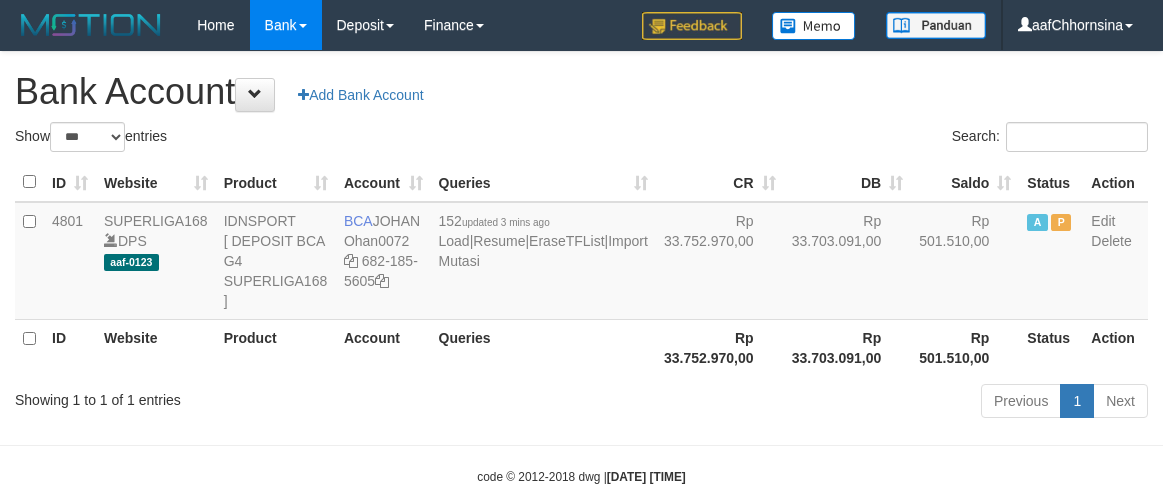 select on "***" 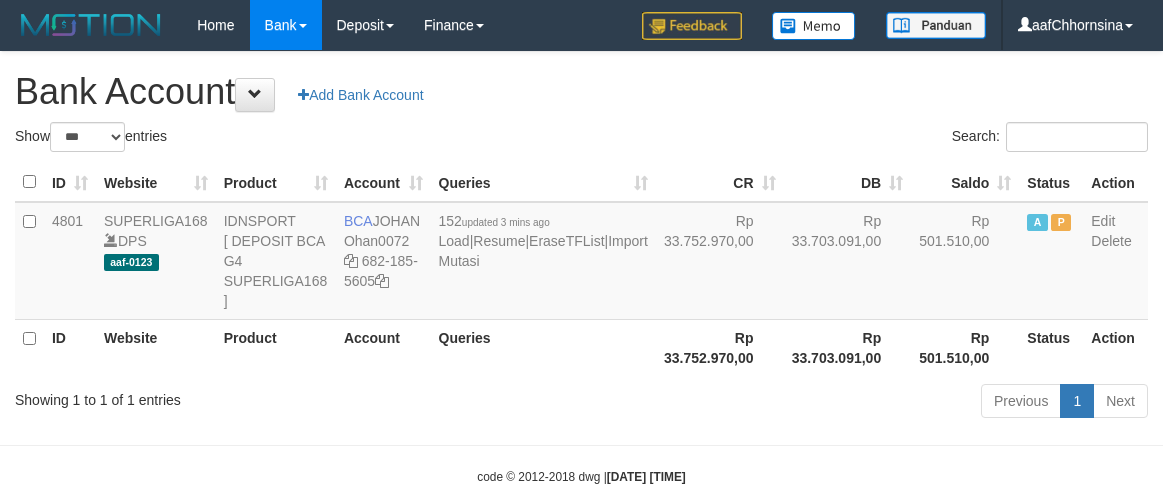 scroll, scrollTop: 0, scrollLeft: 0, axis: both 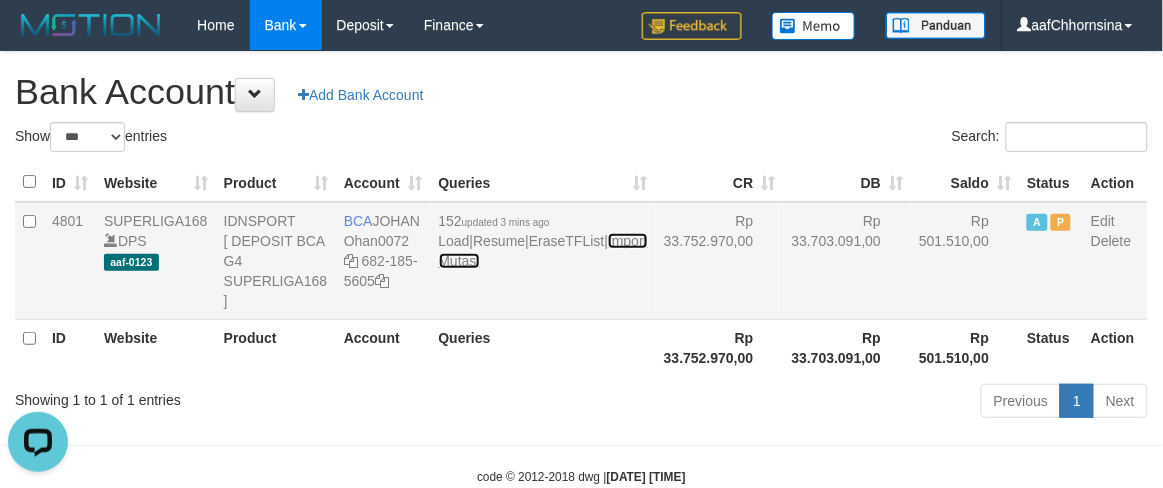 click on "Import Mutasi" at bounding box center (543, 251) 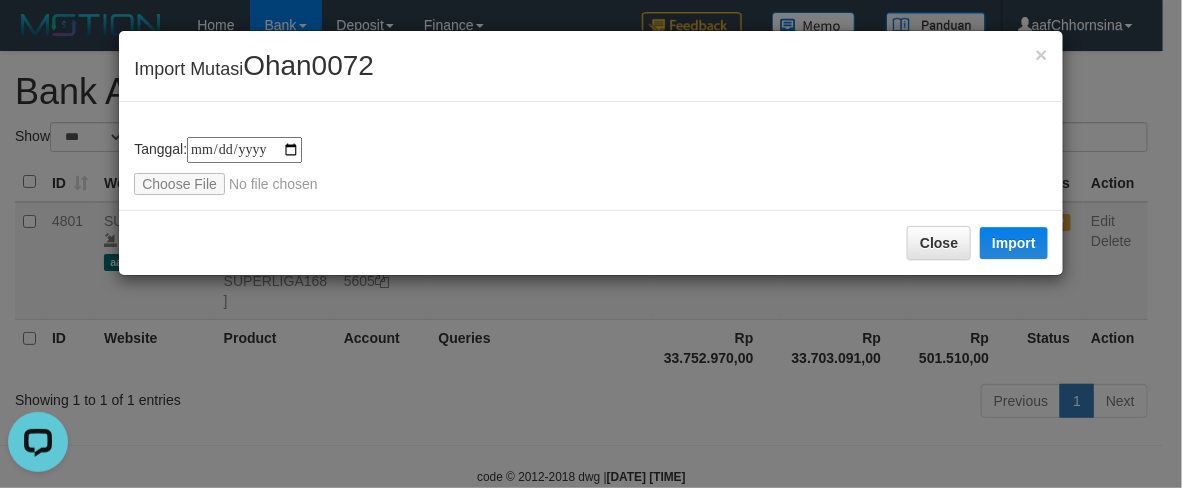 type on "**********" 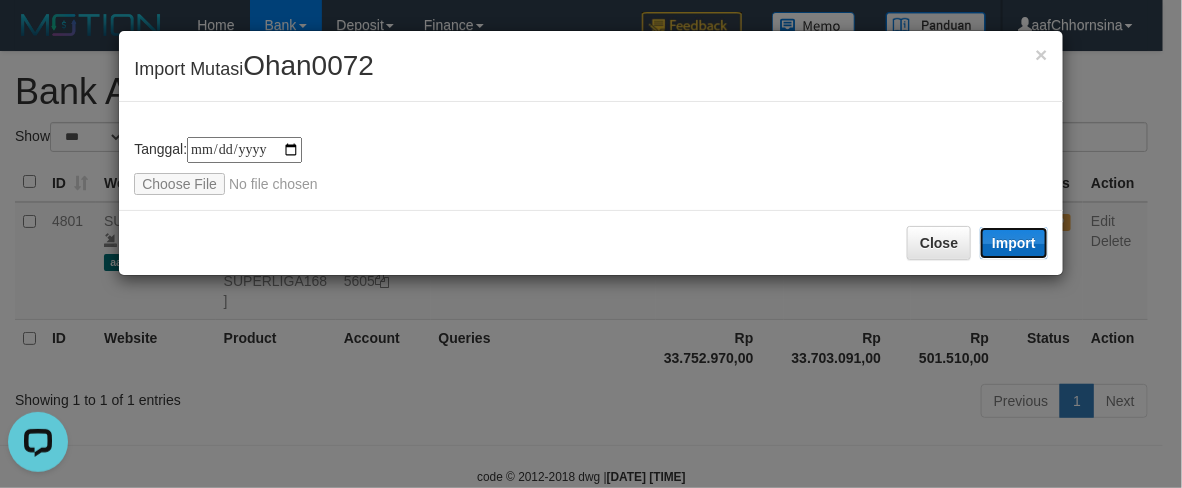 click on "Import" at bounding box center [1014, 243] 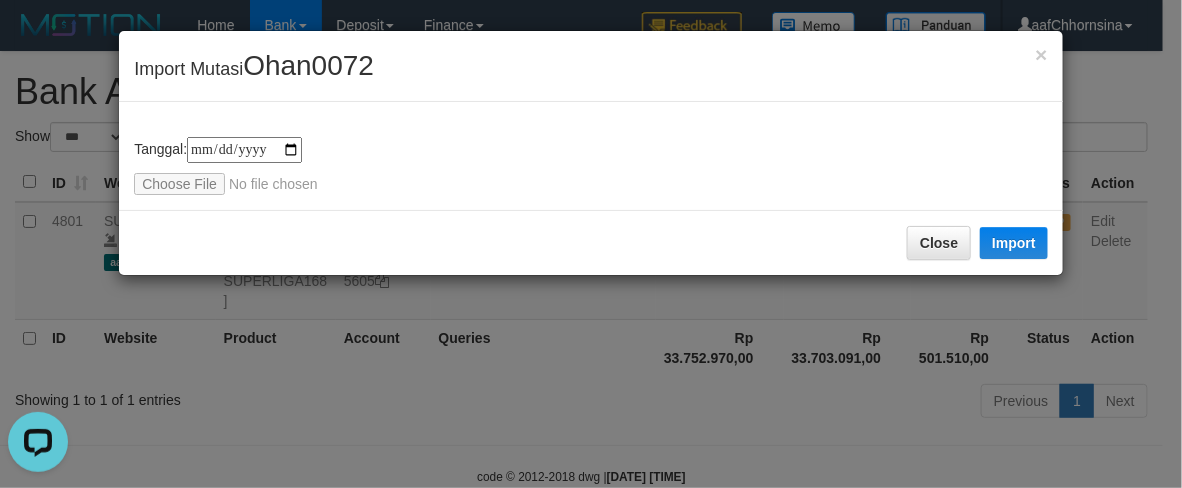 click on "**********" at bounding box center [591, 166] 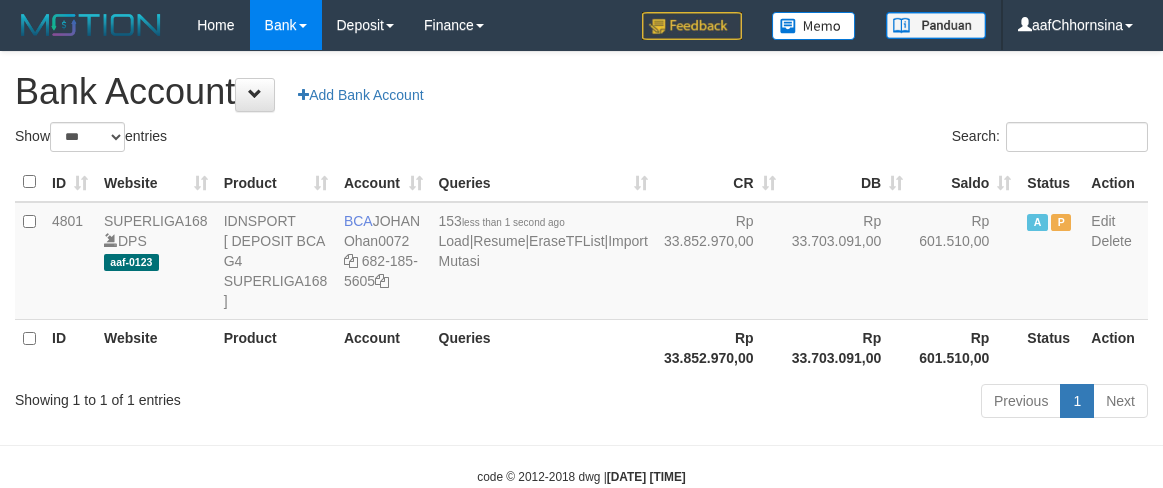 select on "***" 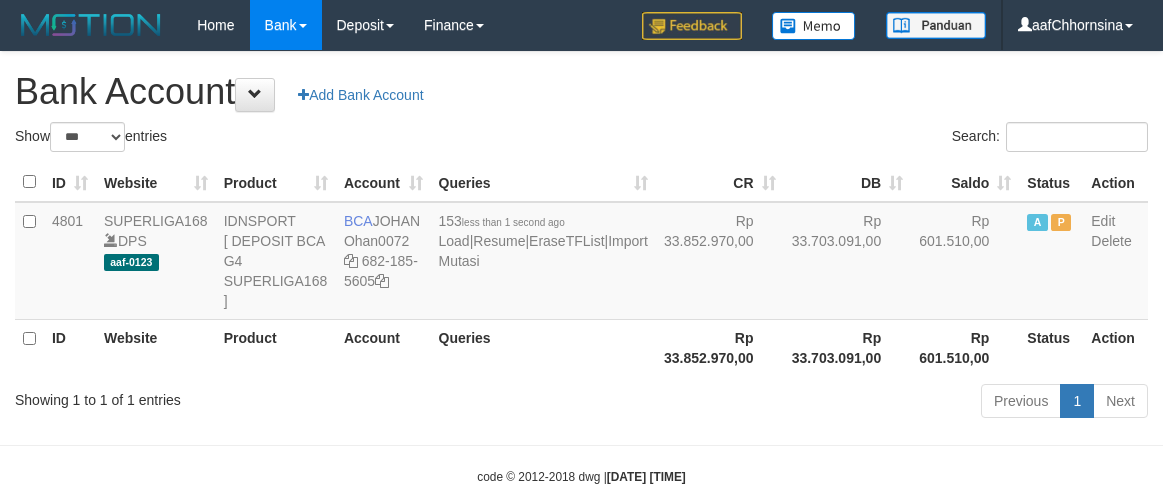 scroll, scrollTop: 0, scrollLeft: 0, axis: both 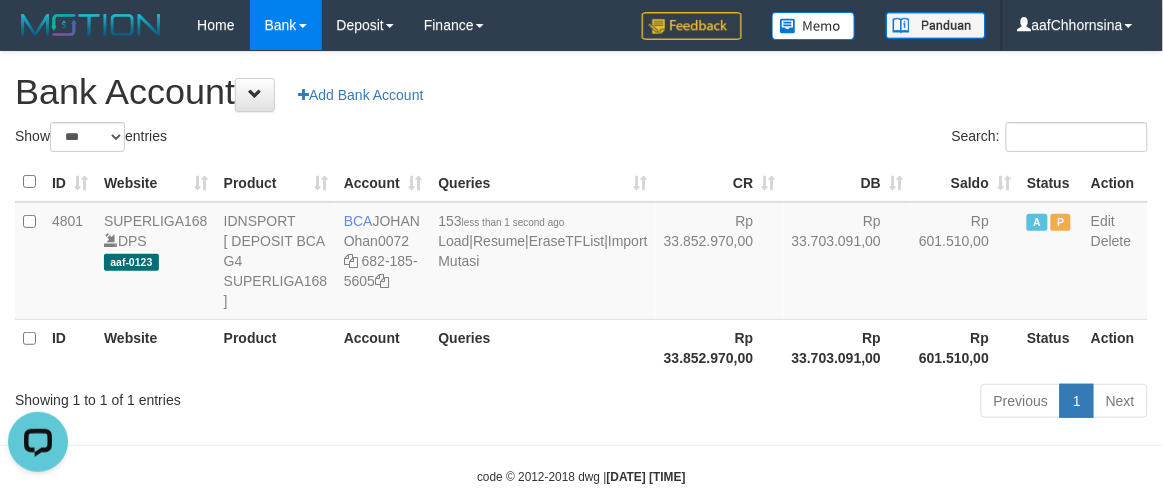 click on "ID Website Product Account Queries CR DB Saldo Status Action
4801
SUPERLIGA168
DPS
aaf-0123
IDNSPORT
[ DEPOSIT BCA G4 SUPERLIGA168 ]
BCA
[NAME]
Ohan0072
[PHONE]
153  less than 1 second ago
Load
|
Resume
|
EraseTFList
|
Import Mutasi
Rp 33.852.970,00
Rp 33.703.091,00
Rp 601.510,00
A
P
Edit
Delete
ID Website Product Account Queries Rp 33.852.970,00 Rp 33.703.091,00 Rp 601.510,00 Status Action" at bounding box center (581, 269) 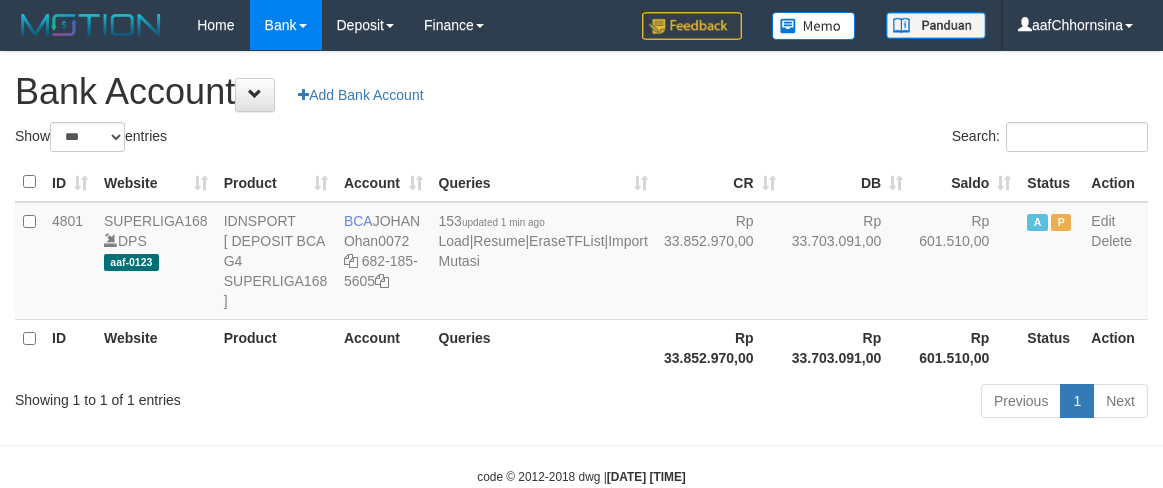 select on "***" 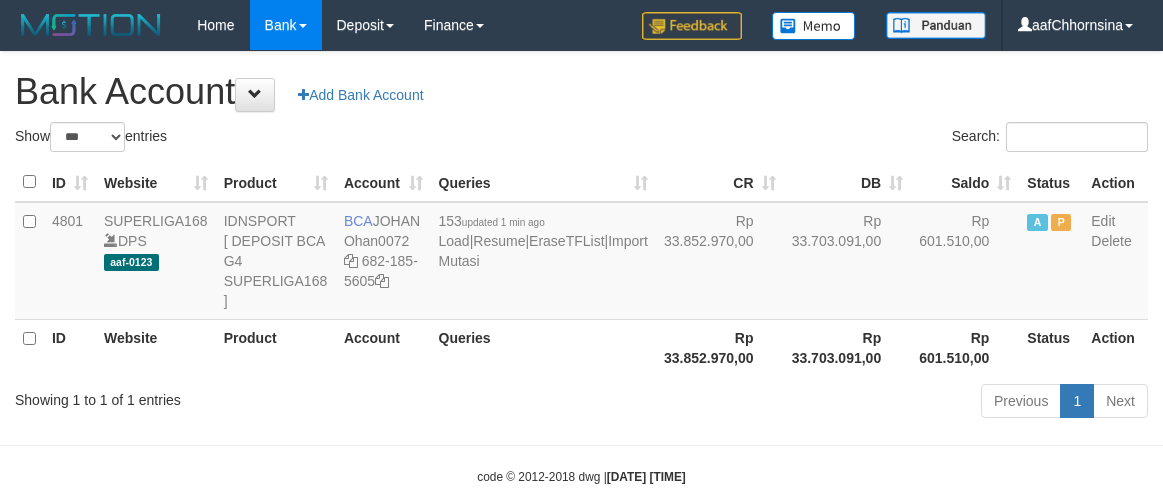 scroll, scrollTop: 0, scrollLeft: 0, axis: both 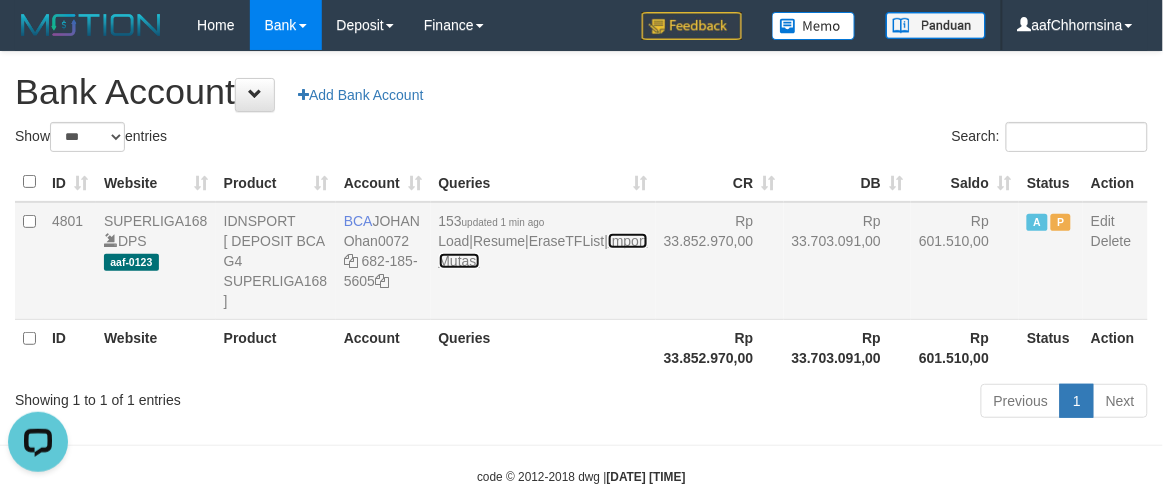 click on "Import Mutasi" at bounding box center [543, 251] 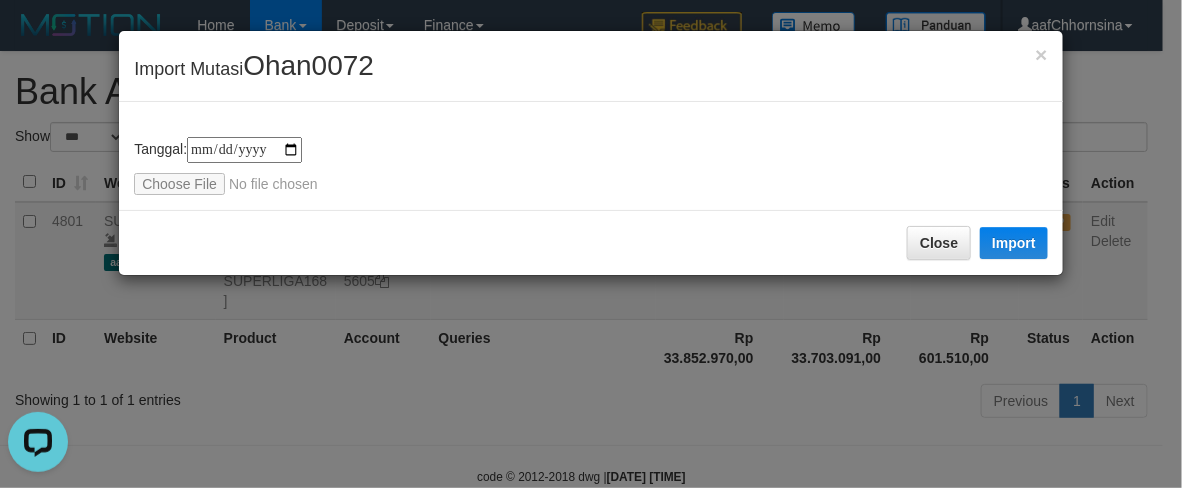 type on "**********" 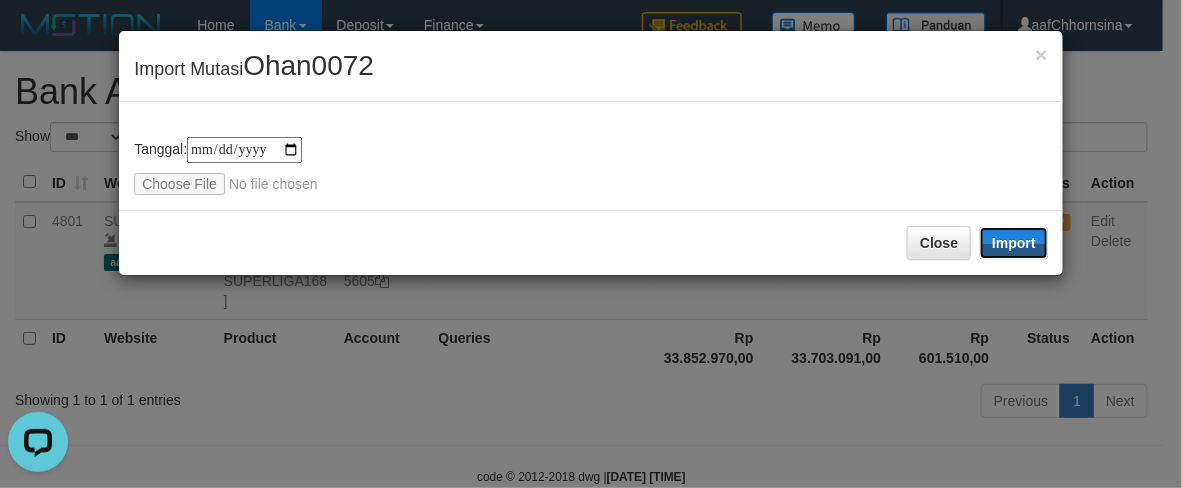 drag, startPoint x: 1012, startPoint y: 255, endPoint x: 1181, endPoint y: 308, distance: 177.11578 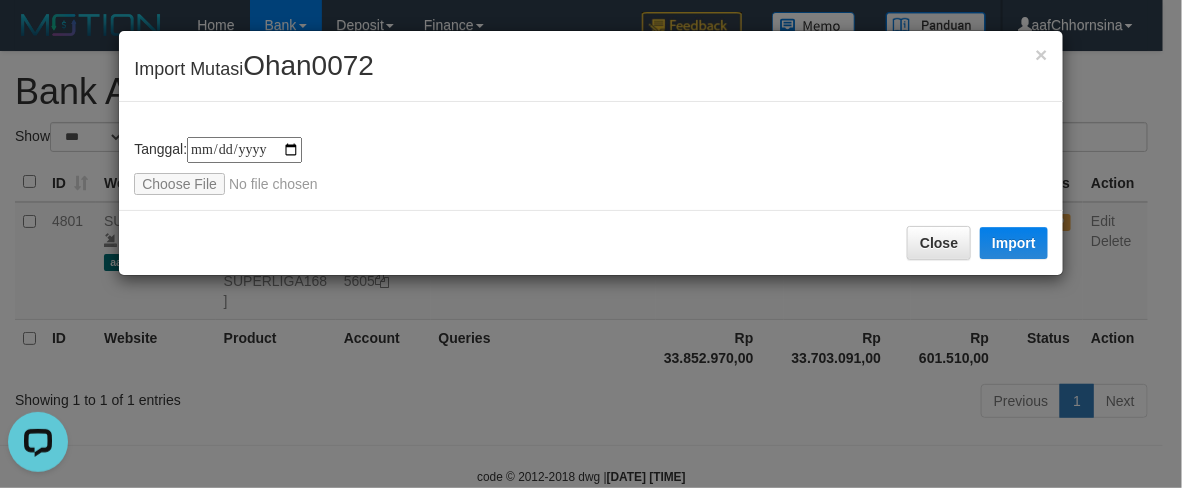 click on "Close
Import" at bounding box center (591, 242) 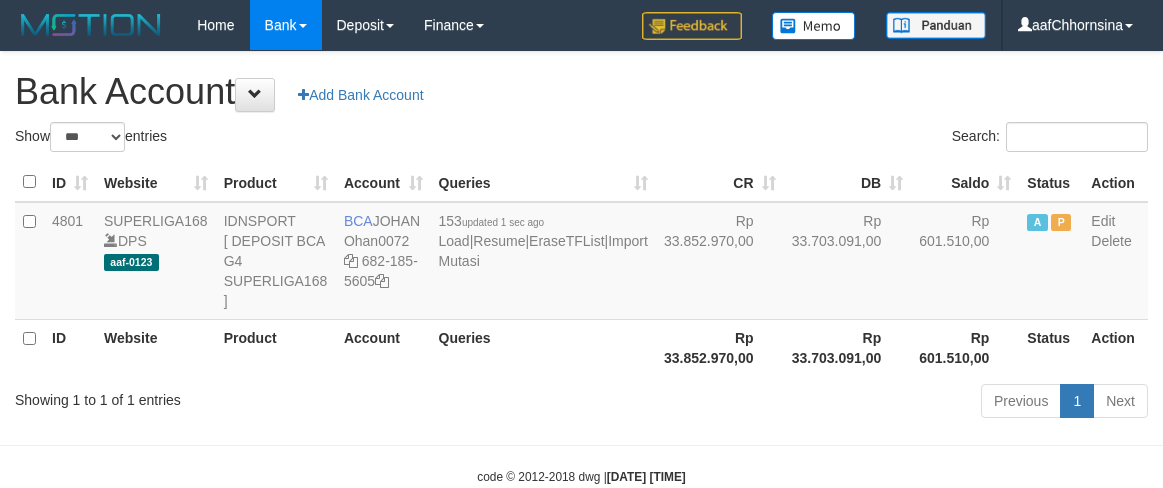 select on "***" 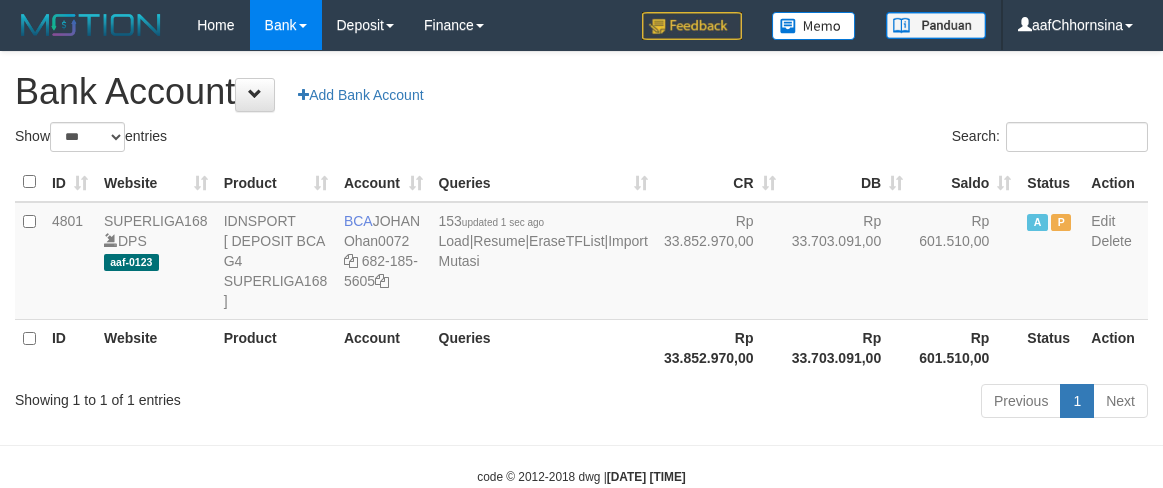 scroll, scrollTop: 0, scrollLeft: 0, axis: both 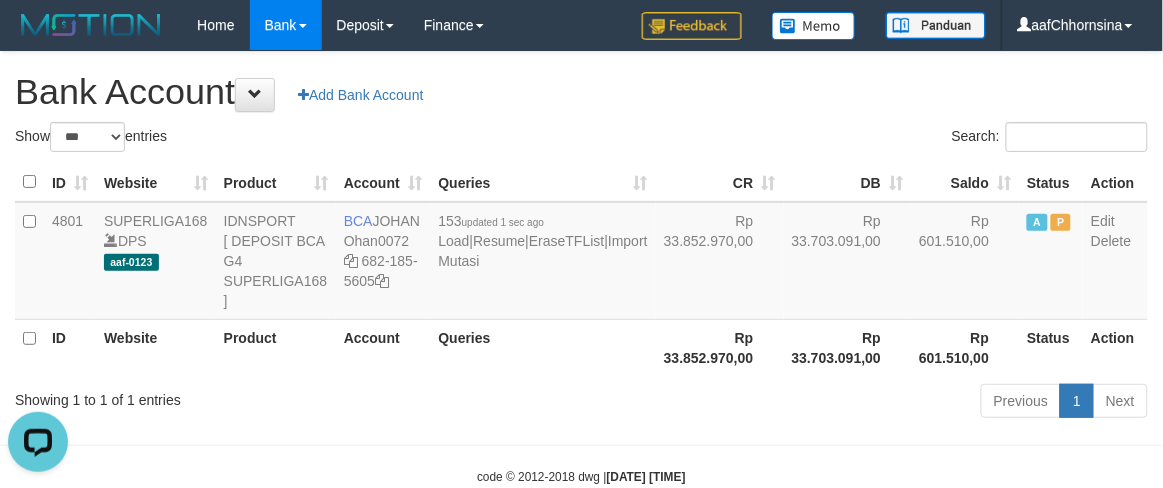 click on "Previous 1 Next" at bounding box center (824, 403) 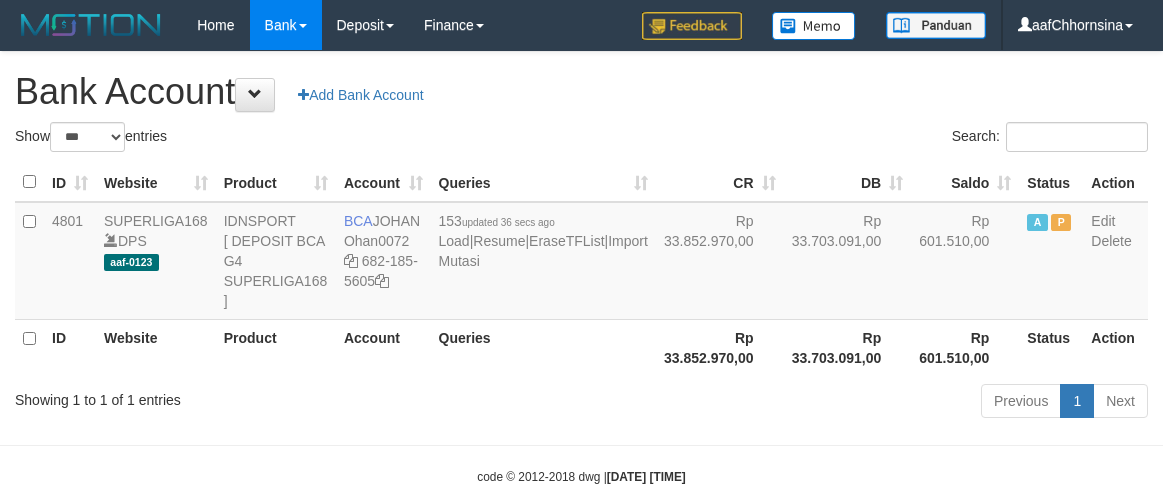 select on "***" 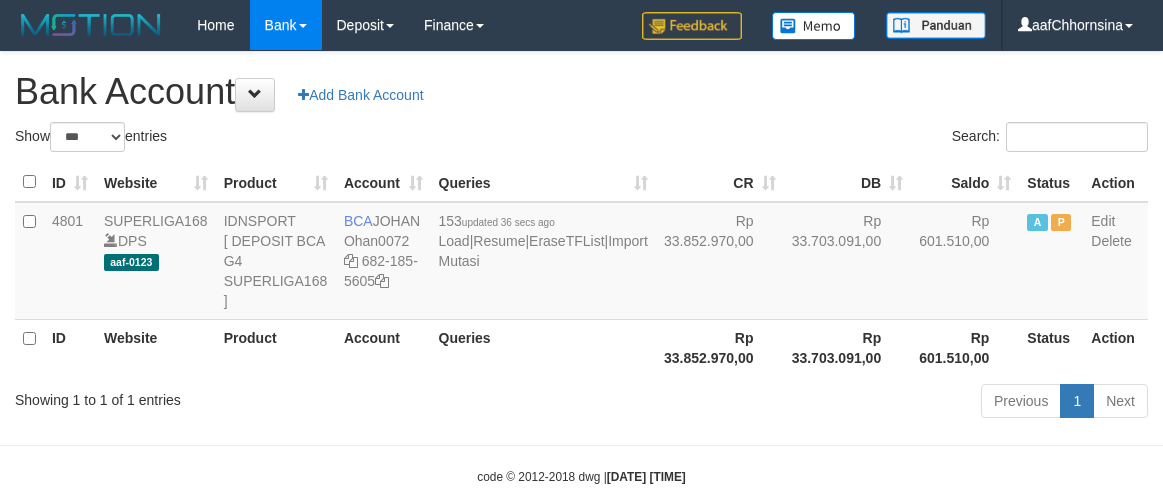 scroll, scrollTop: 0, scrollLeft: 0, axis: both 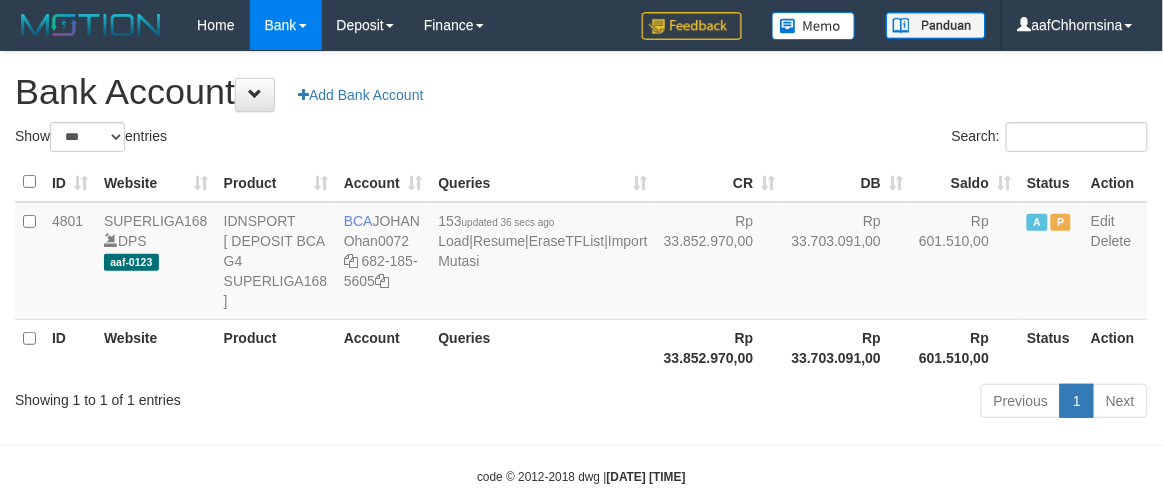 click on "Rp 33.852.970,00" at bounding box center [720, 347] 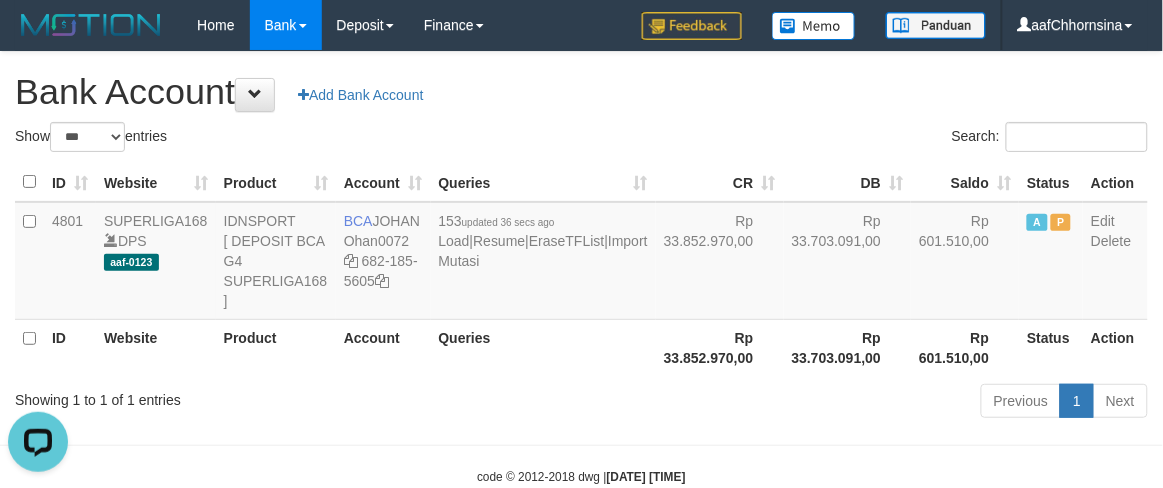 scroll, scrollTop: 0, scrollLeft: 0, axis: both 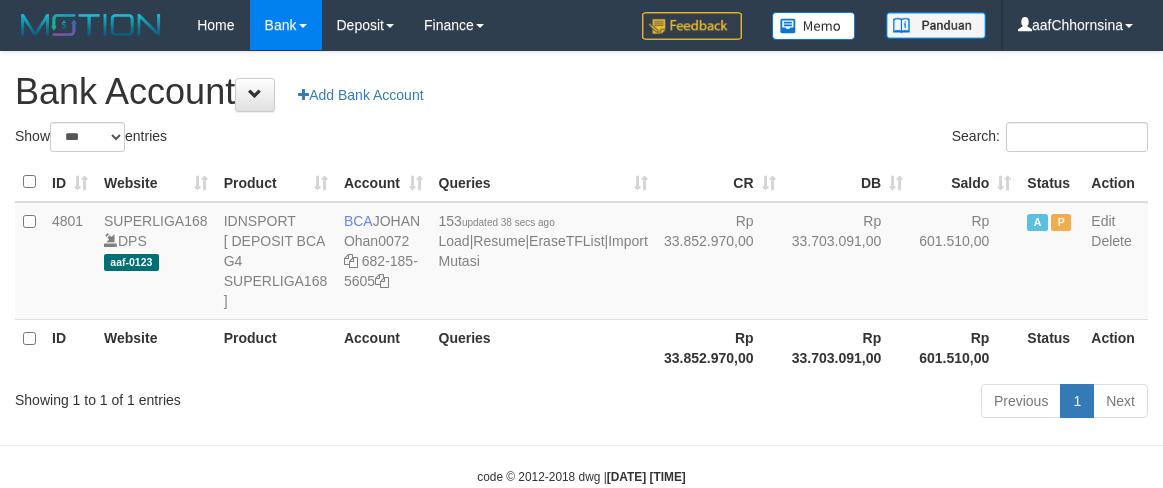 select on "***" 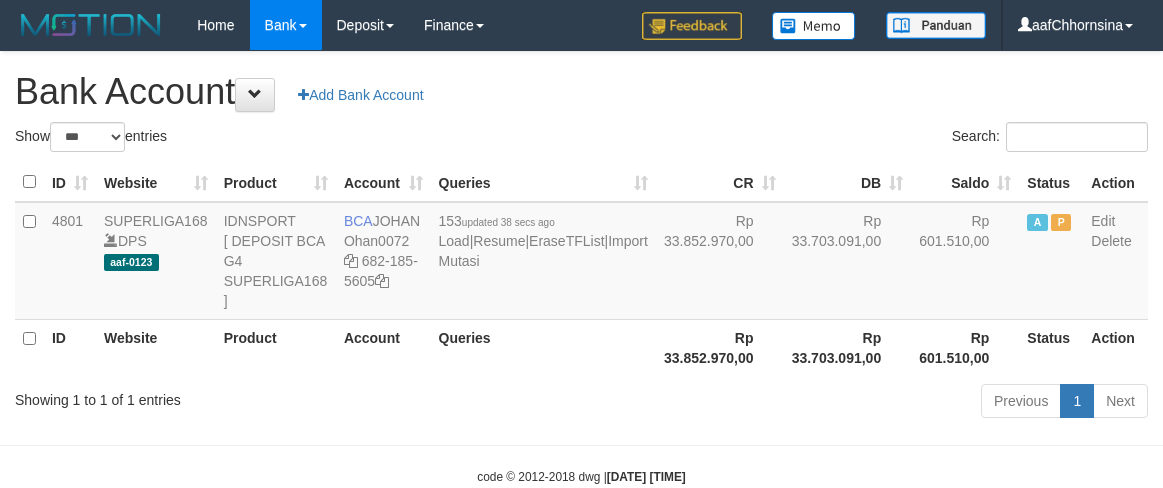 scroll, scrollTop: 0, scrollLeft: 0, axis: both 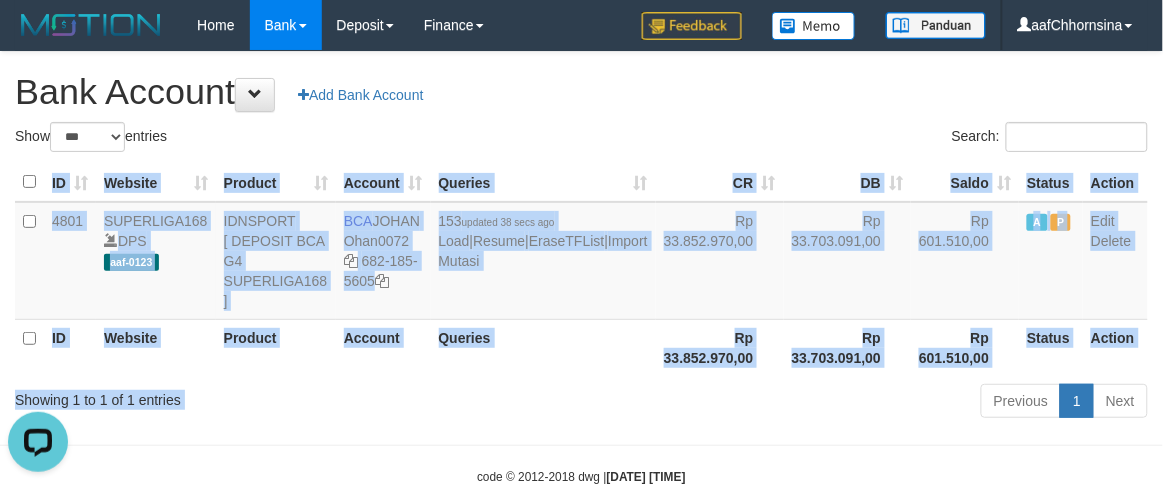drag, startPoint x: 520, startPoint y: 396, endPoint x: 547, endPoint y: 412, distance: 31.38471 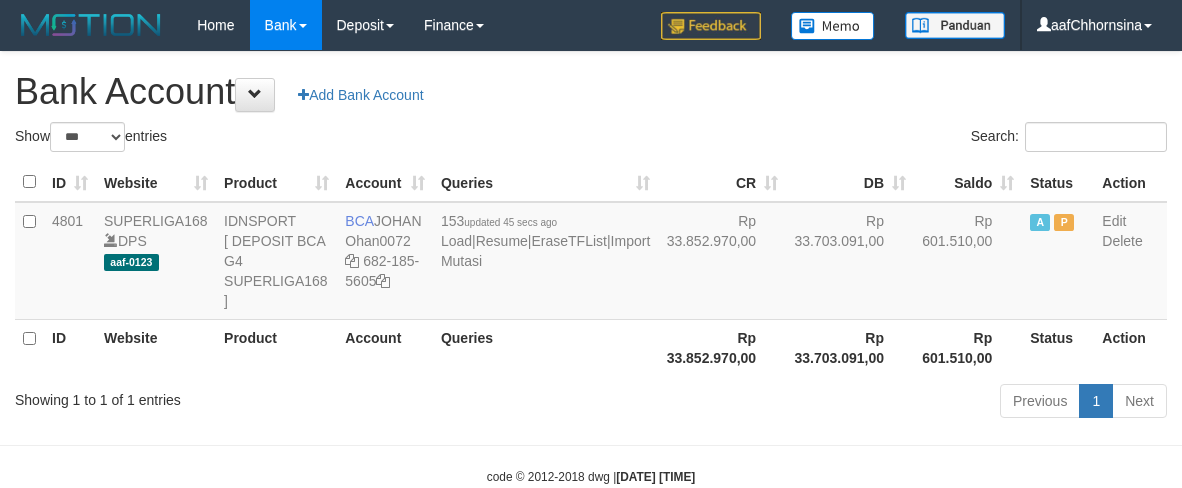 select on "***" 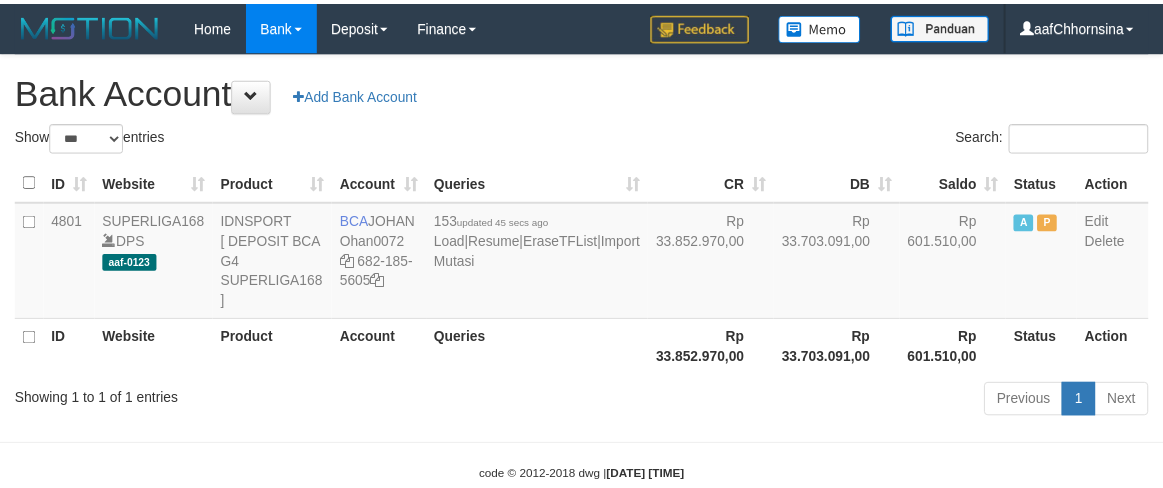 scroll, scrollTop: 0, scrollLeft: 0, axis: both 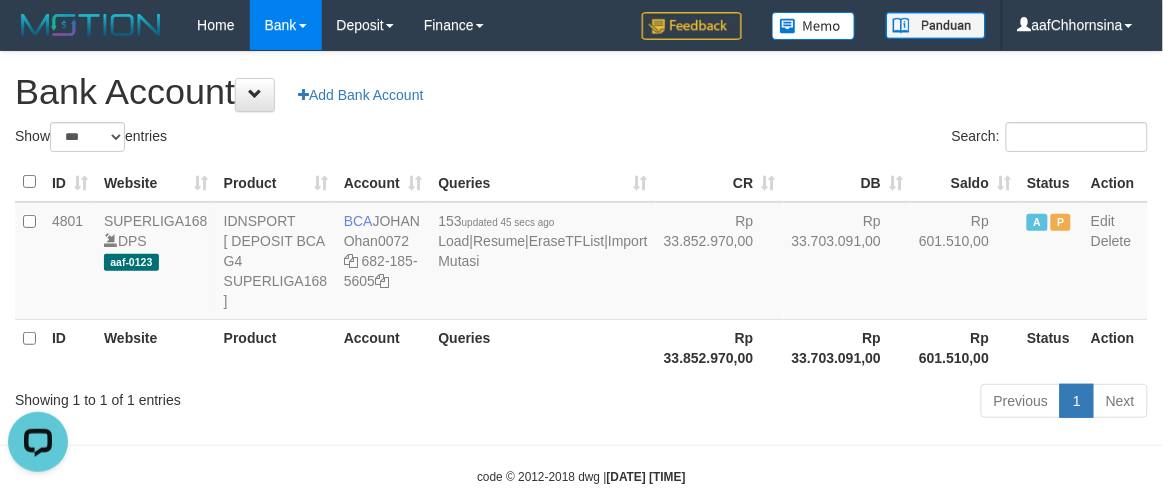 click on "Queries" at bounding box center (543, 347) 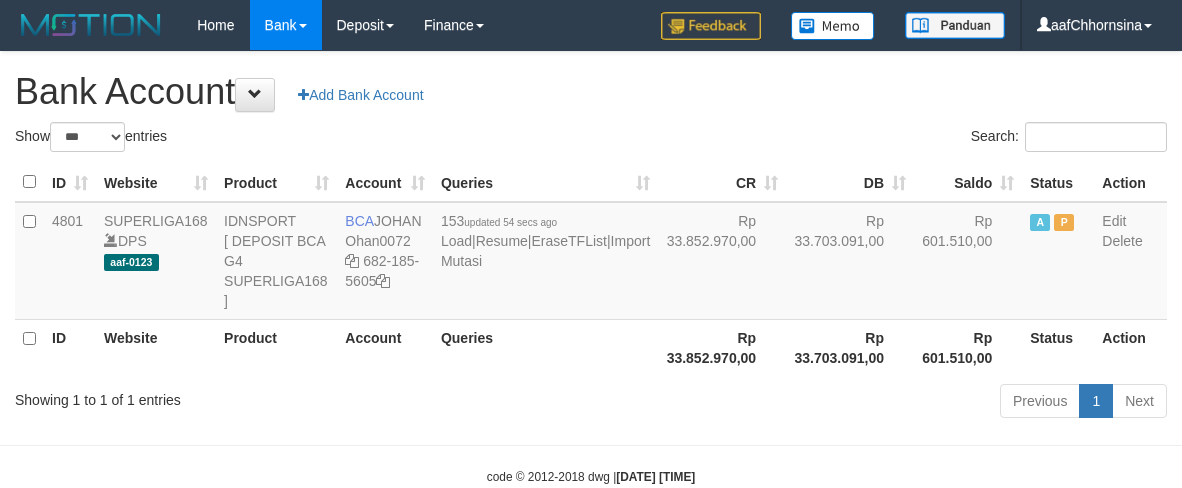 select on "***" 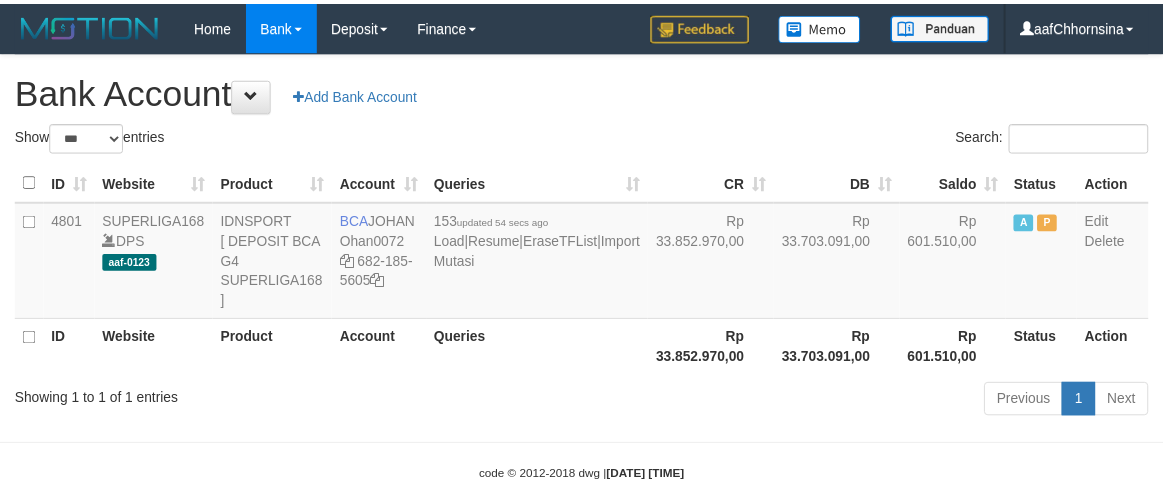 scroll, scrollTop: 0, scrollLeft: 0, axis: both 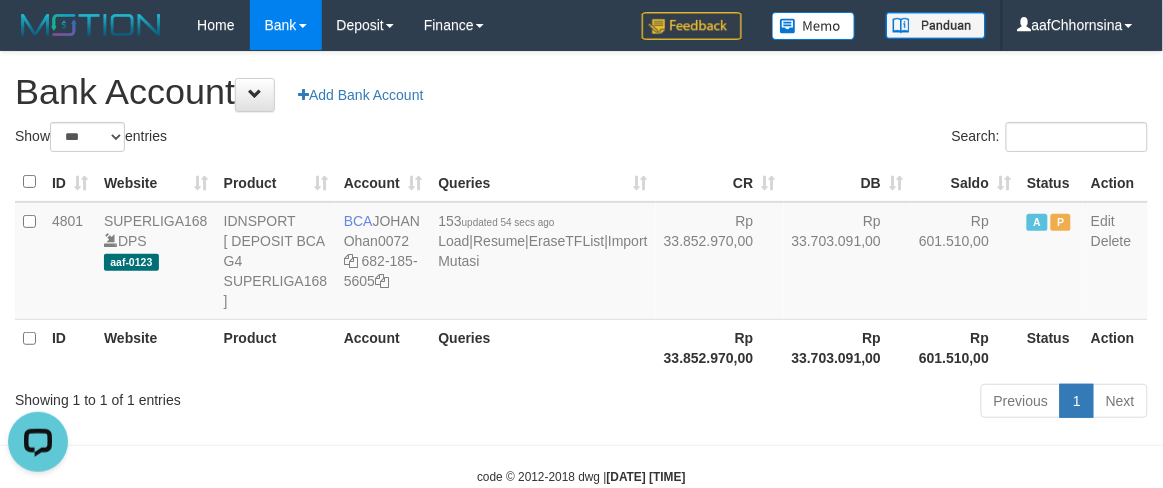drag, startPoint x: 351, startPoint y: 418, endPoint x: 381, endPoint y: 423, distance: 30.413813 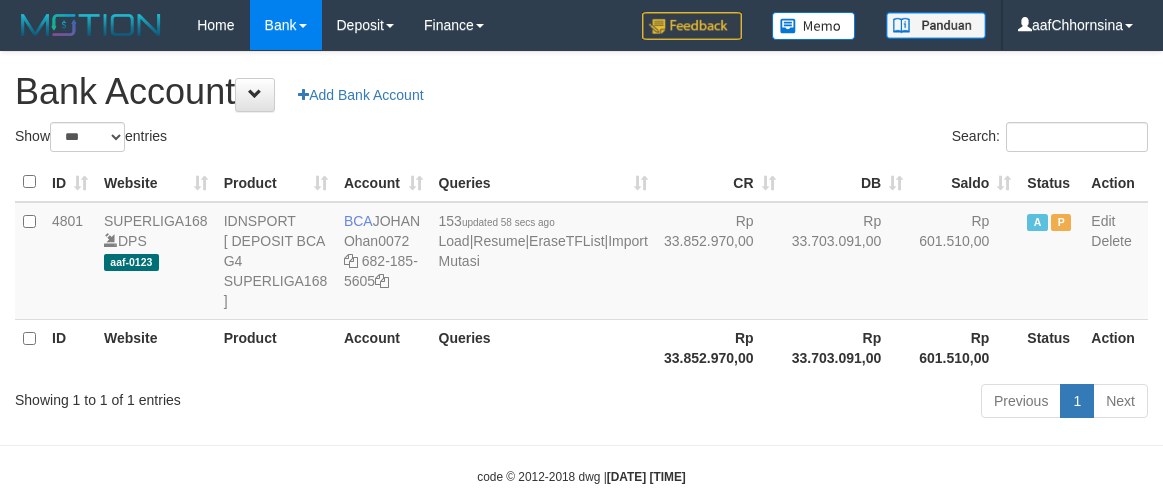 select on "***" 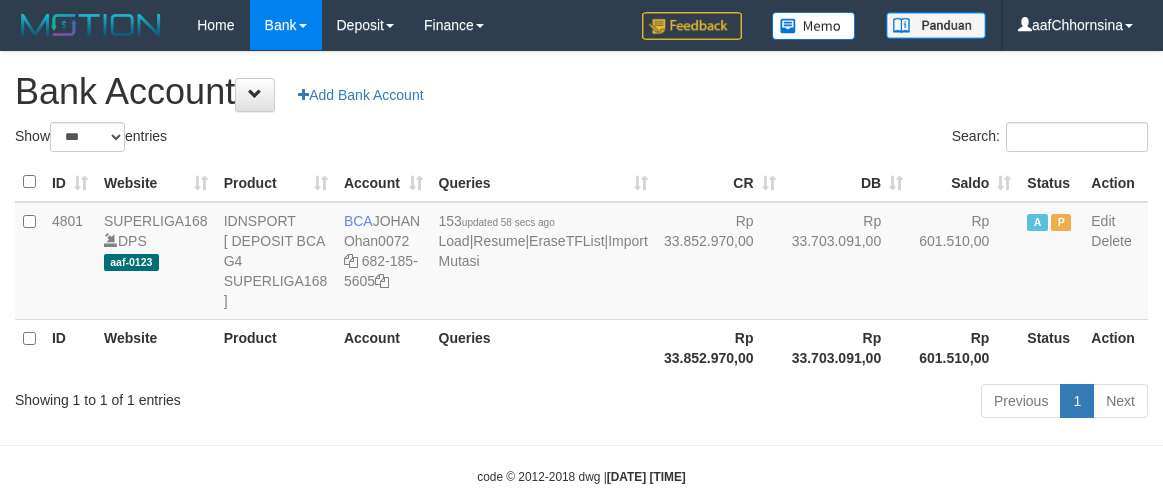 scroll, scrollTop: 0, scrollLeft: 0, axis: both 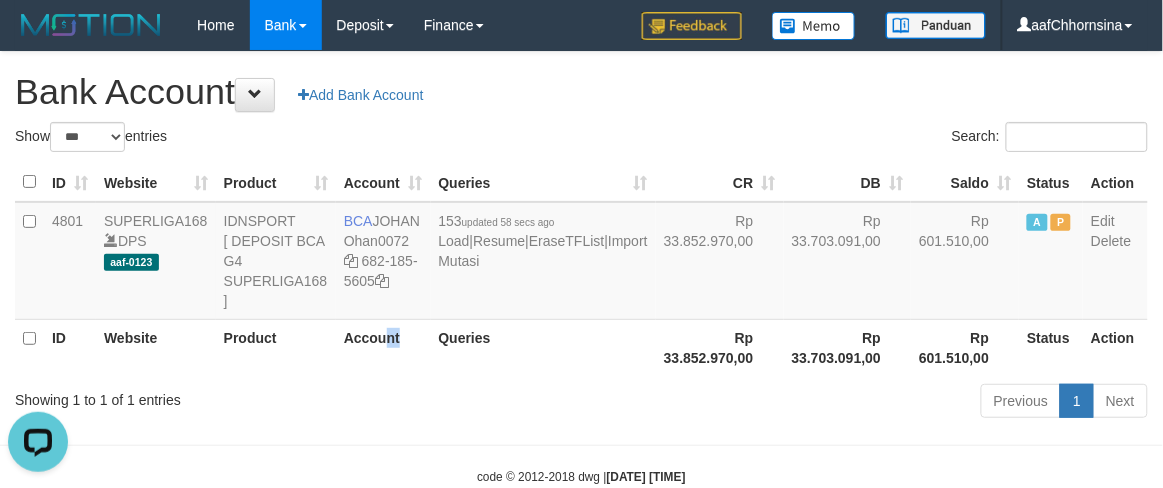 drag, startPoint x: 396, startPoint y: 383, endPoint x: 421, endPoint y: 388, distance: 25.495098 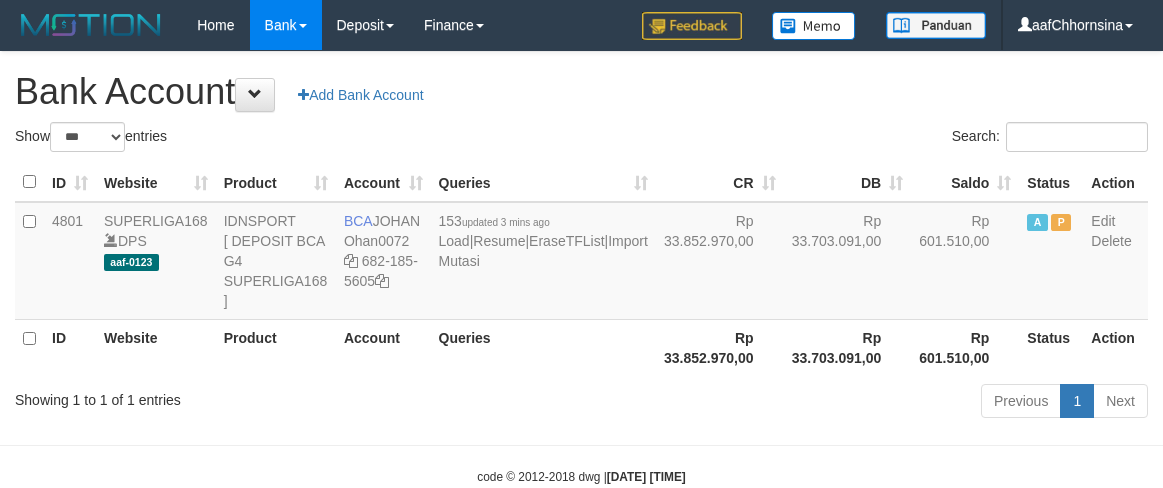 select on "***" 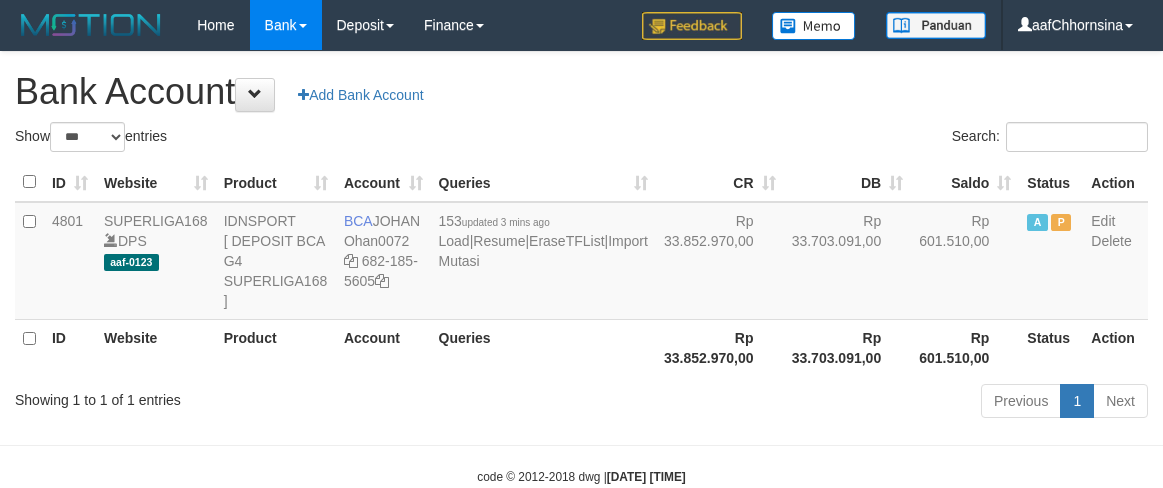 scroll, scrollTop: 0, scrollLeft: 0, axis: both 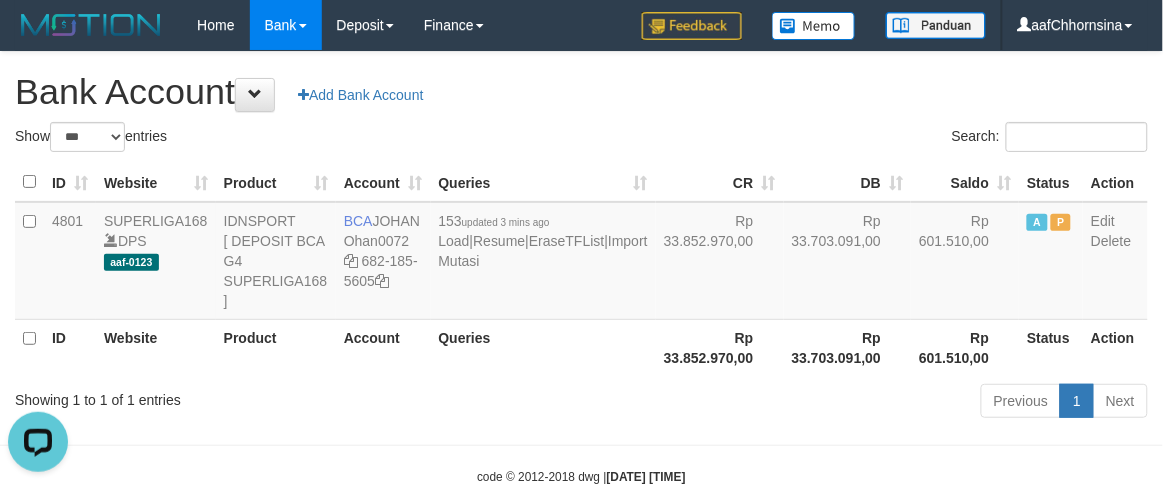 drag, startPoint x: 426, startPoint y: 356, endPoint x: 460, endPoint y: 371, distance: 37.161808 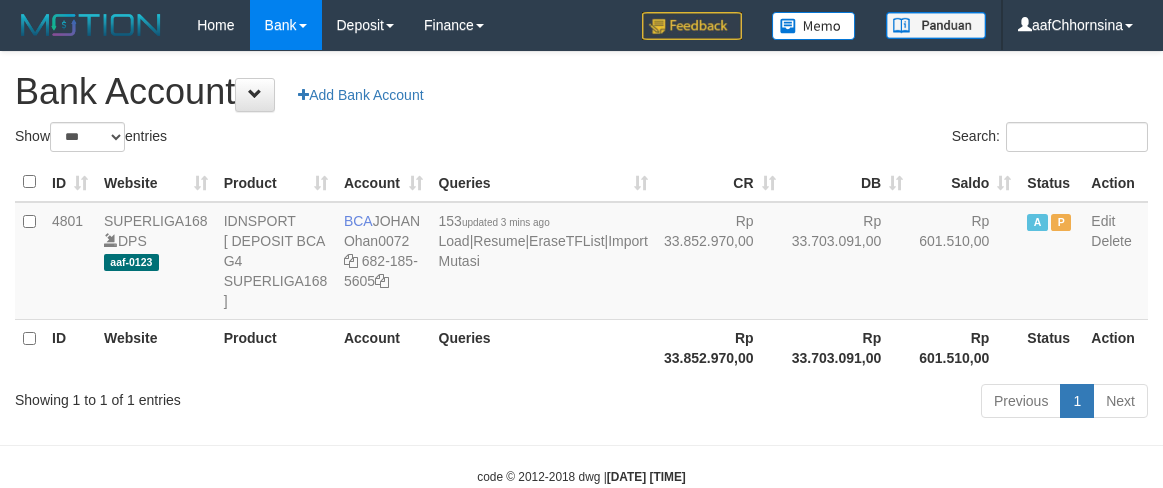 select on "***" 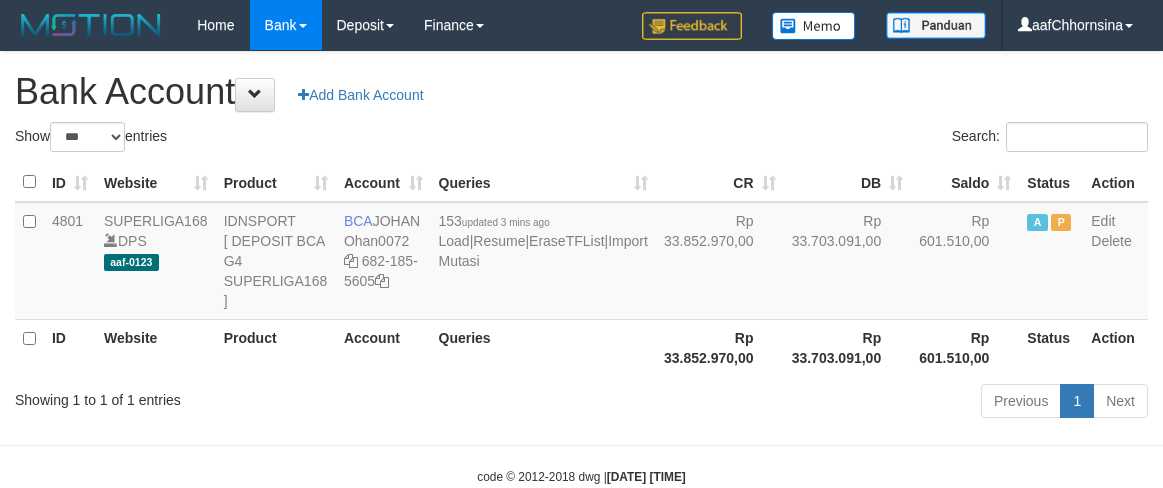 scroll, scrollTop: 0, scrollLeft: 0, axis: both 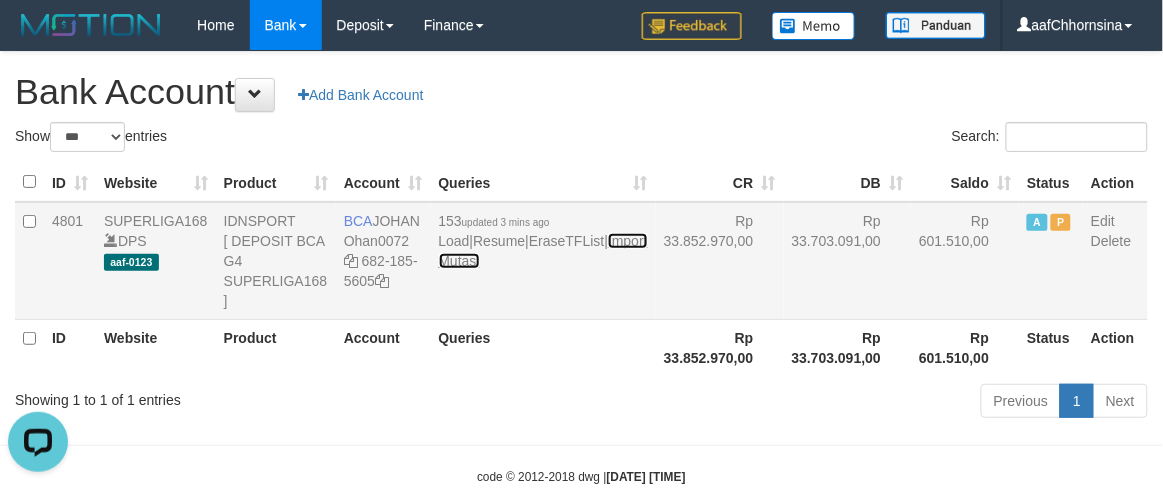 click on "Import Mutasi" at bounding box center [543, 251] 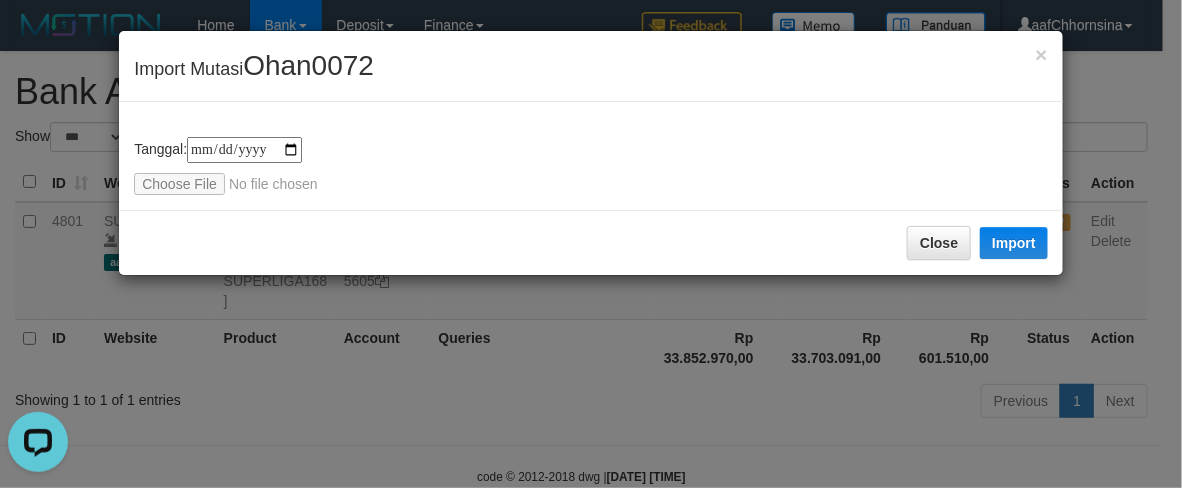 type on "**********" 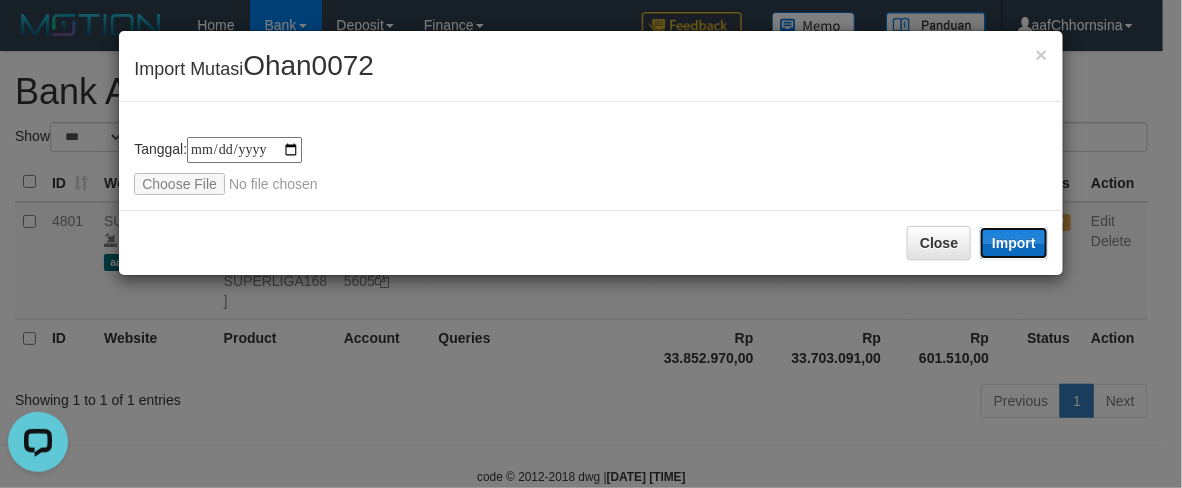 click on "Import" at bounding box center [1014, 243] 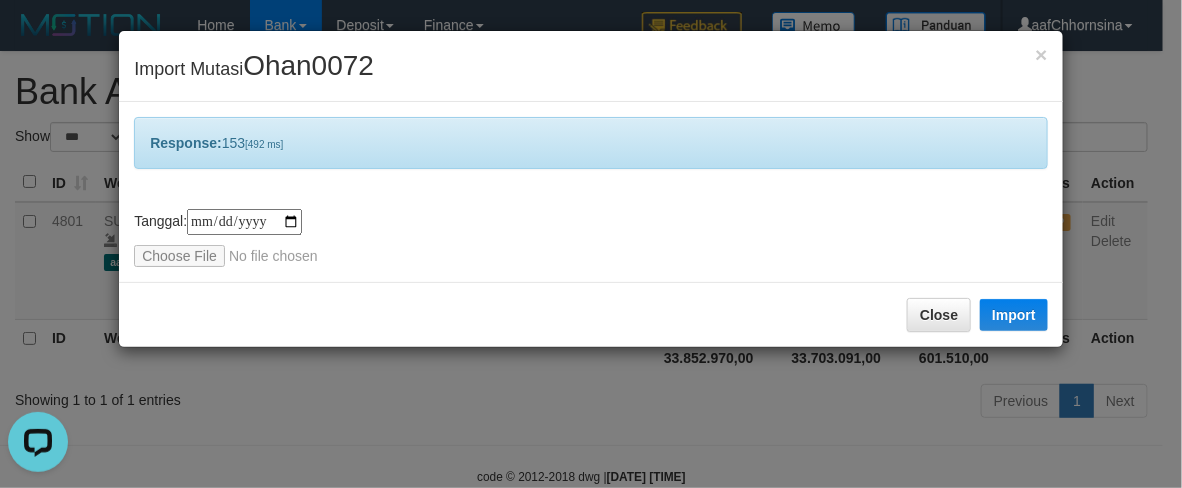 click on "Close
Import" at bounding box center (591, 314) 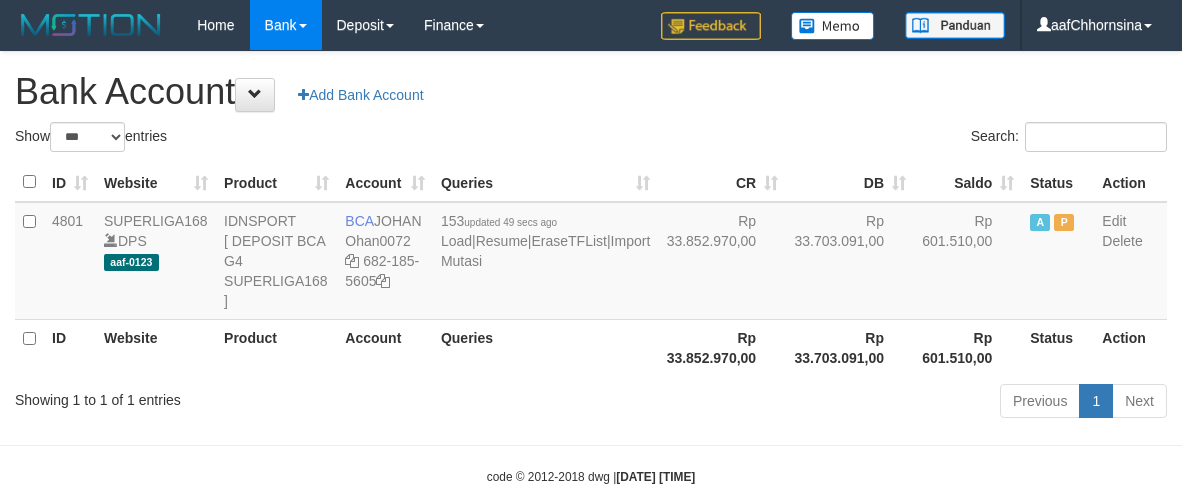 select on "***" 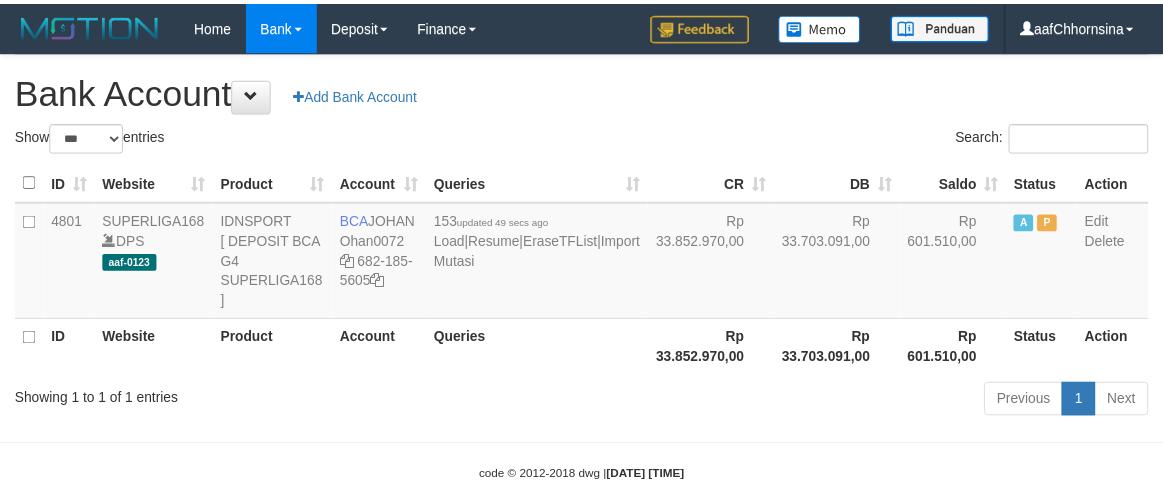 scroll, scrollTop: 0, scrollLeft: 0, axis: both 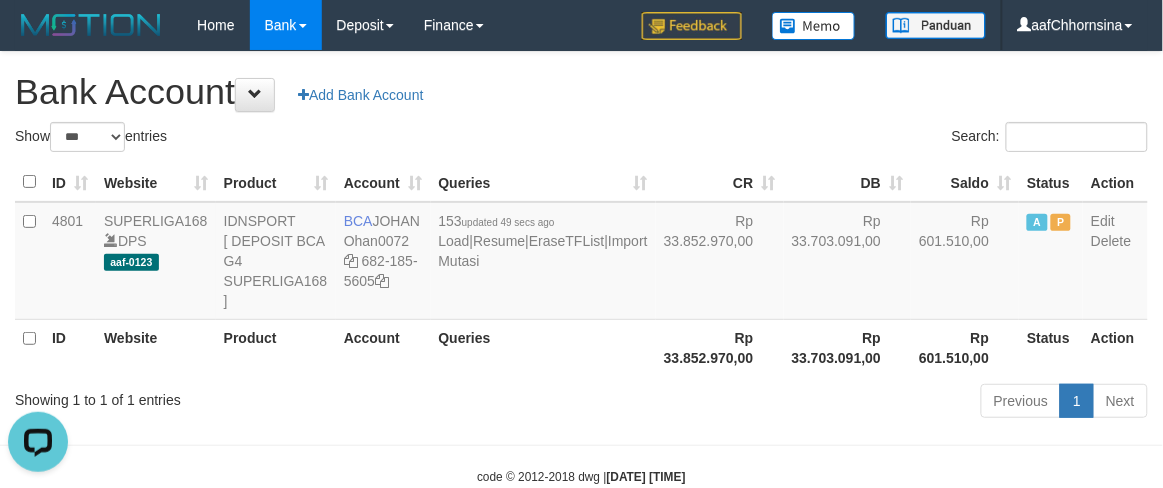 drag, startPoint x: 626, startPoint y: 355, endPoint x: 642, endPoint y: 366, distance: 19.416489 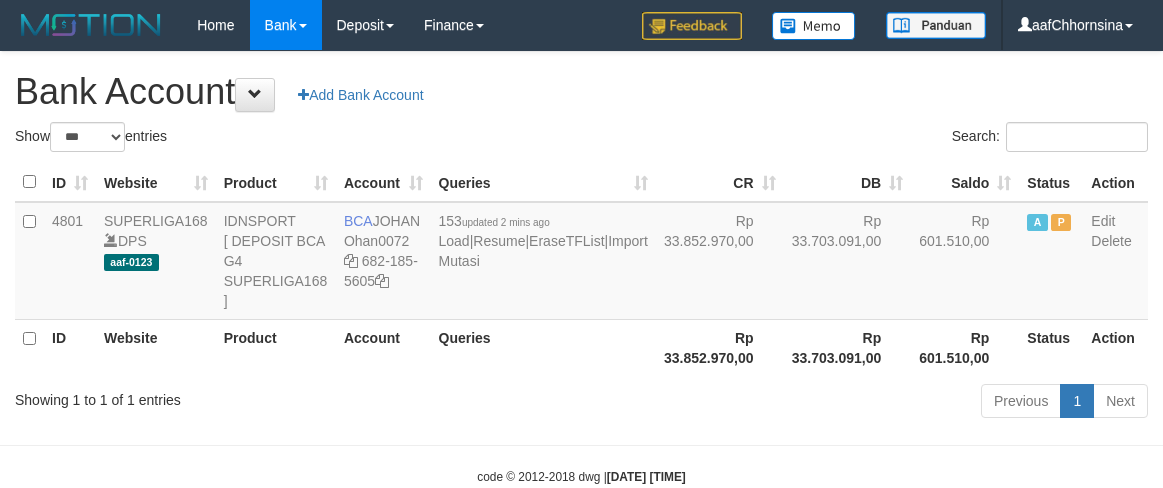 select on "***" 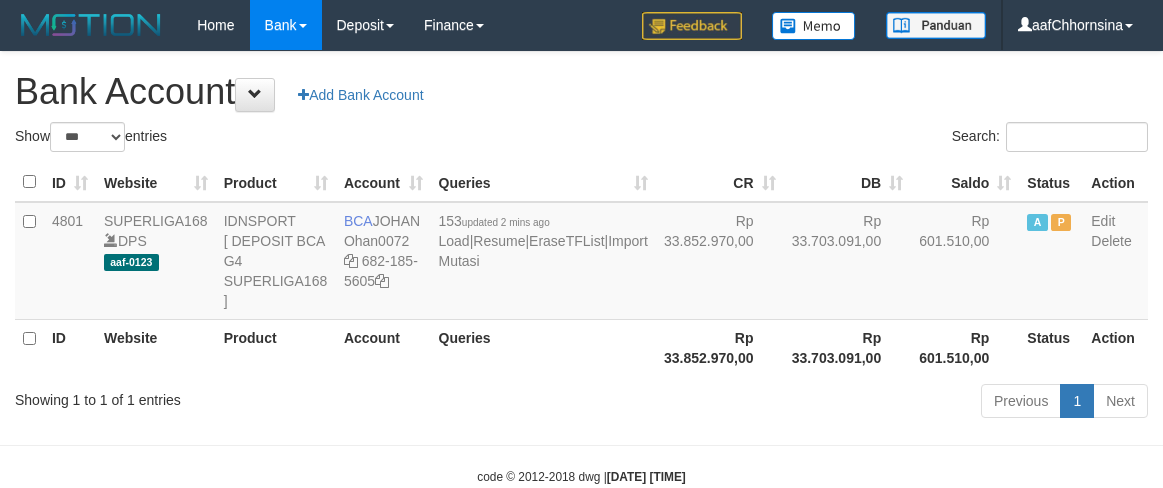 scroll, scrollTop: 0, scrollLeft: 0, axis: both 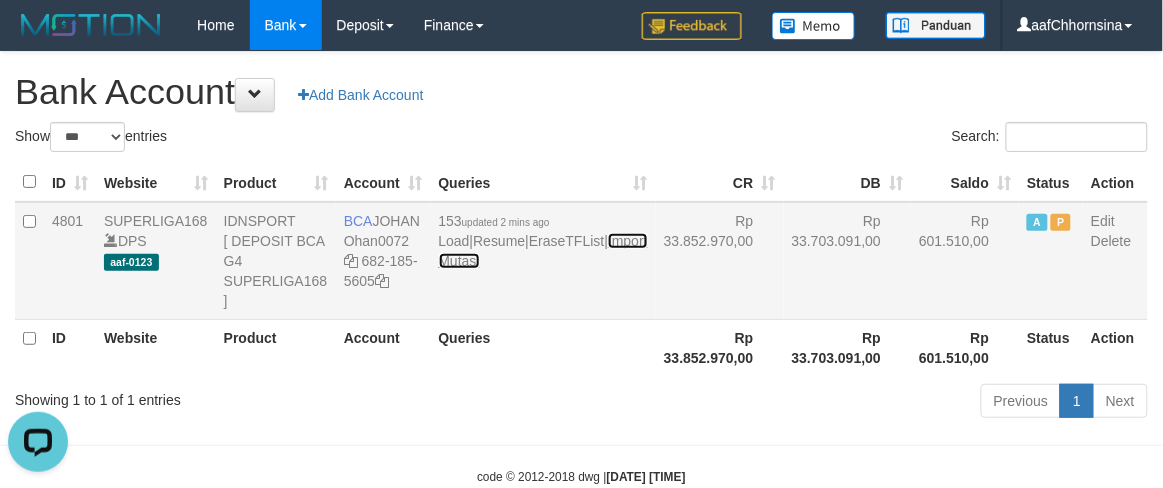 click on "Import Mutasi" at bounding box center [543, 251] 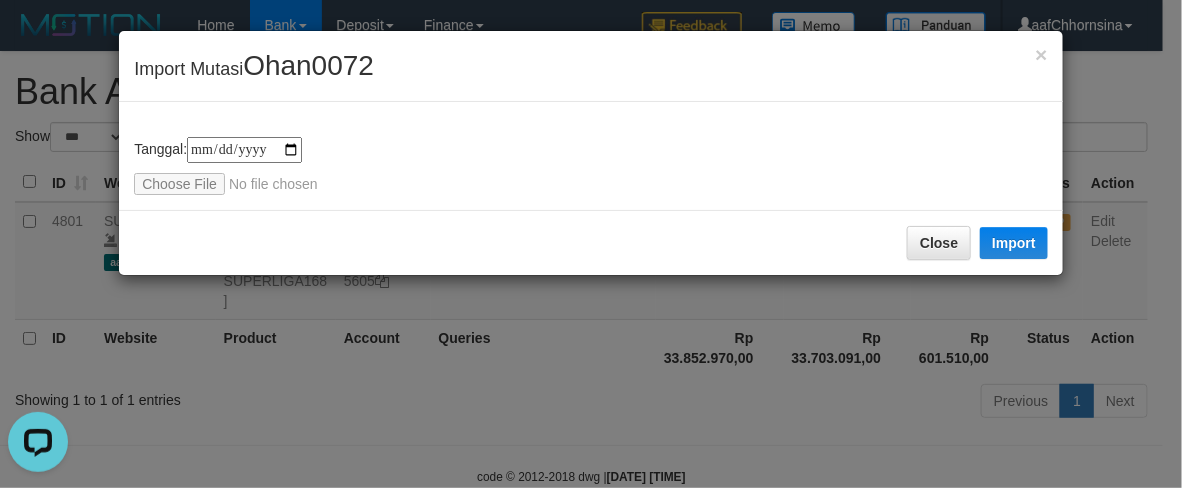 type on "**********" 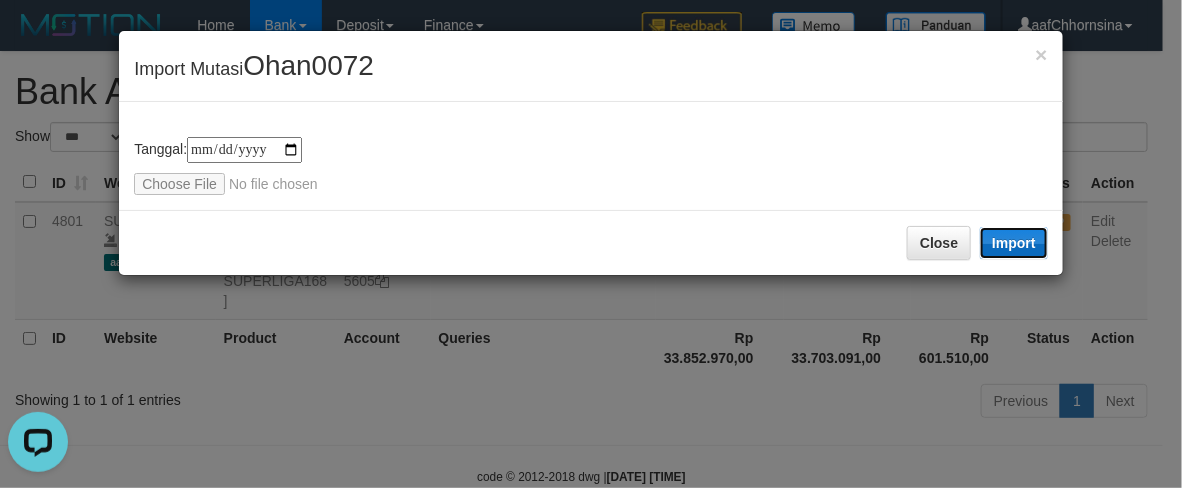 drag, startPoint x: 1012, startPoint y: 235, endPoint x: 717, endPoint y: 213, distance: 295.8192 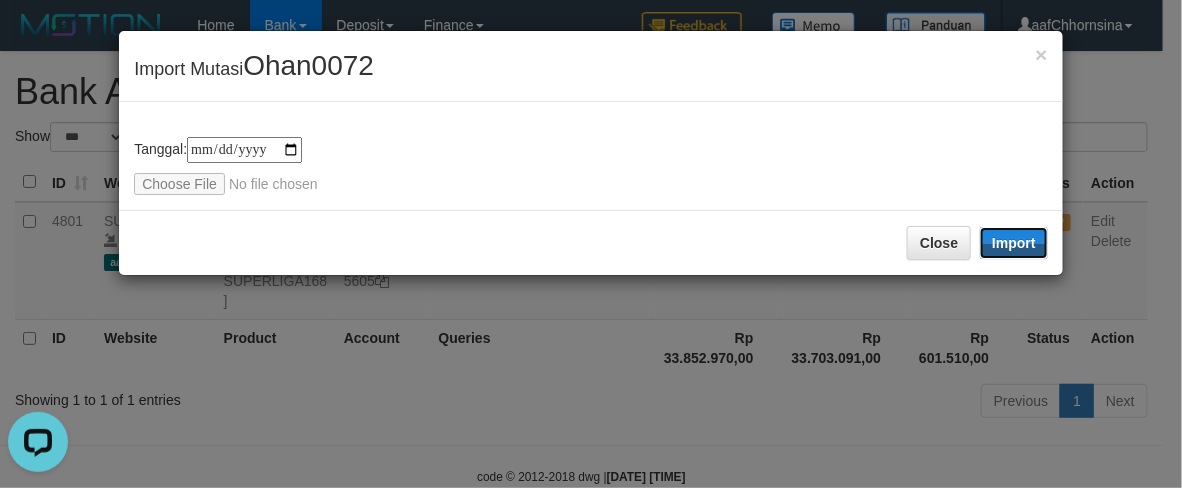click on "Import" at bounding box center (1014, 243) 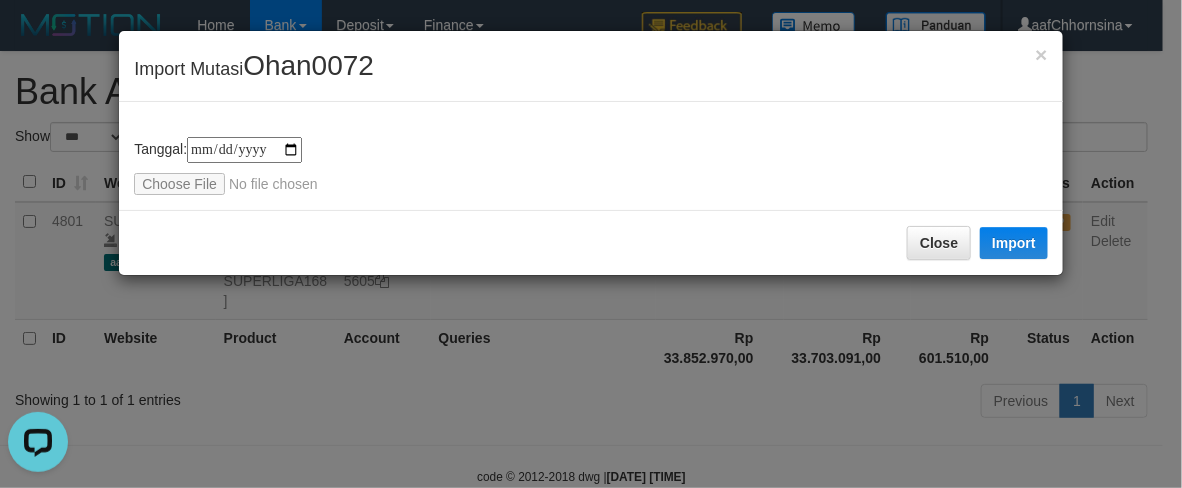 click on "Close
Import" at bounding box center (591, 242) 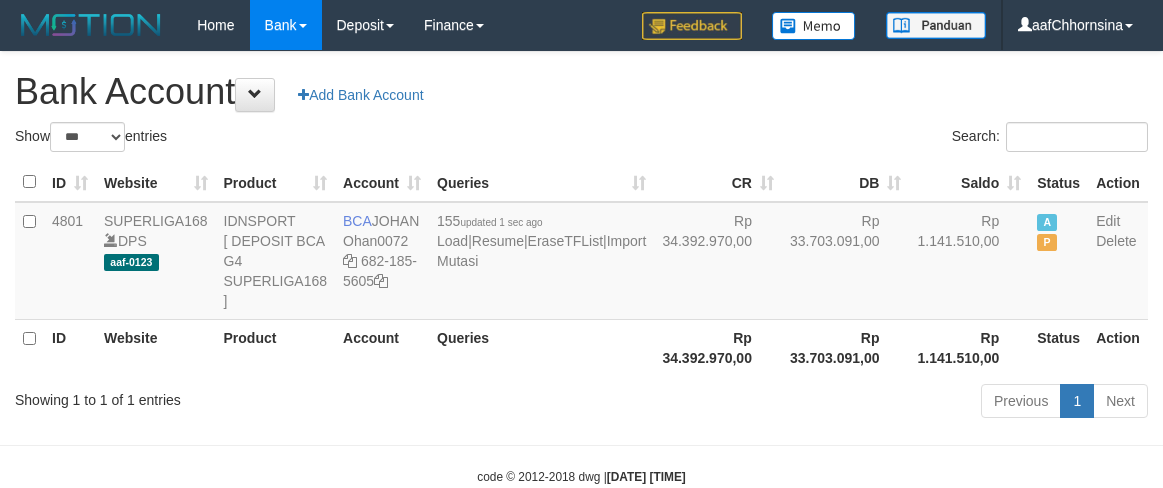 select on "***" 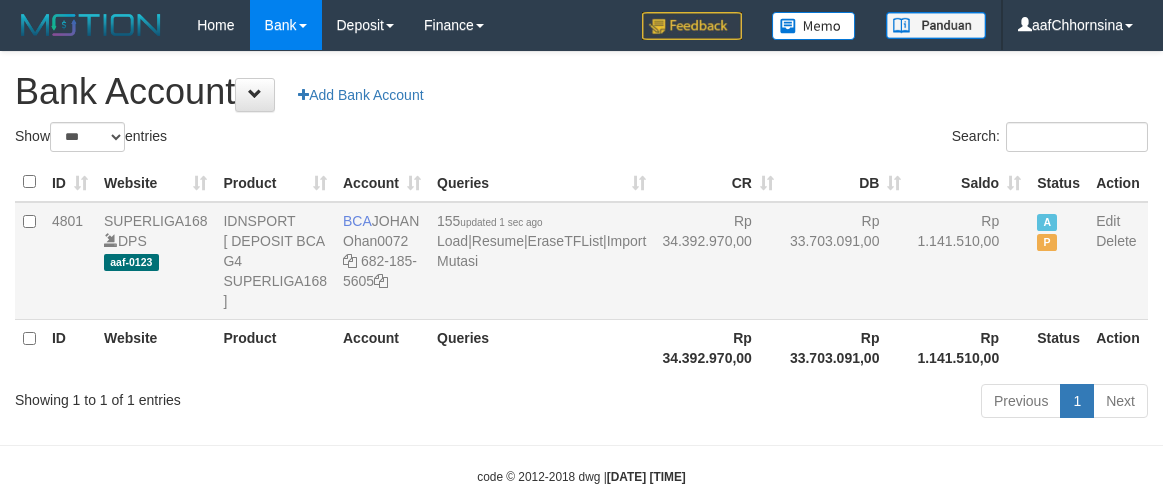 scroll, scrollTop: 0, scrollLeft: 0, axis: both 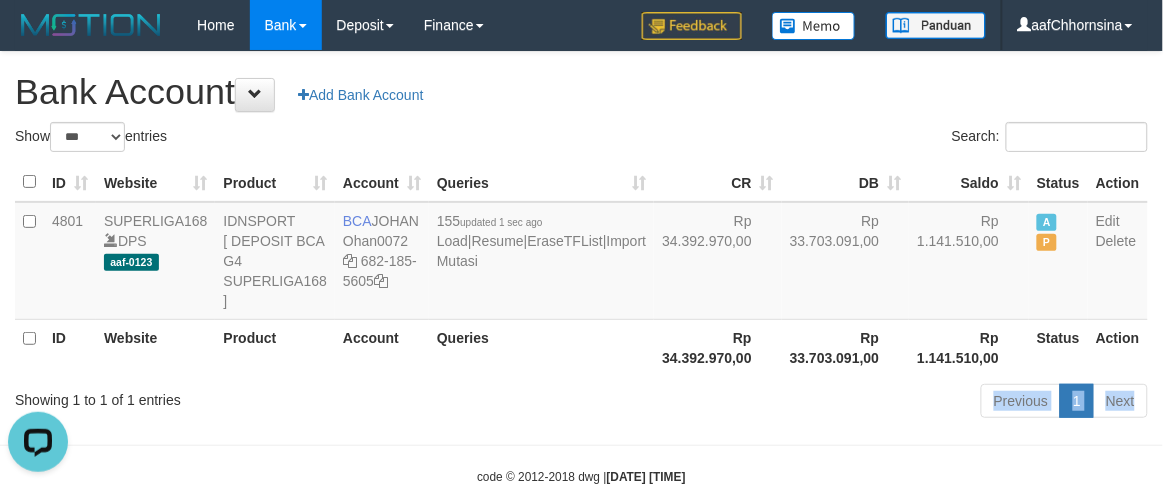 drag, startPoint x: 665, startPoint y: 481, endPoint x: 636, endPoint y: 415, distance: 72.09022 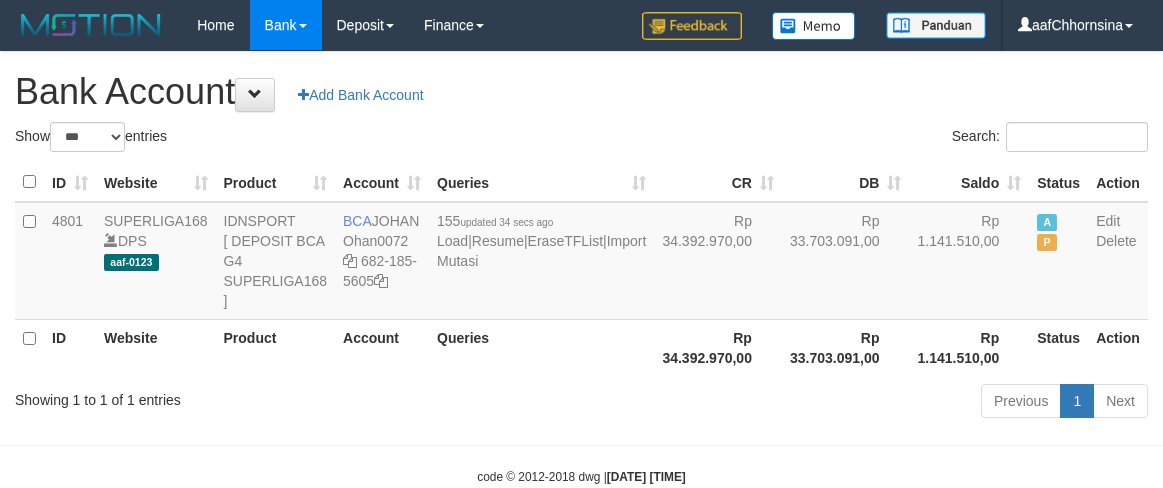 select on "***" 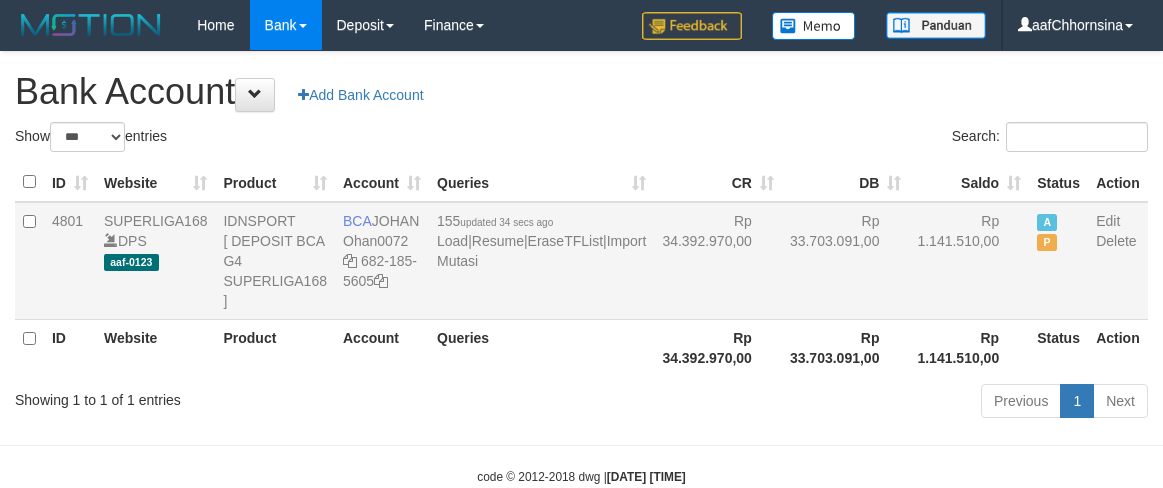 scroll, scrollTop: 0, scrollLeft: 0, axis: both 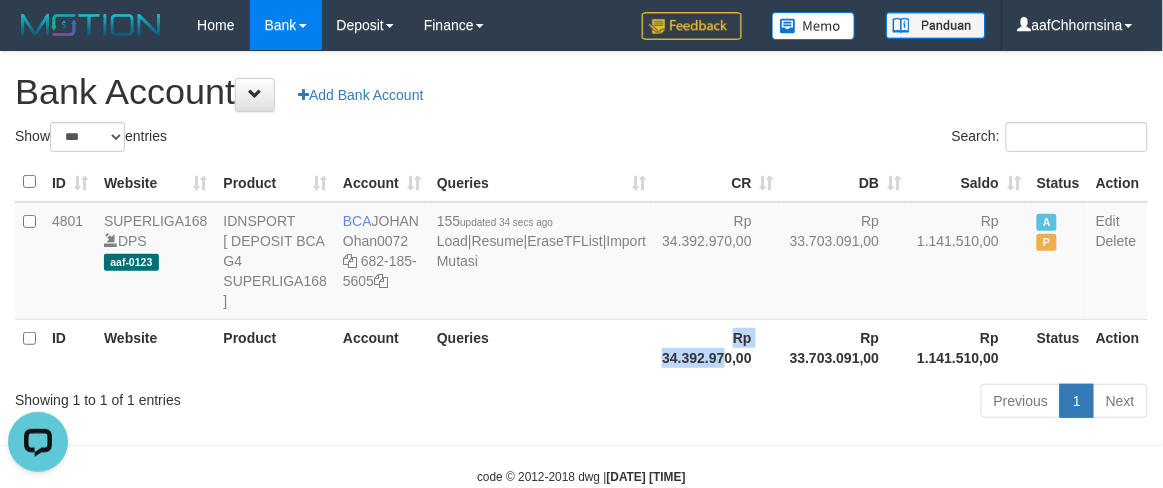drag, startPoint x: 580, startPoint y: 372, endPoint x: 618, endPoint y: 403, distance: 49.0408 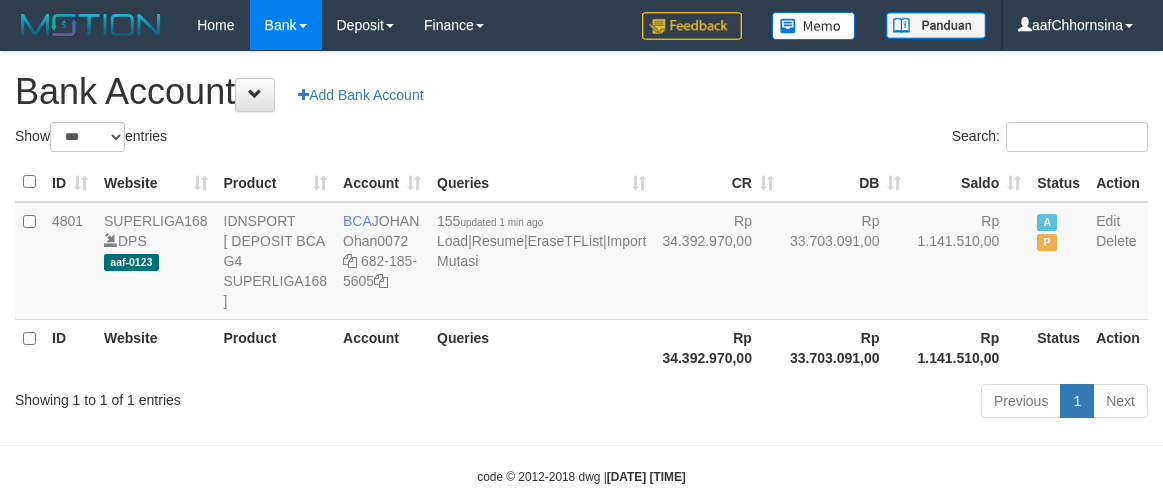 select on "***" 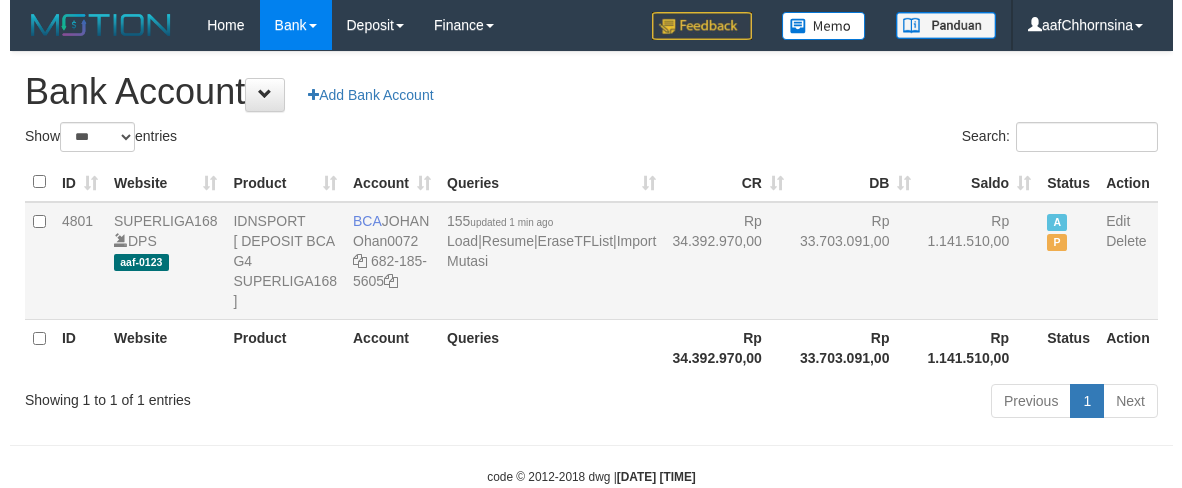 scroll, scrollTop: 0, scrollLeft: 0, axis: both 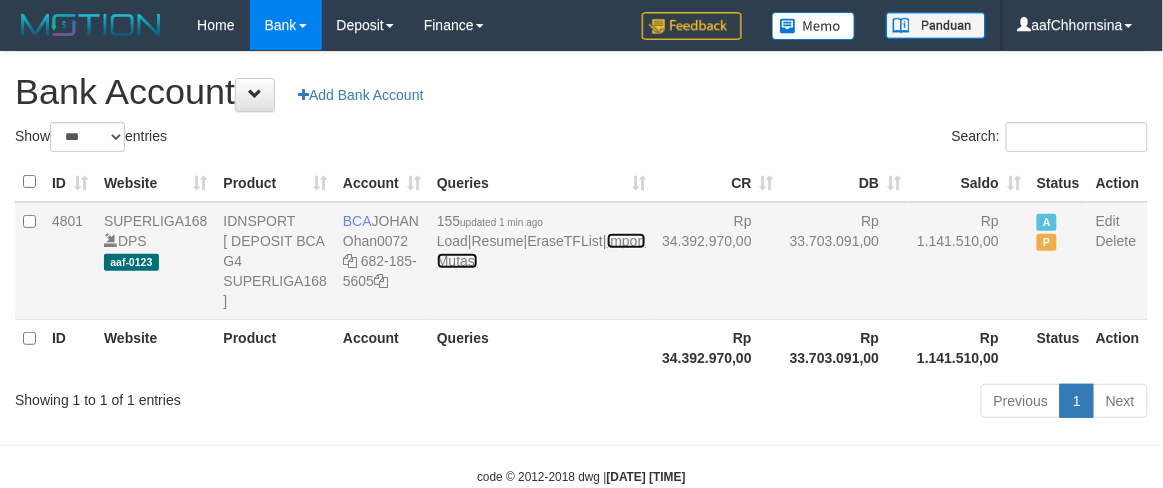click on "Import Mutasi" at bounding box center (541, 251) 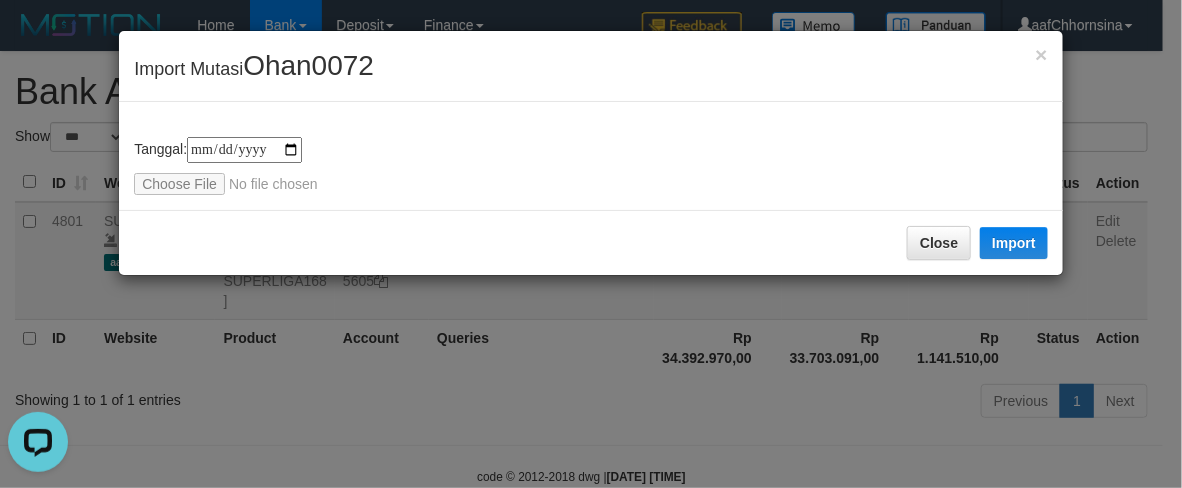 scroll, scrollTop: 0, scrollLeft: 0, axis: both 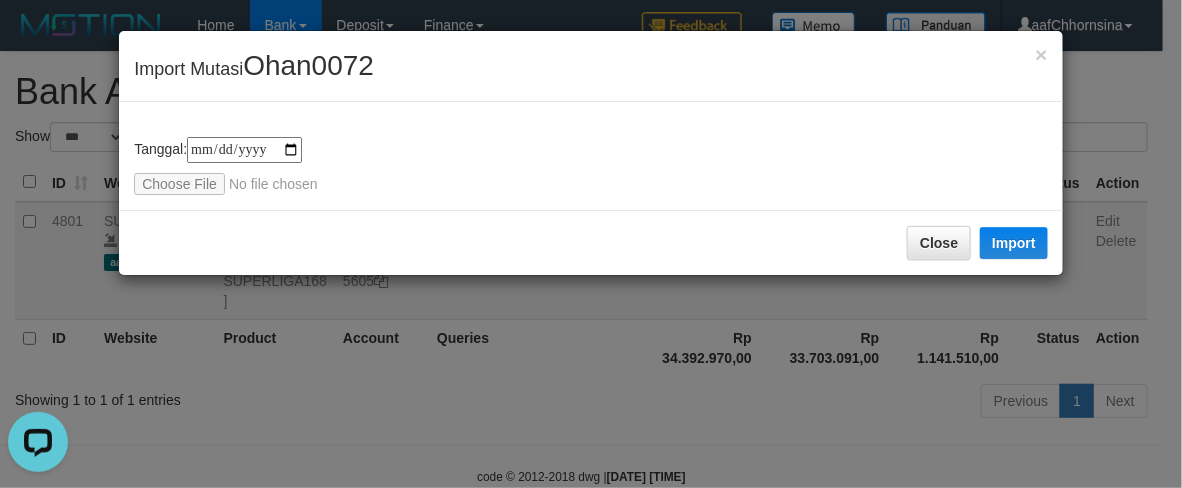 type on "**********" 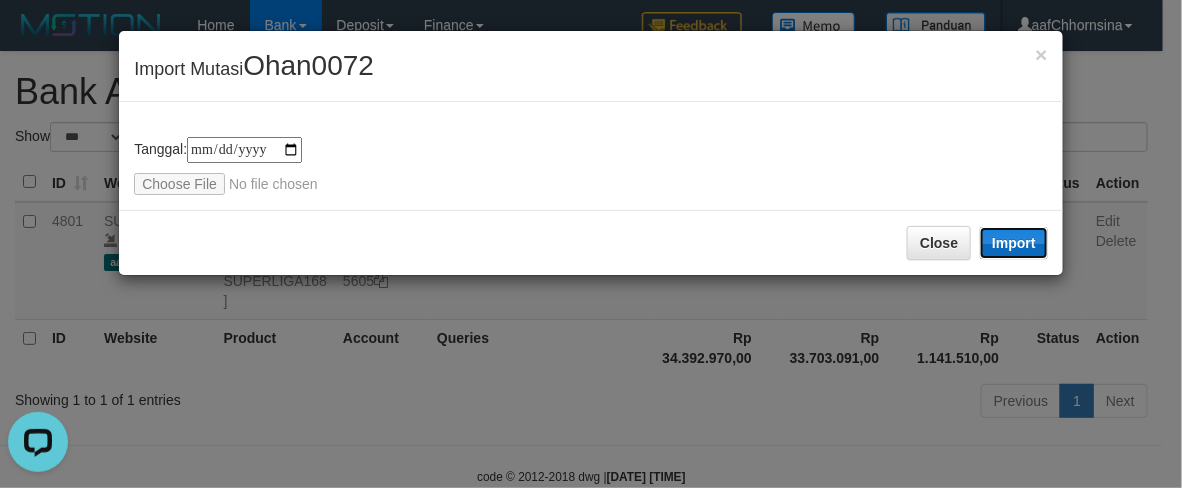click on "Import" at bounding box center (1014, 243) 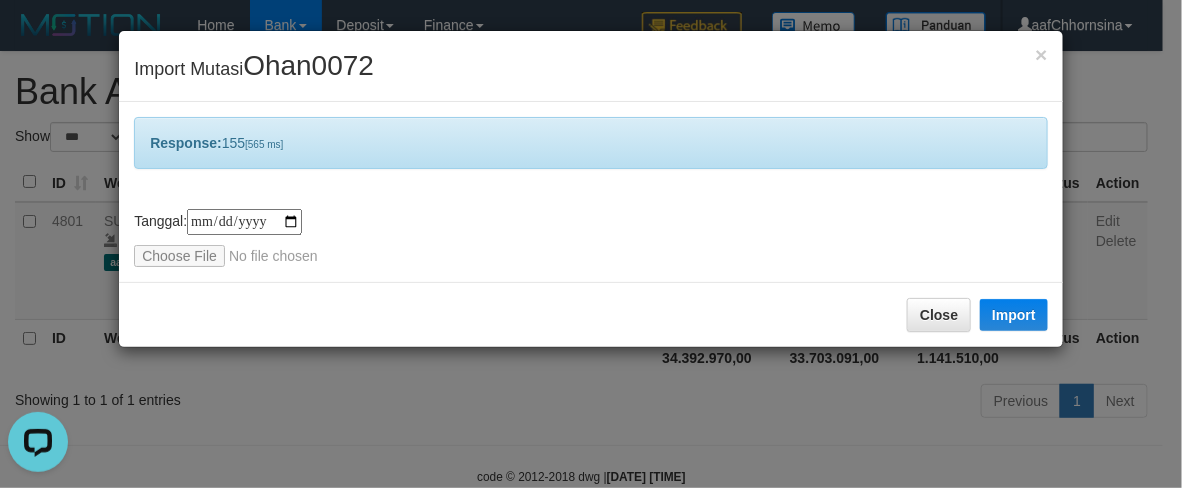 click on "**********" at bounding box center [591, 244] 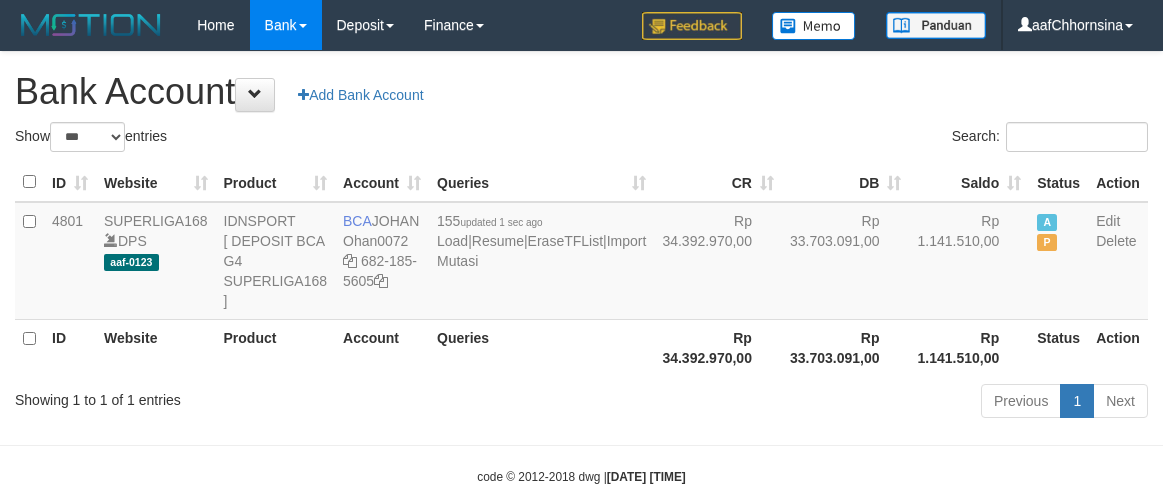 select on "***" 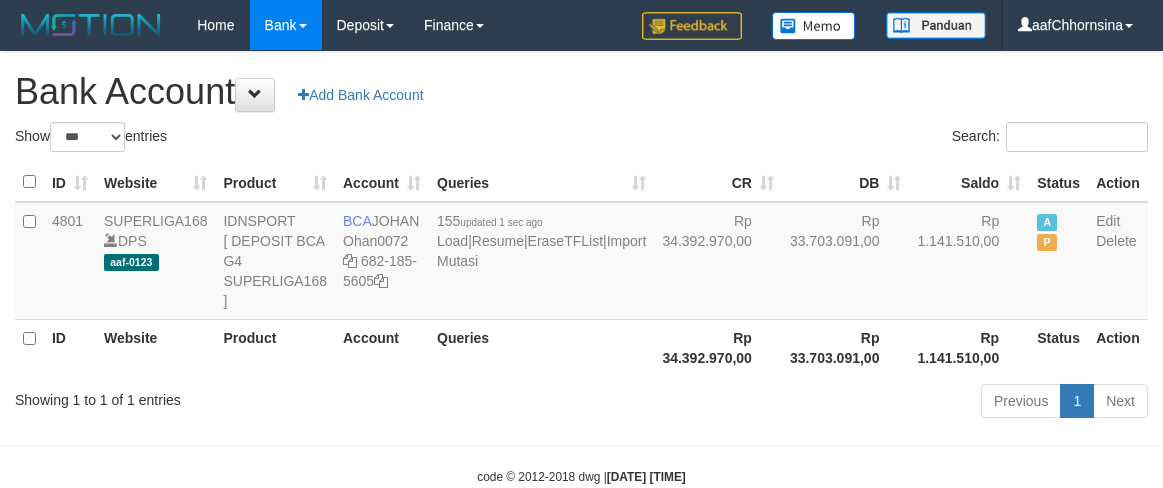 scroll, scrollTop: 0, scrollLeft: 0, axis: both 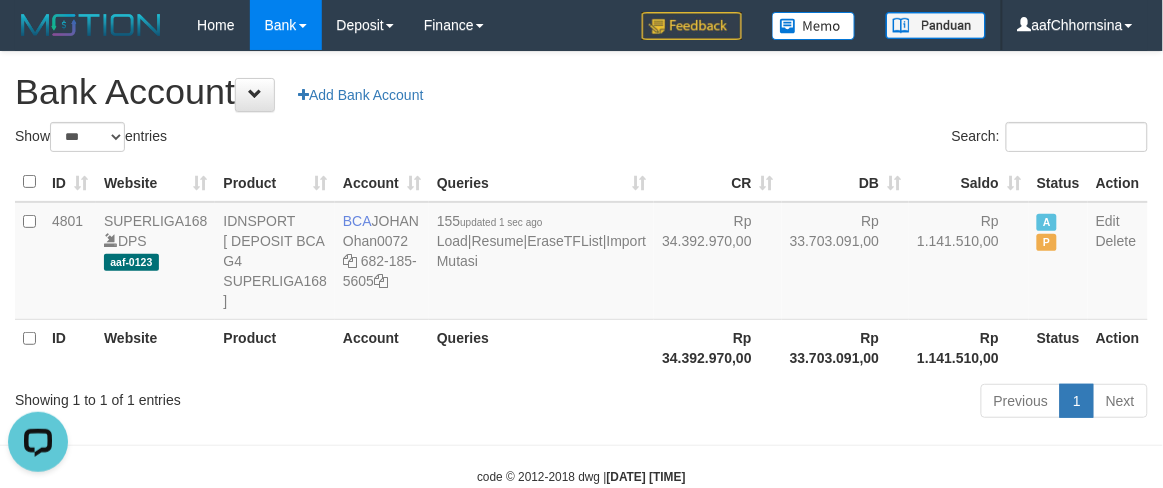 click on "Rp 34.392.970,00" at bounding box center (718, 347) 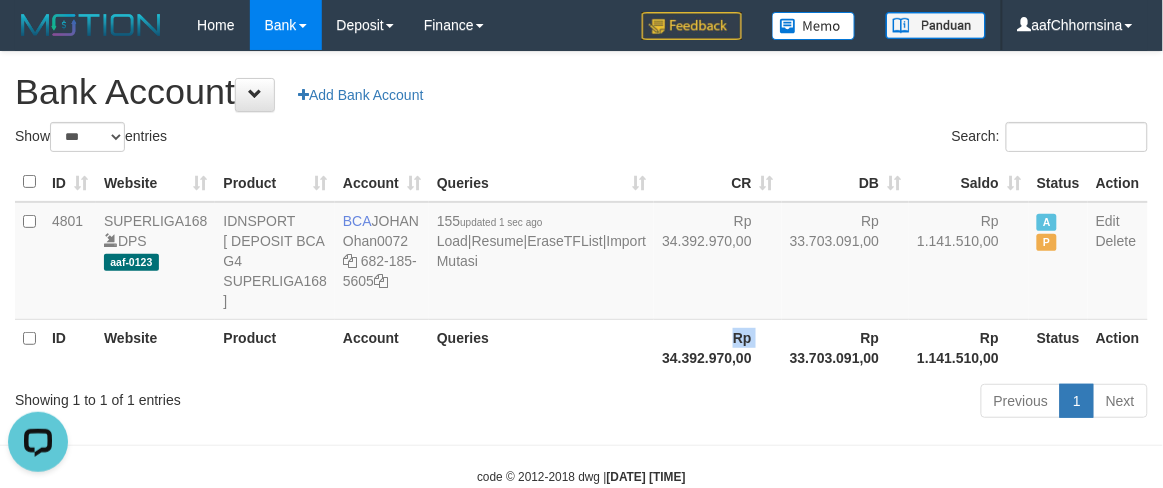 click on "ID Website Product Account Queries Rp 34.392.970,00 Rp 33.703.091,00 Rp 1.141.510,00 Status Action" at bounding box center (581, 347) 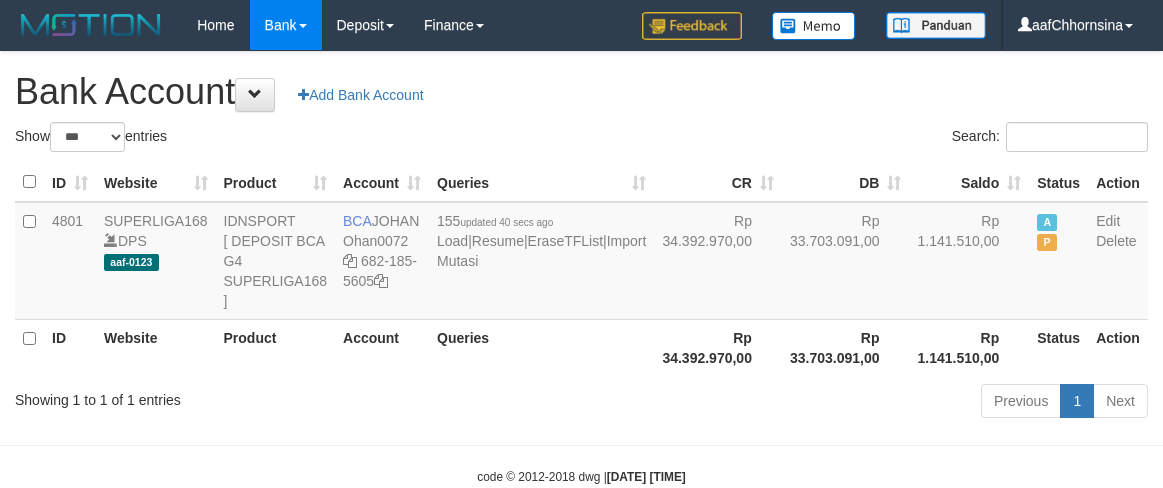 select on "***" 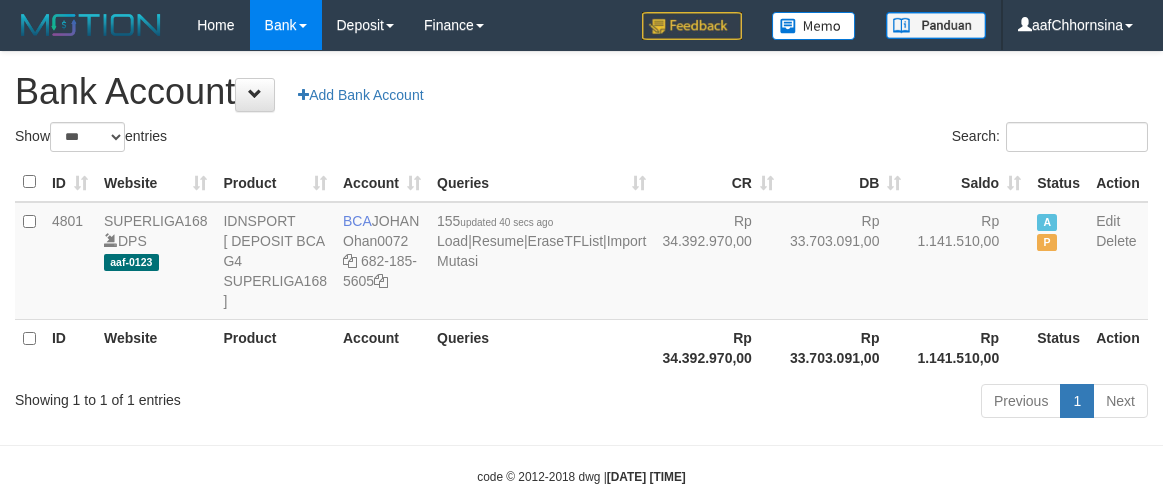 scroll, scrollTop: 0, scrollLeft: 0, axis: both 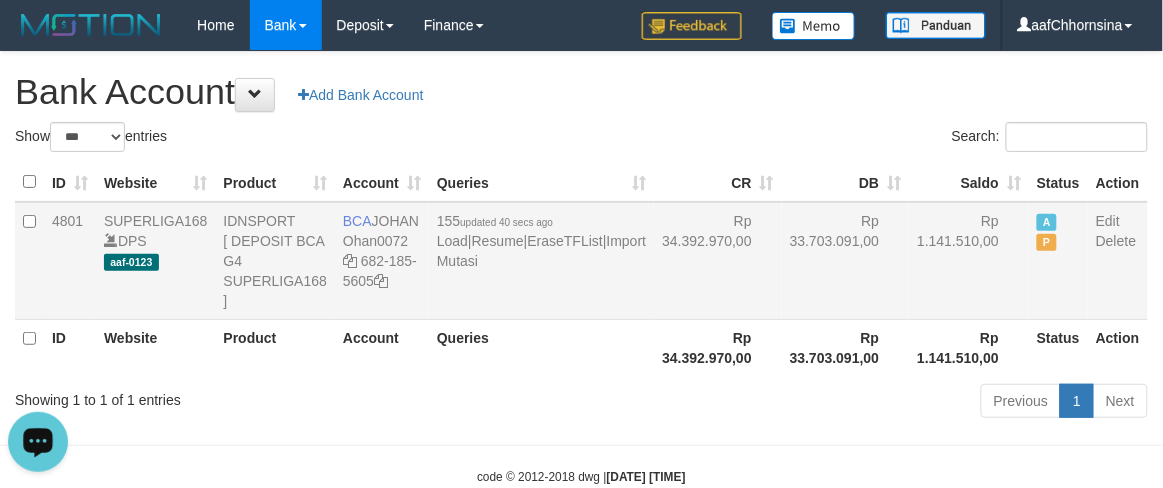 drag, startPoint x: 630, startPoint y: 340, endPoint x: 658, endPoint y: 340, distance: 28 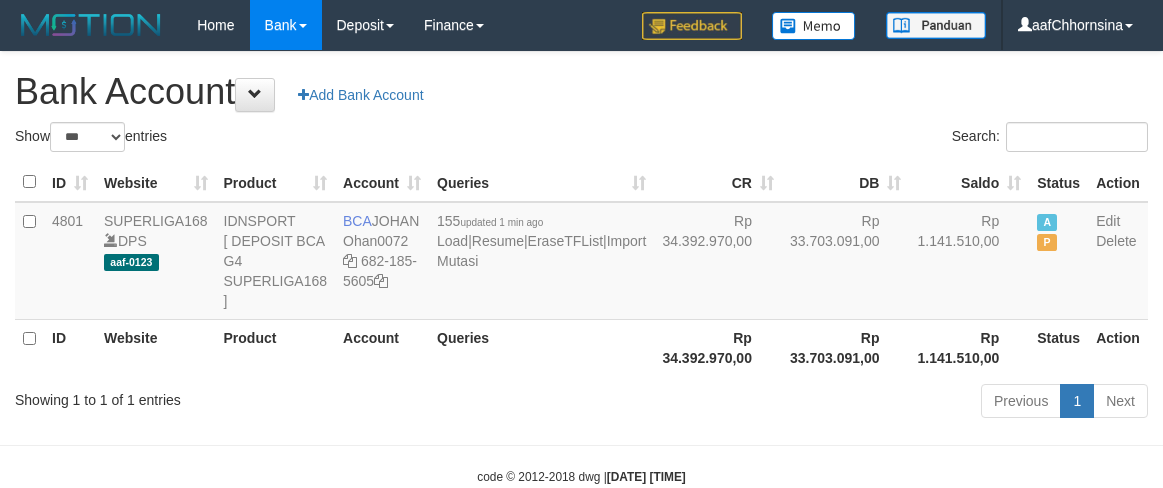 select on "***" 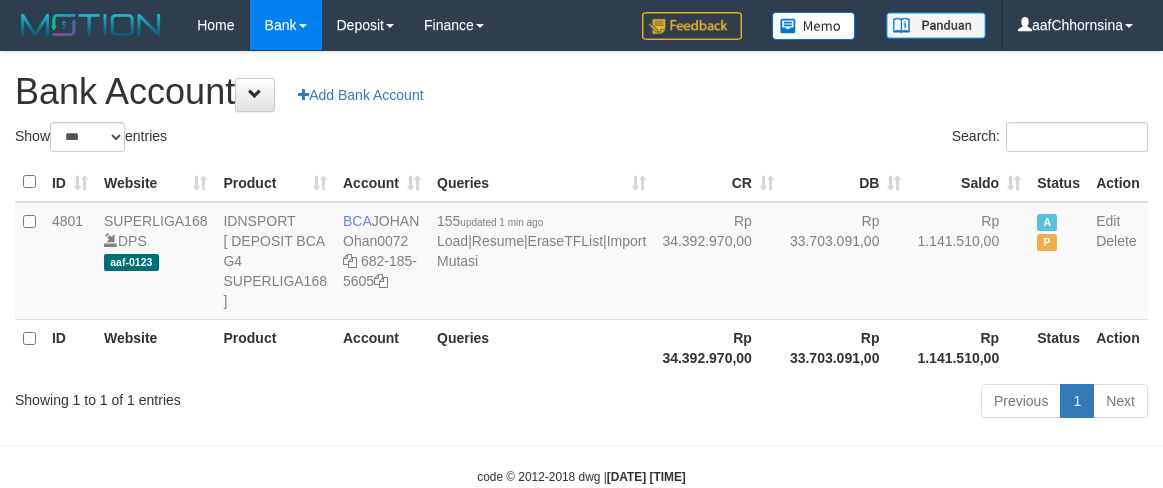 scroll, scrollTop: 0, scrollLeft: 0, axis: both 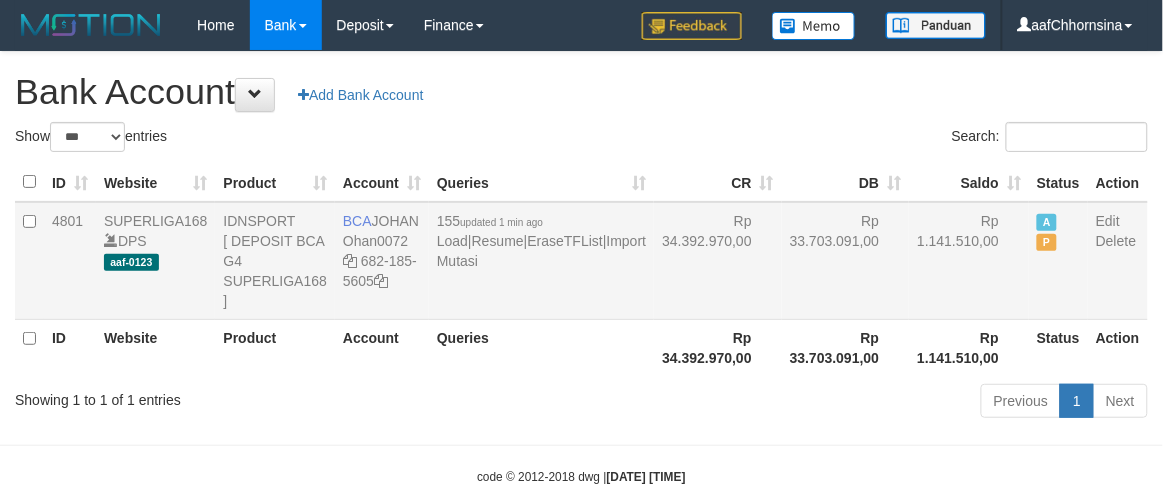 drag, startPoint x: 730, startPoint y: 330, endPoint x: 710, endPoint y: 348, distance: 26.907248 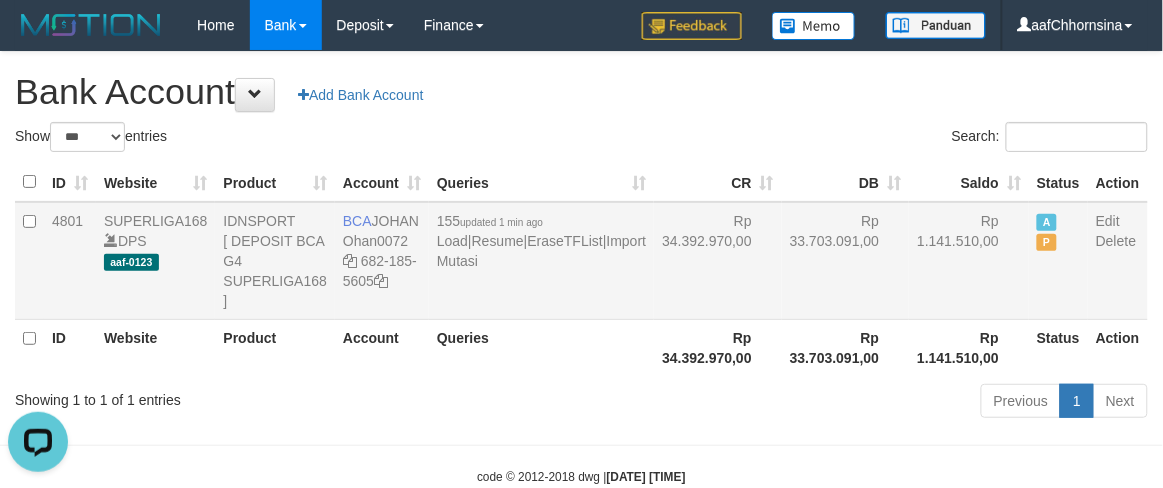 scroll, scrollTop: 0, scrollLeft: 0, axis: both 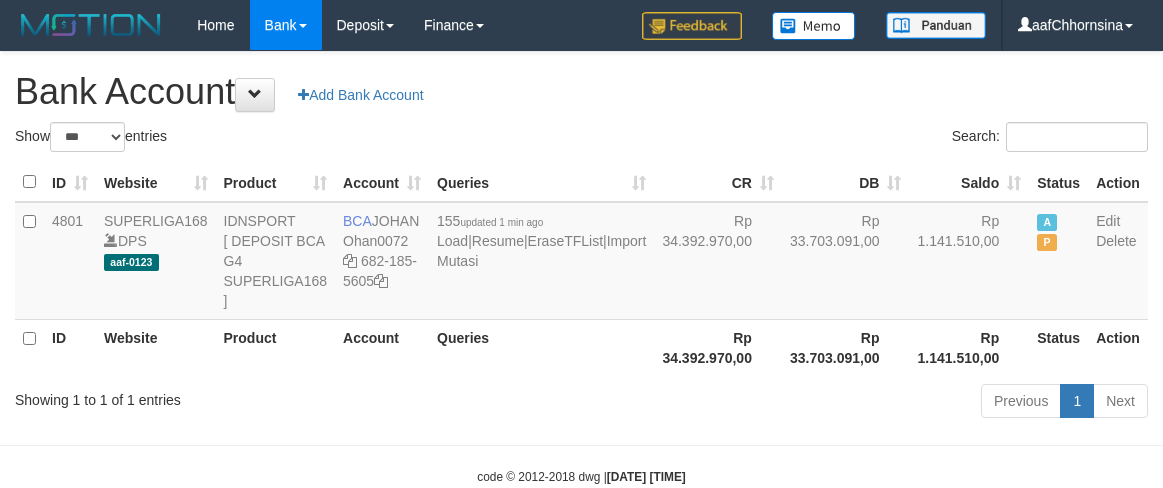 select on "***" 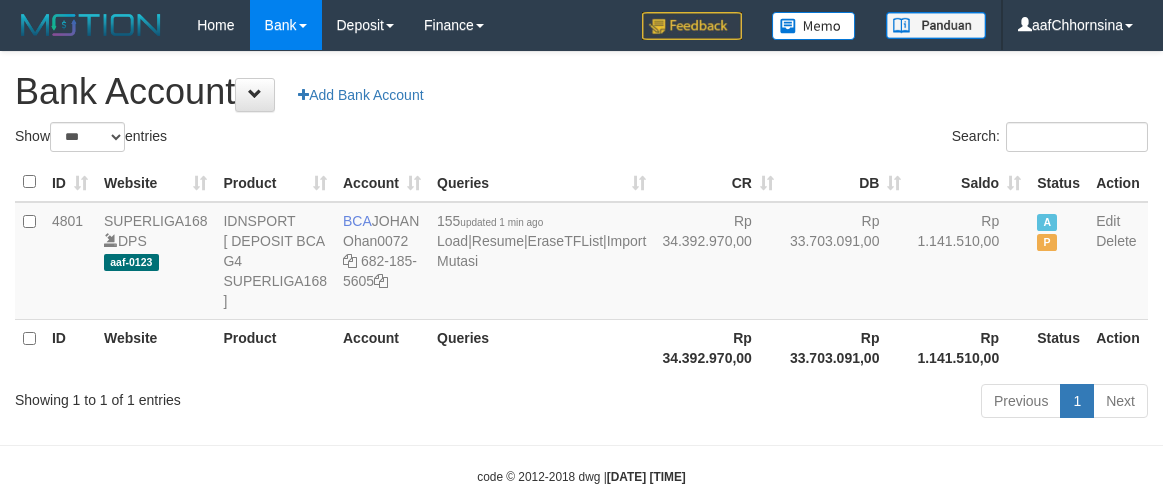 scroll, scrollTop: 0, scrollLeft: 0, axis: both 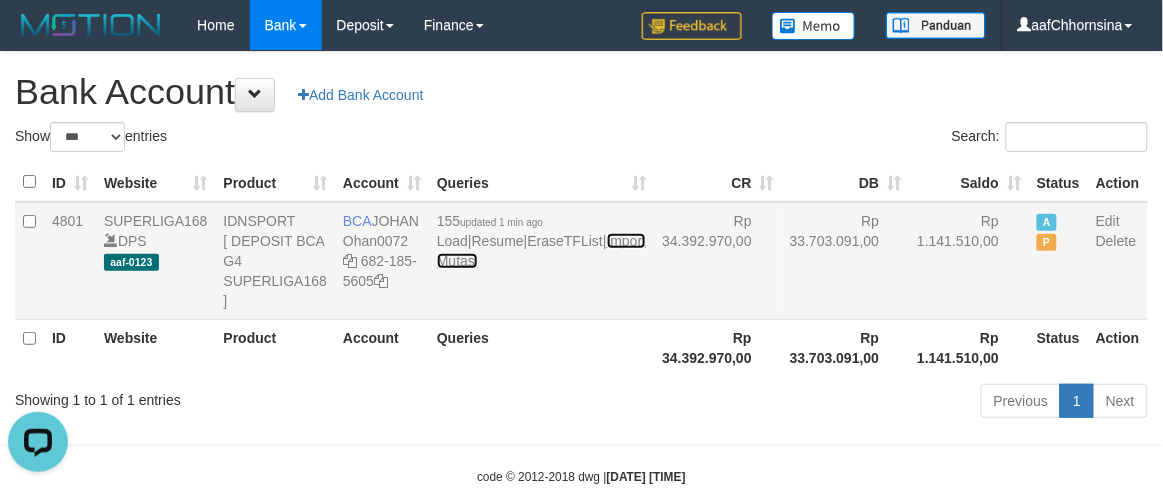 click on "Import Mutasi" at bounding box center (541, 251) 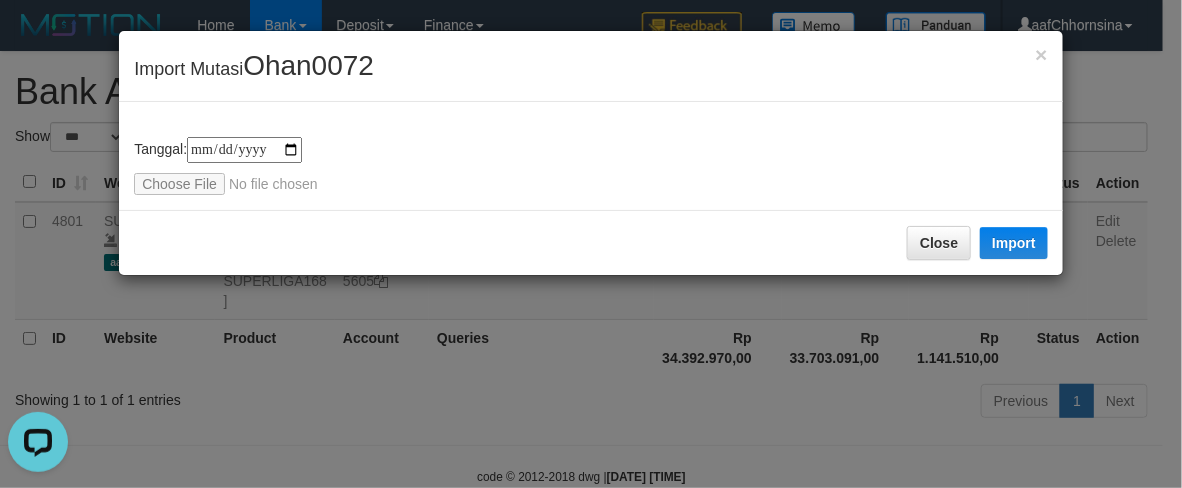 type on "**********" 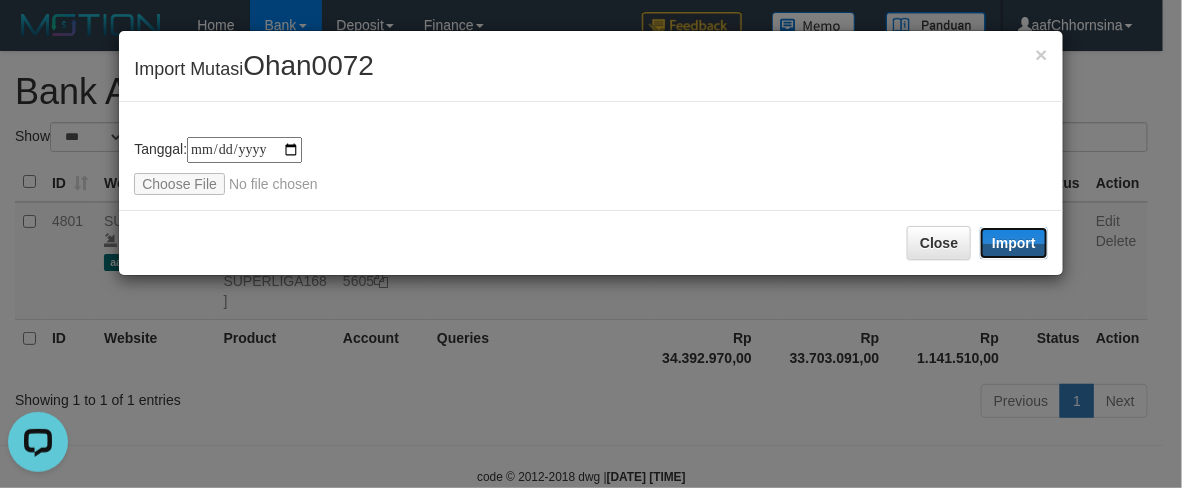 drag, startPoint x: 1012, startPoint y: 248, endPoint x: 663, endPoint y: 320, distance: 356.34955 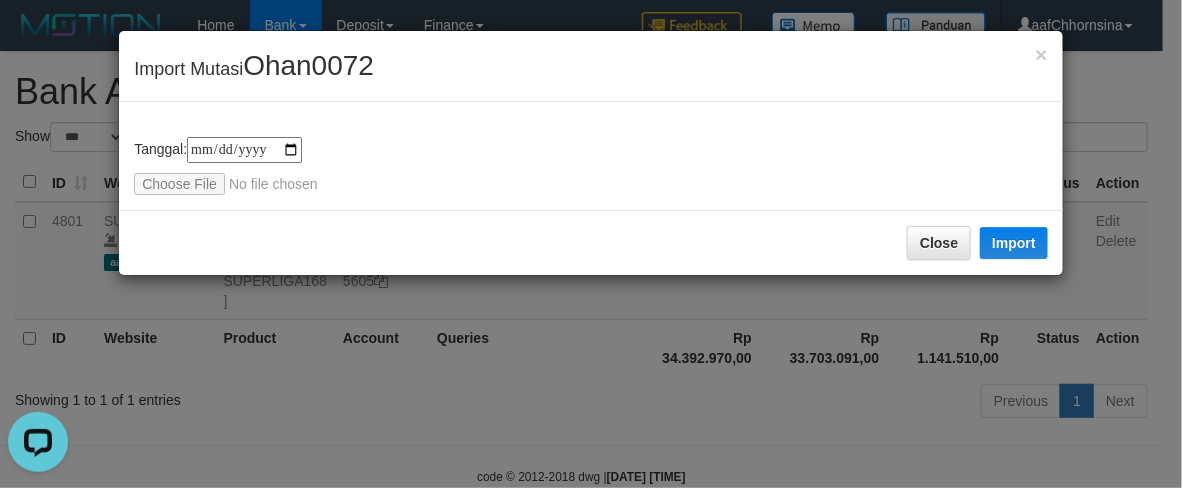 click on "Close
Import" at bounding box center [591, 242] 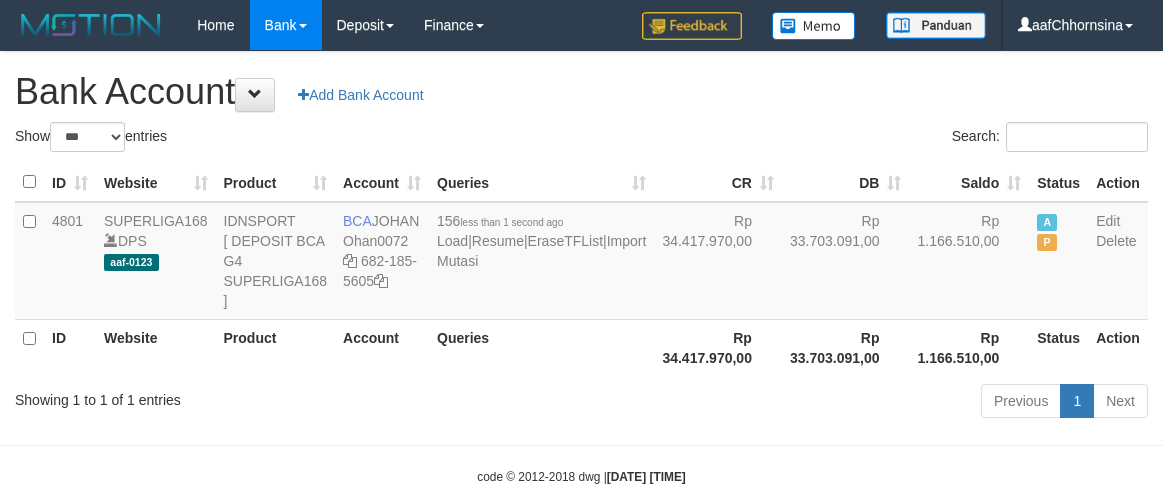 select on "***" 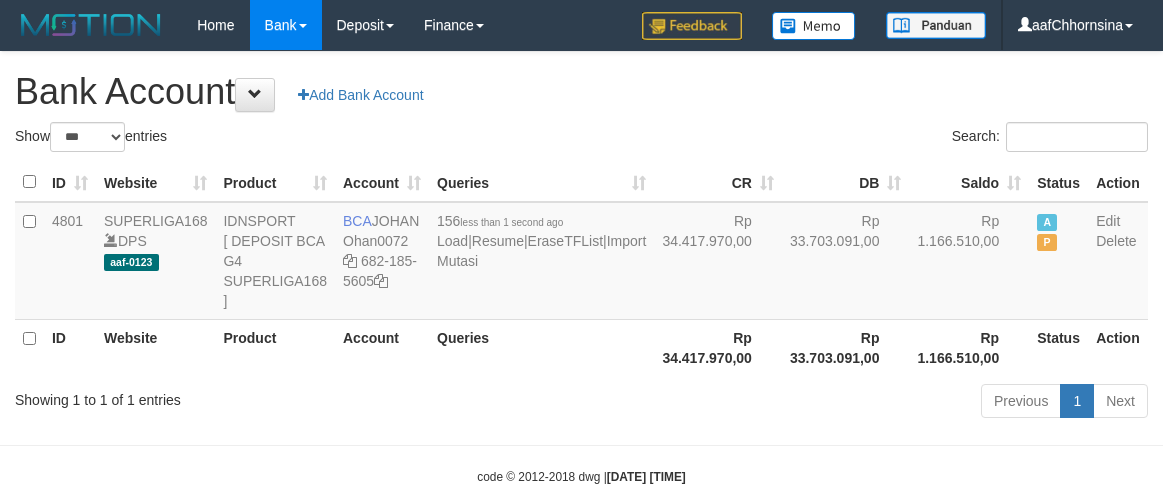 scroll, scrollTop: 0, scrollLeft: 0, axis: both 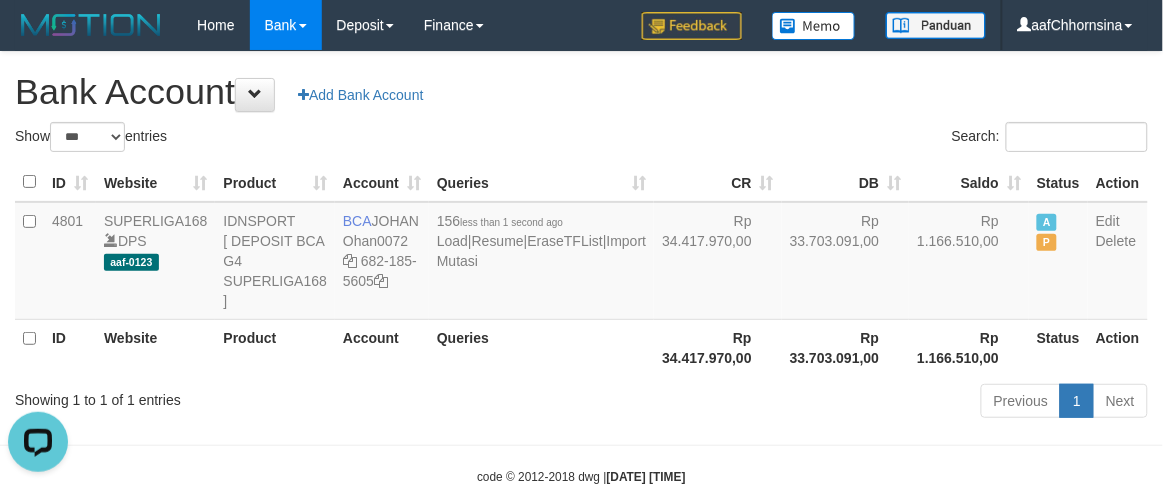 drag, startPoint x: 530, startPoint y: 358, endPoint x: 537, endPoint y: 378, distance: 21.189621 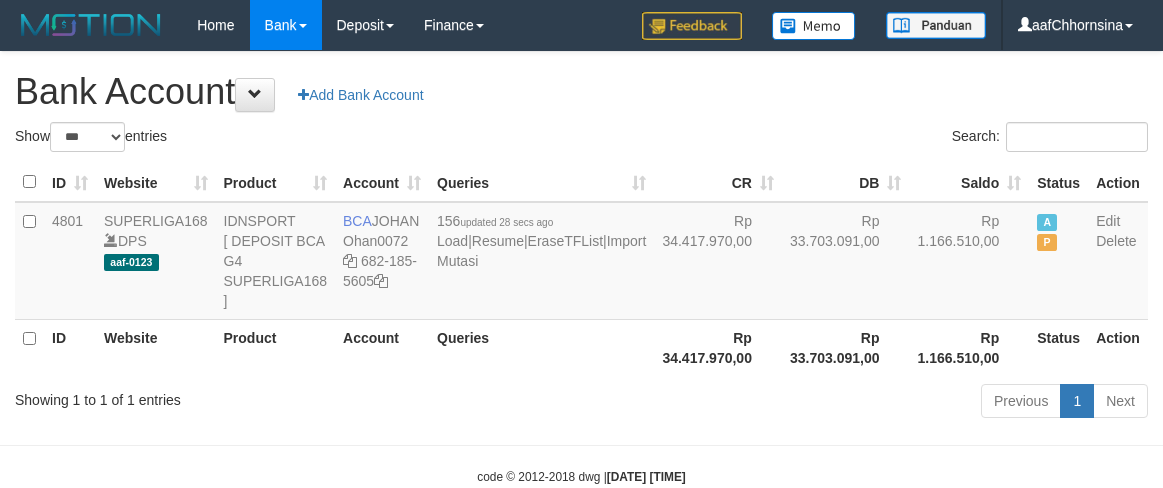 select on "***" 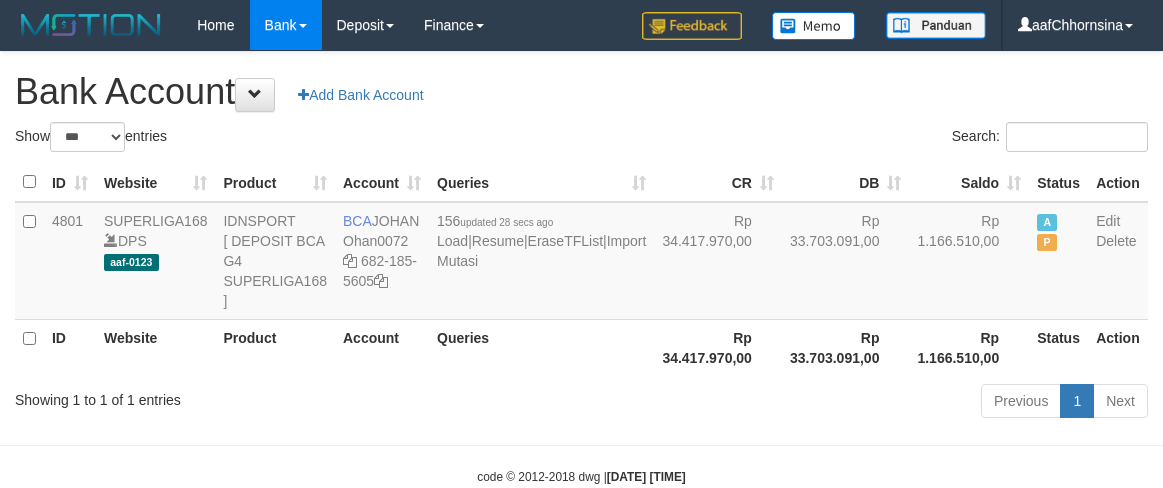 scroll, scrollTop: 0, scrollLeft: 0, axis: both 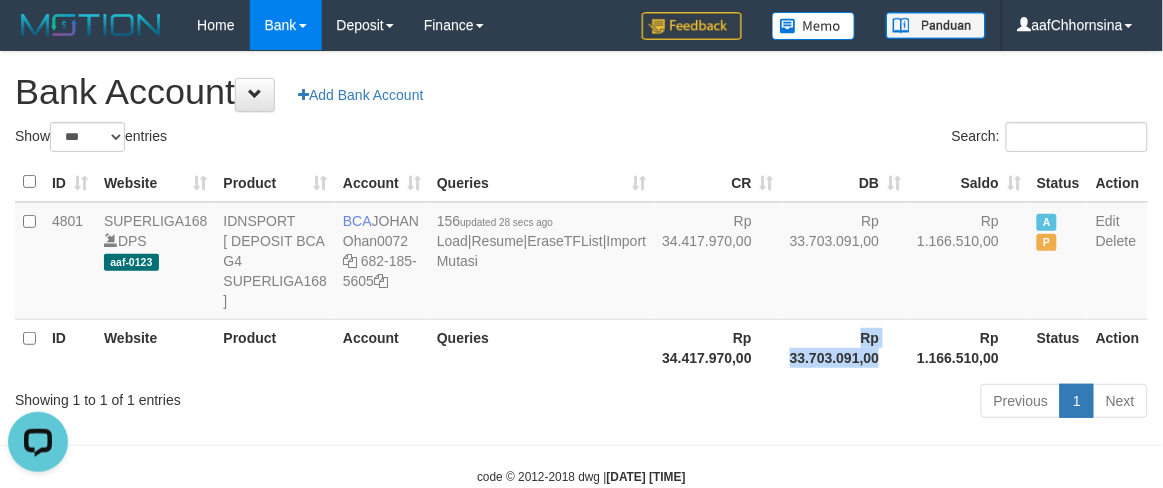 drag, startPoint x: 750, startPoint y: 382, endPoint x: 845, endPoint y: 402, distance: 97.082436 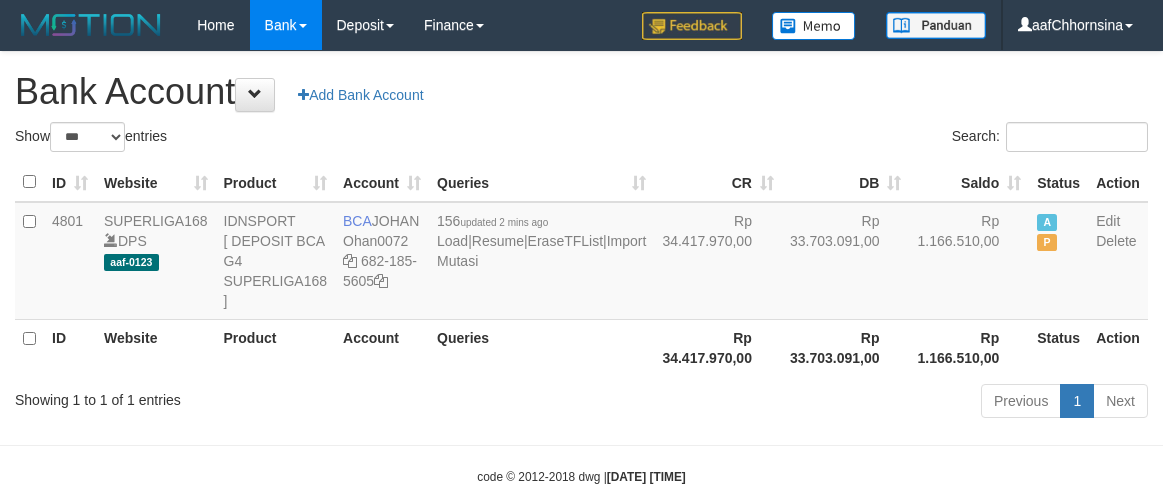 select on "***" 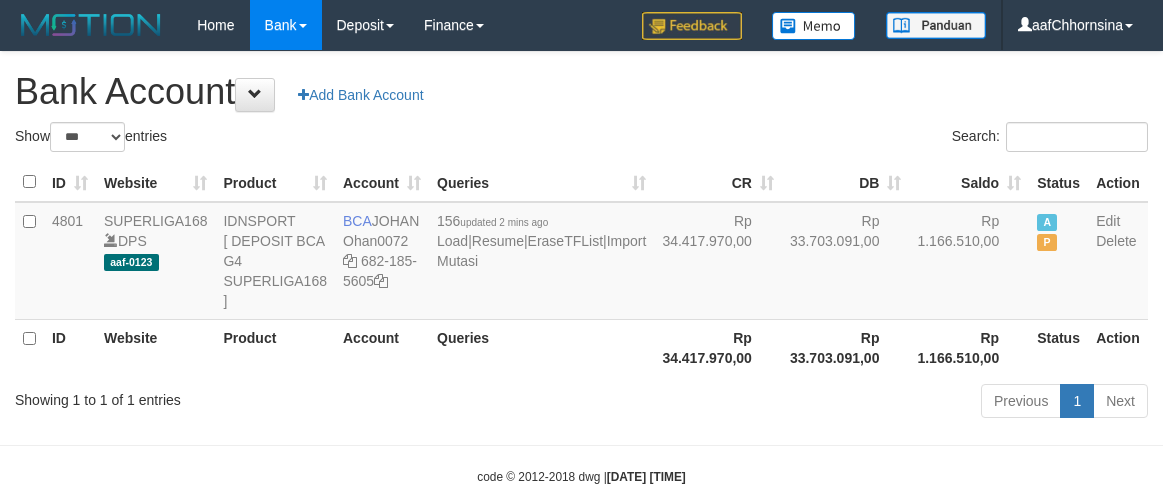 scroll, scrollTop: 0, scrollLeft: 0, axis: both 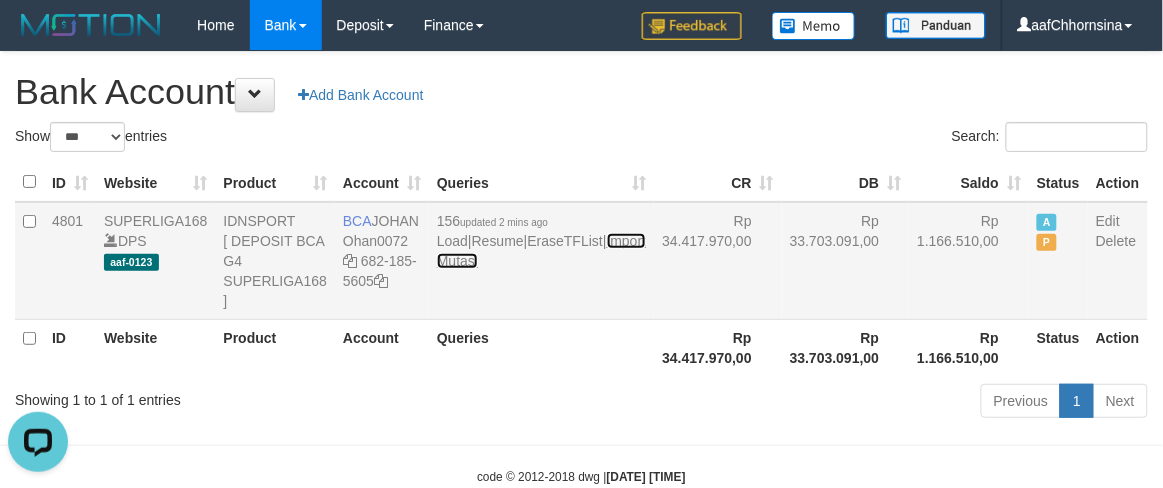click on "Import Mutasi" at bounding box center (541, 251) 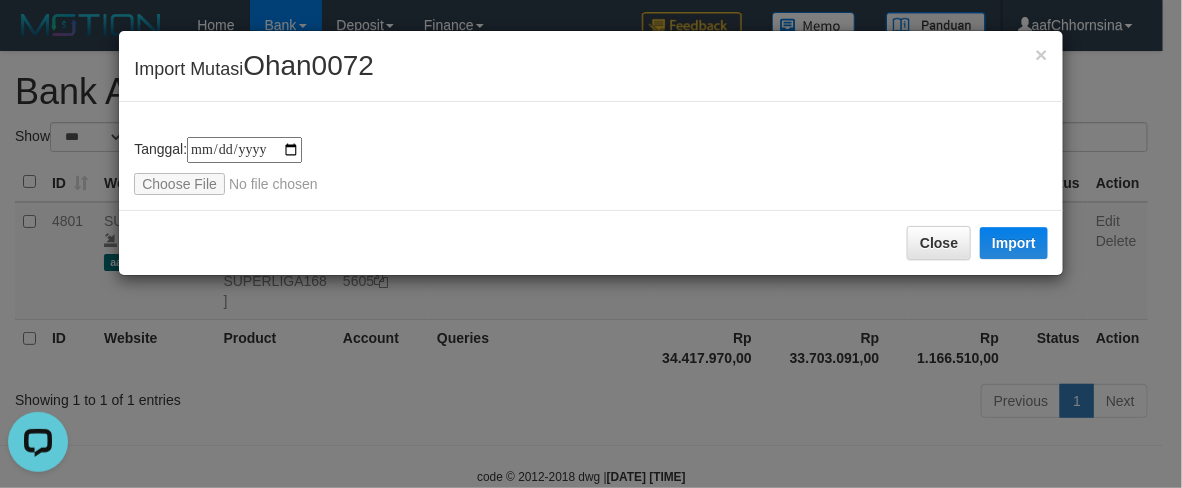 type on "**********" 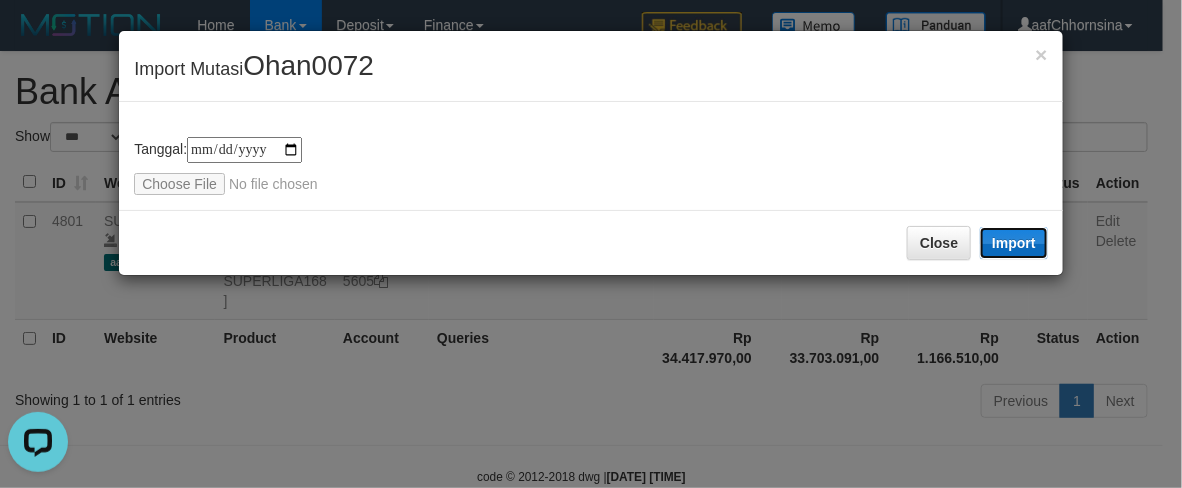 click on "Import" at bounding box center (1014, 243) 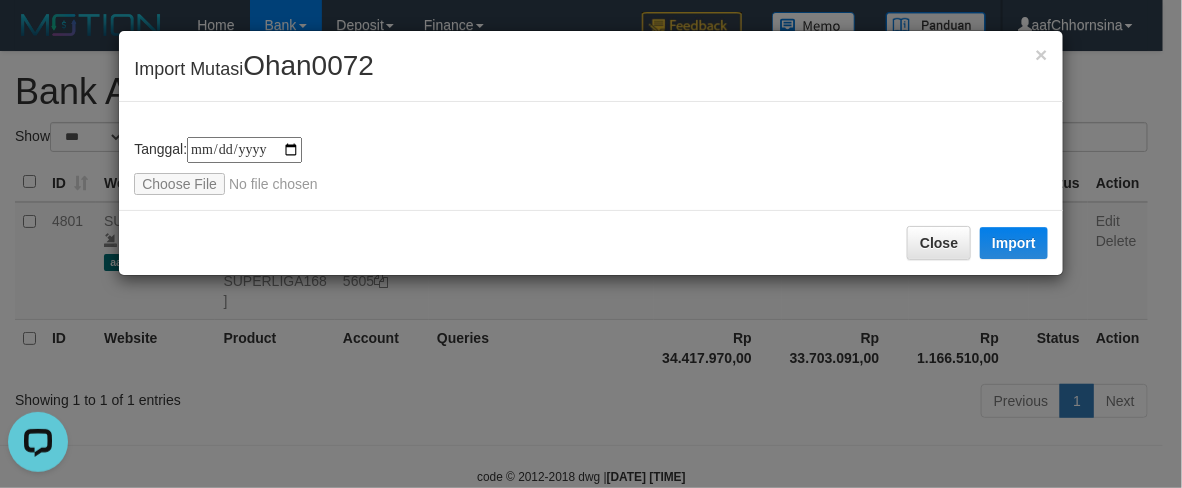 drag, startPoint x: 700, startPoint y: 358, endPoint x: 685, endPoint y: 333, distance: 29.15476 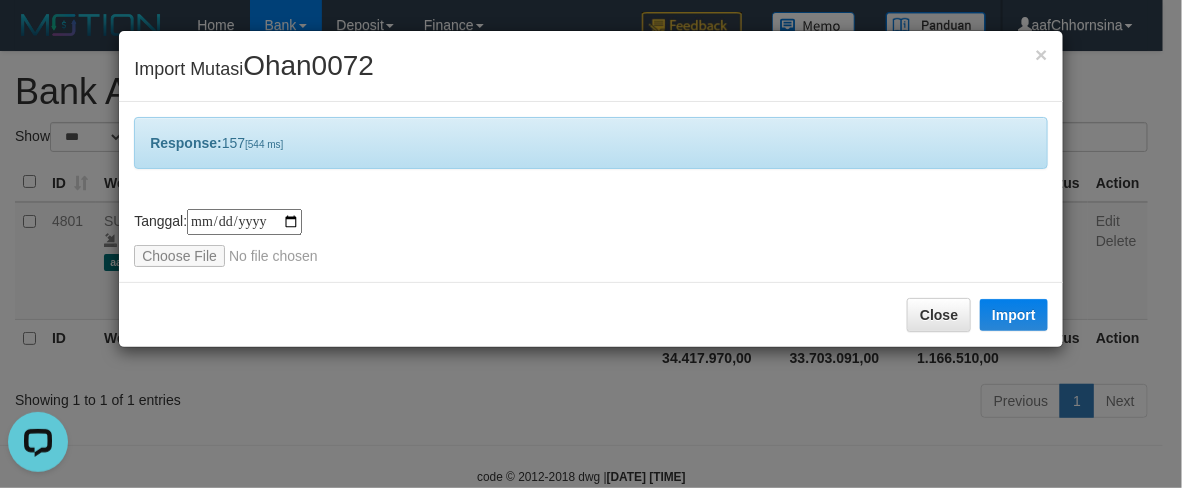 click on "Close
Import" at bounding box center [591, 314] 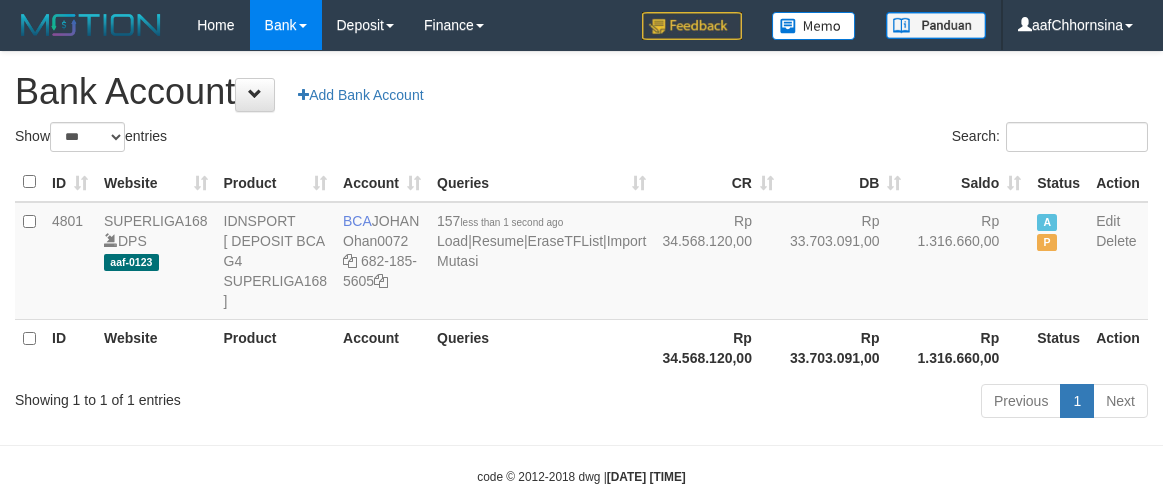 select on "***" 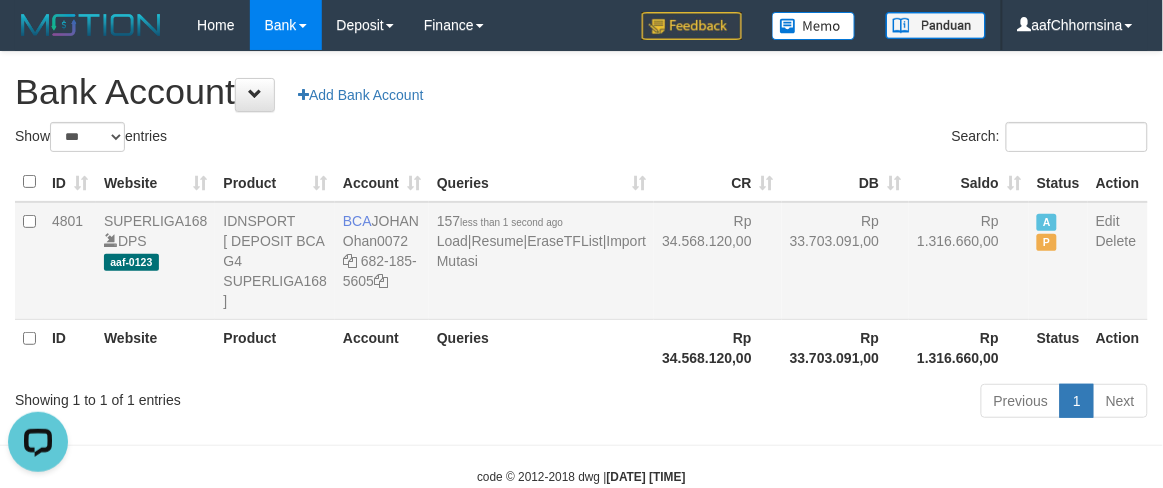 scroll, scrollTop: 0, scrollLeft: 0, axis: both 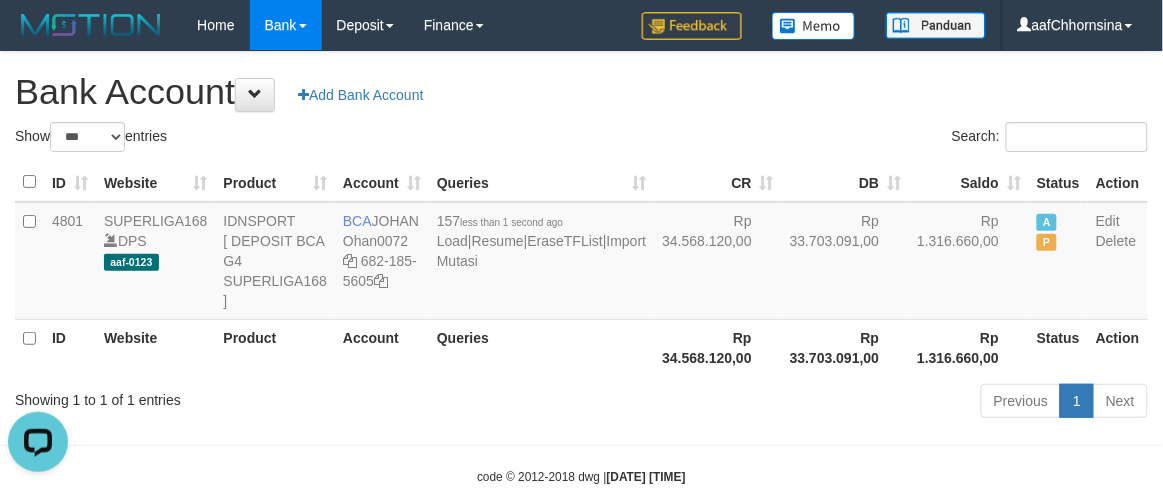 drag, startPoint x: 725, startPoint y: 390, endPoint x: 740, endPoint y: 391, distance: 15.033297 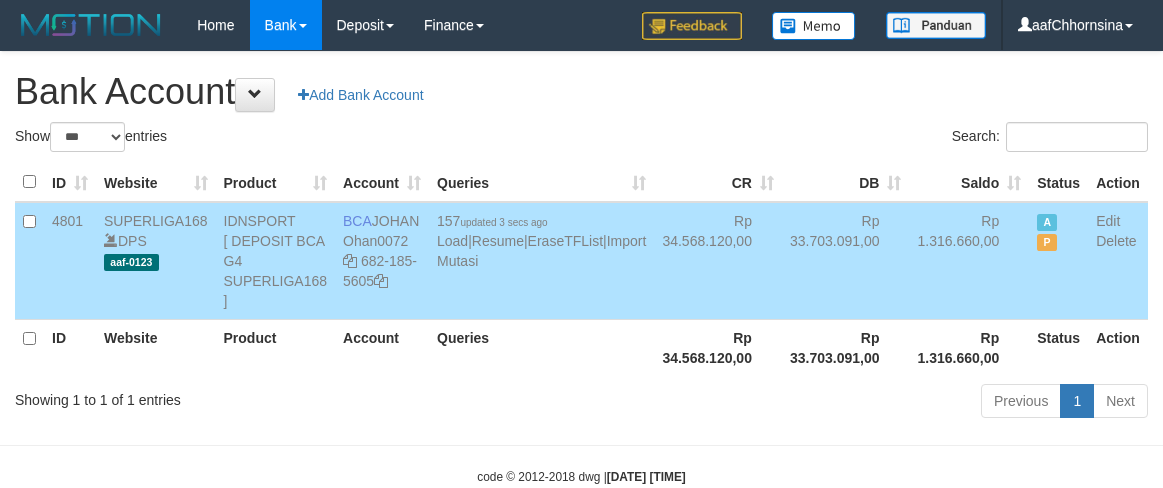 select on "***" 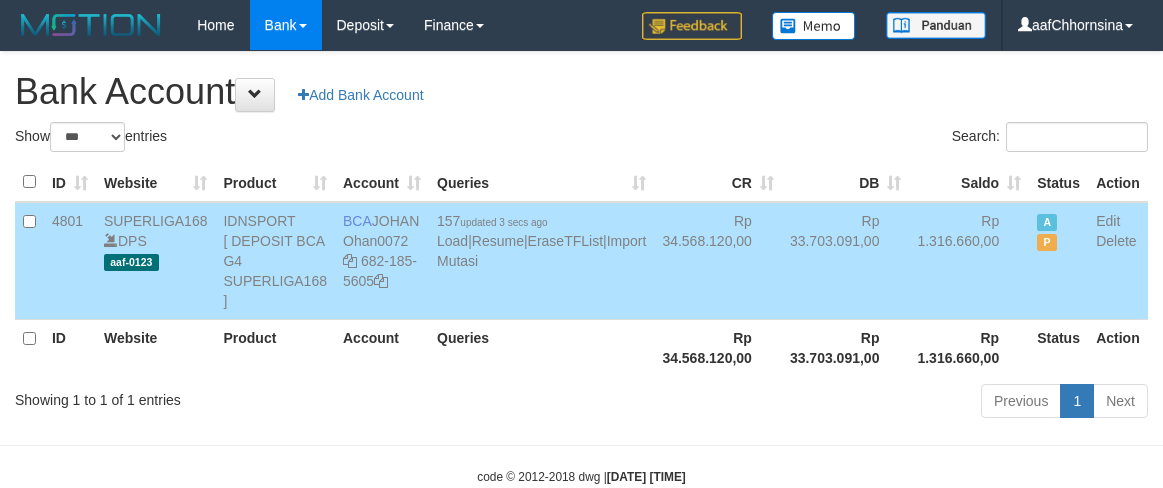 scroll, scrollTop: 0, scrollLeft: 0, axis: both 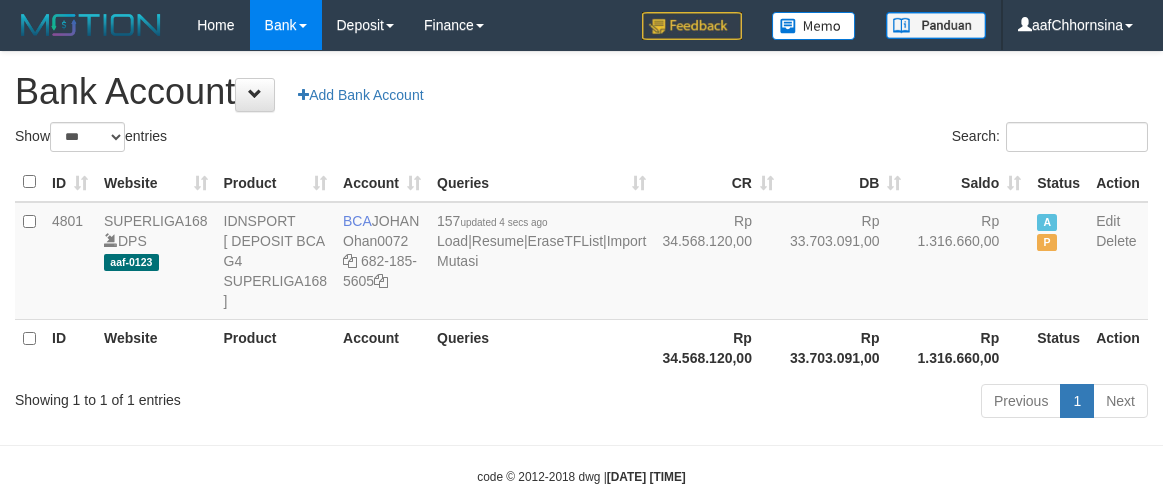 select on "***" 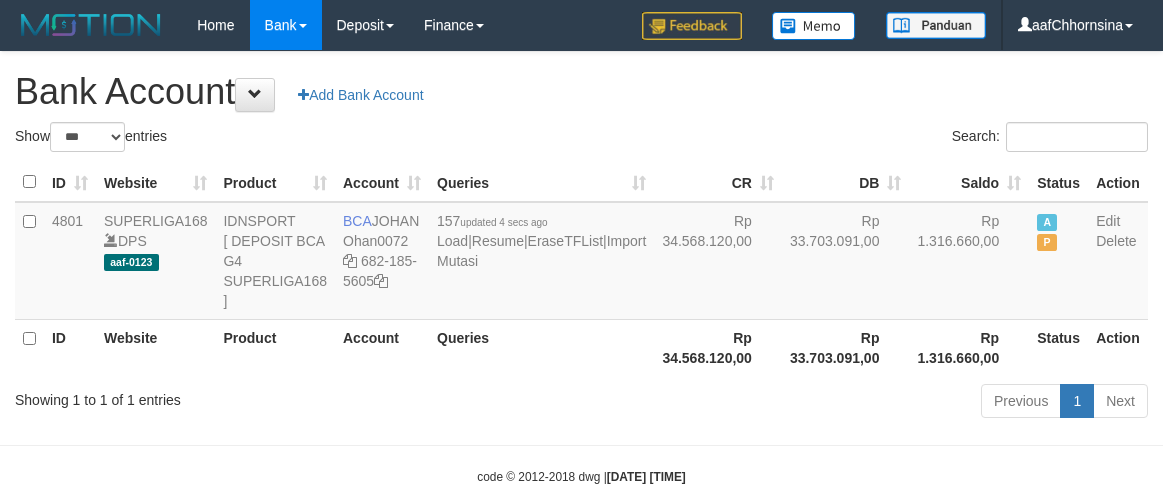 scroll, scrollTop: 0, scrollLeft: 0, axis: both 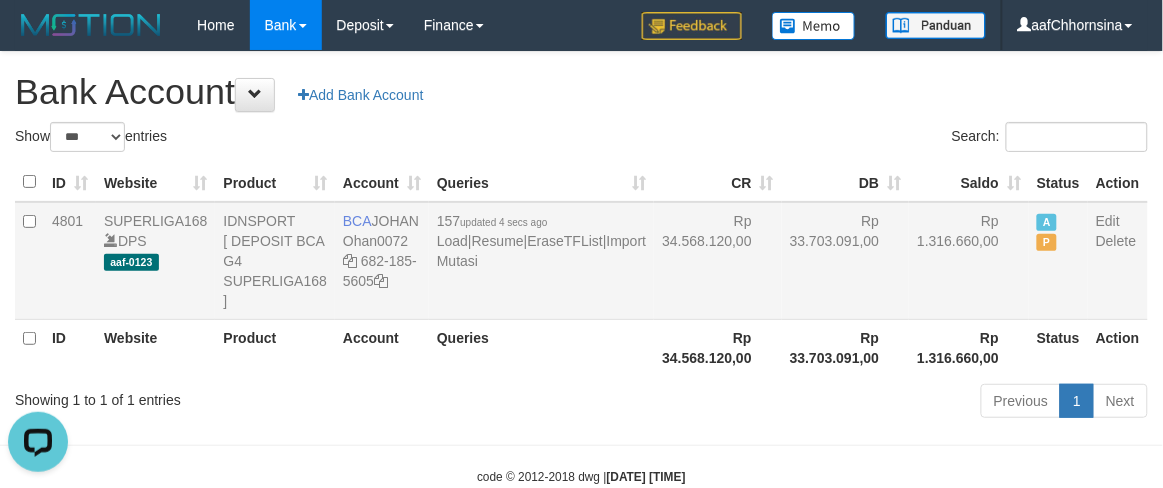click on "ID Website Product Account Queries CR DB Saldo Status Action
4801
SUPERLIGA168
DPS
aaf-0123
IDNSPORT
[ DEPOSIT BCA G4 SUPERLIGA168 ]
BCA
JOHAN
Ohan0072
682-185-5605
157  updated 4 secs ago
Load
|
Resume
|
EraseTFList
|
Import Mutasi
Rp 34.568.120,00
Rp 33.703.091,00
Rp 1.316.660,00
A
P
Edit
Delete
ID Website Product Account Queries Rp 34.568.120,00 Rp 33.703.091,00 Rp 1.316.660,00 Status Action" at bounding box center (581, 269) 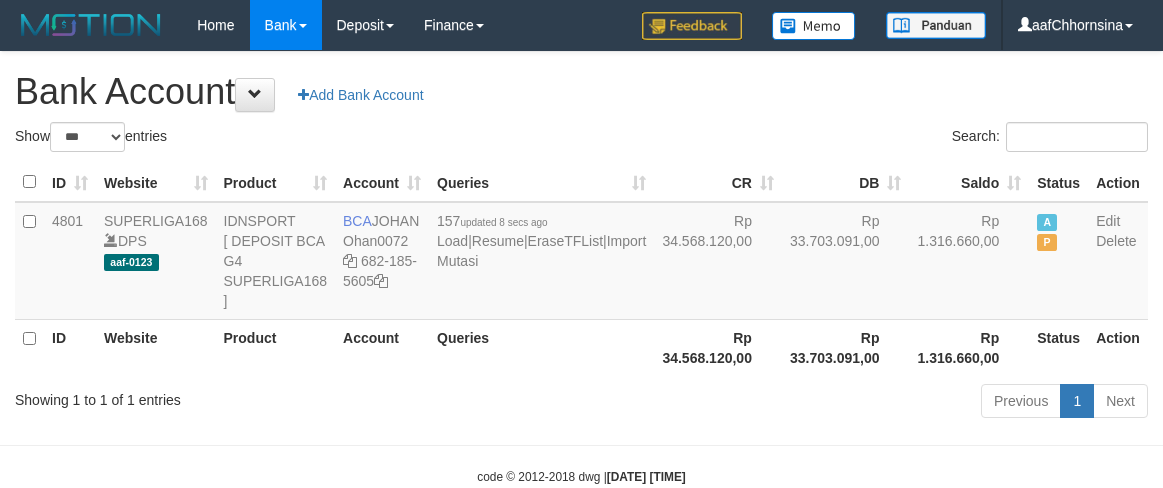 select on "***" 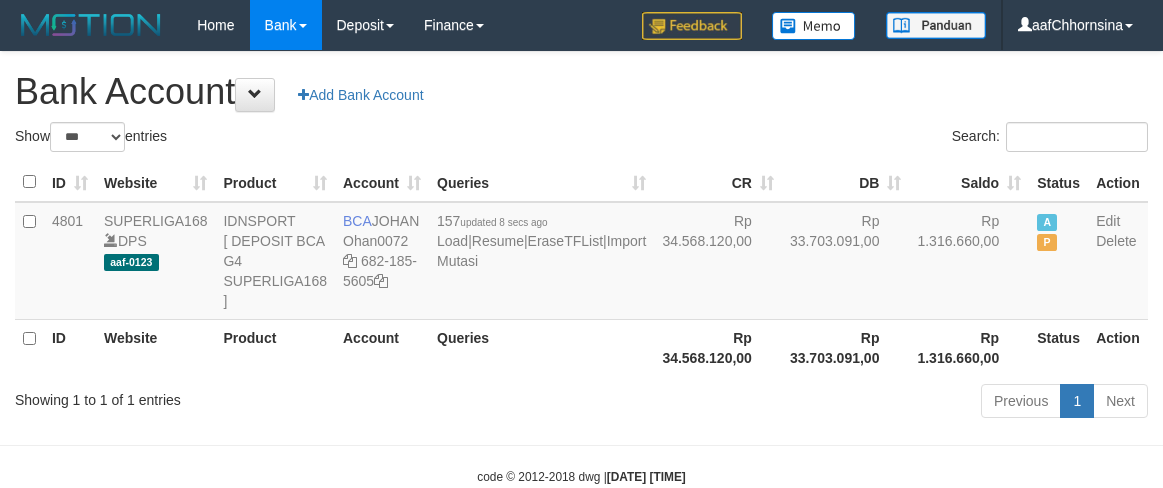 scroll, scrollTop: 0, scrollLeft: 0, axis: both 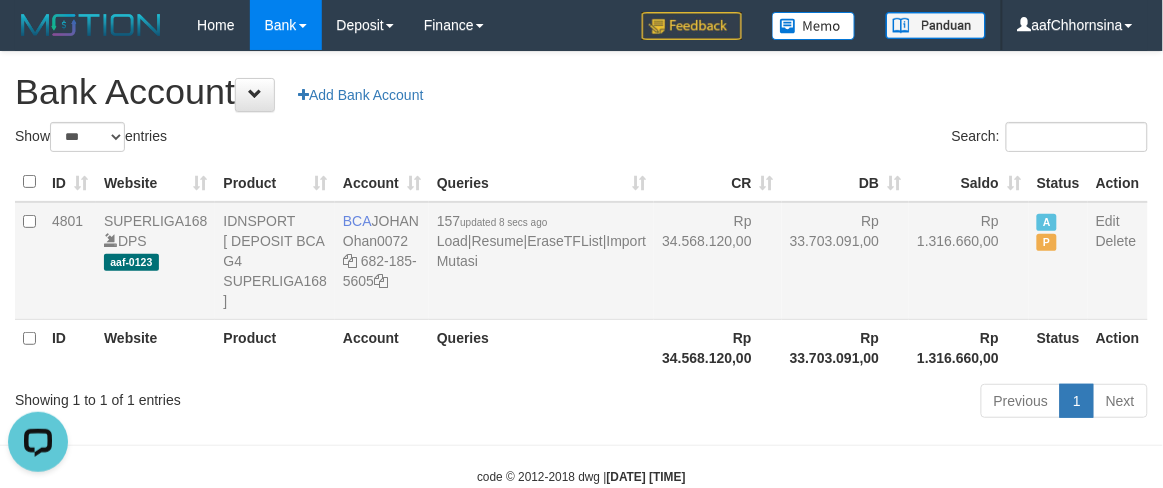 drag, startPoint x: 878, startPoint y: 313, endPoint x: 876, endPoint y: 332, distance: 19.104973 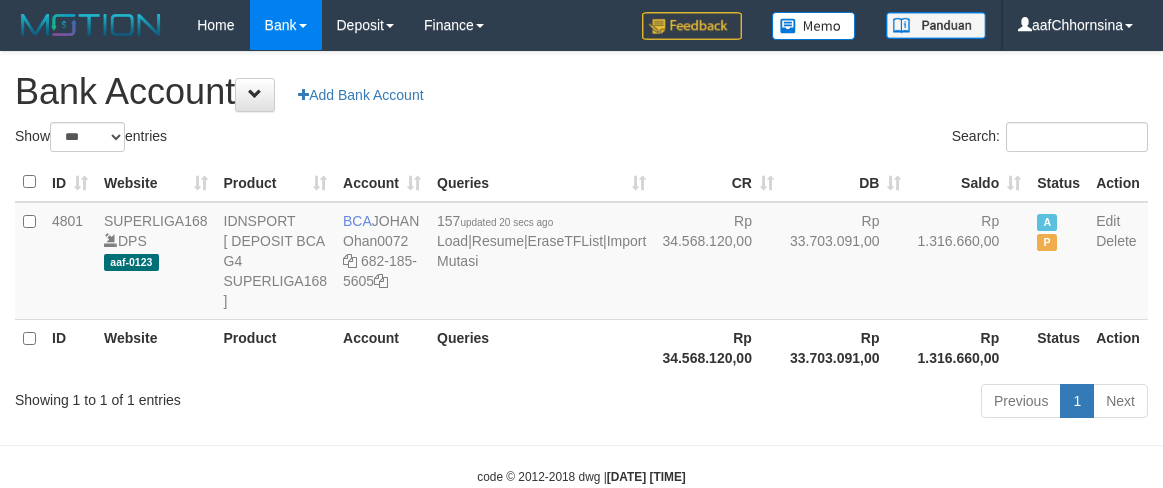 select on "***" 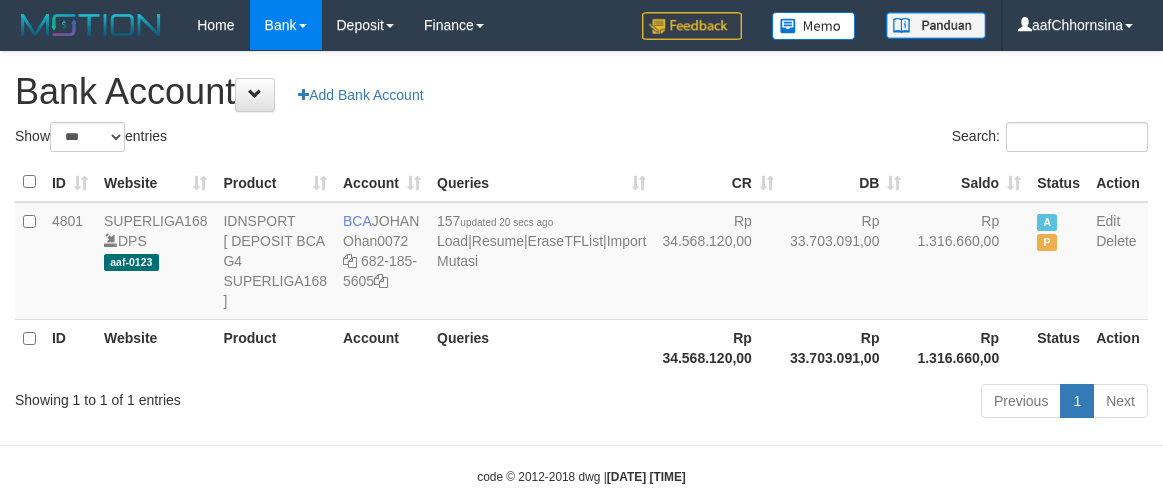 scroll, scrollTop: 0, scrollLeft: 0, axis: both 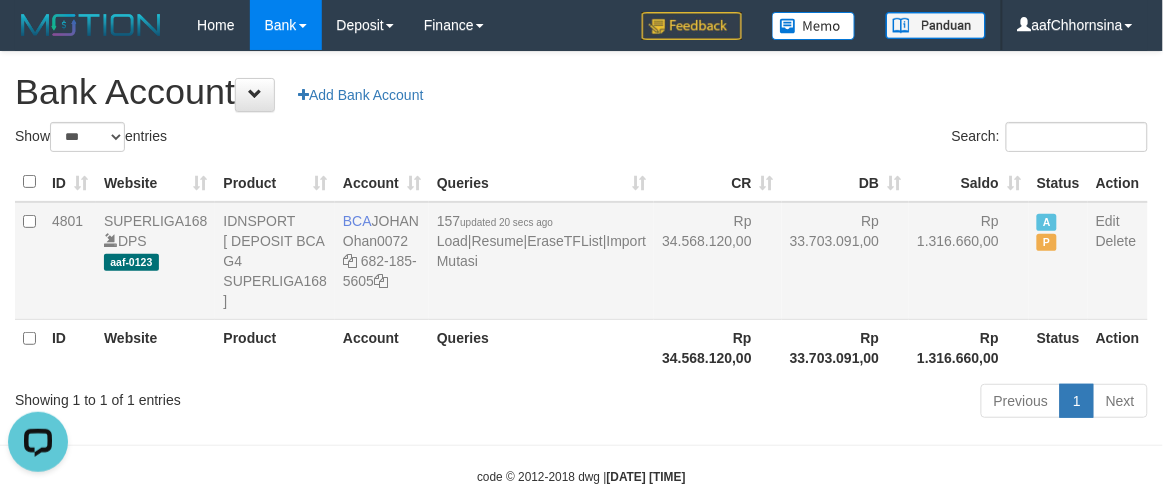 click on "Rp 33.703.091,00" at bounding box center (846, 261) 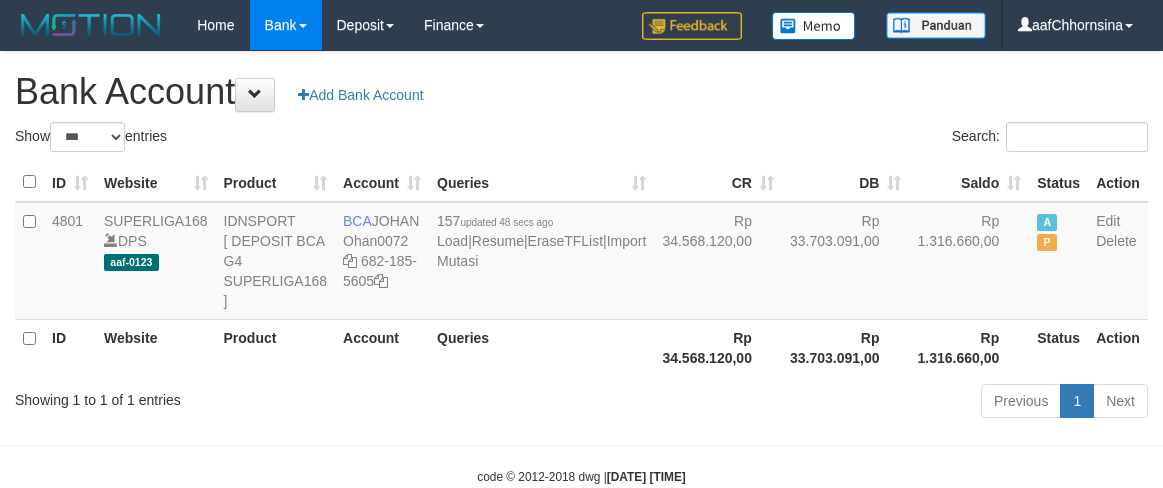 select on "***" 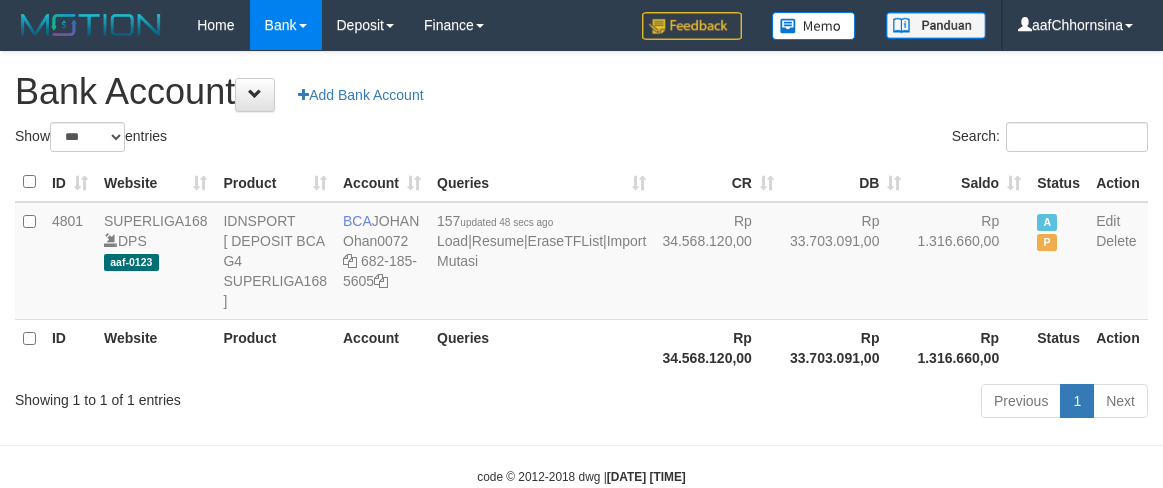 scroll, scrollTop: 0, scrollLeft: 0, axis: both 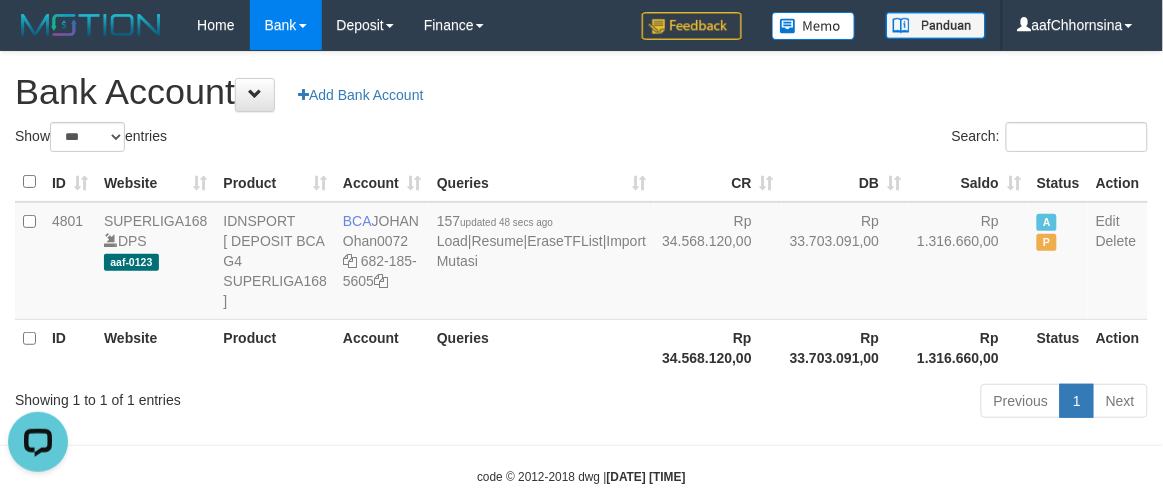 drag, startPoint x: 600, startPoint y: 407, endPoint x: 628, endPoint y: 412, distance: 28.442924 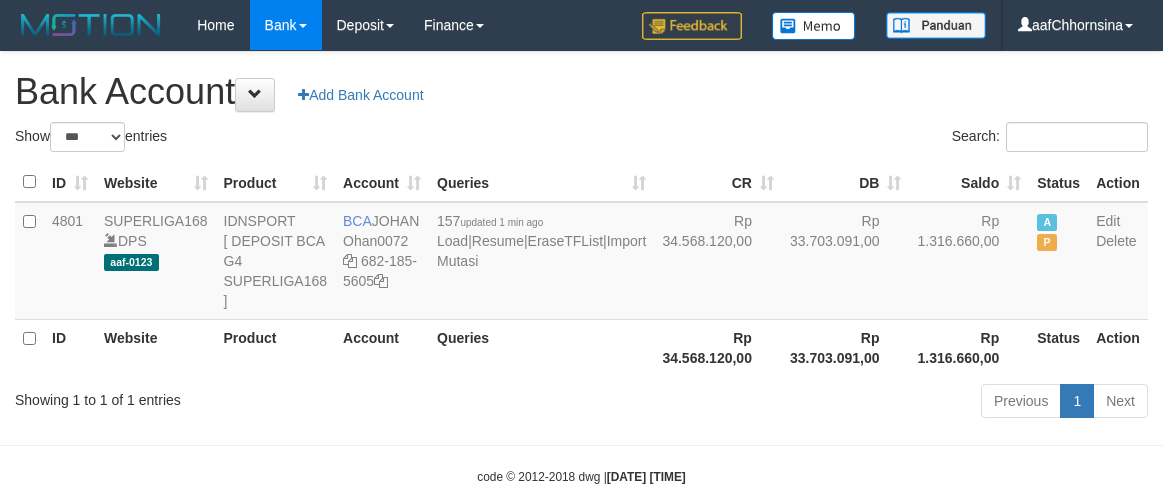 select on "***" 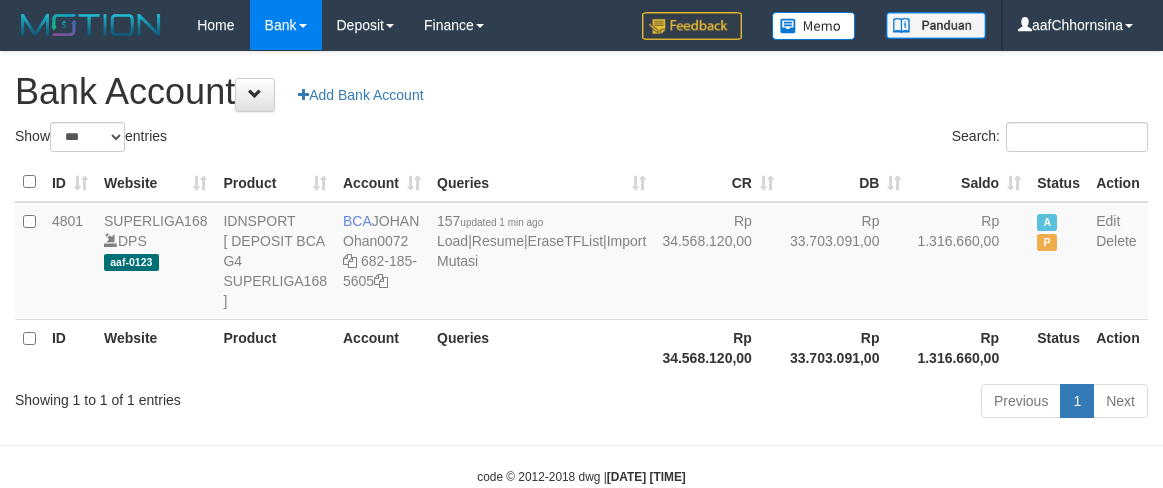 scroll, scrollTop: 0, scrollLeft: 0, axis: both 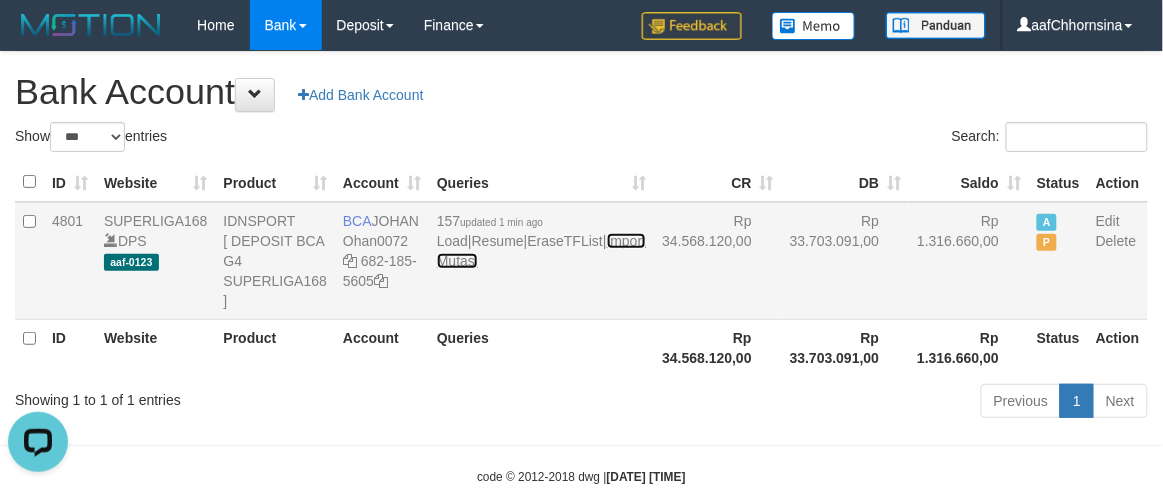 click on "Import Mutasi" at bounding box center [541, 251] 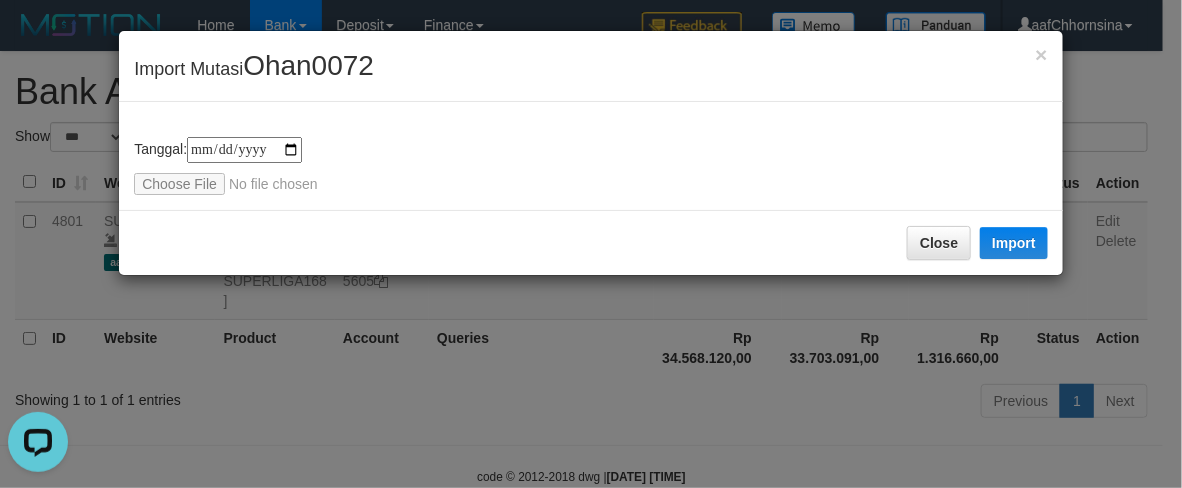 type on "**********" 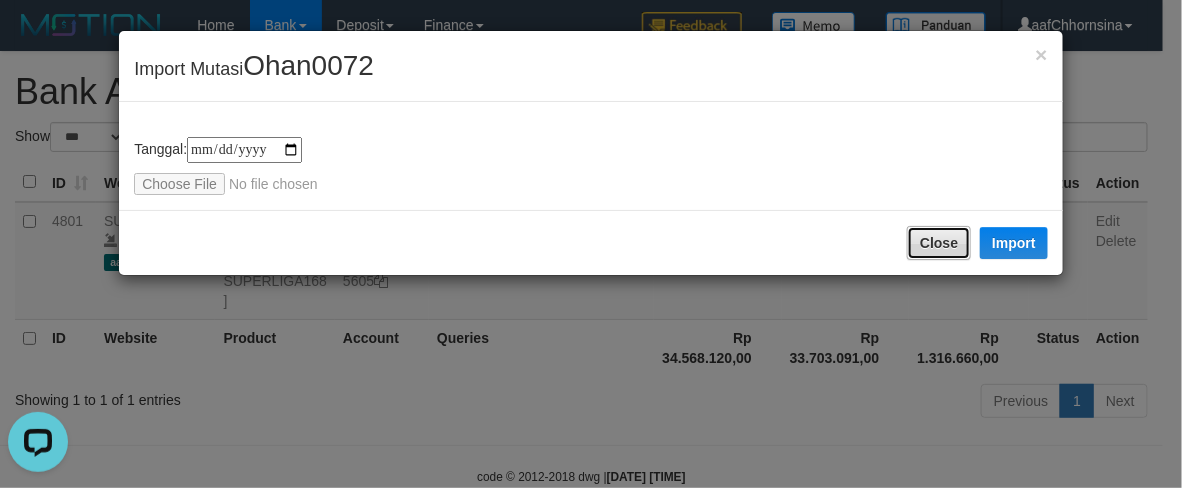 click on "Close" at bounding box center [939, 243] 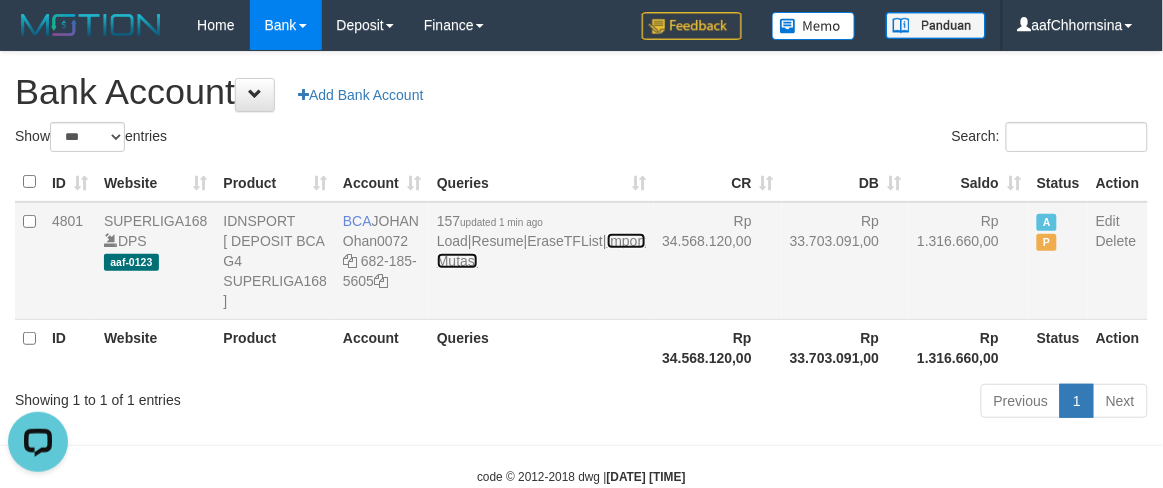 click on "Import Mutasi" at bounding box center [541, 251] 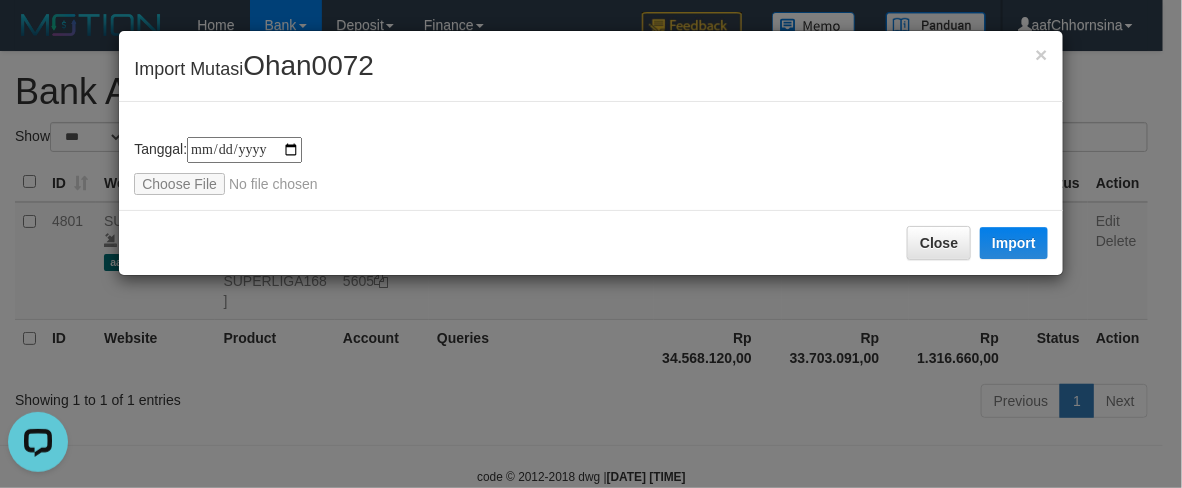 type on "**********" 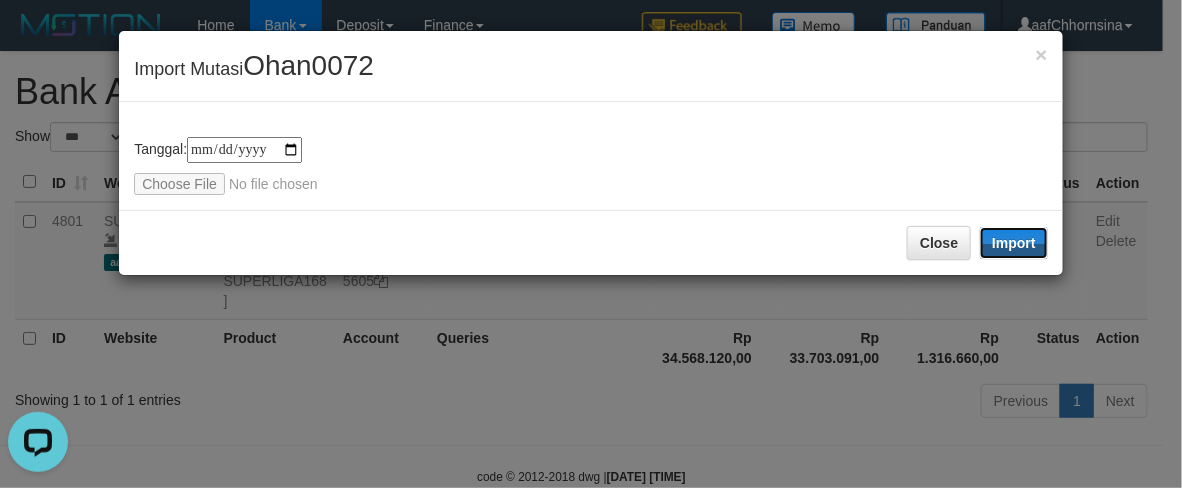 drag, startPoint x: 1006, startPoint y: 237, endPoint x: 560, endPoint y: 487, distance: 511.28857 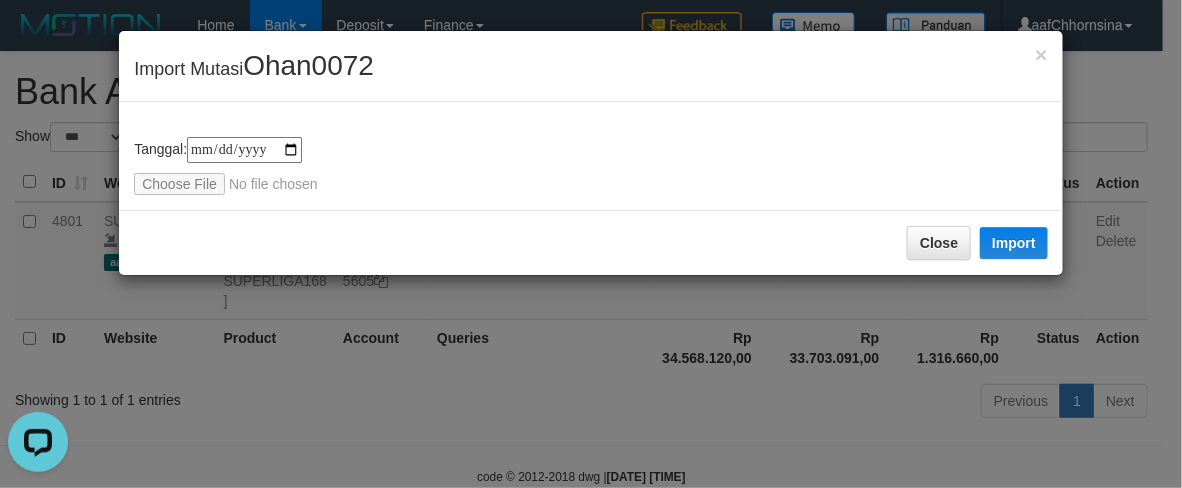 click on "**********" at bounding box center [591, 244] 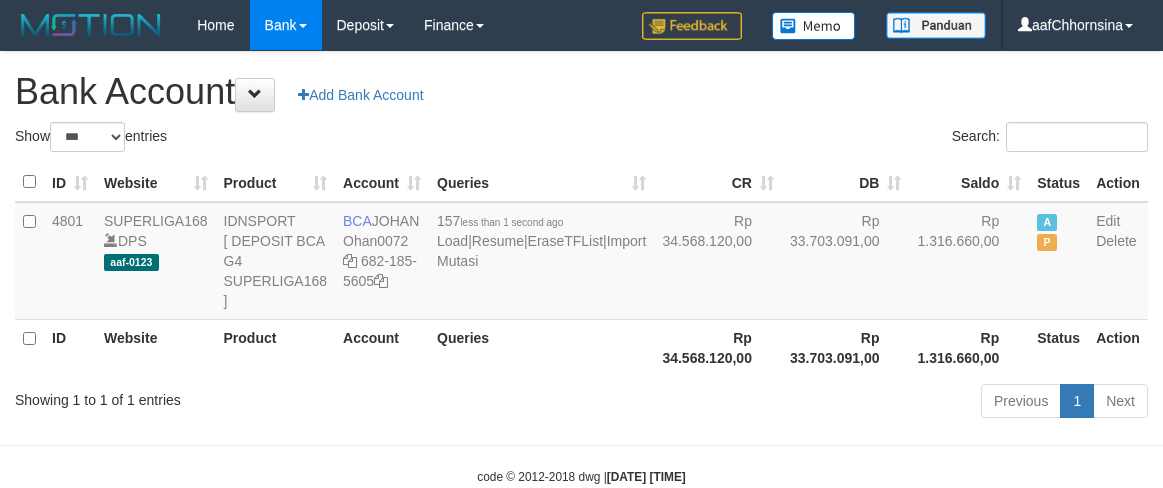 select on "***" 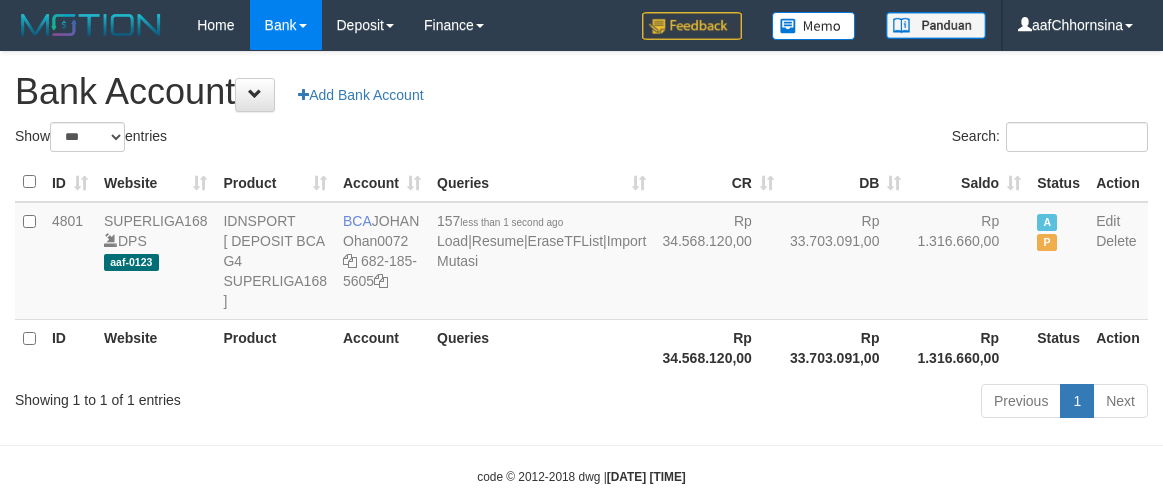 scroll, scrollTop: 0, scrollLeft: 0, axis: both 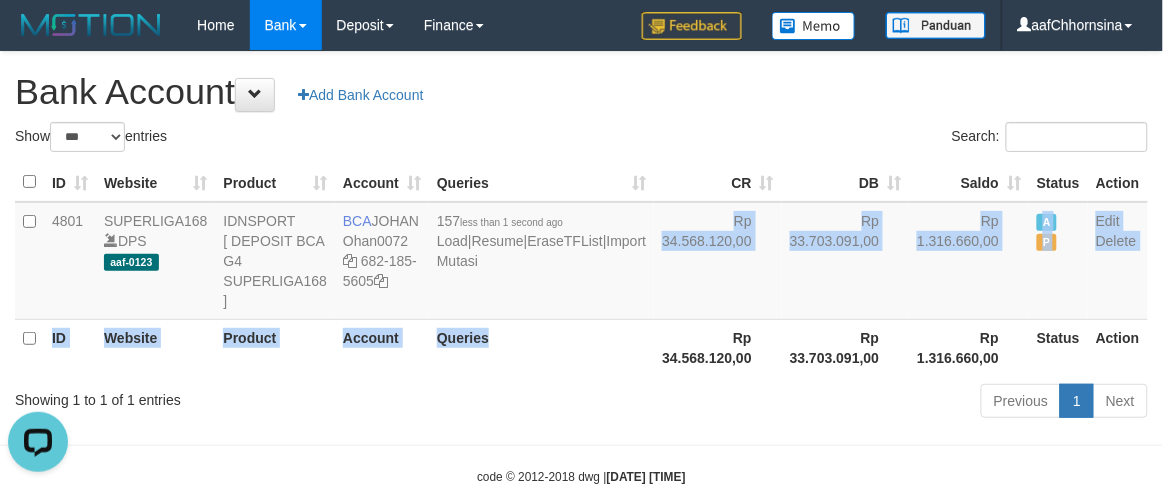 click on "ID Website Product Account Queries CR DB Saldo Status Action
4801
SUPERLIGA168
DPS
aaf-0123
IDNSPORT
[ DEPOSIT BCA G4 SUPERLIGA168 ]
BCA
[NAME]
Ohan0072
682-185-5605
157  less than 1 second ago
Load
|
Resume
|
EraseTFList
|
Import Mutasi
Rp 34.568.120,00
Rp 33.703.091,00
Rp 1.316.660,00
A
P
Edit
Delete
ID Website Product Account QueriesRp 34.568.120,00 Rp 33.703.091,00 Rp 1.316.660,00 Status" at bounding box center [581, 269] 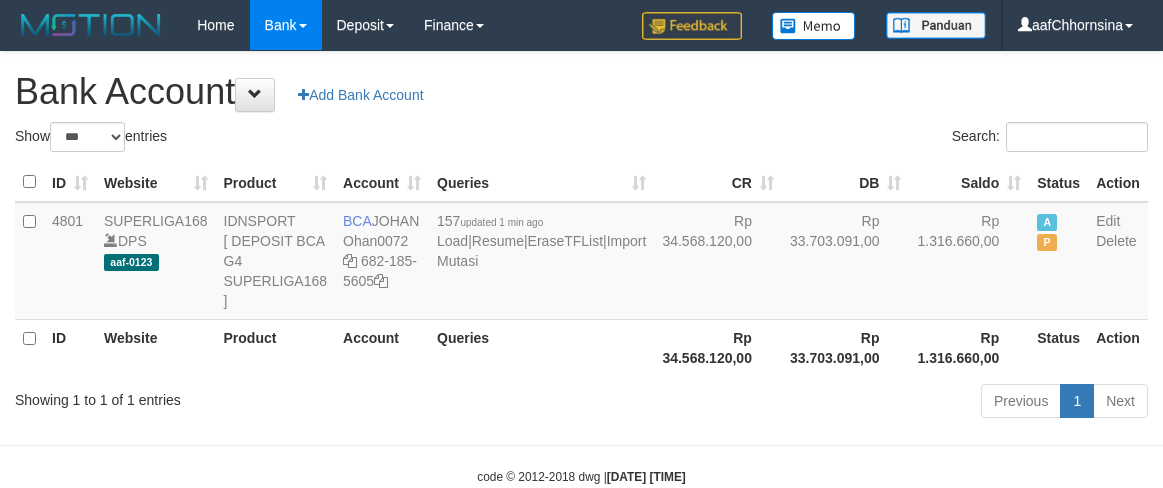 select on "***" 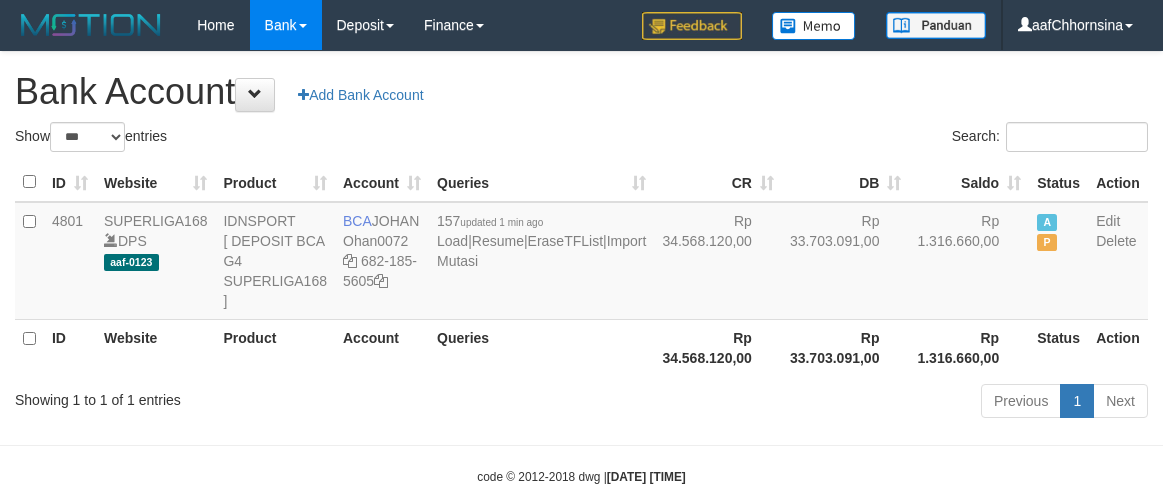 scroll, scrollTop: 0, scrollLeft: 0, axis: both 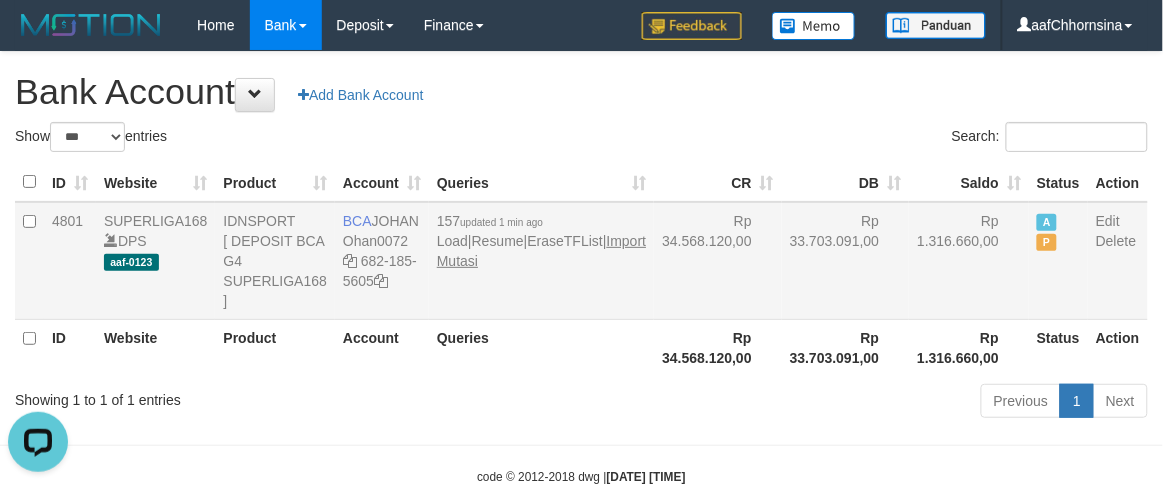 click on "157 updated 1 min ago Load | Resume | EraseTFList | Import Mutasi" at bounding box center (541, 261) 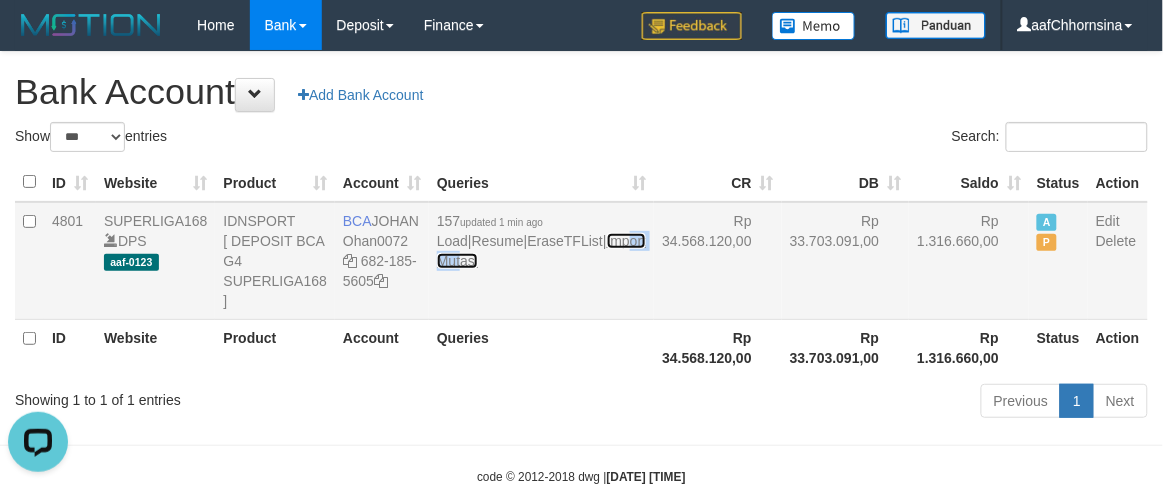 click on "Import Mutasi" at bounding box center [541, 251] 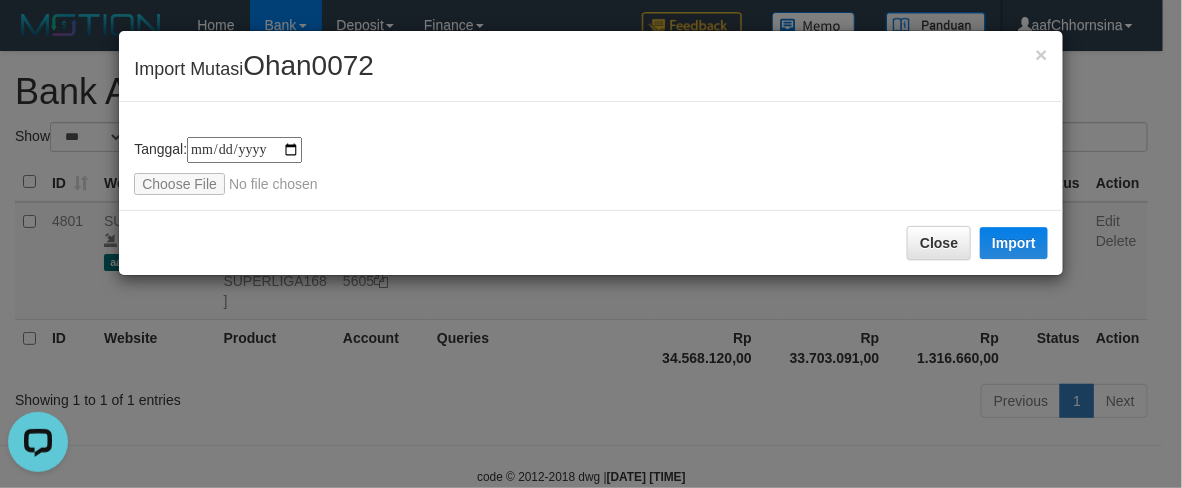 type on "**********" 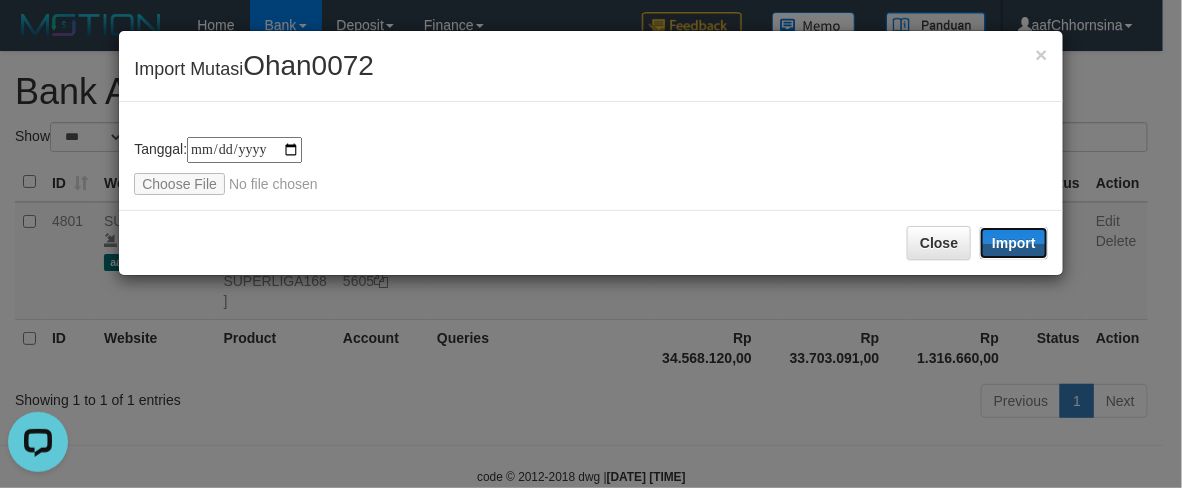 click on "Import" at bounding box center (1014, 243) 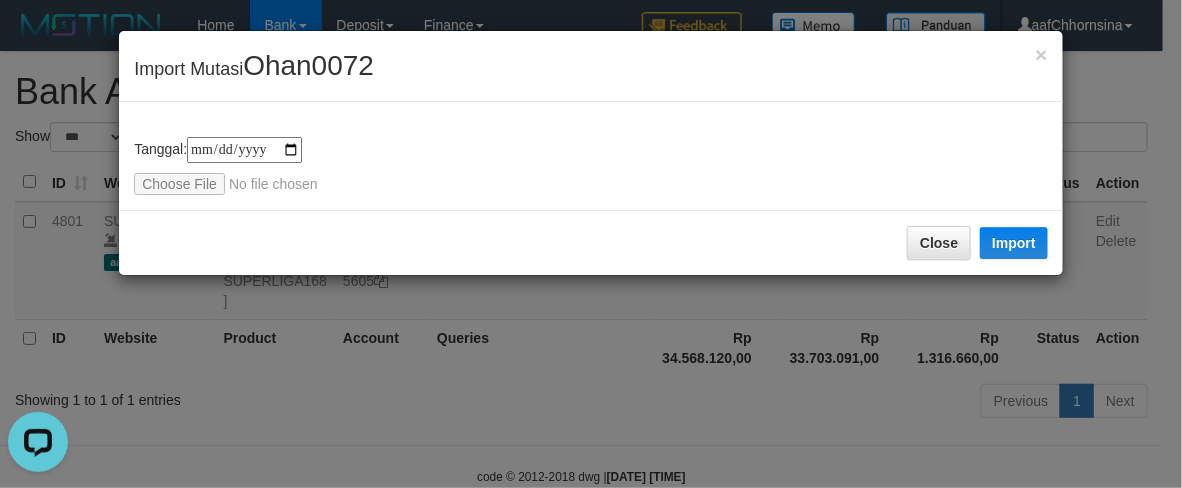click on "Close
Import" at bounding box center (591, 242) 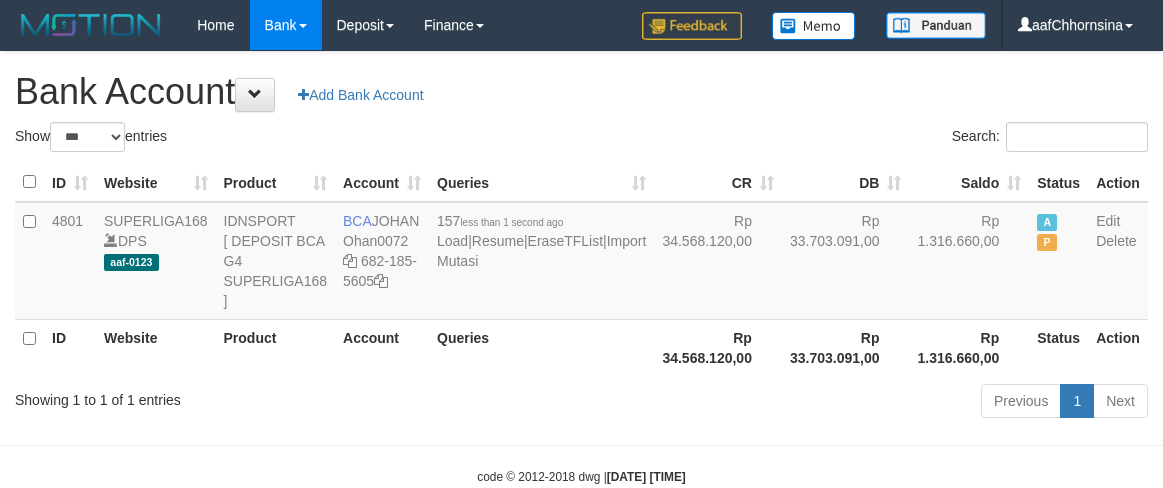 select on "***" 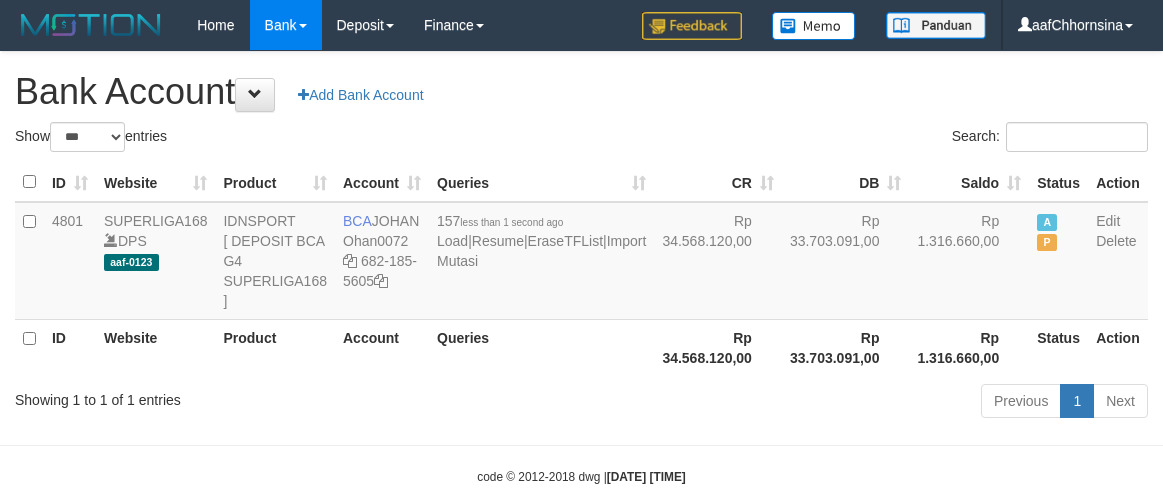 scroll, scrollTop: 0, scrollLeft: 0, axis: both 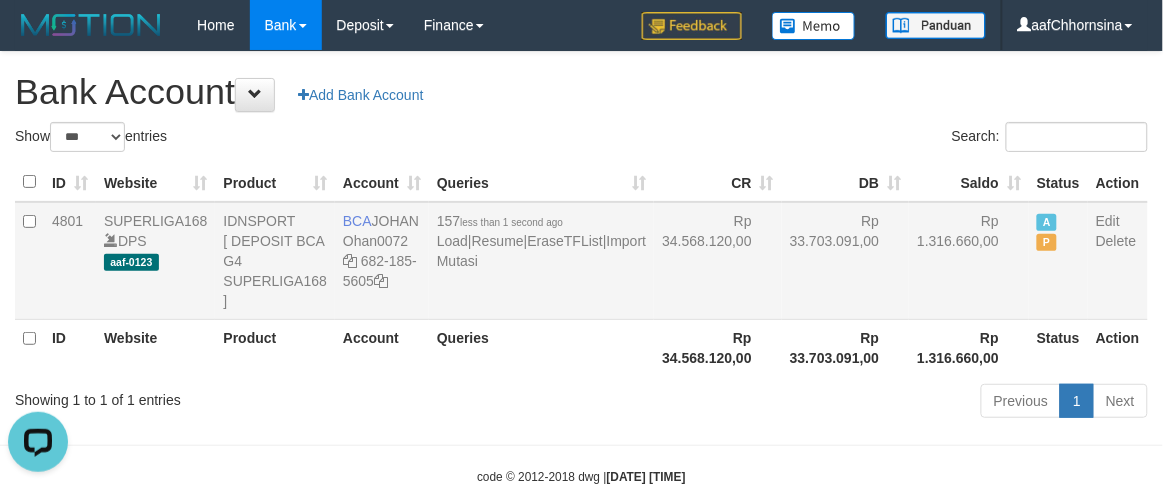 click on "4801
SUPERLIGA168
DPS
aaf-0123
IDNSPORT
[ DEPOSIT BCA G4 SUPERLIGA168 ]
BCA
[NAME]
Ohan0072
[PHONE]
157  less than 1 second ago
Load
|
Resume
|
EraseTFList
|
Import Mutasi
Rp 34.568.120,00
Rp 33.703.091,00
Rp 1.316.660,00
A
P
Edit
Delete" at bounding box center (581, 261) 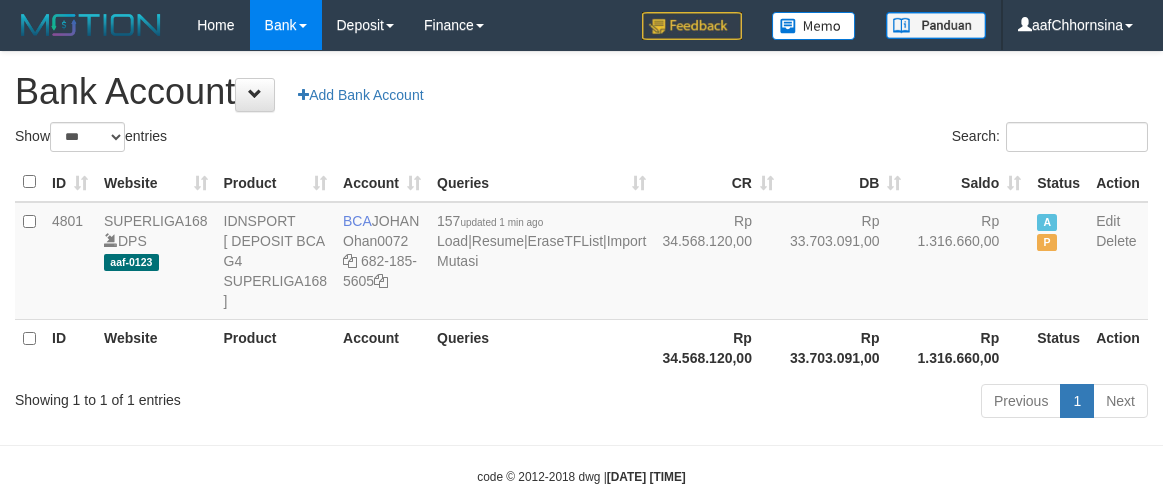 select on "***" 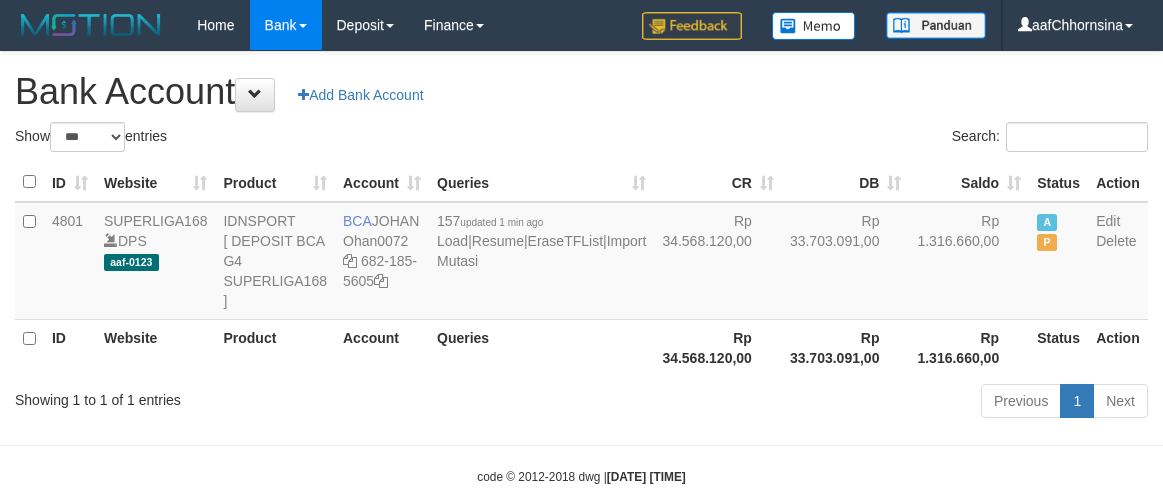 scroll, scrollTop: 0, scrollLeft: 0, axis: both 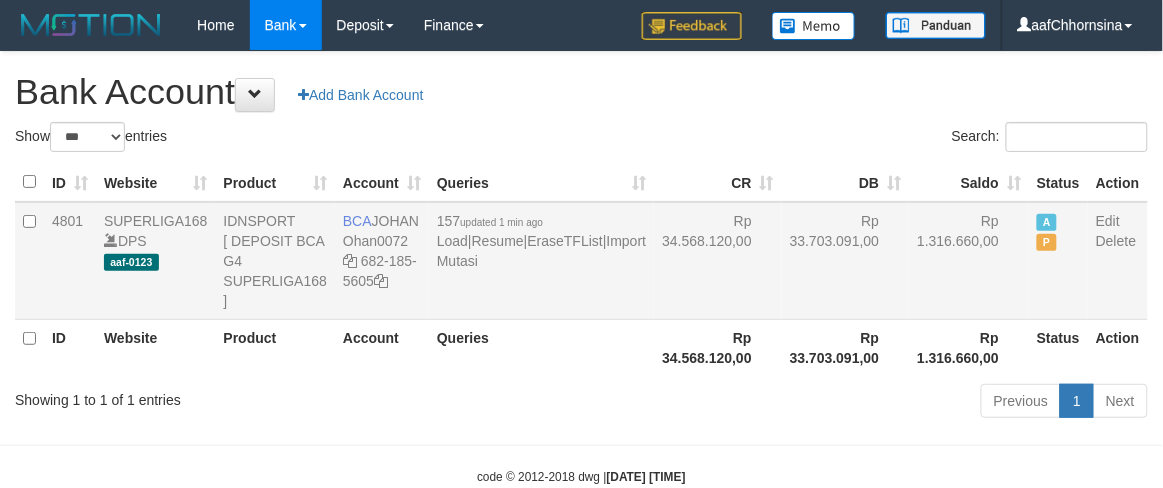 click on "157  updated 1 min ago
Load
|
Resume
|
EraseTFList
|
Import Mutasi" at bounding box center [541, 261] 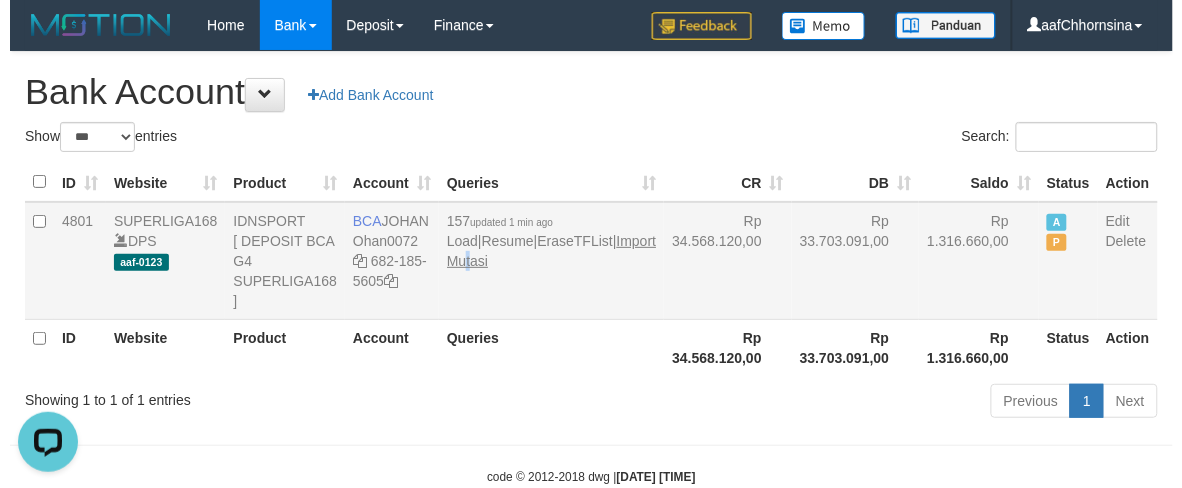 scroll, scrollTop: 0, scrollLeft: 0, axis: both 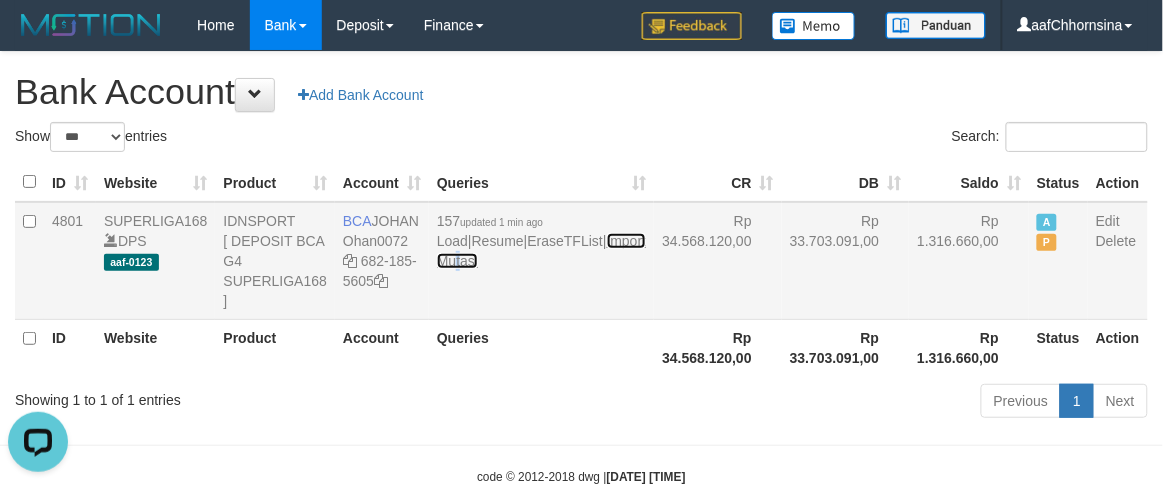 click on "Import Mutasi" at bounding box center [541, 251] 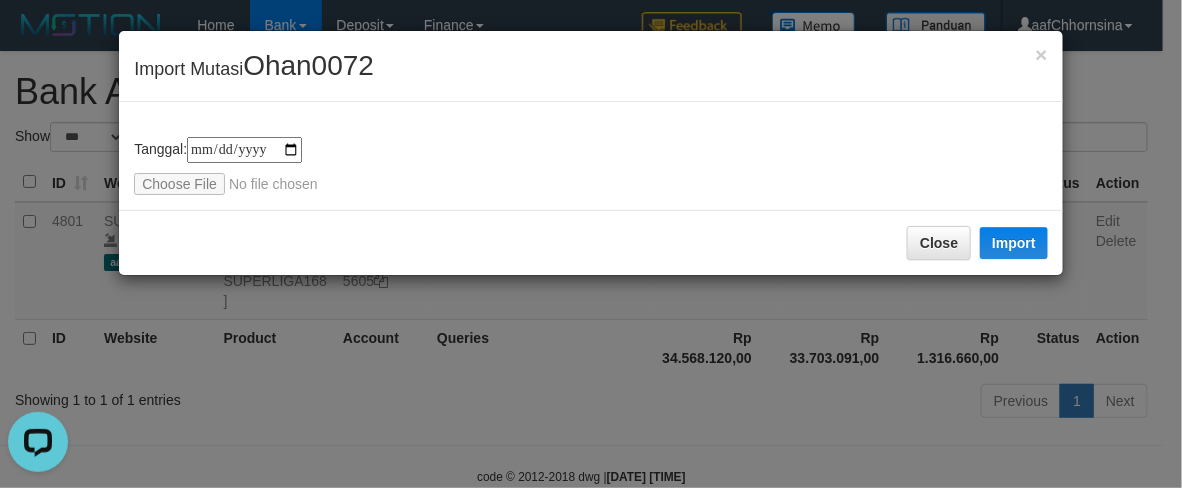 type on "**********" 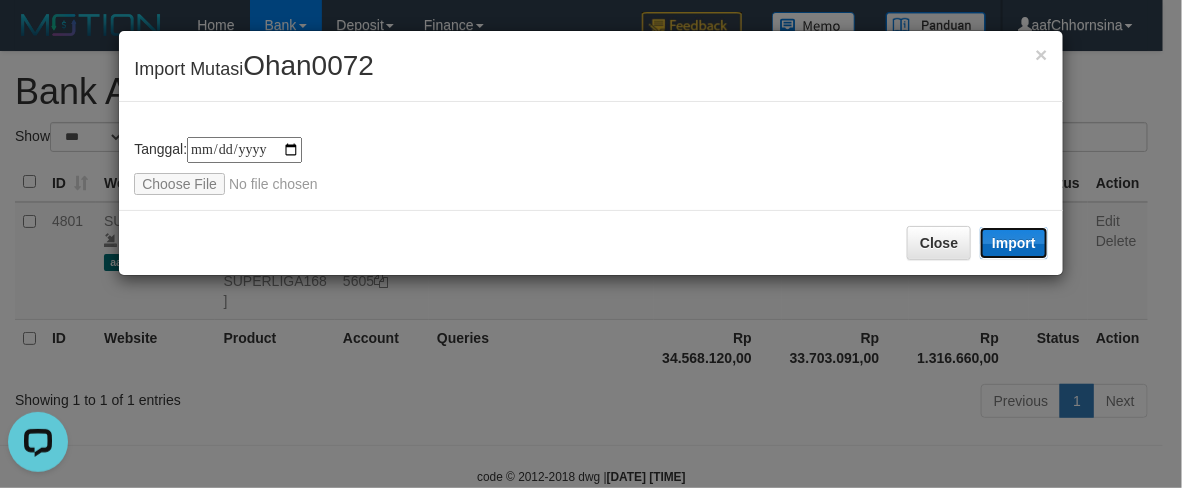 drag, startPoint x: 1021, startPoint y: 232, endPoint x: 561, endPoint y: 486, distance: 525.4674 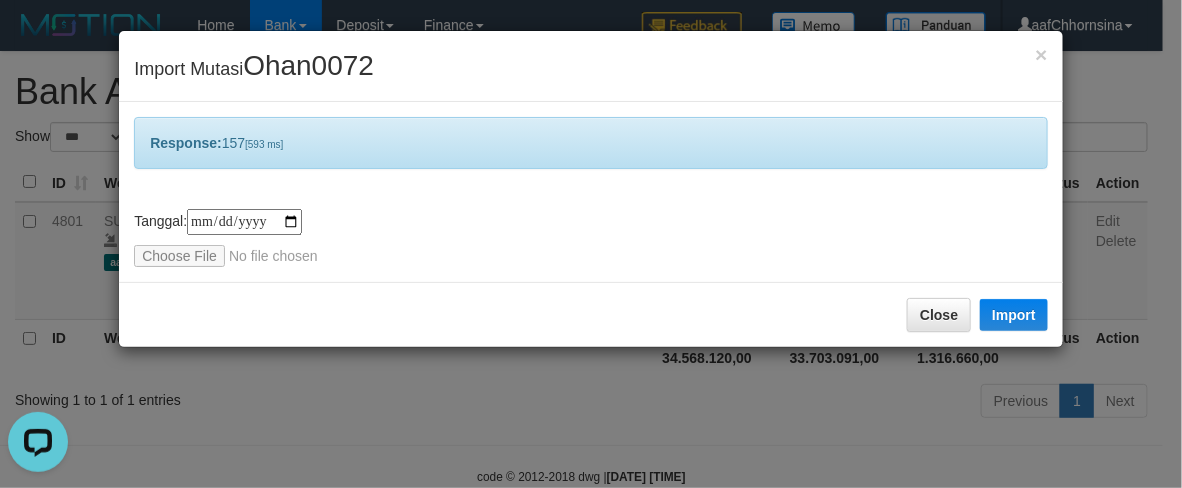 click on "**********" at bounding box center (591, 244) 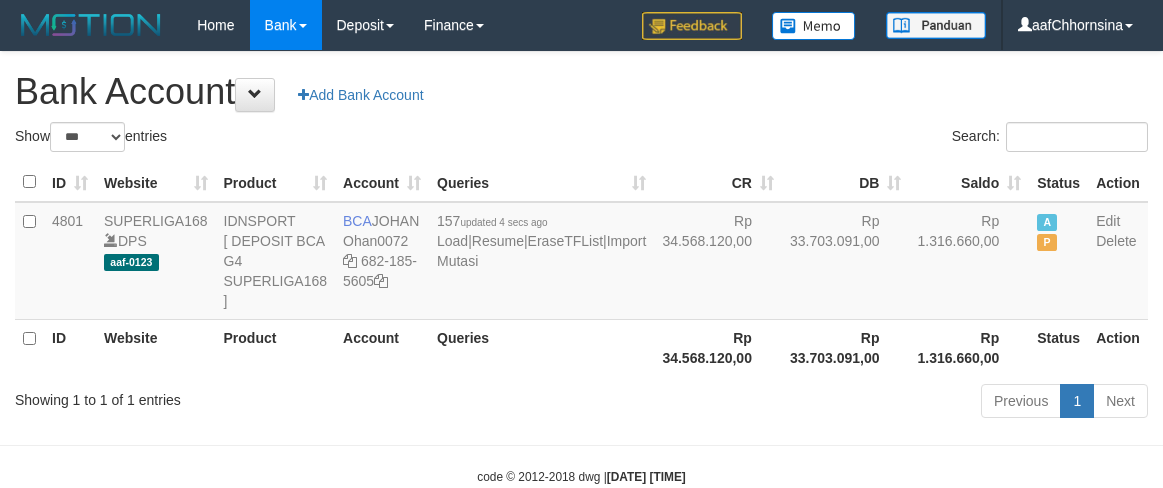select on "***" 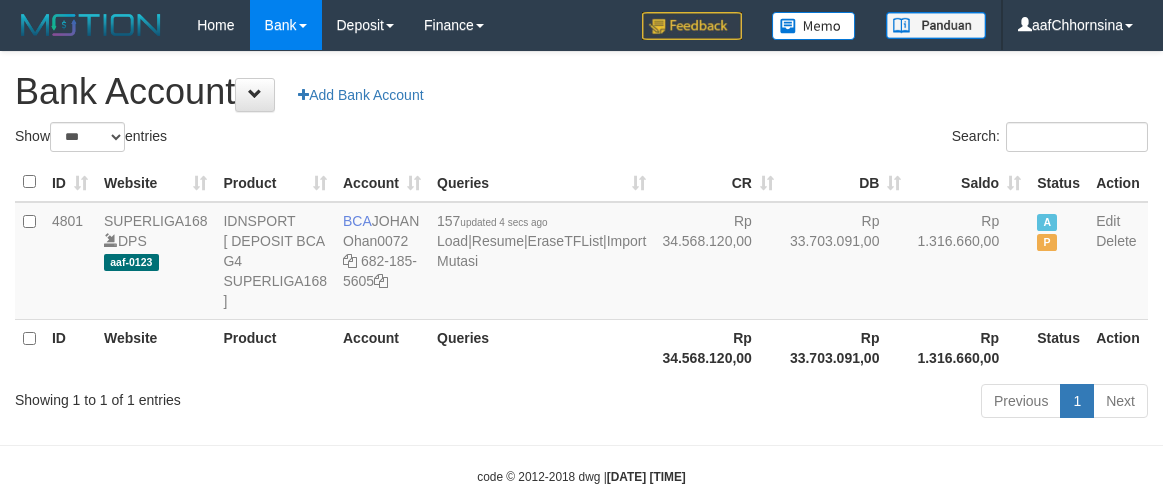 scroll, scrollTop: 0, scrollLeft: 0, axis: both 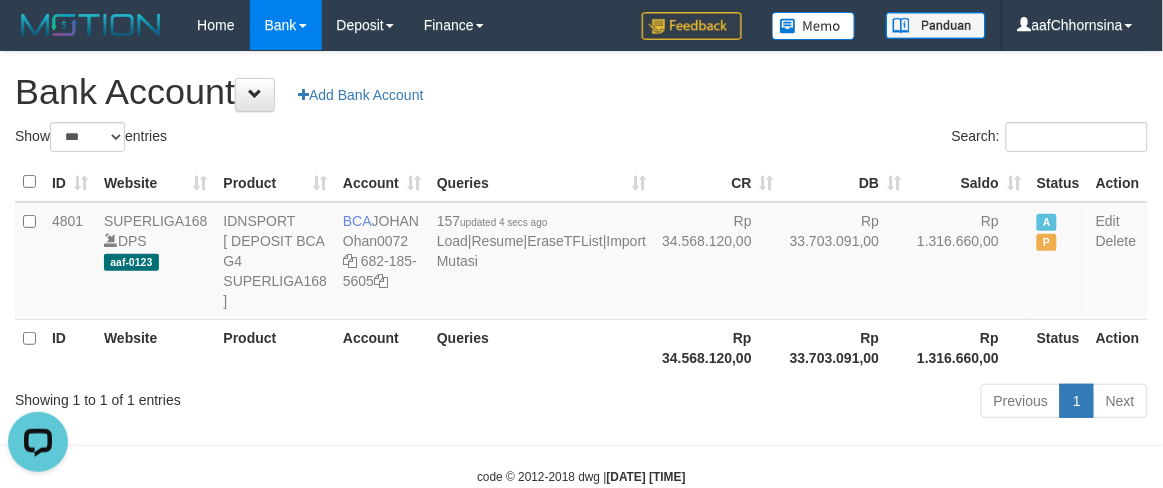 drag, startPoint x: 698, startPoint y: 388, endPoint x: 717, endPoint y: 377, distance: 21.954498 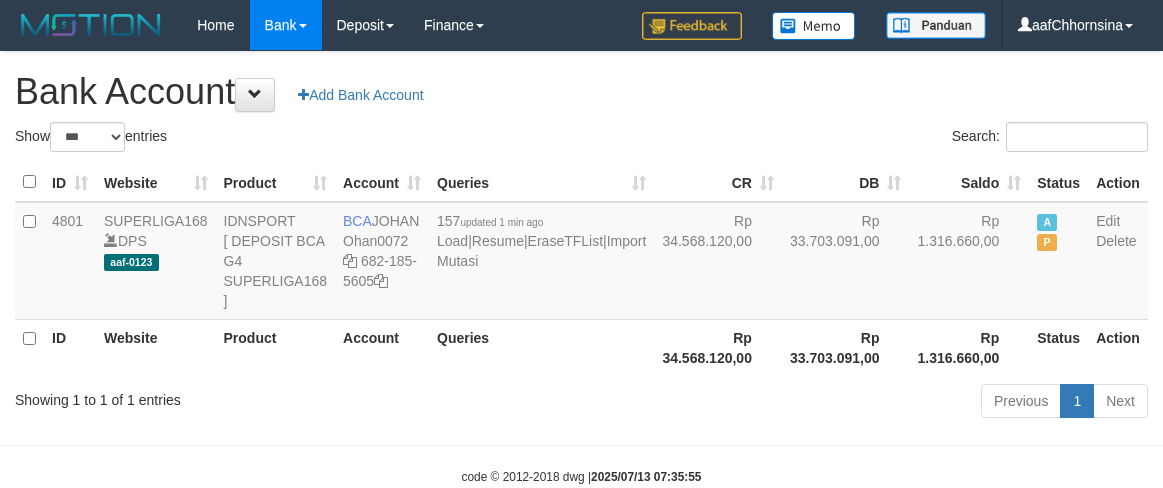 select on "***" 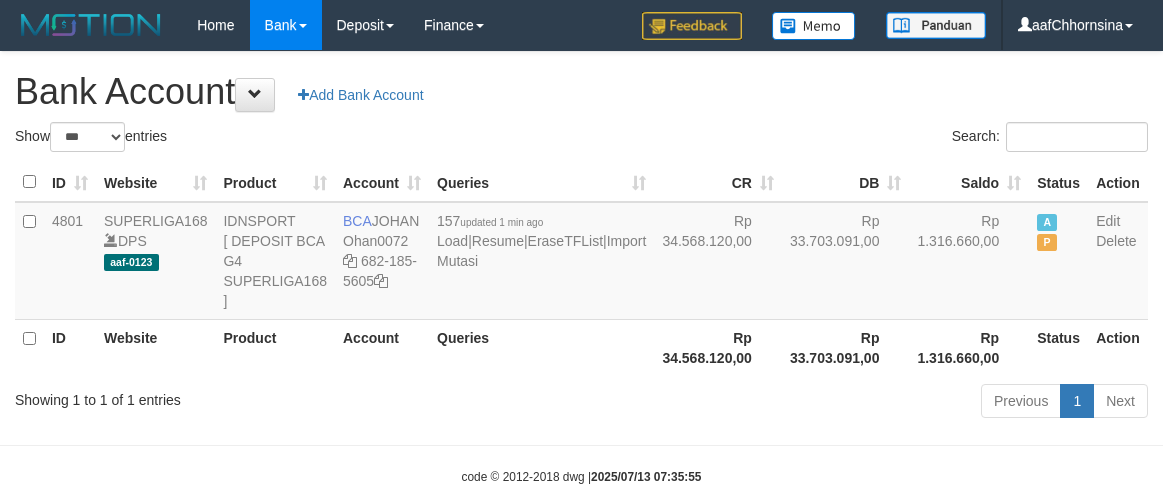 scroll, scrollTop: 0, scrollLeft: 0, axis: both 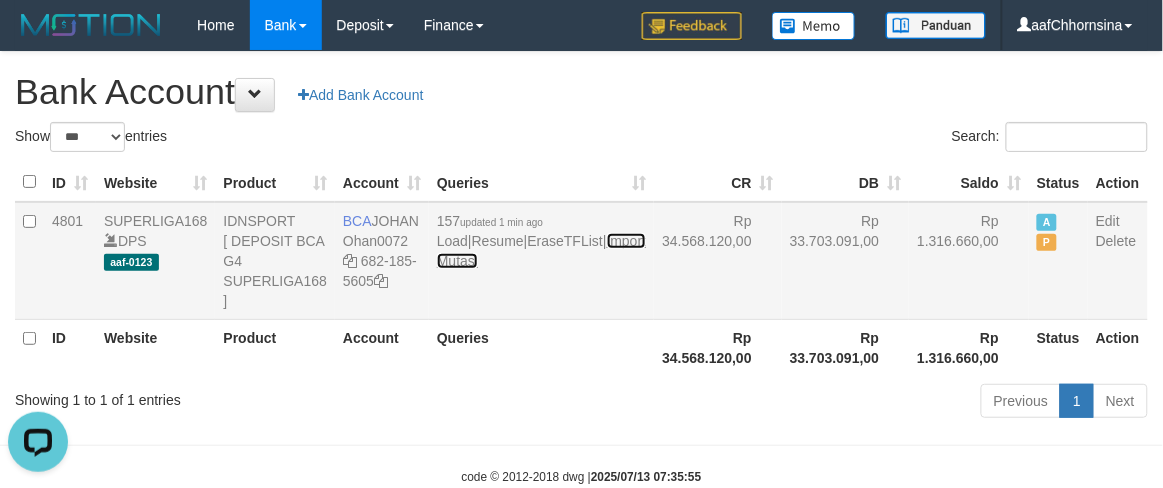 click on "Import Mutasi" at bounding box center [541, 251] 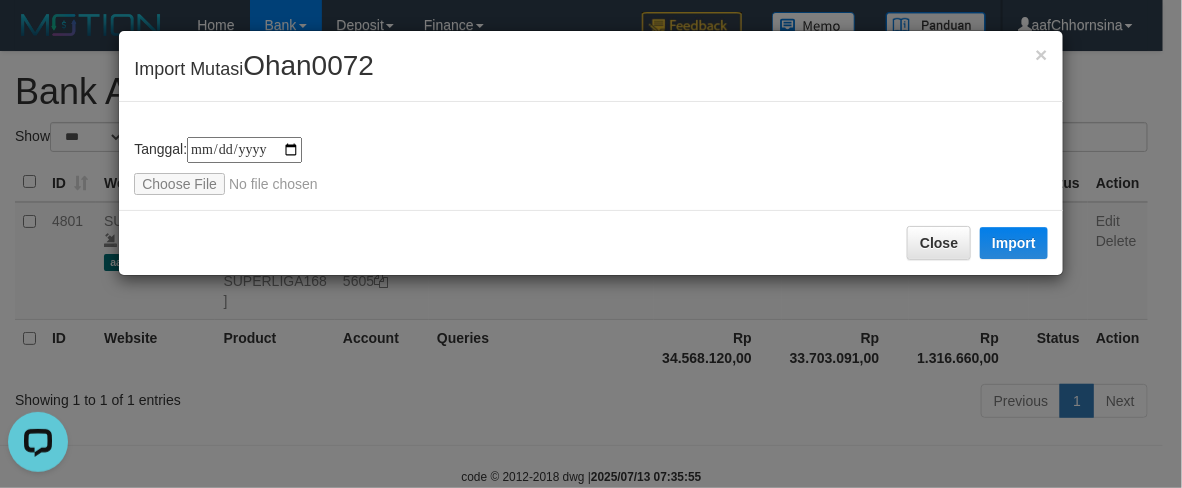 type on "**********" 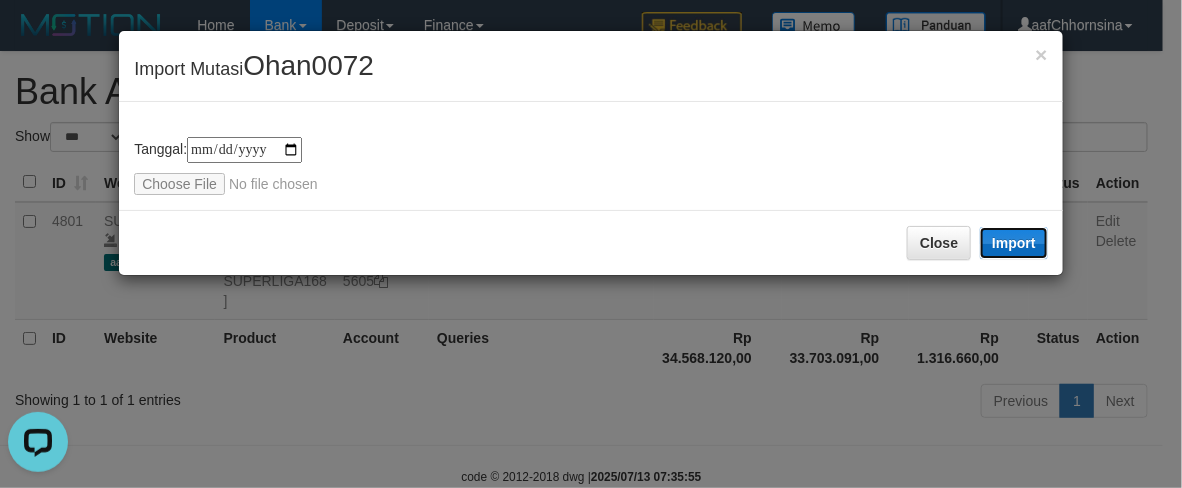 click on "Import" at bounding box center [1014, 243] 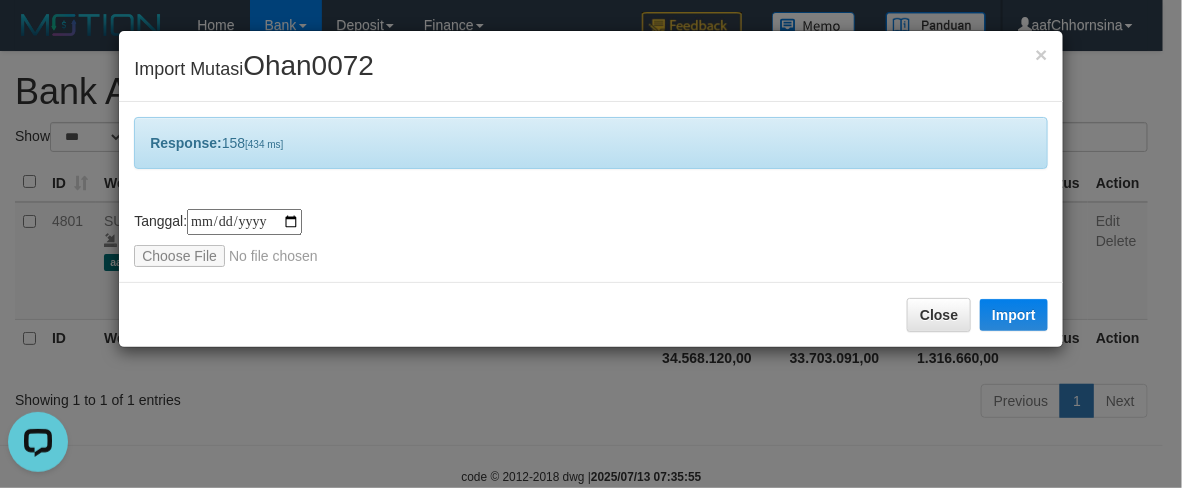 click on "**********" at bounding box center [591, 244] 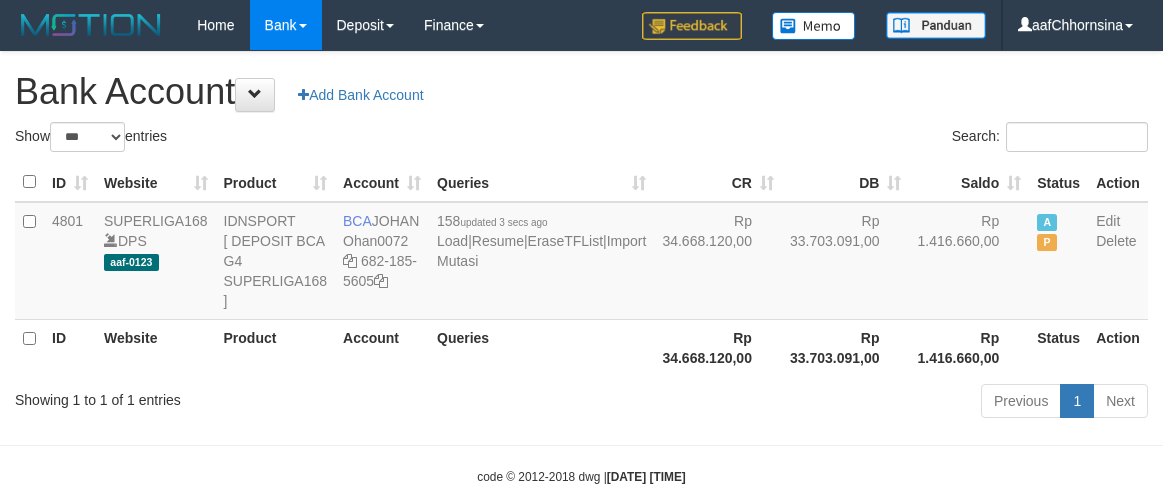 select on "***" 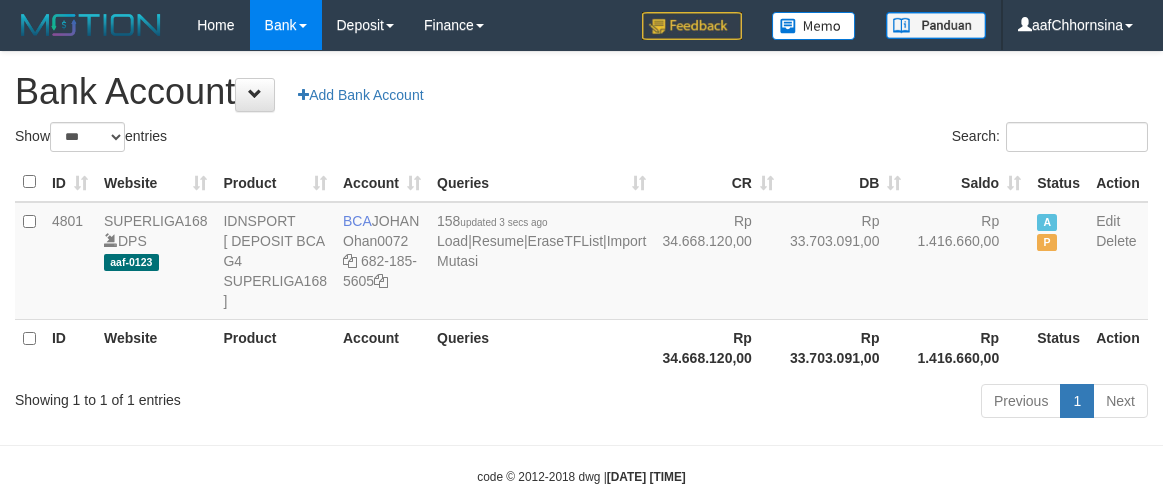 scroll, scrollTop: 0, scrollLeft: 0, axis: both 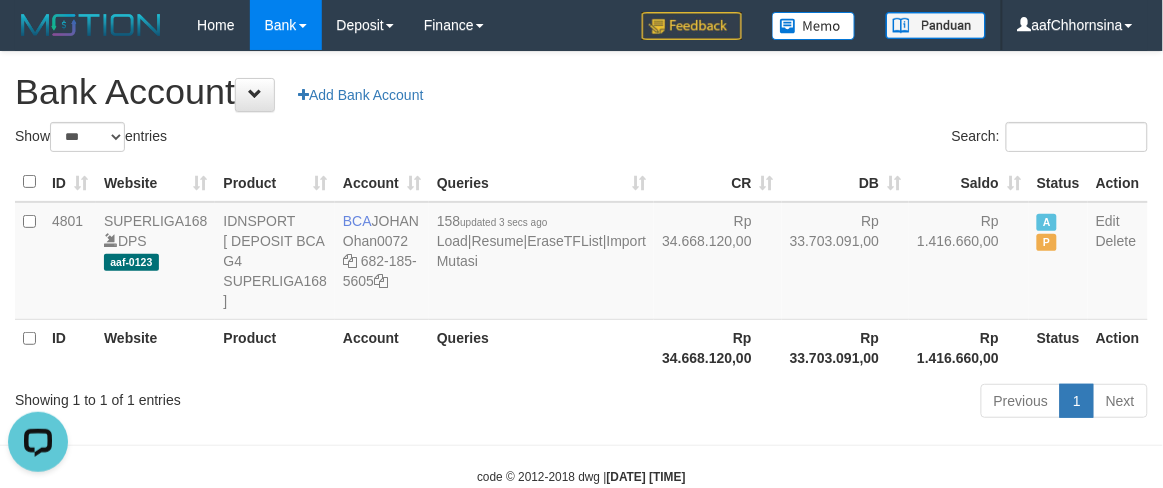 drag, startPoint x: 600, startPoint y: 355, endPoint x: 656, endPoint y: 426, distance: 90.426765 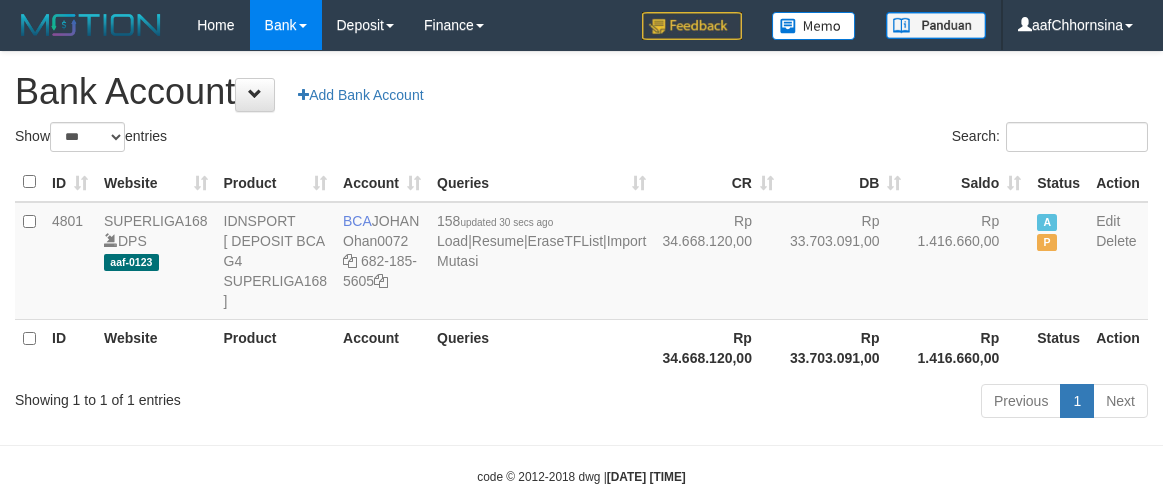 select on "***" 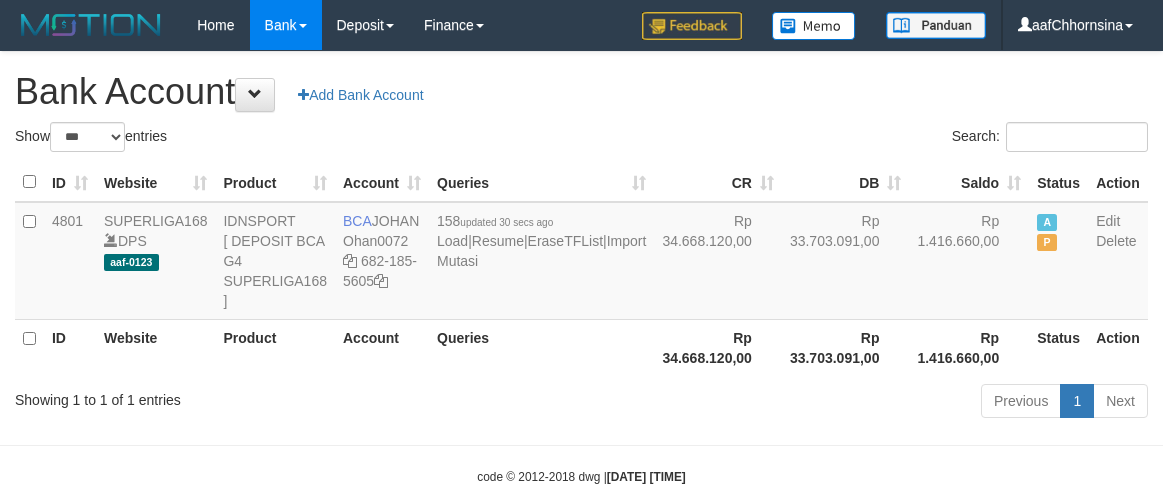 scroll, scrollTop: 0, scrollLeft: 0, axis: both 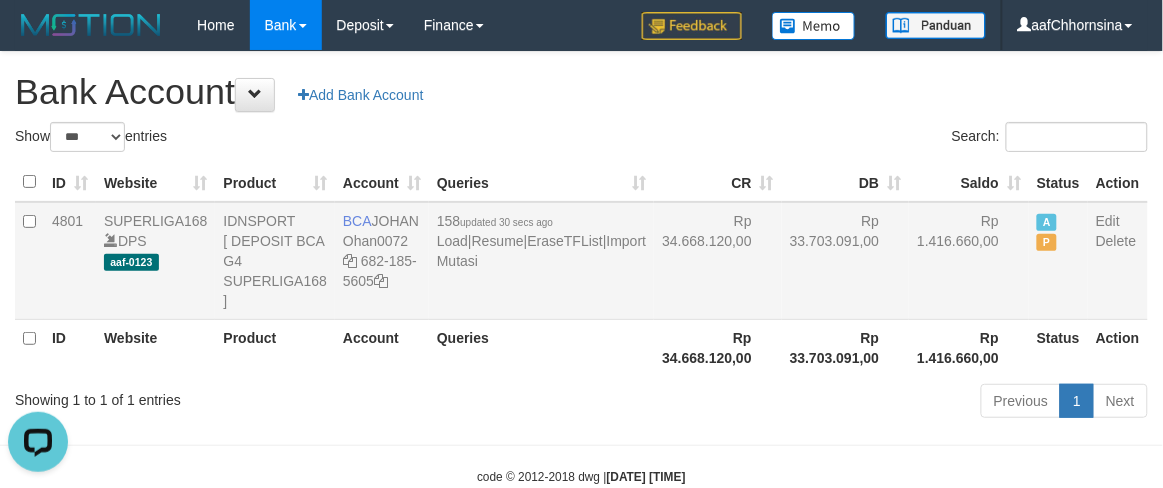 drag, startPoint x: 535, startPoint y: 322, endPoint x: 585, endPoint y: 301, distance: 54.230988 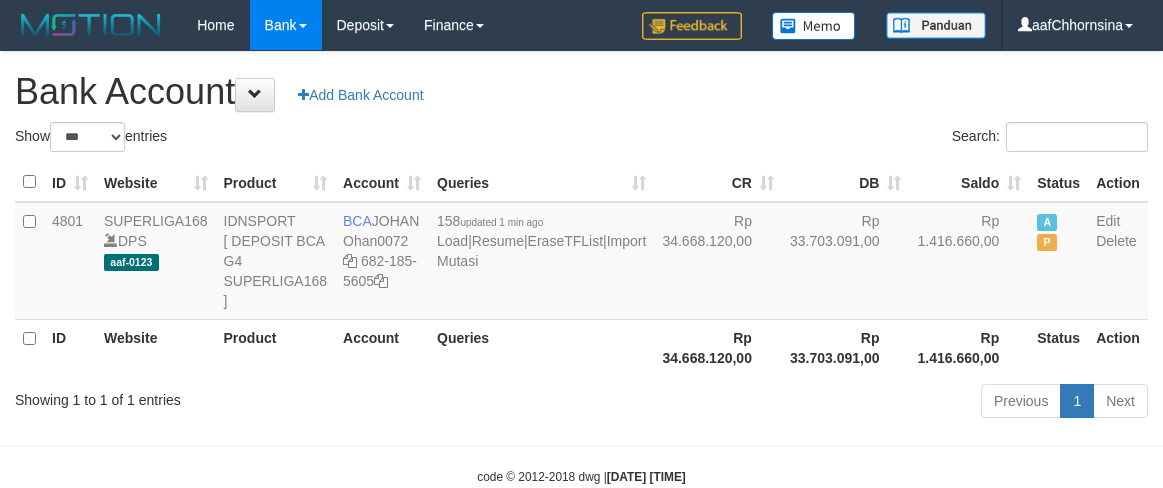 select on "***" 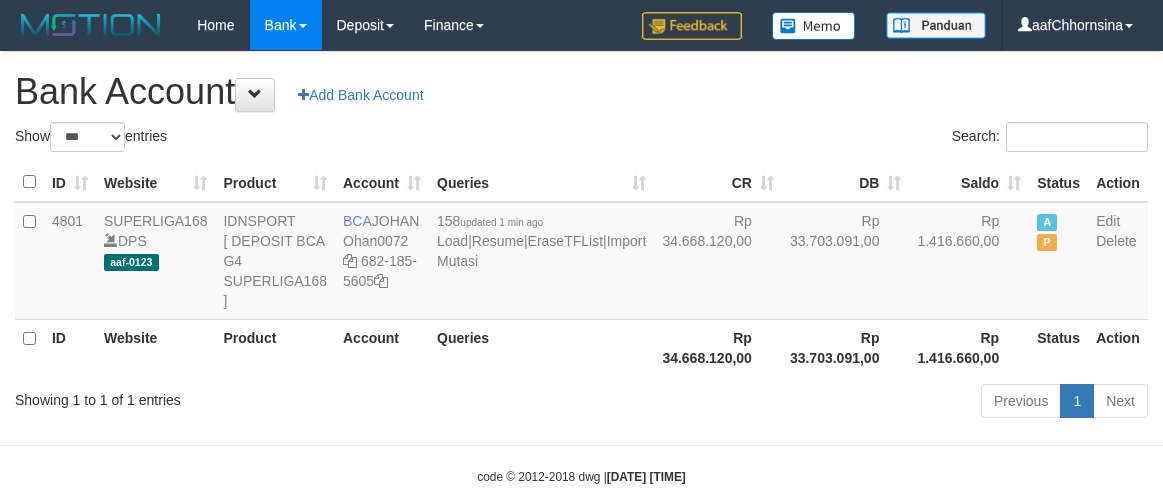scroll, scrollTop: 0, scrollLeft: 0, axis: both 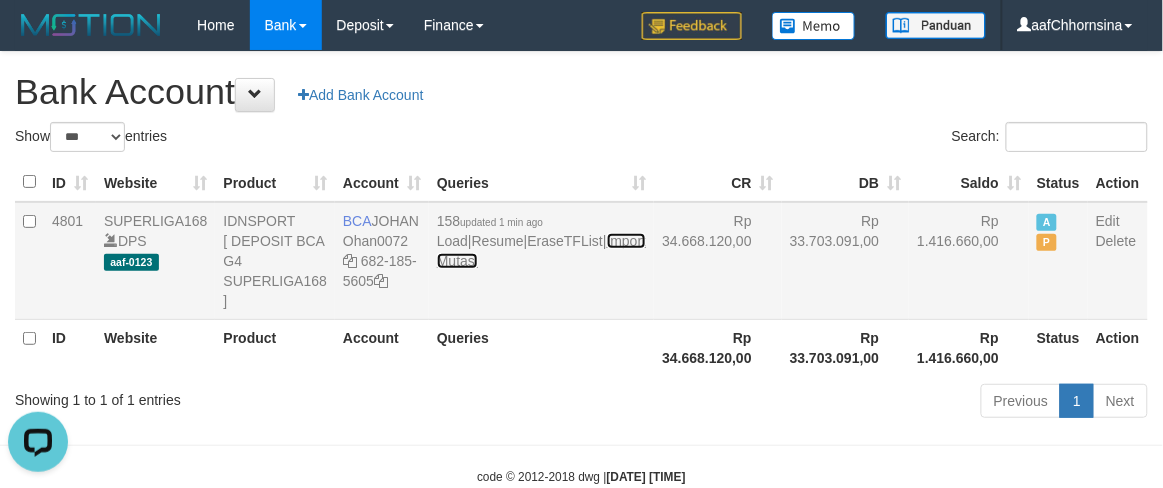 click on "Import Mutasi" at bounding box center (541, 251) 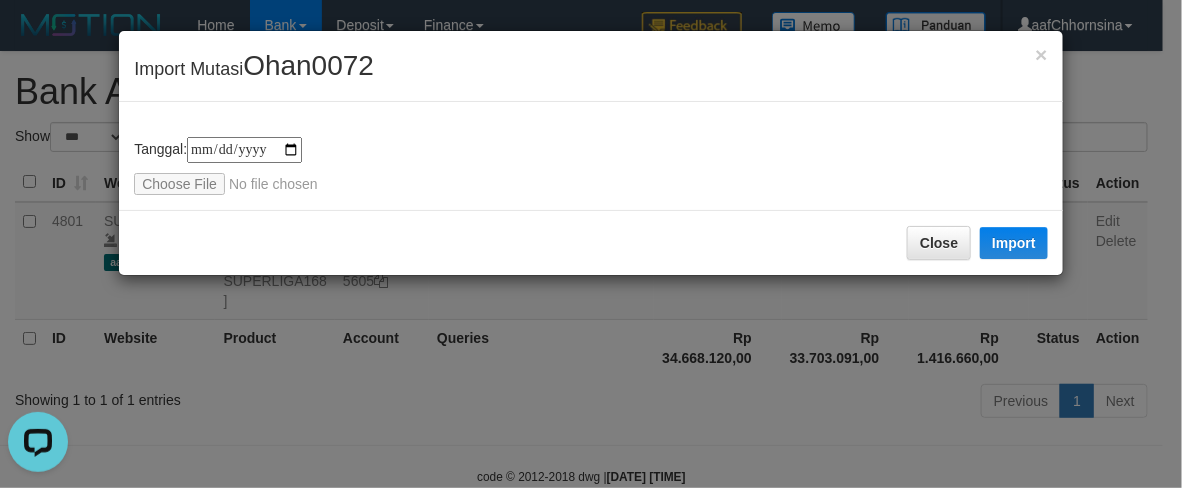 type on "**********" 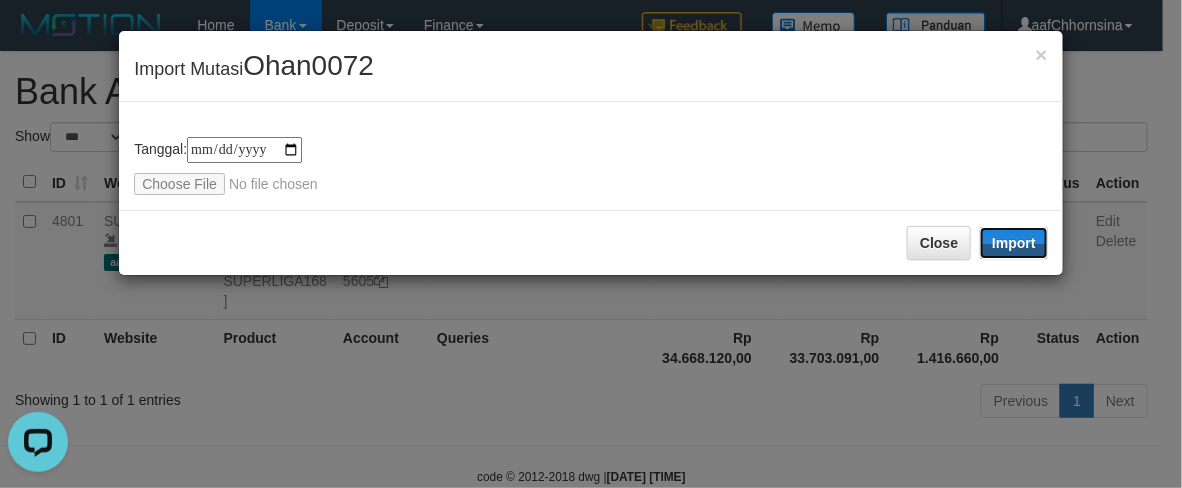 drag, startPoint x: 1020, startPoint y: 242, endPoint x: 513, endPoint y: 485, distance: 562.22595 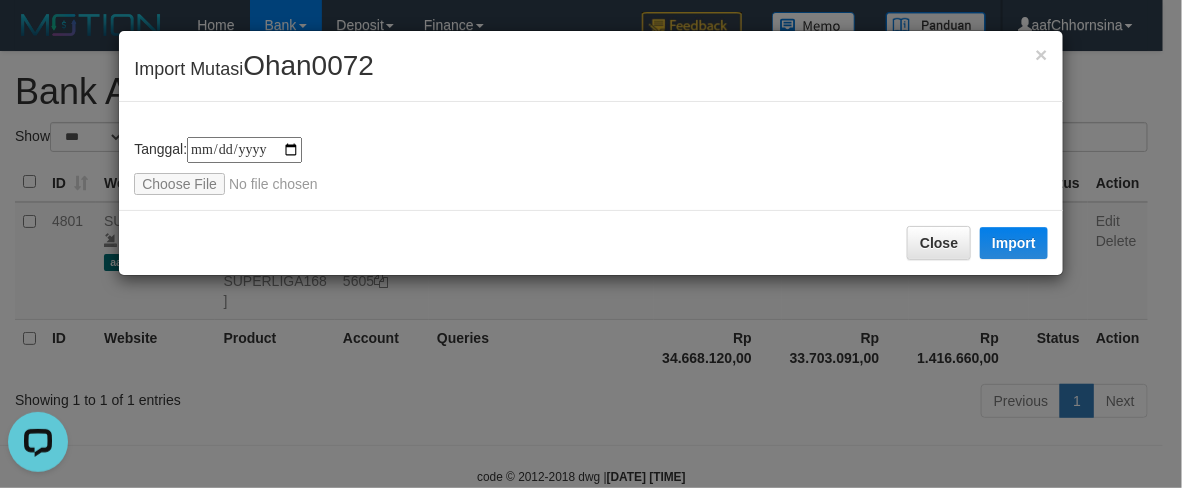click on "Close
Import" at bounding box center (591, 242) 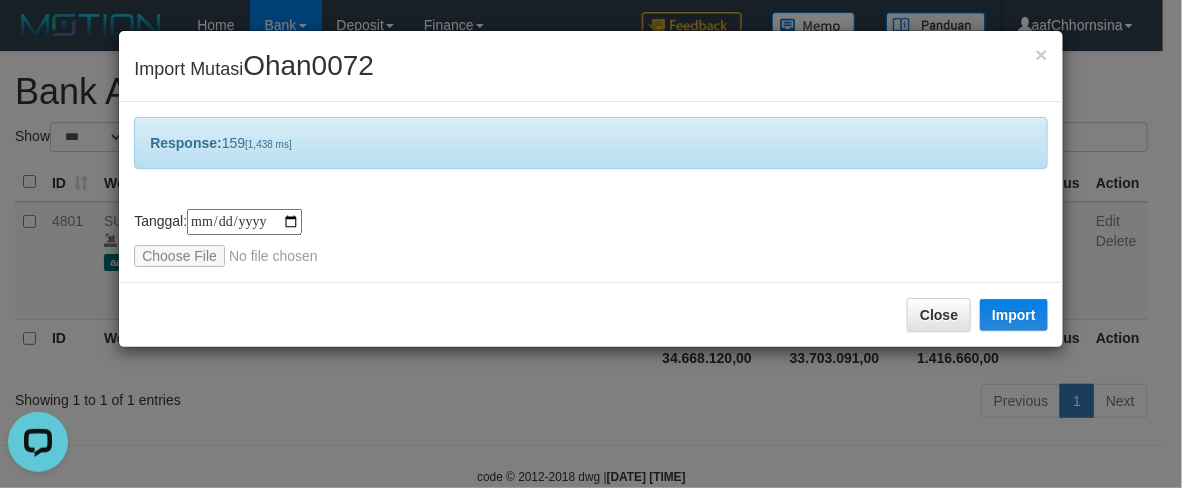 click on "Close
Import" at bounding box center (591, 314) 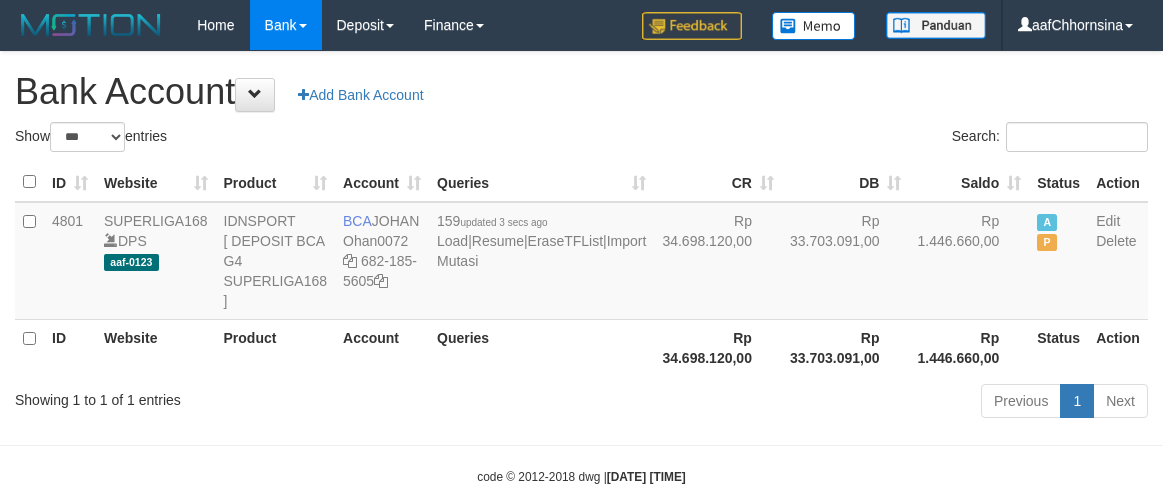 select on "***" 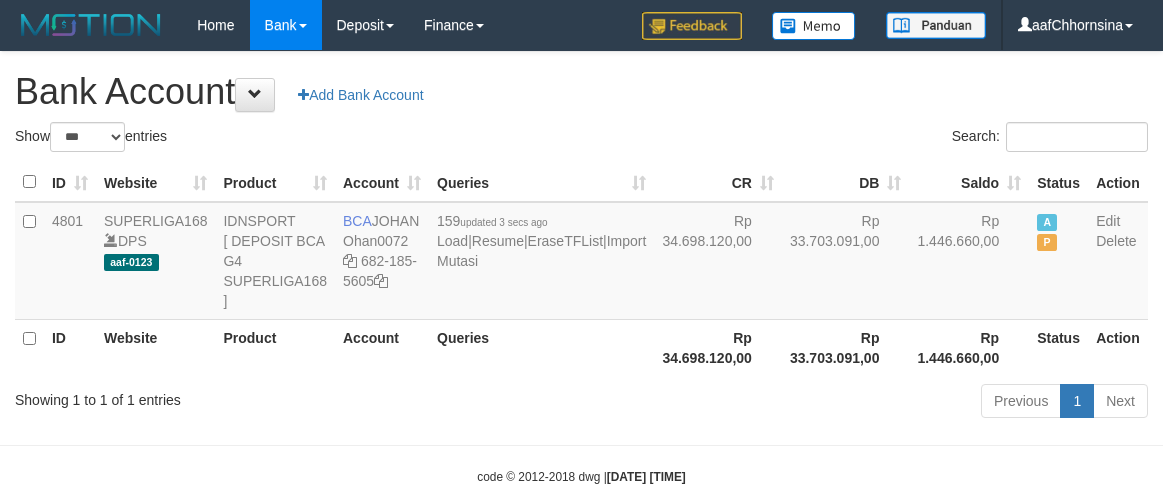 scroll, scrollTop: 0, scrollLeft: 0, axis: both 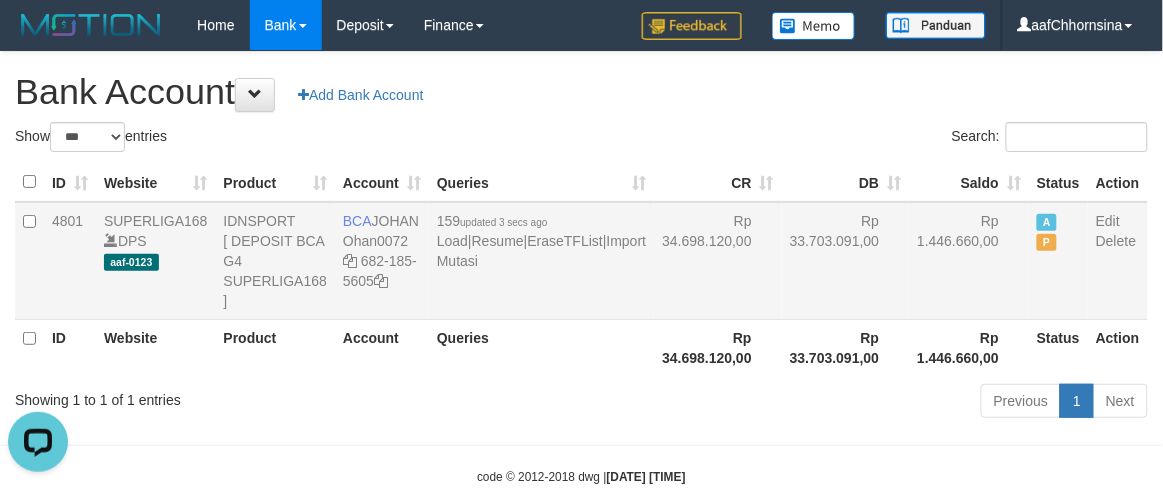 drag, startPoint x: 740, startPoint y: 306, endPoint x: 775, endPoint y: 312, distance: 35.510563 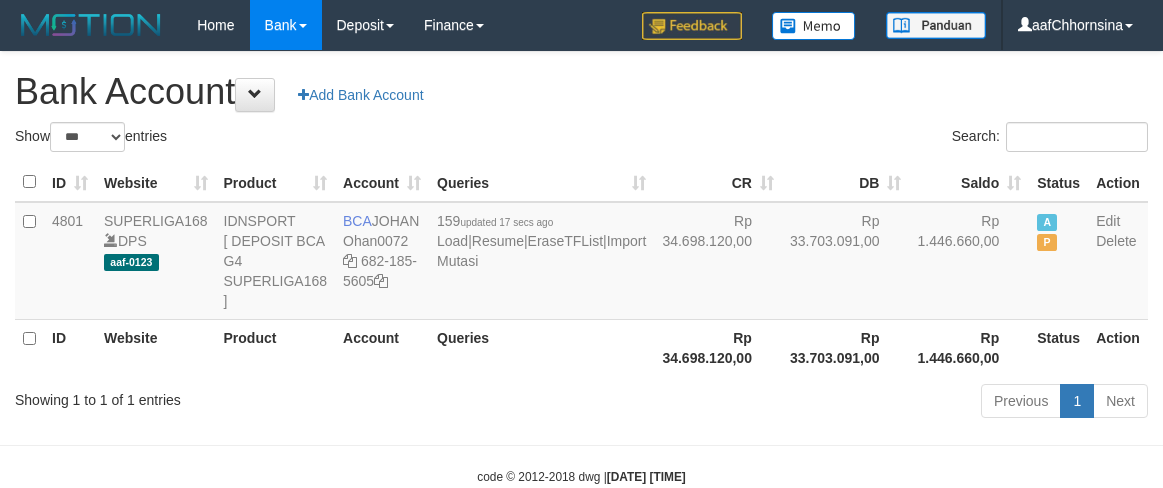 select on "***" 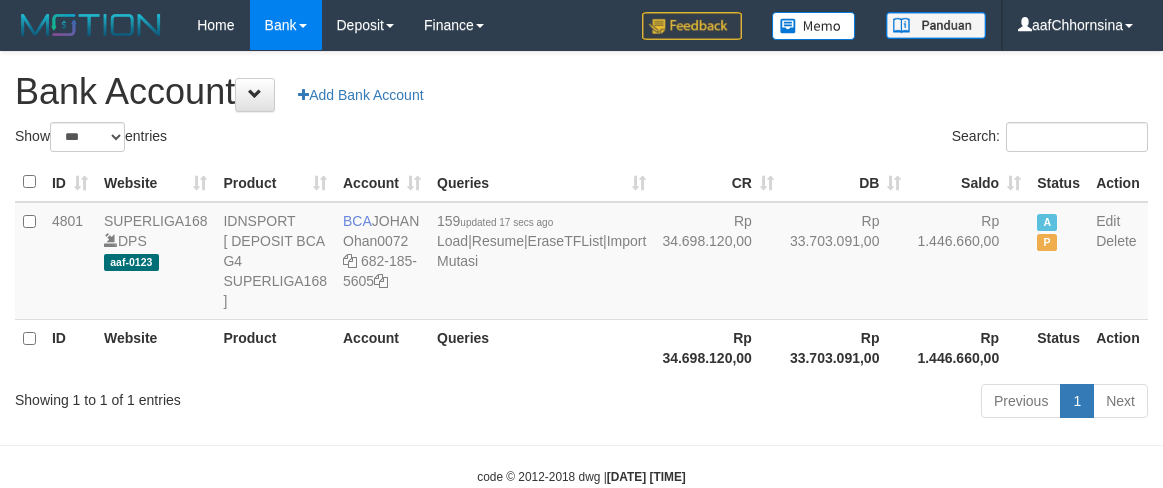 scroll, scrollTop: 0, scrollLeft: 0, axis: both 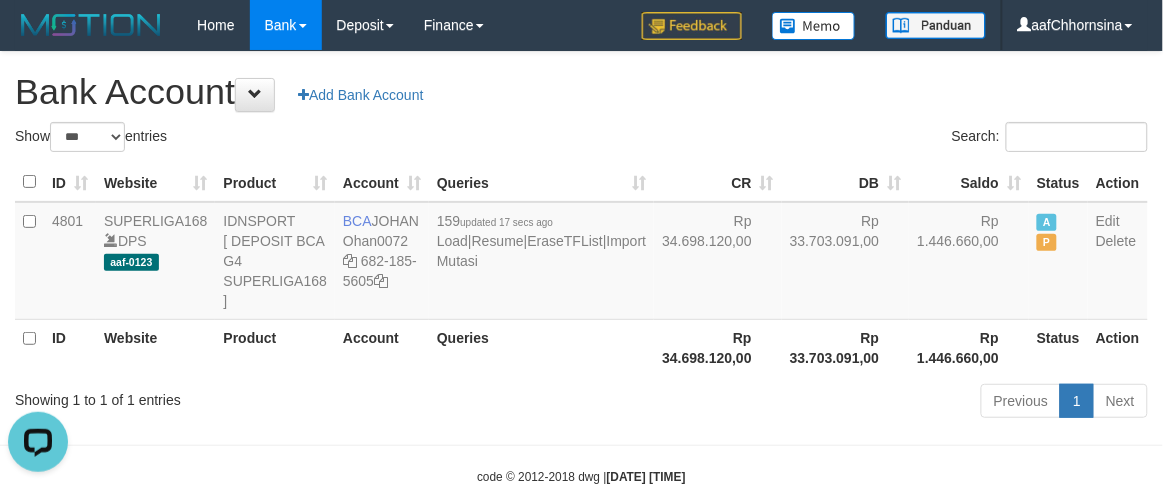 drag, startPoint x: 641, startPoint y: 338, endPoint x: 662, endPoint y: 360, distance: 30.413813 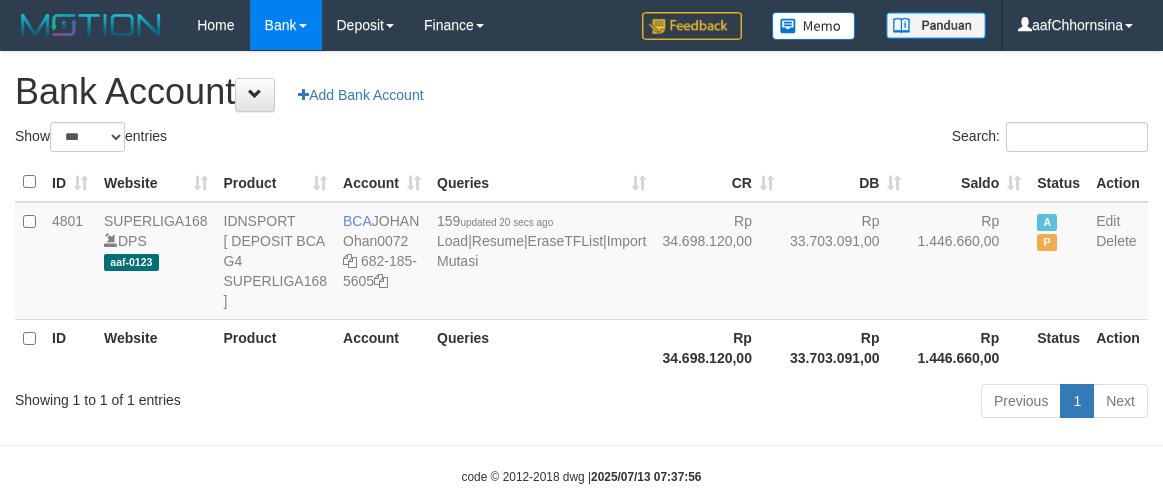 select on "***" 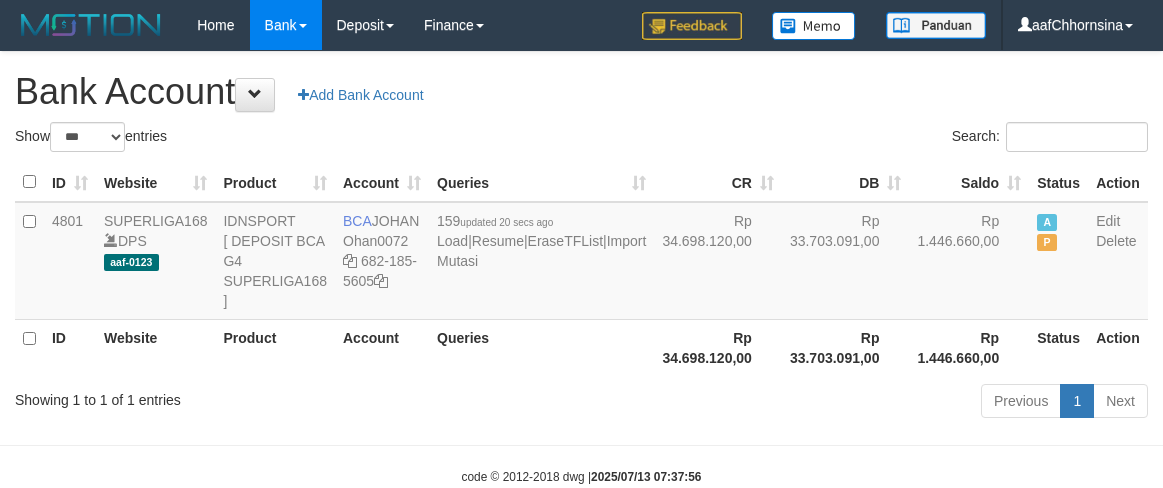 scroll, scrollTop: 0, scrollLeft: 0, axis: both 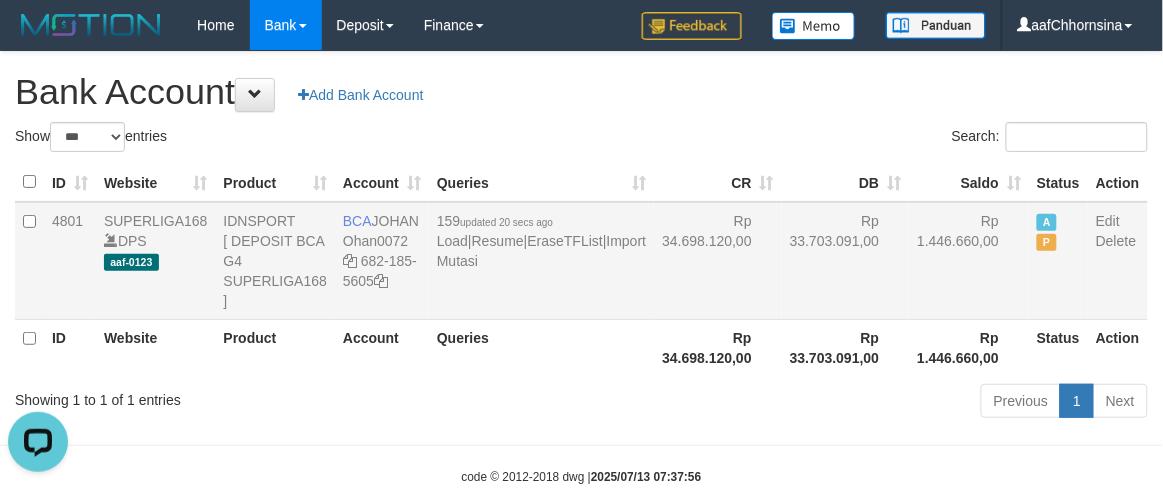 drag, startPoint x: 468, startPoint y: 397, endPoint x: 546, endPoint y: 352, distance: 90.04999 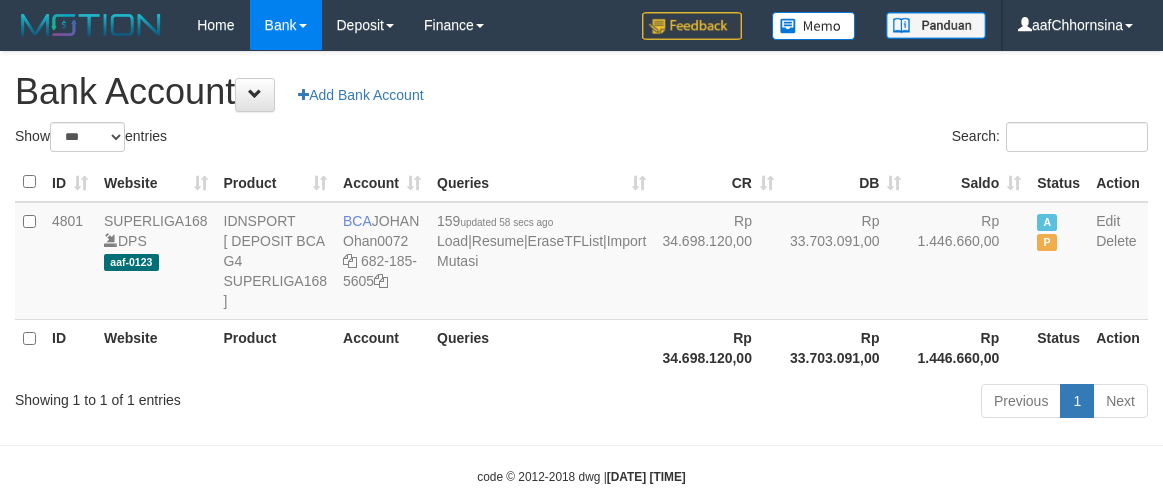select on "***" 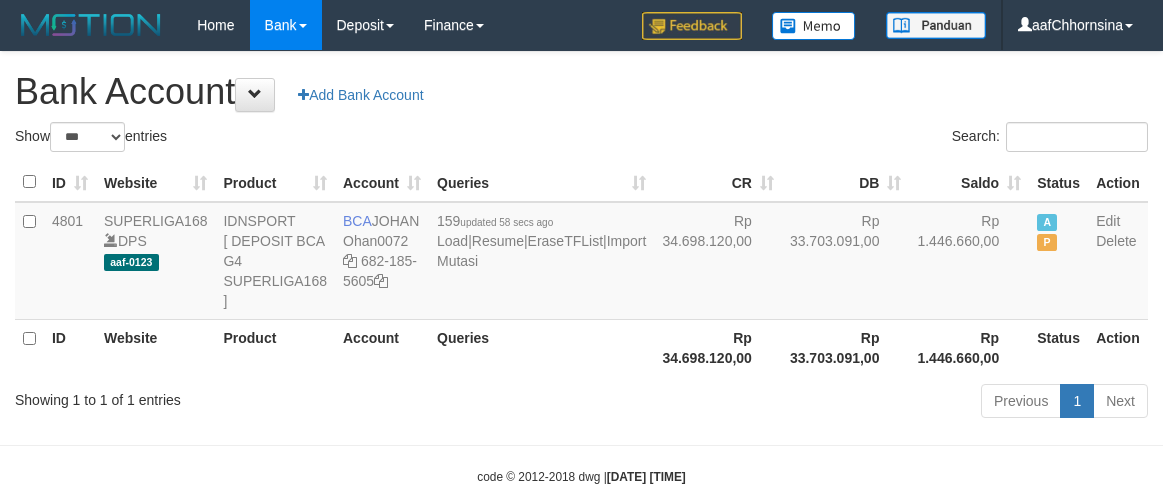 scroll, scrollTop: 0, scrollLeft: 0, axis: both 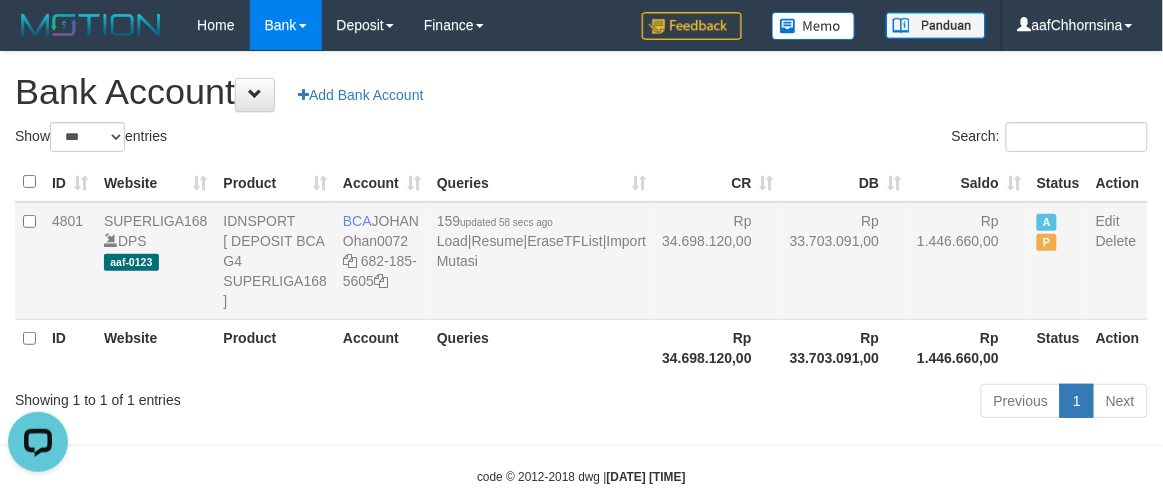 click on "Rp 33.703.091,00" at bounding box center [846, 261] 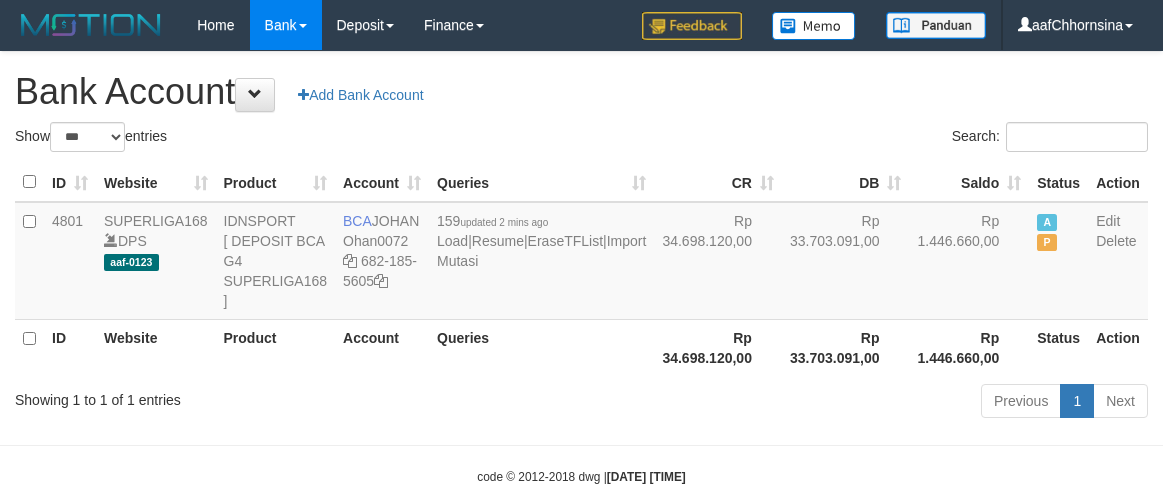 select on "***" 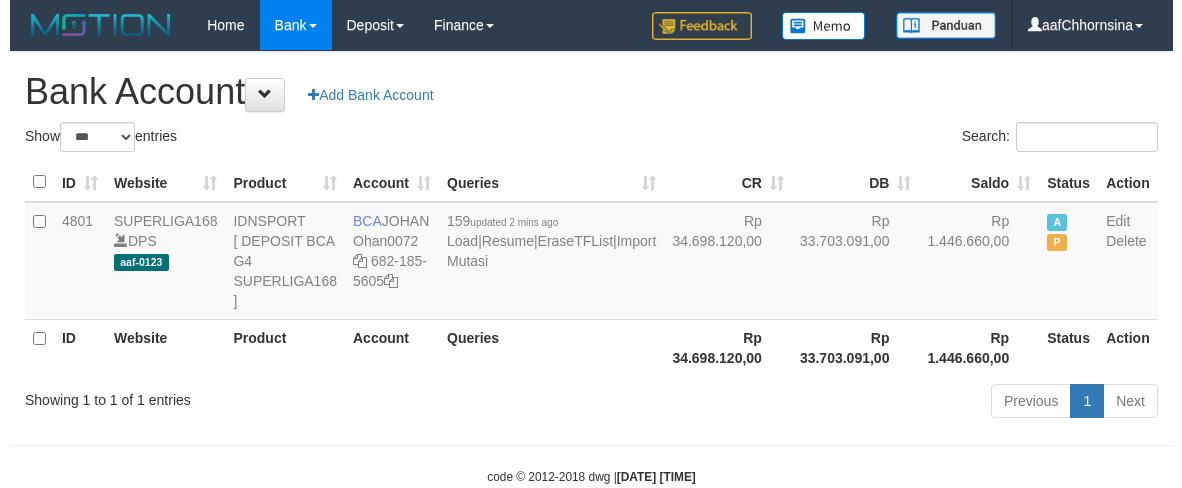 scroll, scrollTop: 0, scrollLeft: 0, axis: both 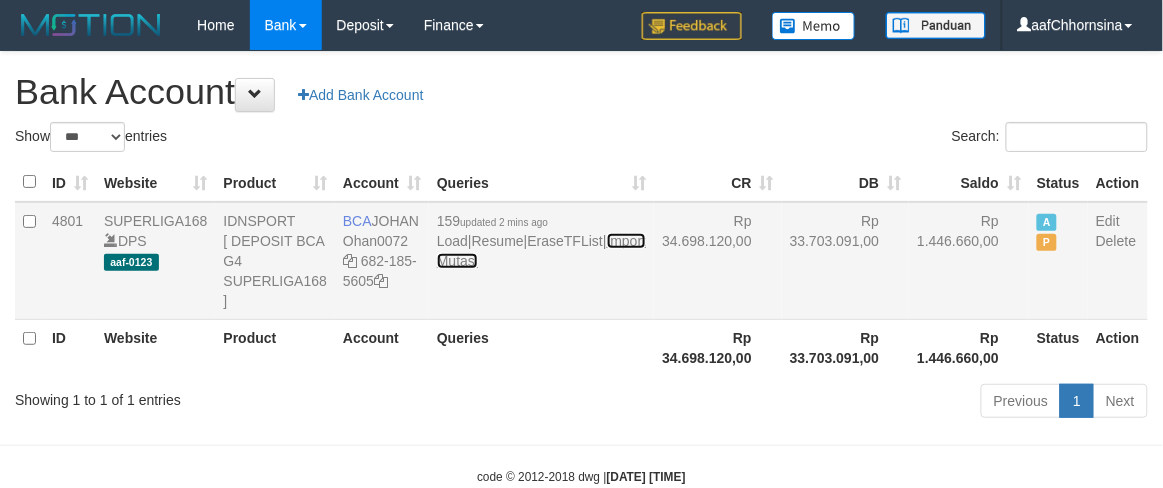 click on "Import Mutasi" at bounding box center (541, 251) 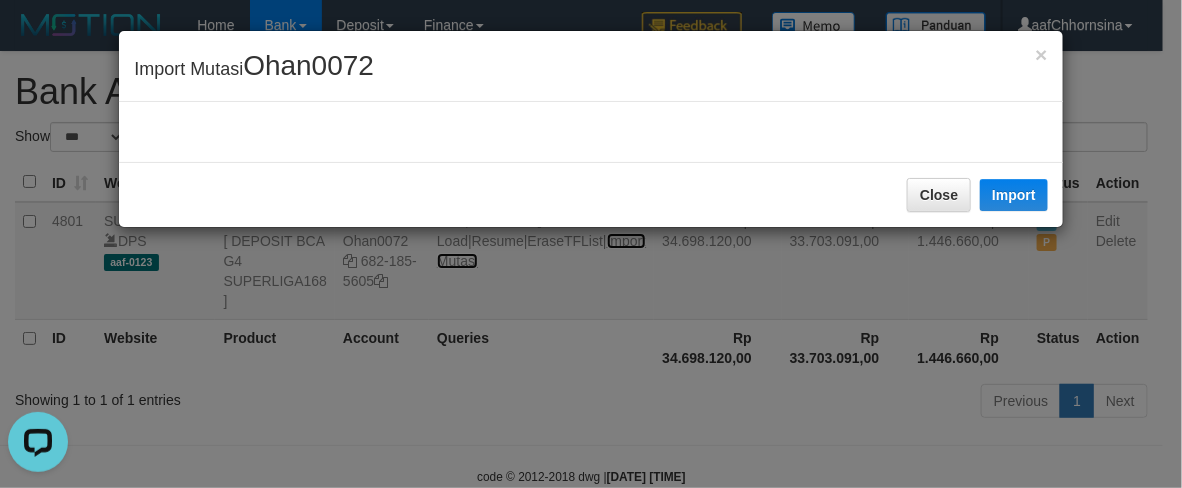 scroll, scrollTop: 0, scrollLeft: 0, axis: both 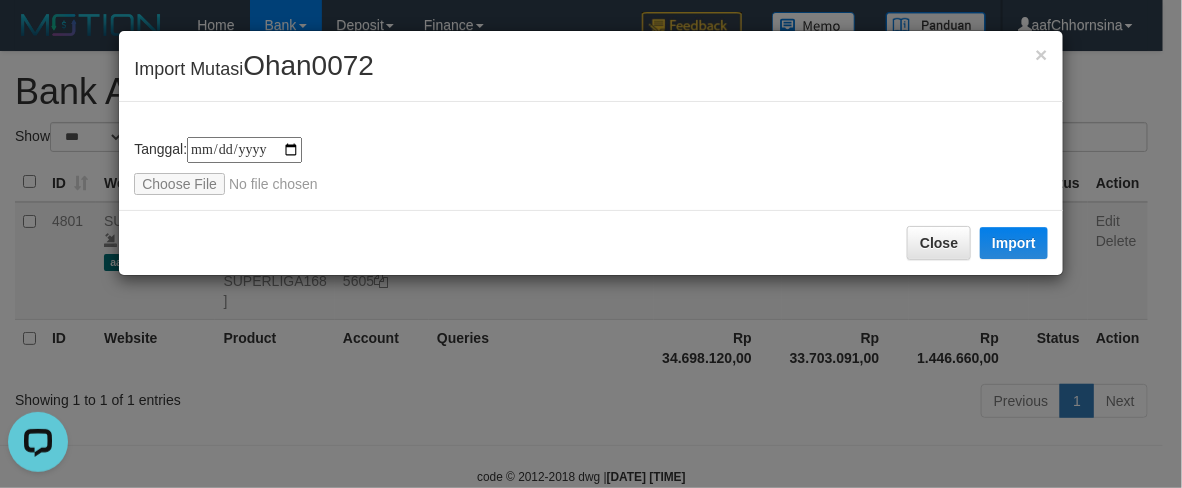 type on "**********" 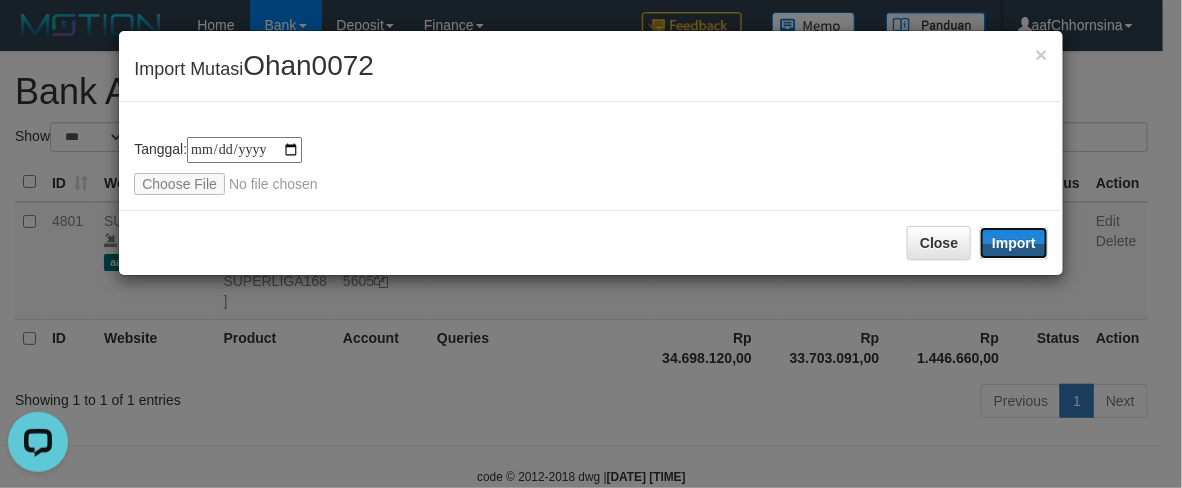 click on "Import" at bounding box center (1014, 243) 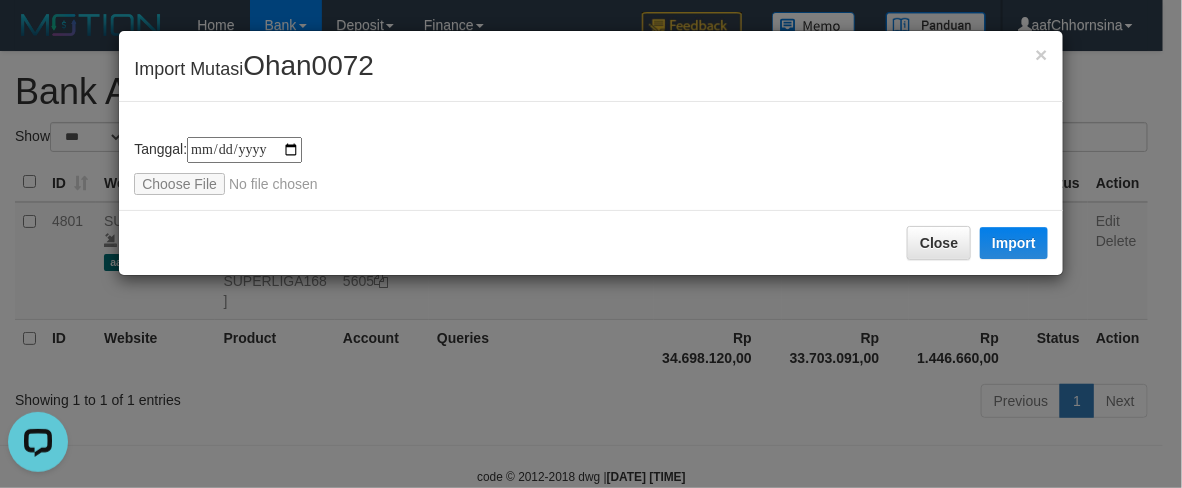 click on "Close
Import" at bounding box center (591, 242) 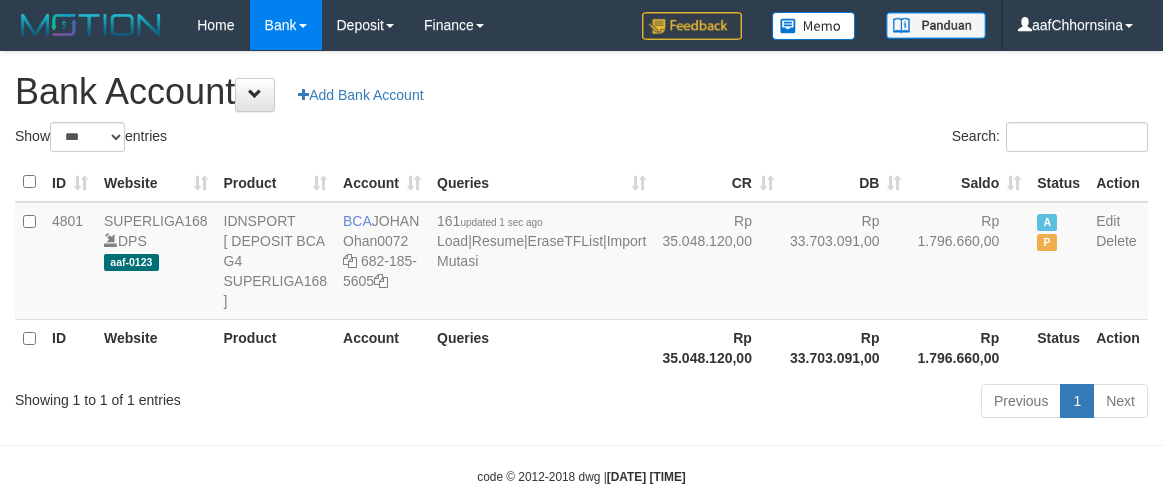 select on "***" 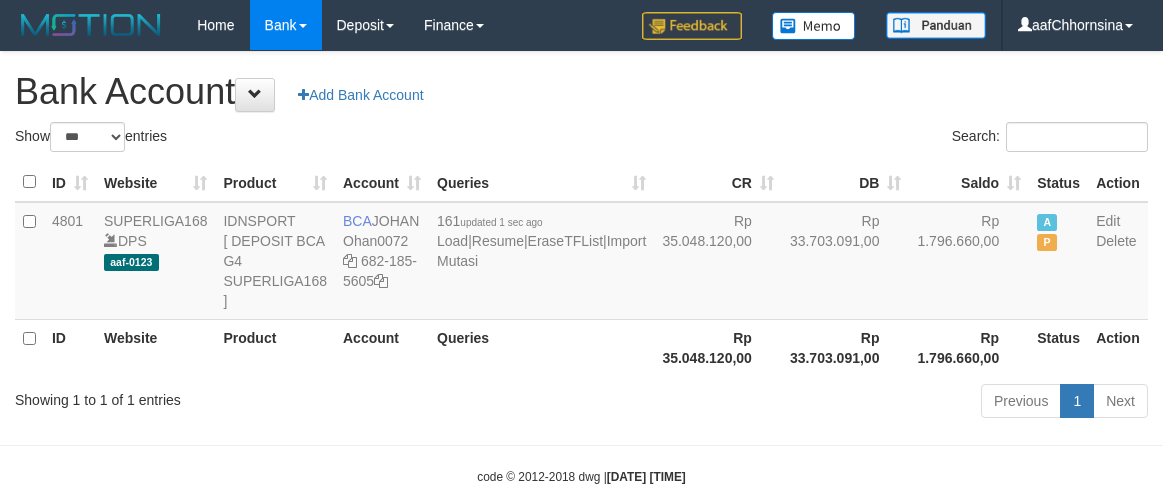 scroll, scrollTop: 0, scrollLeft: 0, axis: both 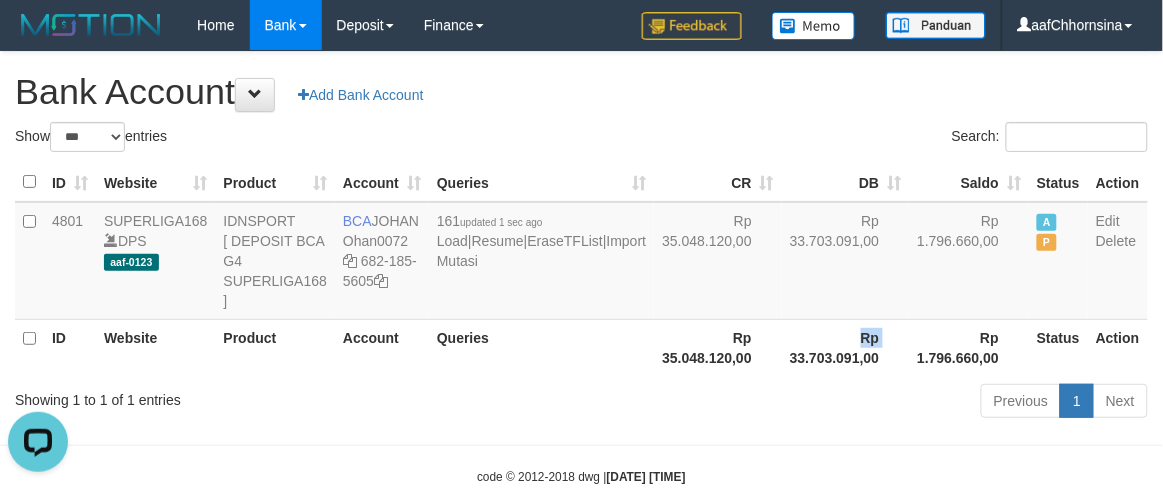 drag, startPoint x: 668, startPoint y: 410, endPoint x: 665, endPoint y: 420, distance: 10.440307 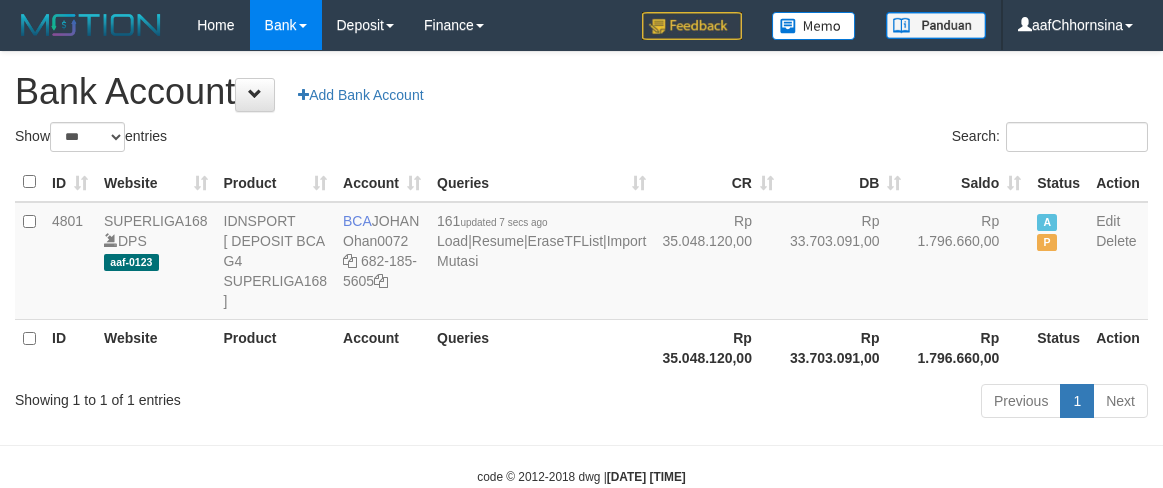 select on "***" 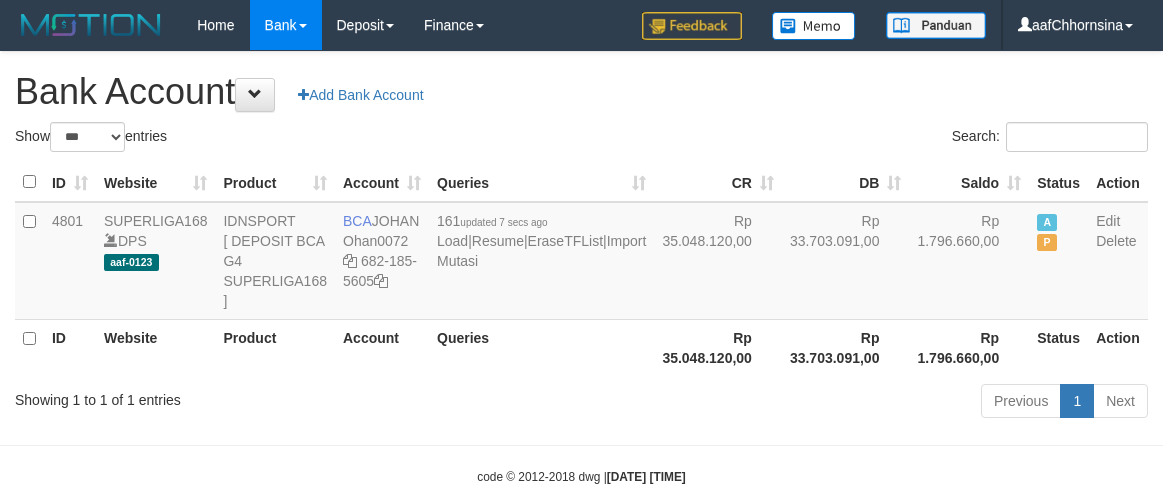 scroll, scrollTop: 0, scrollLeft: 0, axis: both 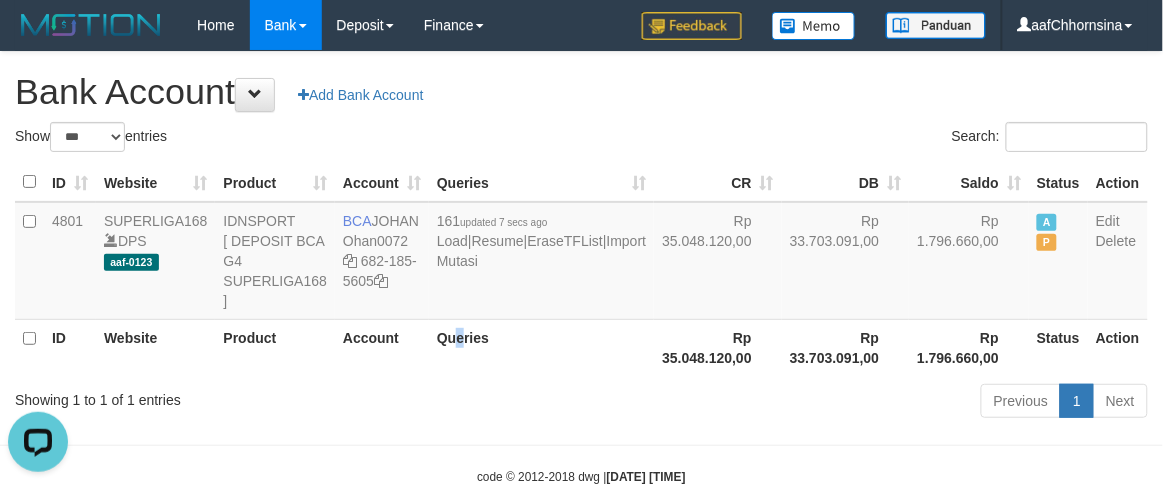drag, startPoint x: 477, startPoint y: 397, endPoint x: 495, endPoint y: 406, distance: 20.12461 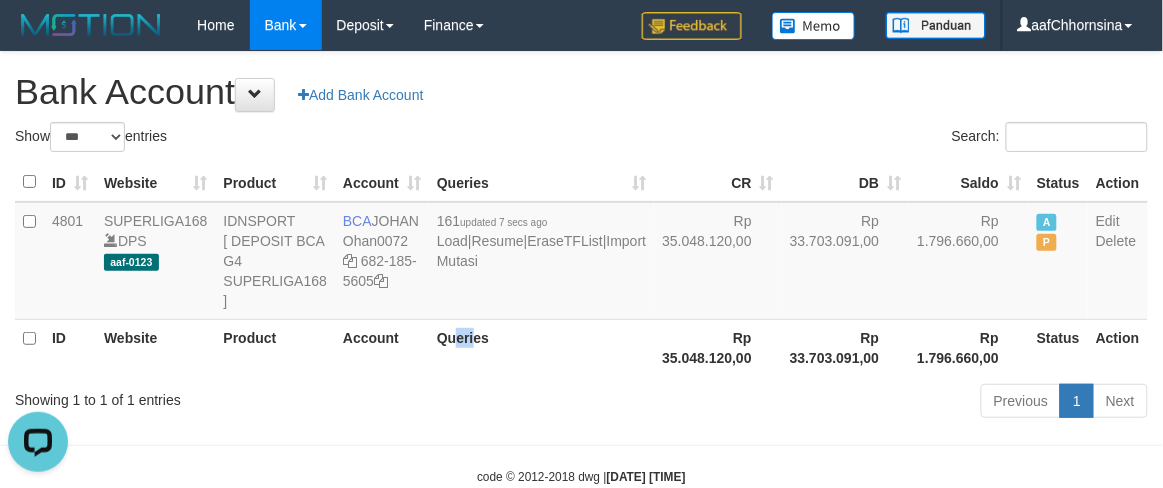 click on "Queries" at bounding box center [541, 347] 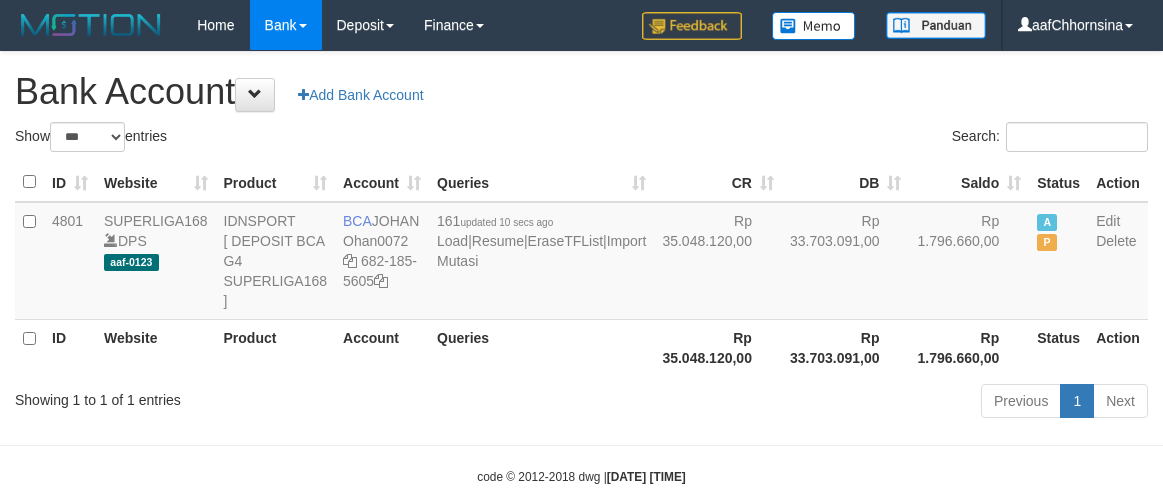 select on "***" 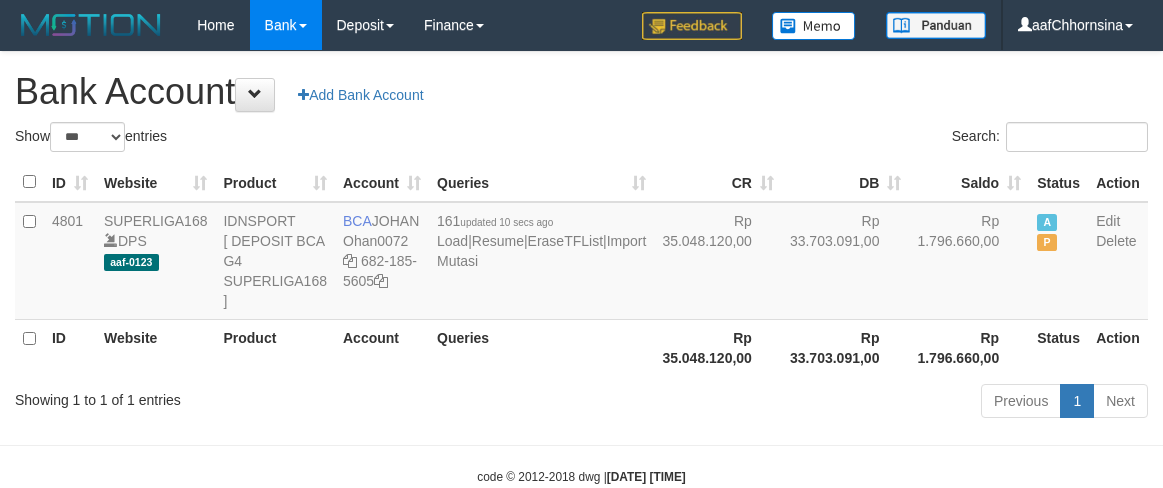 scroll, scrollTop: 0, scrollLeft: 0, axis: both 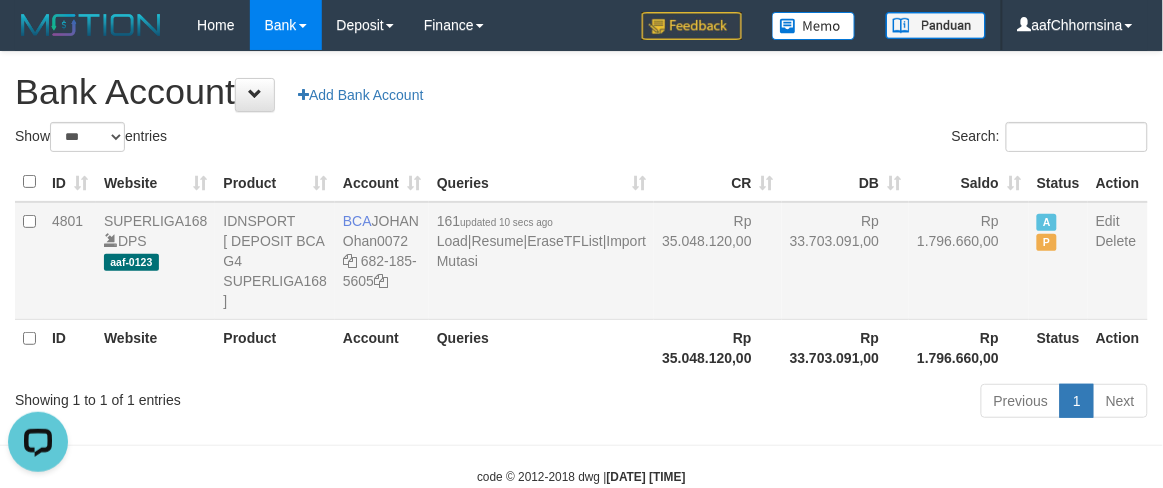 click on "Rp 33.703.091,00" at bounding box center [846, 261] 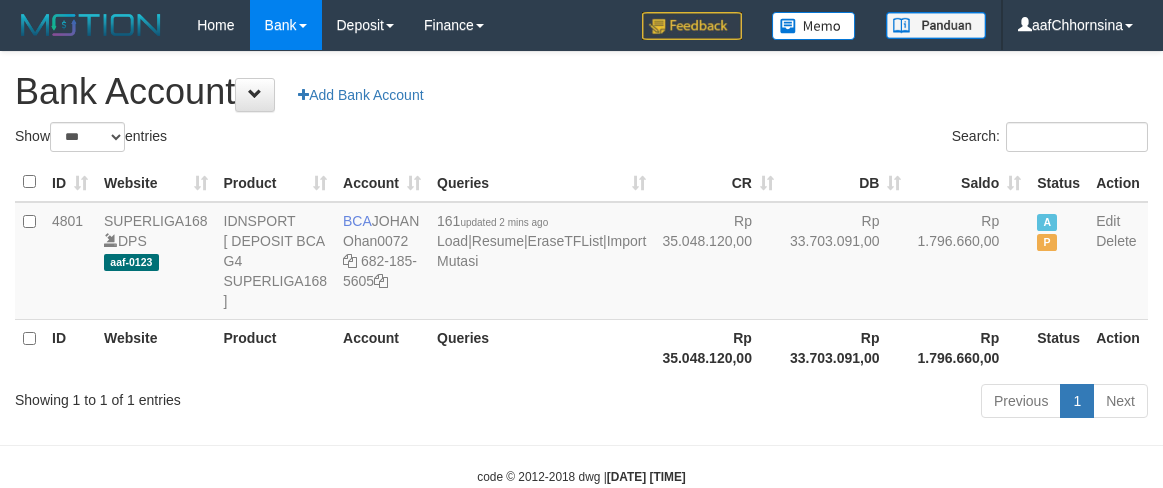 select on "***" 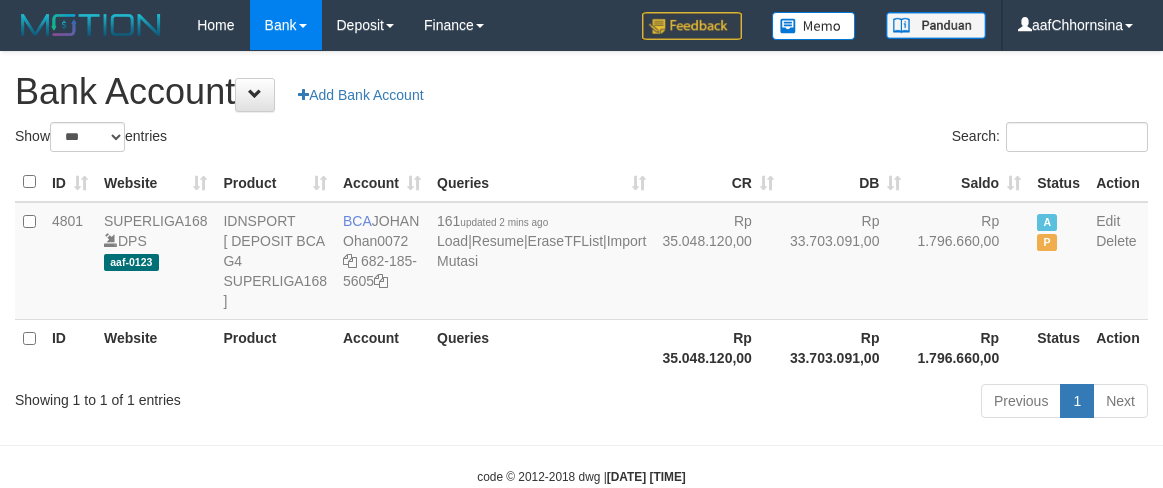 scroll, scrollTop: 0, scrollLeft: 0, axis: both 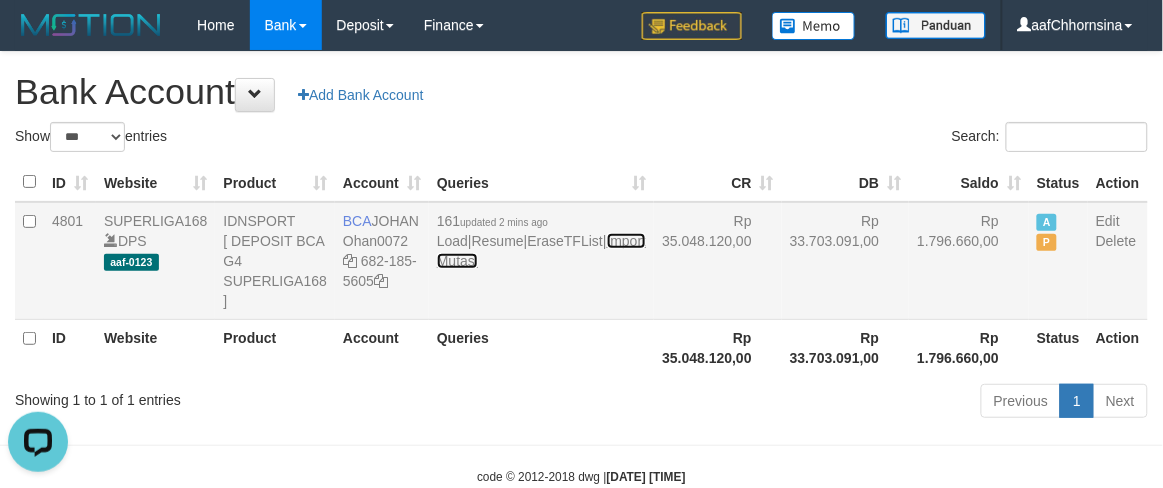 click on "Import Mutasi" at bounding box center (541, 251) 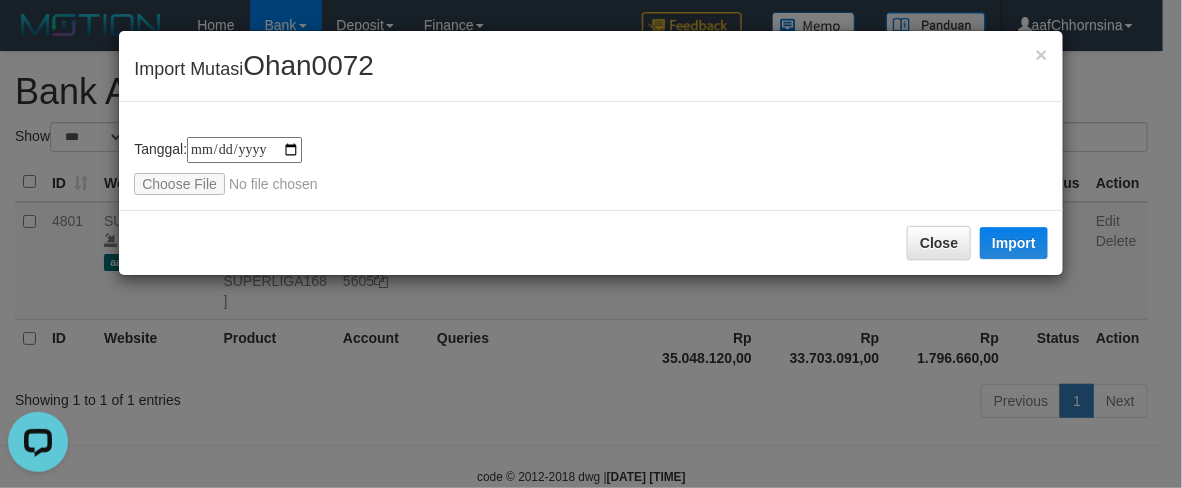 type on "**********" 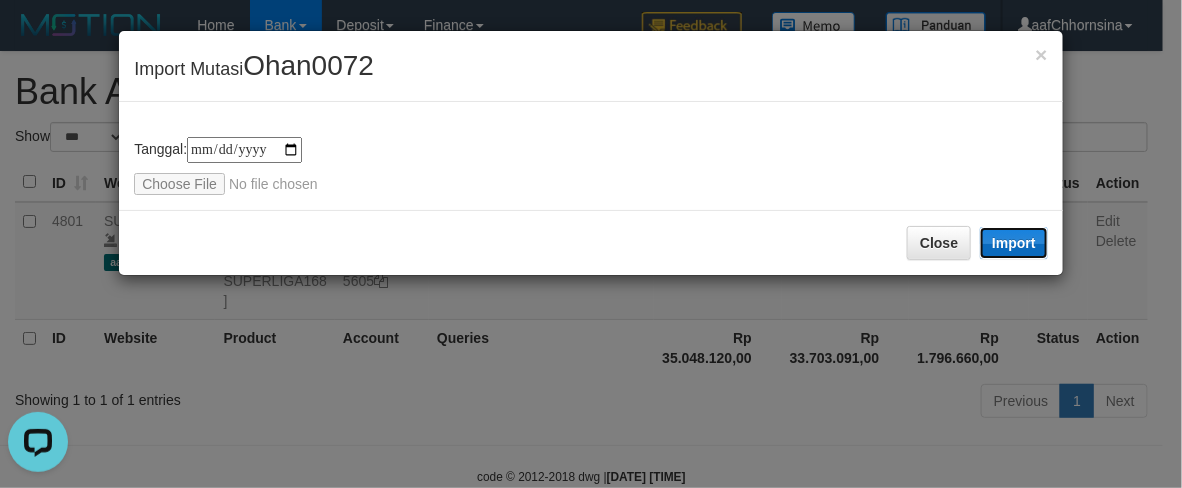 click on "Import" at bounding box center [1014, 243] 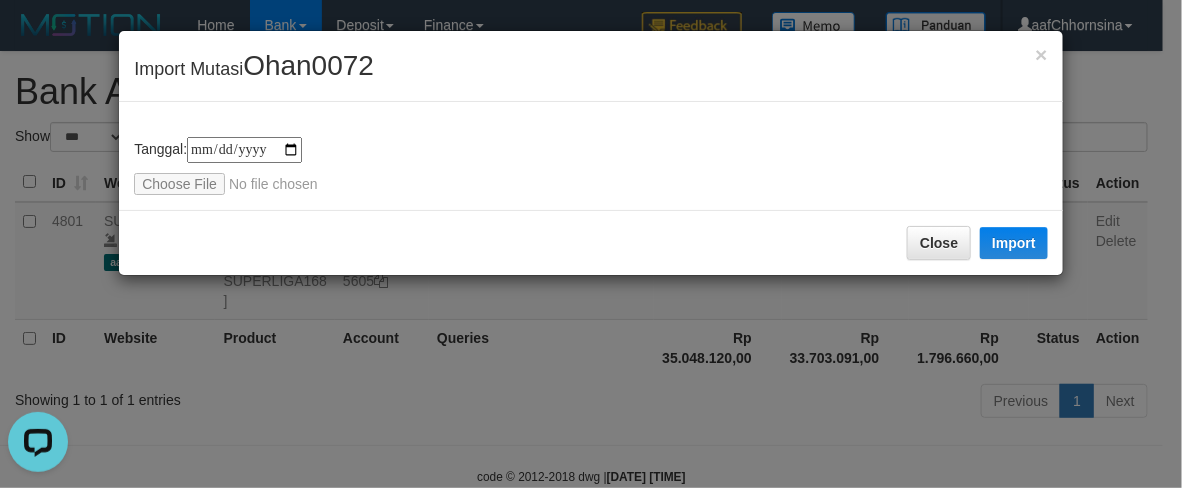 click on "**********" at bounding box center [591, 156] 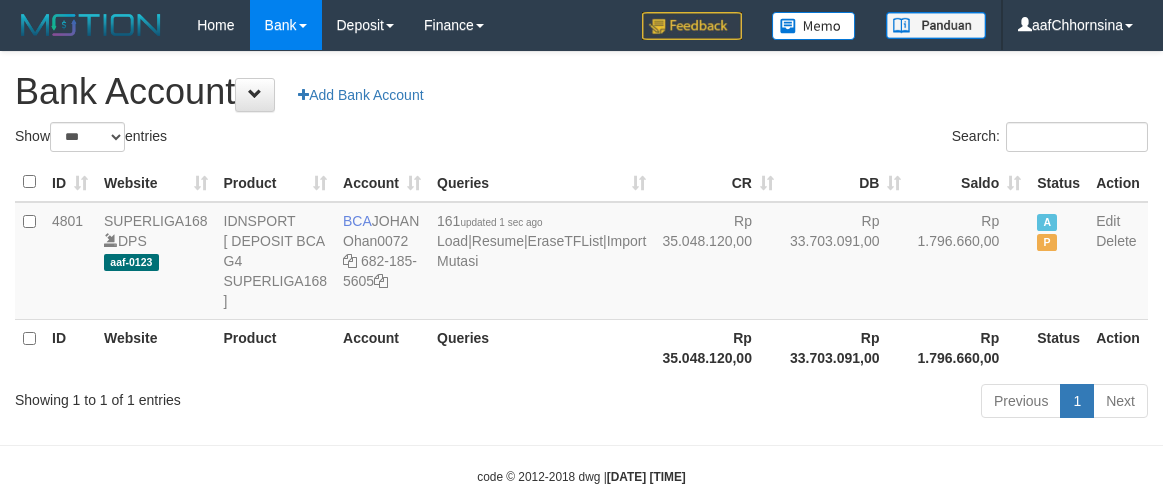 select on "***" 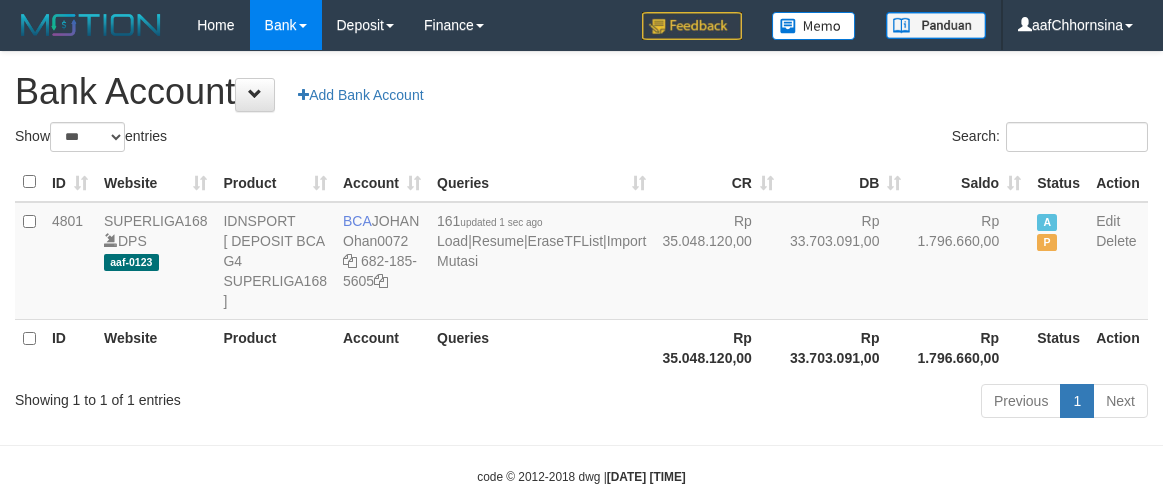 scroll, scrollTop: 0, scrollLeft: 0, axis: both 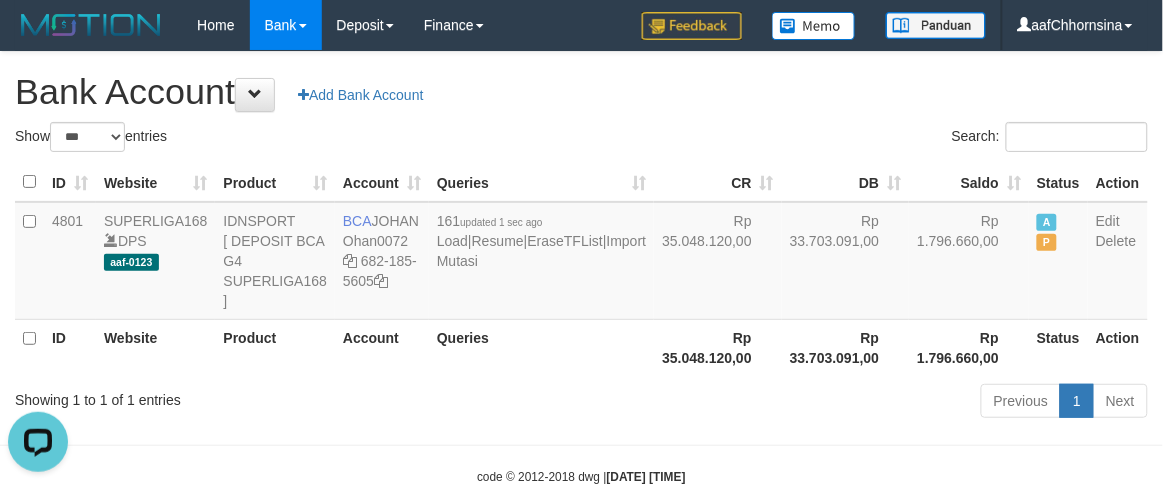 click on "Rp 35.048.120,00" at bounding box center [718, 347] 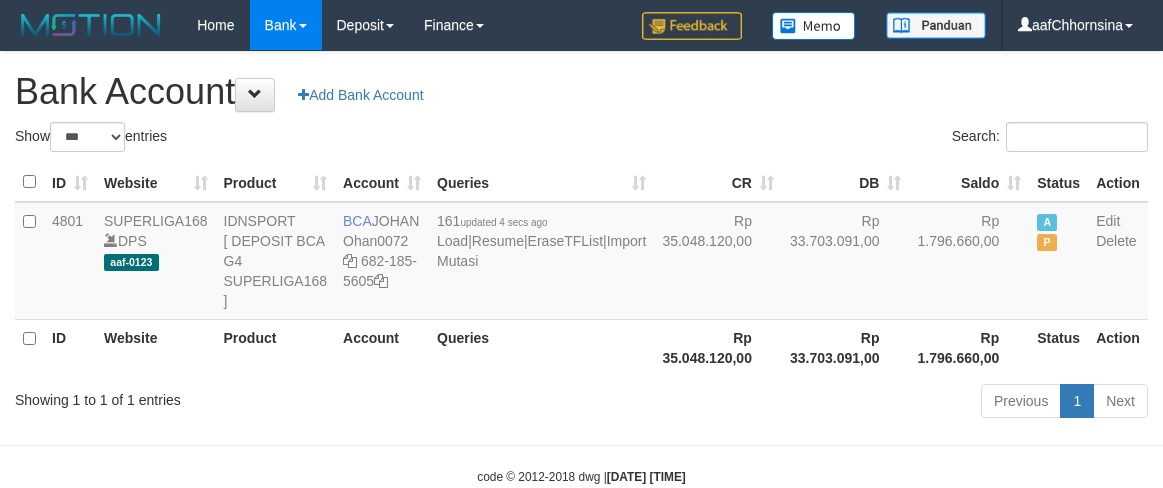 select on "***" 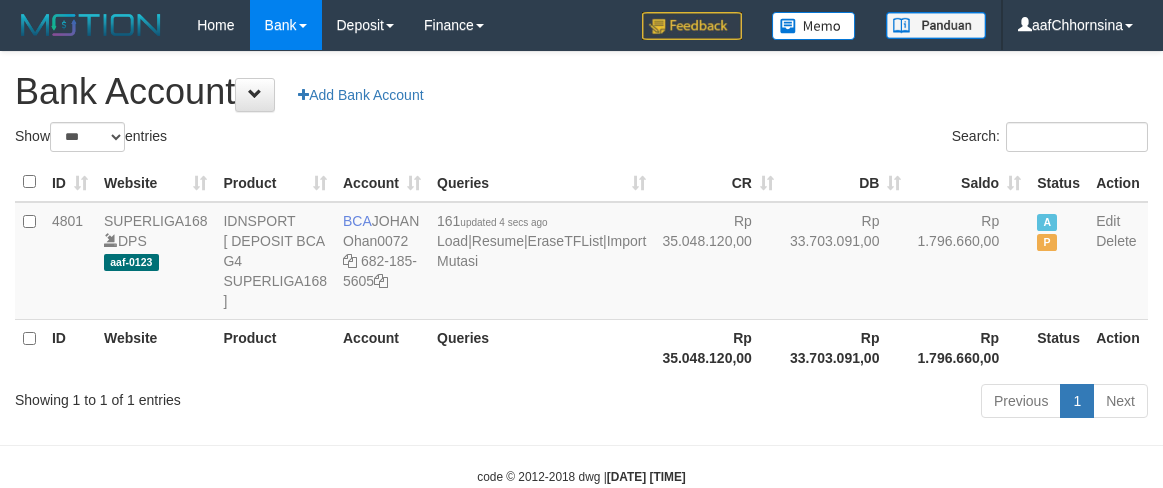 scroll, scrollTop: 0, scrollLeft: 0, axis: both 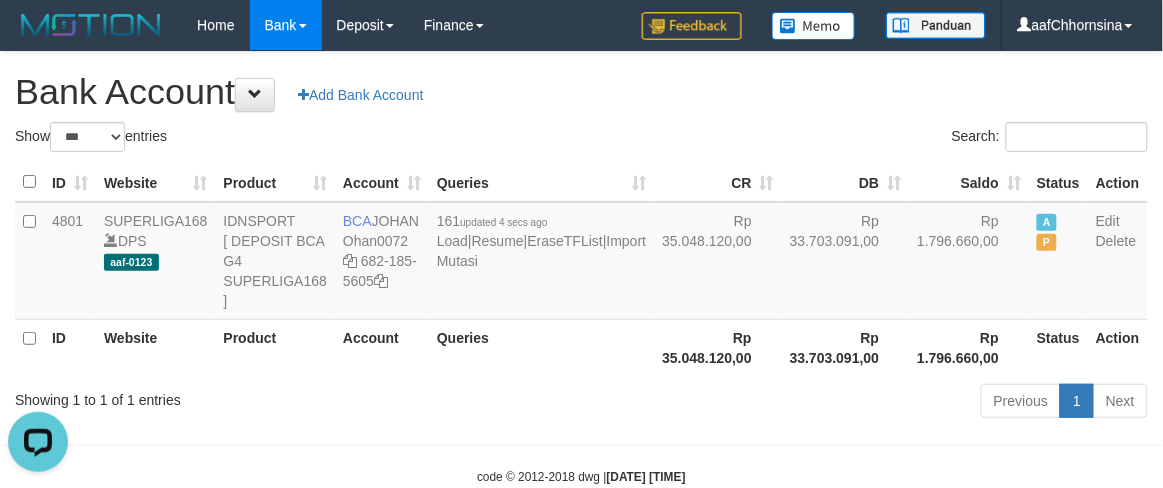 drag, startPoint x: 643, startPoint y: 447, endPoint x: 662, endPoint y: 446, distance: 19.026299 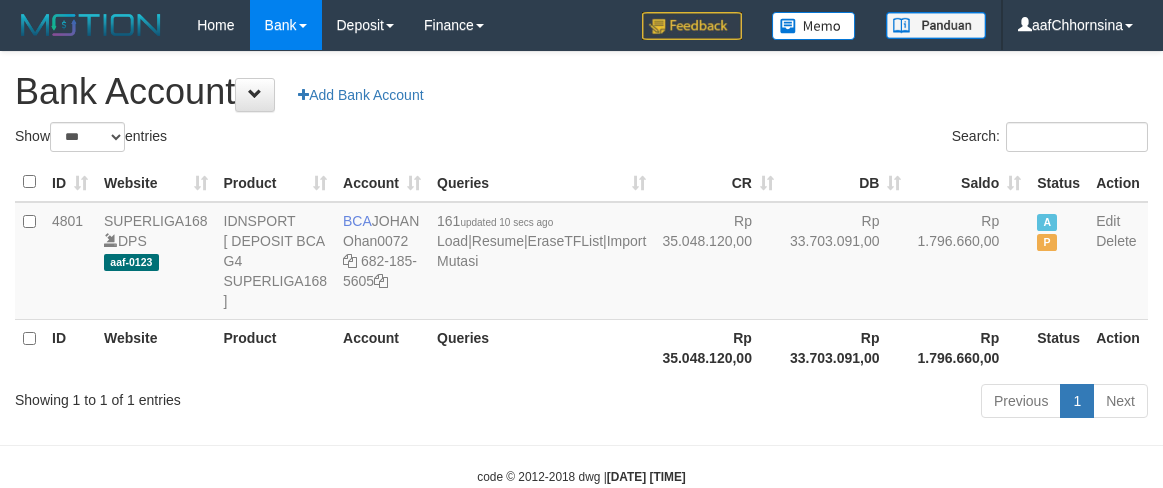select on "***" 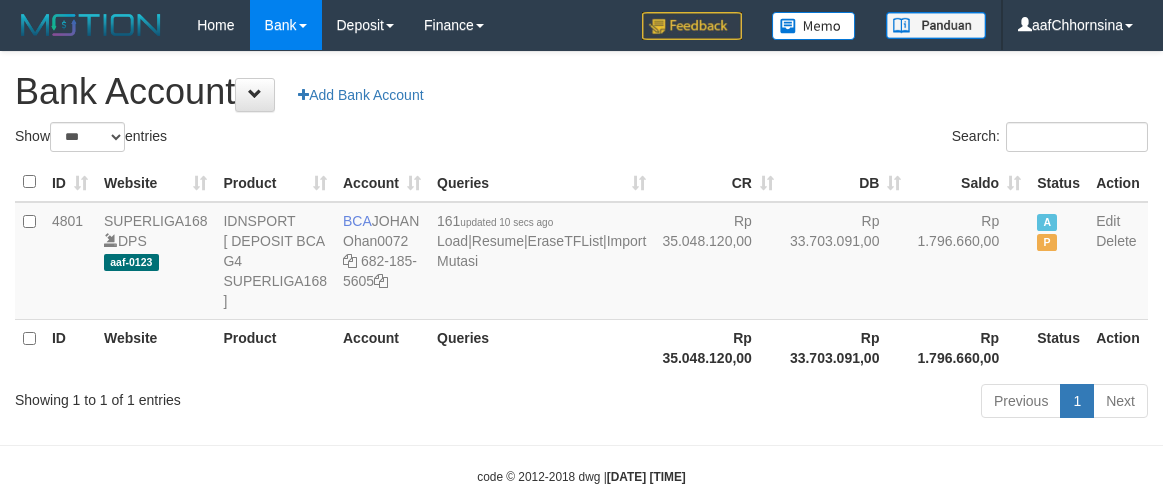 scroll, scrollTop: 0, scrollLeft: 0, axis: both 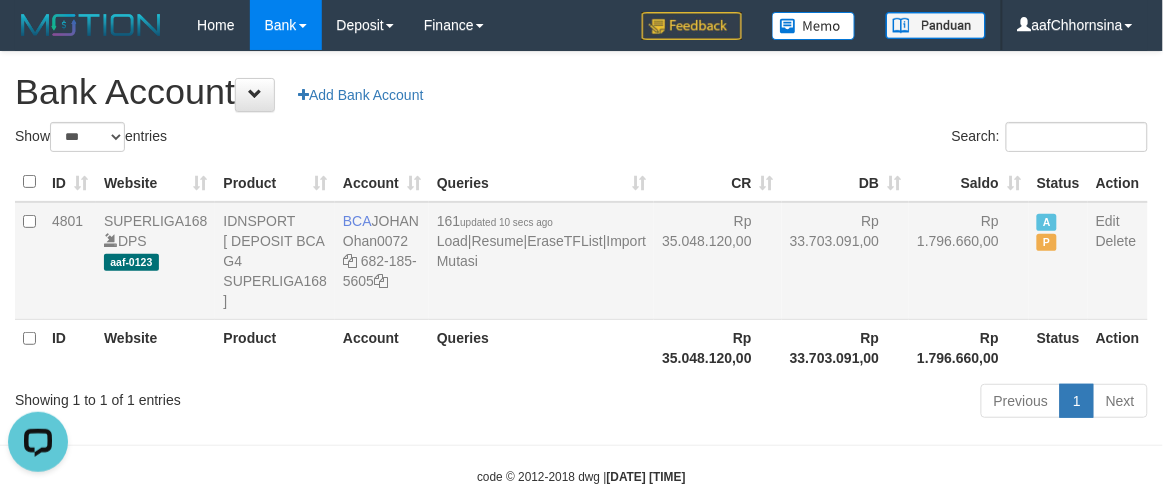 drag, startPoint x: 610, startPoint y: 368, endPoint x: 582, endPoint y: 291, distance: 81.9329 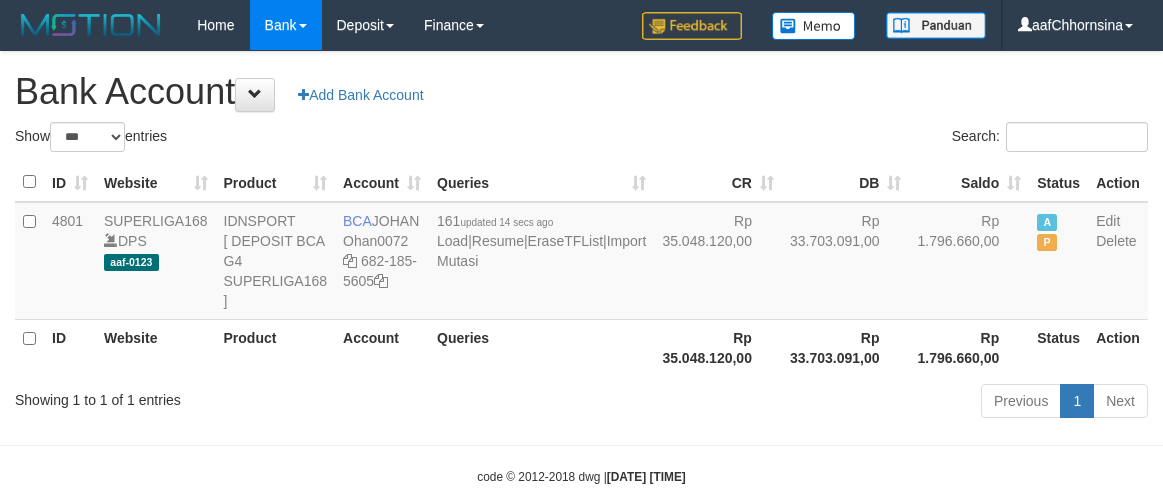 select on "***" 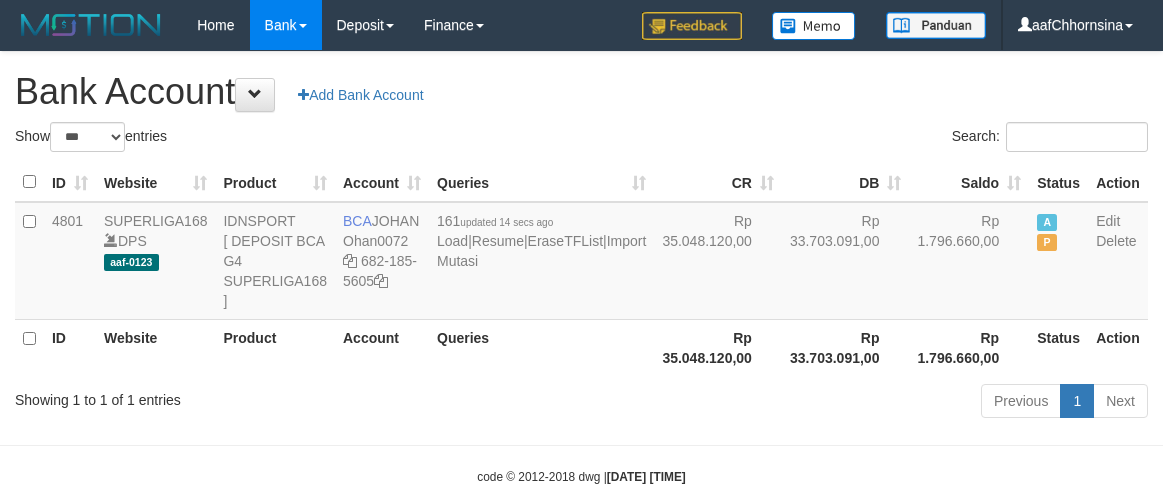 scroll, scrollTop: 0, scrollLeft: 0, axis: both 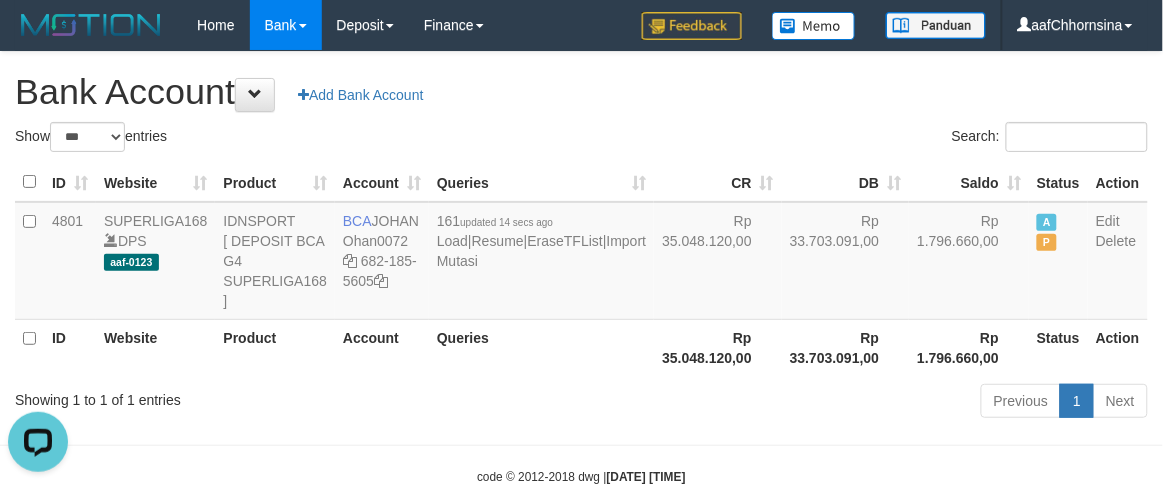 click on "Previous 1 Next" at bounding box center [824, 403] 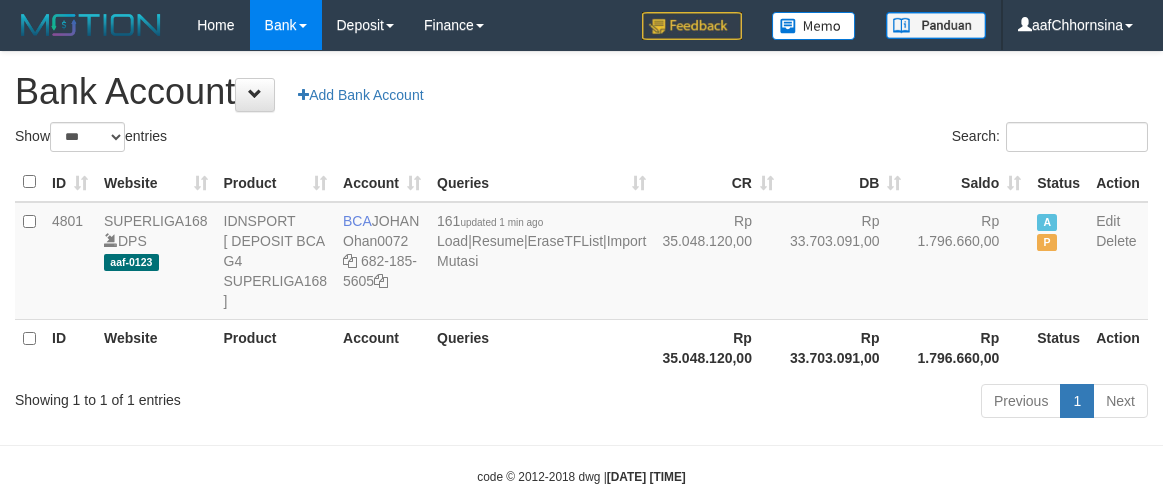 select on "***" 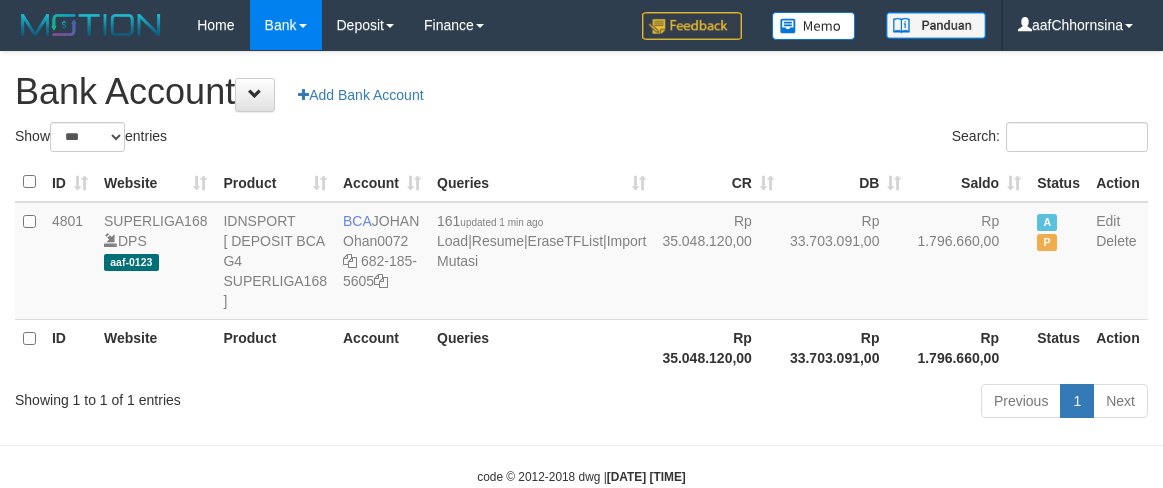 scroll, scrollTop: 0, scrollLeft: 0, axis: both 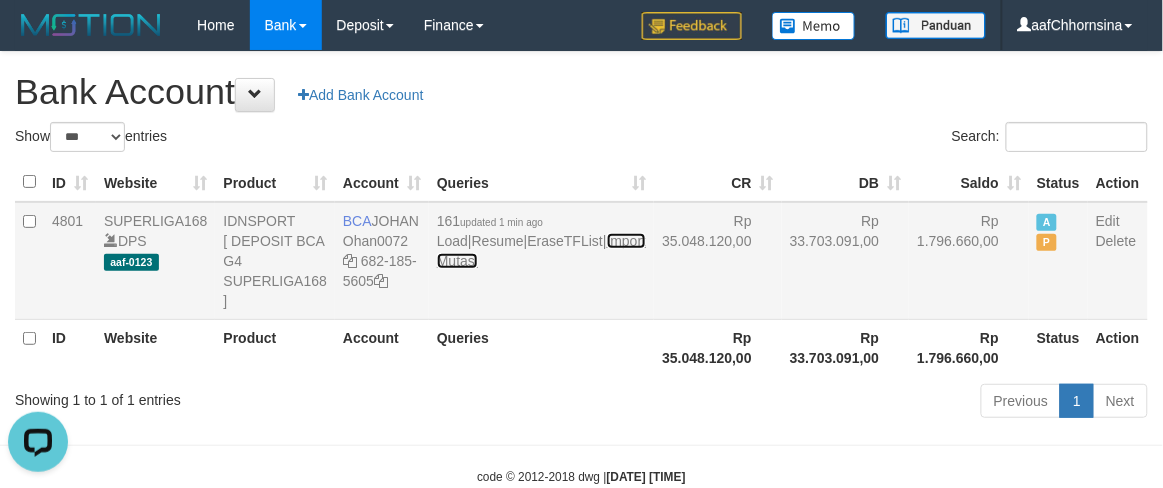 click on "Import Mutasi" at bounding box center [541, 251] 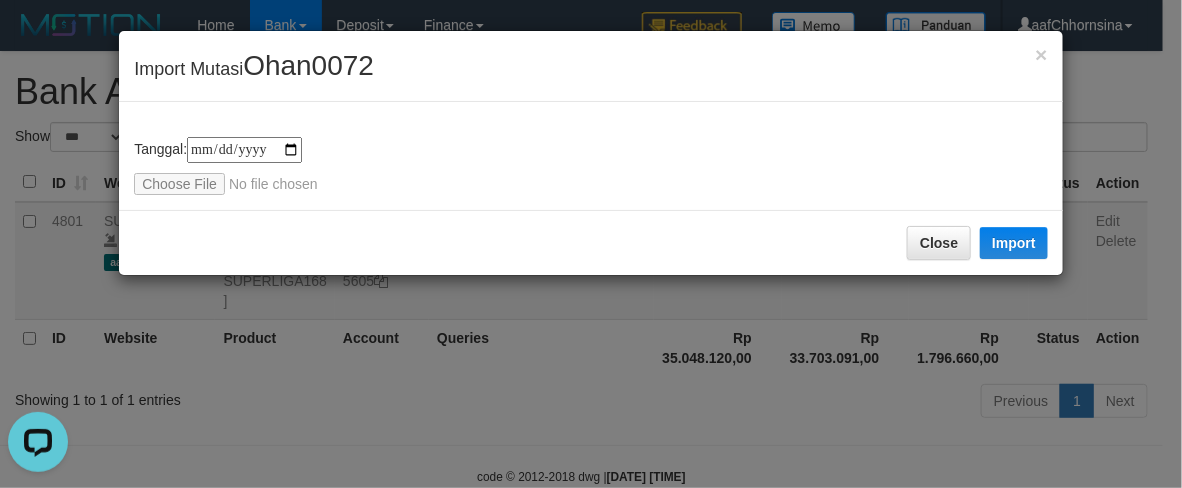 type on "**********" 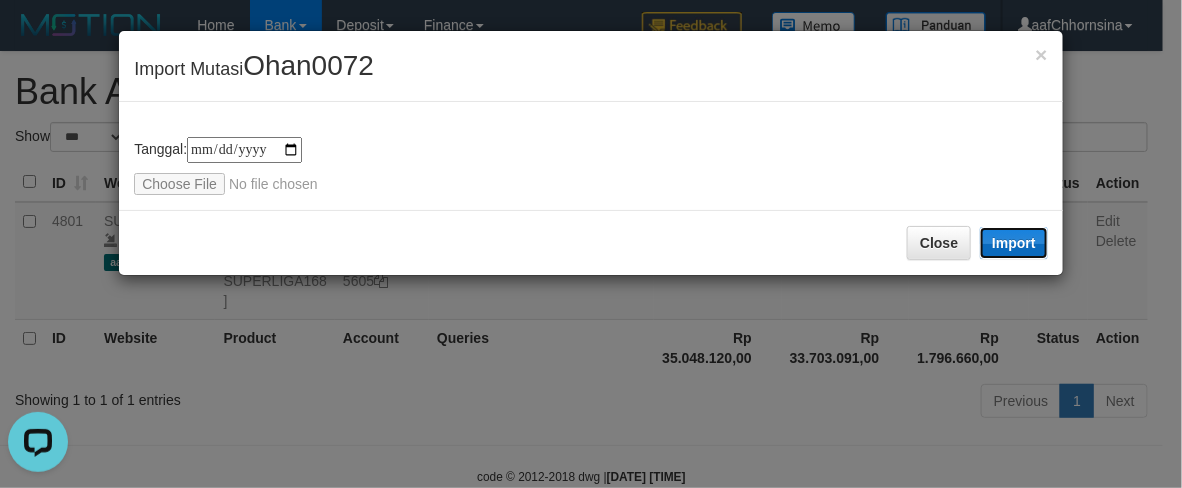 drag, startPoint x: 1037, startPoint y: 232, endPoint x: 768, endPoint y: 261, distance: 270.5587 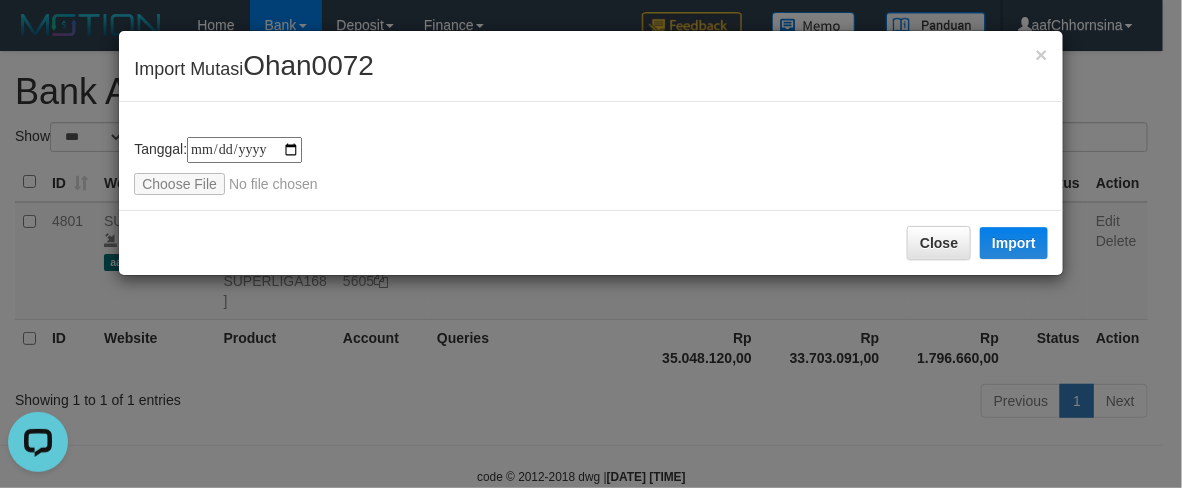 click on "**********" at bounding box center (591, 244) 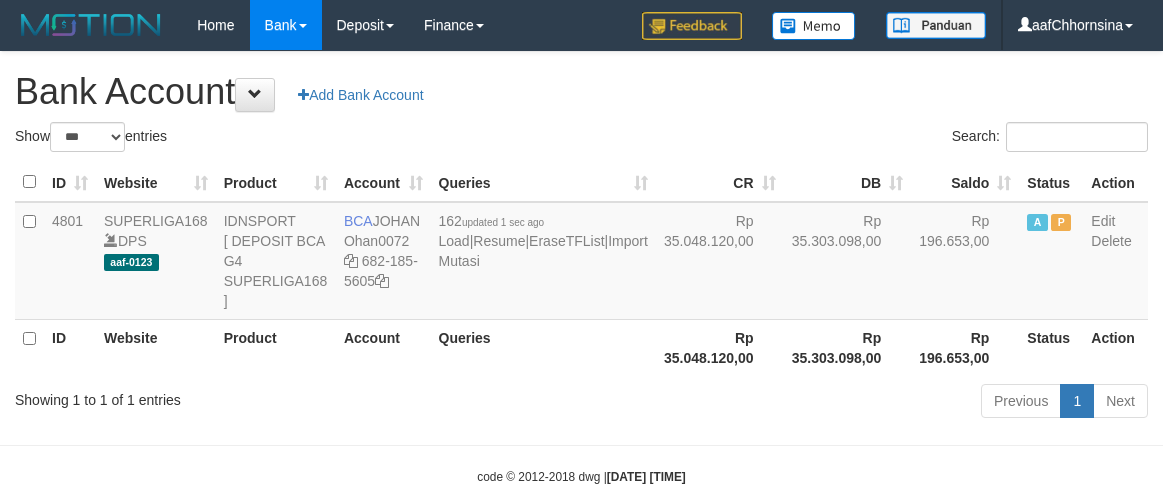 select on "***" 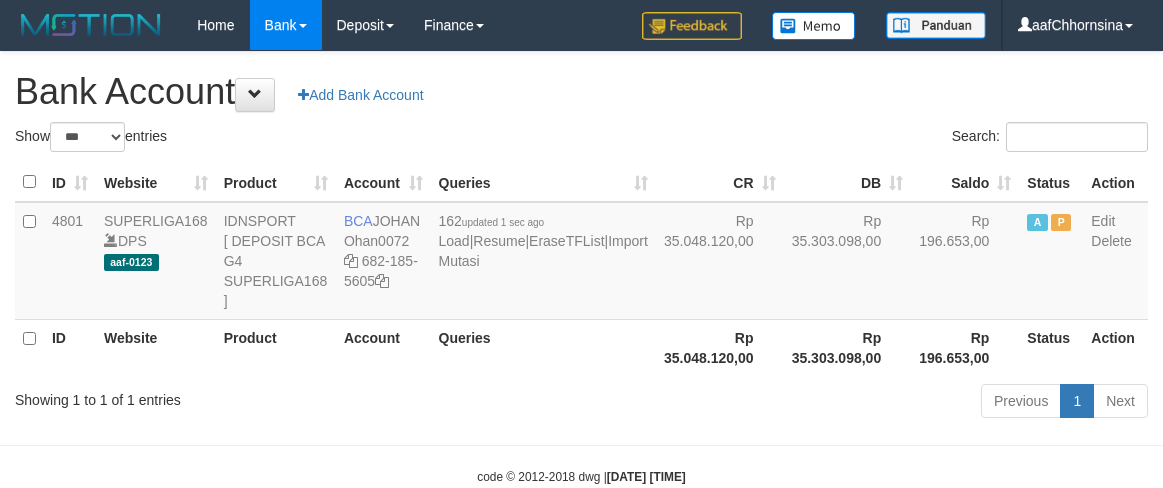 scroll, scrollTop: 0, scrollLeft: 0, axis: both 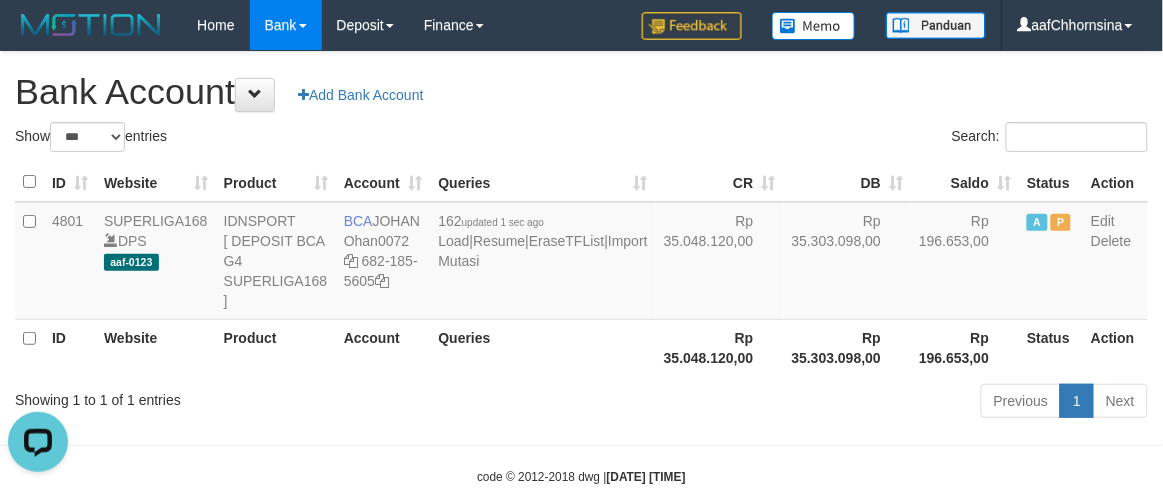 drag, startPoint x: 755, startPoint y: 422, endPoint x: 733, endPoint y: 411, distance: 24.596748 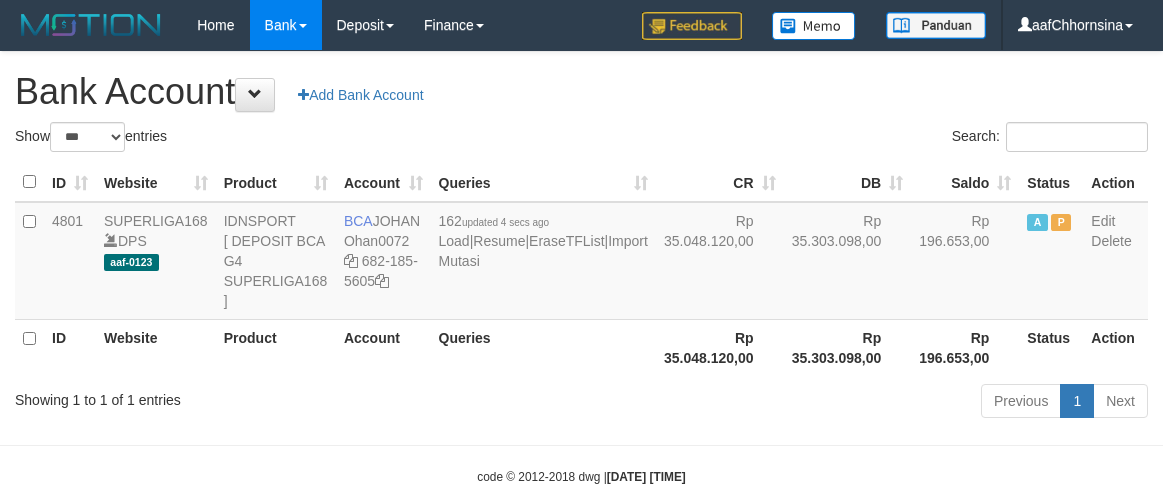 select on "***" 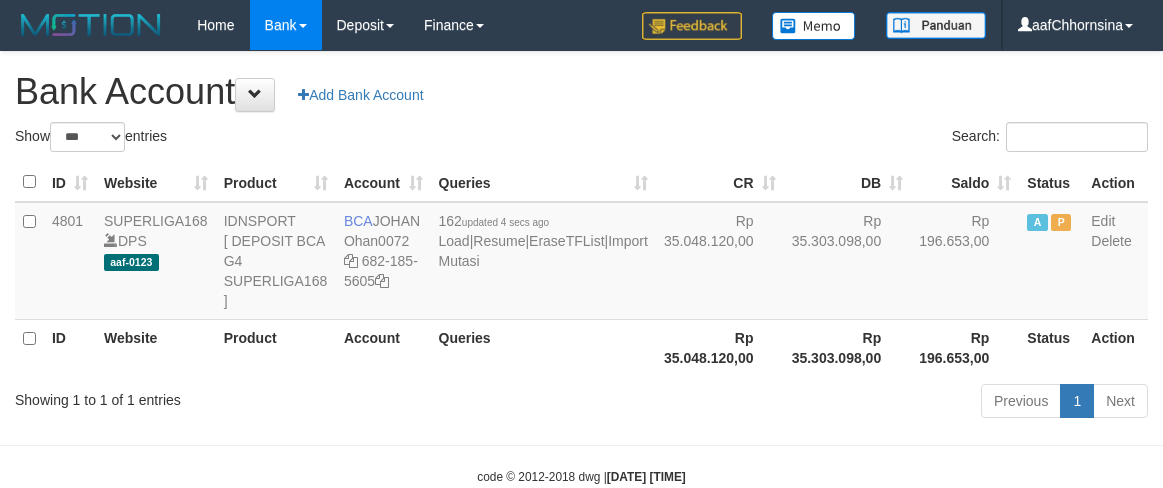 scroll, scrollTop: 0, scrollLeft: 0, axis: both 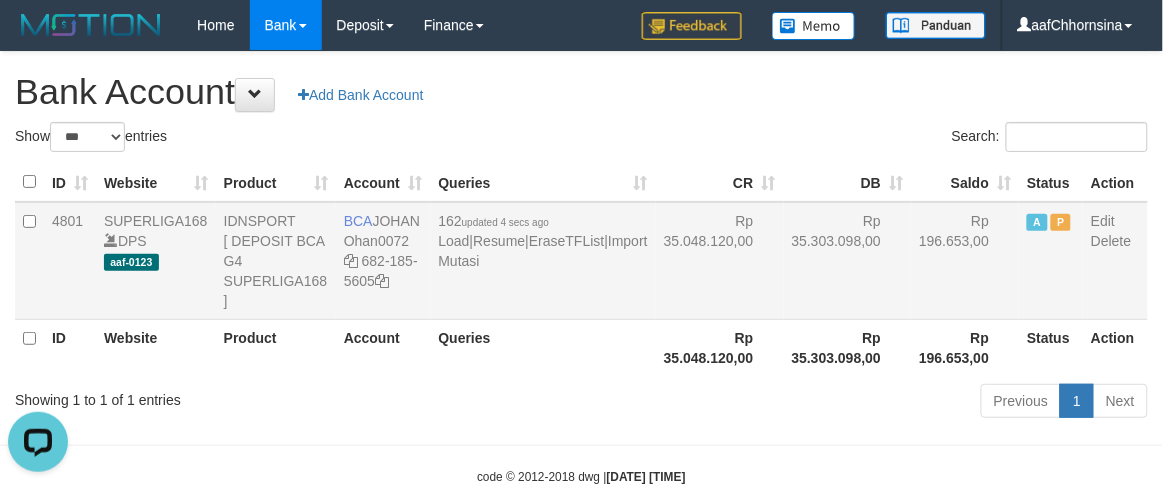 click on "Rp 35.048.120,00" at bounding box center (720, 261) 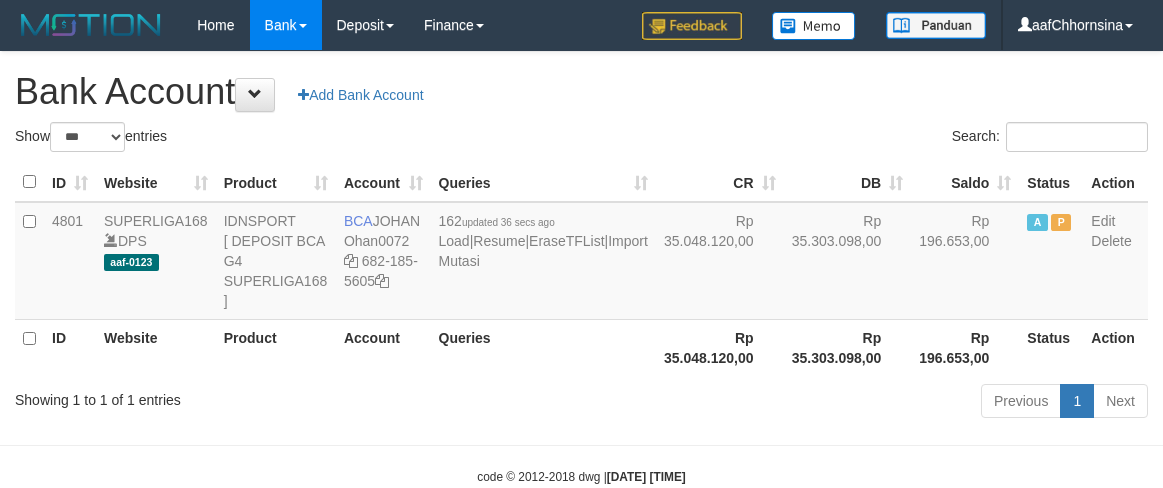 select on "***" 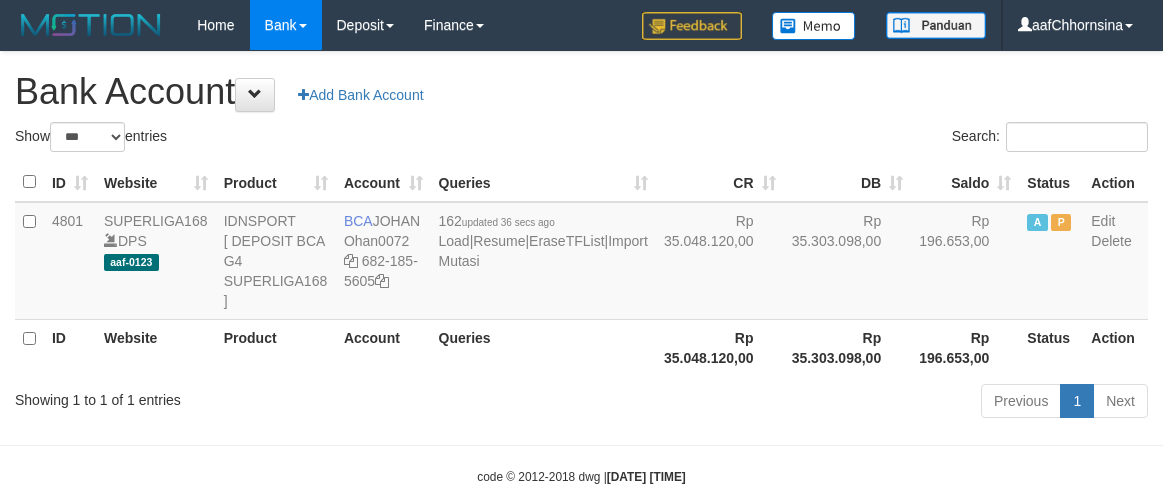 scroll, scrollTop: 0, scrollLeft: 0, axis: both 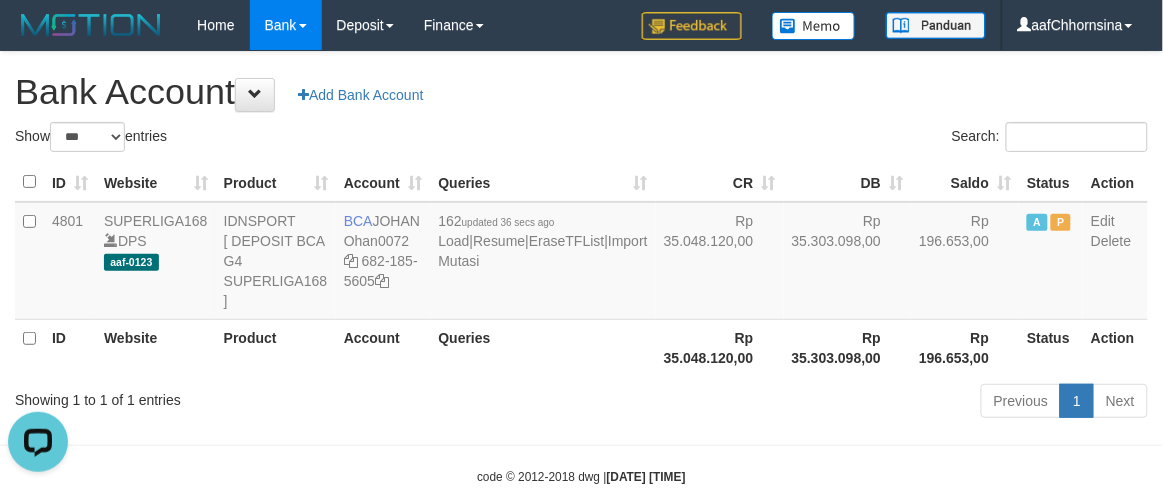 drag, startPoint x: 795, startPoint y: 417, endPoint x: 826, endPoint y: 407, distance: 32.572994 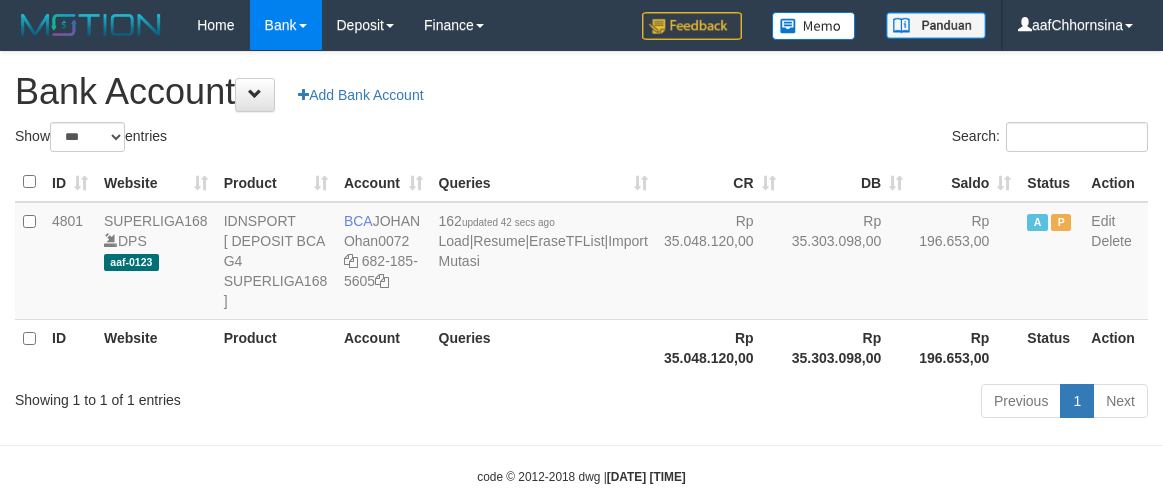 select on "***" 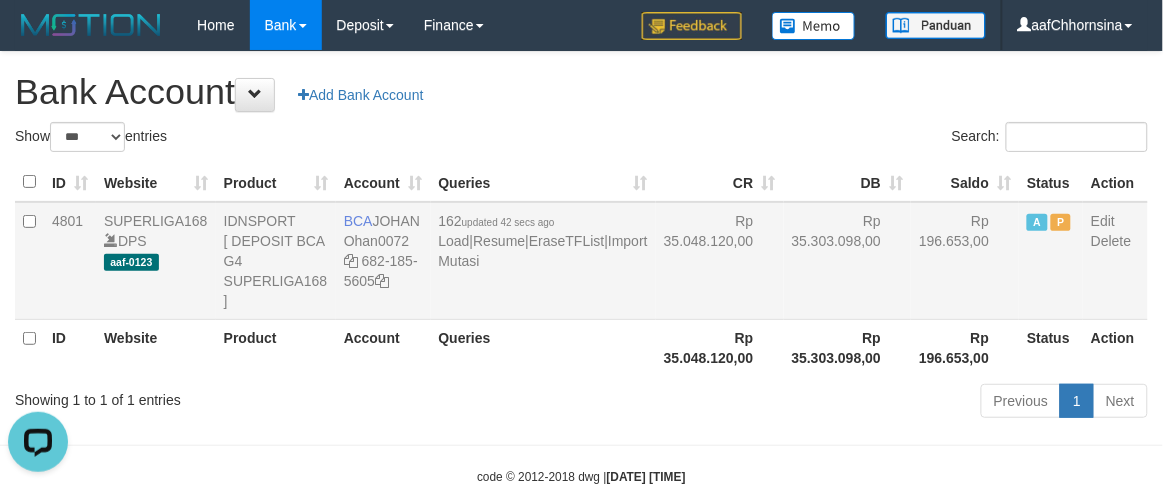 scroll, scrollTop: 0, scrollLeft: 0, axis: both 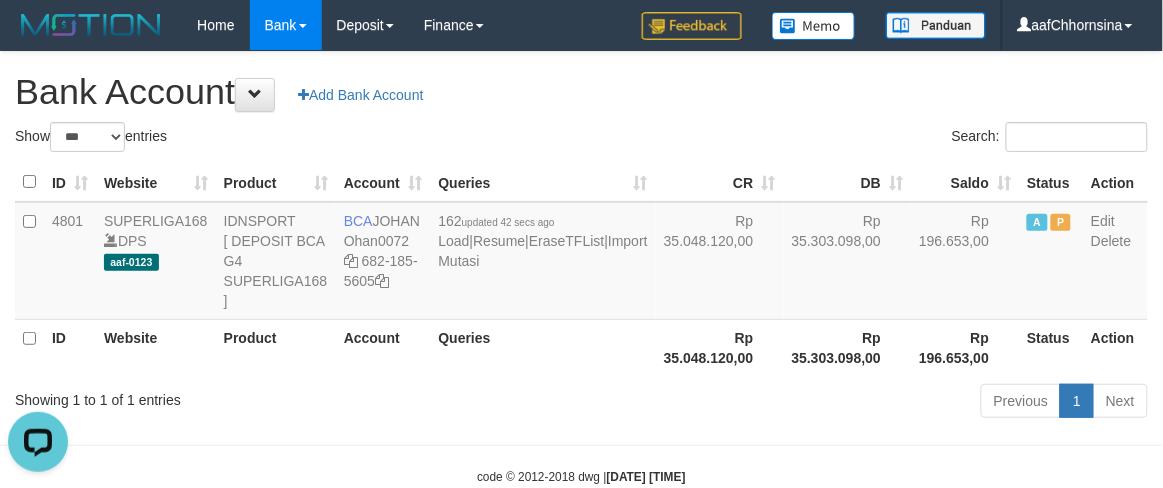 drag, startPoint x: 618, startPoint y: 420, endPoint x: 588, endPoint y: 412, distance: 31.04835 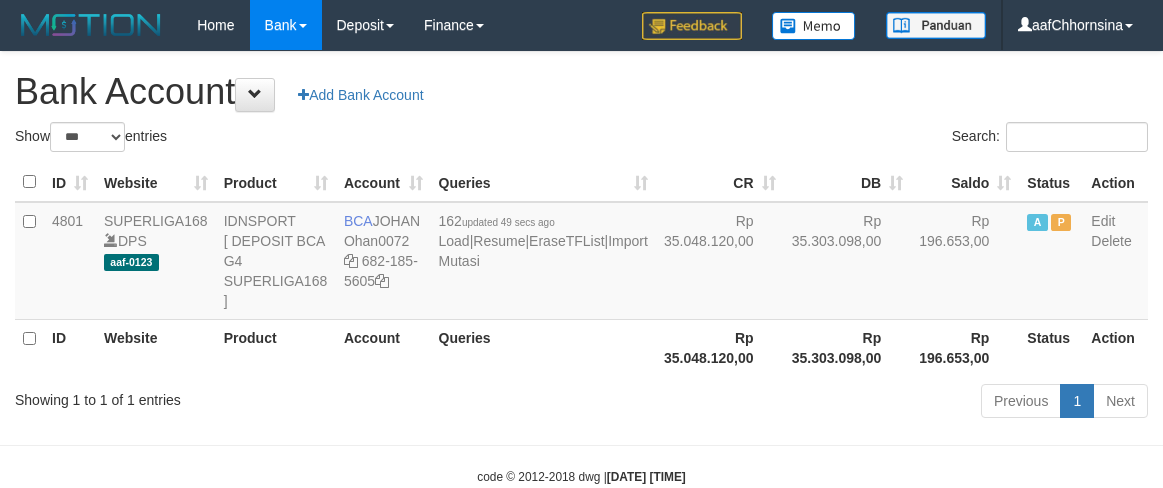 select on "***" 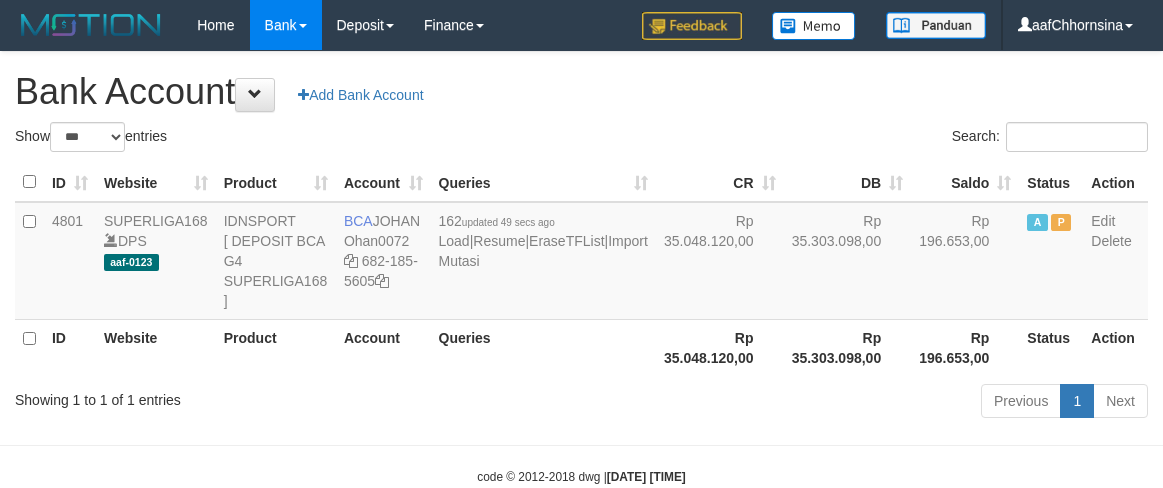 scroll, scrollTop: 0, scrollLeft: 0, axis: both 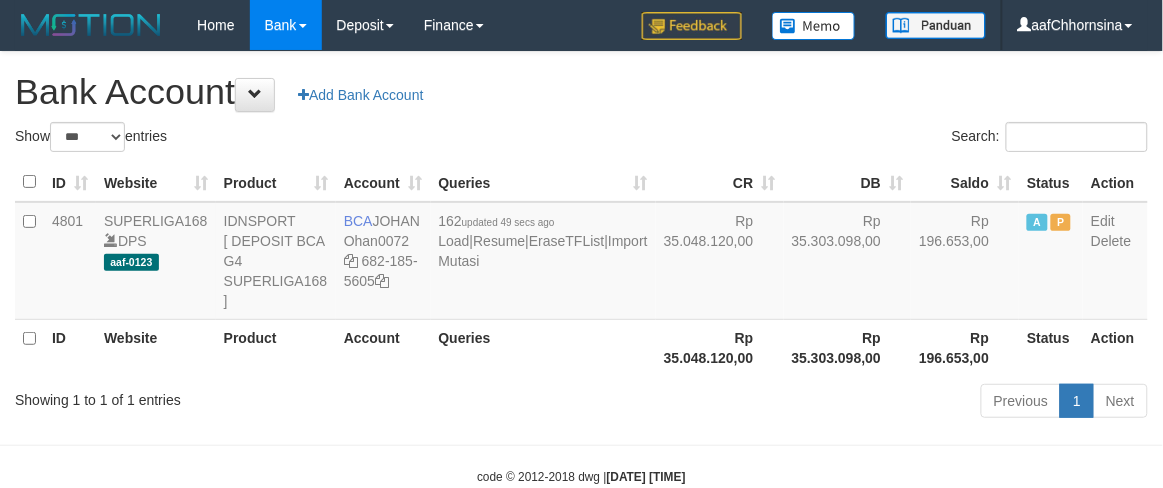 drag, startPoint x: 562, startPoint y: 452, endPoint x: 500, endPoint y: 352, distance: 117.66053 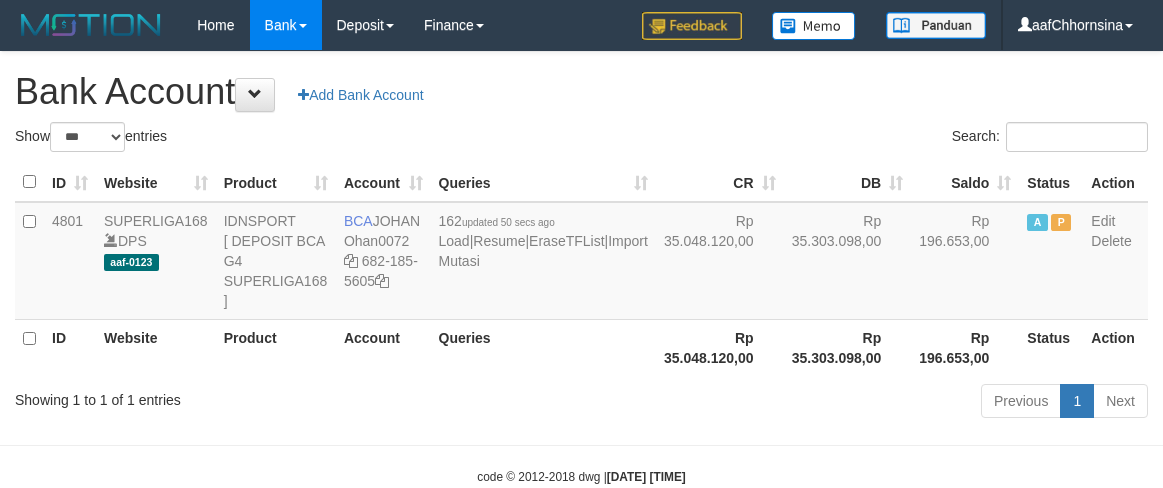 select on "***" 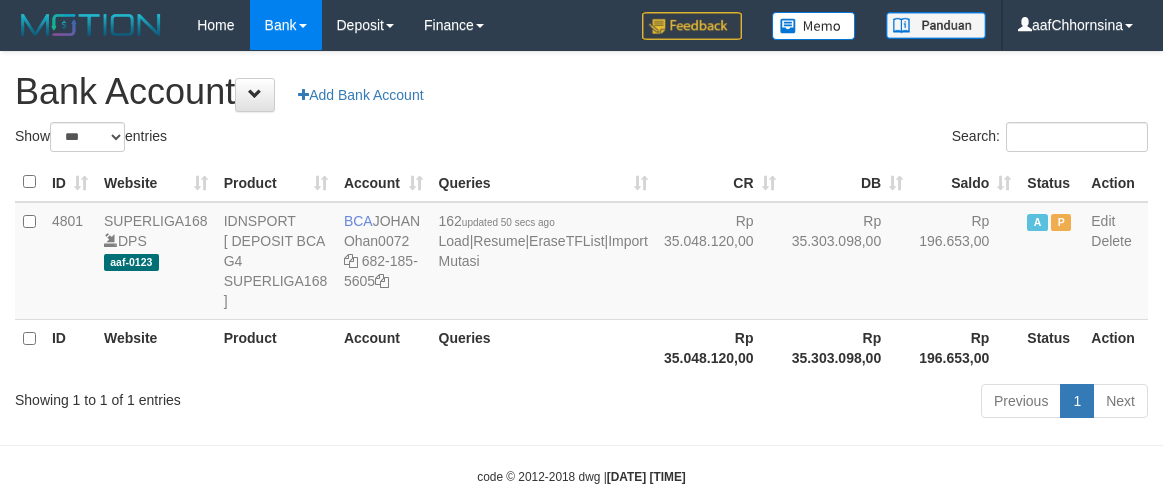 scroll, scrollTop: 0, scrollLeft: 0, axis: both 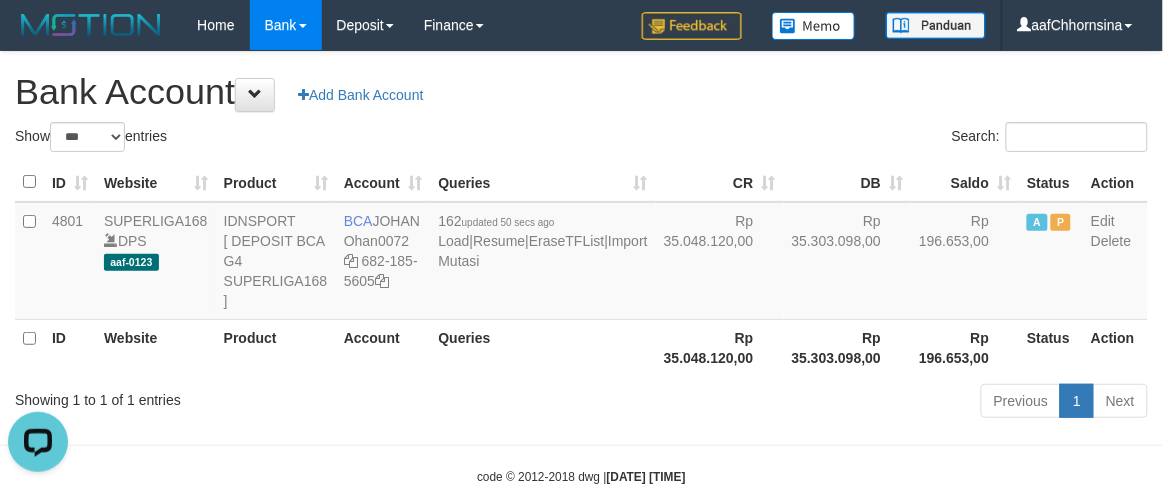 drag, startPoint x: 543, startPoint y: 421, endPoint x: 557, endPoint y: 422, distance: 14.035668 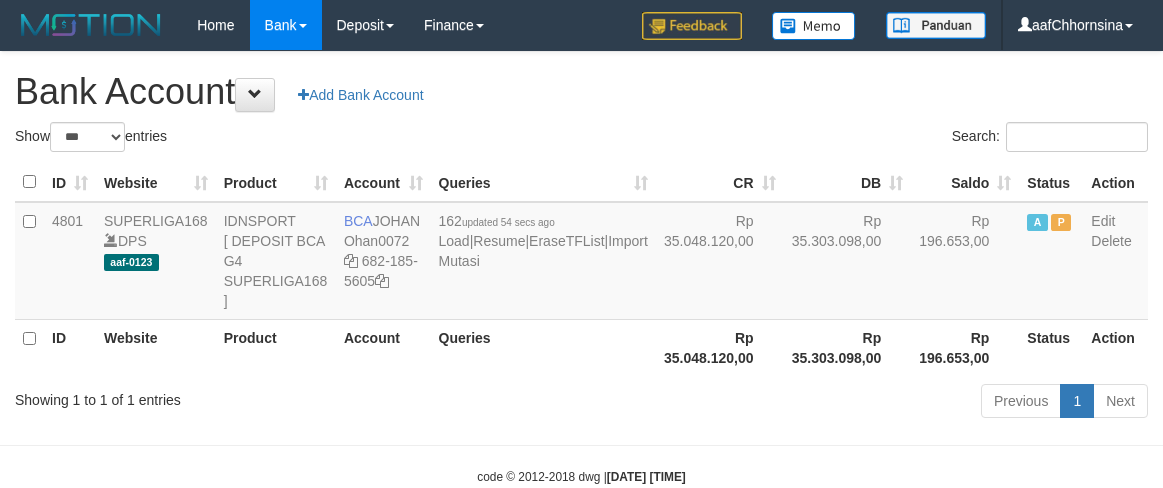 select on "***" 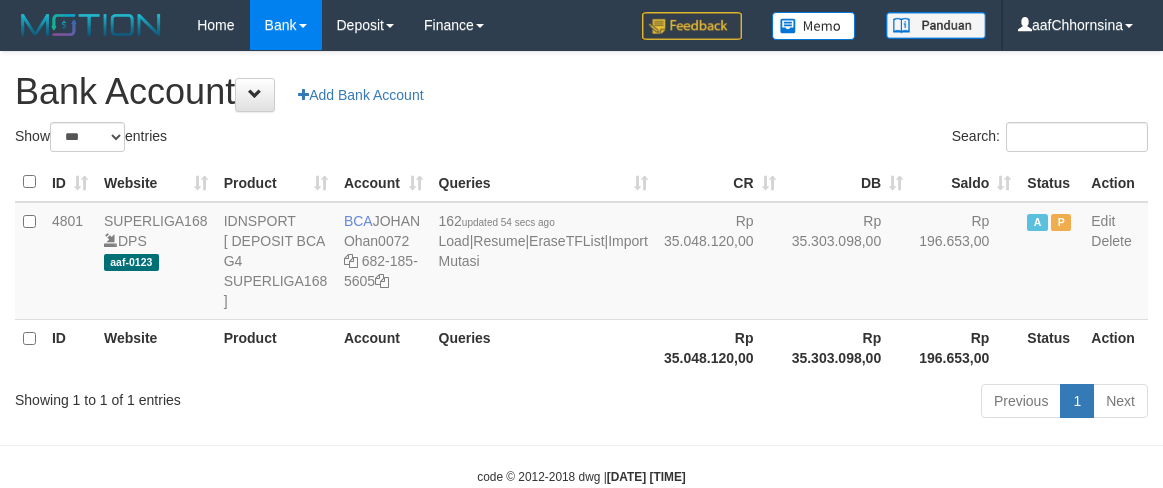 scroll, scrollTop: 0, scrollLeft: 0, axis: both 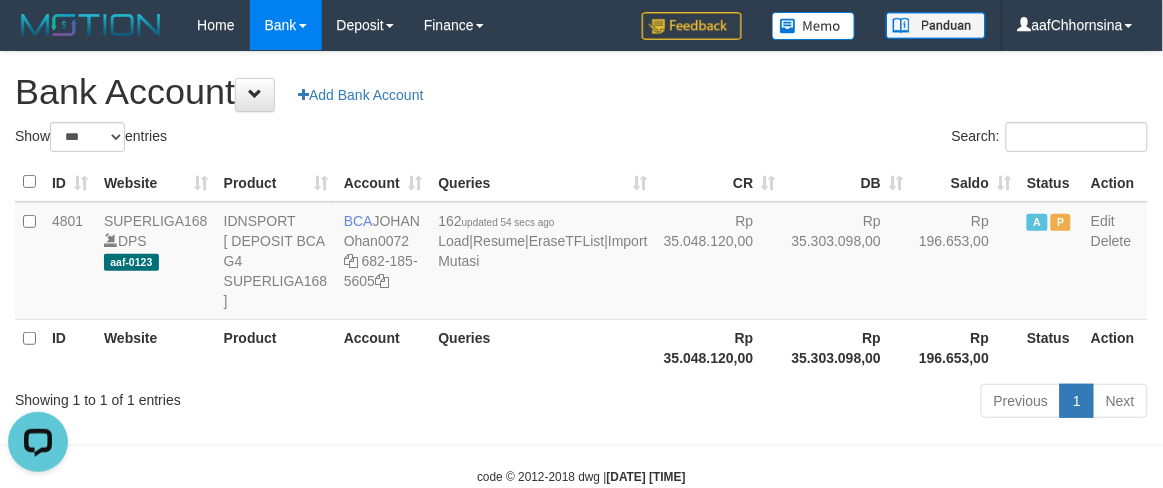 click on "Rp 35.048.120,00" at bounding box center [720, 347] 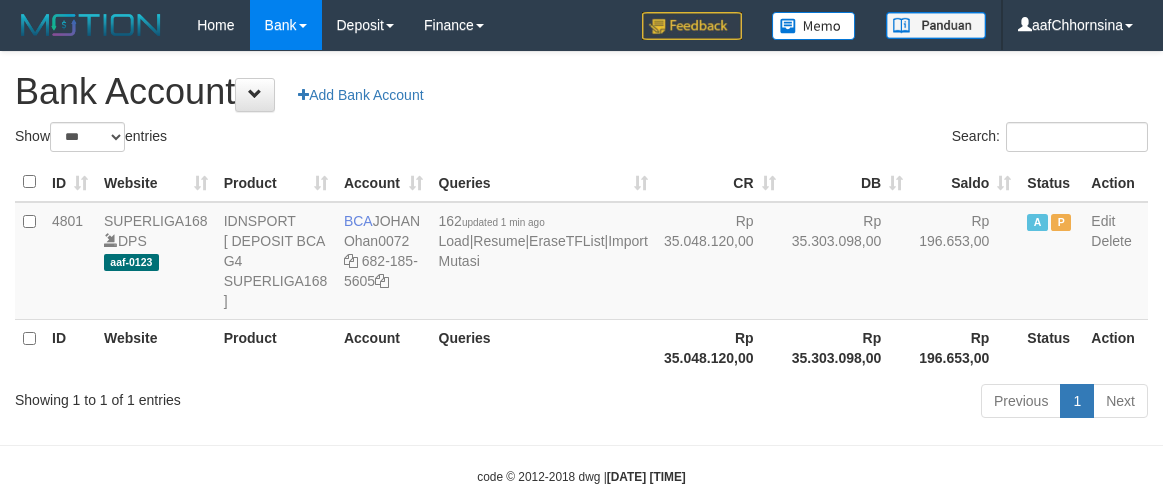 select on "***" 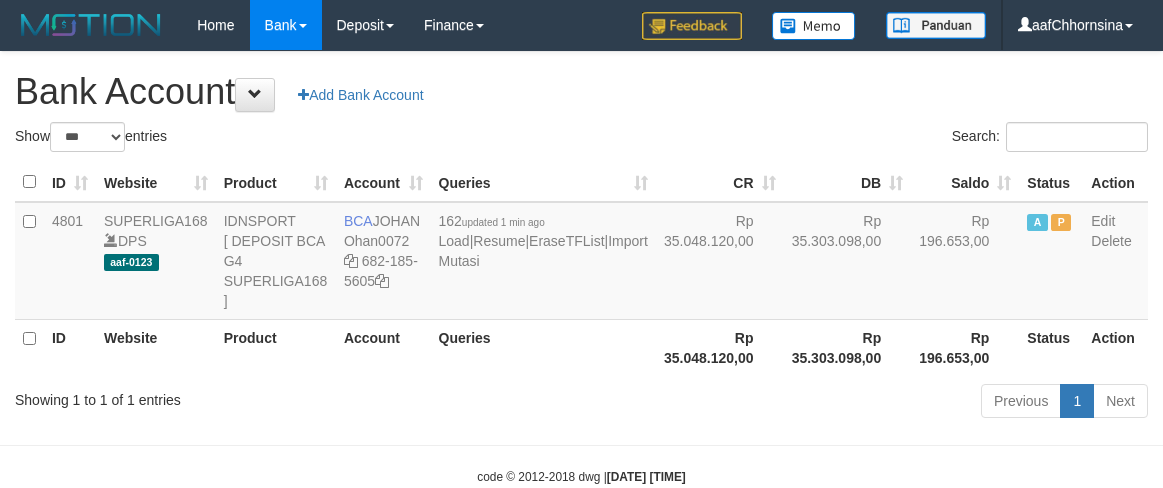 scroll, scrollTop: 0, scrollLeft: 0, axis: both 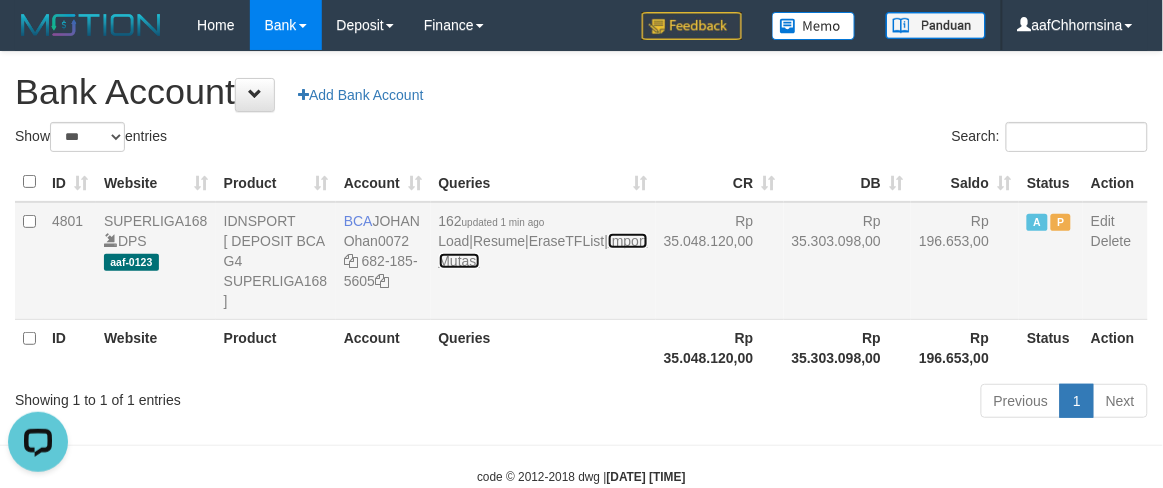 click on "Import Mutasi" at bounding box center (543, 251) 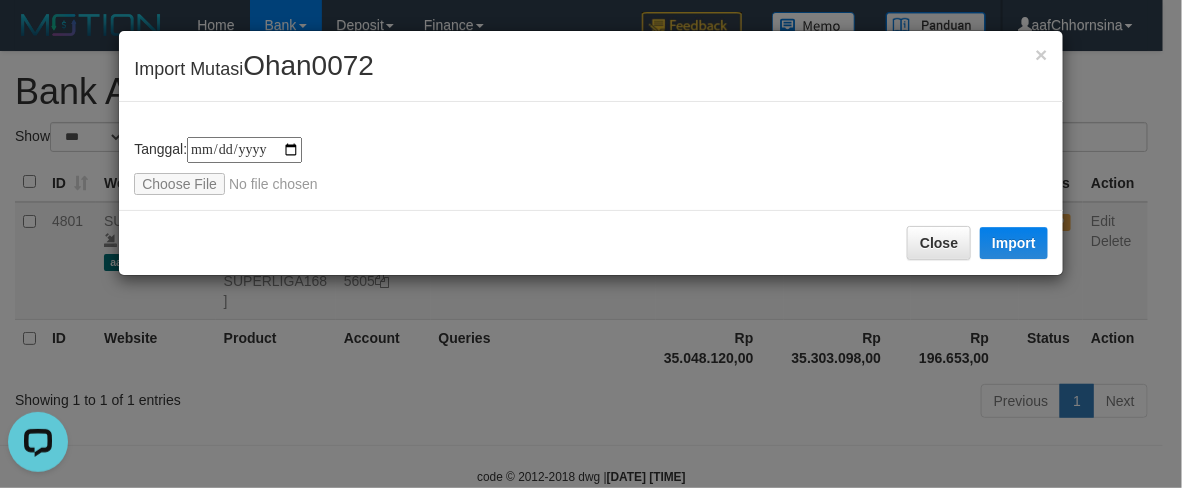 type on "**********" 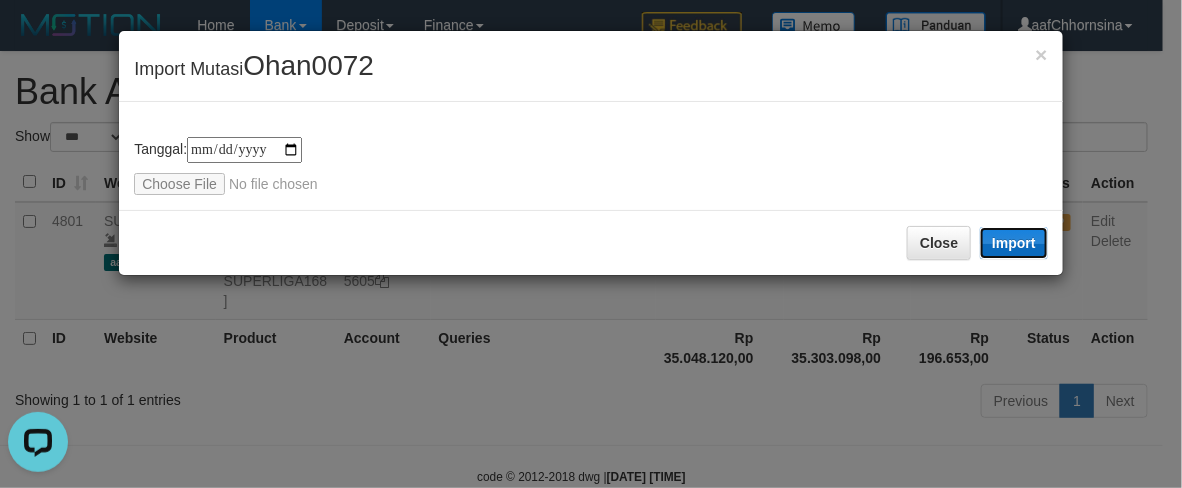 click on "Import" at bounding box center (1014, 243) 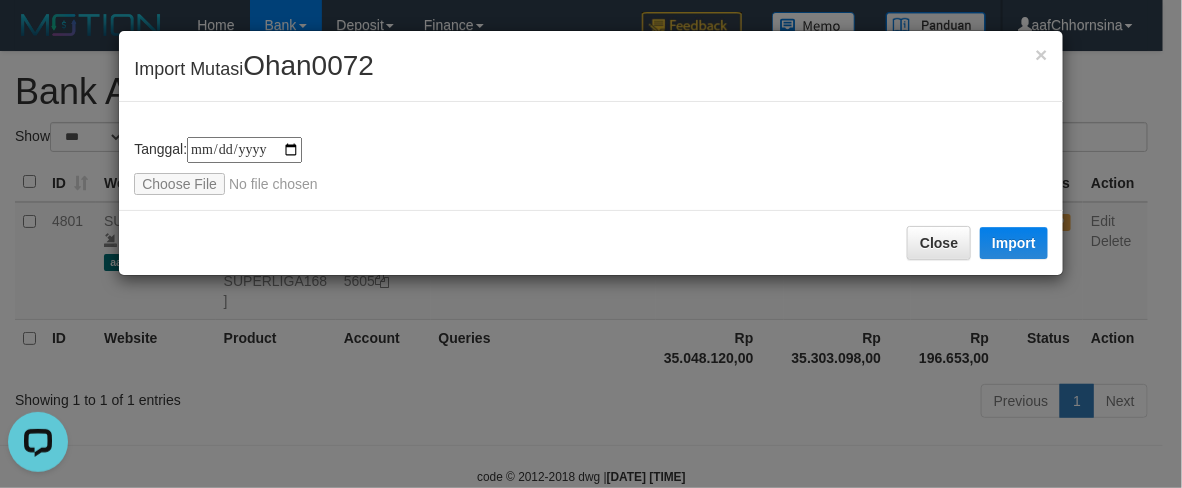 click on "Close
Import" at bounding box center [591, 242] 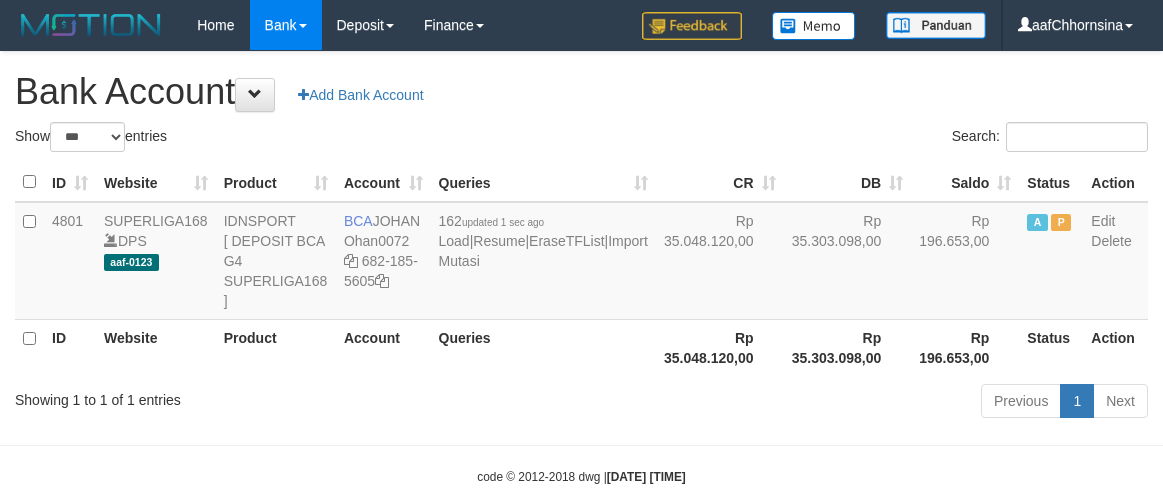 select on "***" 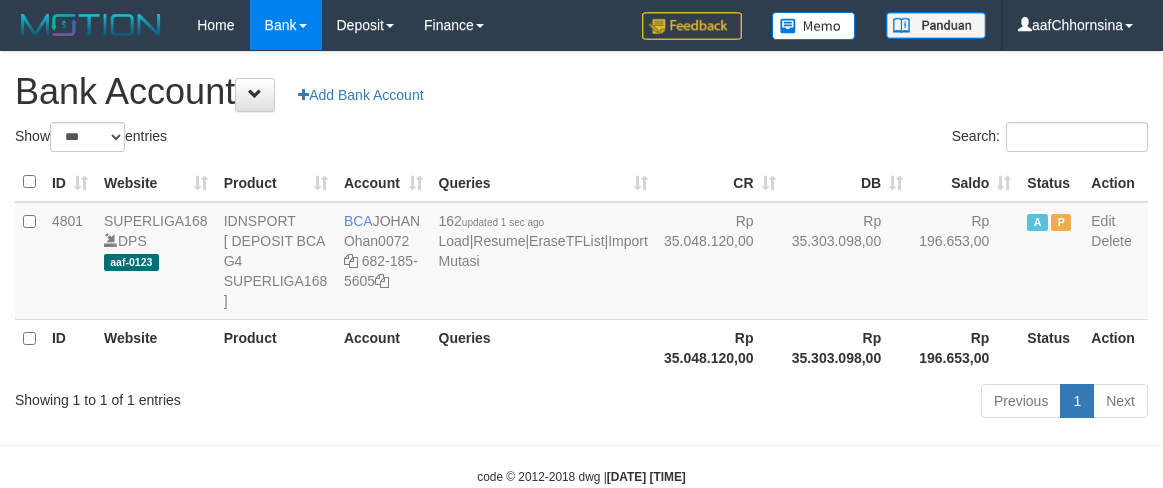 scroll, scrollTop: 0, scrollLeft: 0, axis: both 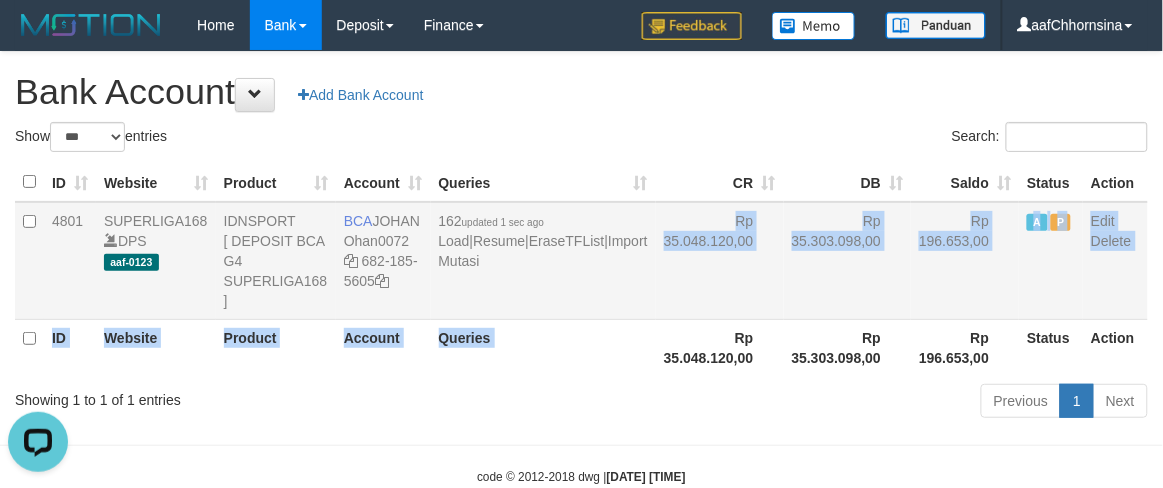 click on "ID Website Product Account Queries CR DB Saldo Status Action
4801
SUPERLIGA168
DPS
aaf-0123
IDNSPORT
[ DEPOSIT BCA G4 SUPERLIGA168 ]
BCA
[NAME]
Ohan0072
[PHONE]
162  updated 1 sec ago
Load
|
Resume
|
EraseTFList
|
Import Mutasi
Rp 35.048.120,00
Rp 35.303.098,00
Rp 196.653,00
A
P
Edit
Delete
ID Website Product Account Queries Rp 35.048.120,00 Rp 35.303.098,00 Rp 196.653,00 Status Action" at bounding box center (581, 269) 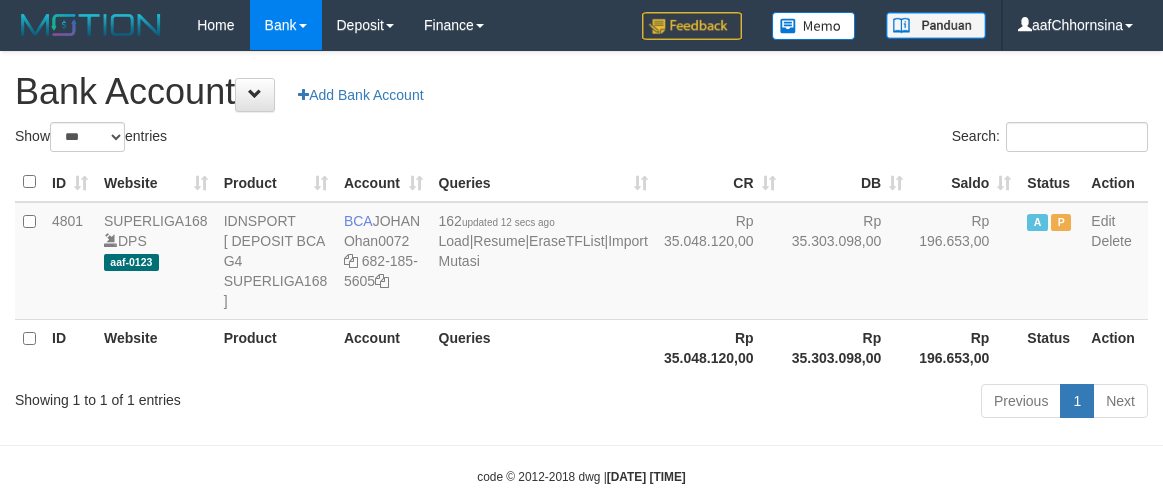 select on "***" 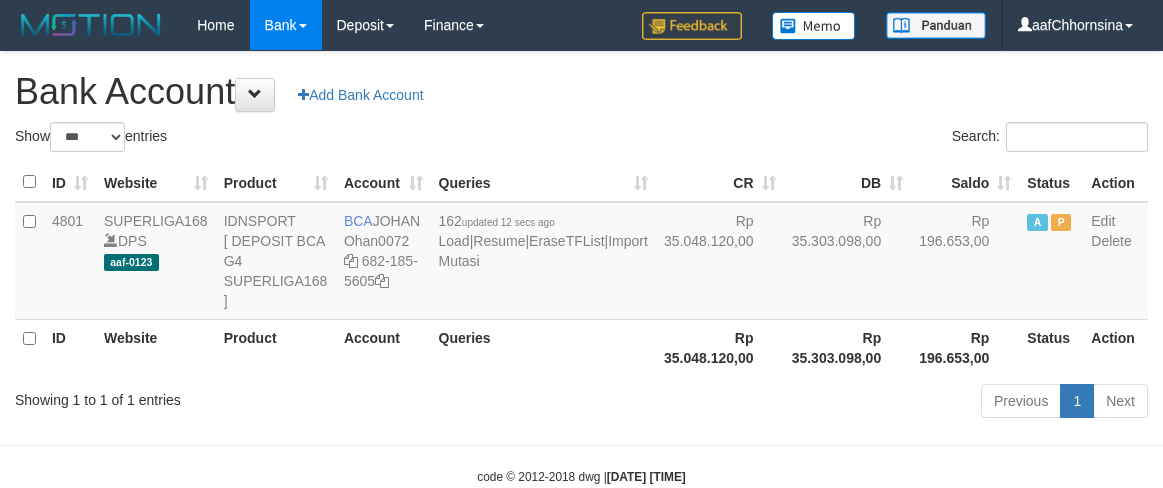 scroll, scrollTop: 0, scrollLeft: 0, axis: both 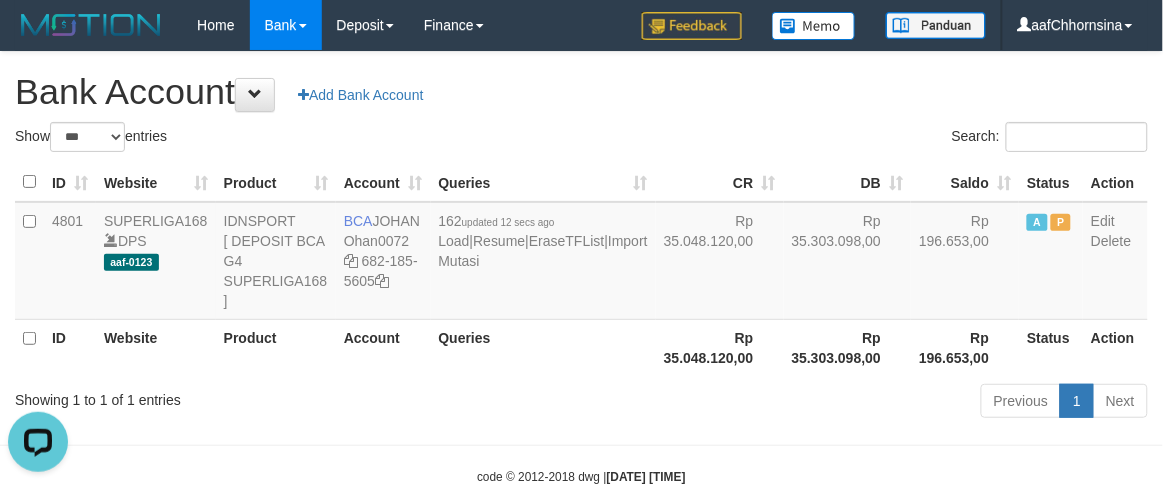 drag, startPoint x: 588, startPoint y: 371, endPoint x: 585, endPoint y: 412, distance: 41.109608 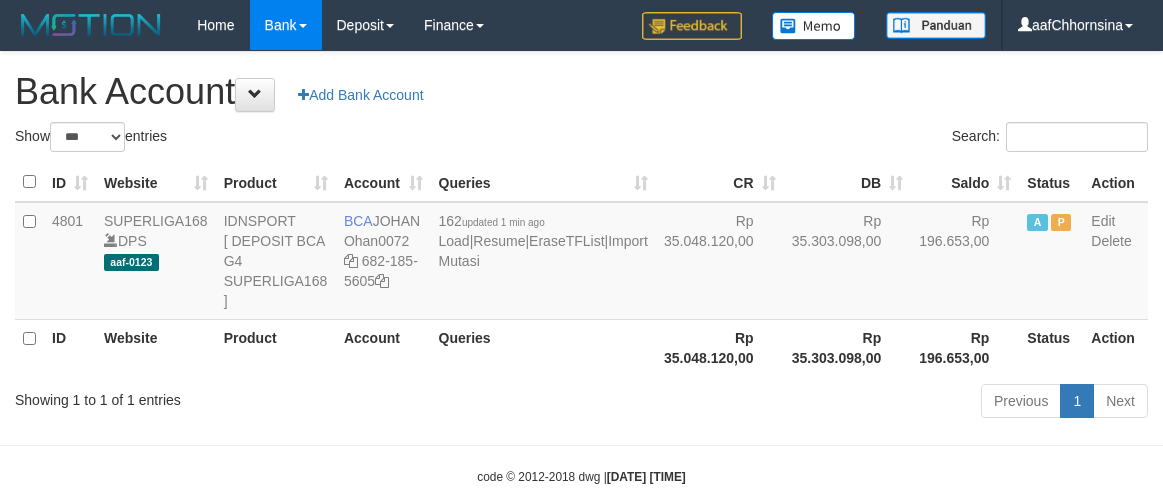 select on "***" 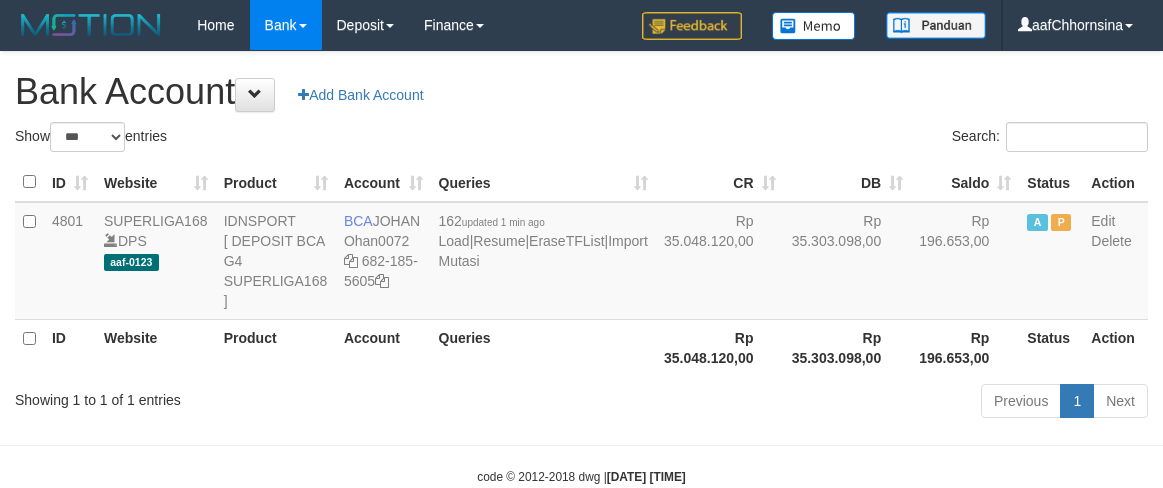 scroll, scrollTop: 0, scrollLeft: 0, axis: both 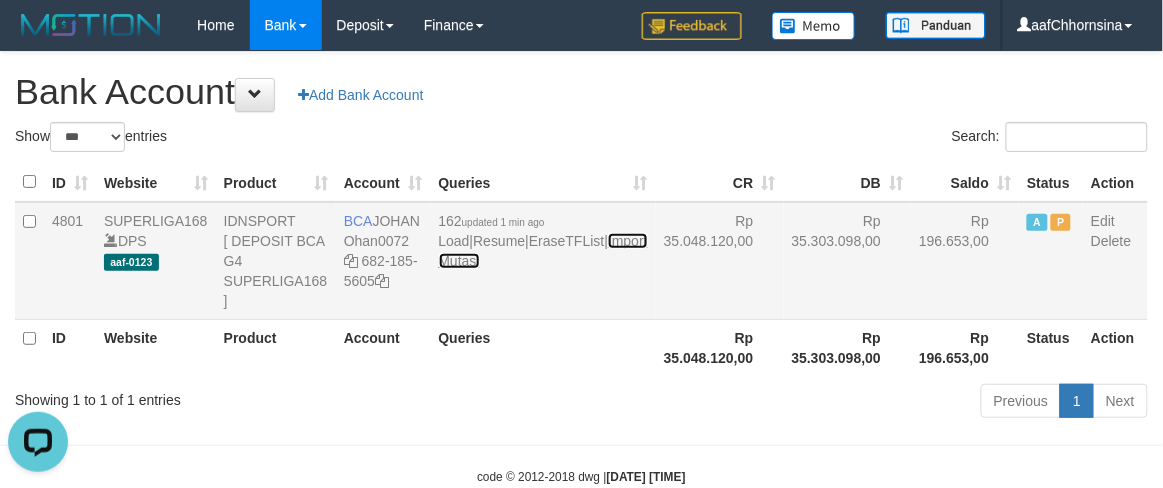 click on "Import Mutasi" at bounding box center [543, 251] 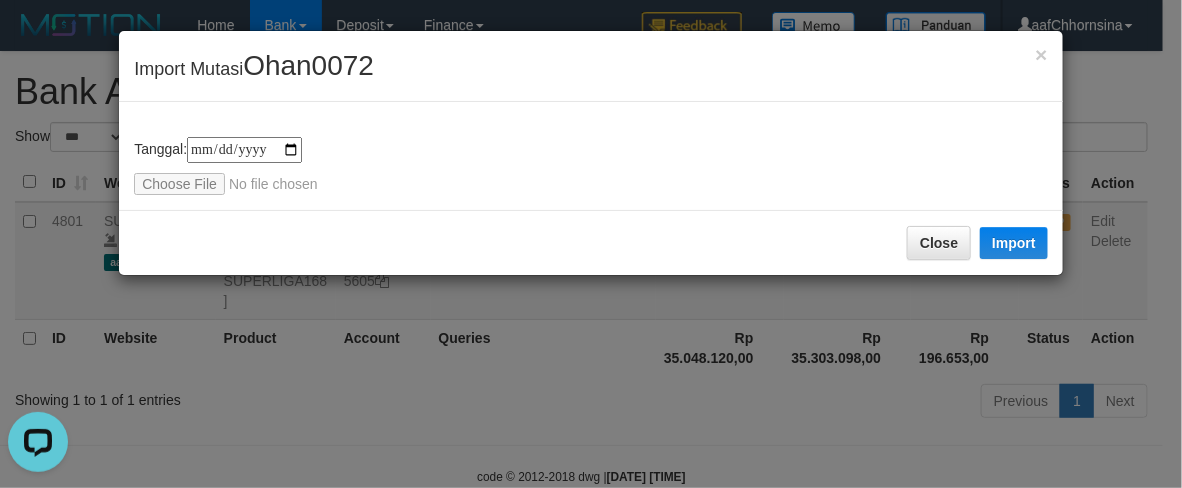 type on "**********" 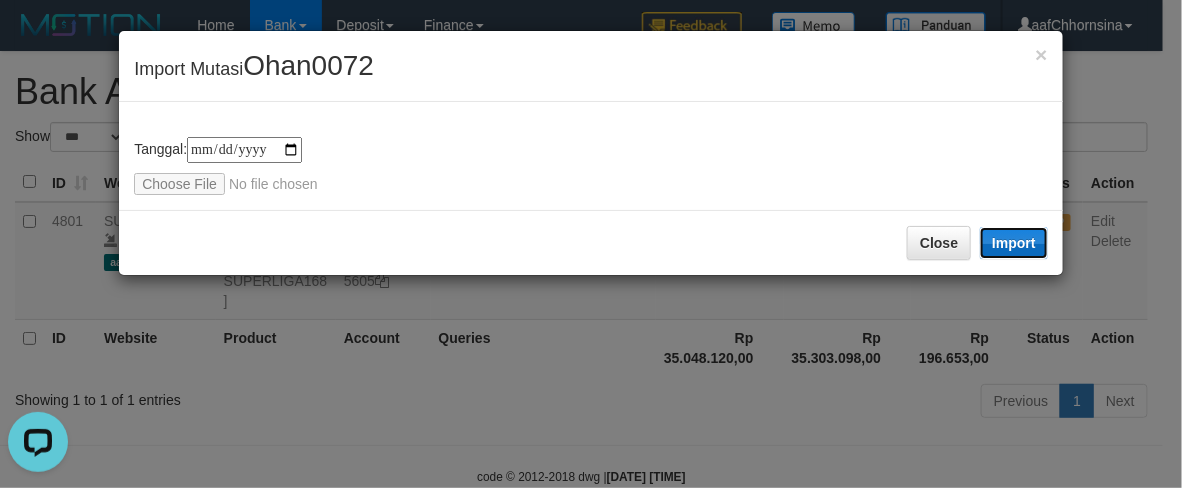 click on "Import" at bounding box center (1014, 243) 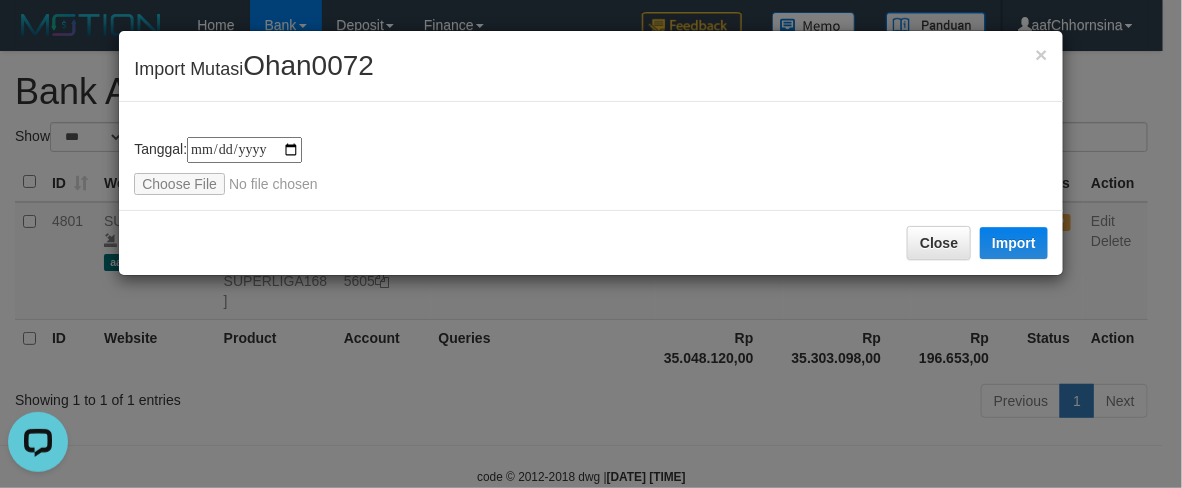 click on "**********" at bounding box center [591, 153] 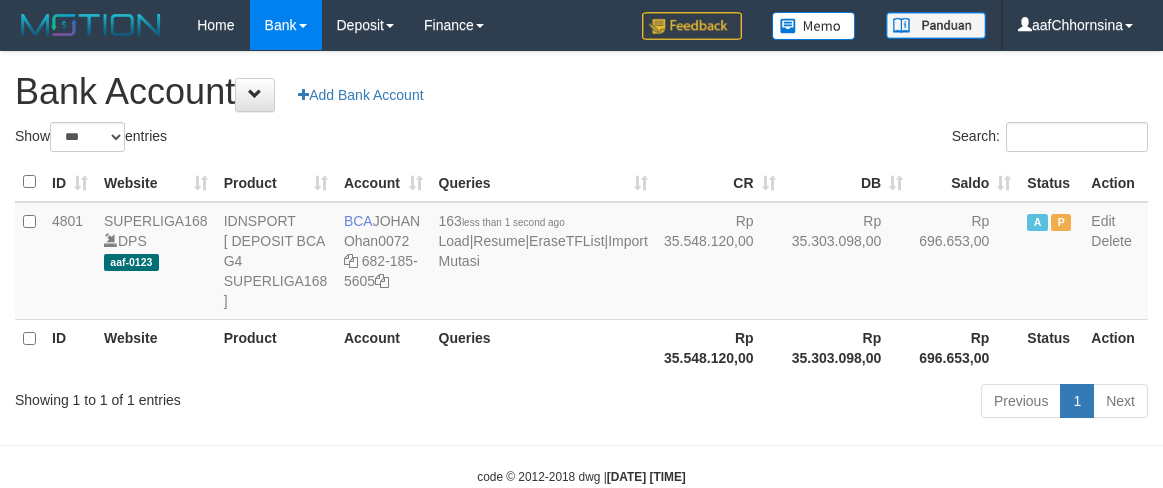 select on "***" 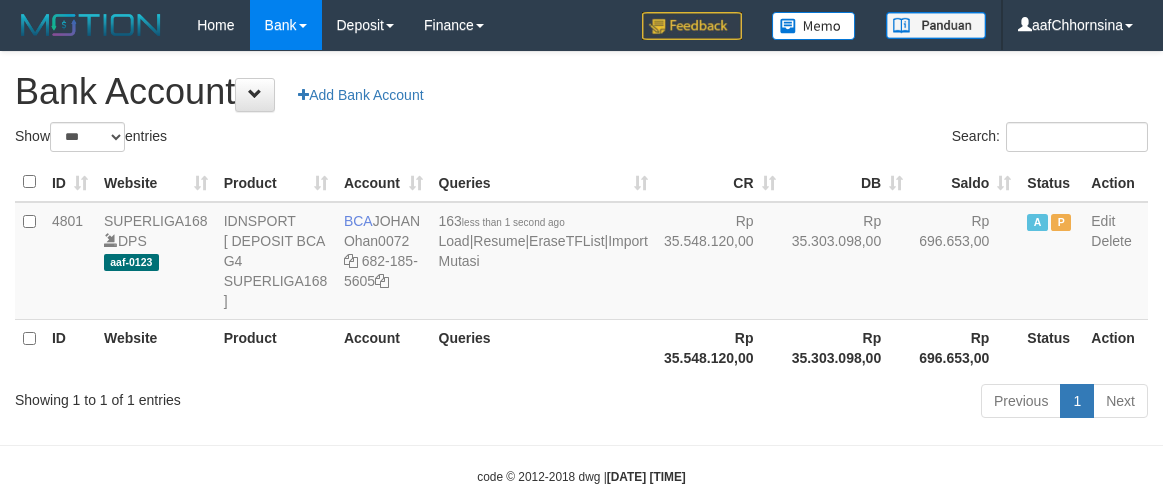 scroll, scrollTop: 0, scrollLeft: 0, axis: both 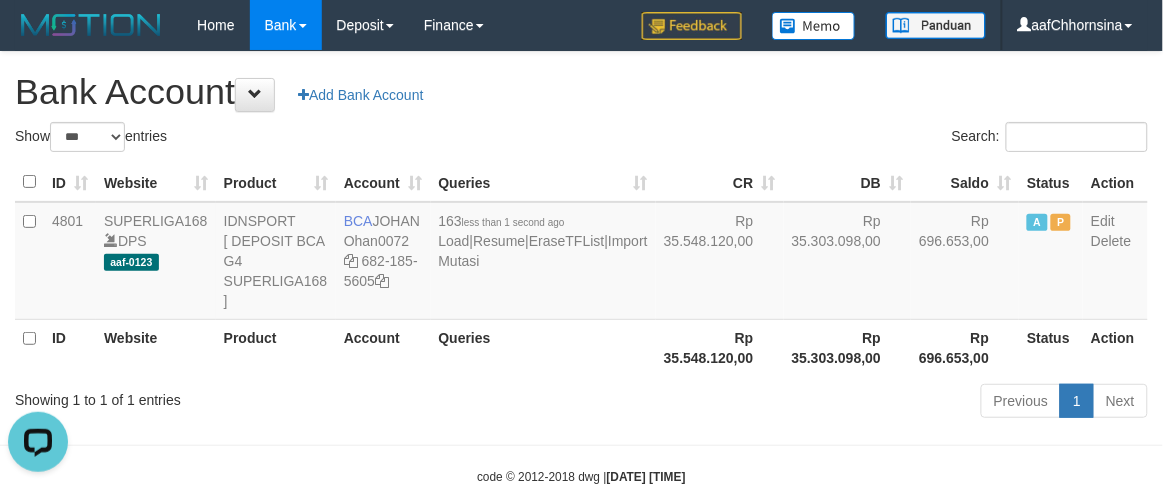 click on "Rp 35.303.098,00" at bounding box center [848, 347] 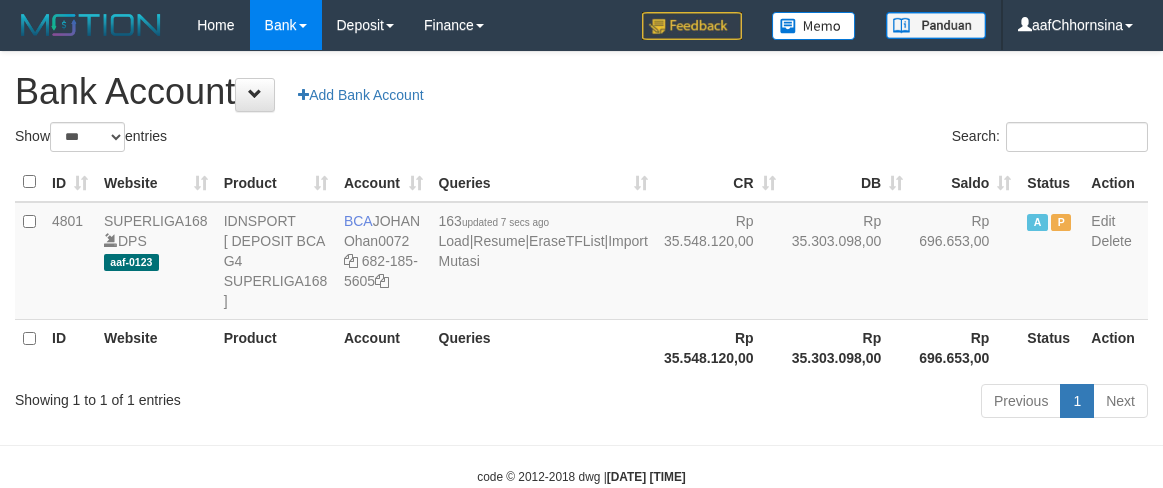 select on "***" 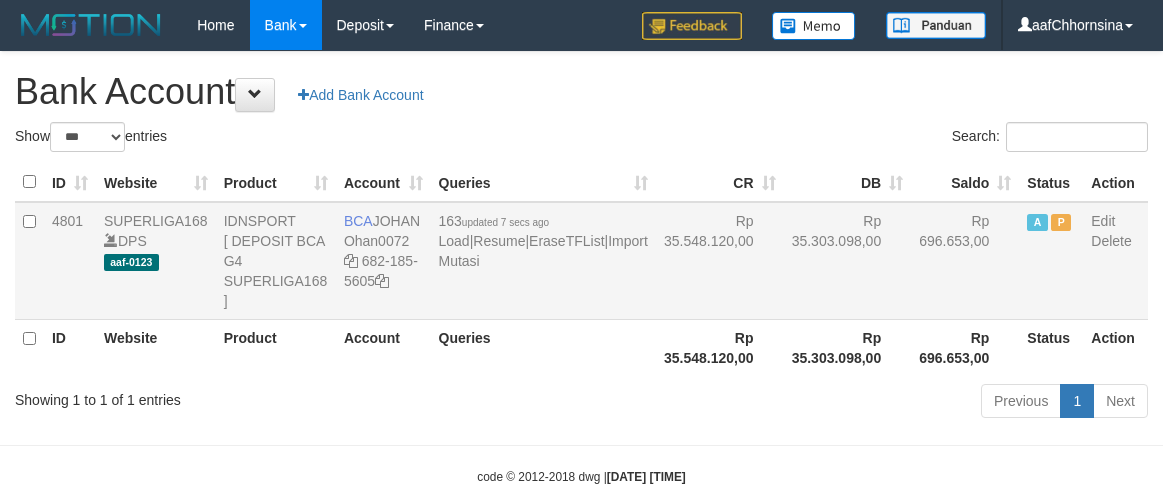 scroll, scrollTop: 0, scrollLeft: 0, axis: both 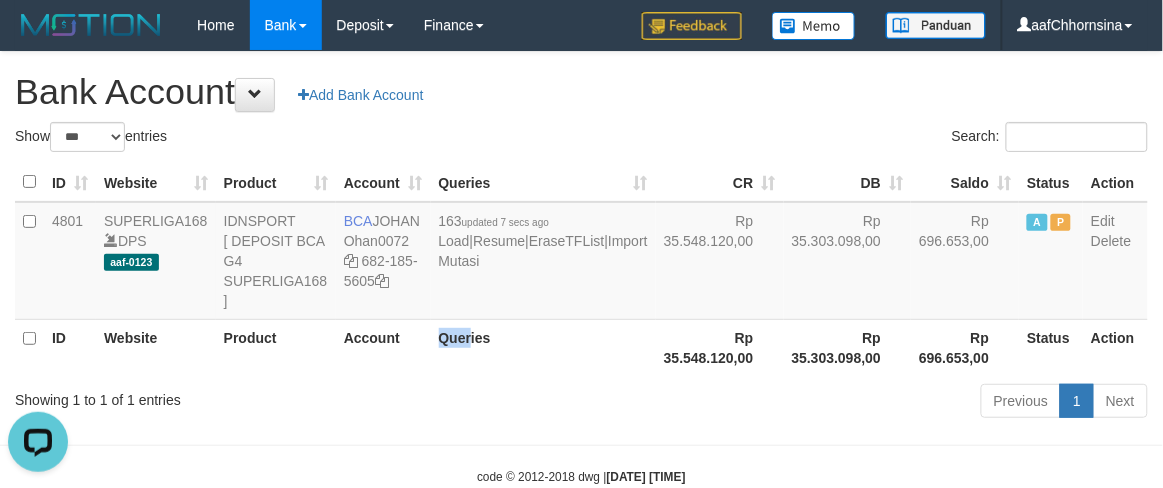 drag, startPoint x: 465, startPoint y: 396, endPoint x: 490, endPoint y: 352, distance: 50.606323 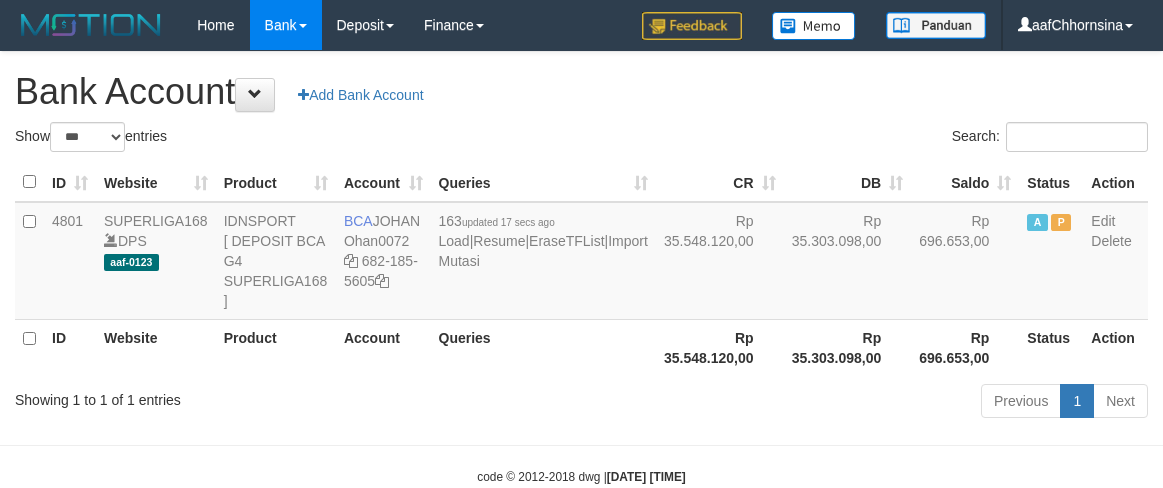 select on "***" 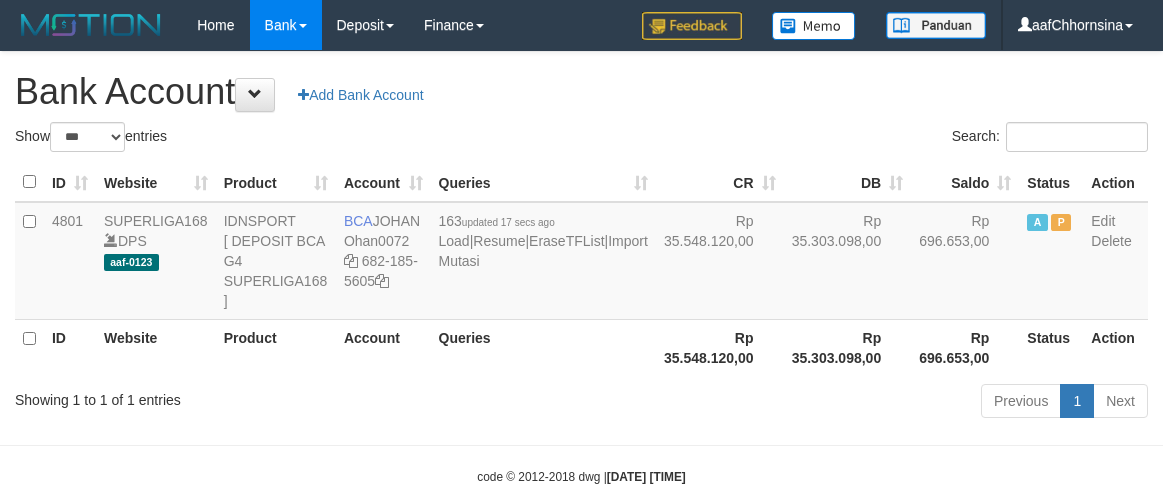 scroll, scrollTop: 0, scrollLeft: 0, axis: both 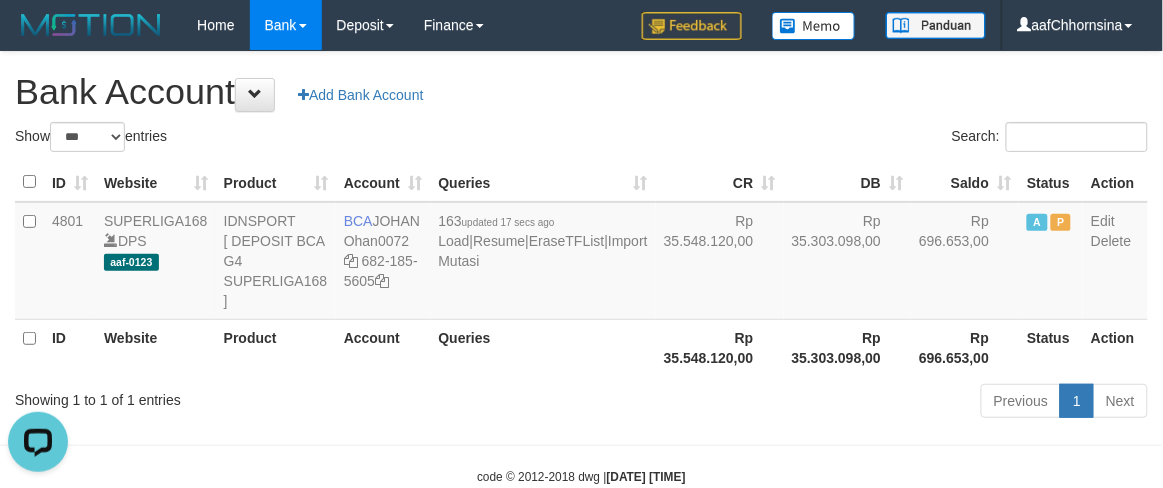 drag, startPoint x: 682, startPoint y: 438, endPoint x: 641, endPoint y: 390, distance: 63.126858 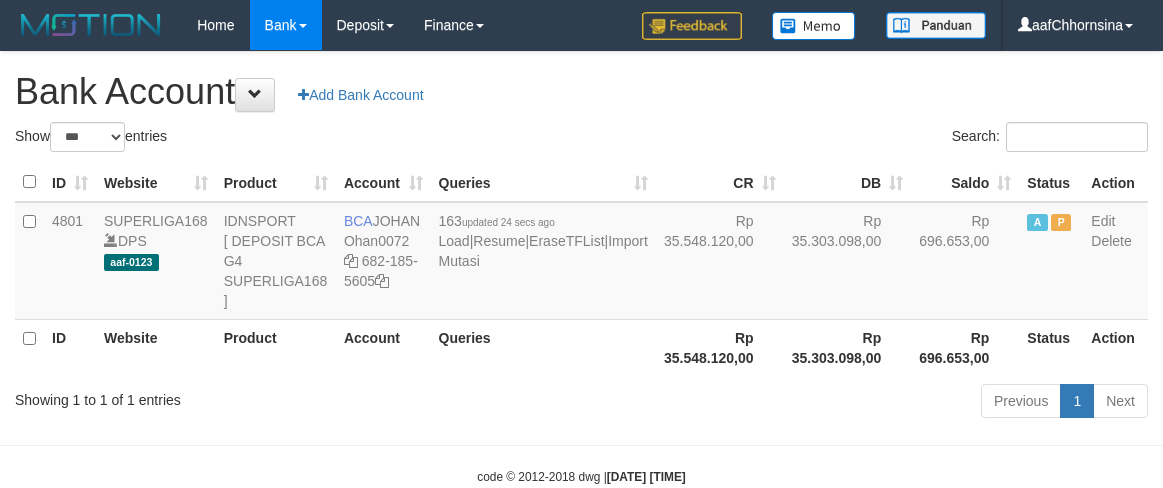 select on "***" 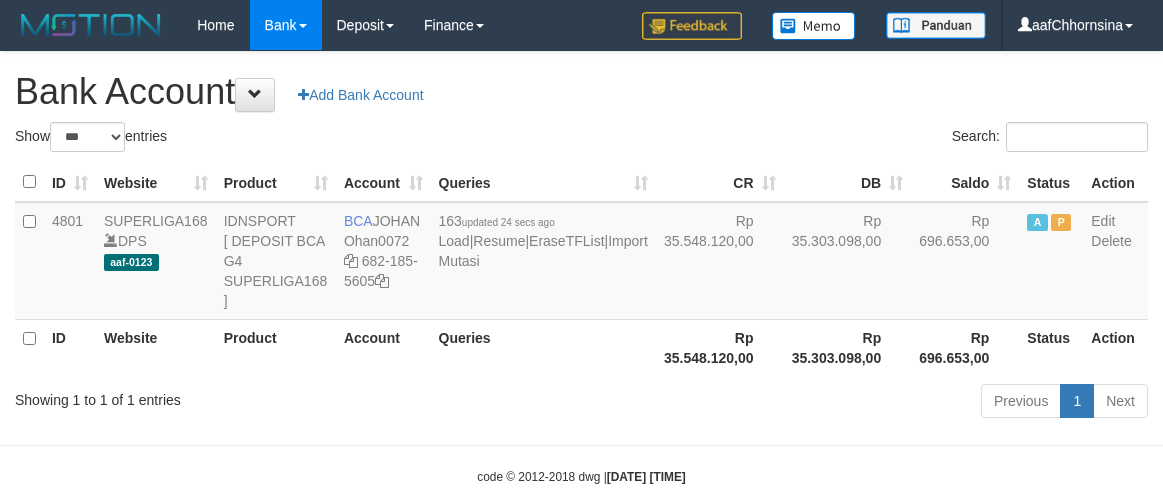 scroll, scrollTop: 0, scrollLeft: 0, axis: both 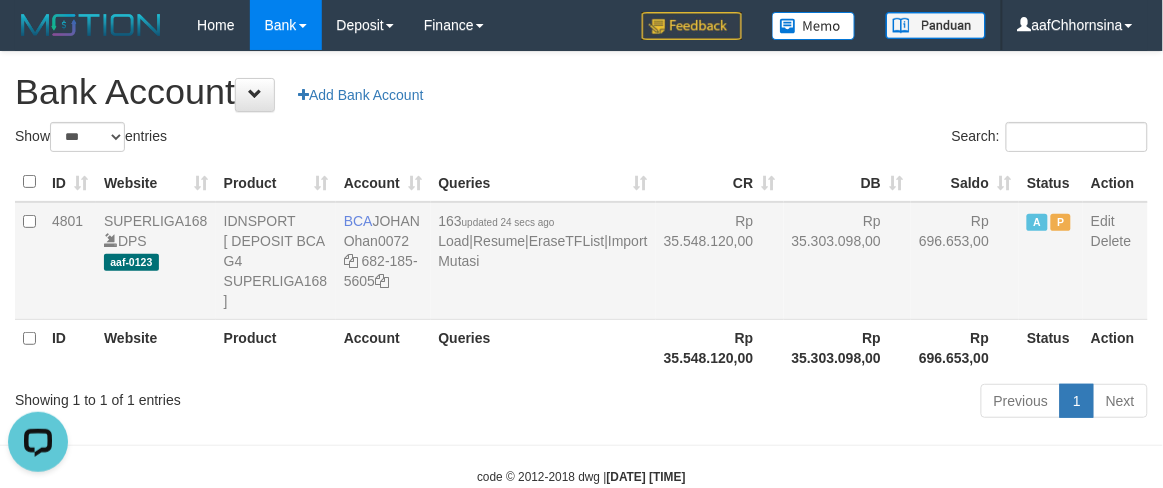 drag, startPoint x: 451, startPoint y: 315, endPoint x: 378, endPoint y: 257, distance: 93.23626 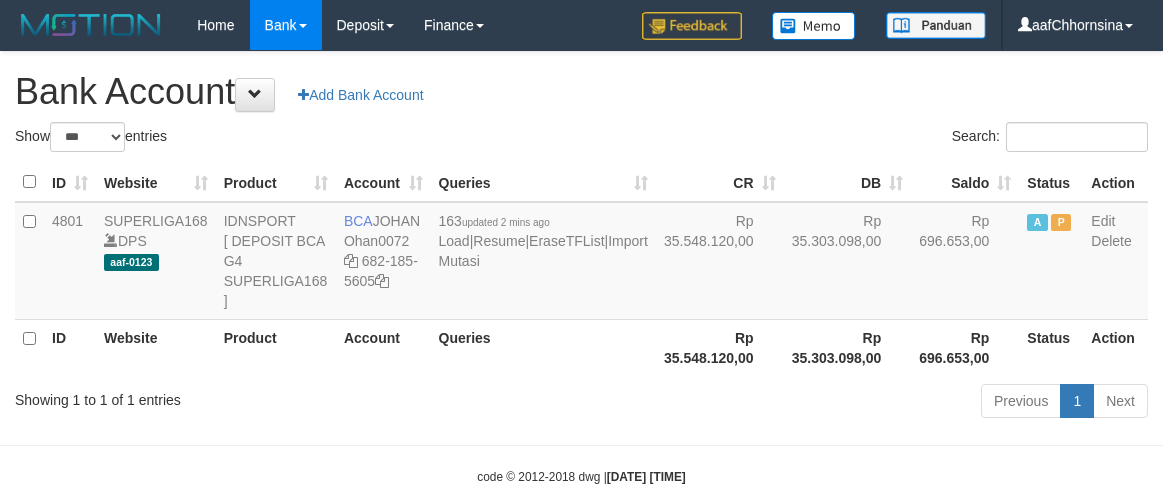 select on "***" 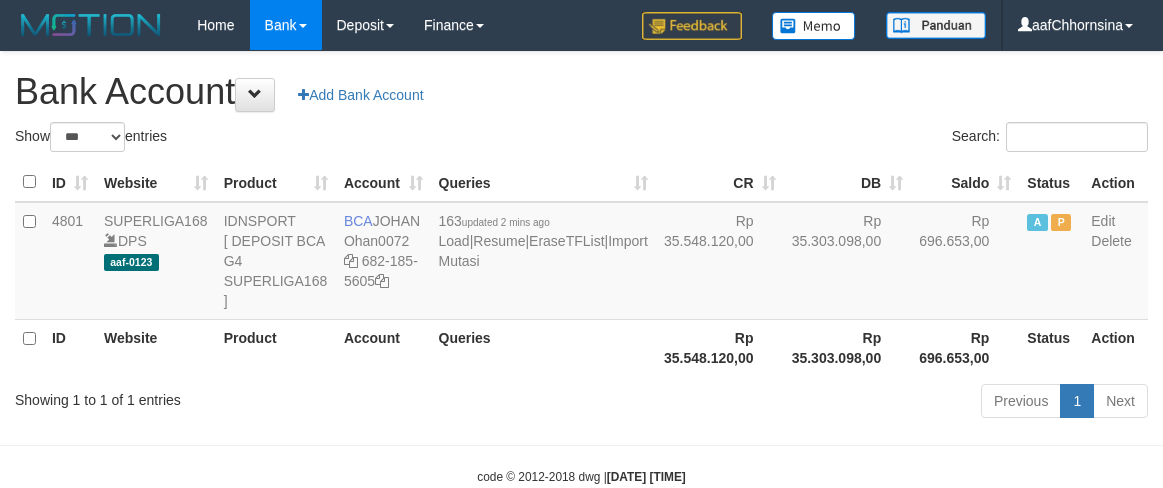 scroll, scrollTop: 0, scrollLeft: 0, axis: both 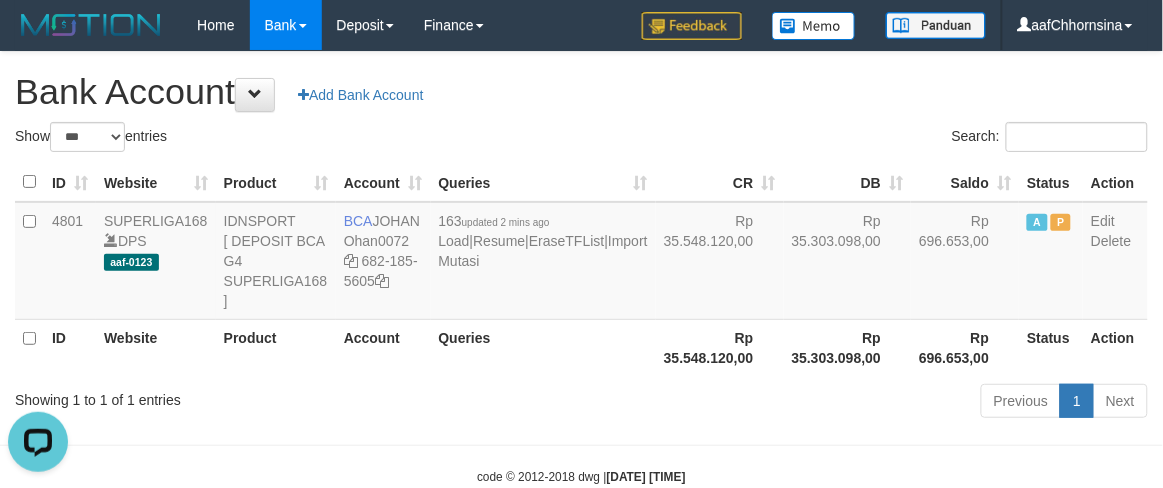drag, startPoint x: 496, startPoint y: 330, endPoint x: 512, endPoint y: 373, distance: 45.88028 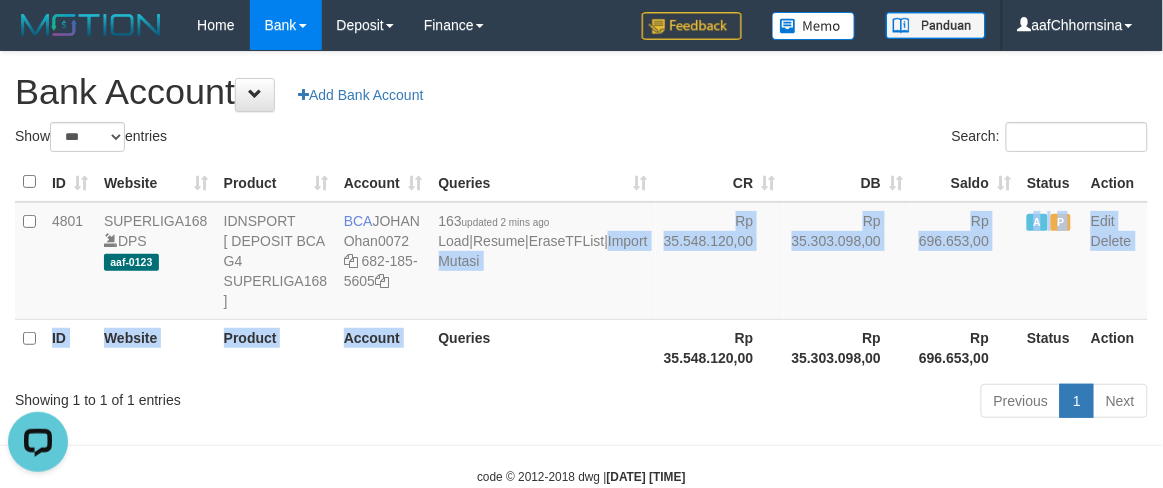 click on "ID Website Product Account Queries CR DB Saldo Status Action
4801
SUPERLIGA168
DPS
aaf-0123
IDNSPORT
[ DEPOSIT BCA G4 SUPERLIGA168 ]
BCA
JOHAN
Ohan0072
682-185-5605
163  updated 2 mins ago
Load
|
Resume
|
EraseTFList
|
Import Mutasi
Rp 35.548.120,00
Rp 35.303.098,00
Rp 696.653,00
A
P
Edit
Delete
ID Website Product Account Queries Rp 35.548.120,00 Rp 35.303.098,00 Rp 696.653,00 Status Action" at bounding box center (581, 269) 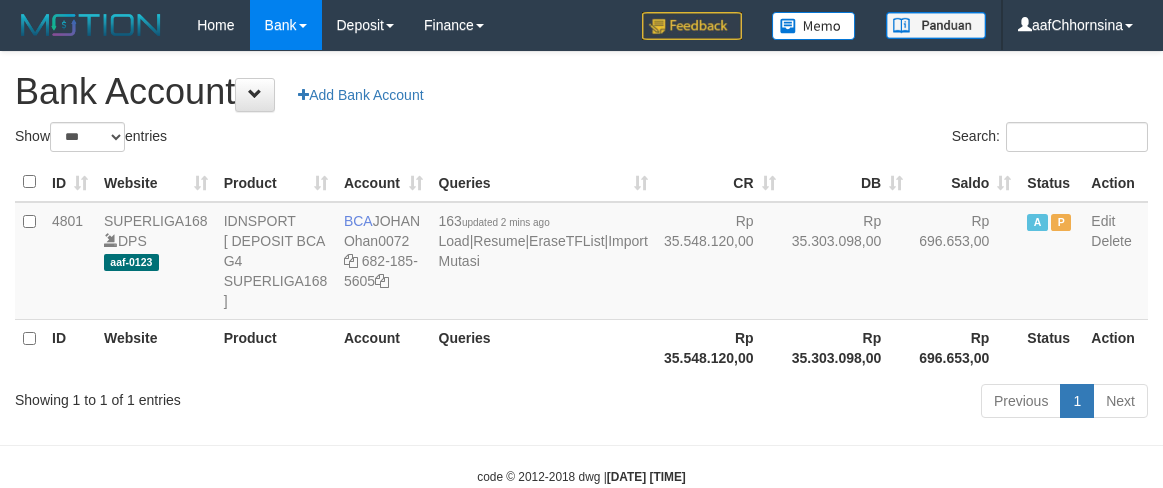 select on "***" 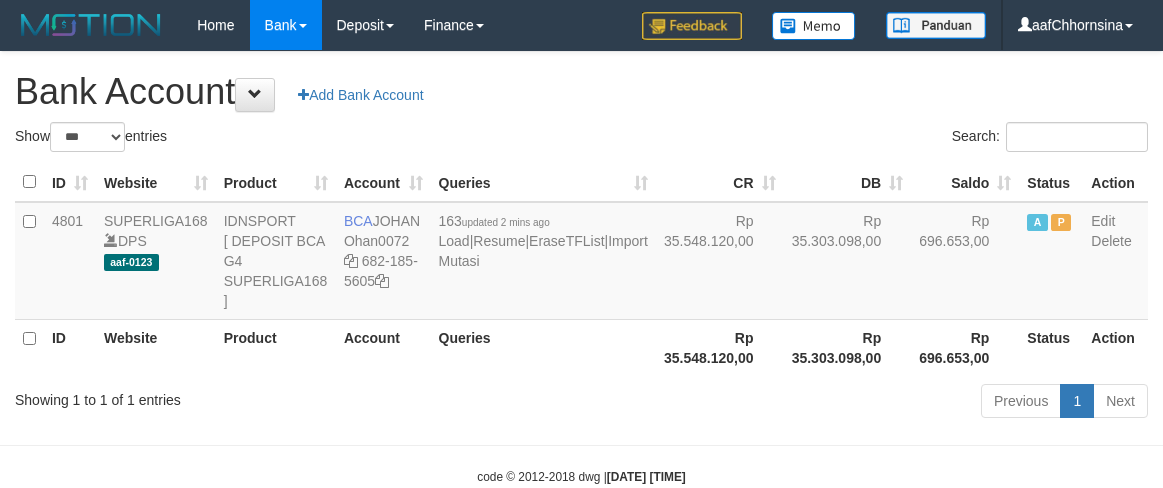 scroll, scrollTop: 0, scrollLeft: 0, axis: both 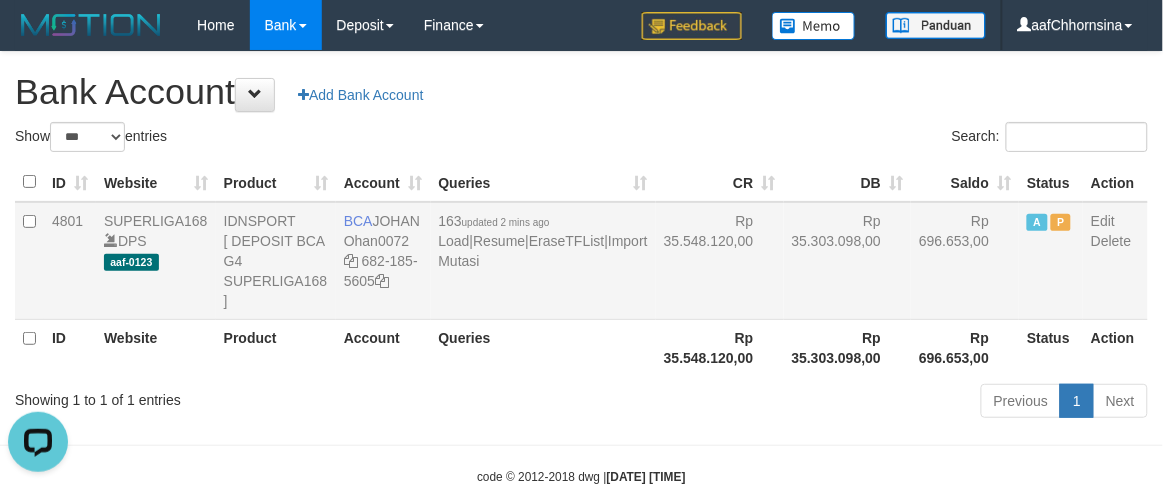 click on "163 updated 2 mins ago Load | Resume | EraseTFList | Import Mutasi" at bounding box center (543, 261) 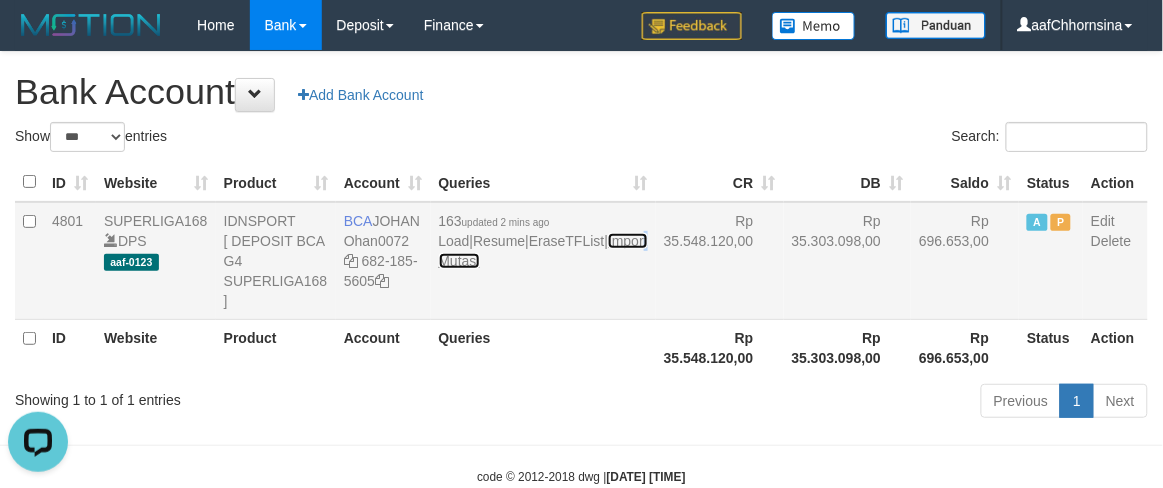 click on "Import Mutasi" at bounding box center (543, 251) 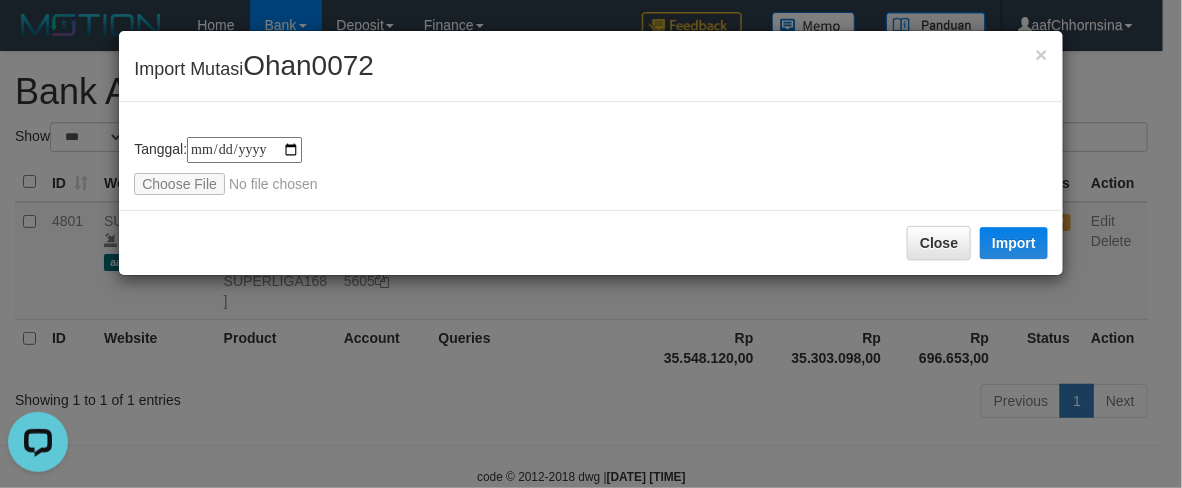 type on "**********" 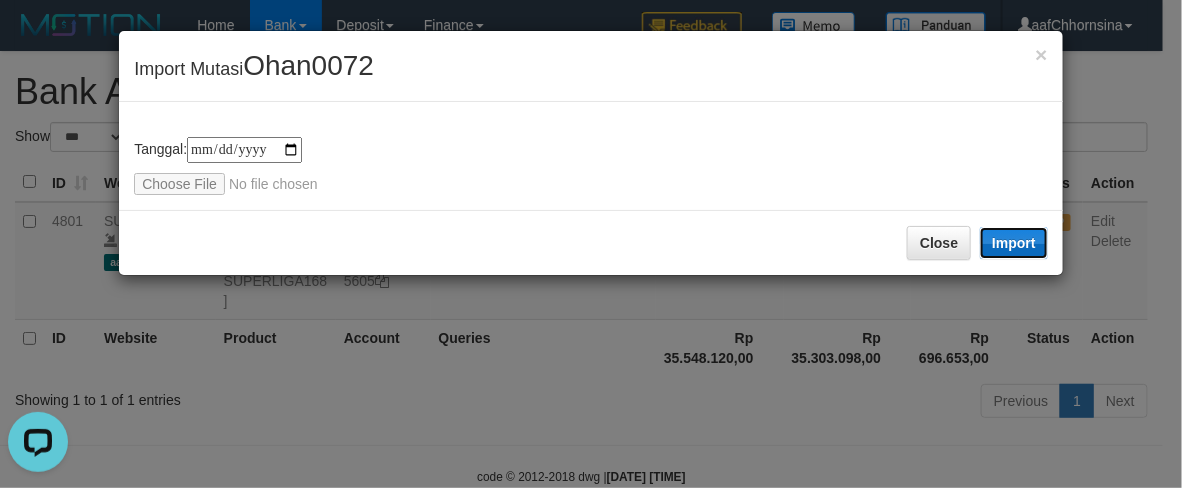 click on "Import" at bounding box center (1014, 243) 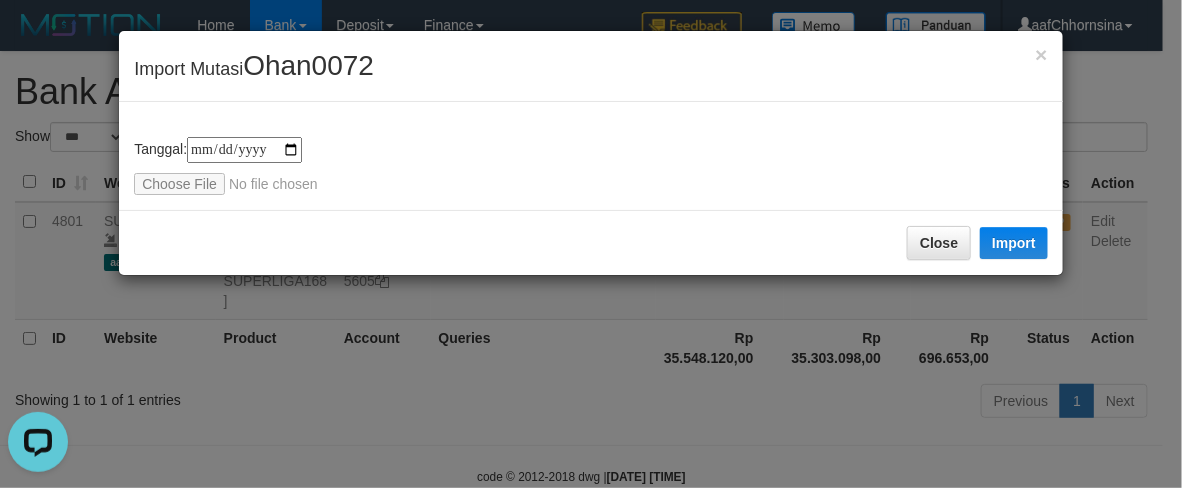 click on "**********" at bounding box center [591, 166] 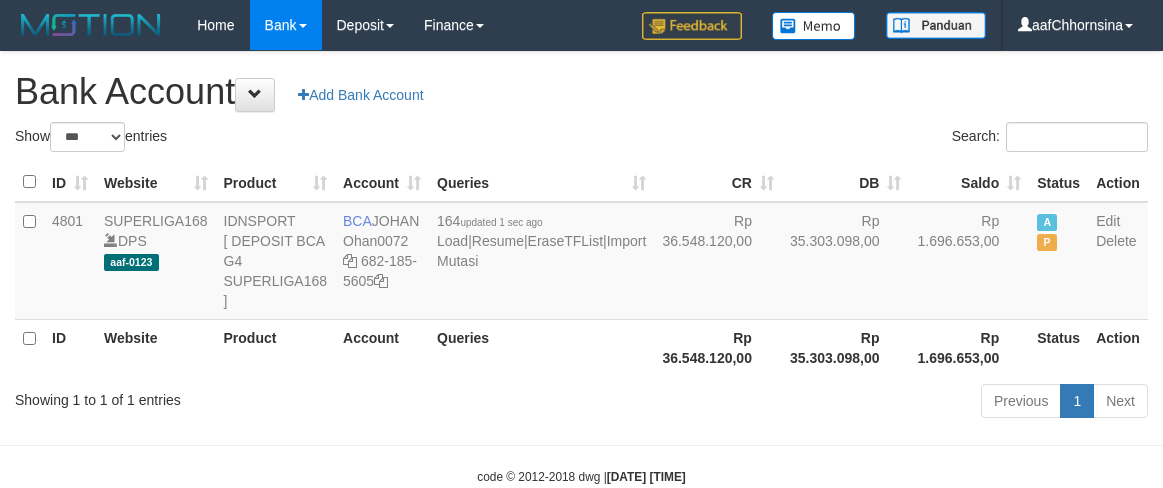 select on "***" 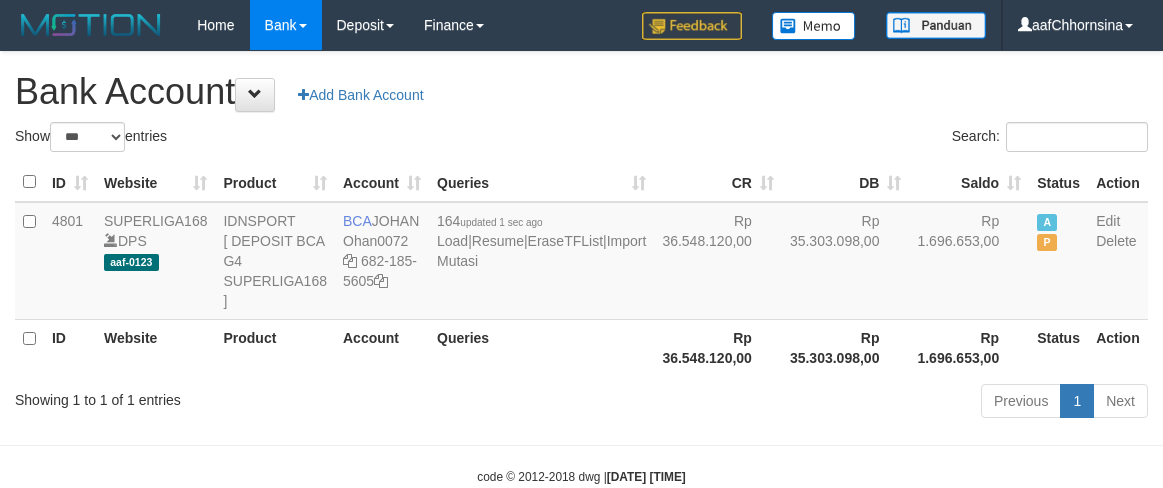 scroll, scrollTop: 0, scrollLeft: 0, axis: both 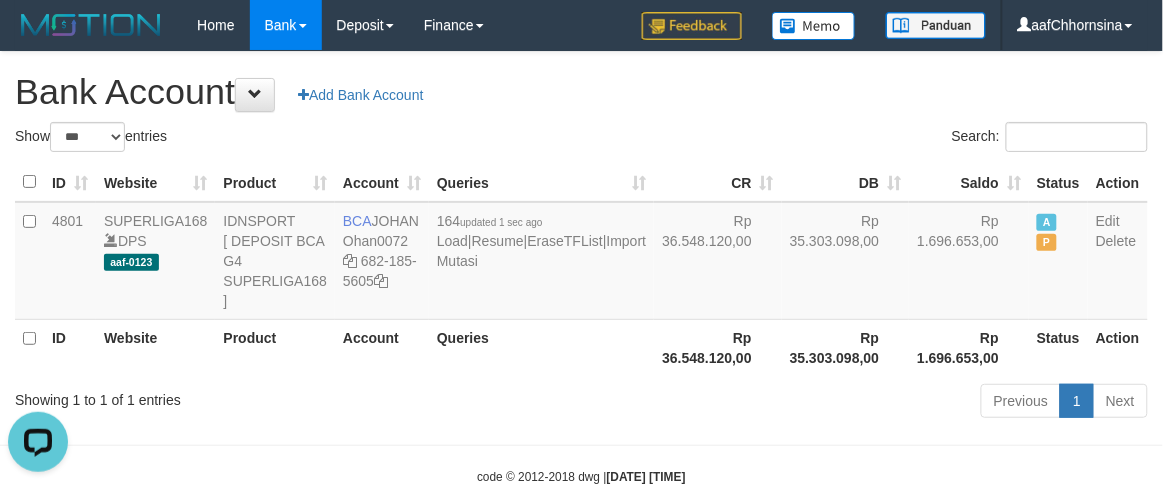 click on "ID Website Product Account Queries CR DB Saldo Status Action
4801
SUPERLIGA168
DPS
aaf-0123
IDNSPORT
[ DEPOSIT BCA G4 SUPERLIGA168 ]
BCA
[FIRST]
Ohan0072
682-185-5605
164  updated [TIME] ago
Load
|
Resume
|
EraseTFList
|
Import Mutasi
Rp 36.548.120,00
Rp 35.303.098,00
Rp 1.696.653,00
A
P
Edit
Delete
ID Website Product Account QueriesRp 36.548.120,00 Rp 35.303.098,00 Rp 1.696.653,00 Status Action" at bounding box center [581, 269] 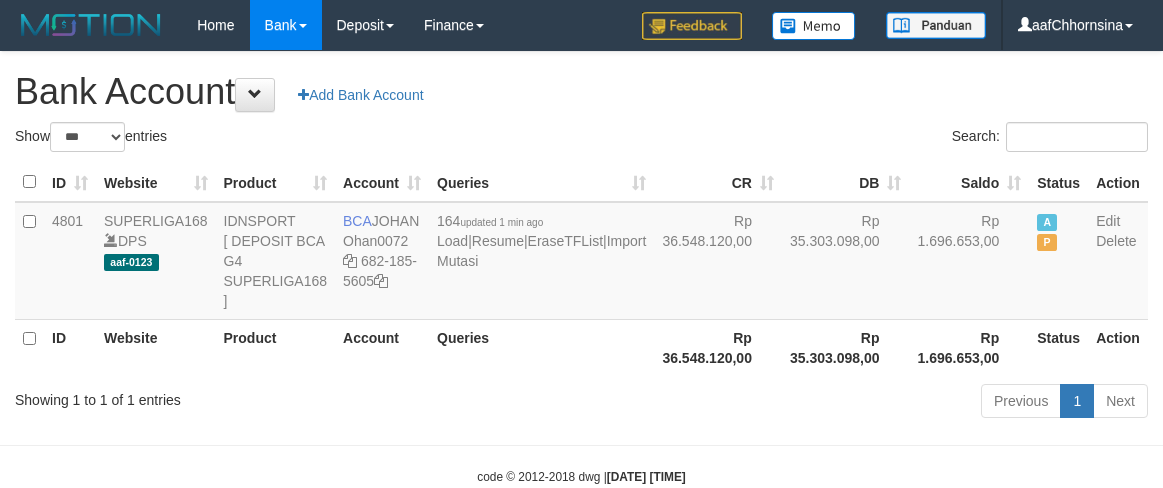 select on "***" 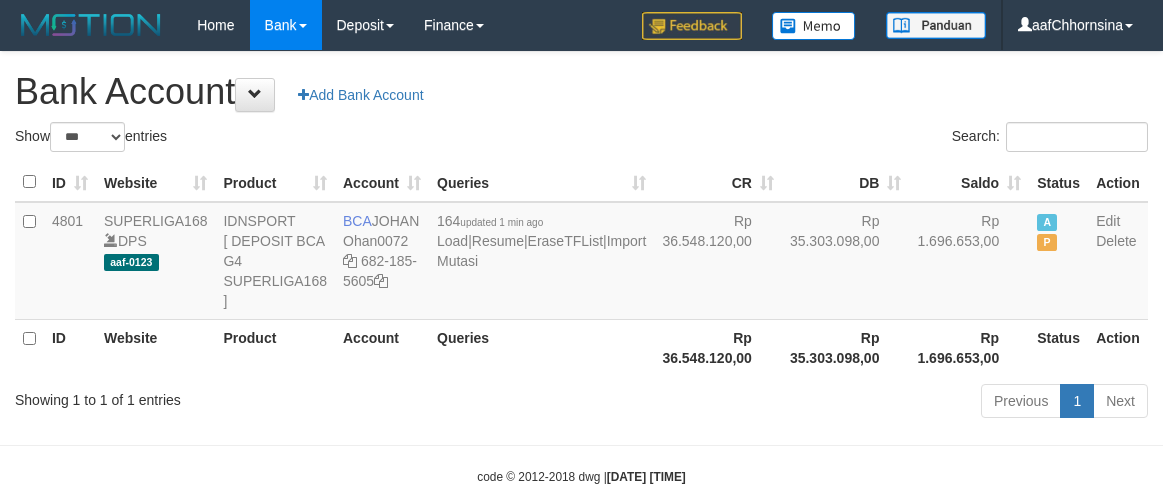 scroll, scrollTop: 0, scrollLeft: 0, axis: both 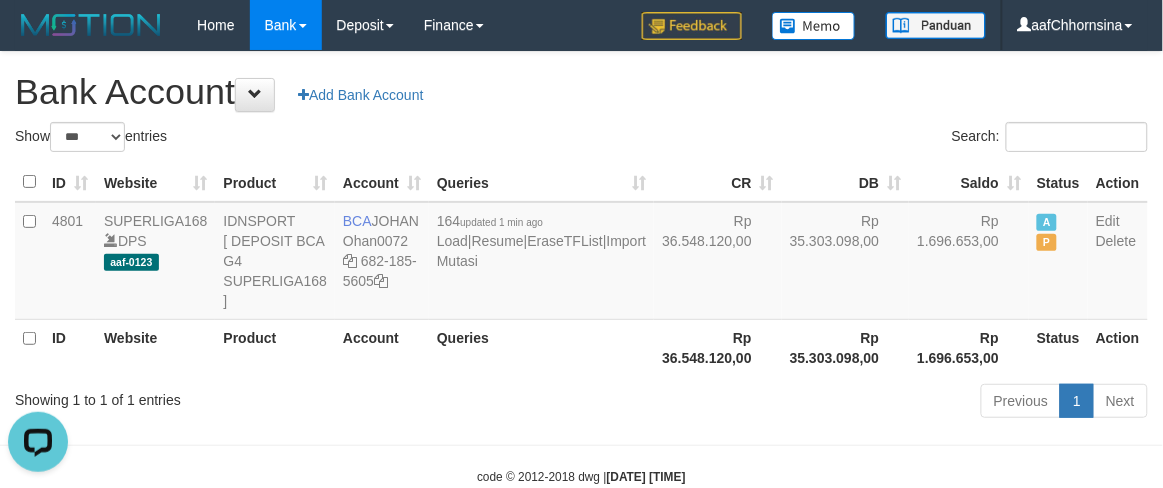 drag, startPoint x: 648, startPoint y: 420, endPoint x: 658, endPoint y: 416, distance: 10.770329 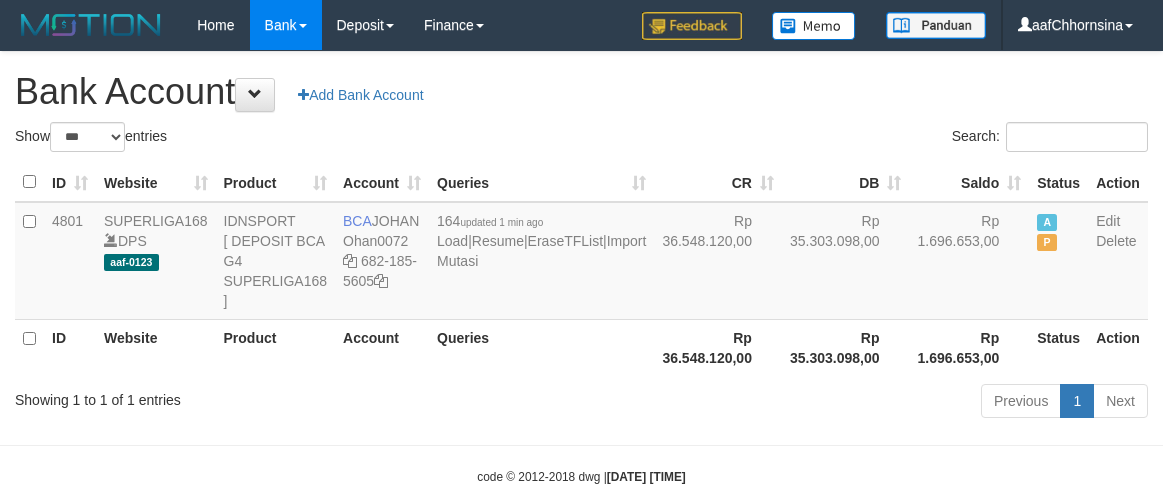 select on "***" 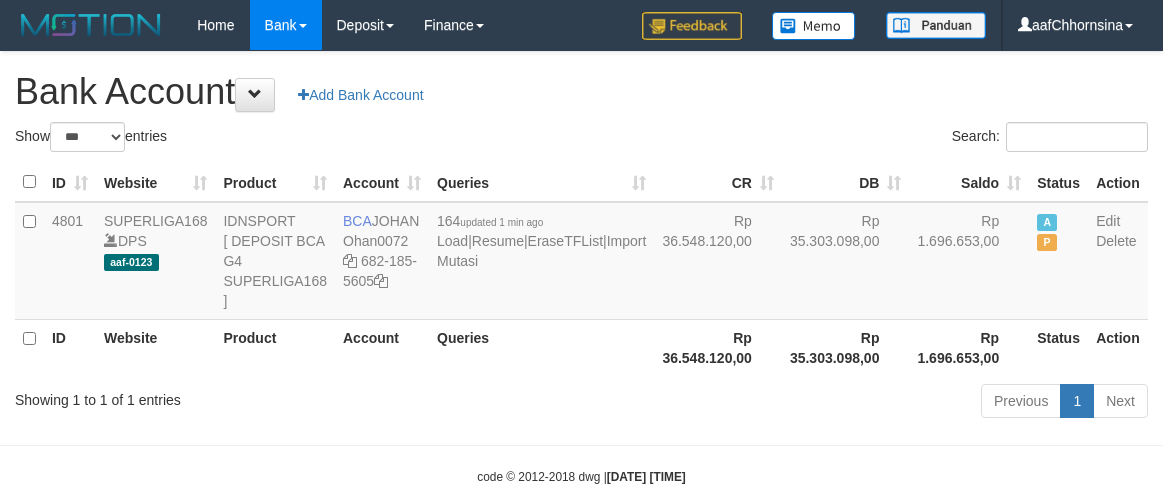 scroll, scrollTop: 0, scrollLeft: 0, axis: both 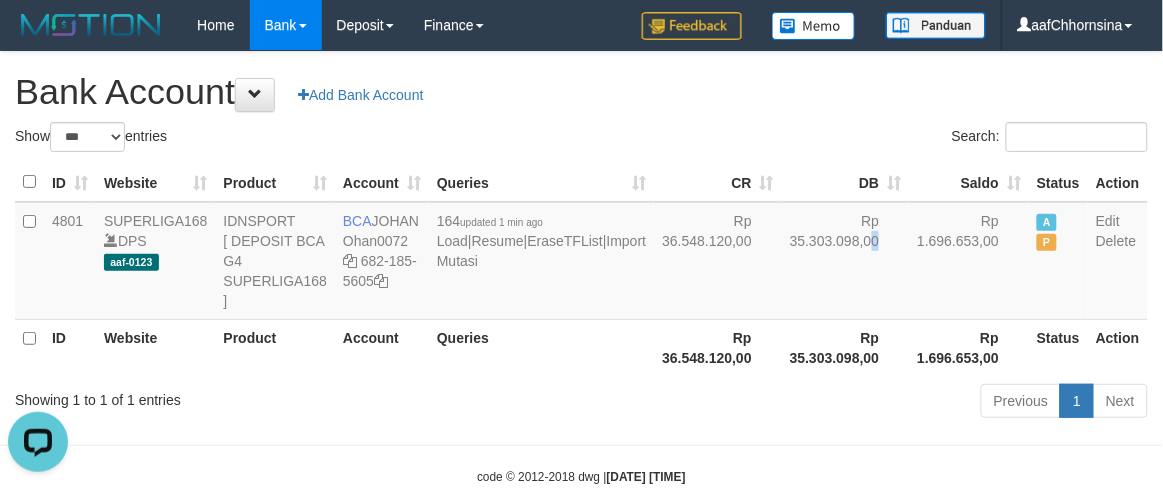 click on "ID Website Product Account Queries CR DB Saldo Status Action
4801
SUPERLIGA168
DPS
aaf-0123
IDNSPORT
[ DEPOSIT BCA G4 SUPERLIGA168 ]
BCA
[FIRST]
Ohan0072
682-185-5605
164  updated 1 min ago
Load
|
Resume
|
EraseTFList
|
Import Mutasi
Rp 36.548.120,00
Rp 35.303.098,00
Rp 1.696.653,00
A
P
Edit
Delete
ID Website Product Account Queries Rp 36.548.120,00 Rp 35.303.098,00 Rp 1.696.653,00 Status Action" at bounding box center [581, 269] 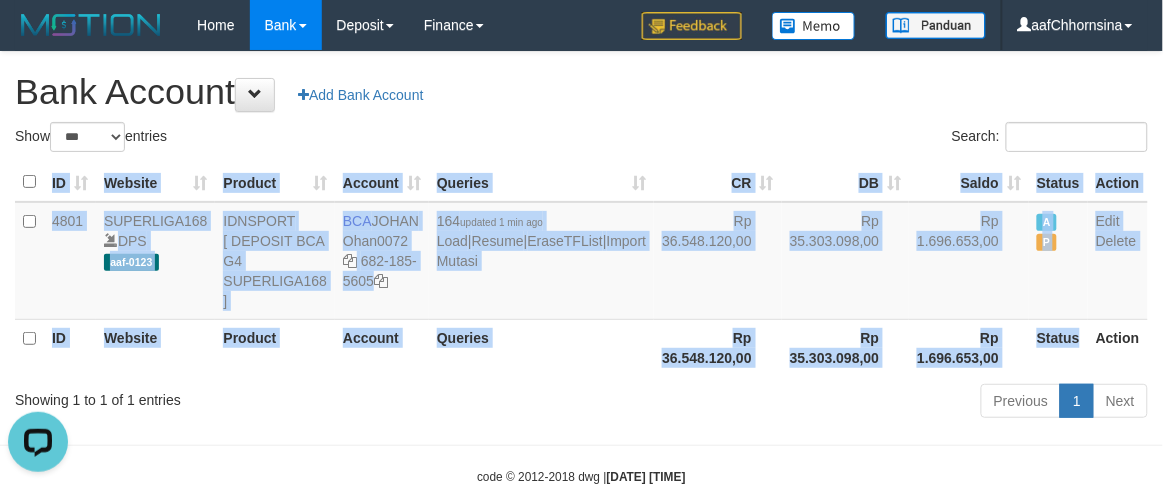 drag, startPoint x: 1027, startPoint y: 408, endPoint x: 1173, endPoint y: 485, distance: 165.0606 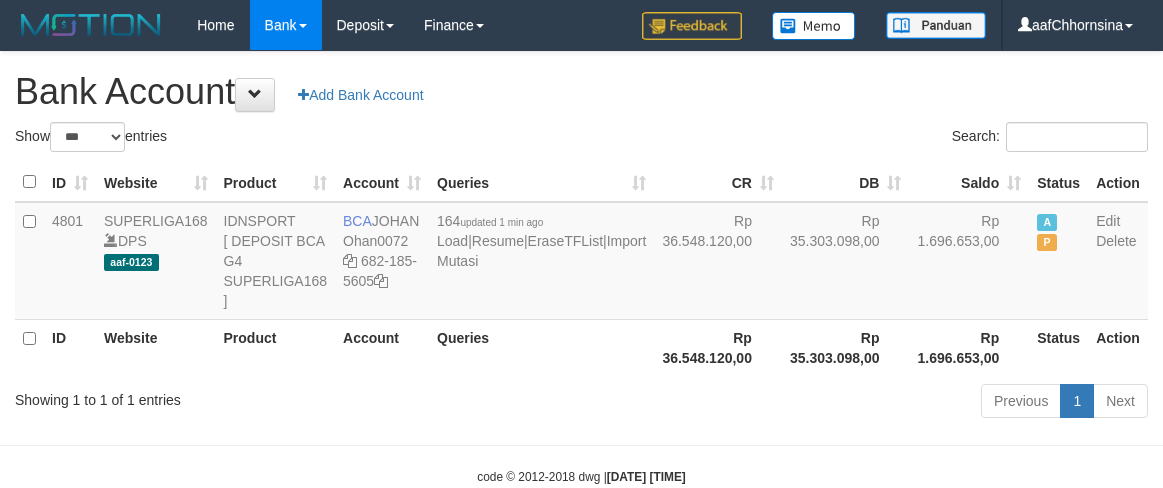 select on "***" 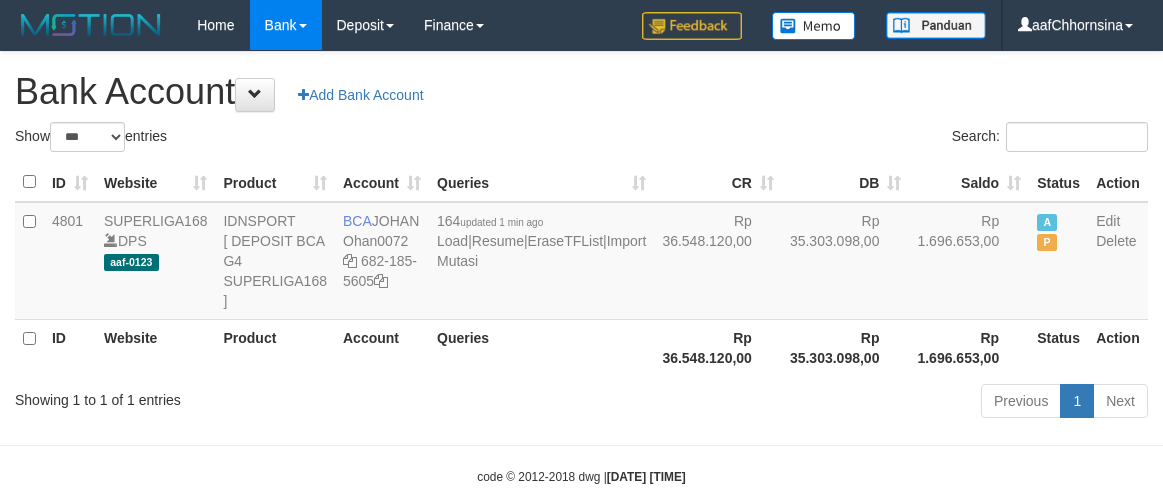 scroll, scrollTop: 0, scrollLeft: 0, axis: both 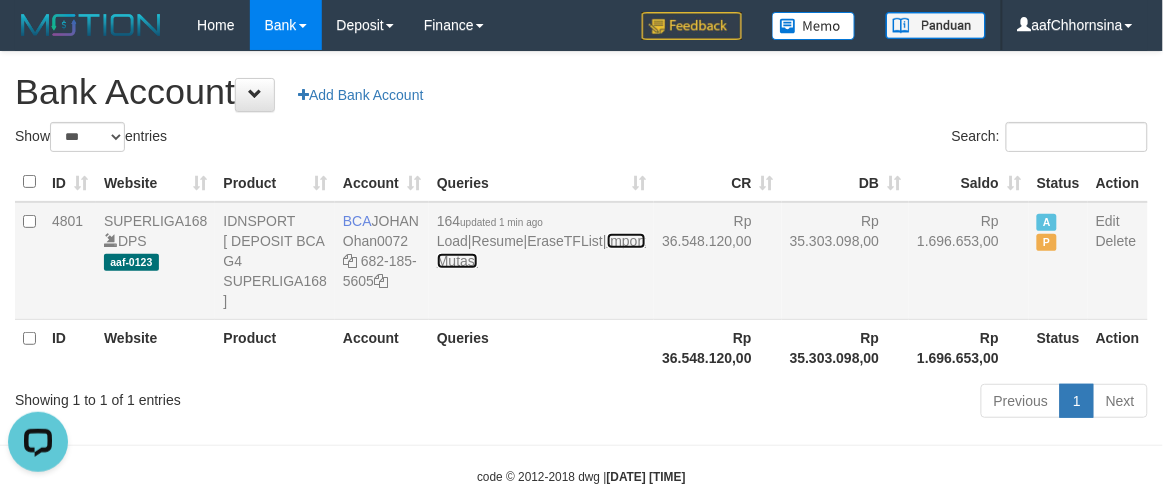 click on "Import Mutasi" at bounding box center [541, 251] 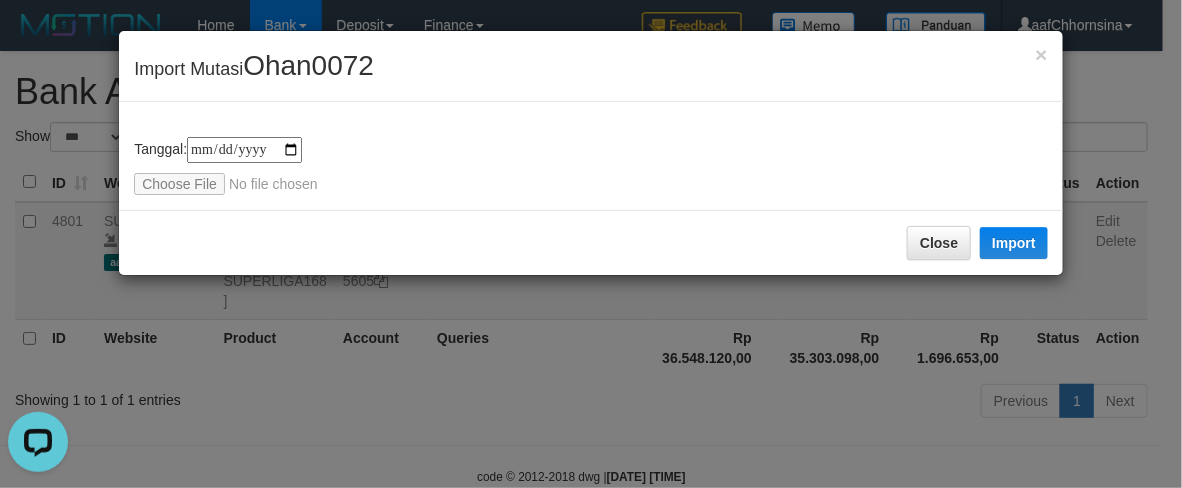 type on "**********" 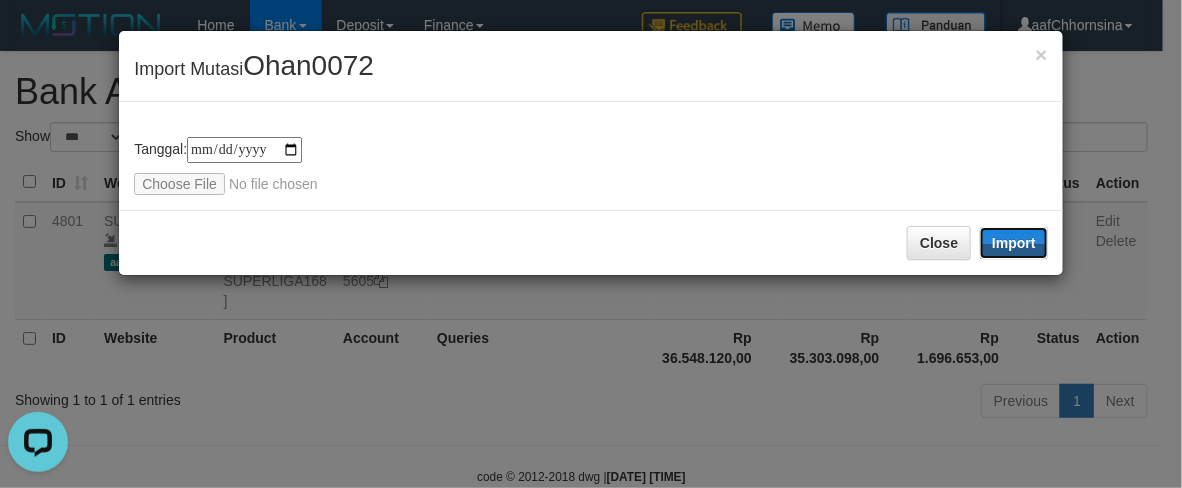 click on "Import" at bounding box center (1014, 243) 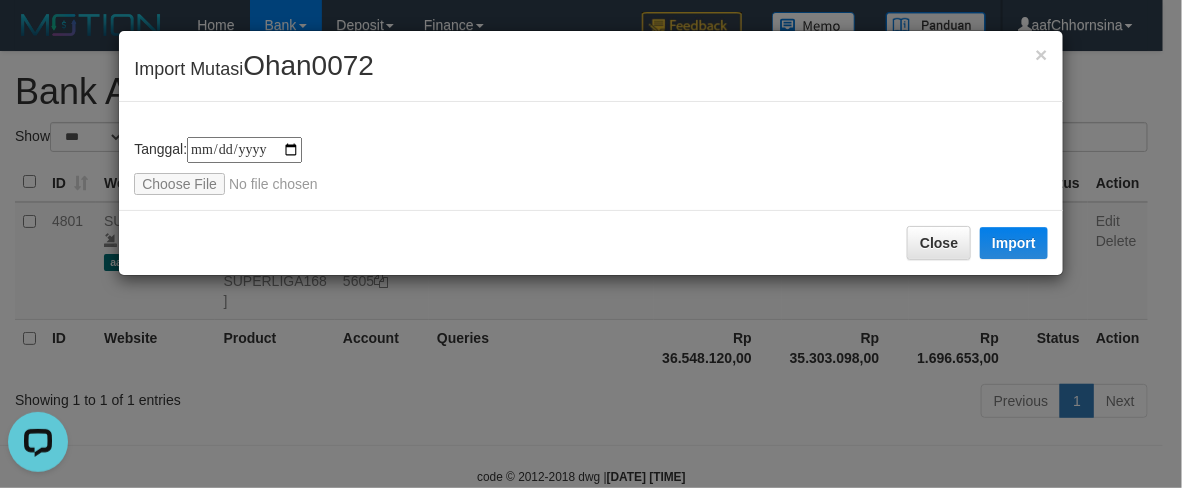 click on "**********" at bounding box center (591, 156) 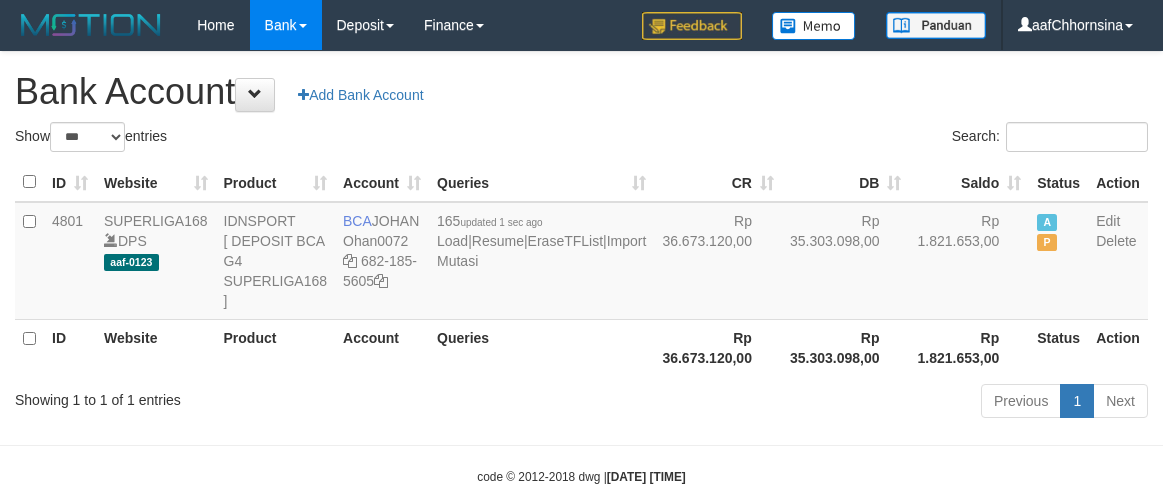 select on "***" 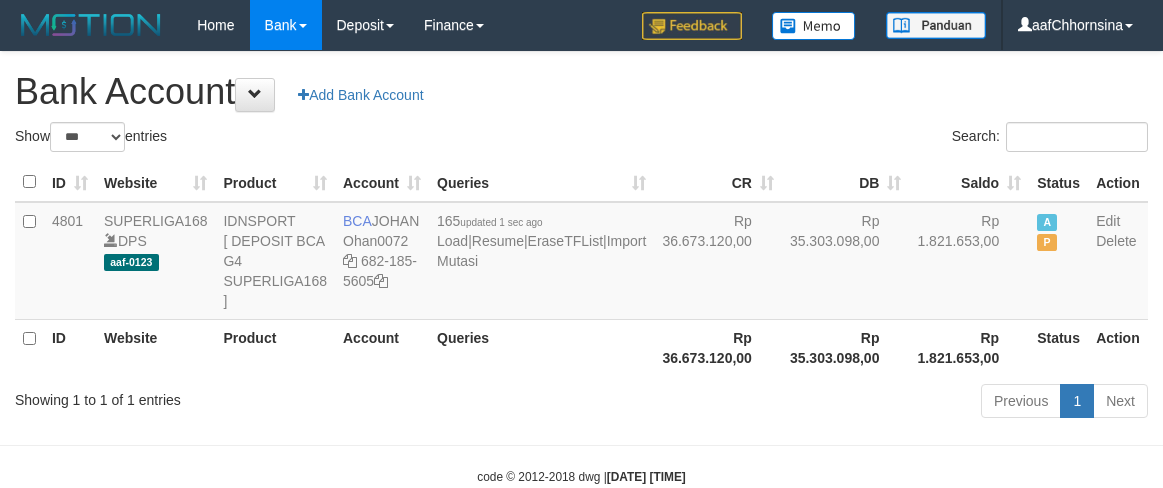 scroll, scrollTop: 0, scrollLeft: 0, axis: both 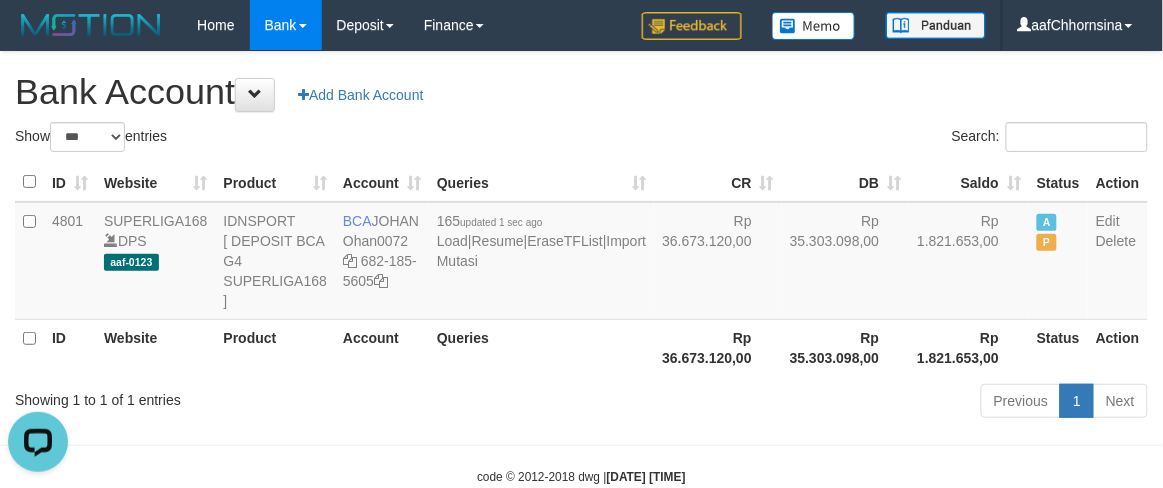 drag, startPoint x: 675, startPoint y: 385, endPoint x: 706, endPoint y: 393, distance: 32.01562 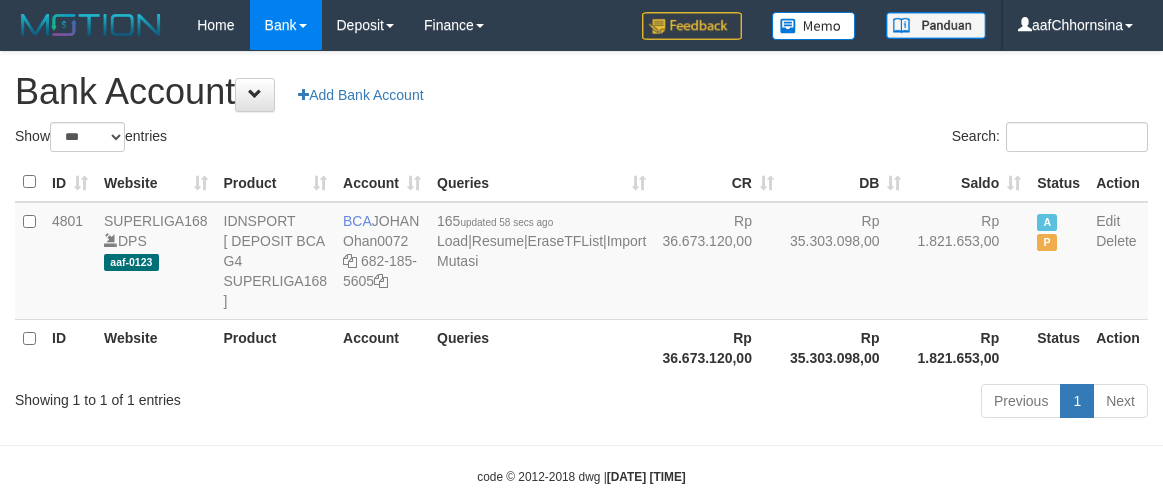 select on "***" 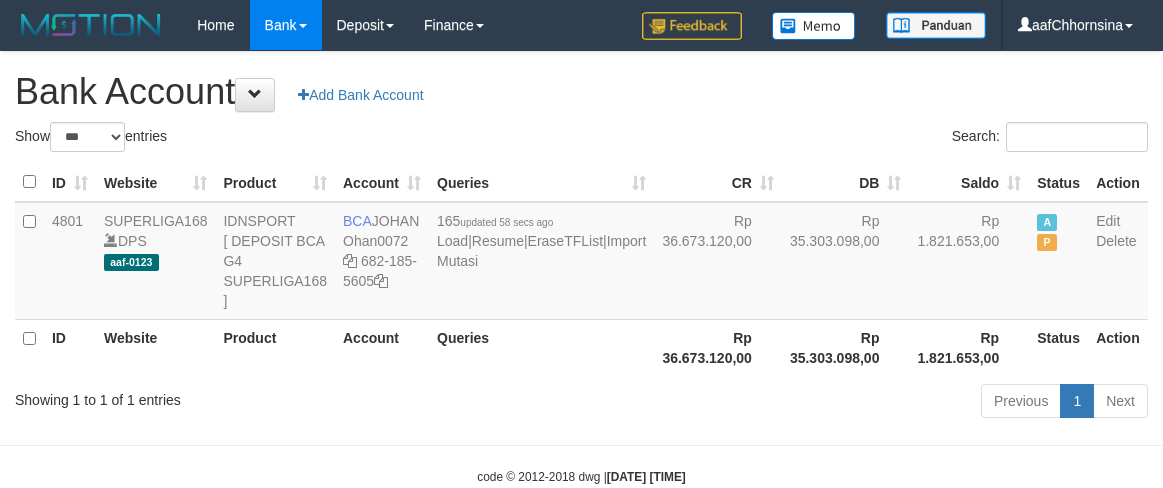 scroll, scrollTop: 0, scrollLeft: 0, axis: both 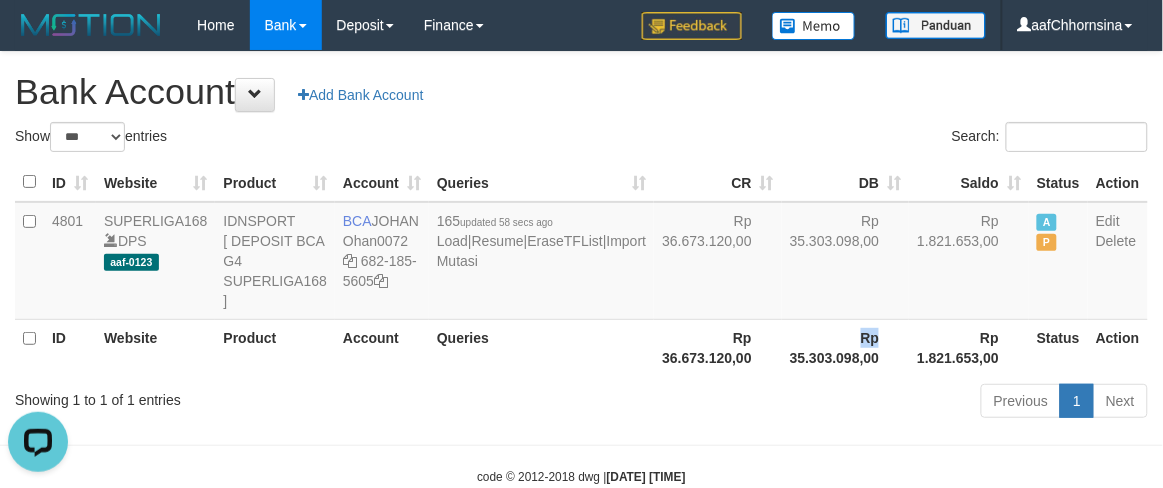 click on "Rp 35.303.098,00" at bounding box center (846, 347) 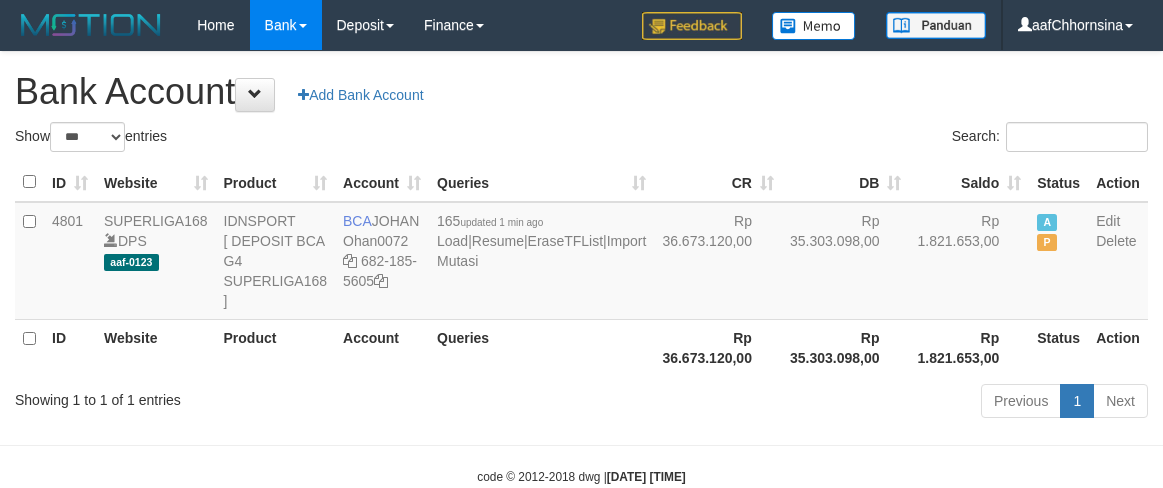 select on "***" 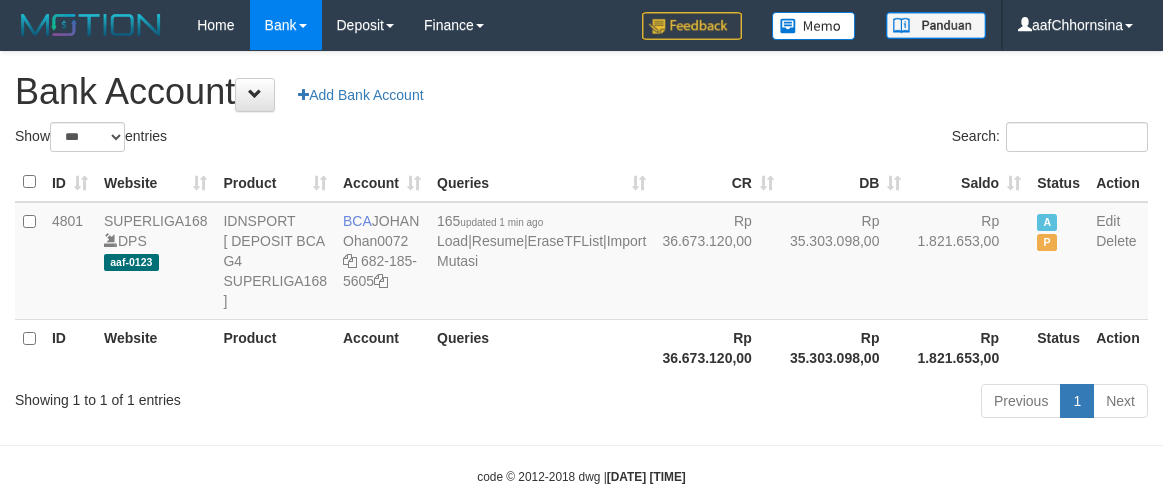 scroll, scrollTop: 0, scrollLeft: 0, axis: both 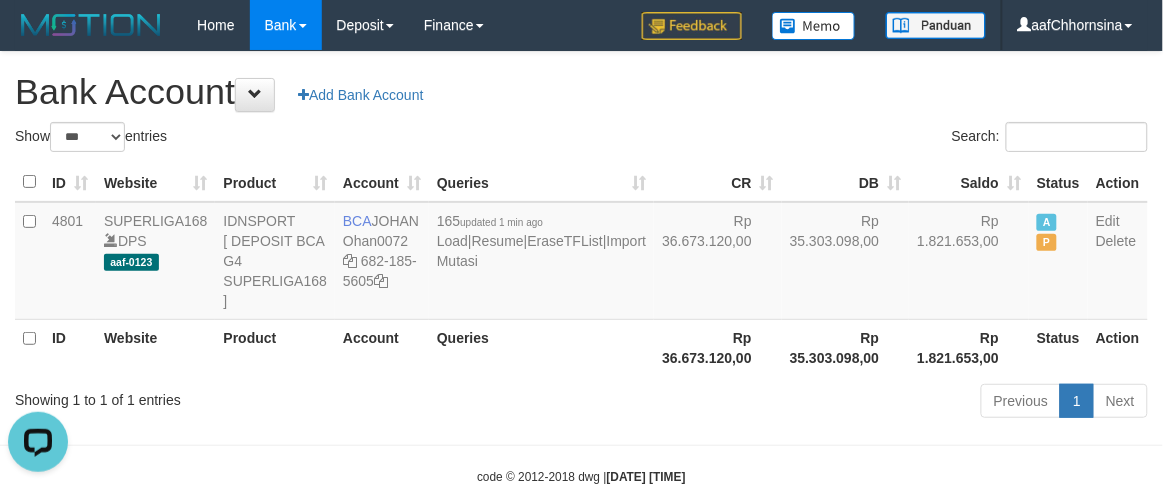 click on "Rp 35.303.098,00" at bounding box center (846, 347) 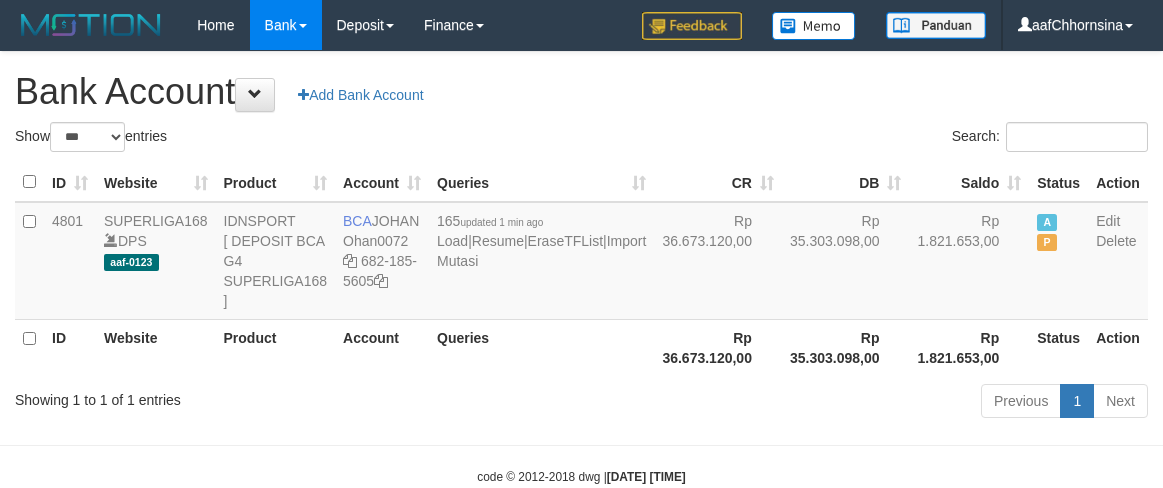 select on "***" 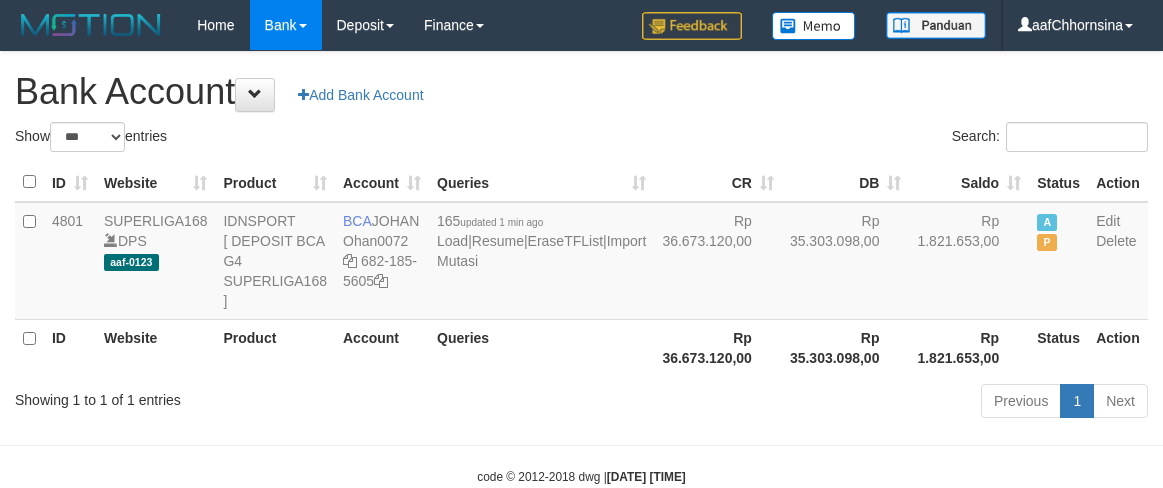 scroll, scrollTop: 0, scrollLeft: 0, axis: both 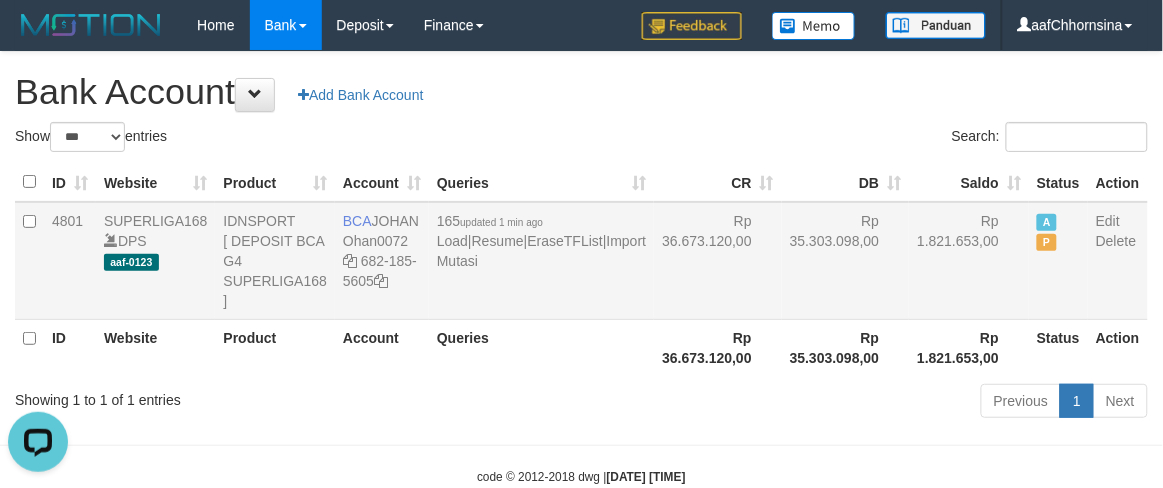 click on "BCA
[FIRST]
[USERNAME]
[PHONE]" at bounding box center (382, 261) 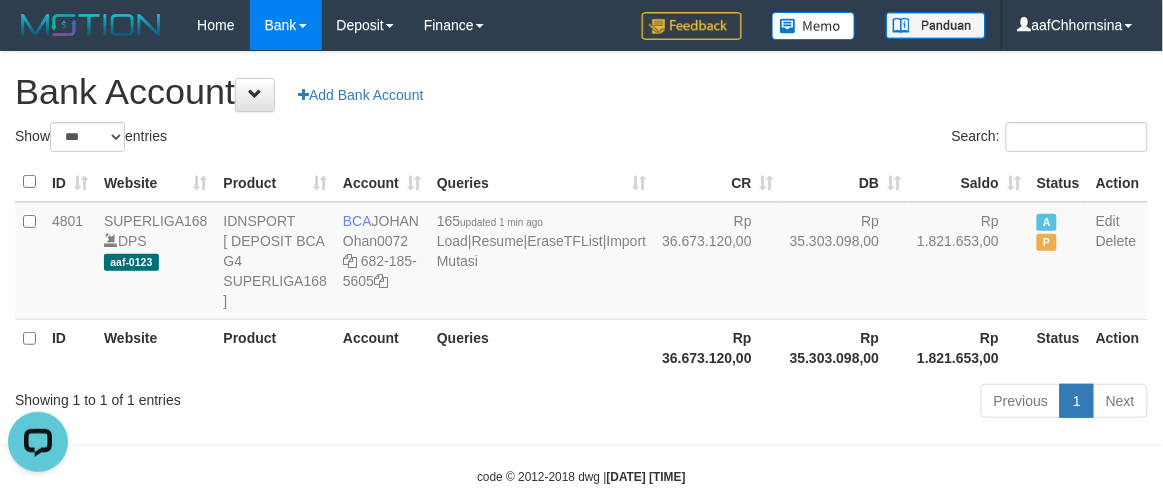 drag, startPoint x: 665, startPoint y: 388, endPoint x: 690, endPoint y: 377, distance: 27.313 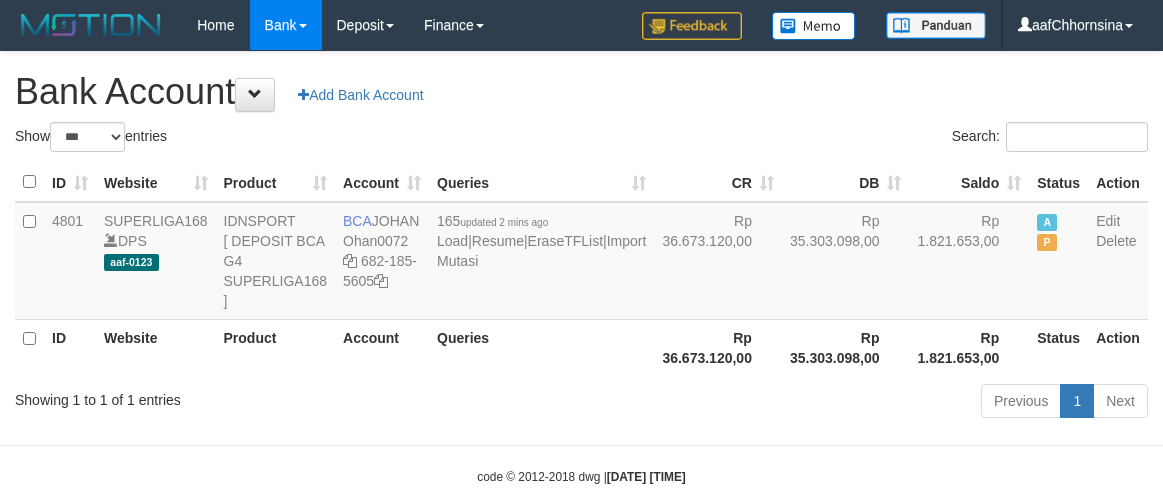select on "***" 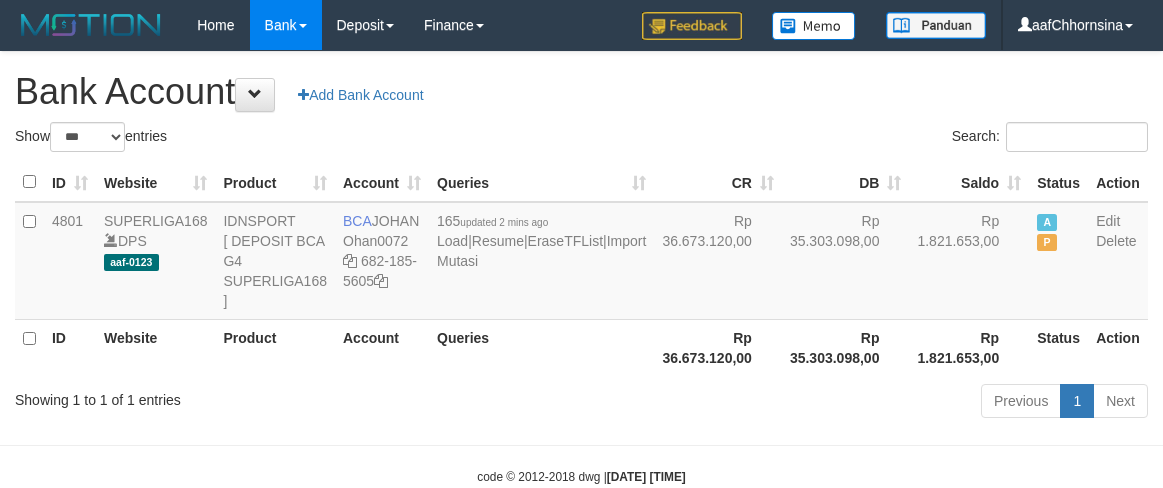 scroll, scrollTop: 0, scrollLeft: 0, axis: both 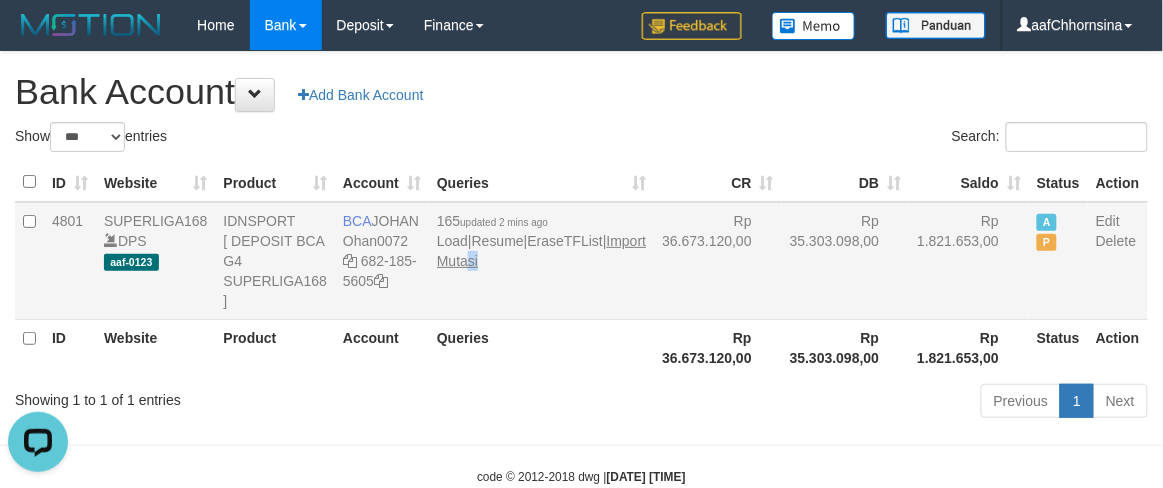 drag, startPoint x: 492, startPoint y: 340, endPoint x: 480, endPoint y: 343, distance: 12.369317 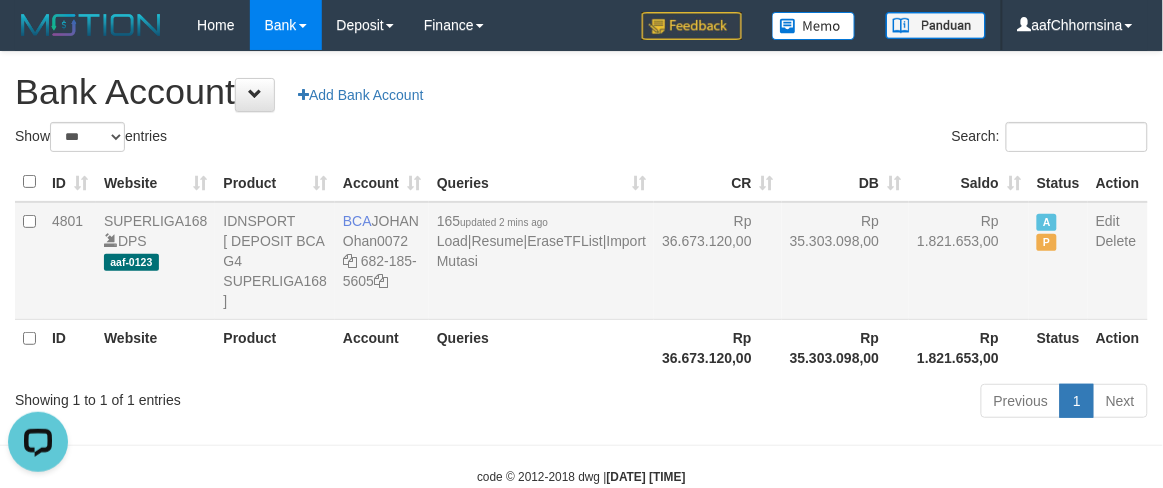 click on "Rp 36.673.120,00" at bounding box center [718, 261] 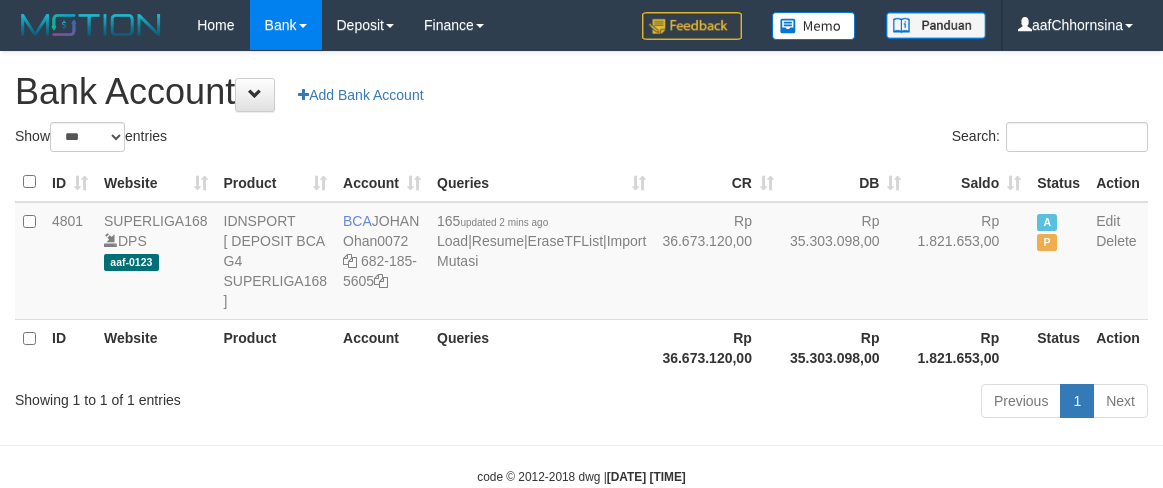 select on "***" 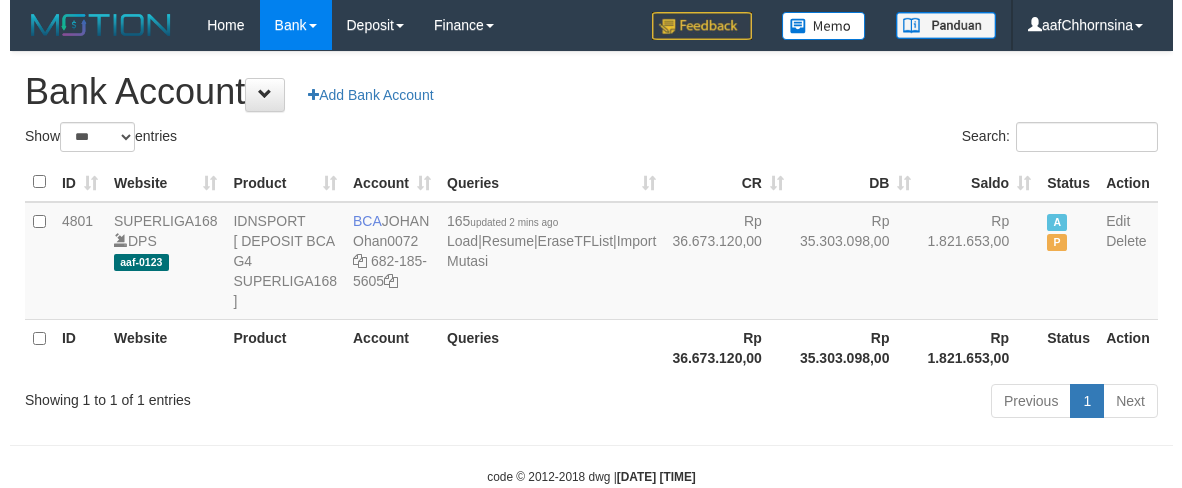 scroll, scrollTop: 0, scrollLeft: 0, axis: both 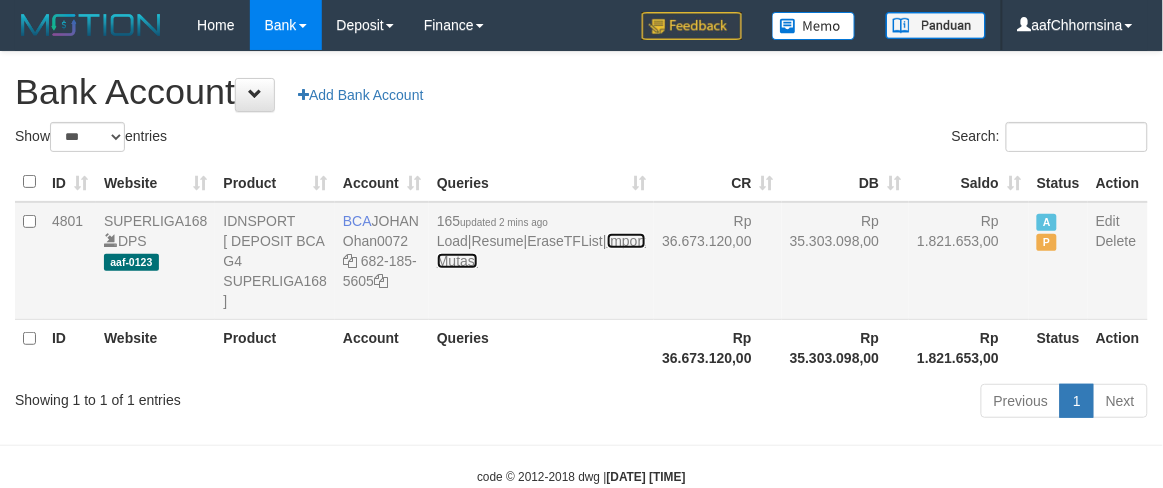 click on "Import Mutasi" at bounding box center (541, 251) 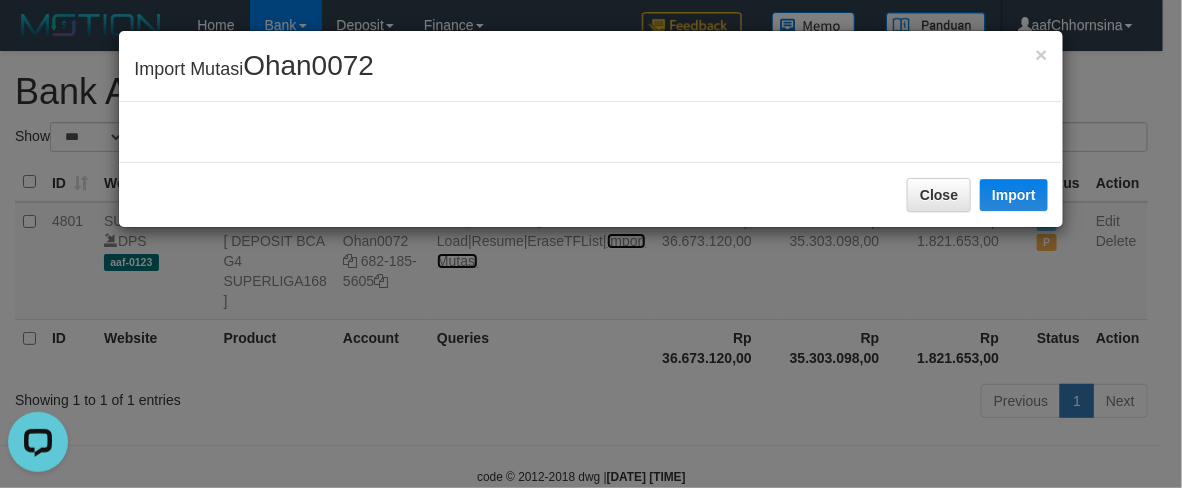 scroll, scrollTop: 0, scrollLeft: 0, axis: both 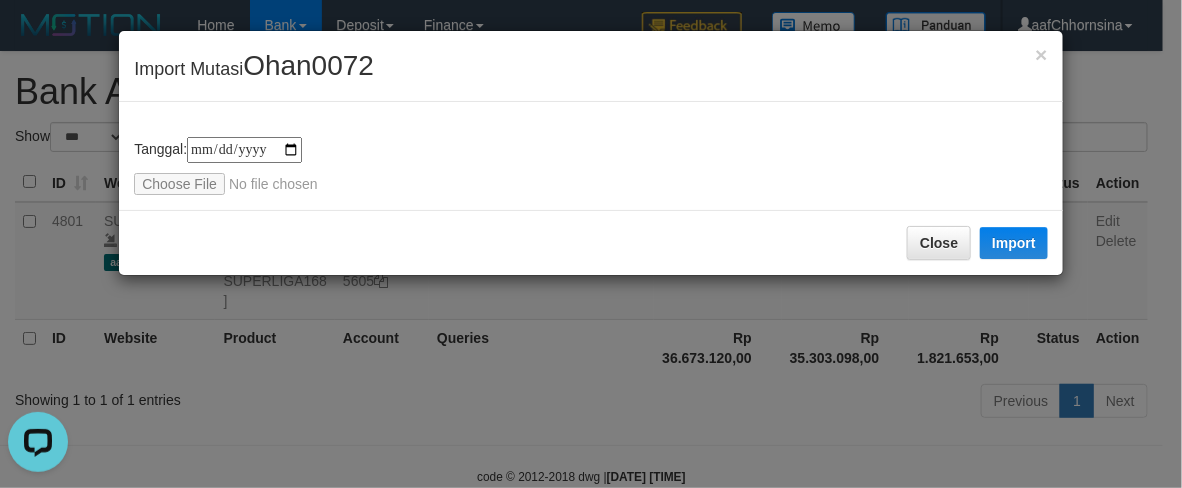 type on "**********" 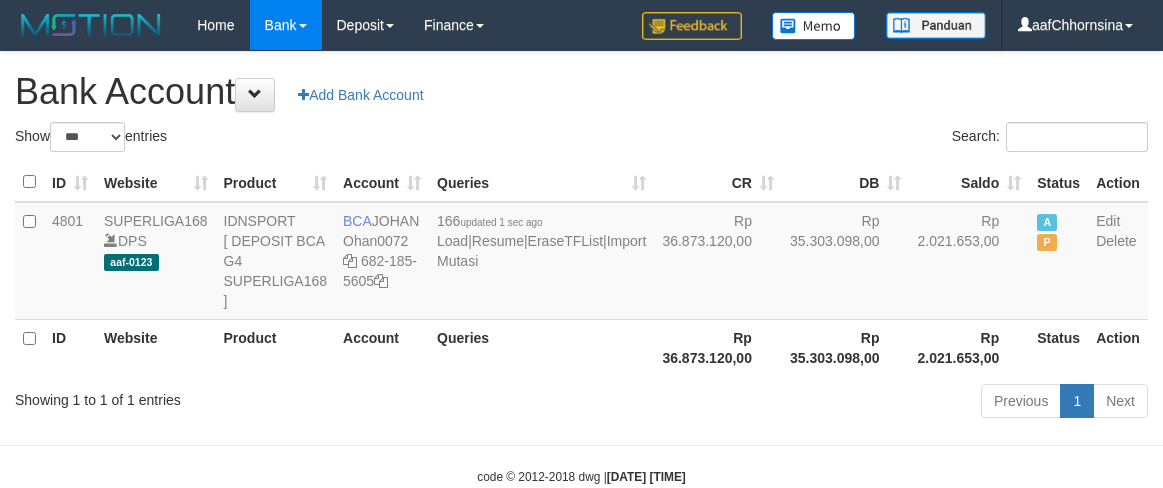 select on "***" 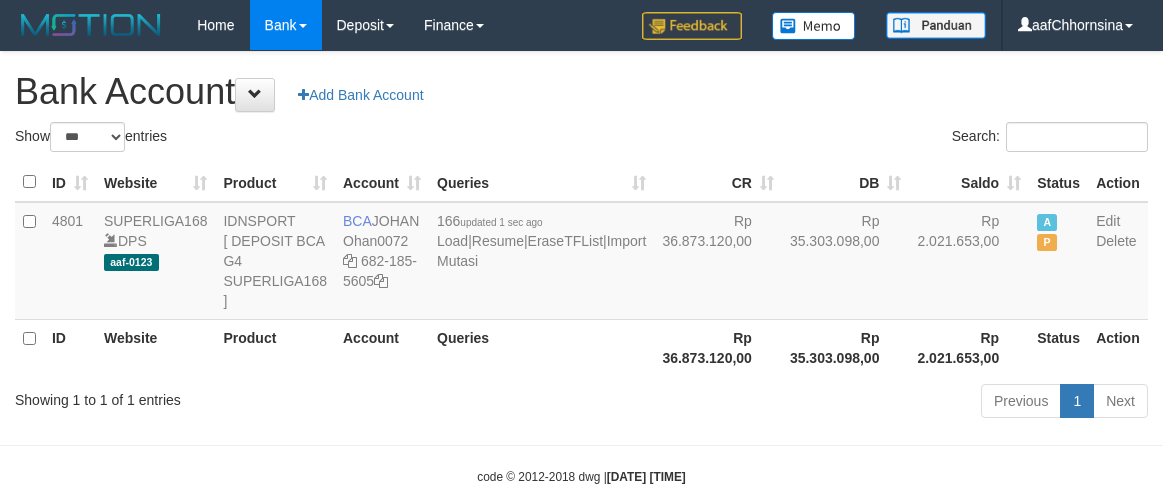scroll, scrollTop: 0, scrollLeft: 0, axis: both 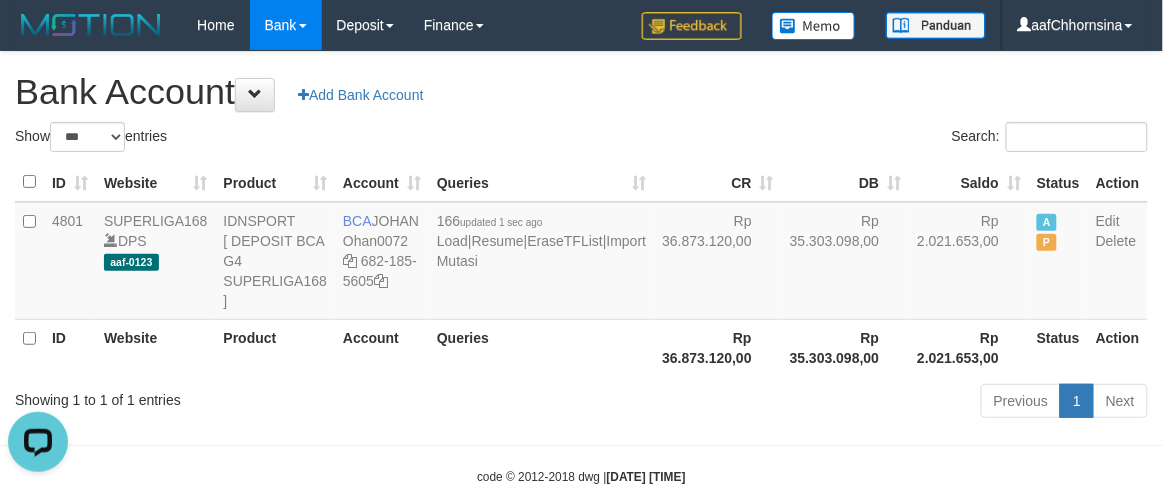 drag, startPoint x: 518, startPoint y: 378, endPoint x: 528, endPoint y: 363, distance: 18.027756 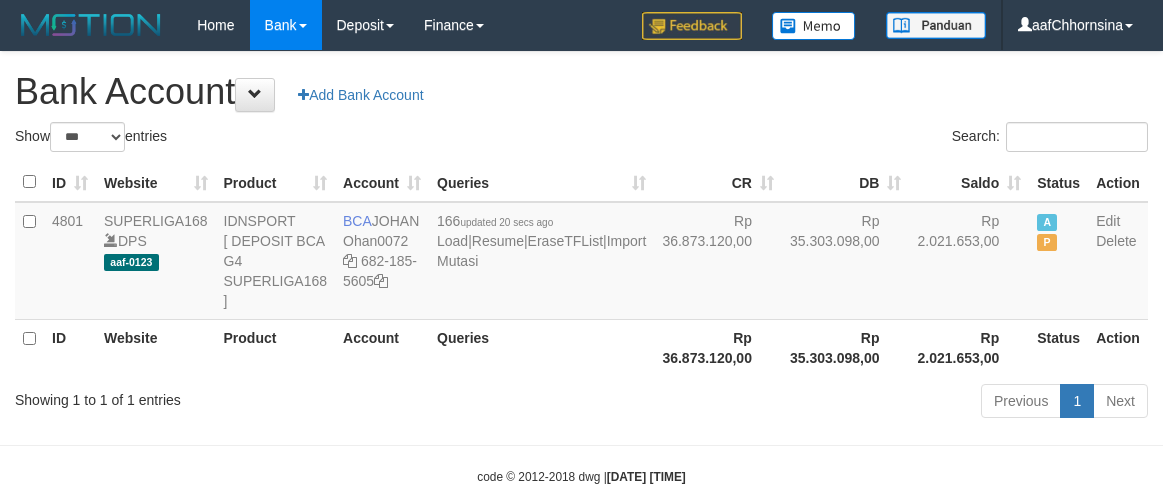 select on "***" 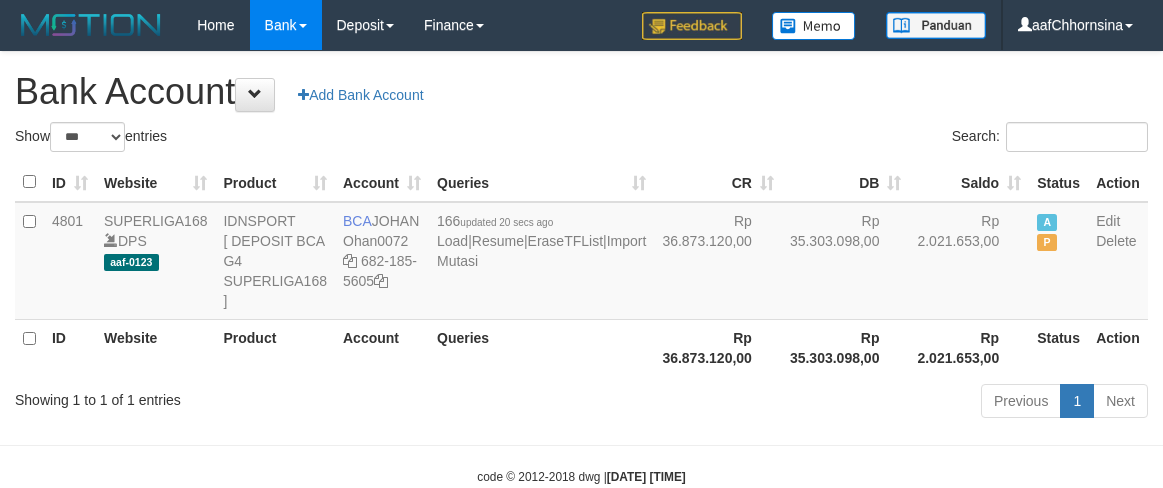 scroll, scrollTop: 0, scrollLeft: 0, axis: both 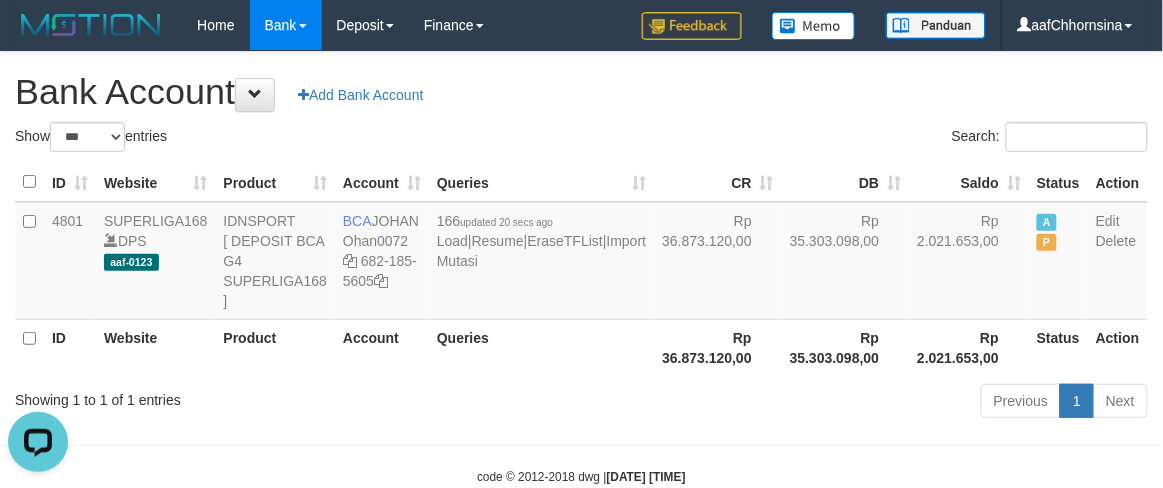 click on "Rp 35.303.098,00" at bounding box center [846, 347] 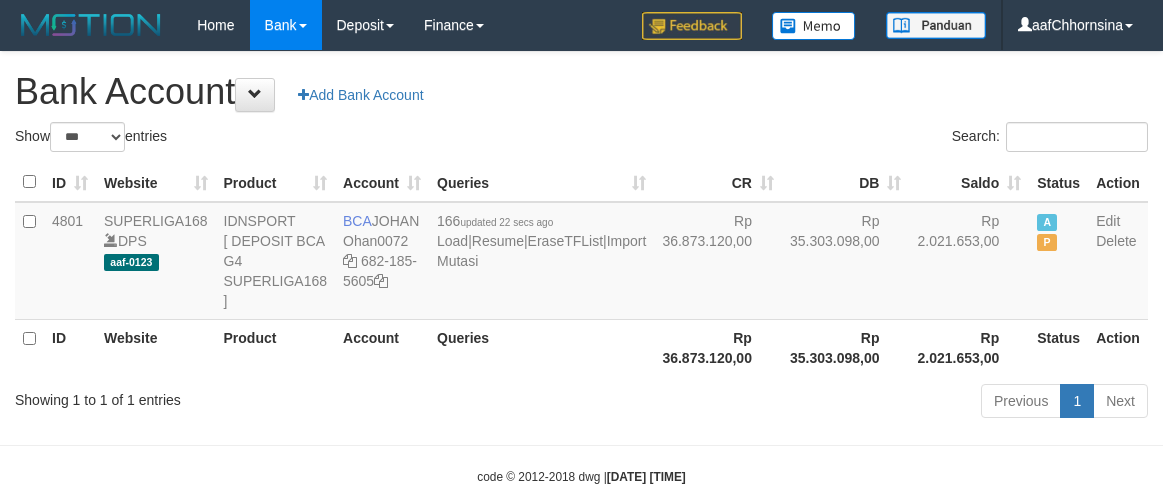 select on "***" 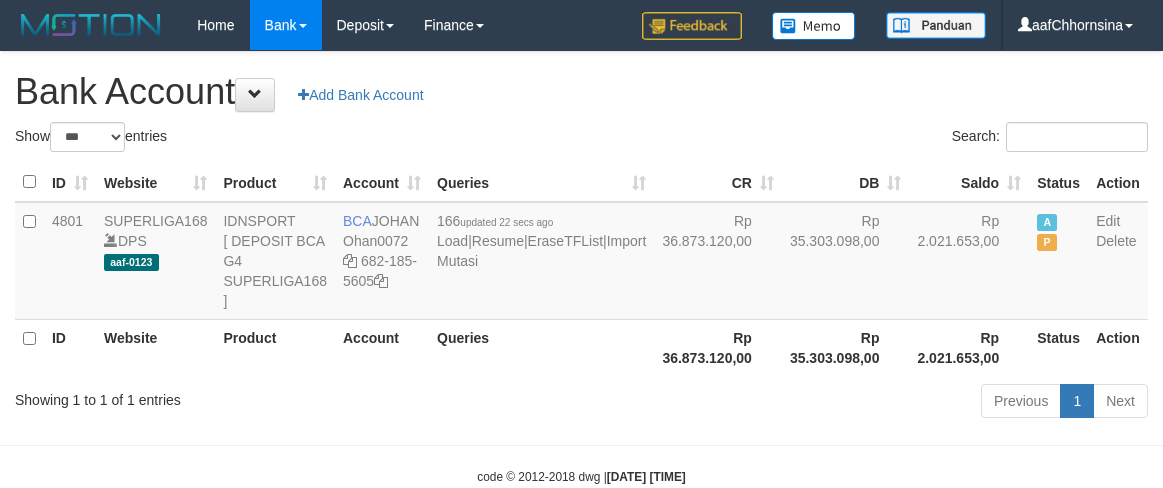scroll, scrollTop: 0, scrollLeft: 0, axis: both 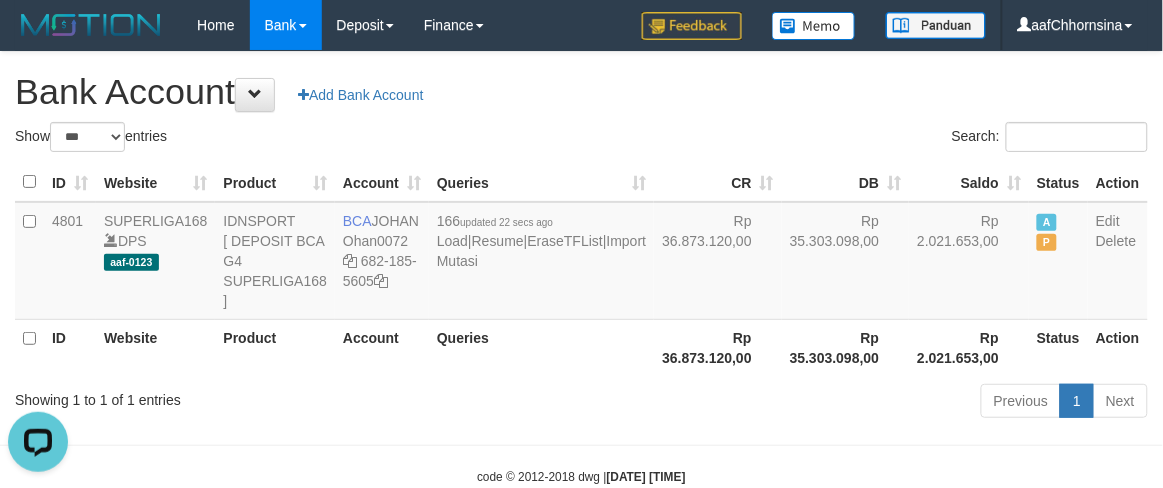 click on "Rp 36.873.120,00" at bounding box center (718, 347) 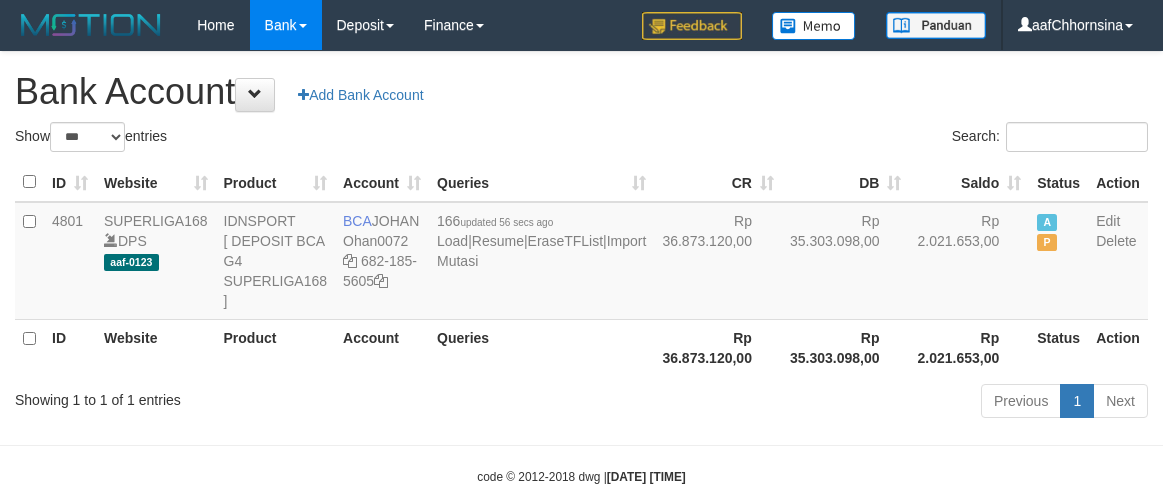 select on "***" 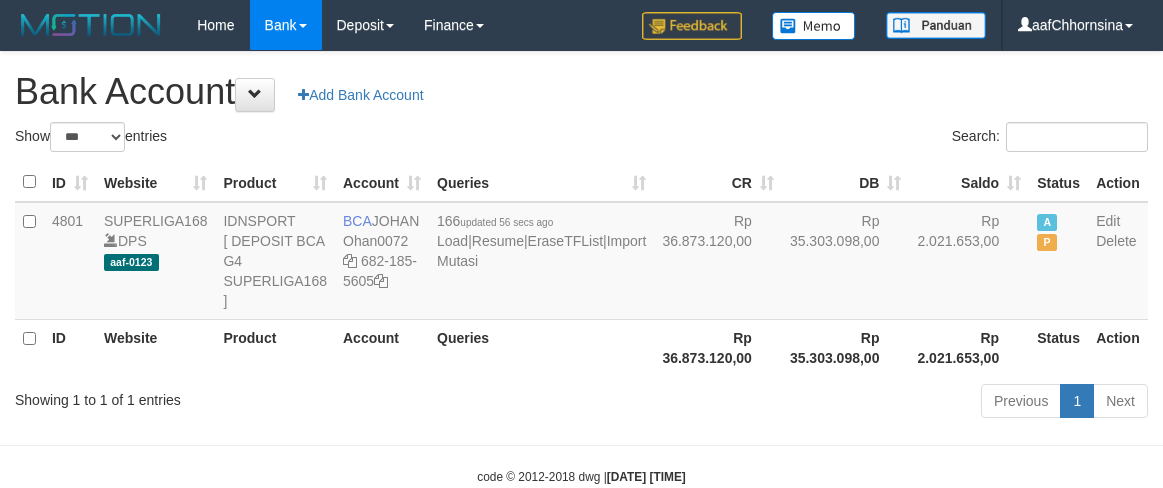 scroll, scrollTop: 0, scrollLeft: 0, axis: both 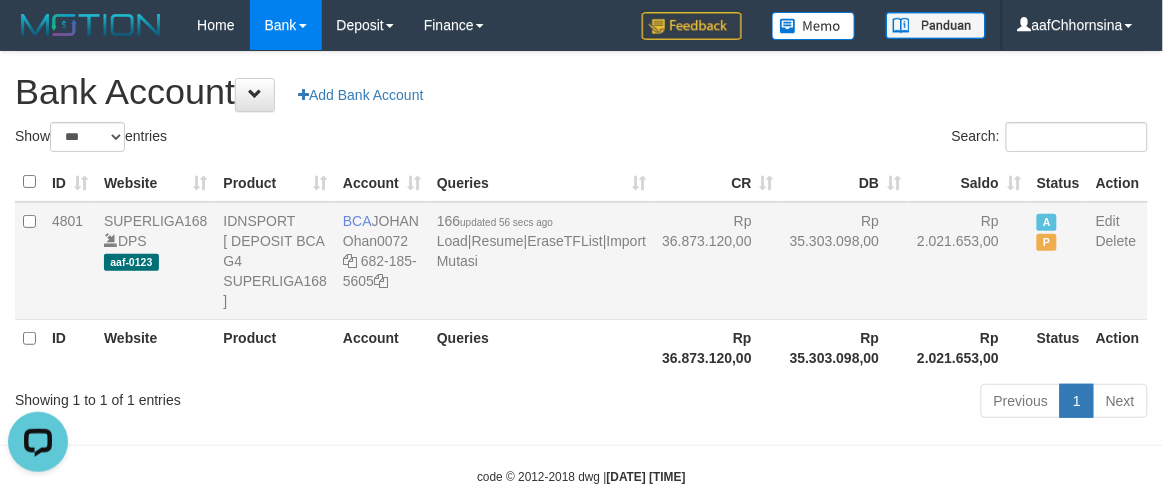 drag, startPoint x: 610, startPoint y: 427, endPoint x: 701, endPoint y: 351, distance: 118.56222 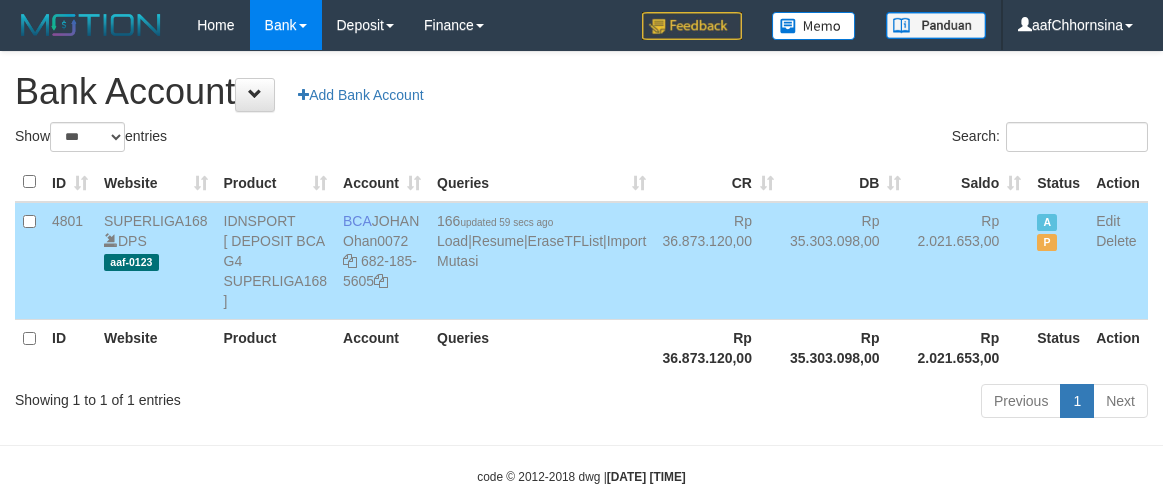 select on "***" 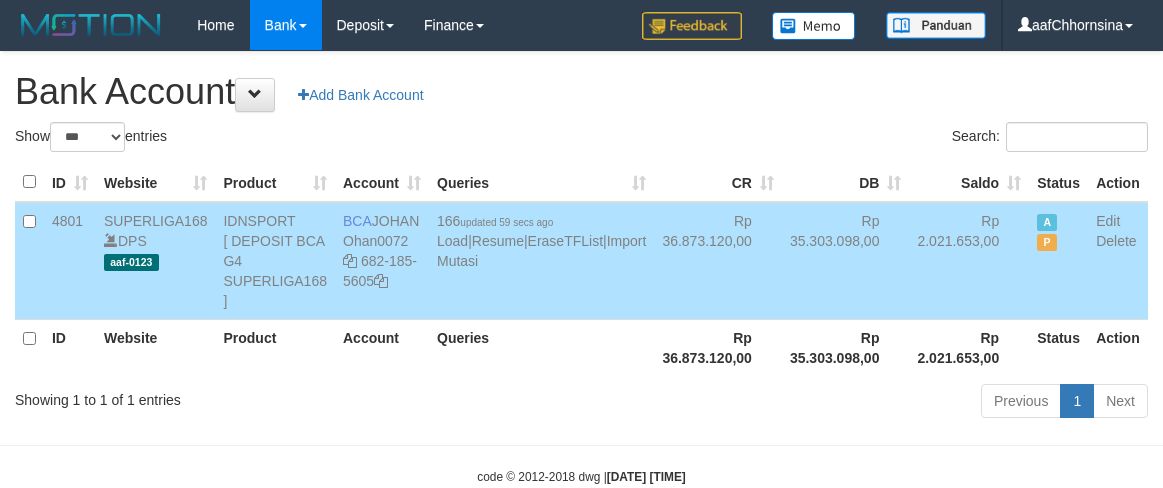scroll, scrollTop: 0, scrollLeft: 0, axis: both 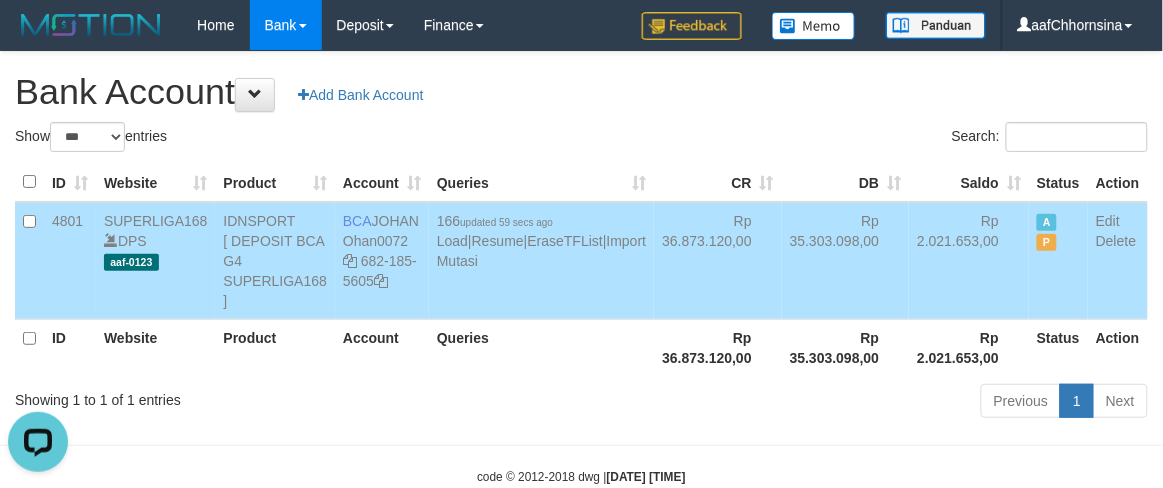 drag, startPoint x: 618, startPoint y: 355, endPoint x: 636, endPoint y: 343, distance: 21.633308 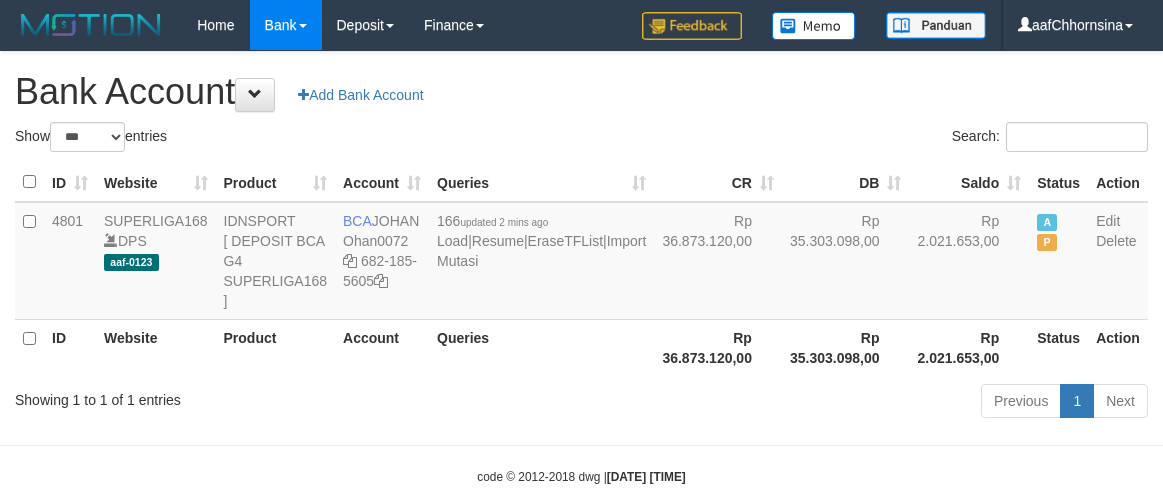 select on "***" 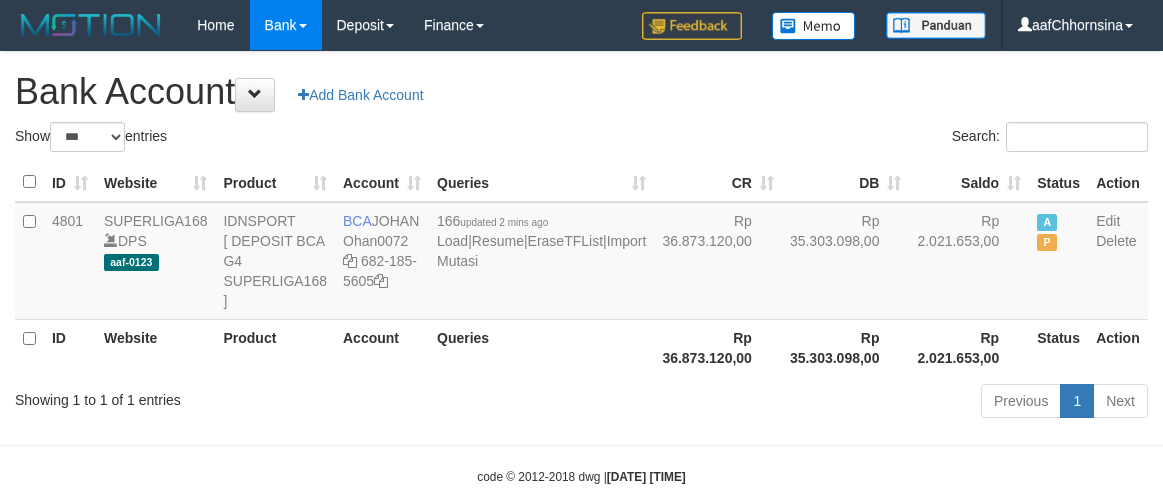 scroll, scrollTop: 0, scrollLeft: 0, axis: both 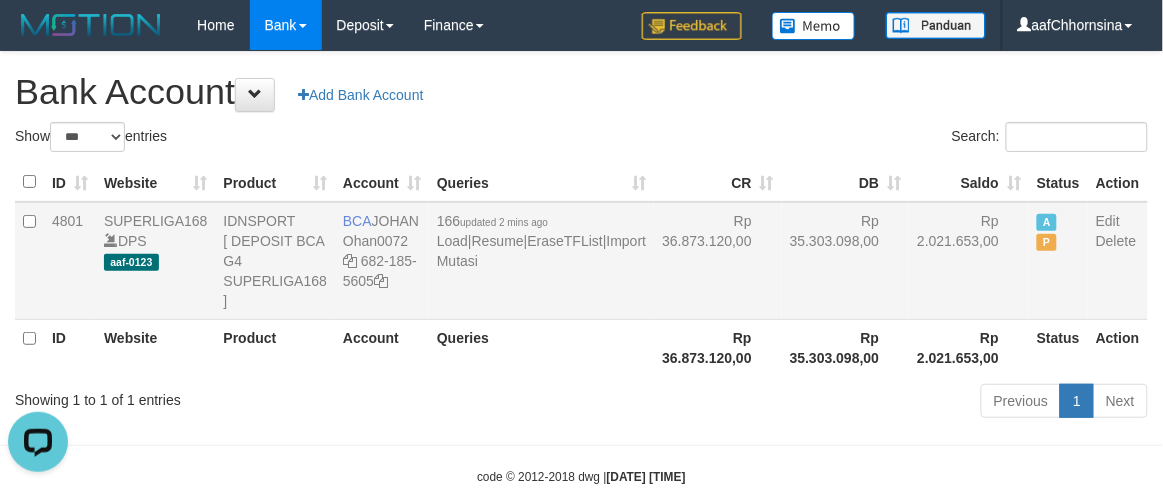 click on "Rp 35.303.098,00" at bounding box center [846, 261] 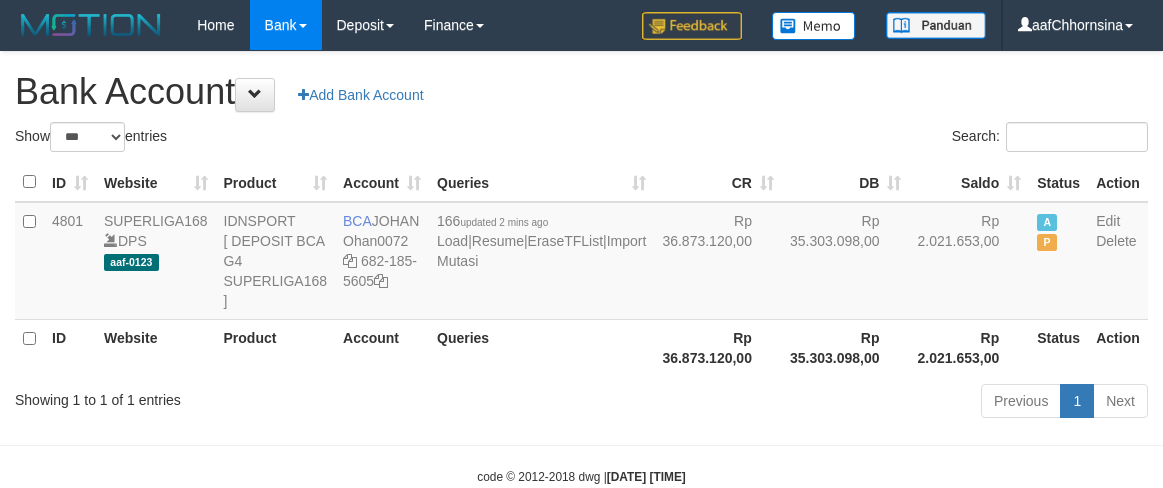 select on "***" 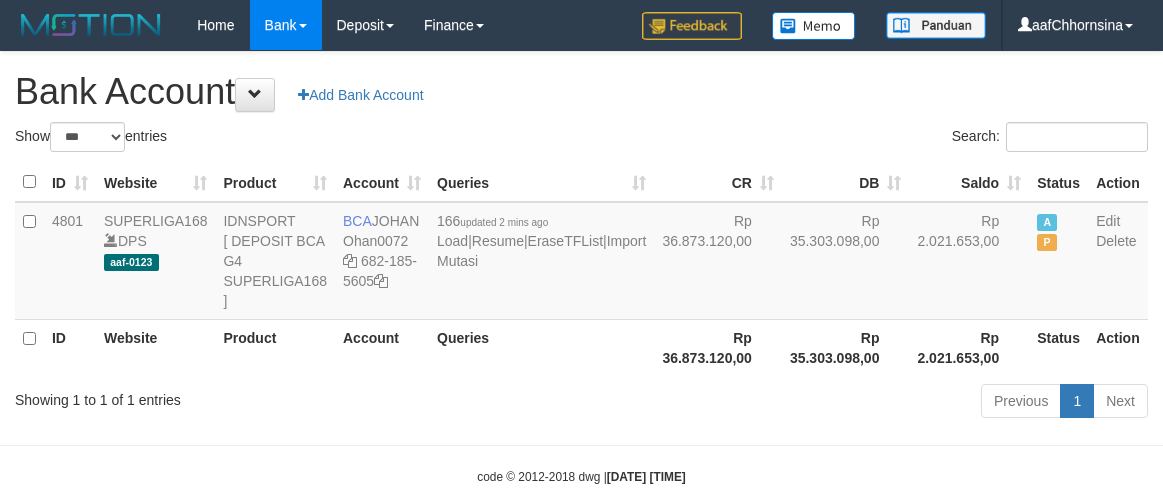 scroll, scrollTop: 0, scrollLeft: 0, axis: both 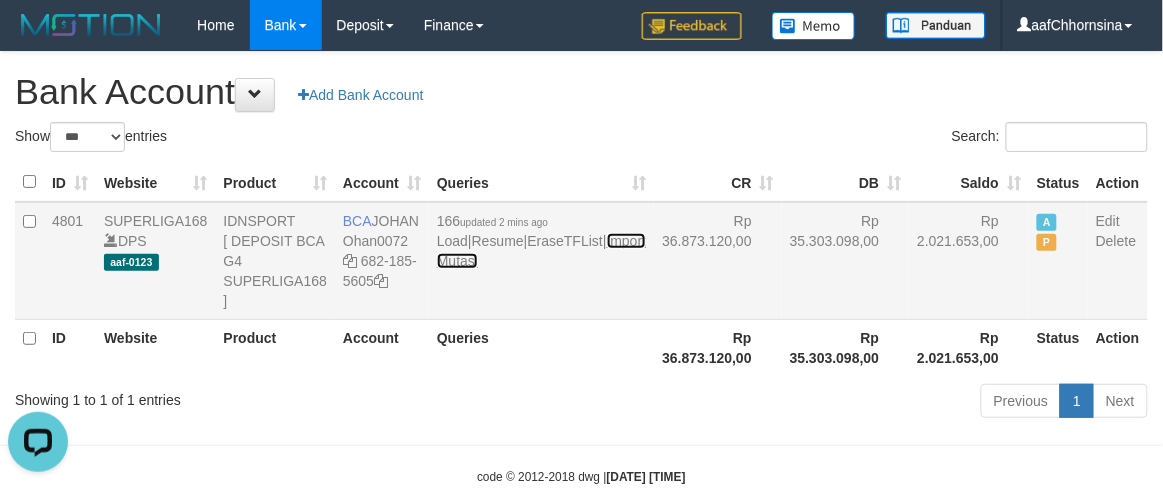 click on "Import Mutasi" at bounding box center [541, 251] 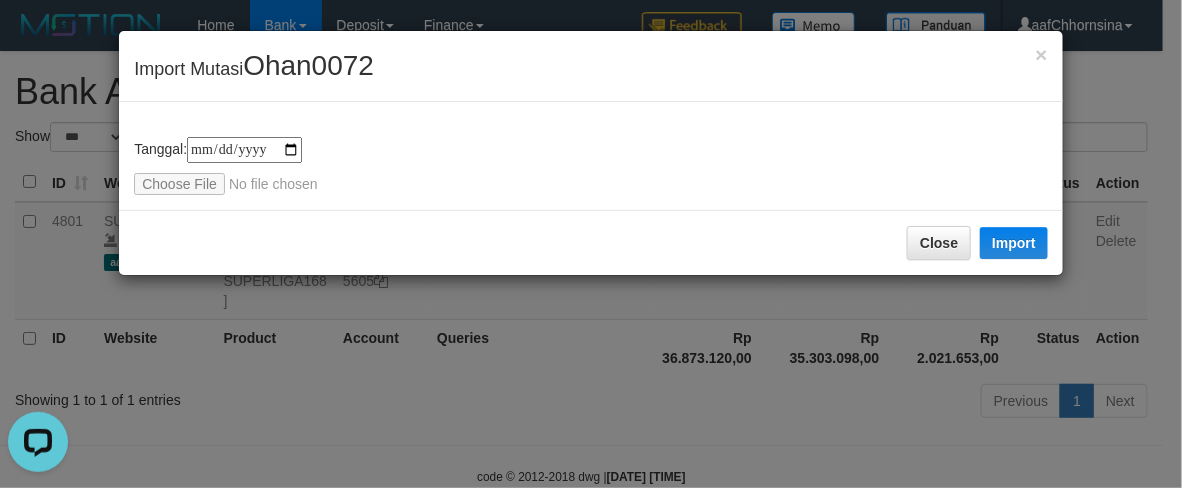 type on "**********" 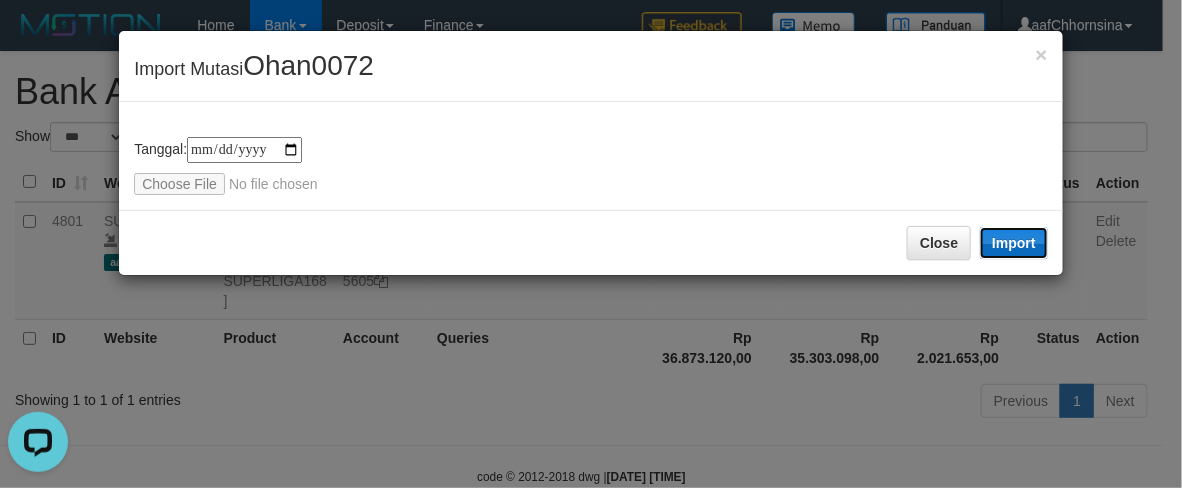 click on "Import" at bounding box center [1014, 243] 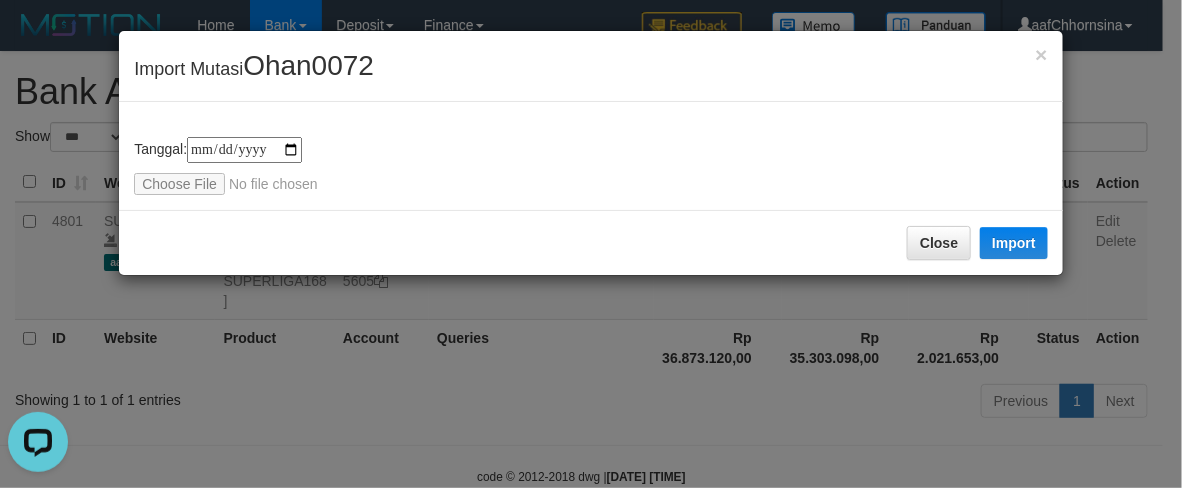 click on "Close
Import" at bounding box center [591, 242] 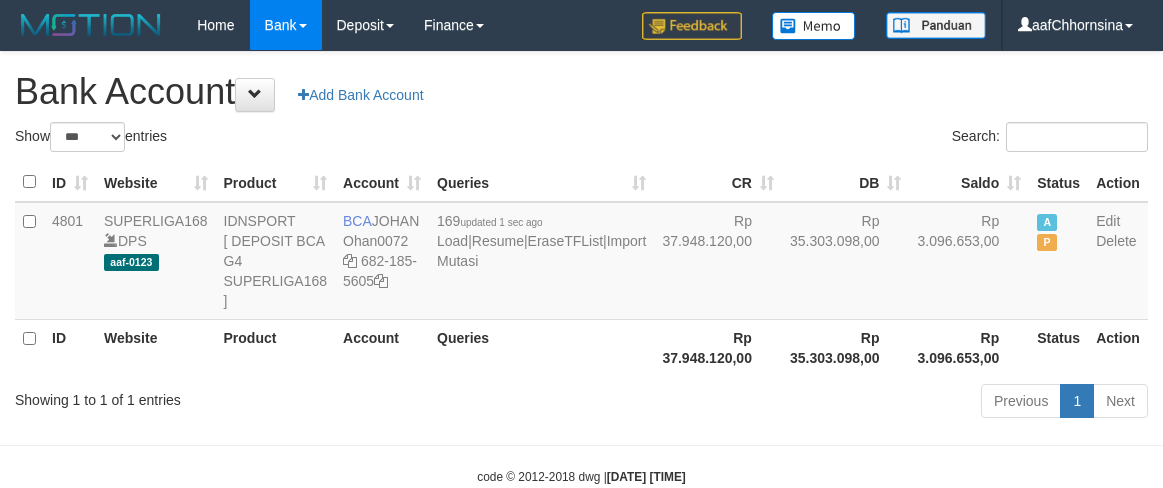 select on "***" 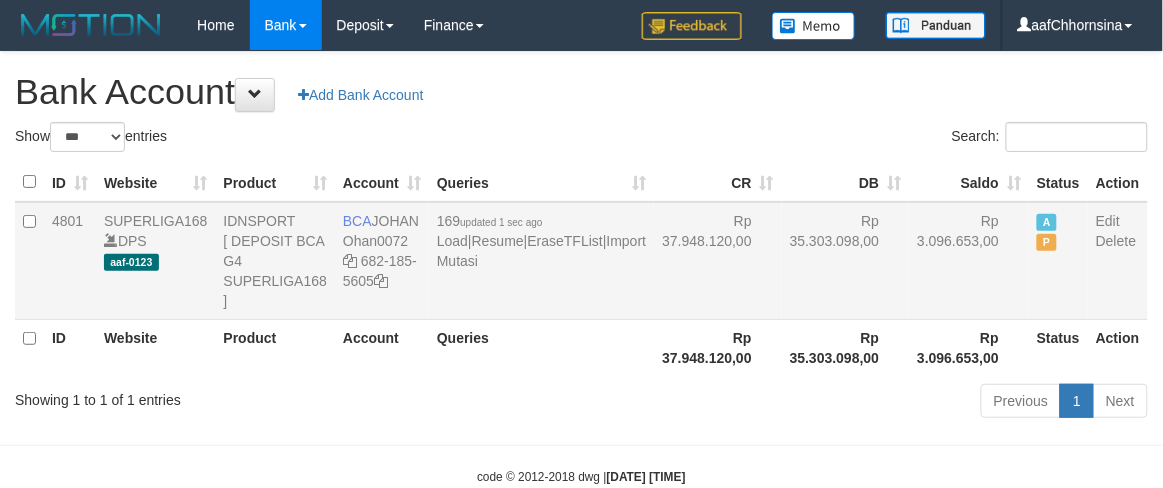 drag, startPoint x: 667, startPoint y: 348, endPoint x: 708, endPoint y: 341, distance: 41.59327 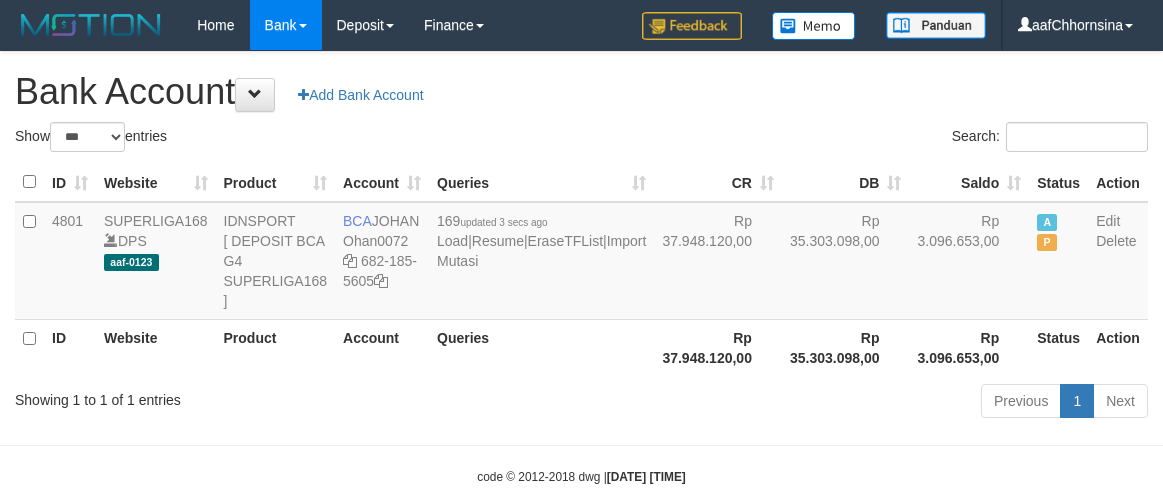 select on "***" 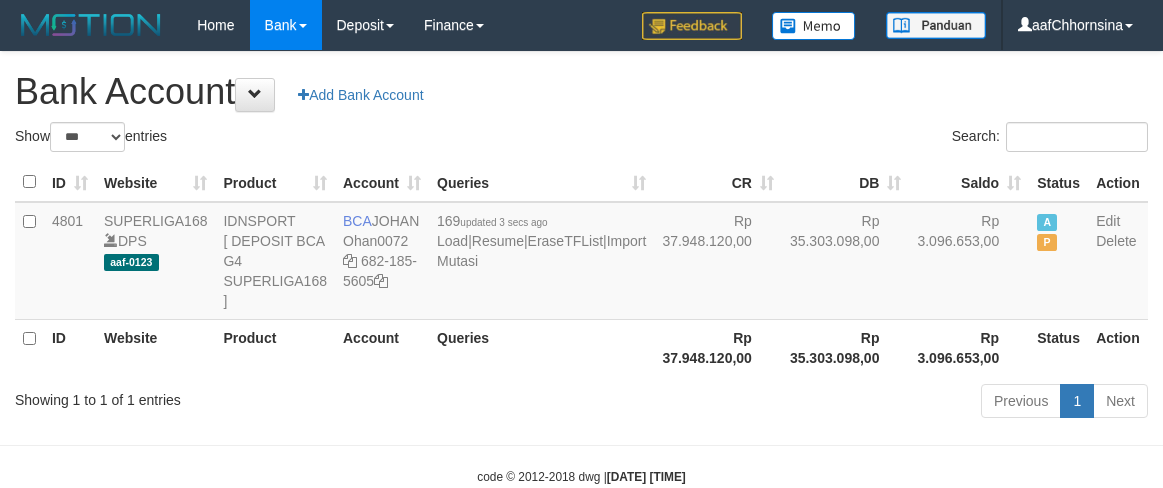 scroll, scrollTop: 0, scrollLeft: 0, axis: both 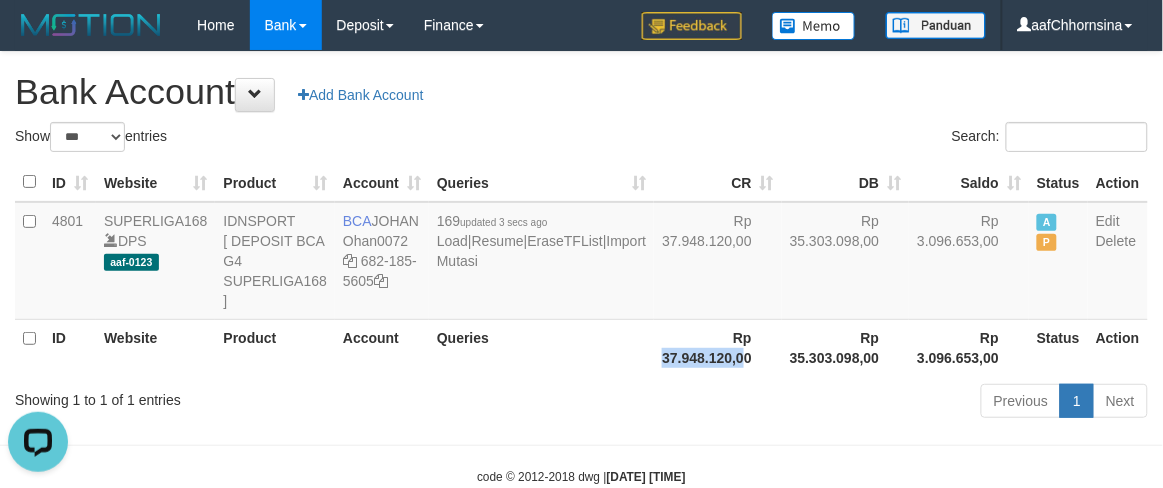 drag, startPoint x: 660, startPoint y: 368, endPoint x: 667, endPoint y: 378, distance: 12.206555 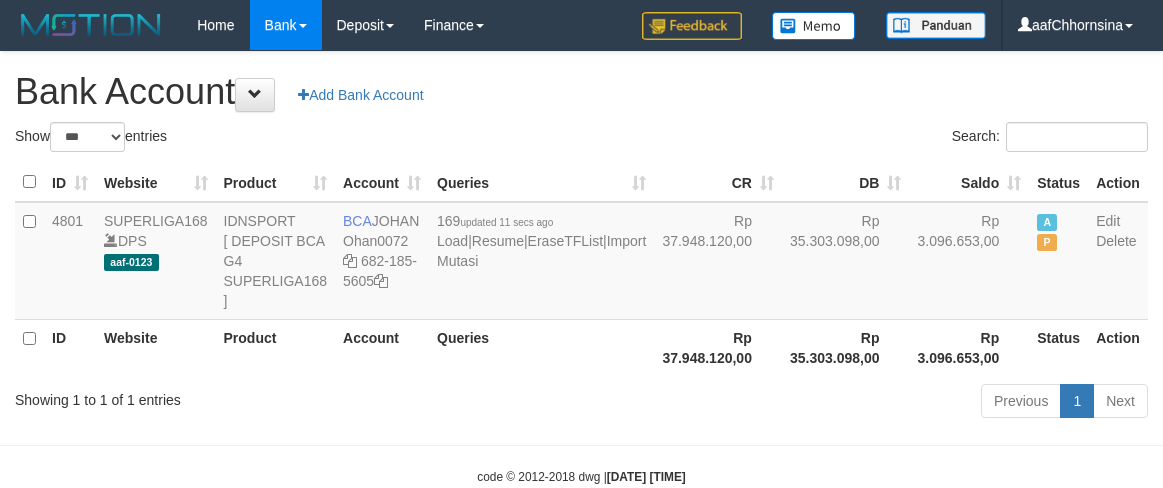 select on "***" 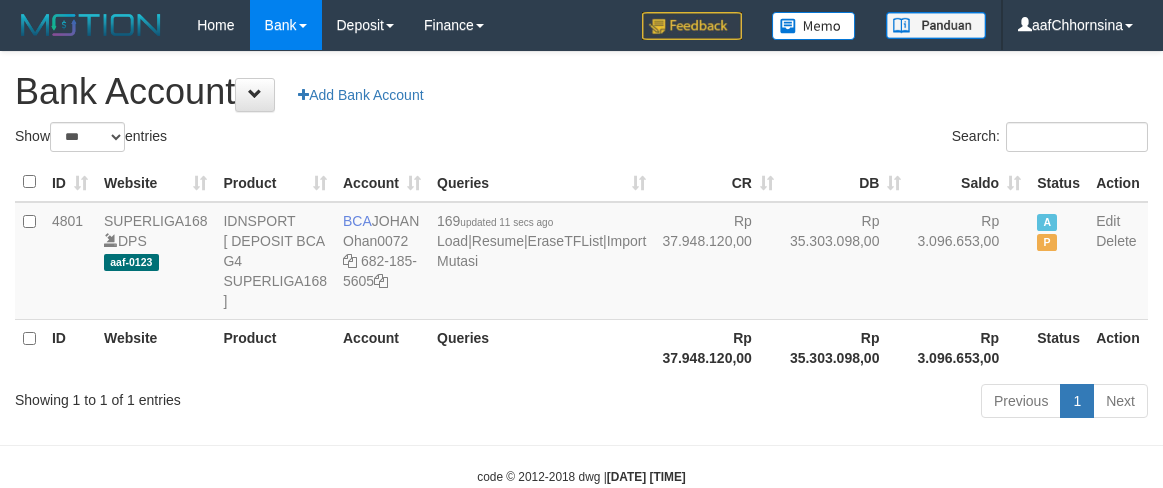 scroll, scrollTop: 0, scrollLeft: 0, axis: both 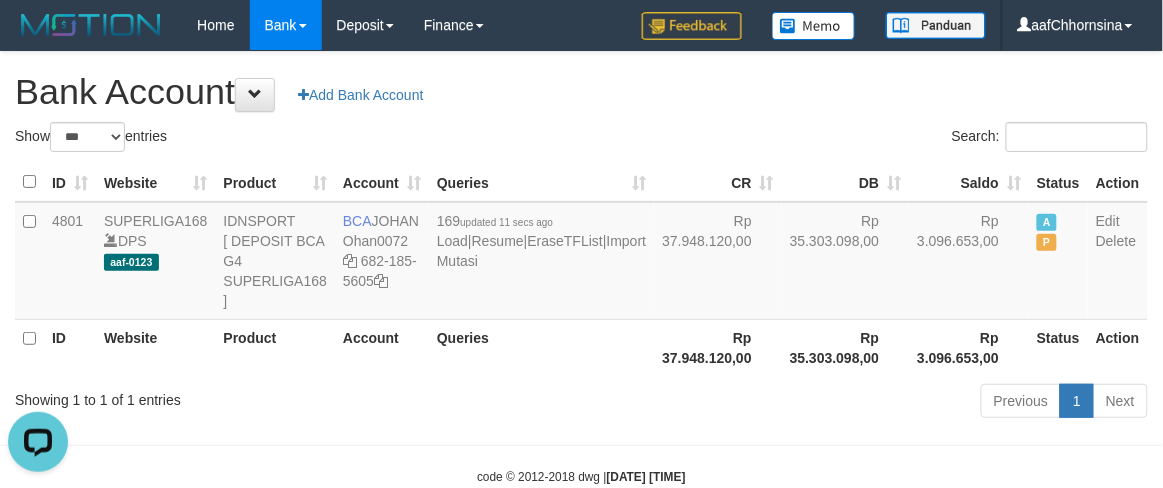 drag, startPoint x: 418, startPoint y: 371, endPoint x: 466, endPoint y: 392, distance: 52.392746 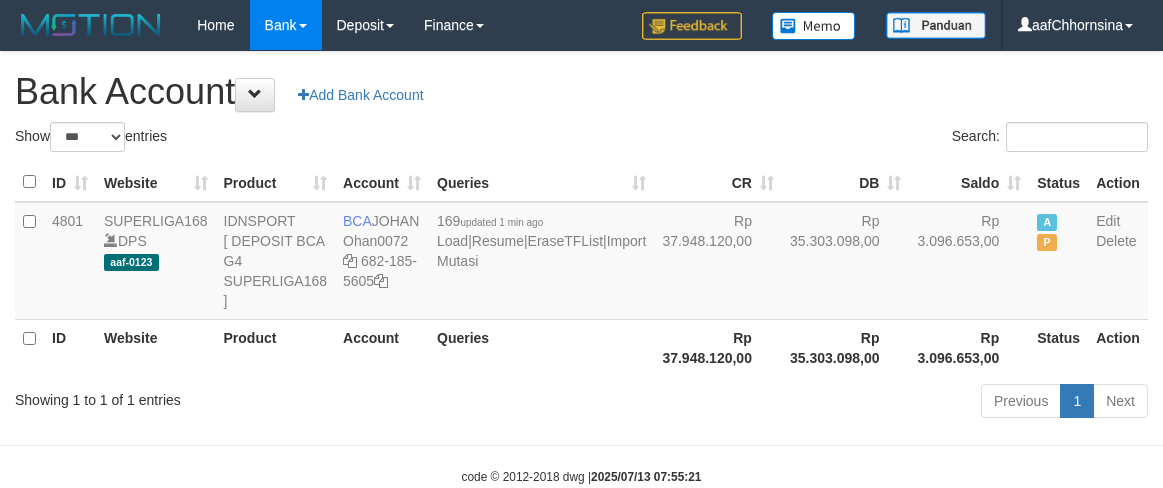 select on "***" 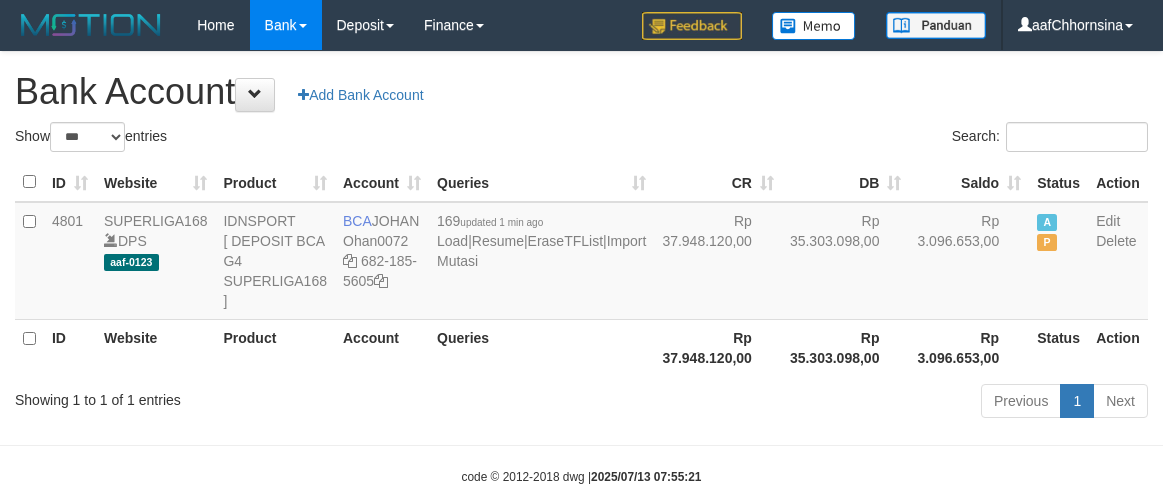 scroll, scrollTop: 0, scrollLeft: 0, axis: both 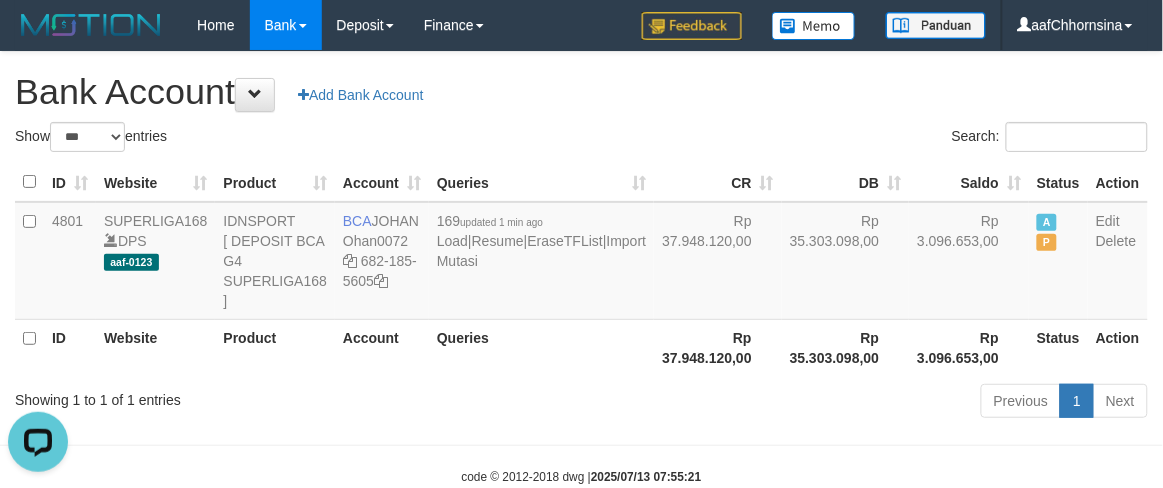 drag, startPoint x: 452, startPoint y: 423, endPoint x: 373, endPoint y: 383, distance: 88.54942 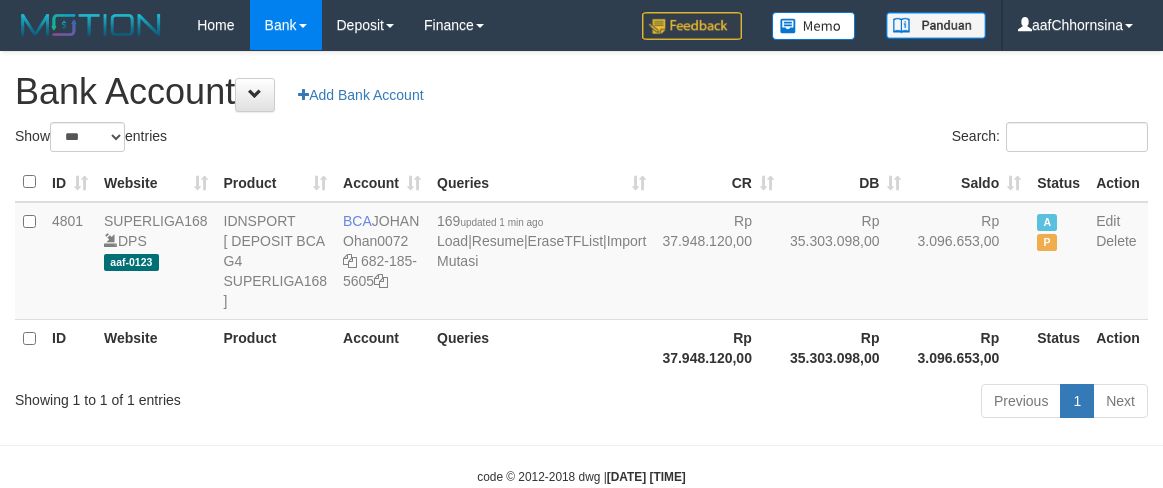select on "***" 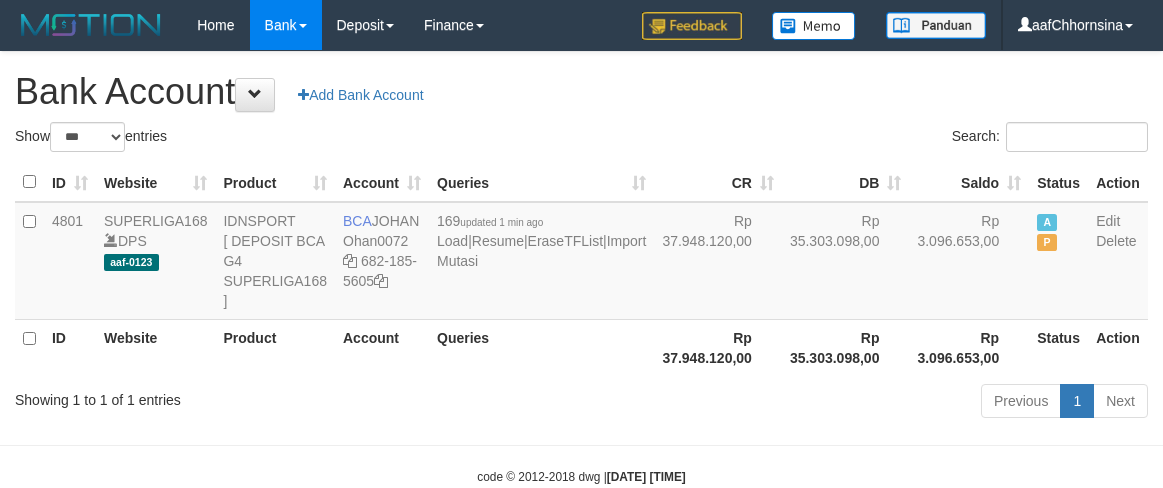 scroll, scrollTop: 0, scrollLeft: 0, axis: both 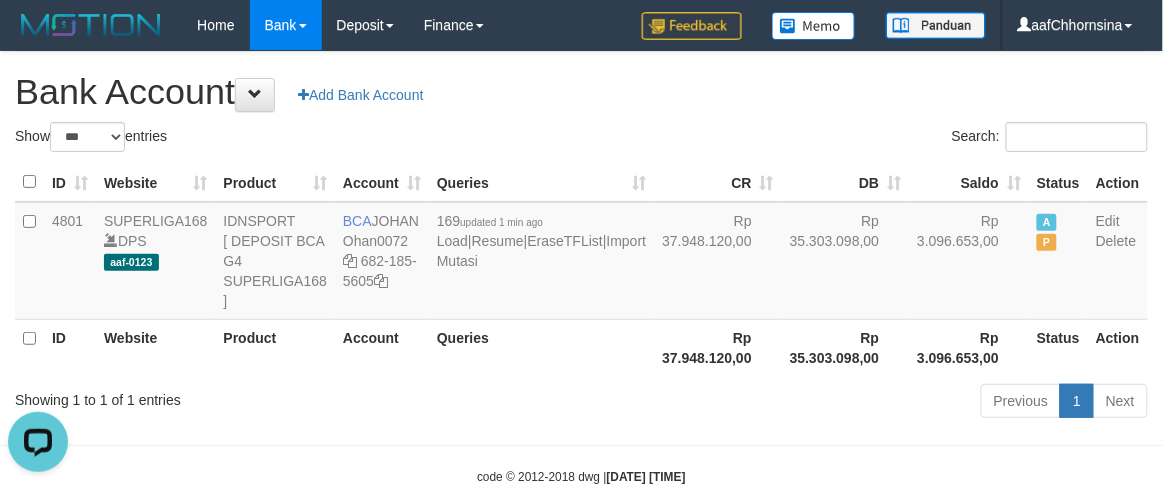 drag, startPoint x: 493, startPoint y: 406, endPoint x: 523, endPoint y: 360, distance: 54.91812 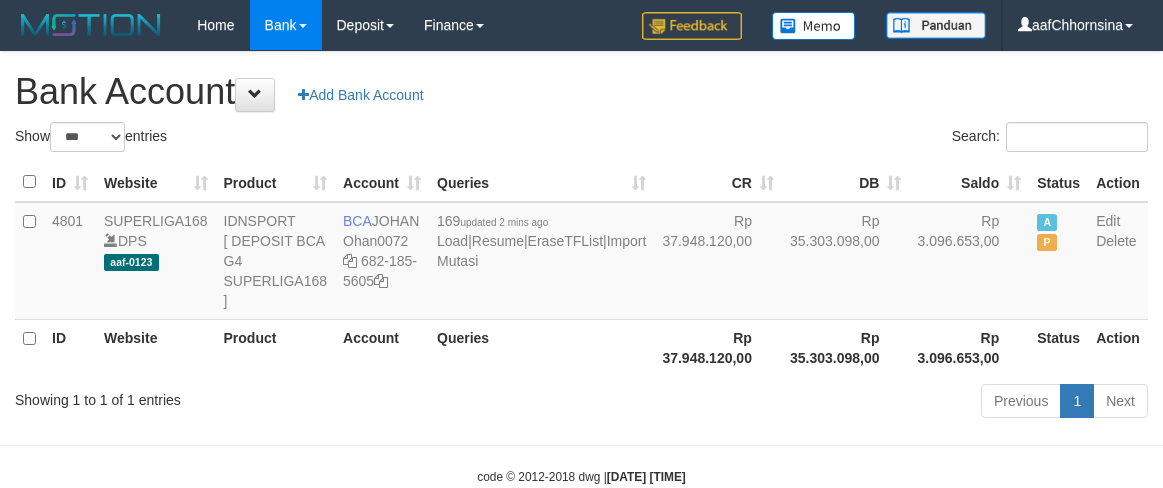 select on "***" 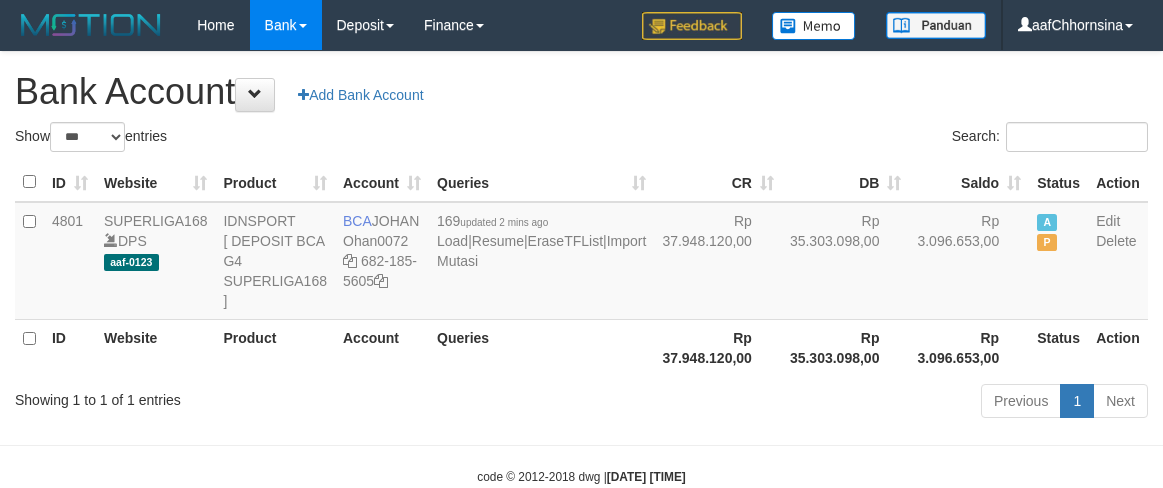 scroll, scrollTop: 0, scrollLeft: 0, axis: both 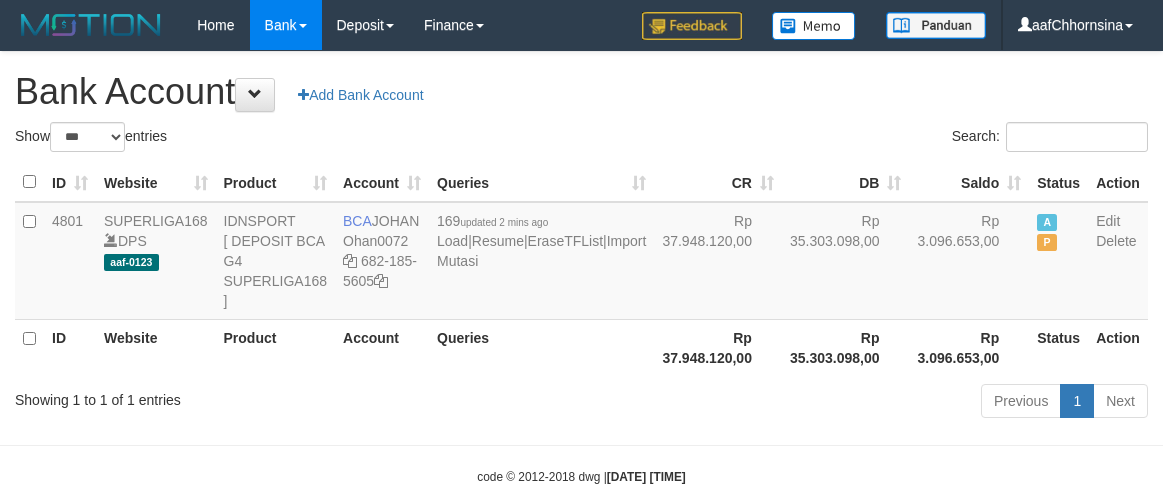 select on "***" 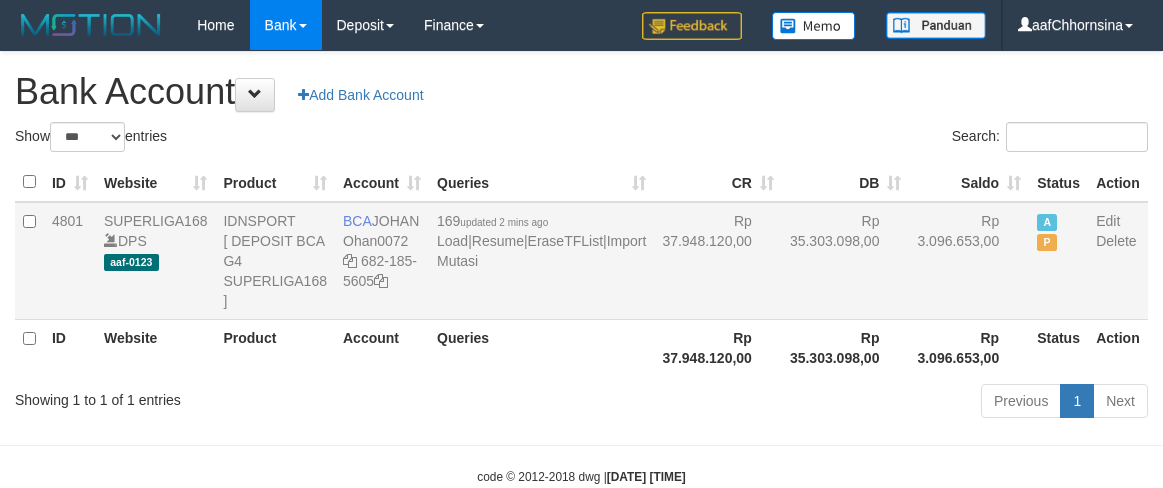 scroll, scrollTop: 0, scrollLeft: 0, axis: both 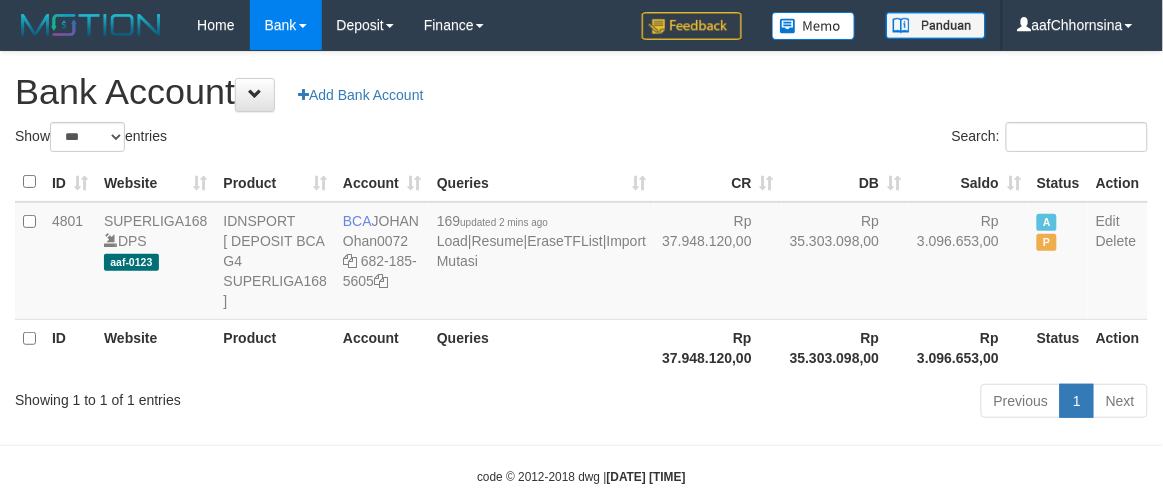 drag, startPoint x: 663, startPoint y: 452, endPoint x: 627, endPoint y: 453, distance: 36.013885 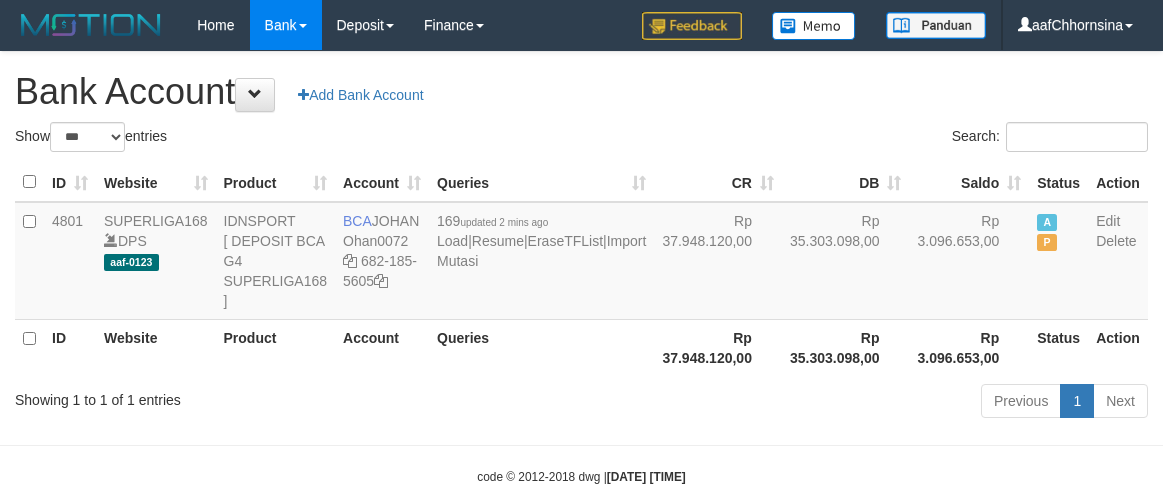 select on "***" 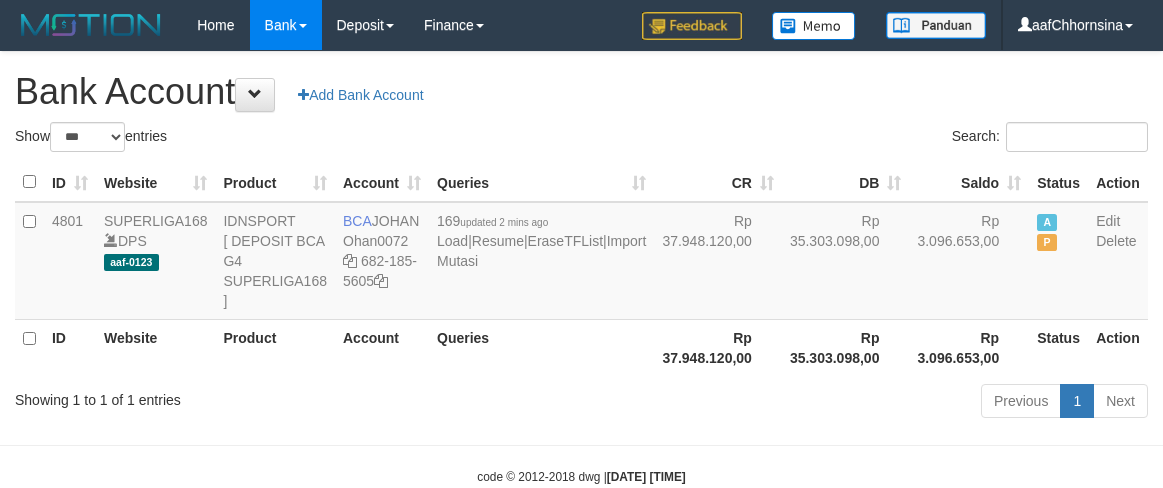 scroll, scrollTop: 0, scrollLeft: 0, axis: both 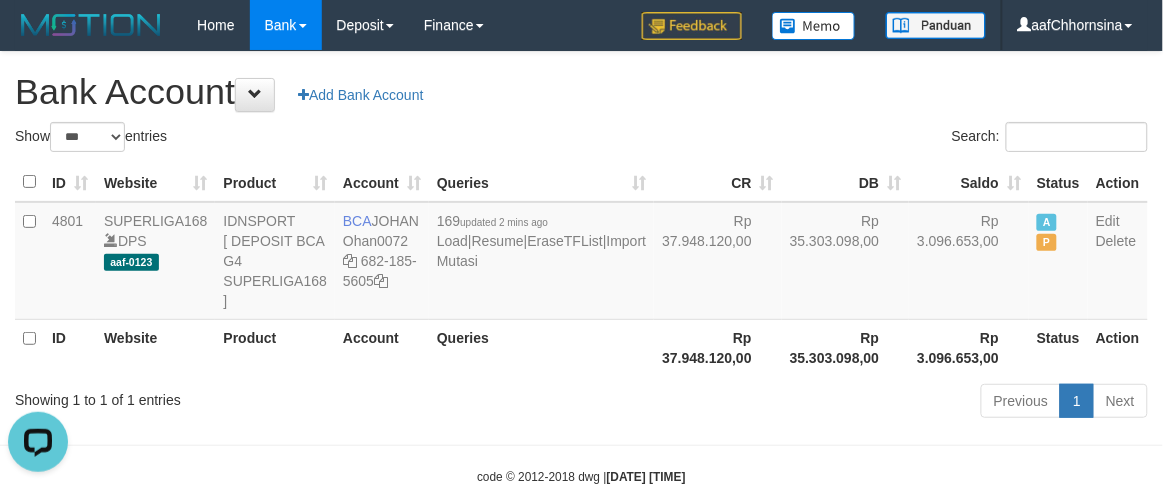 click on "Showing 1 to 1 of 1 entries" at bounding box center (242, 396) 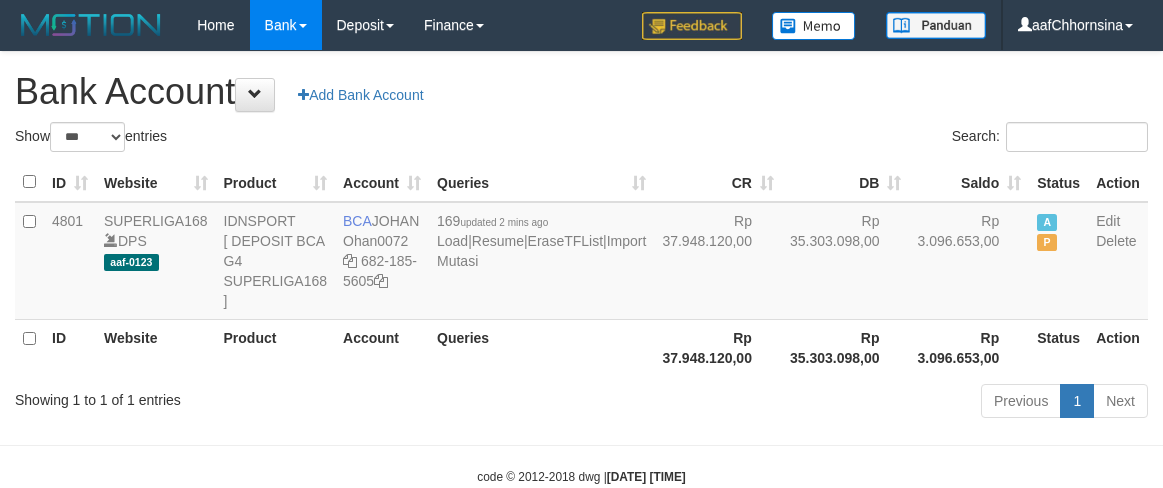 select on "***" 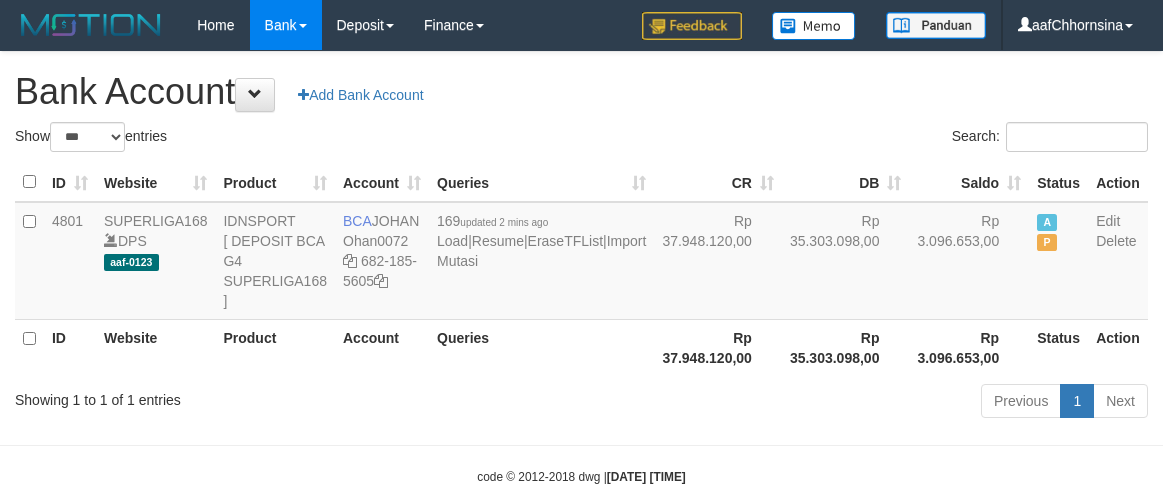 scroll, scrollTop: 0, scrollLeft: 0, axis: both 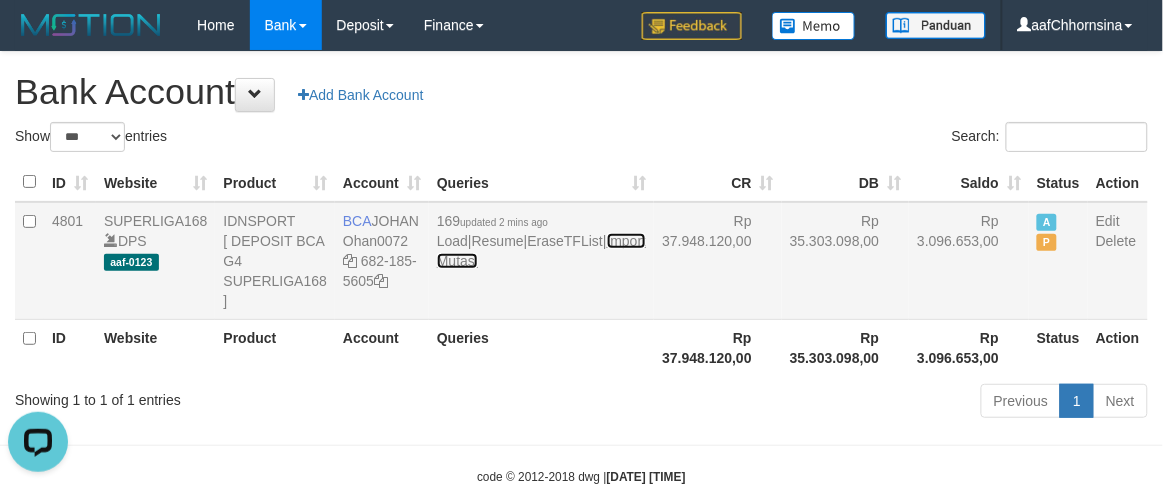 click on "Import Mutasi" at bounding box center (541, 251) 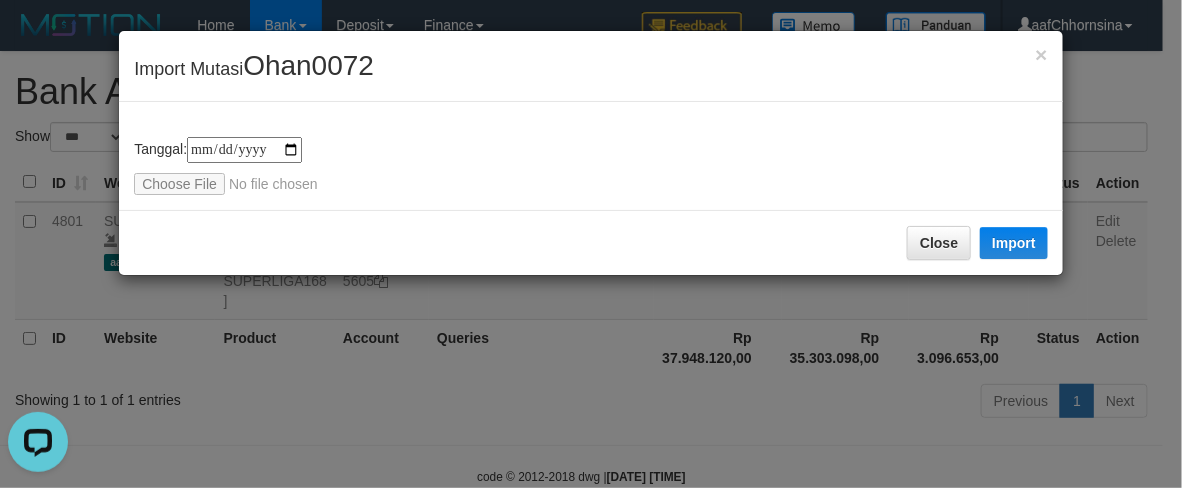 type on "**********" 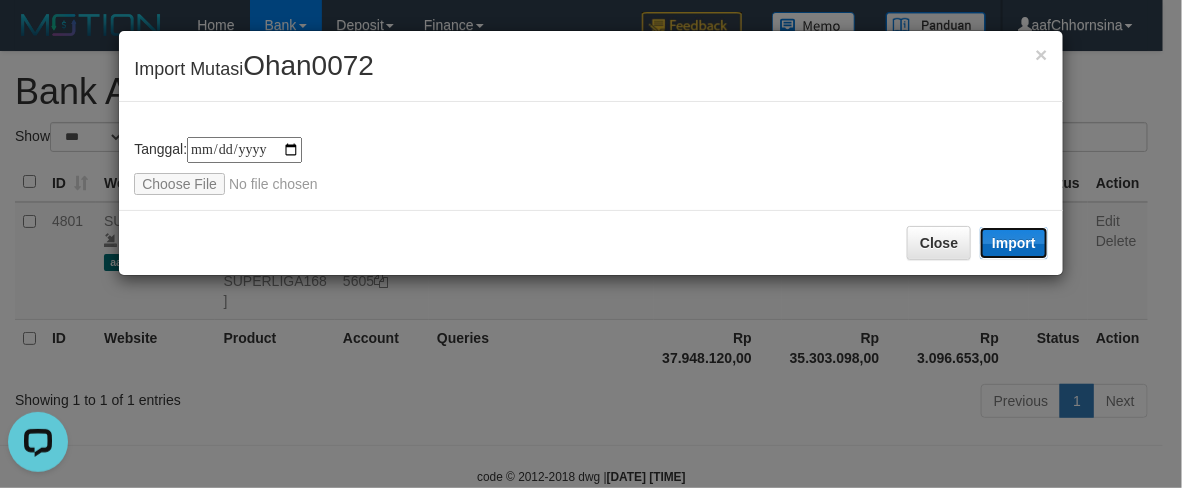 click on "Import" at bounding box center [1014, 243] 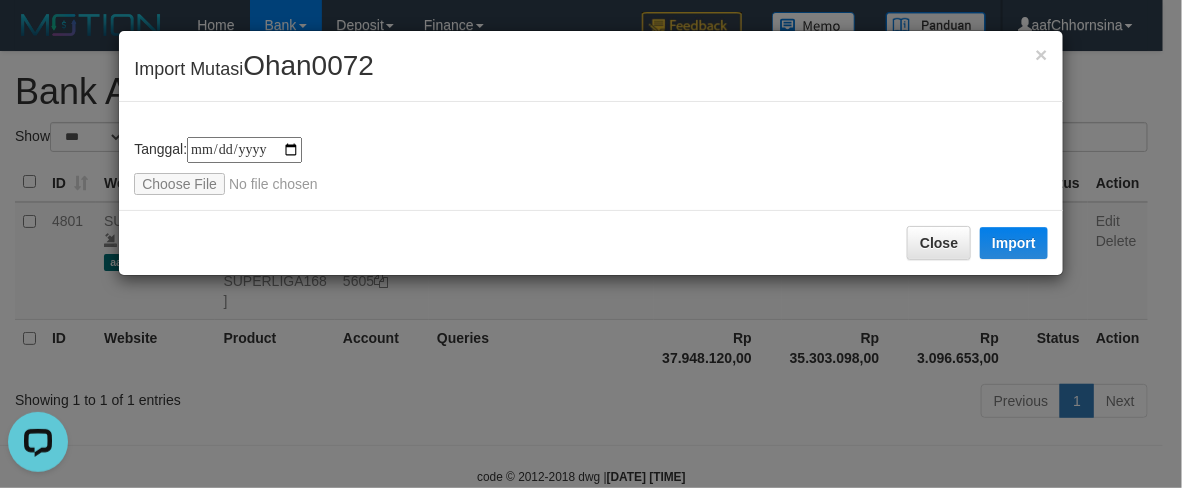 click on "Close
Import" at bounding box center [591, 242] 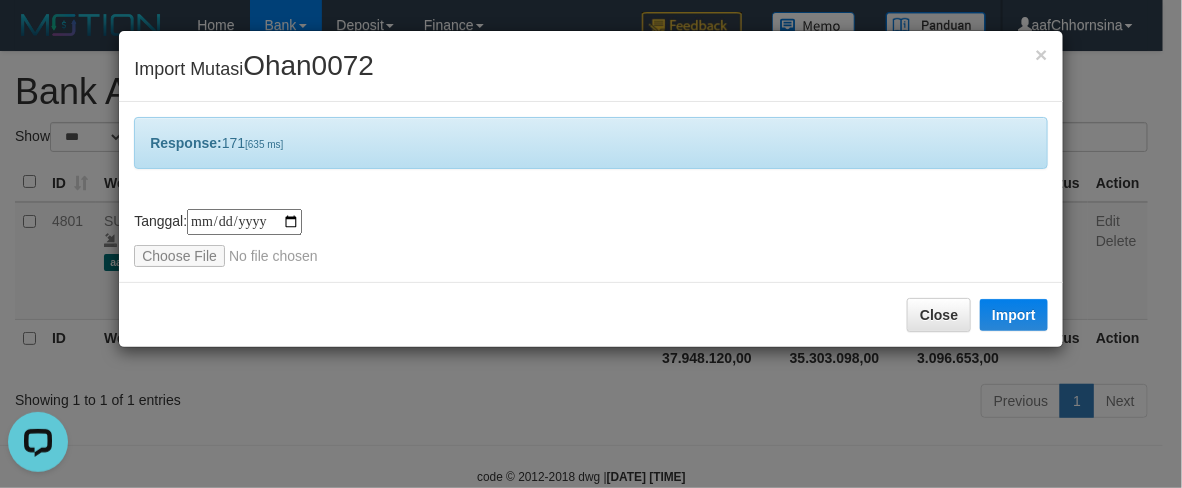 click on "Close
Import" at bounding box center [591, 314] 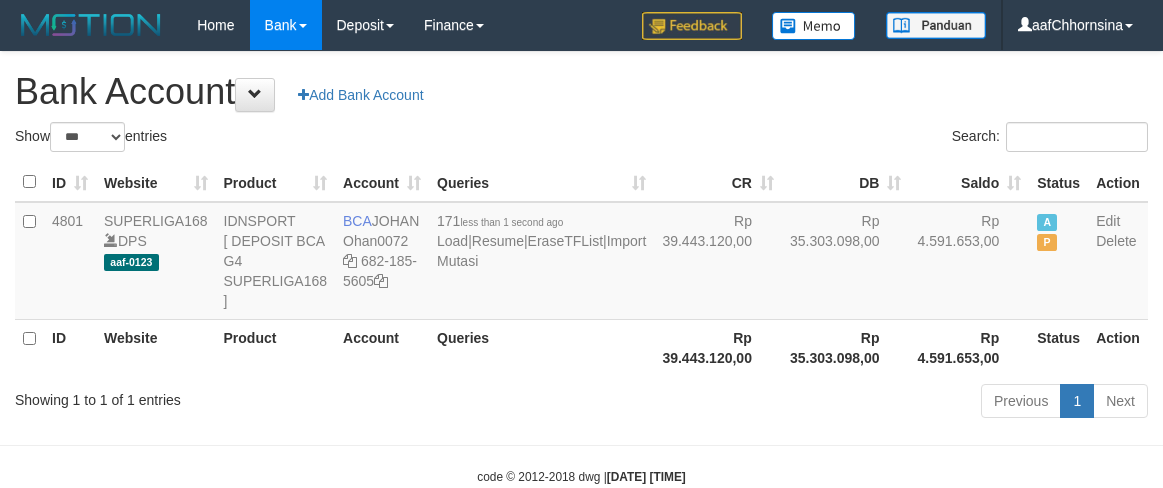 select on "***" 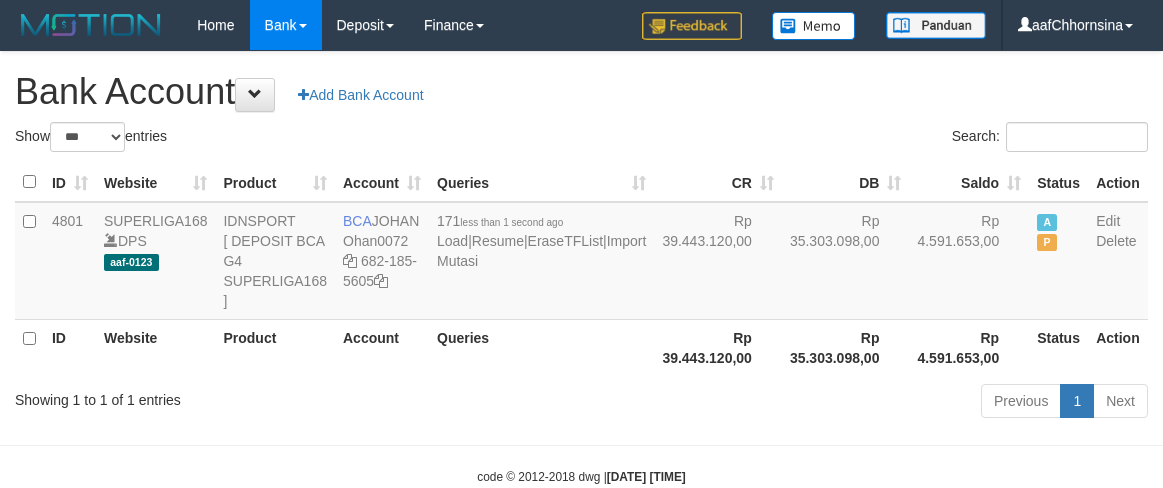 scroll, scrollTop: 0, scrollLeft: 0, axis: both 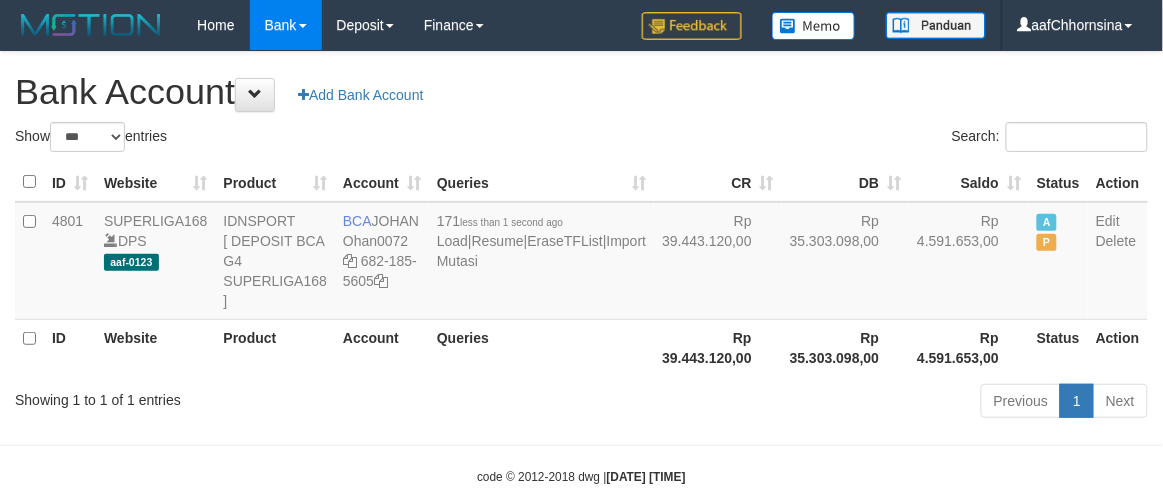 drag, startPoint x: 655, startPoint y: 401, endPoint x: 662, endPoint y: 390, distance: 13.038404 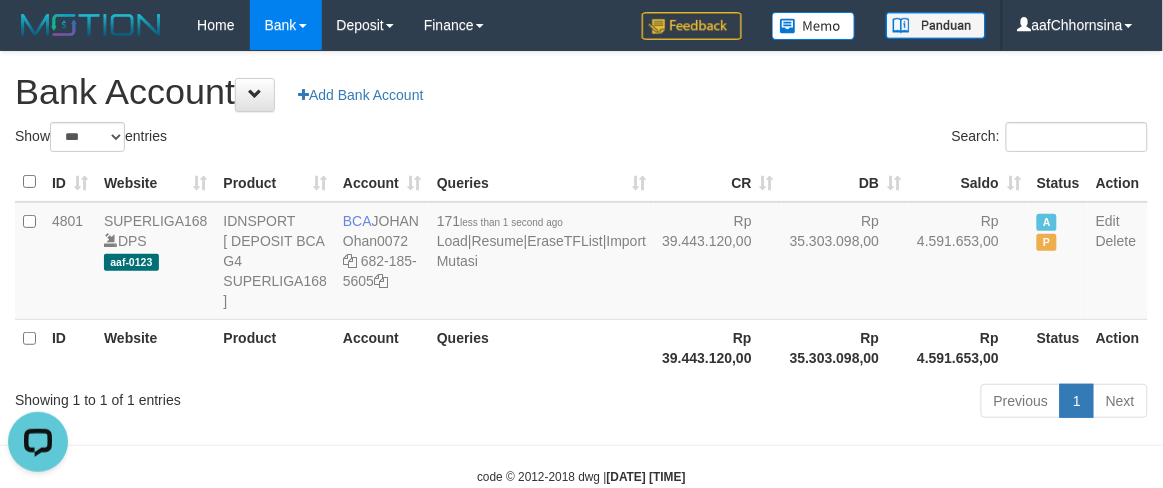 scroll, scrollTop: 0, scrollLeft: 0, axis: both 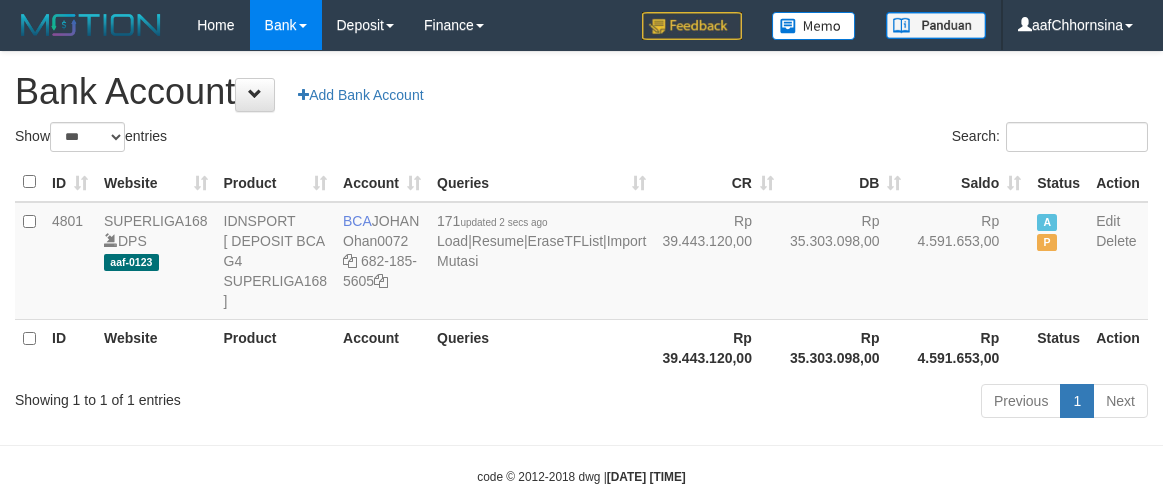 select on "***" 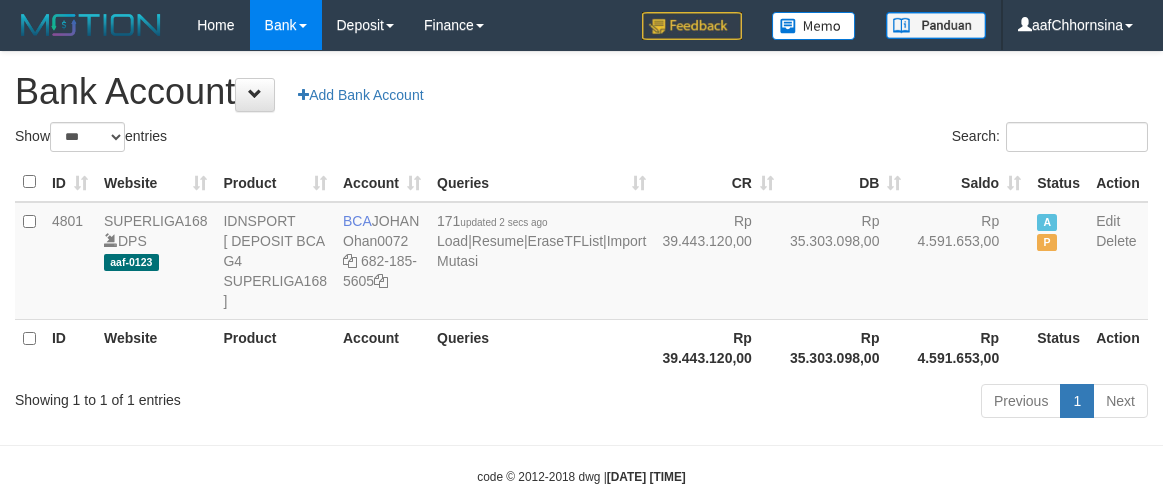 scroll, scrollTop: 0, scrollLeft: 0, axis: both 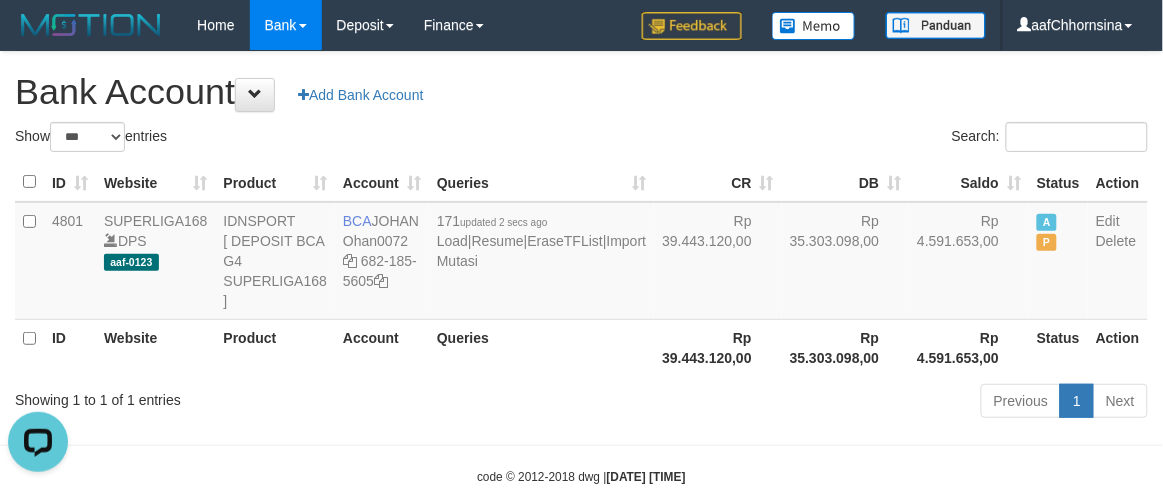drag, startPoint x: 567, startPoint y: 406, endPoint x: 593, endPoint y: 388, distance: 31.622776 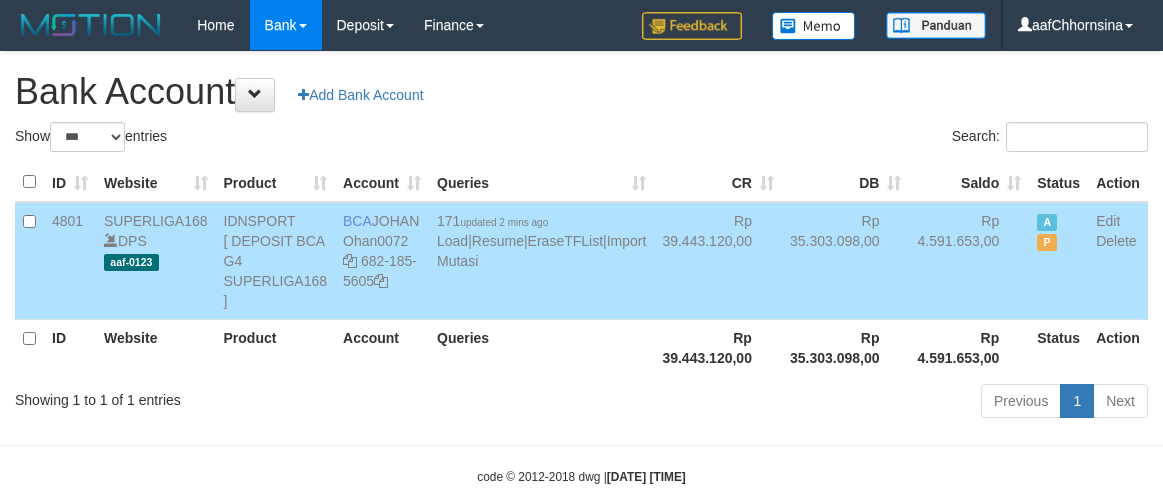 select on "***" 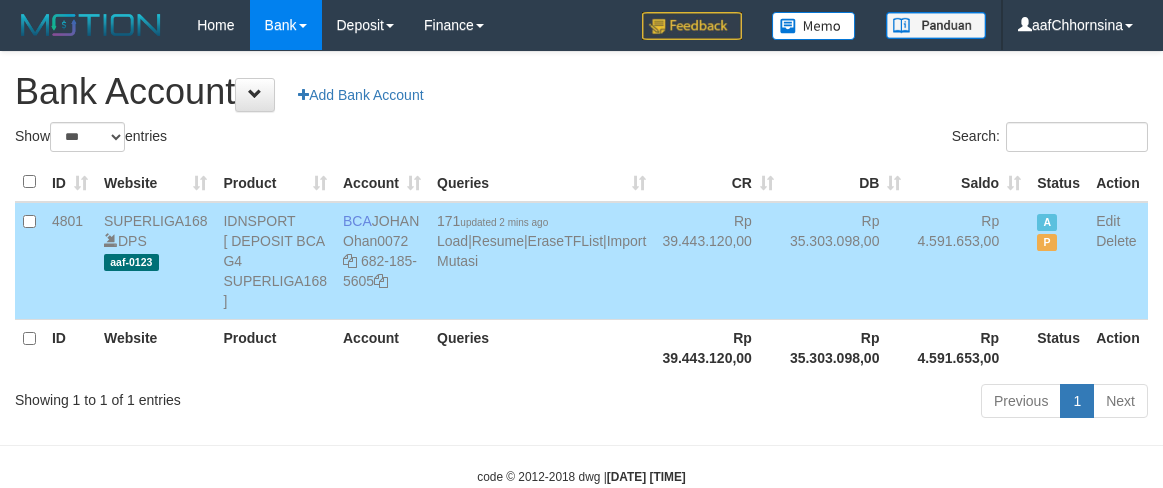 scroll, scrollTop: 0, scrollLeft: 0, axis: both 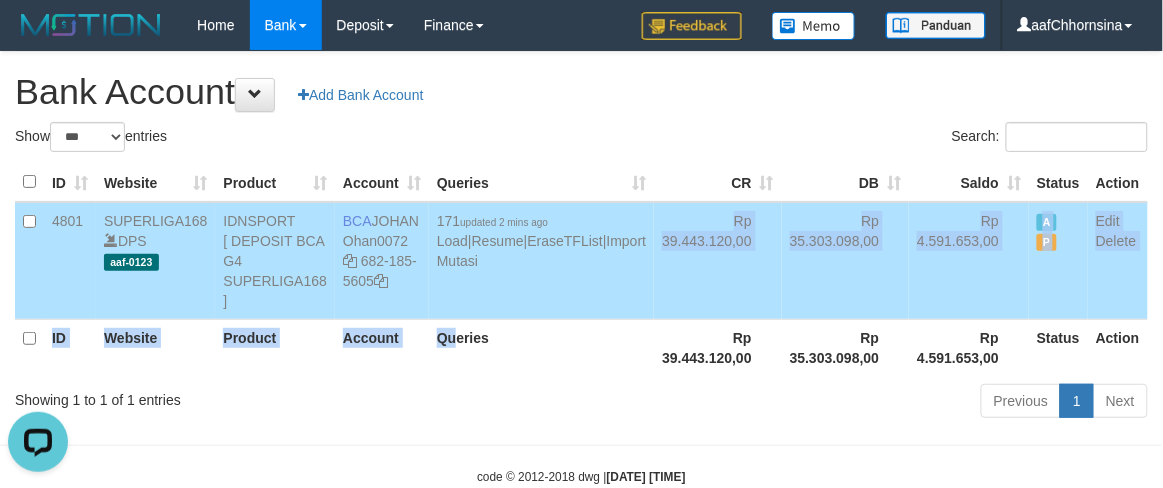drag, startPoint x: 478, startPoint y: 353, endPoint x: 506, endPoint y: 318, distance: 44.82187 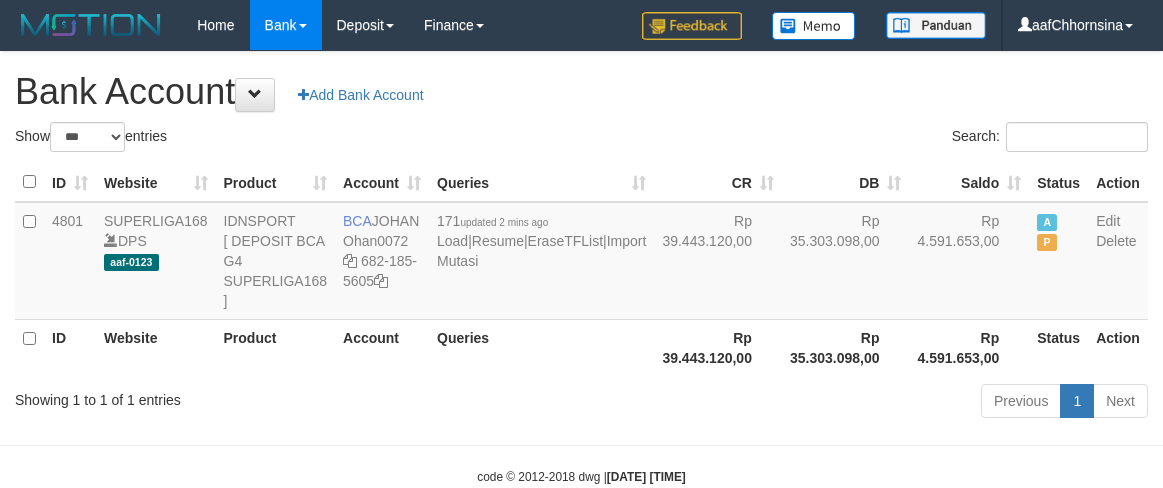 select on "***" 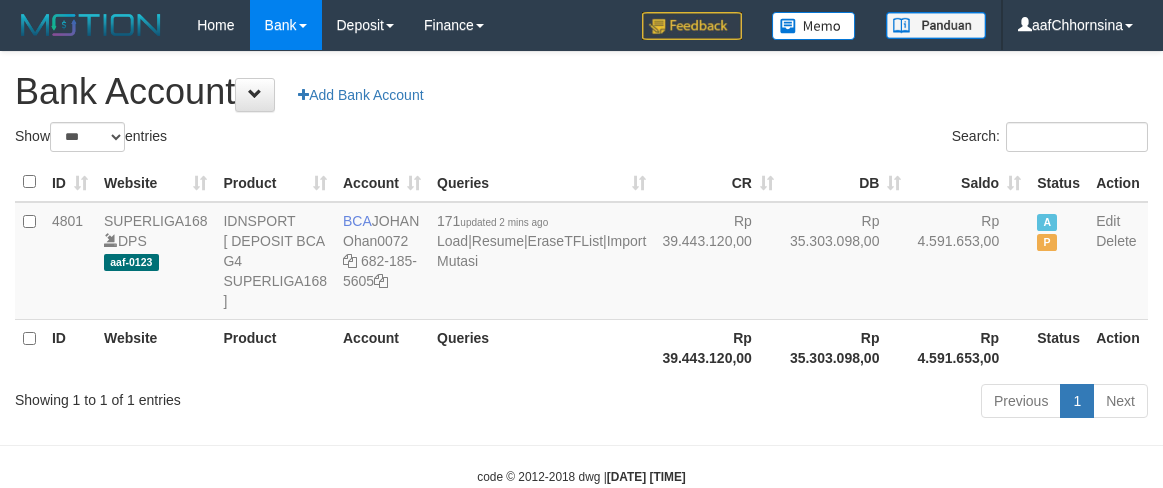 scroll, scrollTop: 0, scrollLeft: 0, axis: both 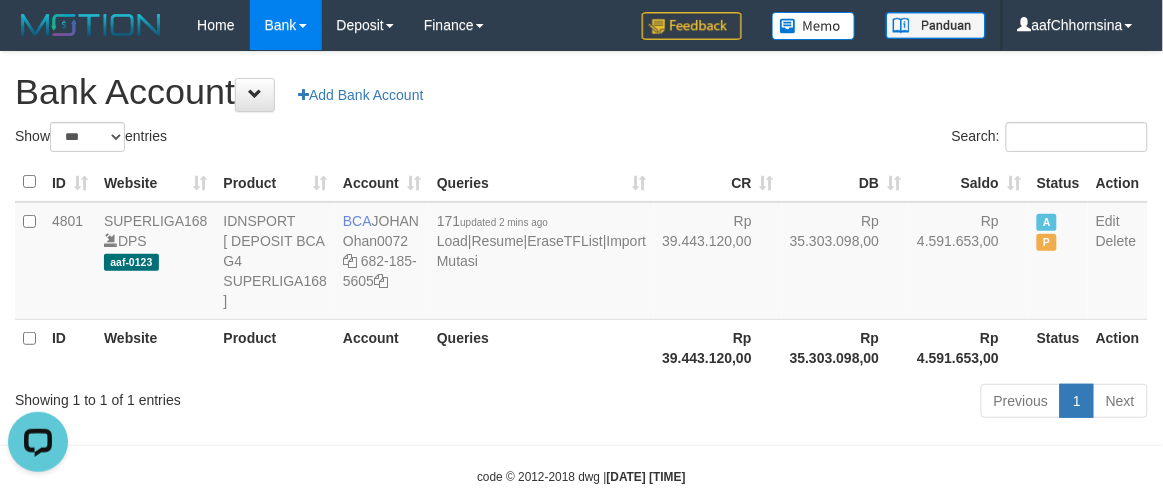 drag, startPoint x: 452, startPoint y: 350, endPoint x: 476, endPoint y: 375, distance: 34.655445 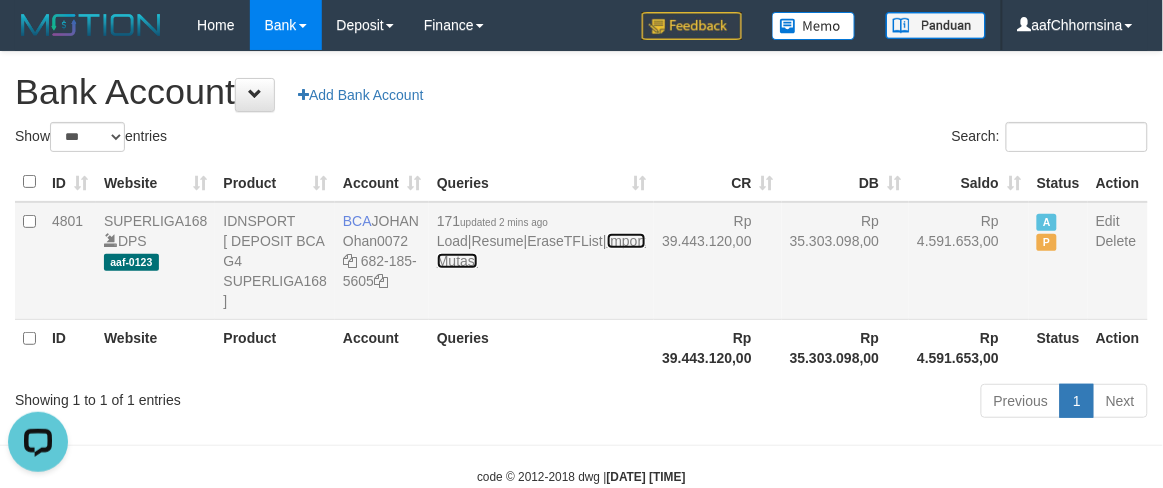 click on "Import Mutasi" at bounding box center (541, 251) 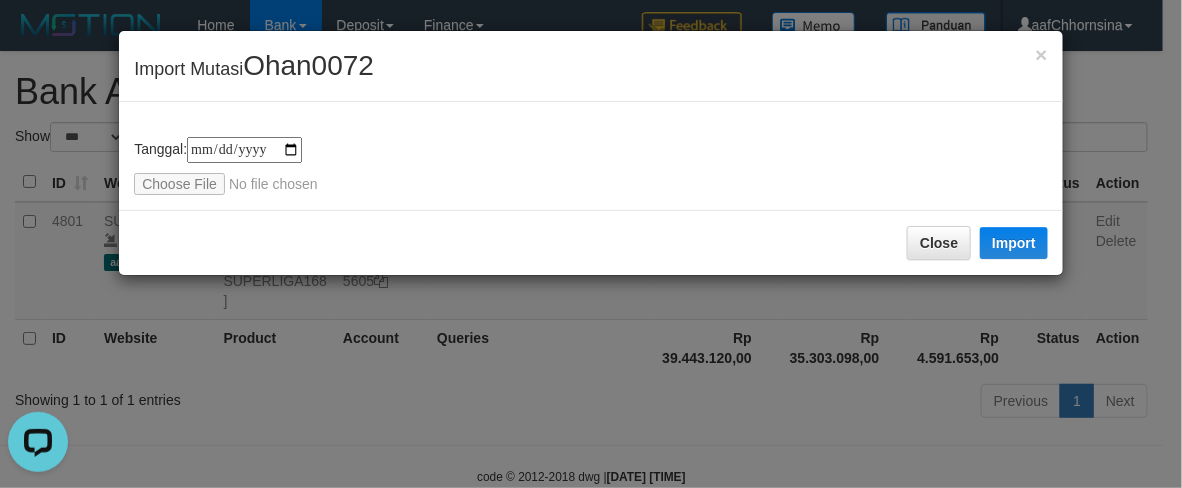 type on "**********" 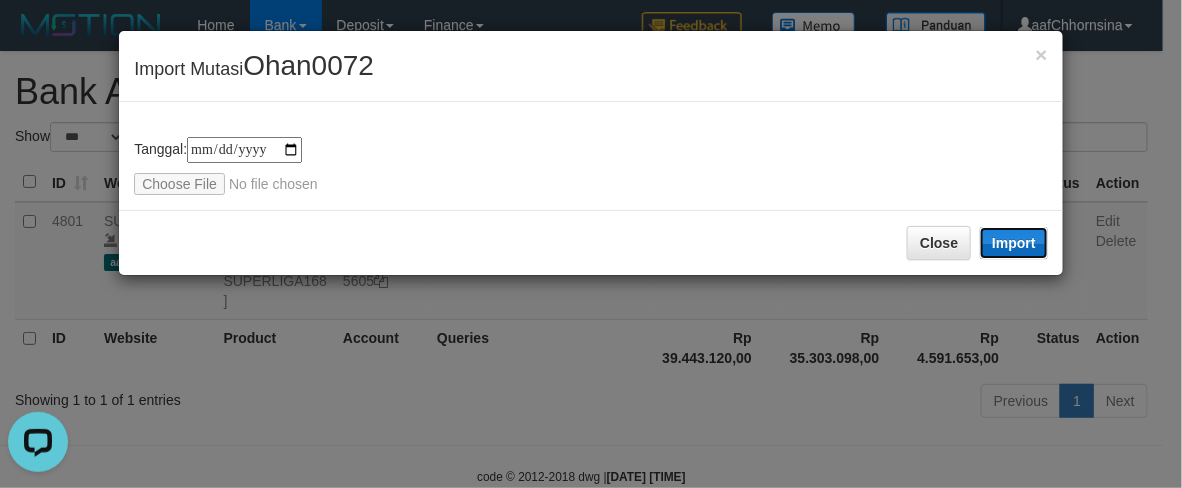 click on "Import" at bounding box center (1014, 243) 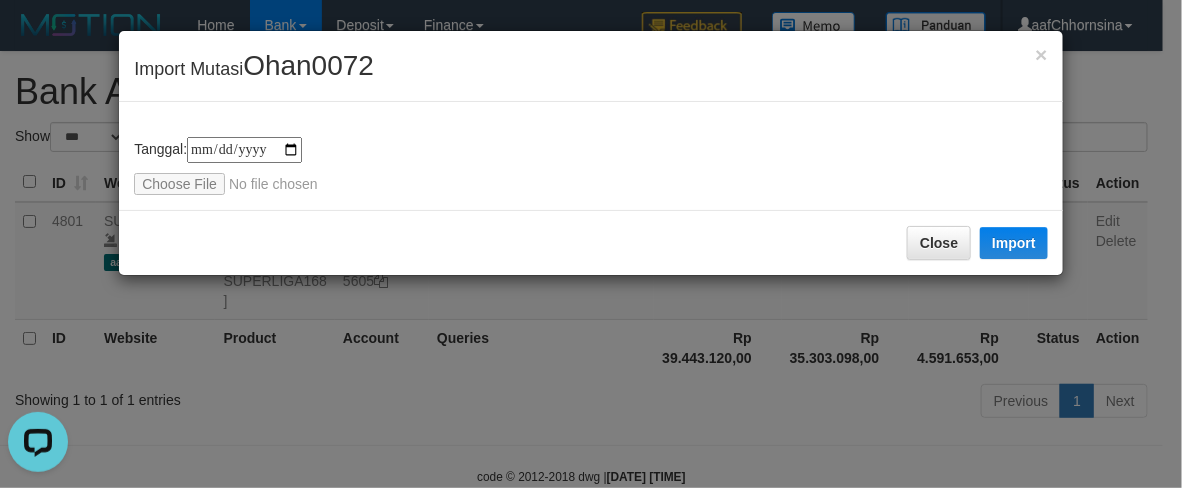 click on "**********" at bounding box center (591, 156) 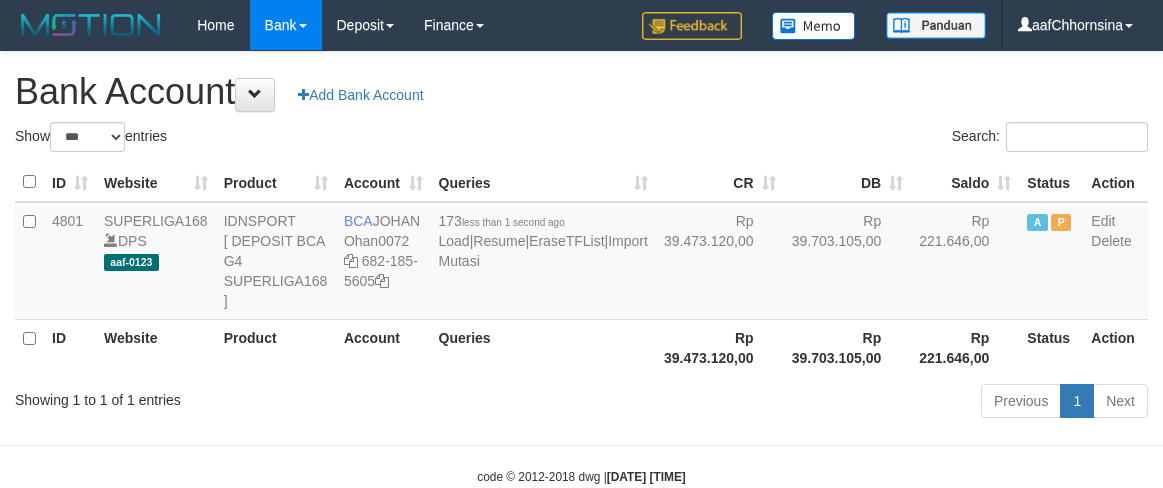 select on "***" 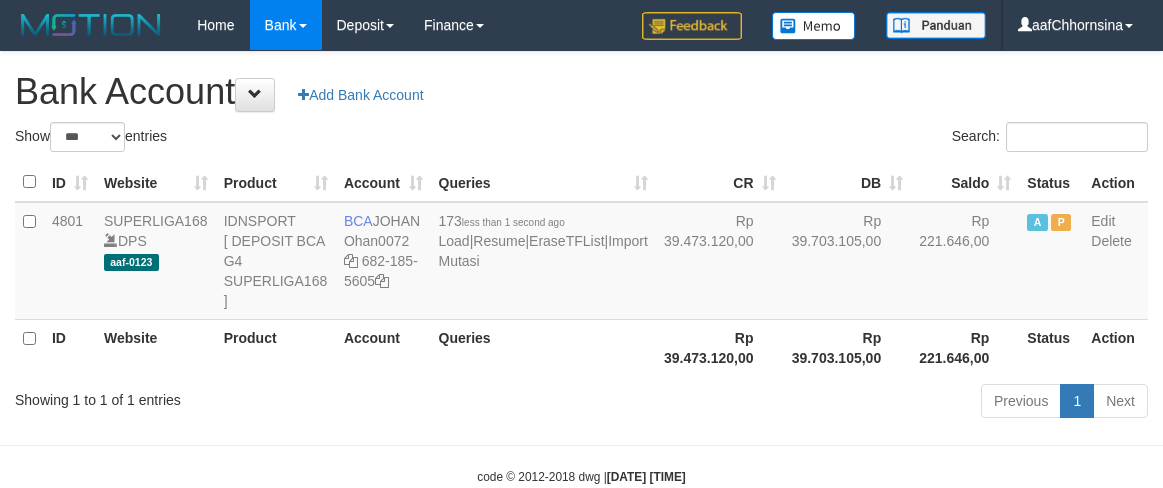 scroll, scrollTop: 0, scrollLeft: 0, axis: both 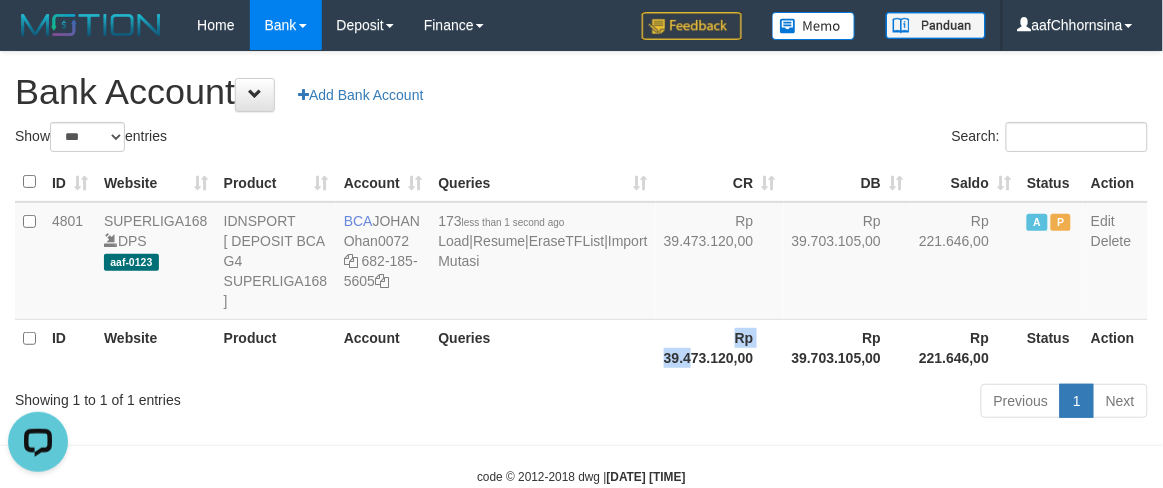 drag, startPoint x: 0, startPoint y: 0, endPoint x: 615, endPoint y: 368, distance: 716.6931 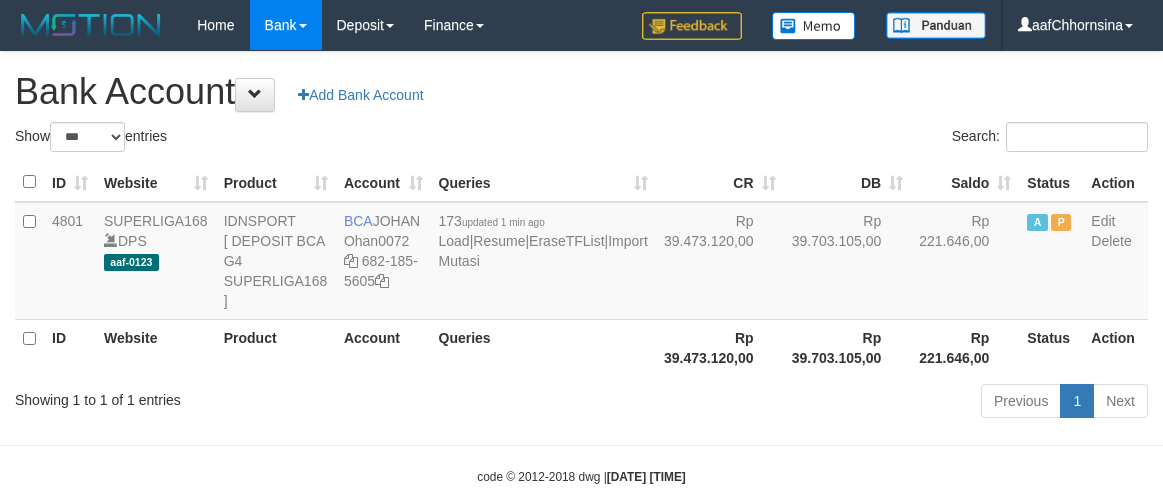 select on "***" 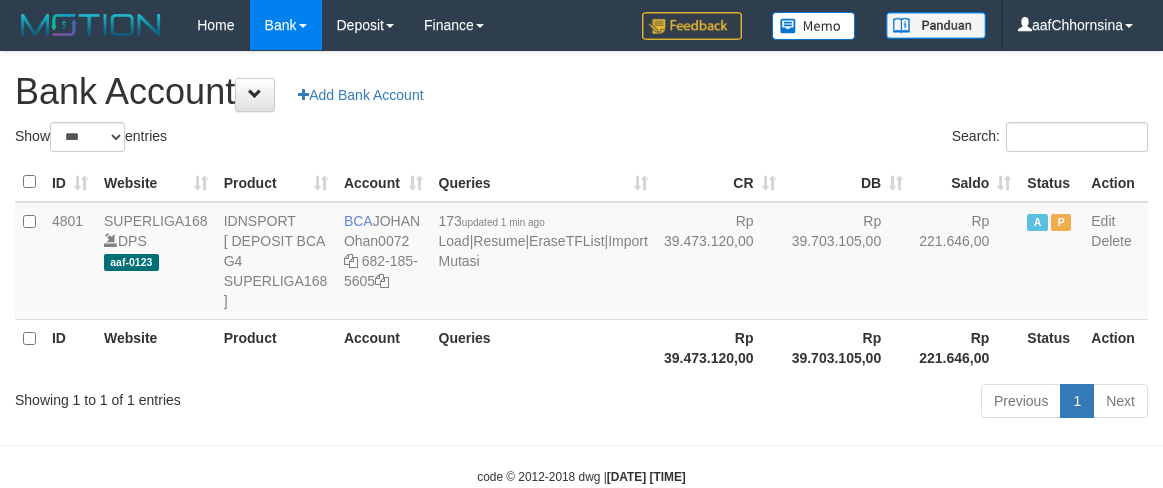scroll, scrollTop: 0, scrollLeft: 0, axis: both 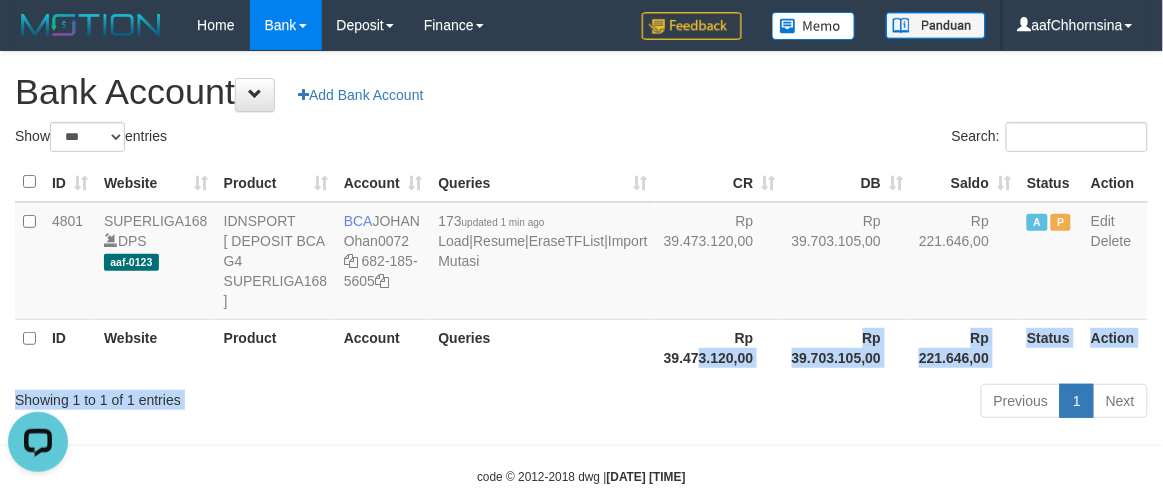 drag, startPoint x: 591, startPoint y: 375, endPoint x: 676, endPoint y: 435, distance: 104.04326 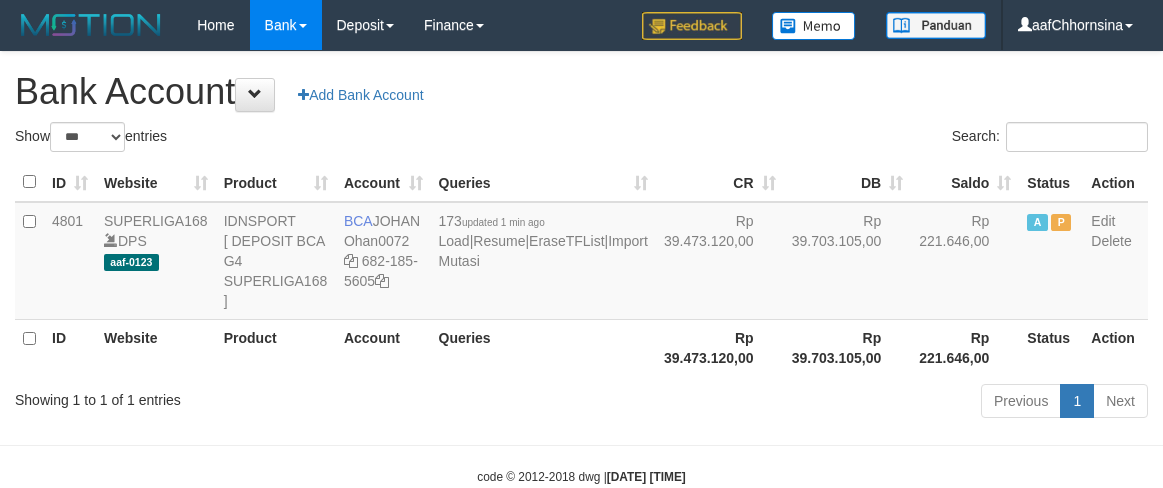 select on "***" 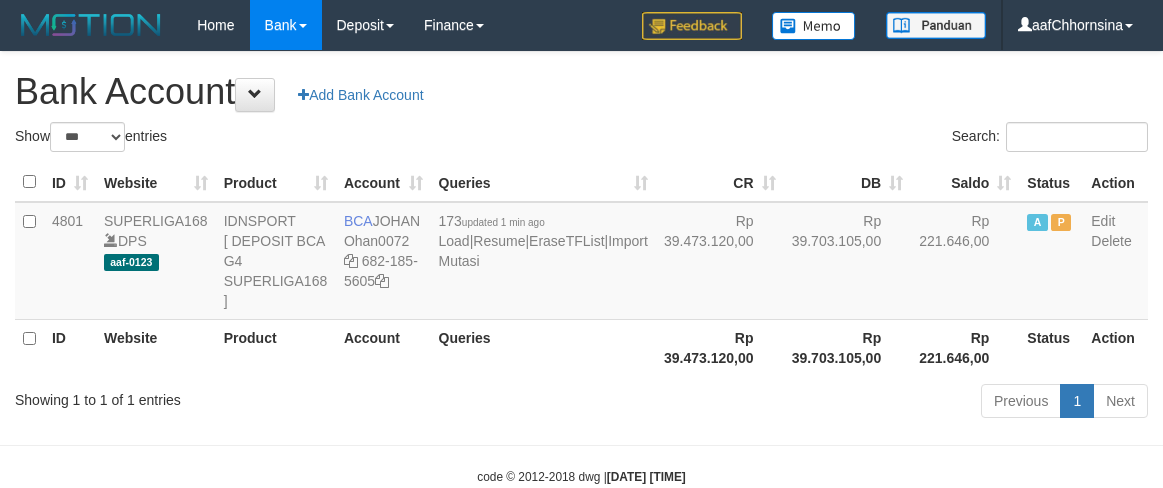 scroll, scrollTop: 0, scrollLeft: 0, axis: both 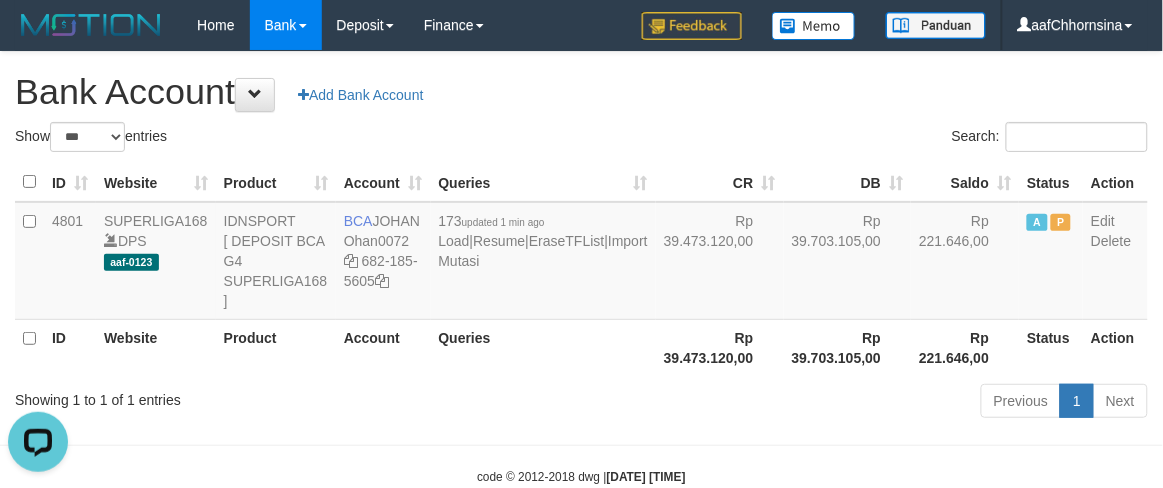 drag, startPoint x: 625, startPoint y: 405, endPoint x: 646, endPoint y: 408, distance: 21.213203 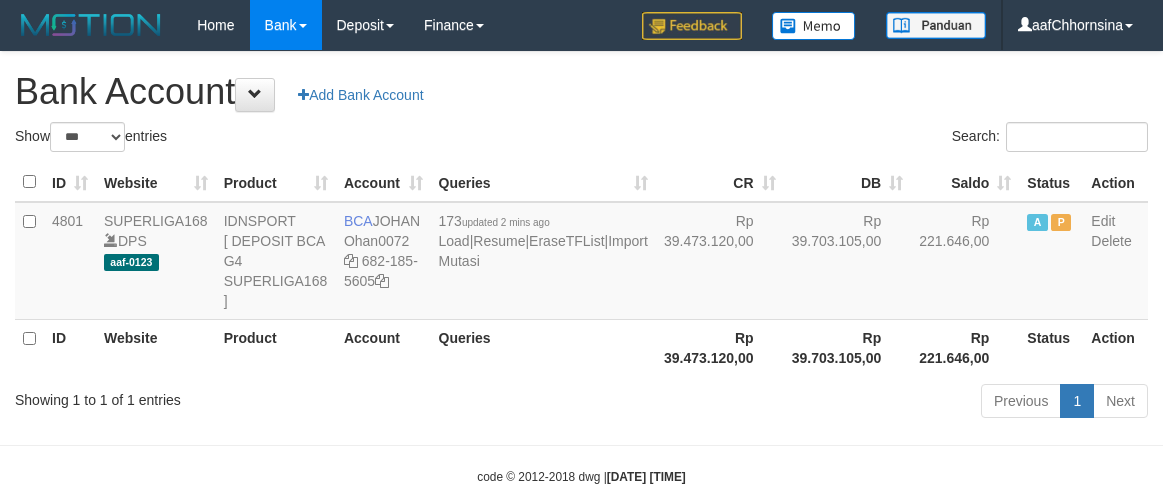 select on "***" 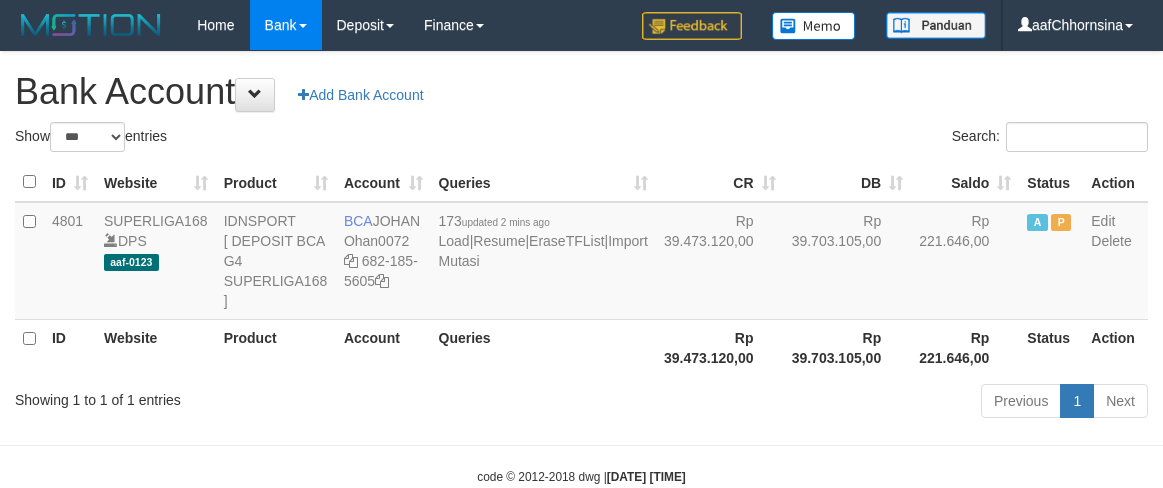 scroll, scrollTop: 0, scrollLeft: 0, axis: both 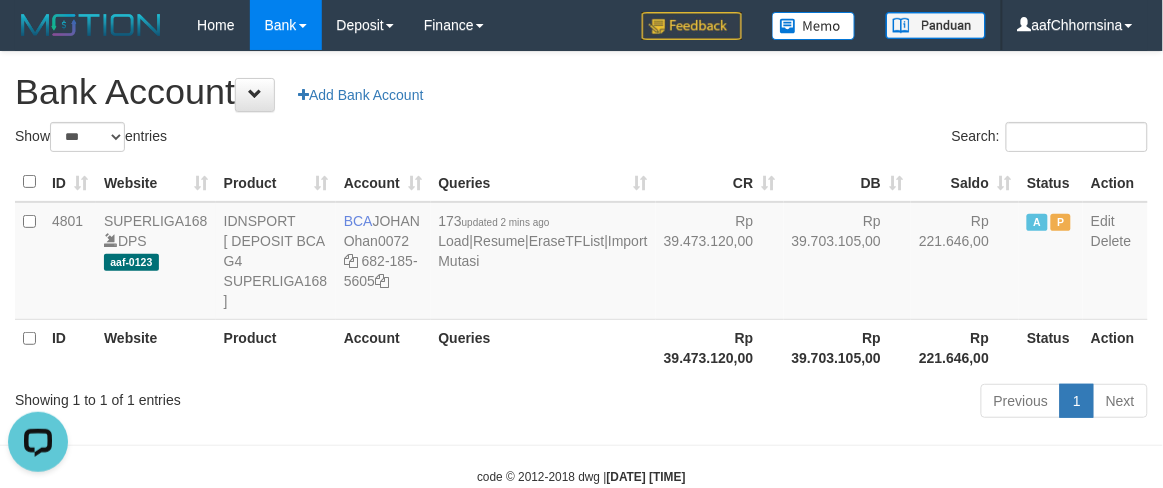 click on "Previous 1 Next" at bounding box center [824, 403] 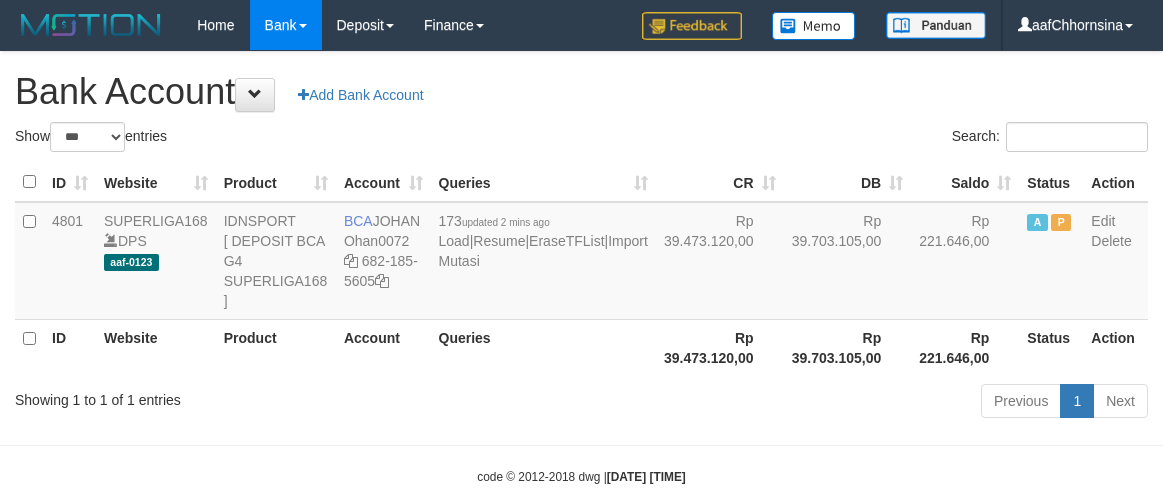 select on "***" 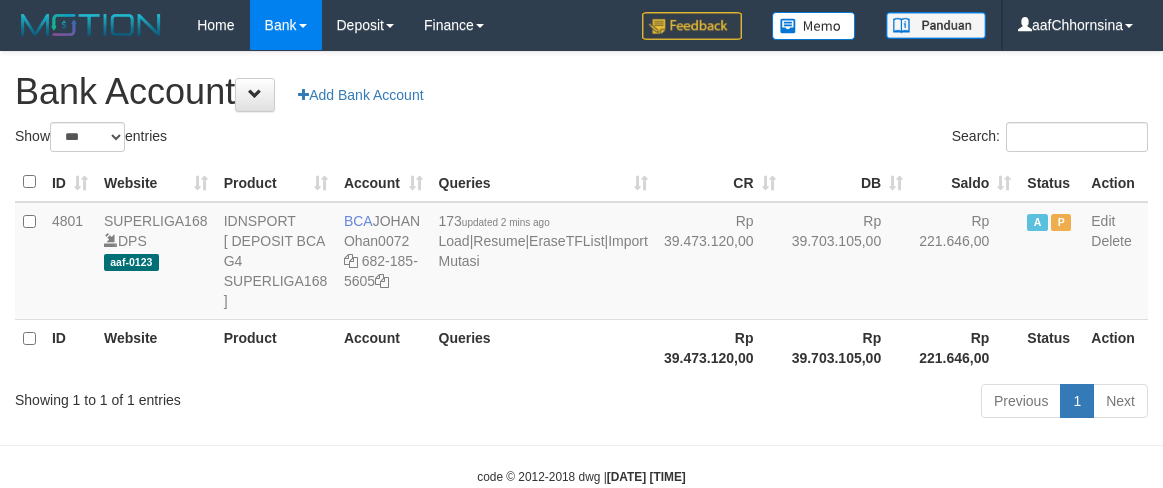 scroll, scrollTop: 0, scrollLeft: 0, axis: both 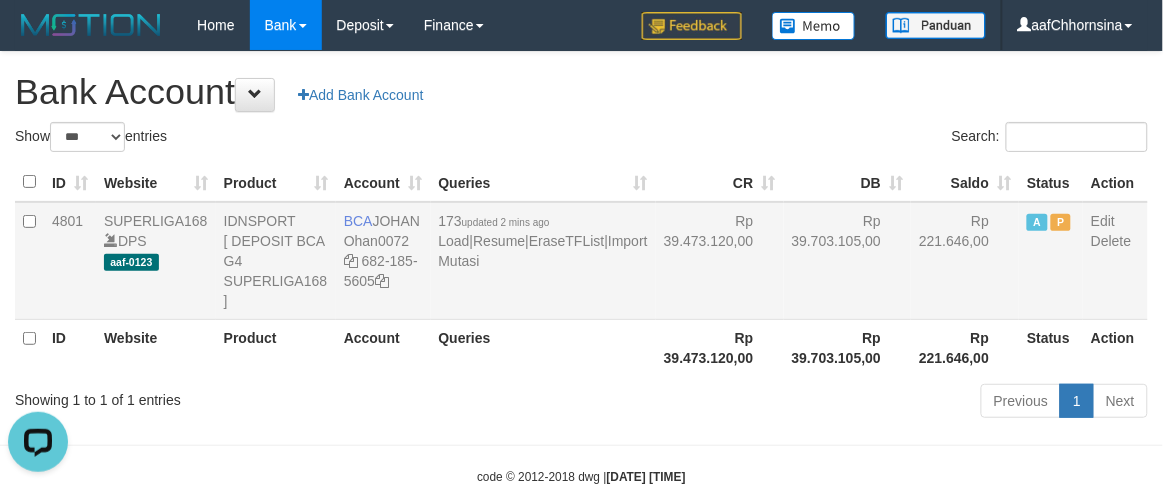 click on "173  updated 2 mins ago
Load
|
Resume
|
EraseTFList
|
Import Mutasi" at bounding box center (543, 261) 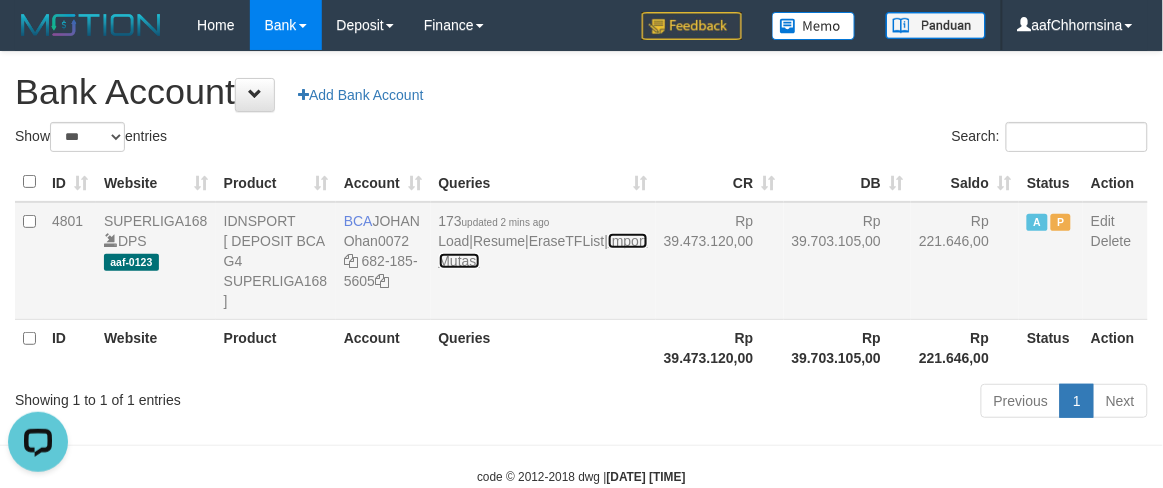 click on "Import Mutasi" at bounding box center (543, 251) 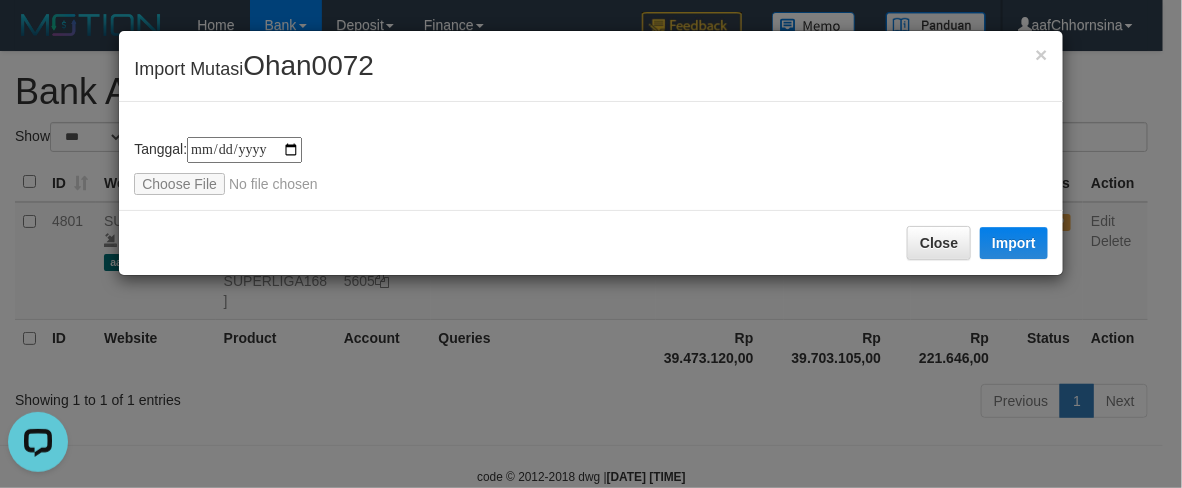 type on "**********" 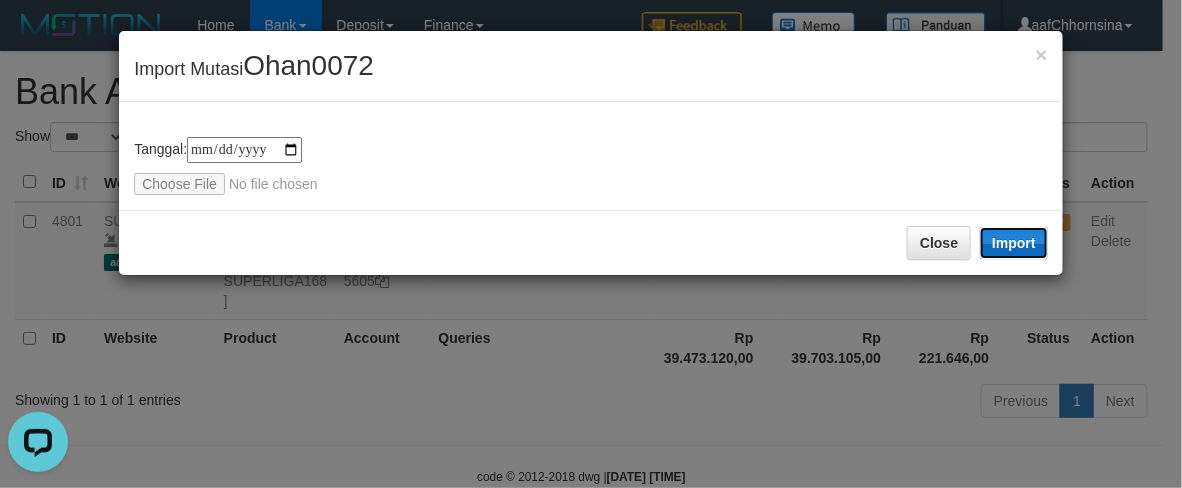 click on "Import" at bounding box center [1014, 243] 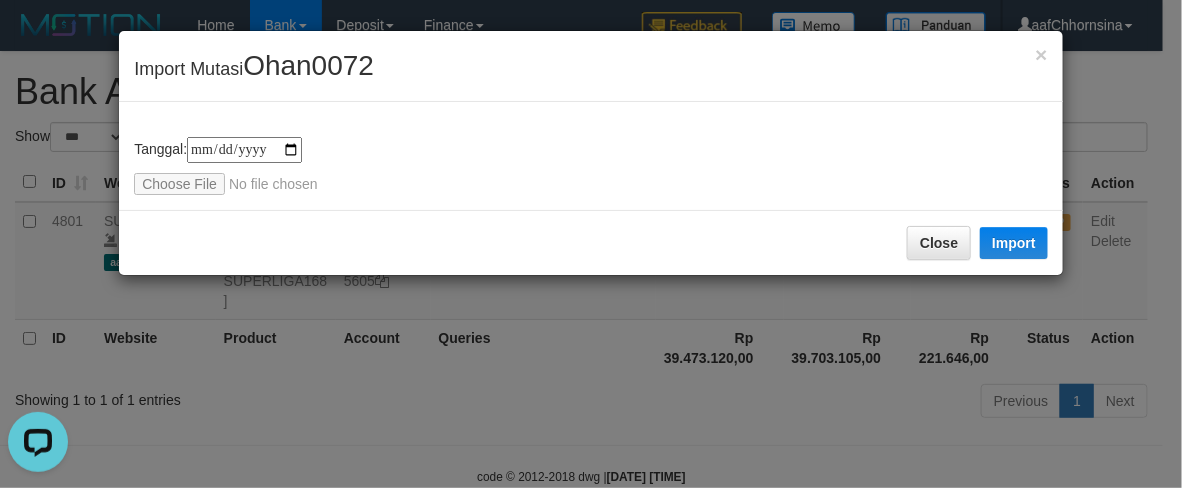 click on "**********" at bounding box center (591, 153) 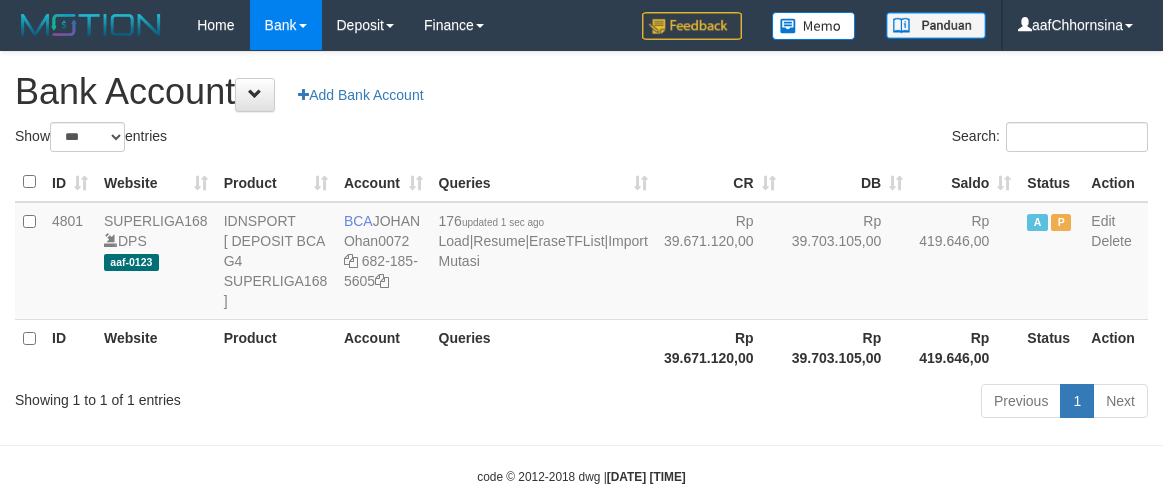 select on "***" 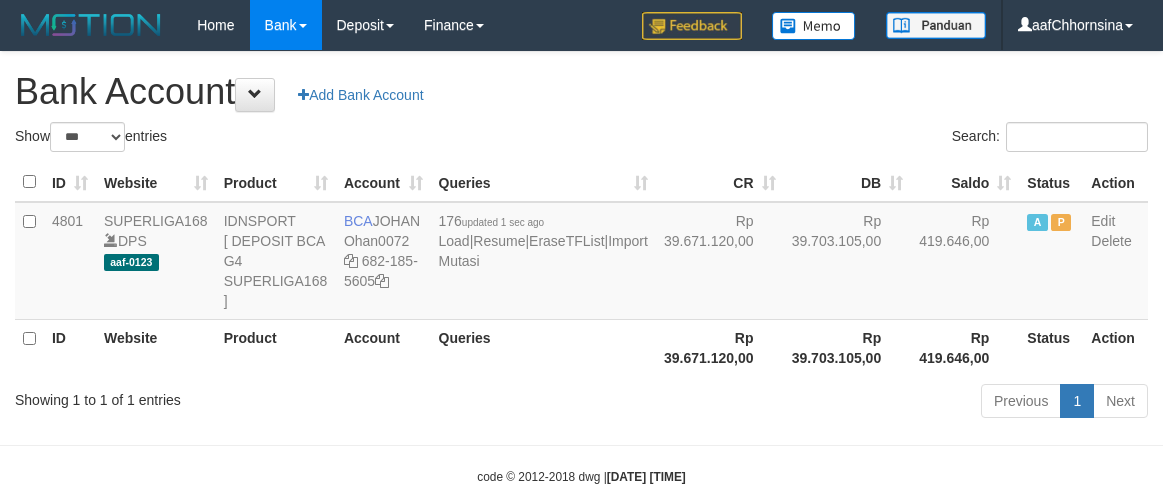 scroll, scrollTop: 0, scrollLeft: 0, axis: both 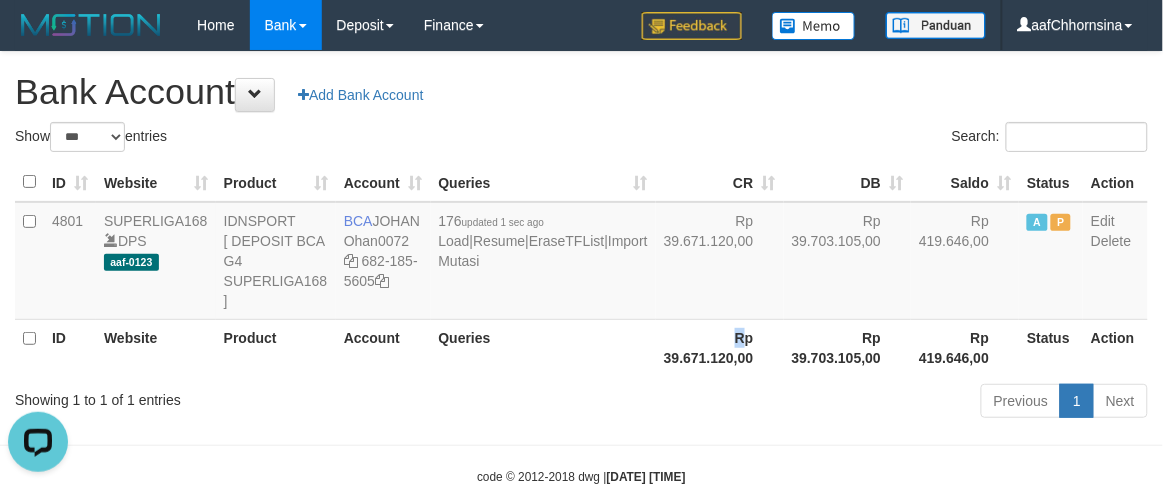 click on "Rp 39.671.120,00" at bounding box center [720, 347] 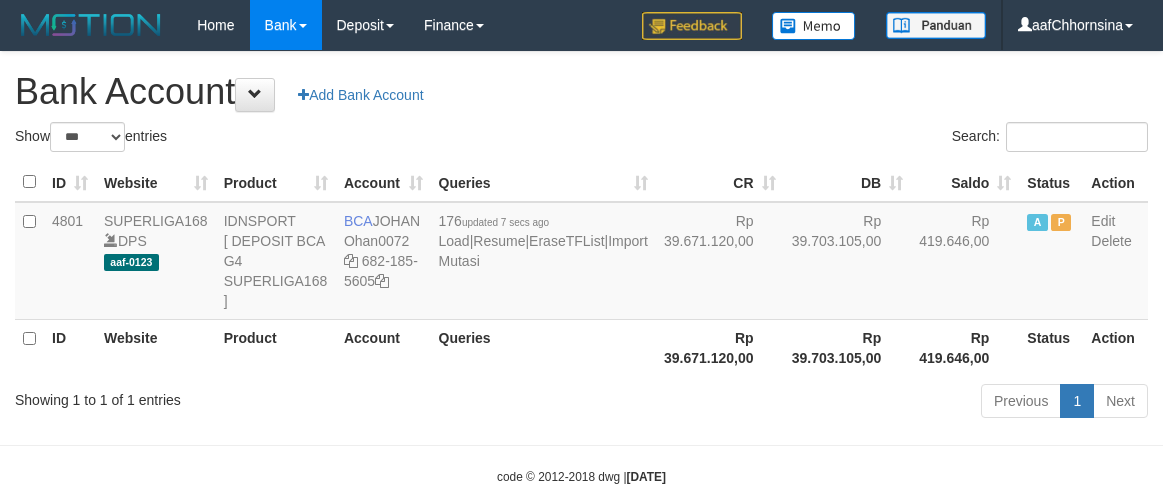 select on "***" 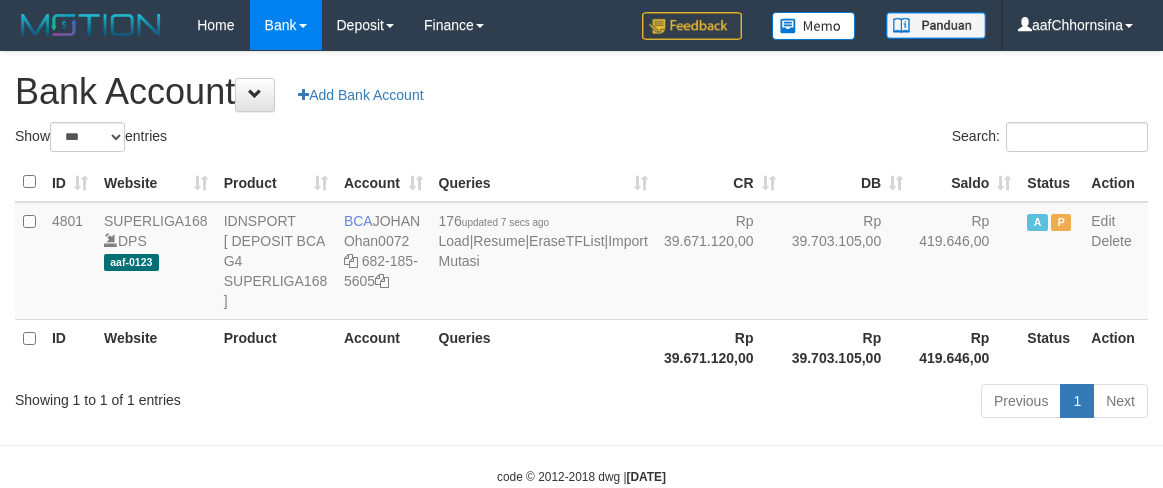 scroll, scrollTop: 0, scrollLeft: 0, axis: both 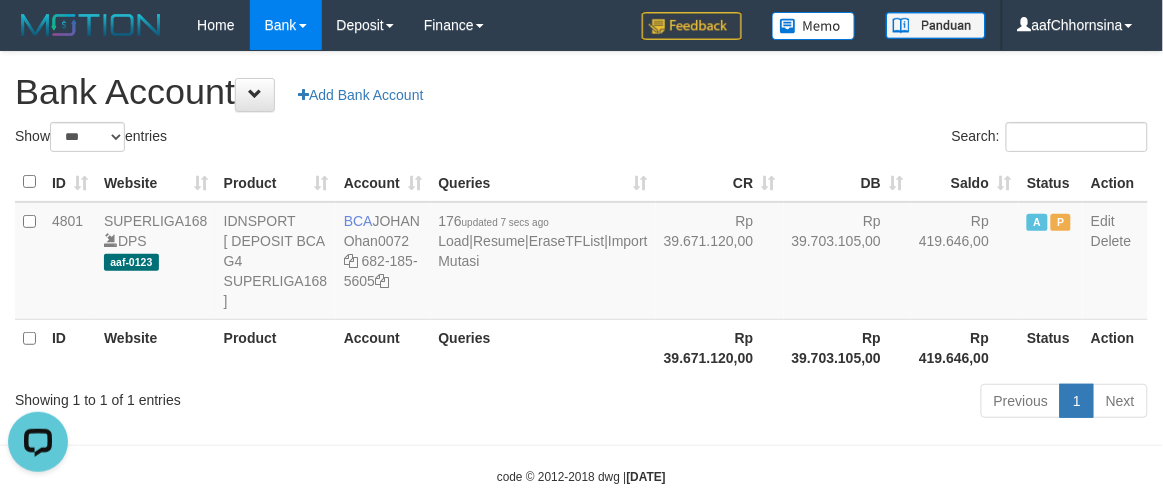 drag, startPoint x: 731, startPoint y: 400, endPoint x: 732, endPoint y: 386, distance: 14.035668 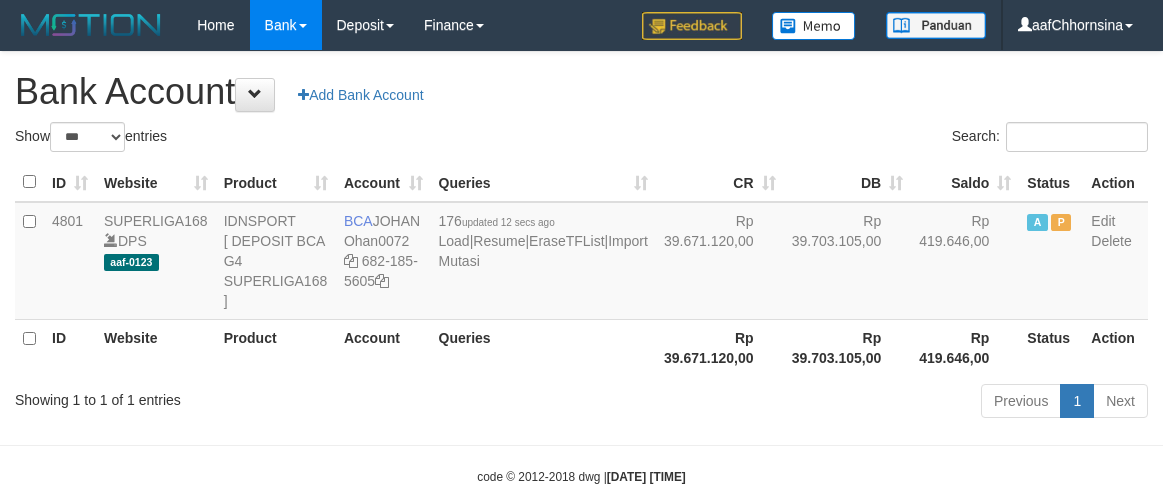select on "***" 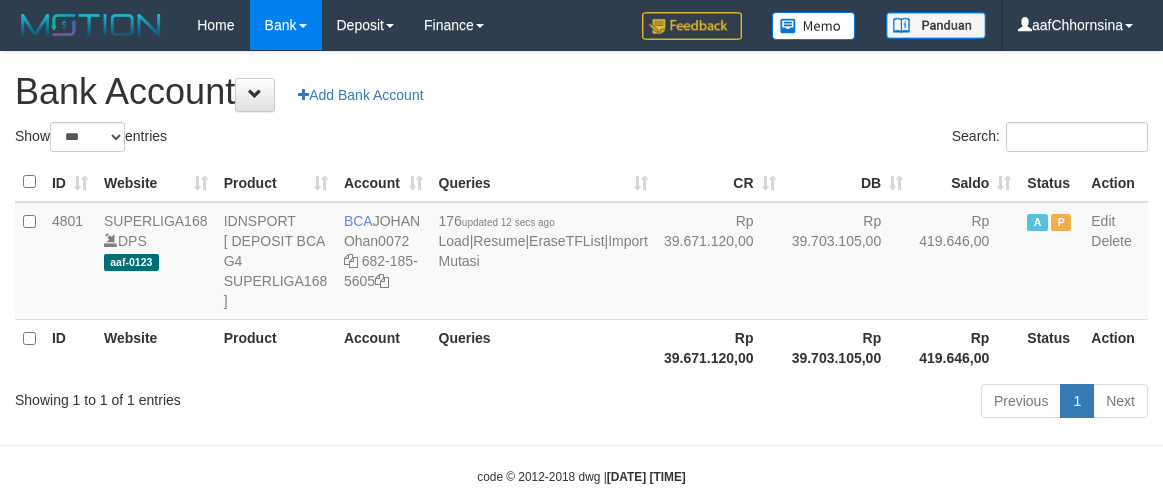scroll, scrollTop: 0, scrollLeft: 0, axis: both 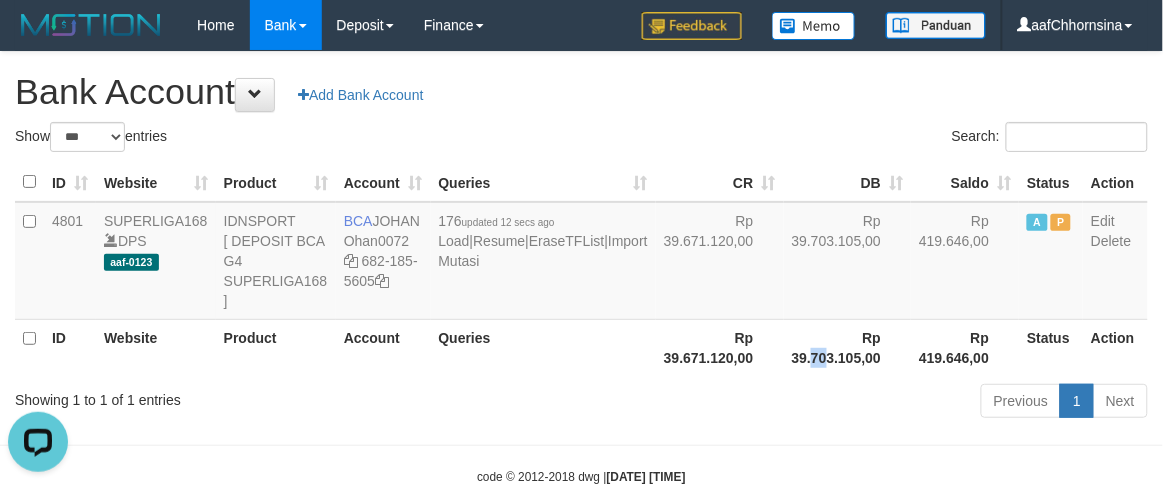 click on "Rp 39.703.105,00" at bounding box center [848, 347] 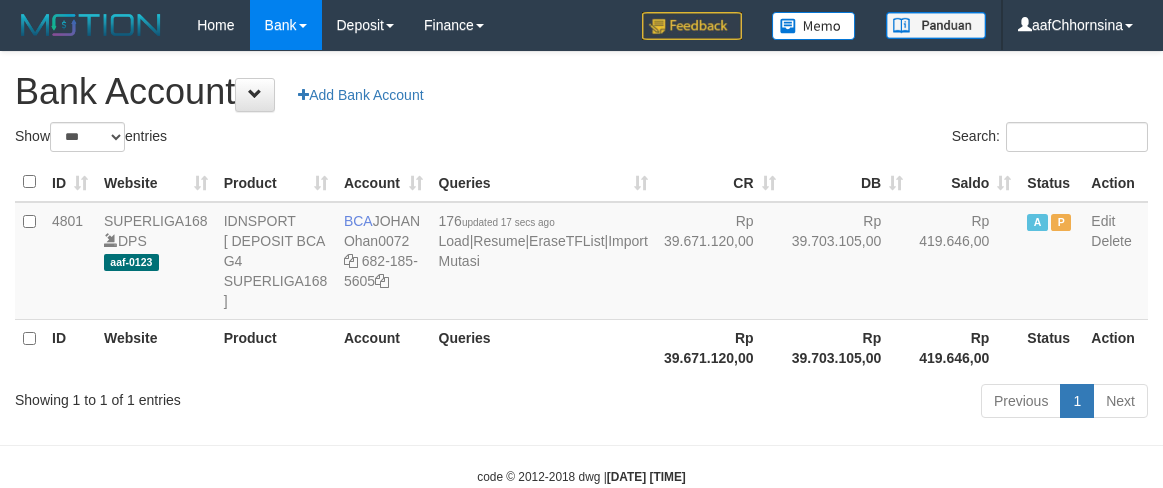 select on "***" 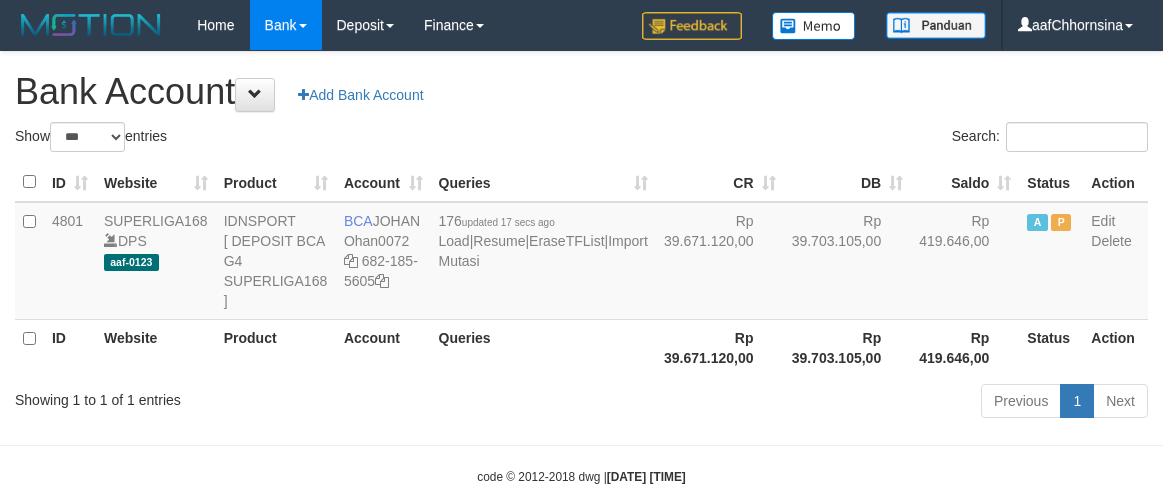 scroll, scrollTop: 0, scrollLeft: 0, axis: both 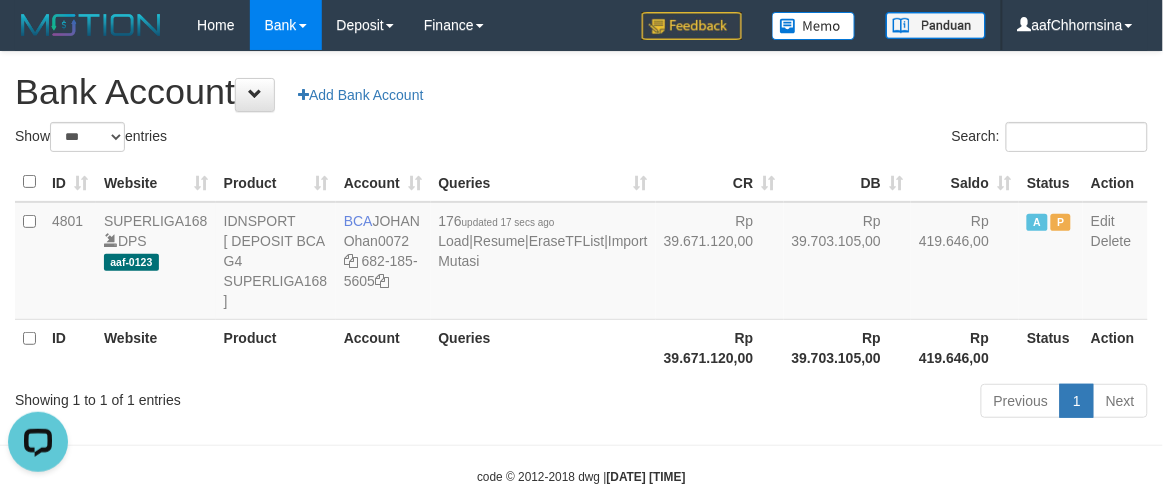 drag, startPoint x: 648, startPoint y: 371, endPoint x: 672, endPoint y: 367, distance: 24.33105 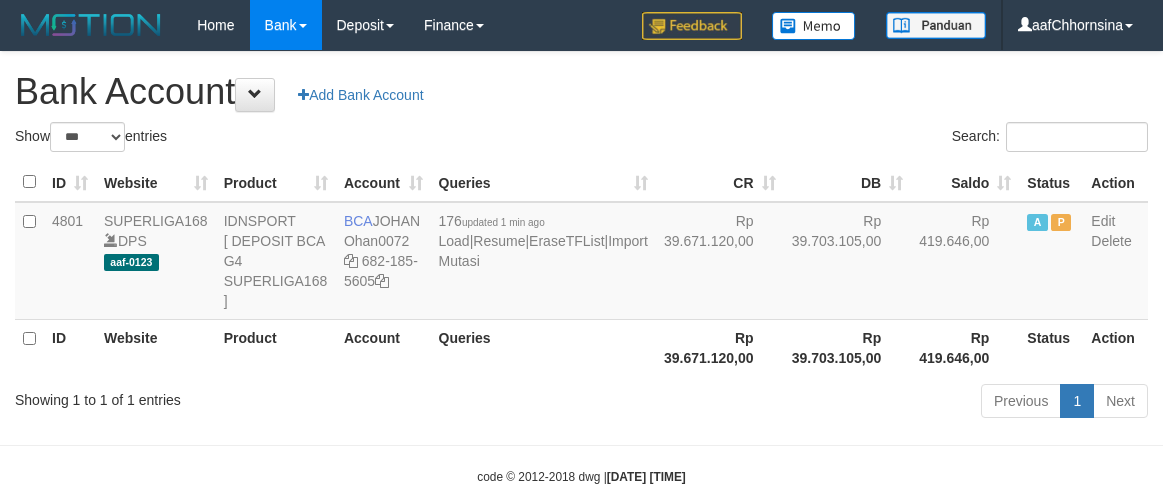 select on "***" 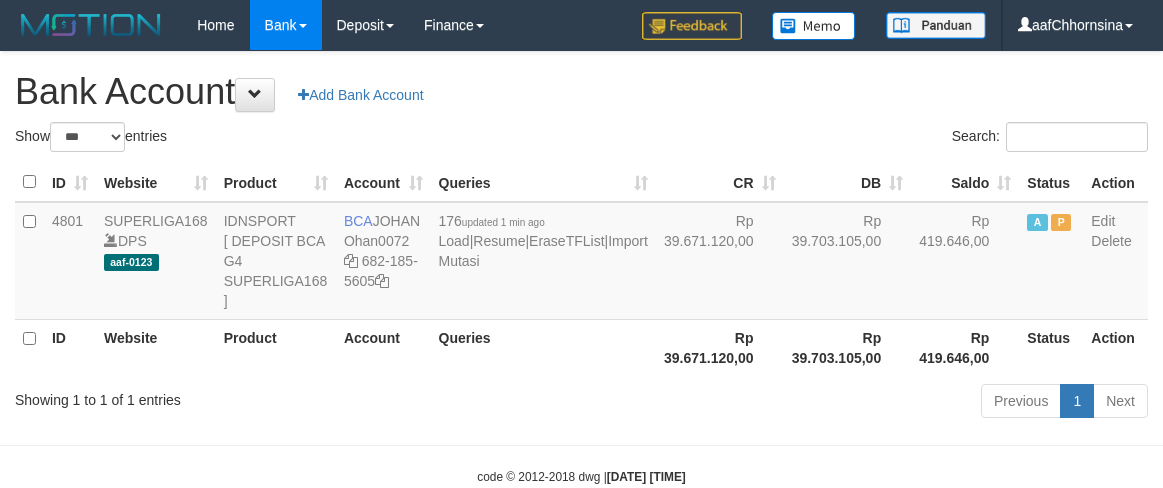 scroll, scrollTop: 0, scrollLeft: 0, axis: both 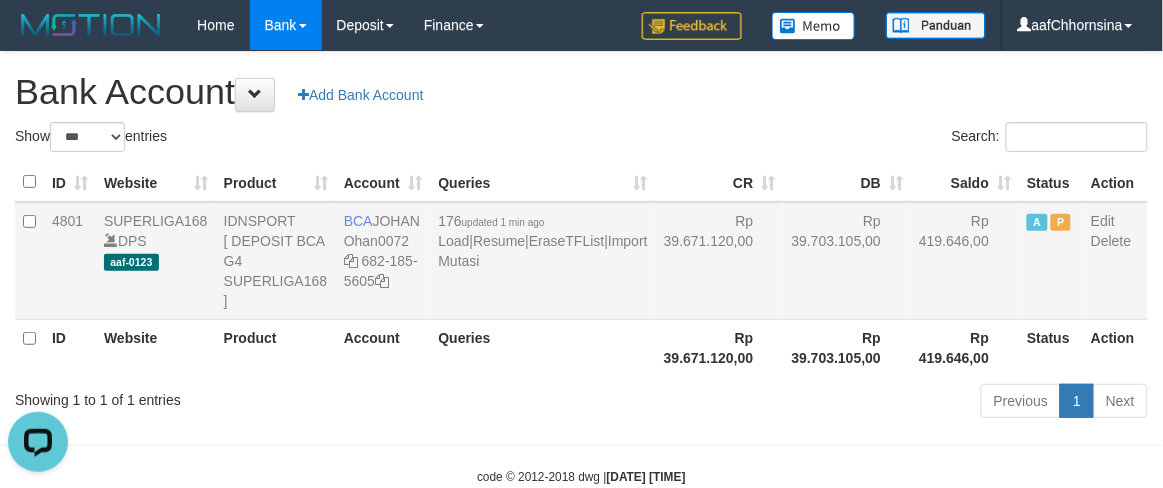 drag, startPoint x: 641, startPoint y: 376, endPoint x: 646, endPoint y: 265, distance: 111.11256 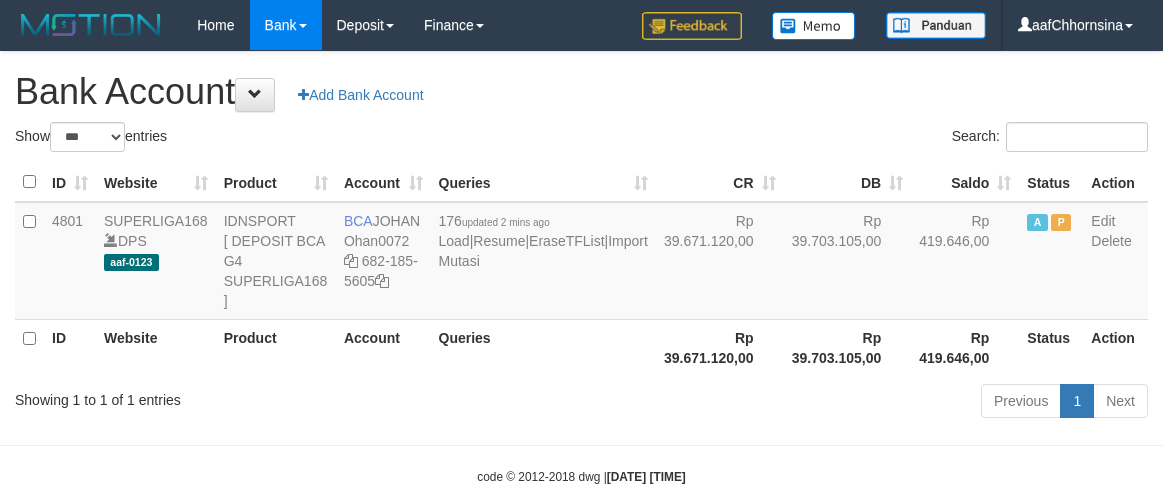 select on "***" 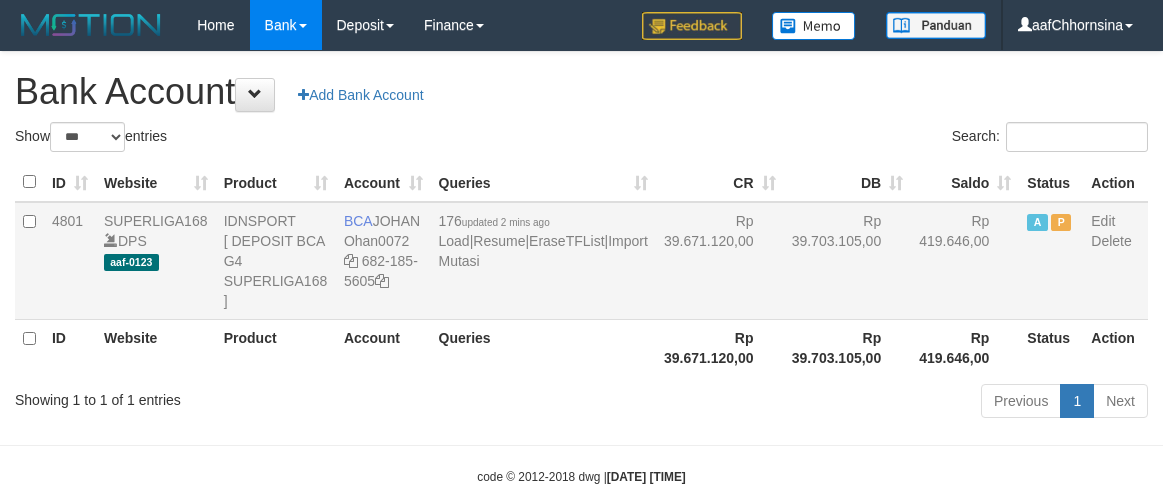 scroll, scrollTop: 0, scrollLeft: 0, axis: both 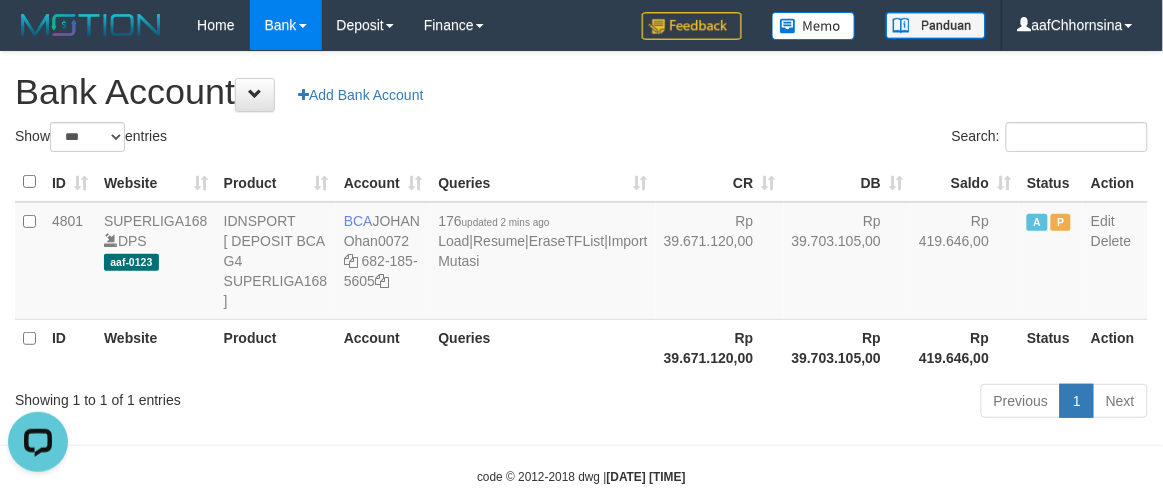 click on "Rp 39.671.120,00" at bounding box center [720, 347] 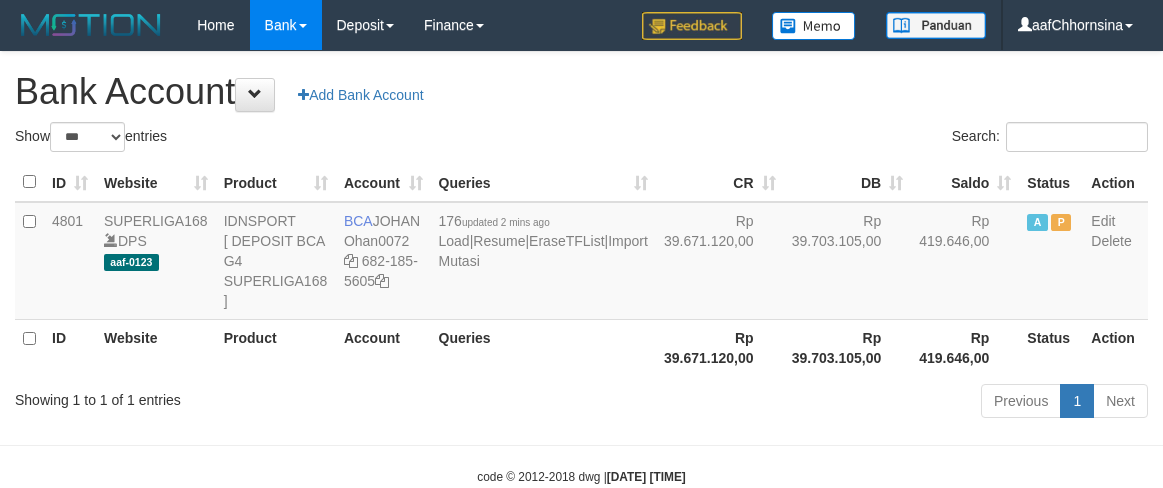 select on "***" 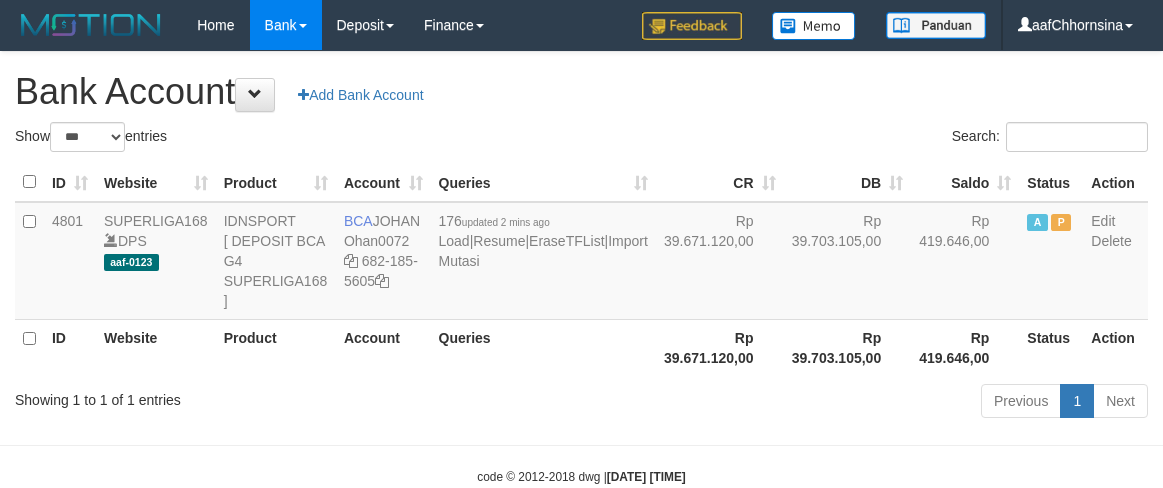scroll, scrollTop: 0, scrollLeft: 0, axis: both 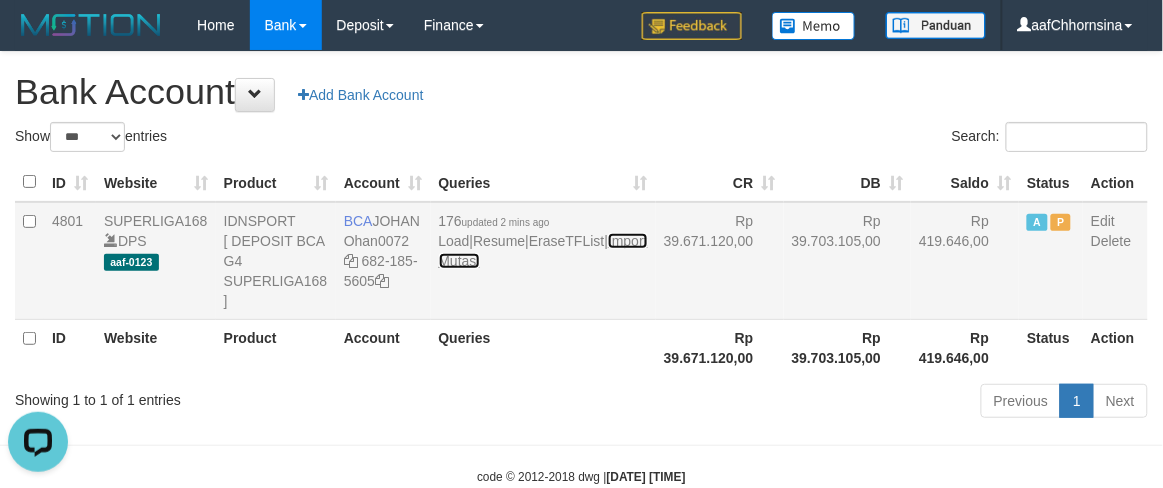 click on "Import Mutasi" at bounding box center (543, 251) 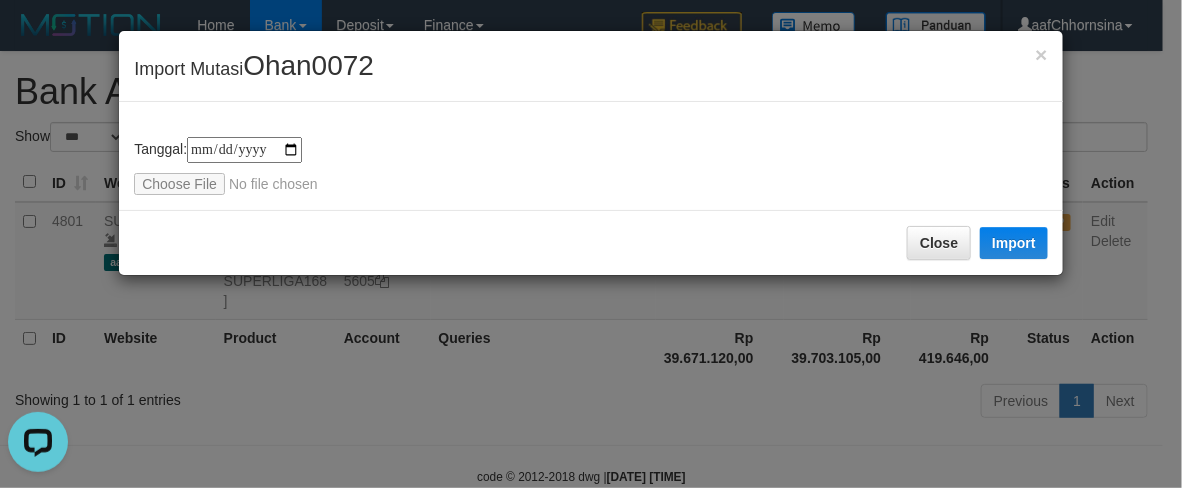 type on "**********" 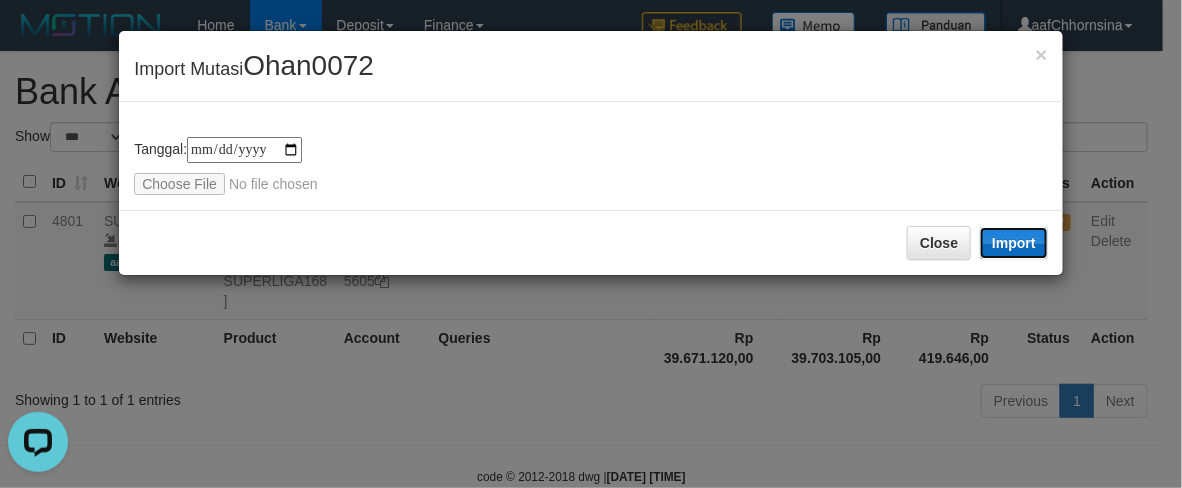 click on "Import" at bounding box center (1014, 243) 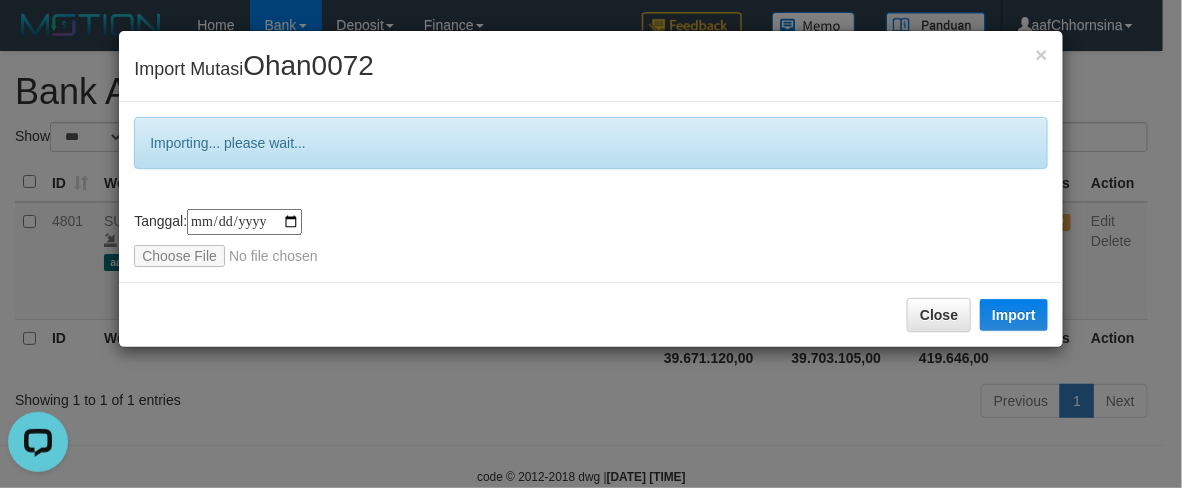 click on "**********" at bounding box center [591, 192] 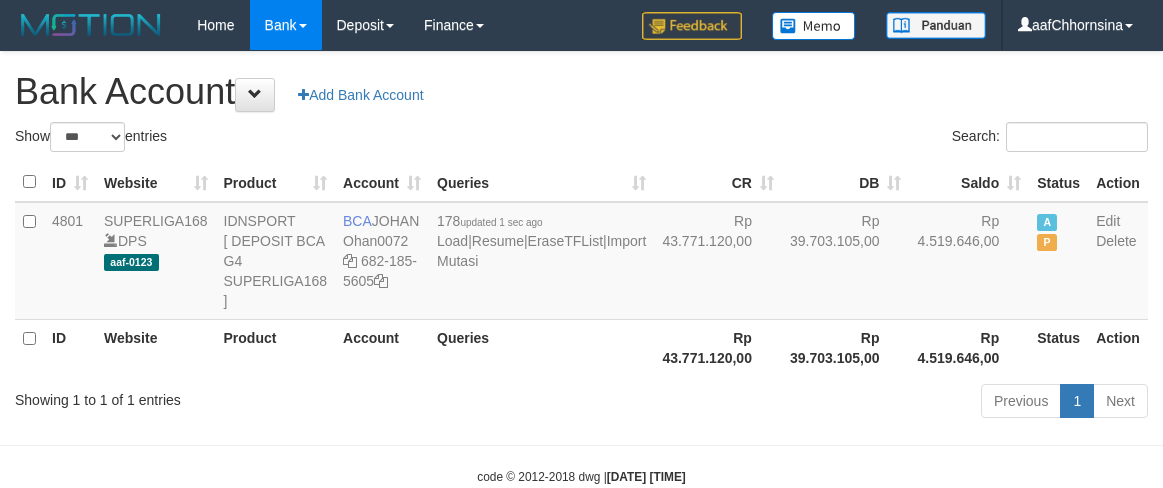select on "***" 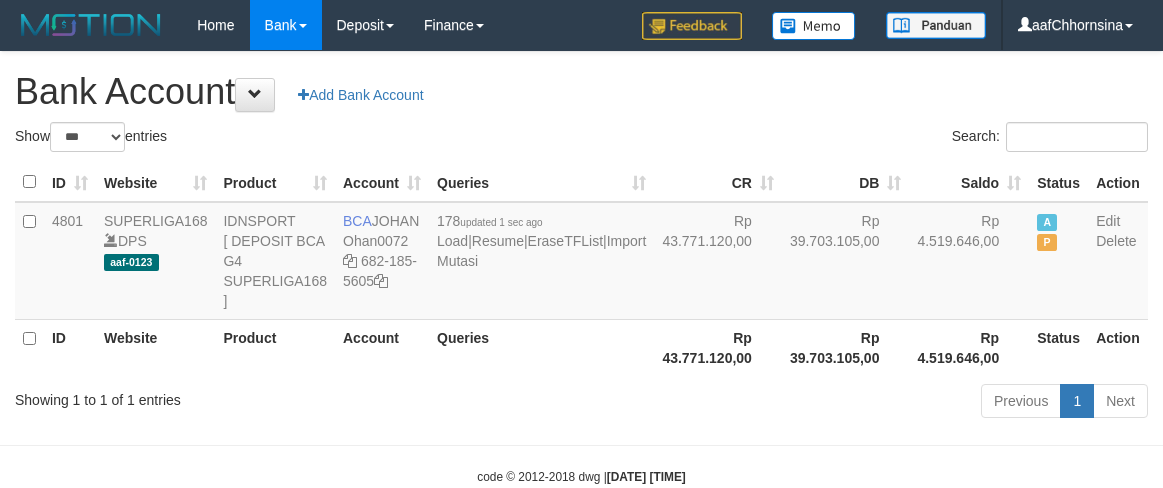 scroll, scrollTop: 0, scrollLeft: 0, axis: both 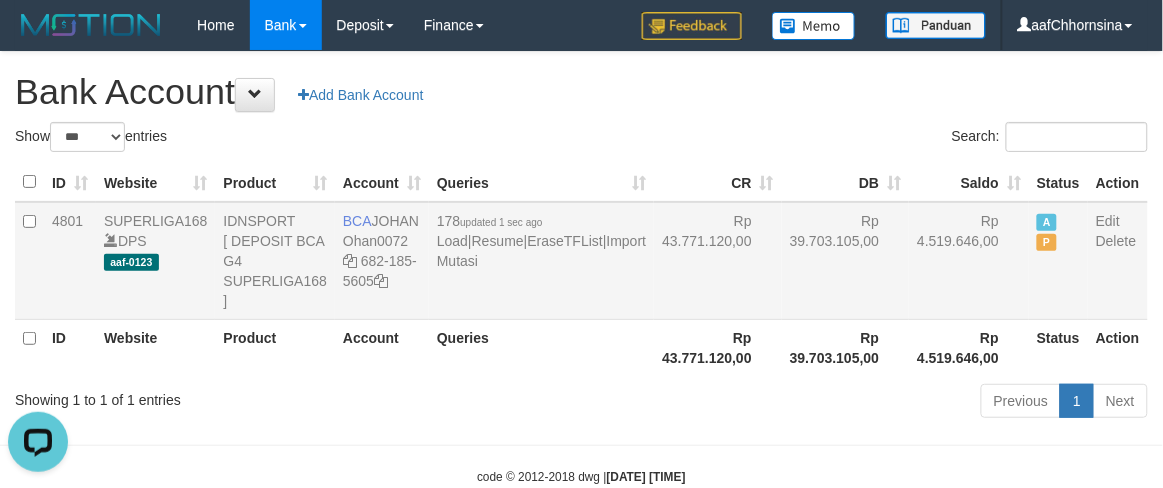 drag, startPoint x: 736, startPoint y: 260, endPoint x: 827, endPoint y: 203, distance: 107.37784 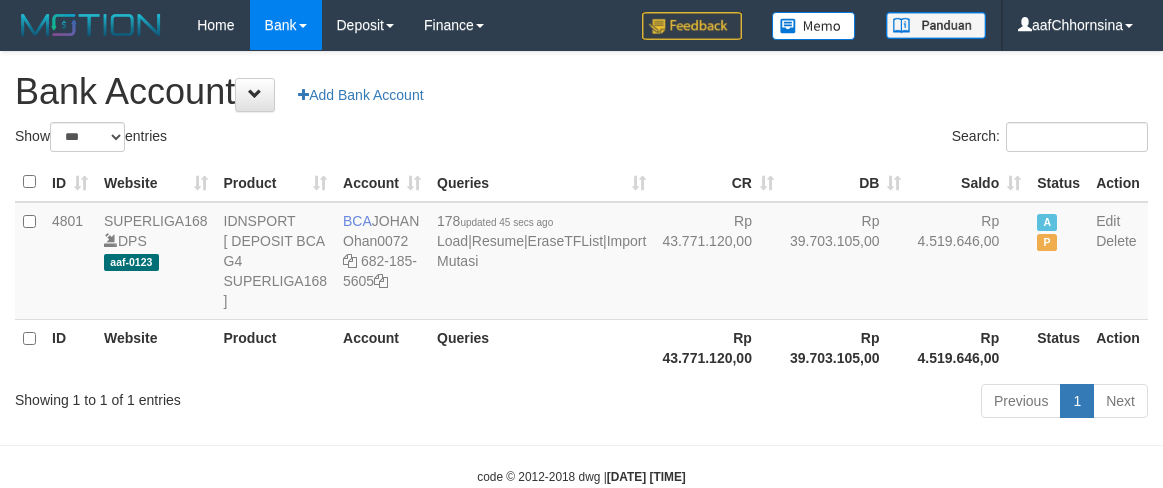 select on "***" 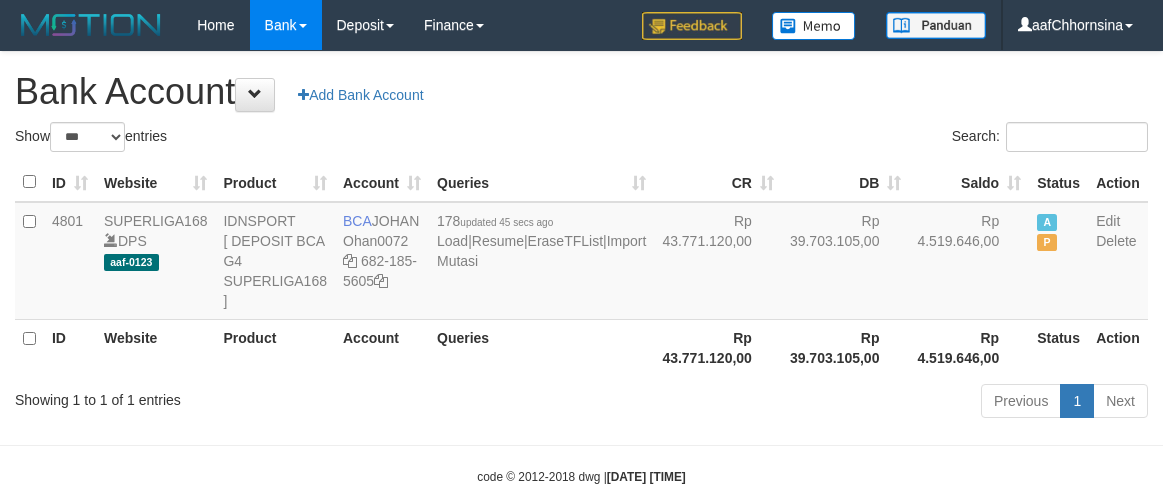 scroll, scrollTop: 0, scrollLeft: 0, axis: both 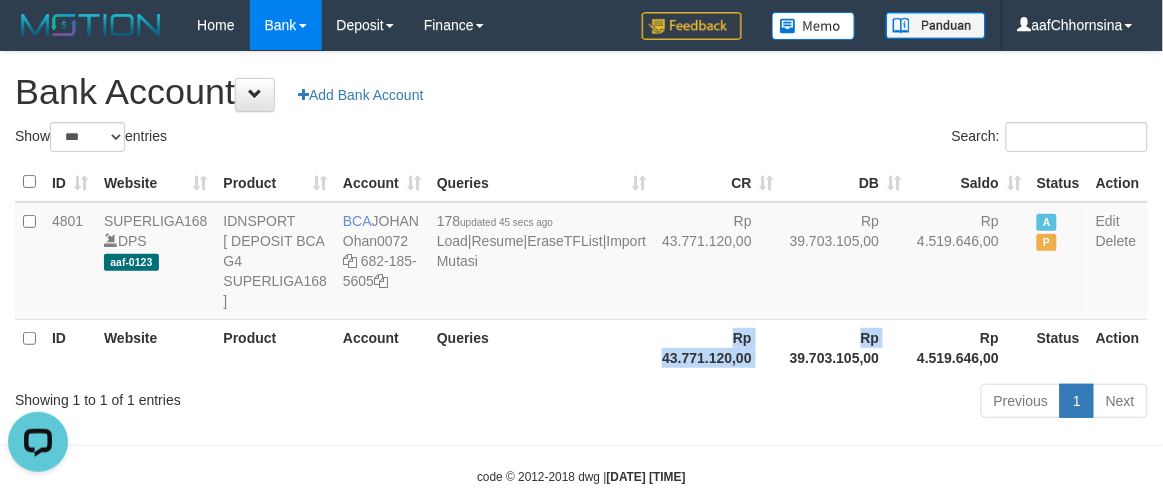 click on "ID Website Product Account Queries Rp 43.771.120,00 Rp 39.703.105,00 Rp 4.519.646,00 Status Action" at bounding box center (581, 347) 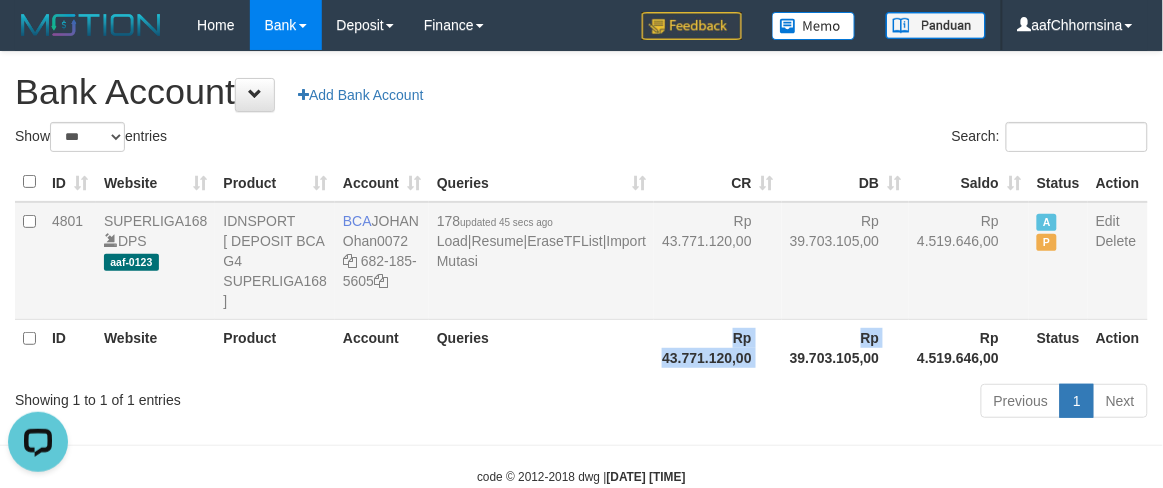 drag, startPoint x: 788, startPoint y: 351, endPoint x: 797, endPoint y: 337, distance: 16.643316 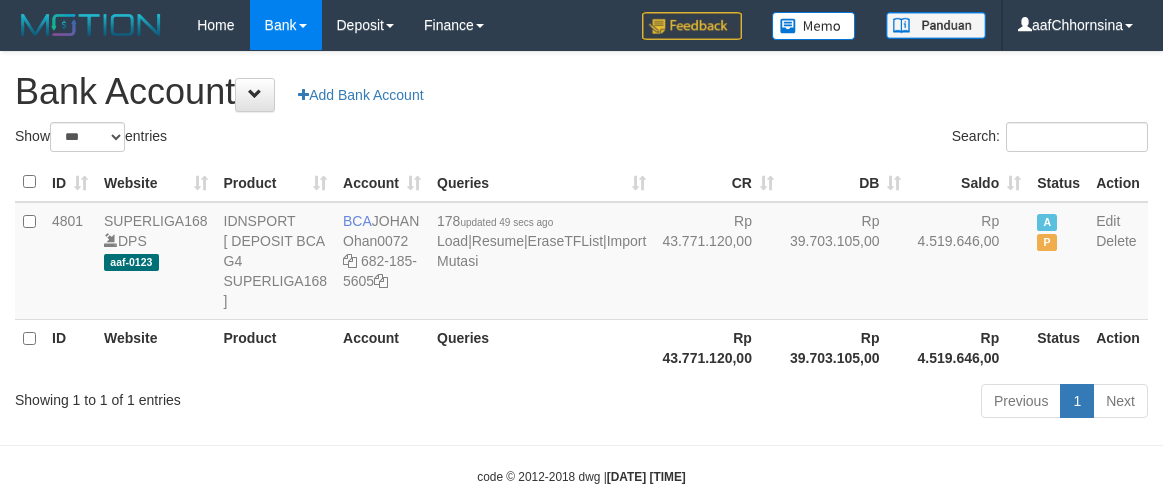 select on "***" 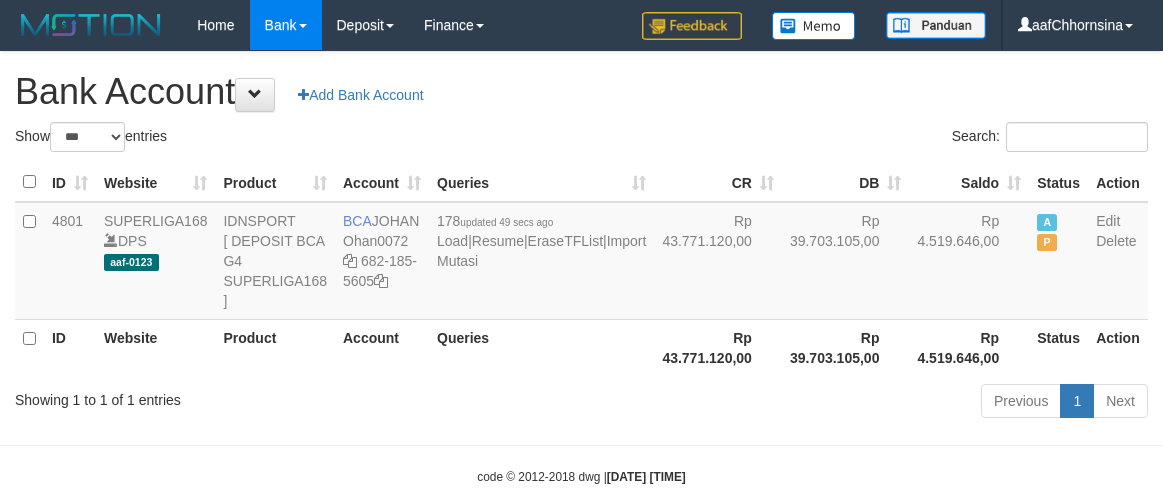 scroll, scrollTop: 0, scrollLeft: 0, axis: both 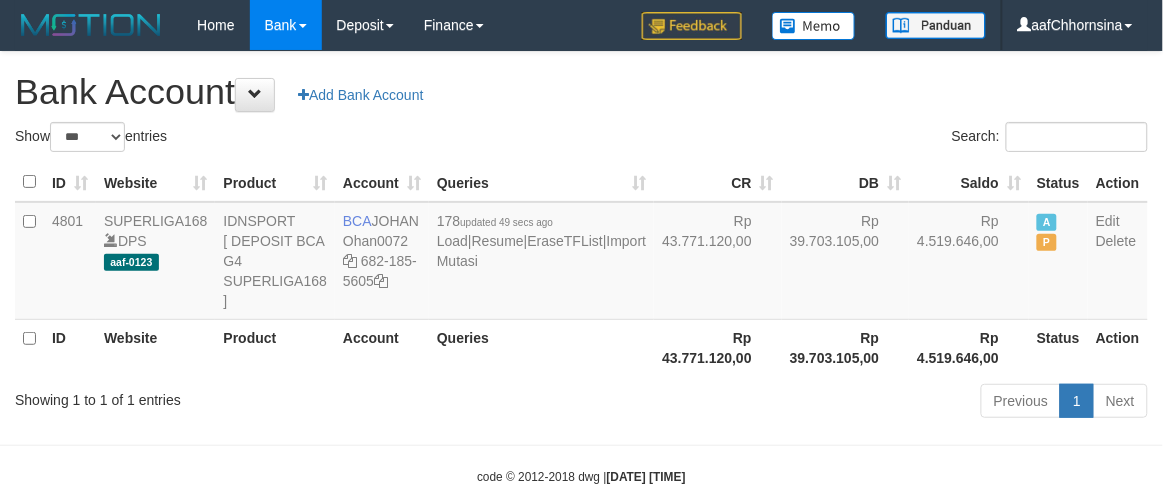 drag, startPoint x: 710, startPoint y: 385, endPoint x: 707, endPoint y: 373, distance: 12.369317 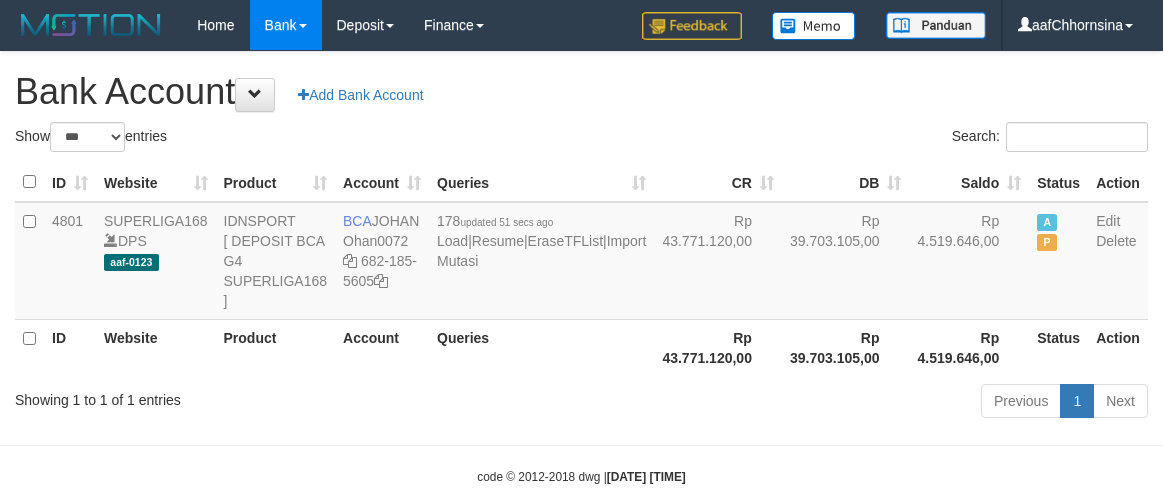 select on "***" 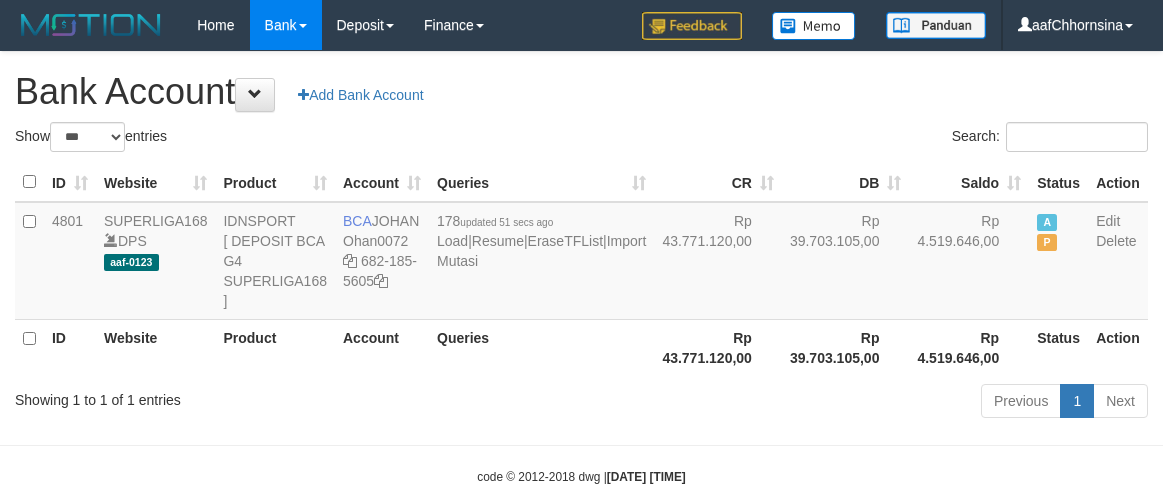 scroll, scrollTop: 0, scrollLeft: 0, axis: both 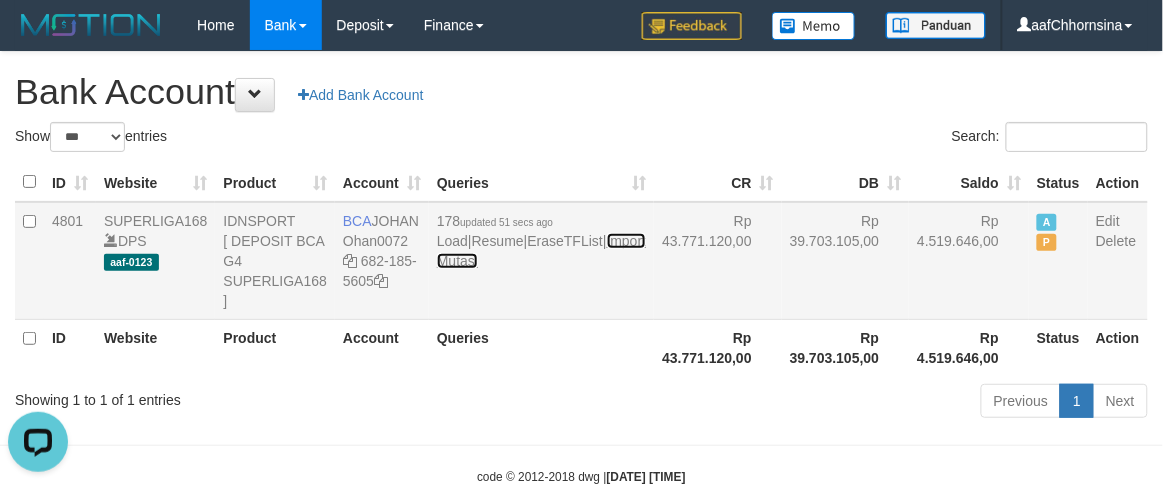 click on "Import Mutasi" at bounding box center (541, 251) 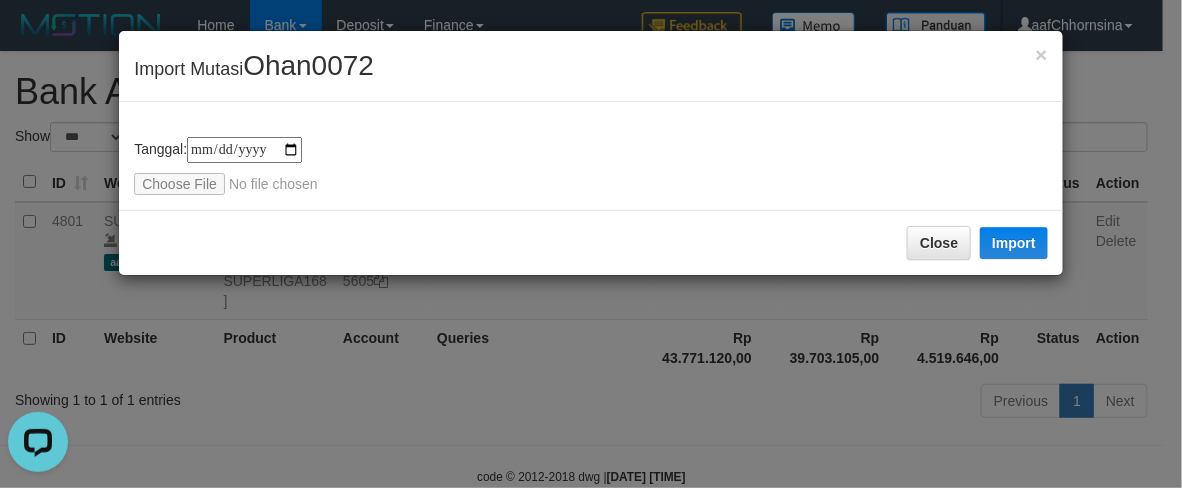 type on "**********" 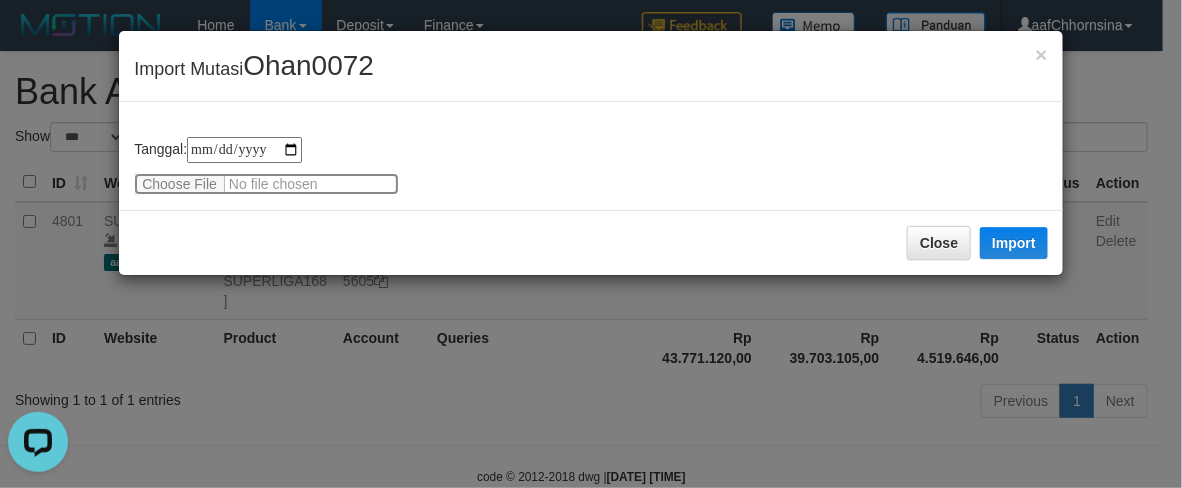 click at bounding box center (266, 184) 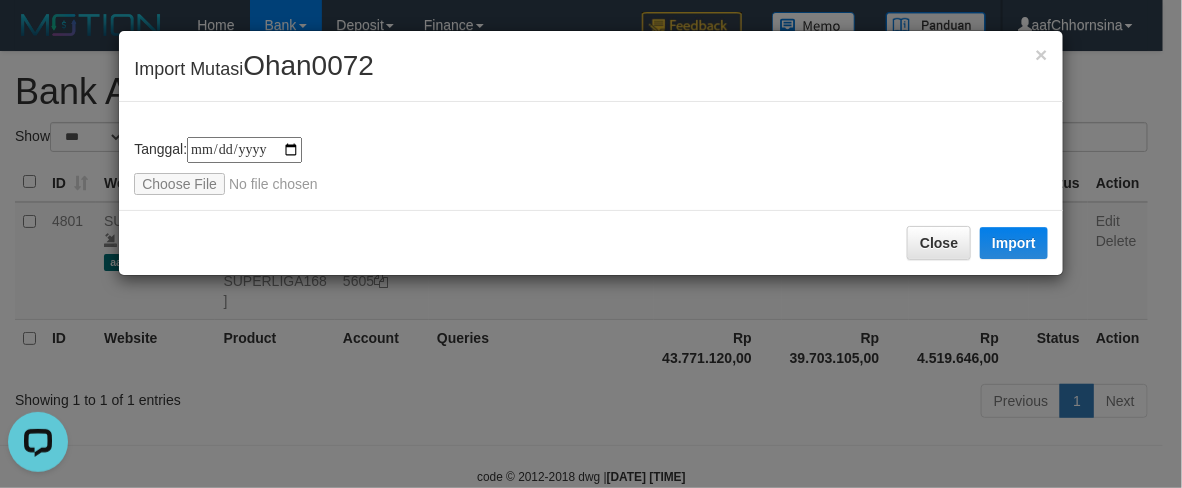 click on "**********" at bounding box center (591, 166) 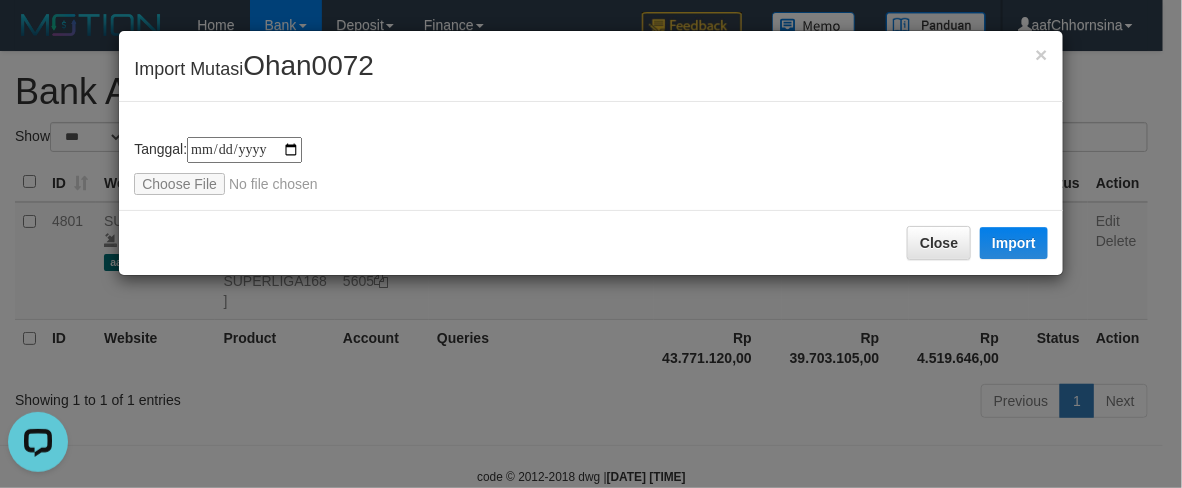 type on "**********" 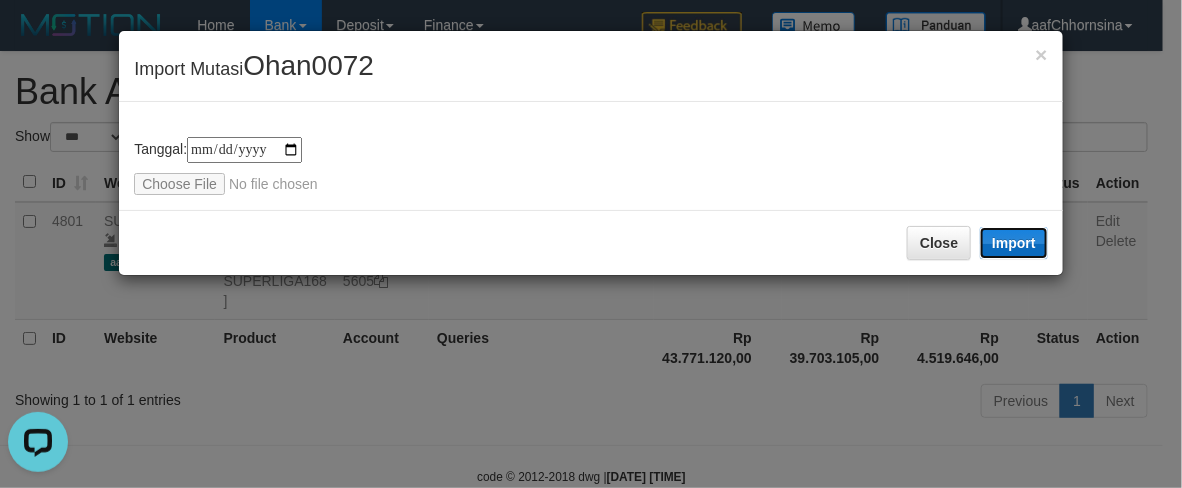 click on "Import" at bounding box center (1014, 243) 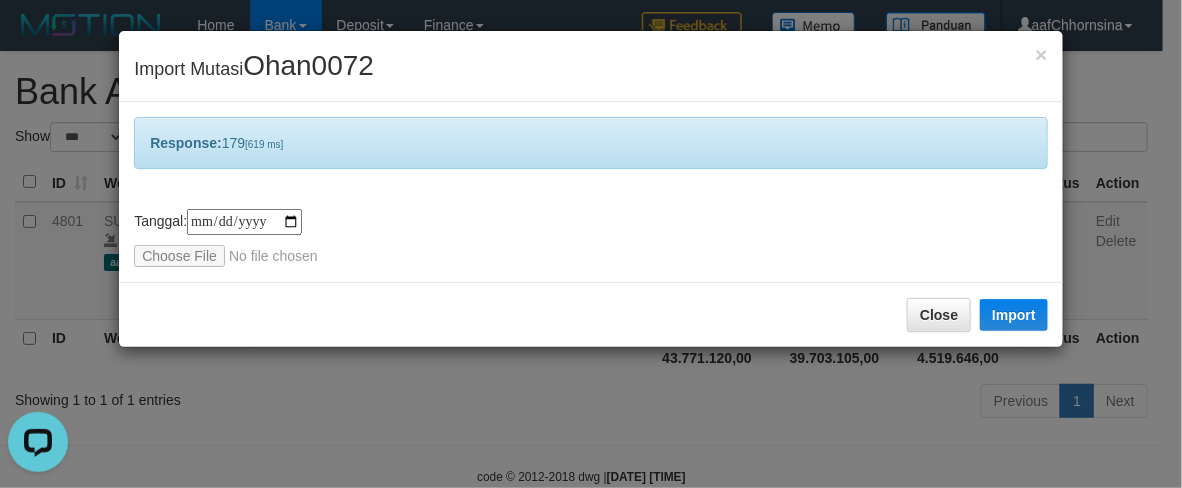 click on "**********" at bounding box center [591, 238] 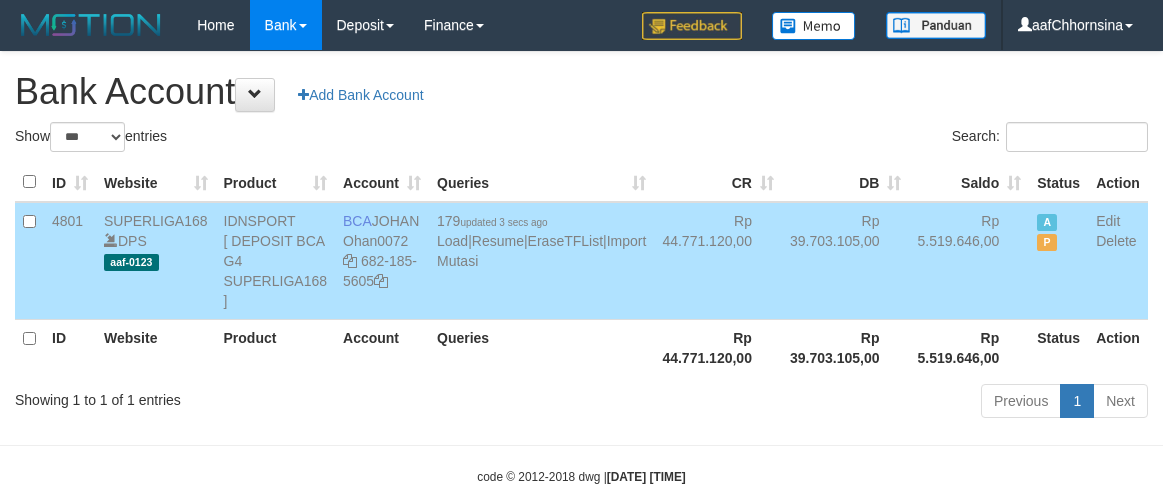 select on "***" 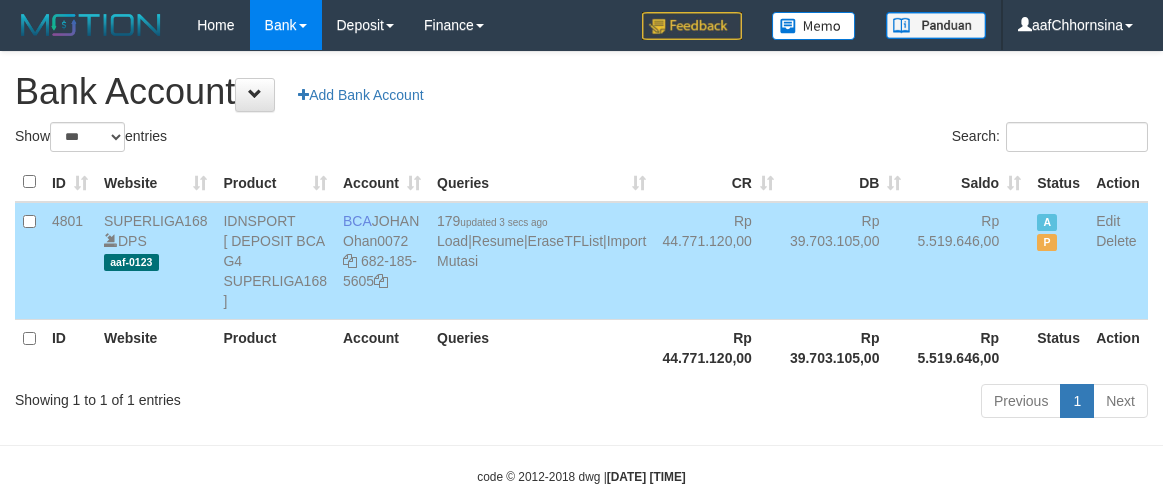 scroll, scrollTop: 0, scrollLeft: 0, axis: both 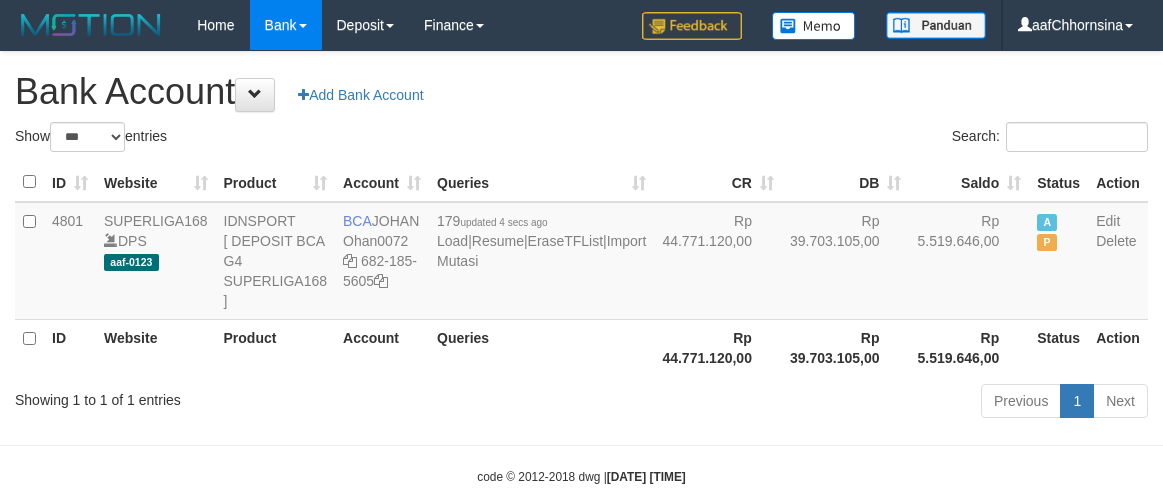 select on "***" 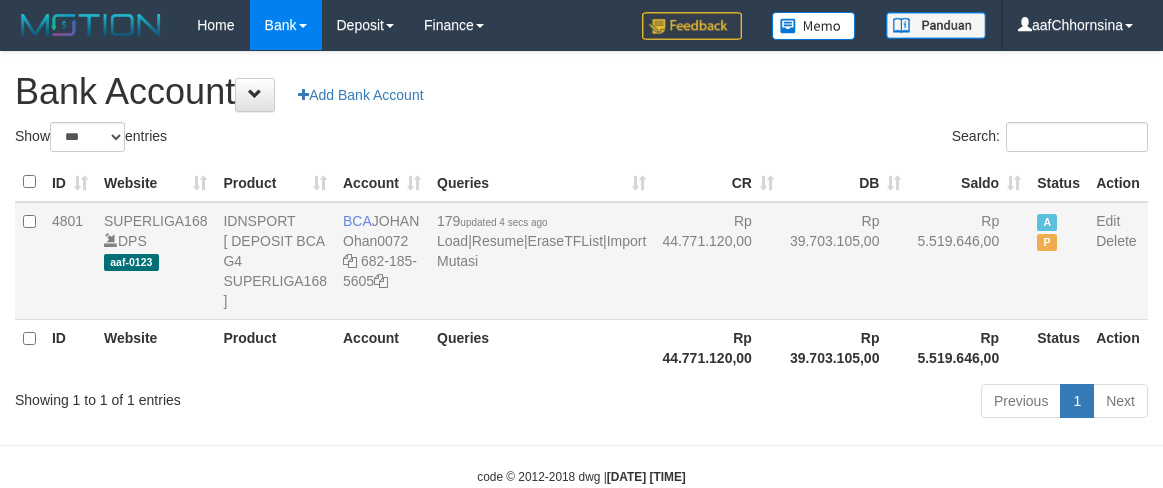 scroll, scrollTop: 0, scrollLeft: 0, axis: both 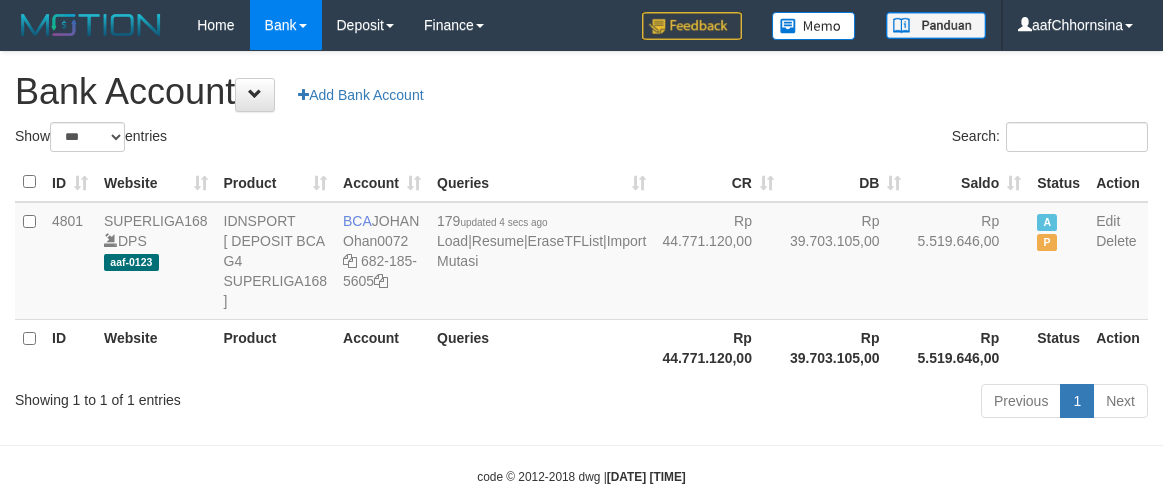 select on "***" 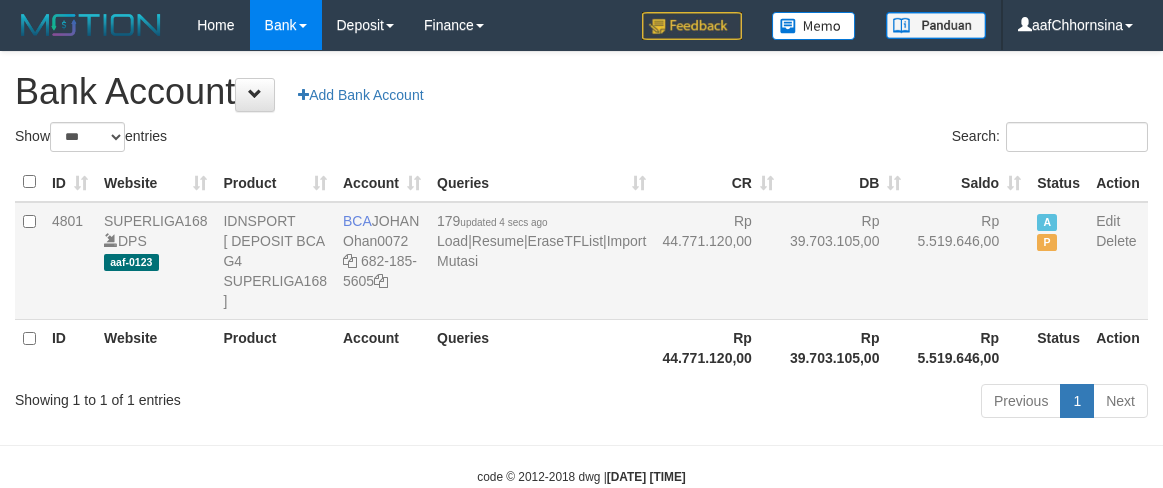 scroll, scrollTop: 0, scrollLeft: 0, axis: both 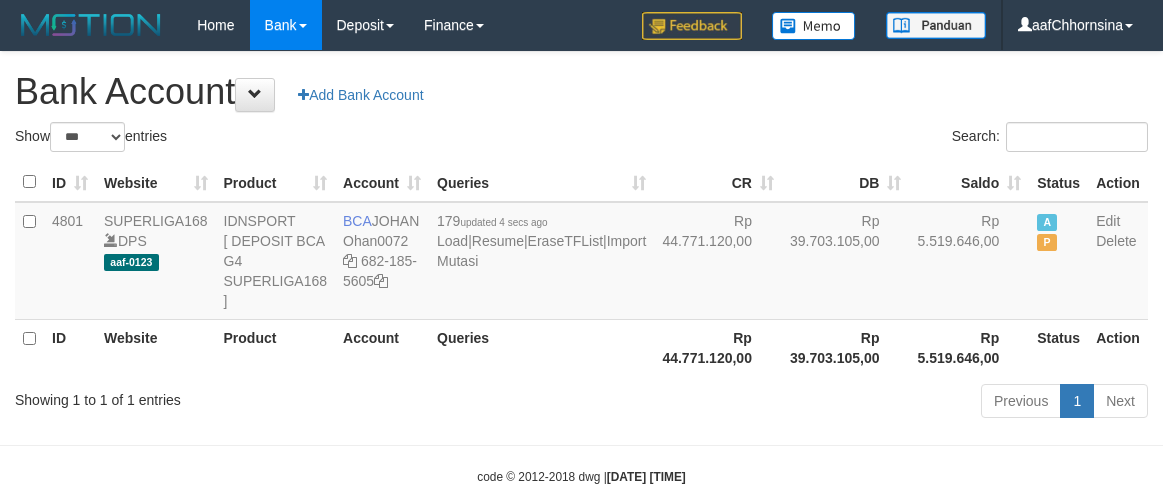 select on "***" 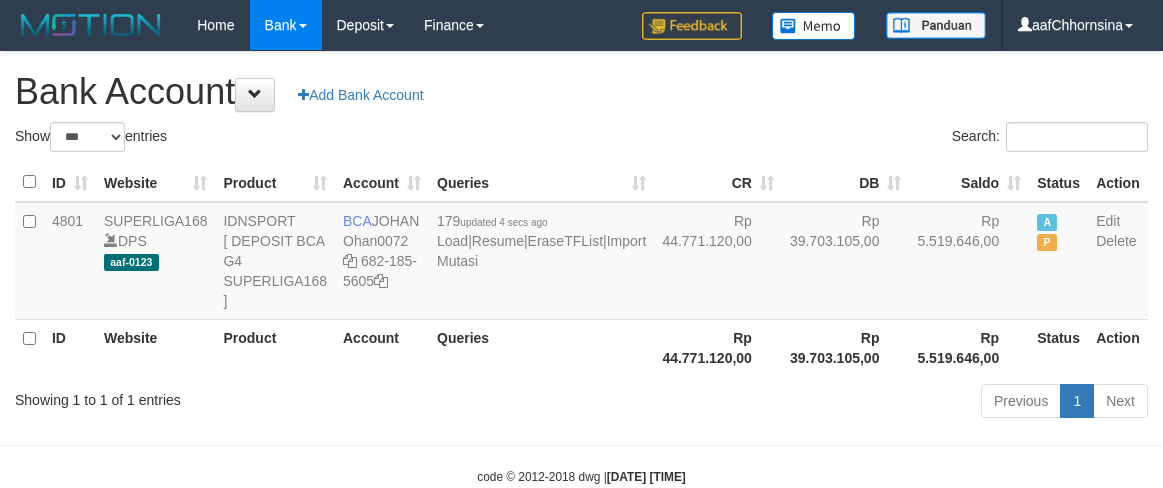 scroll, scrollTop: 0, scrollLeft: 0, axis: both 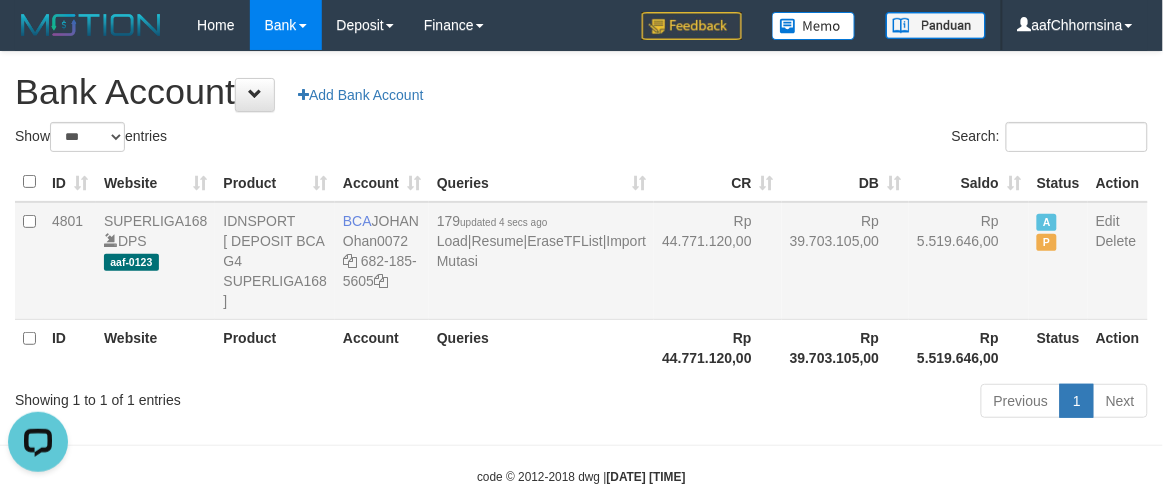 click on "Rp 39.703.105,00" at bounding box center [846, 261] 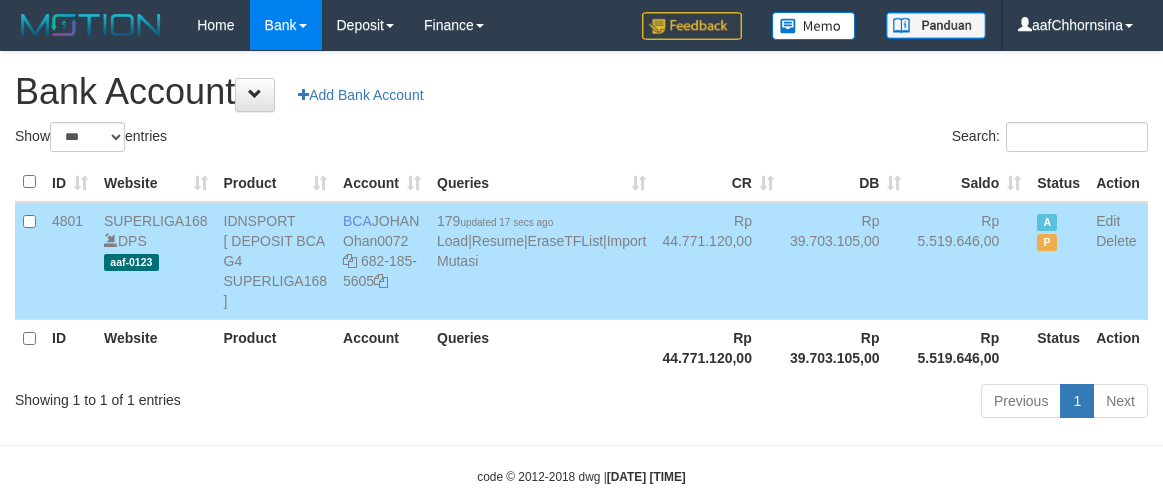 select on "***" 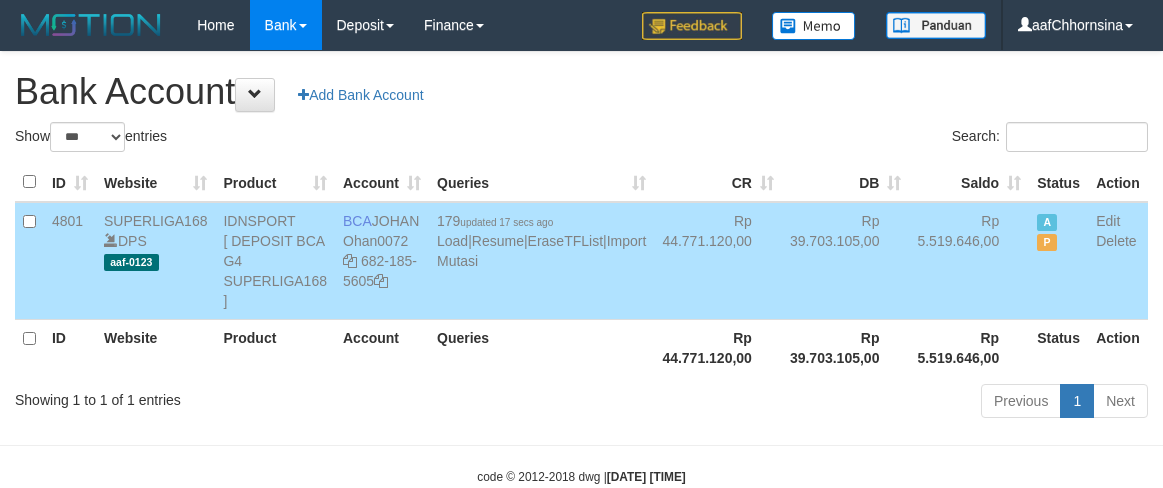 scroll, scrollTop: 0, scrollLeft: 0, axis: both 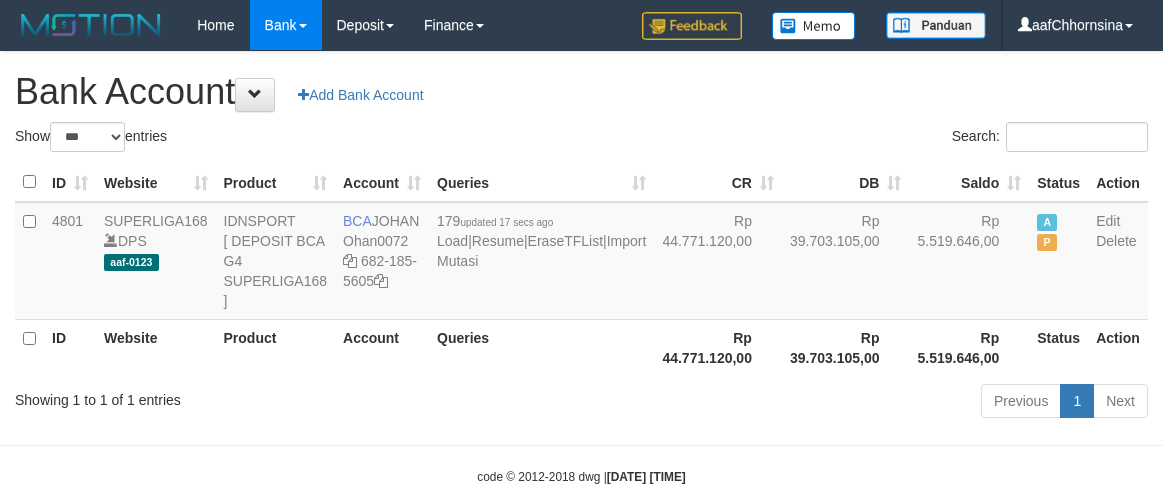 select on "***" 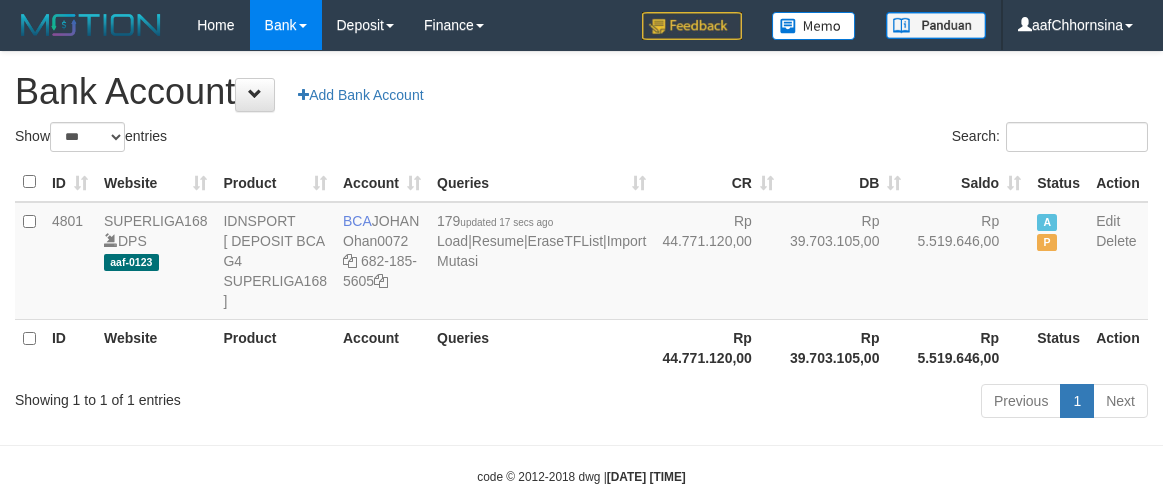 scroll, scrollTop: 0, scrollLeft: 0, axis: both 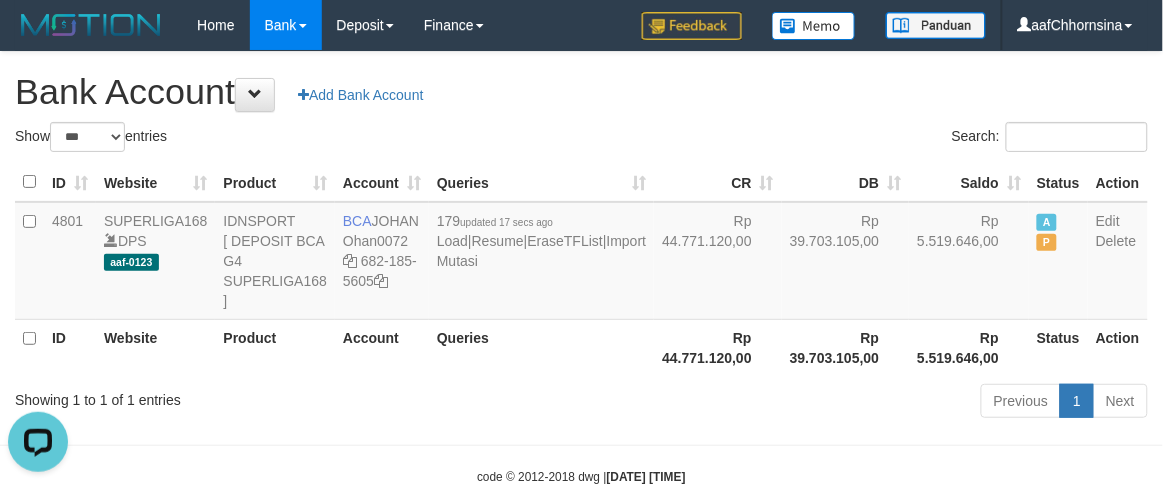 click on "Previous 1 Next" at bounding box center [824, 403] 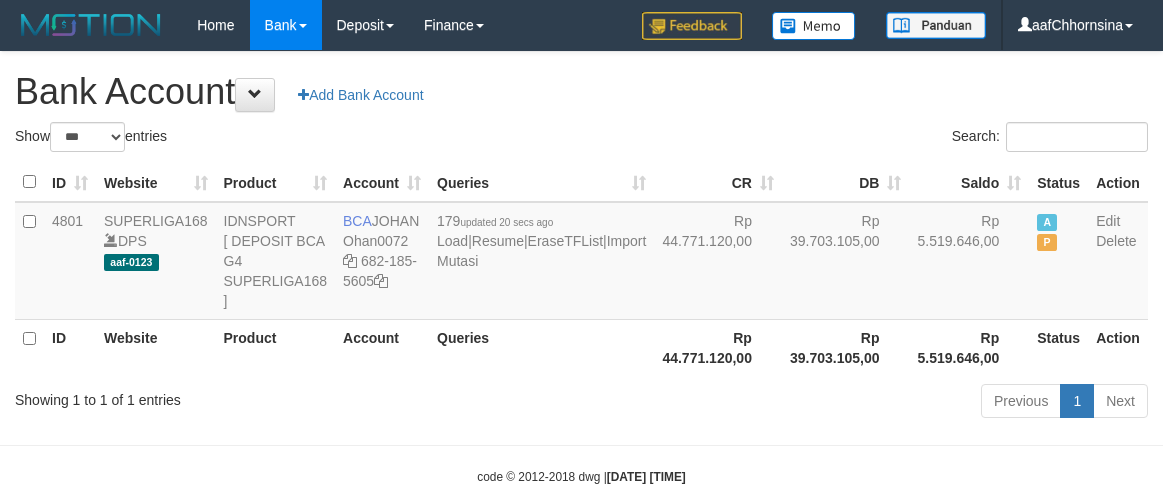 select on "***" 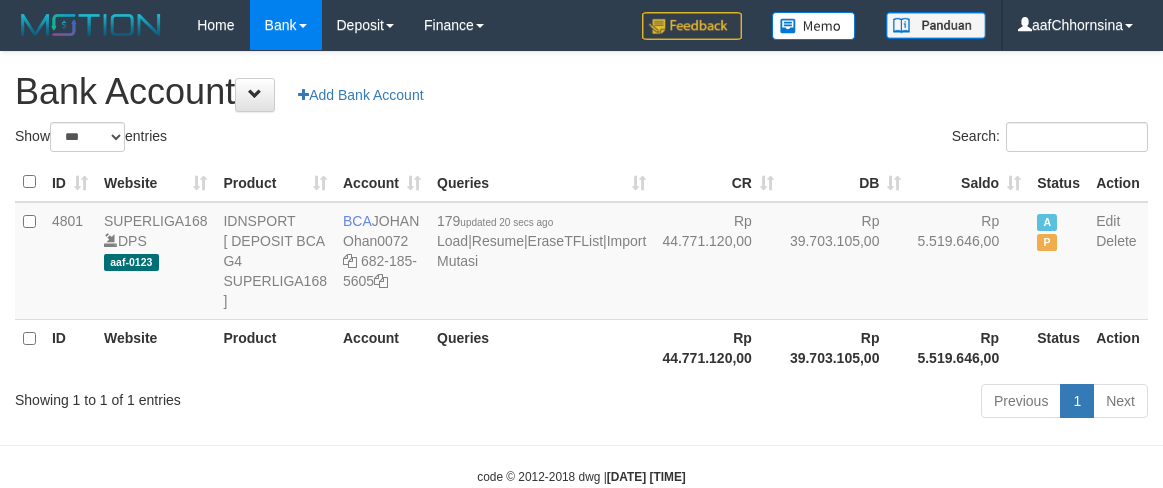 scroll, scrollTop: 0, scrollLeft: 0, axis: both 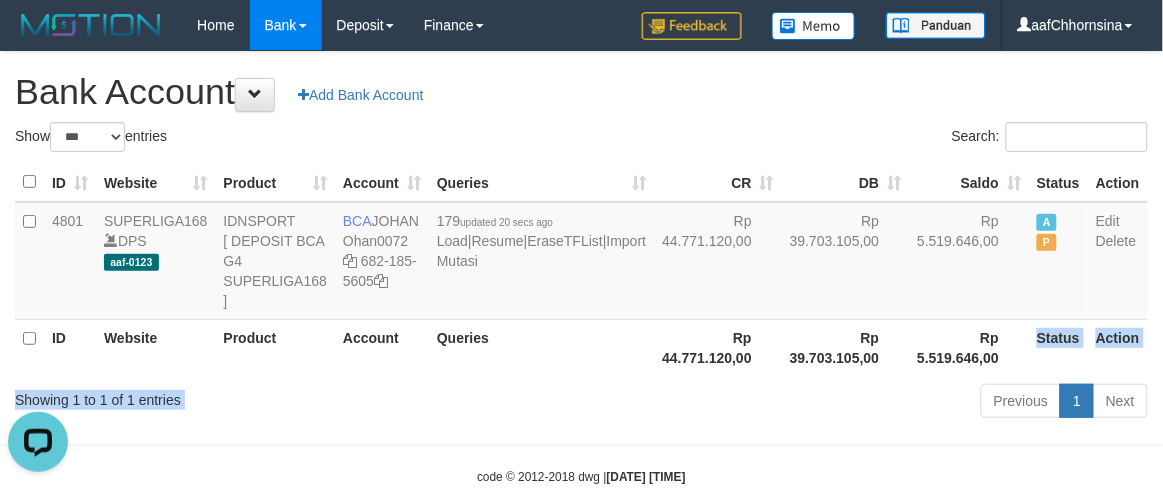 drag, startPoint x: 903, startPoint y: 418, endPoint x: 878, endPoint y: 407, distance: 27.313 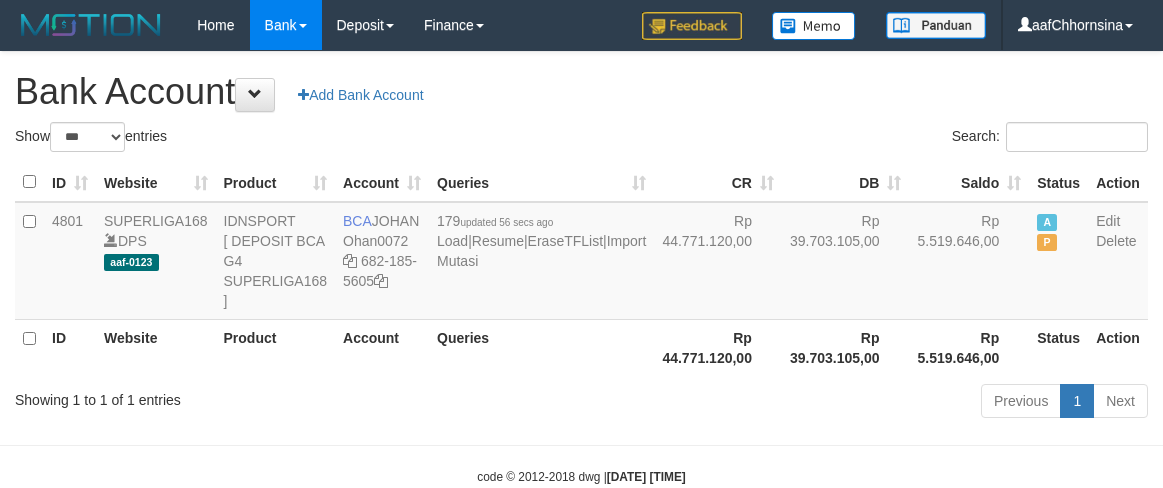 select on "***" 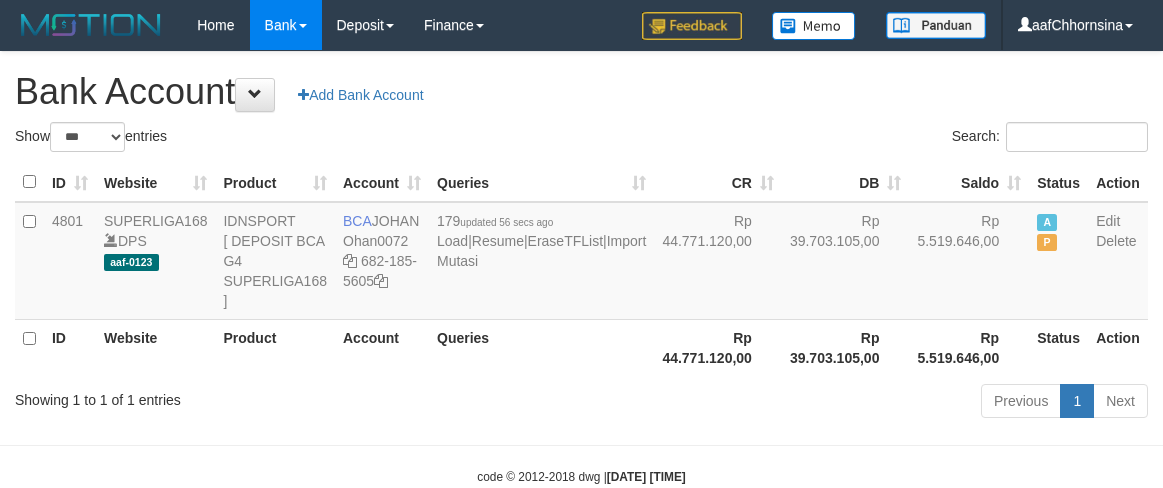 scroll, scrollTop: 0, scrollLeft: 0, axis: both 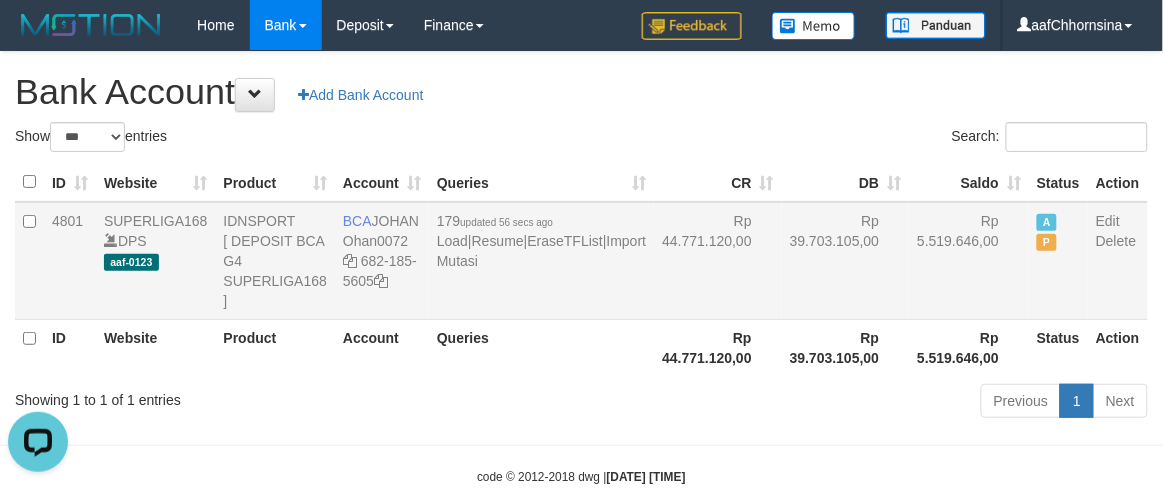 drag, startPoint x: 622, startPoint y: 352, endPoint x: 665, endPoint y: 356, distance: 43.185646 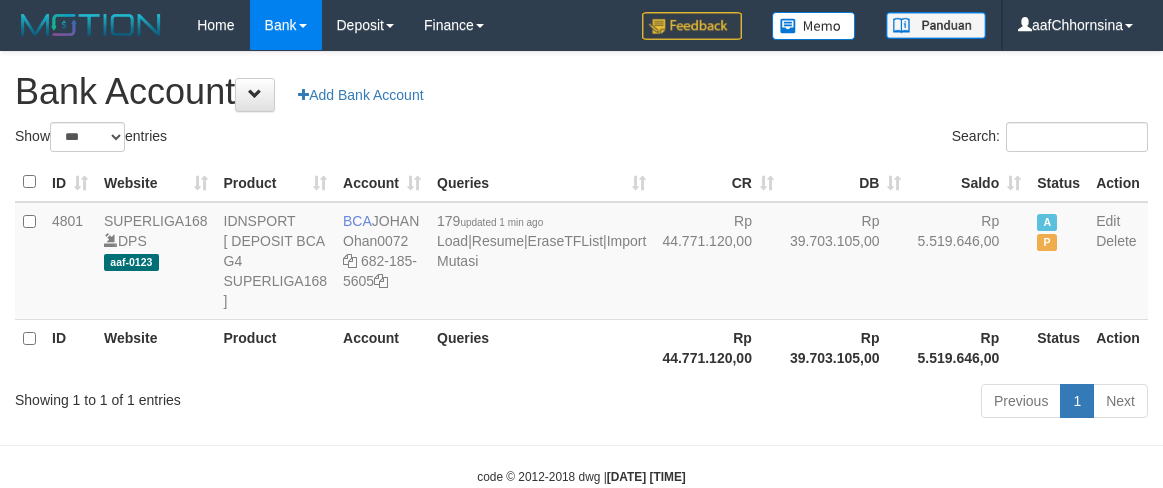 select on "***" 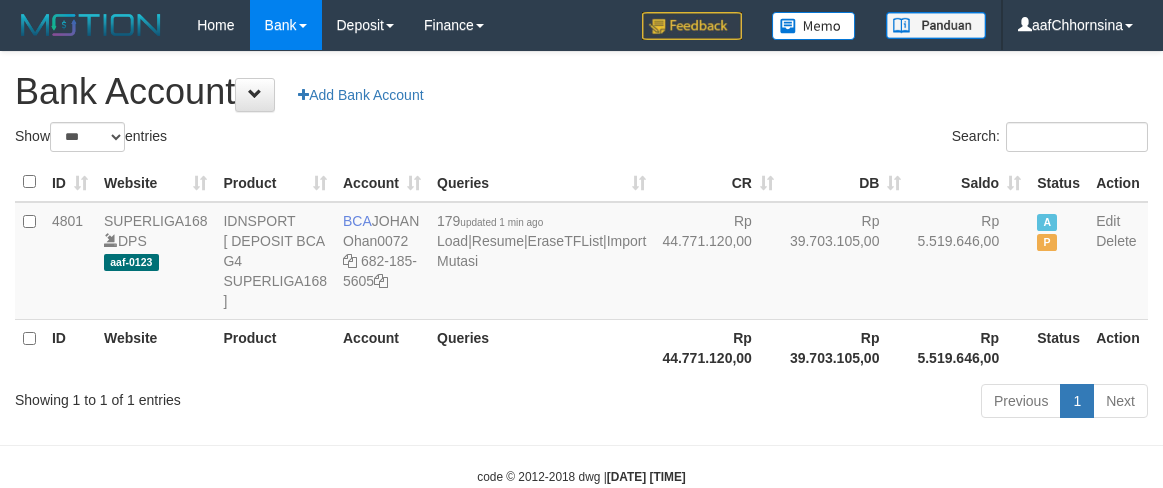 scroll, scrollTop: 0, scrollLeft: 0, axis: both 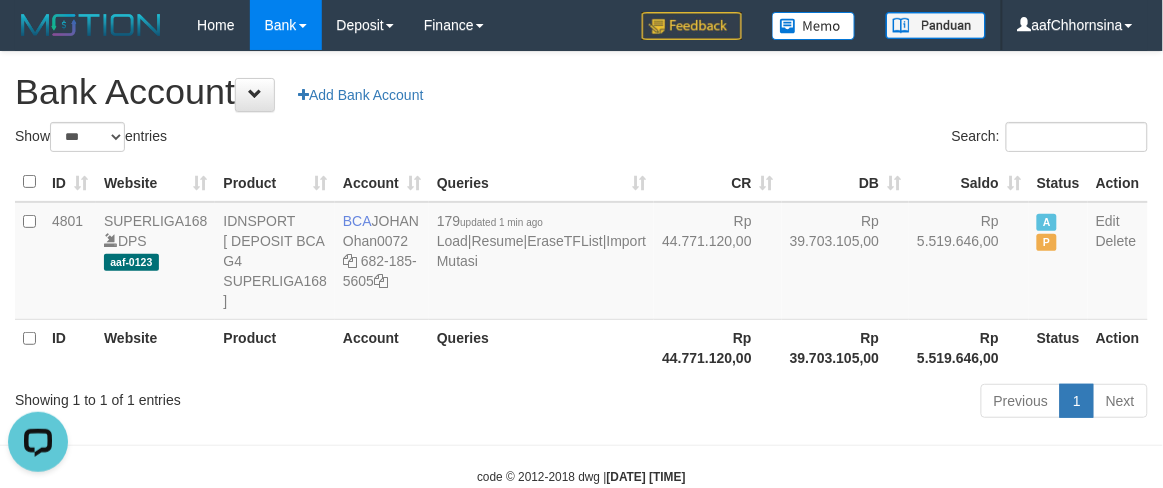 click on "Queries" at bounding box center (541, 347) 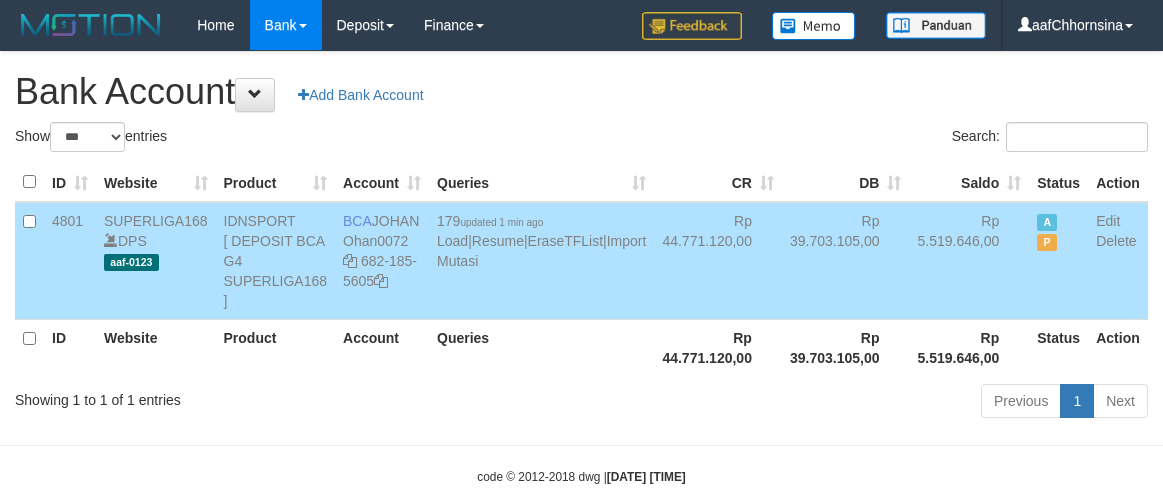 select on "***" 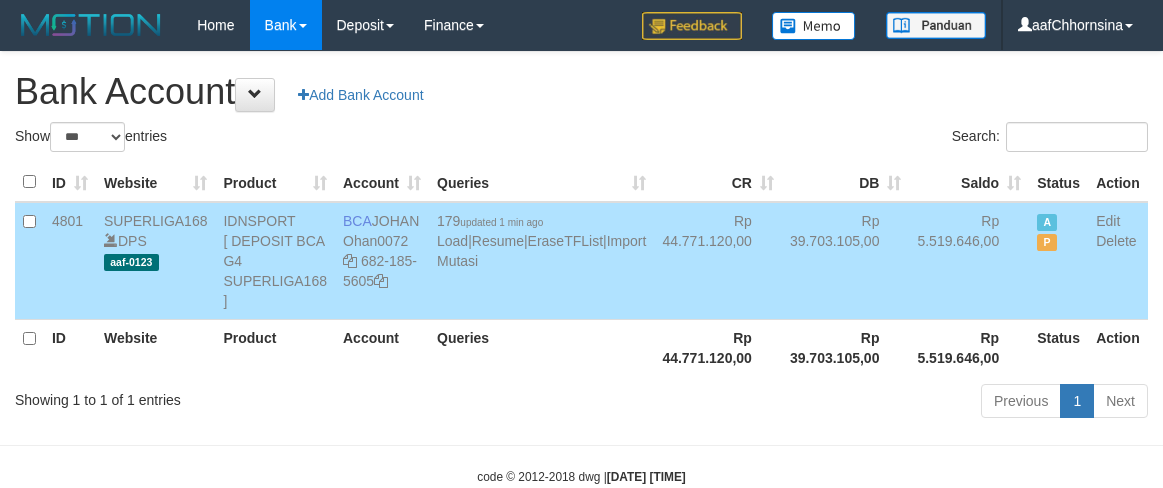 scroll, scrollTop: 0, scrollLeft: 0, axis: both 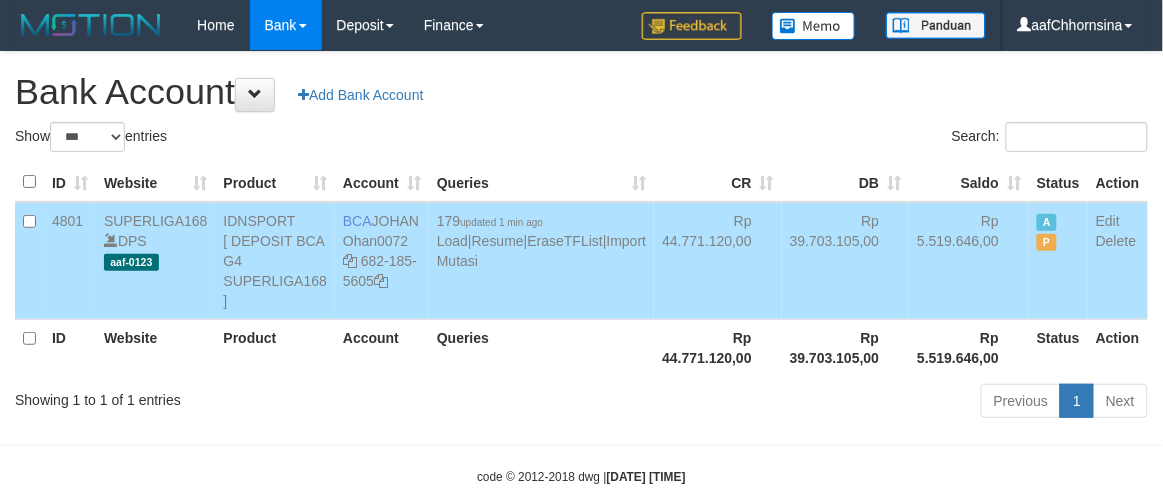 click on "Rp 39.703.105,00" at bounding box center [846, 261] 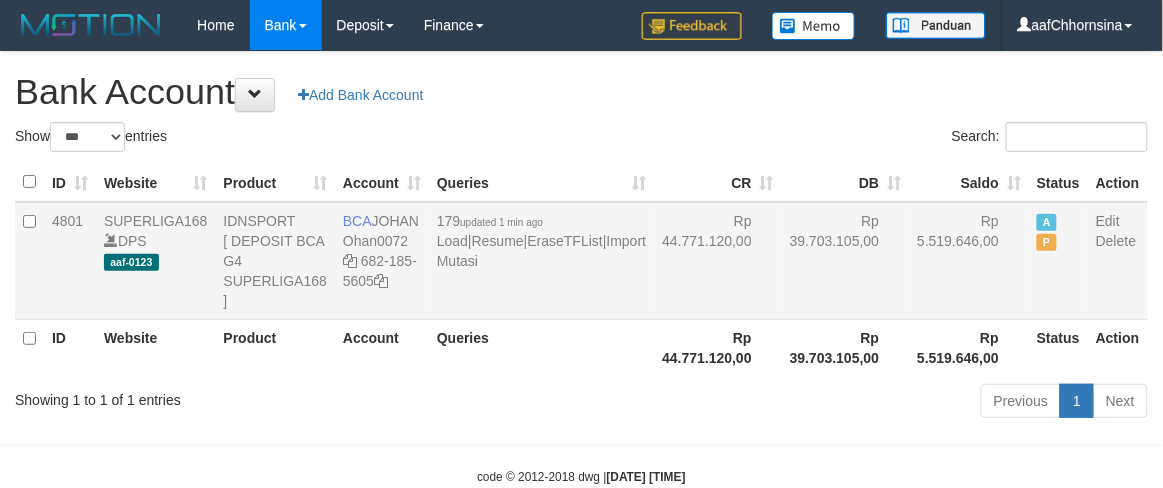 click on "Rp 39.703.105,00" at bounding box center [846, 261] 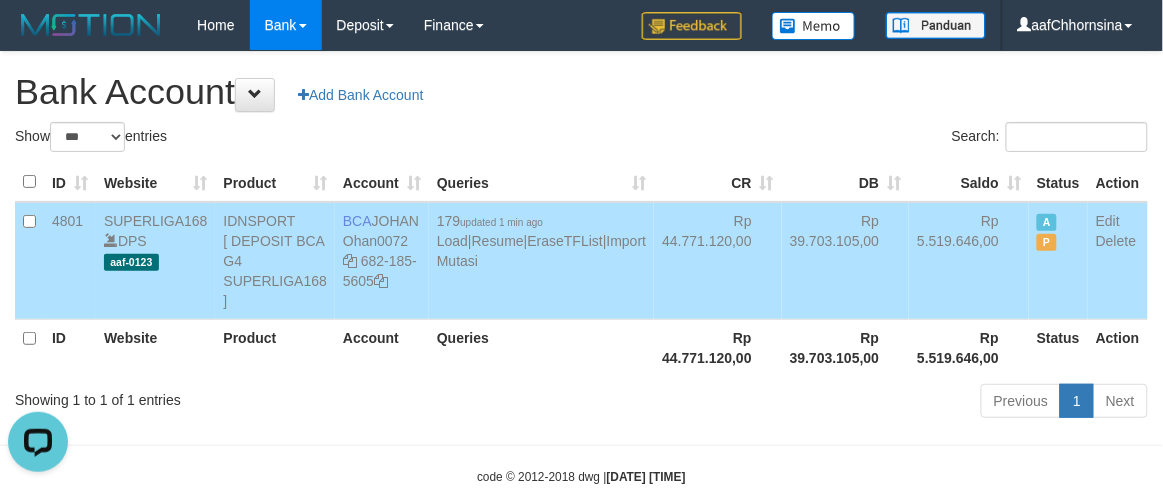 scroll, scrollTop: 0, scrollLeft: 0, axis: both 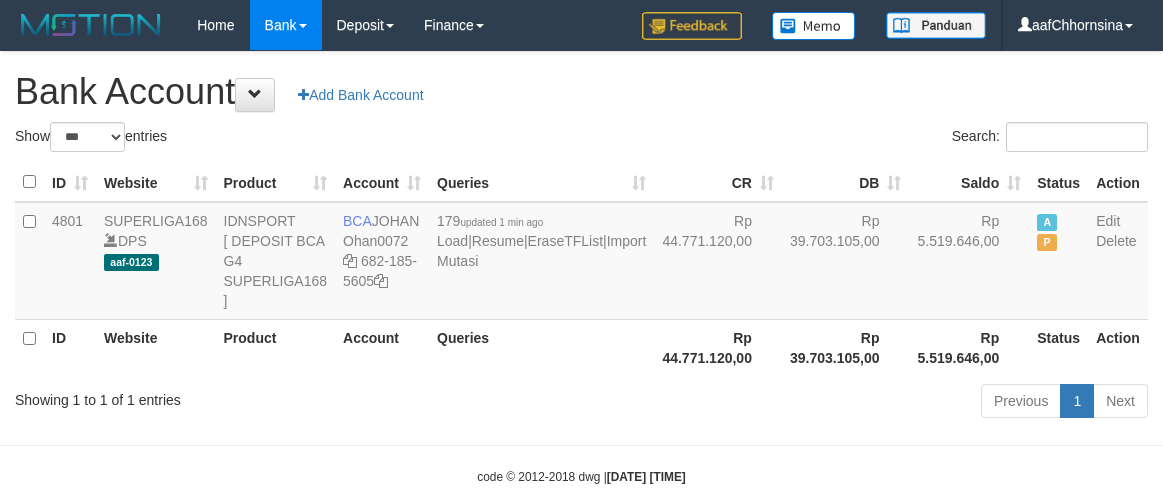 select on "***" 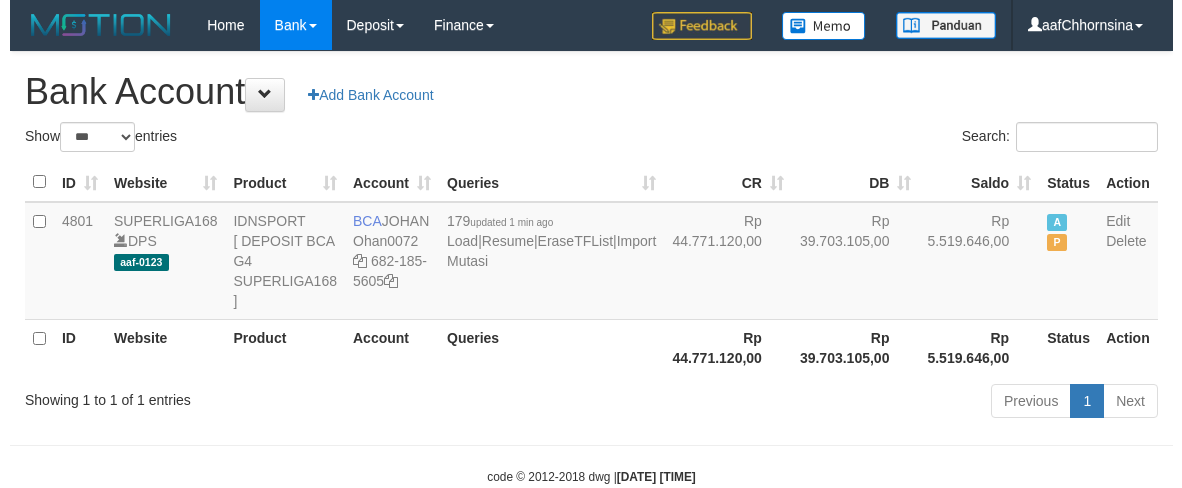 scroll, scrollTop: 0, scrollLeft: 0, axis: both 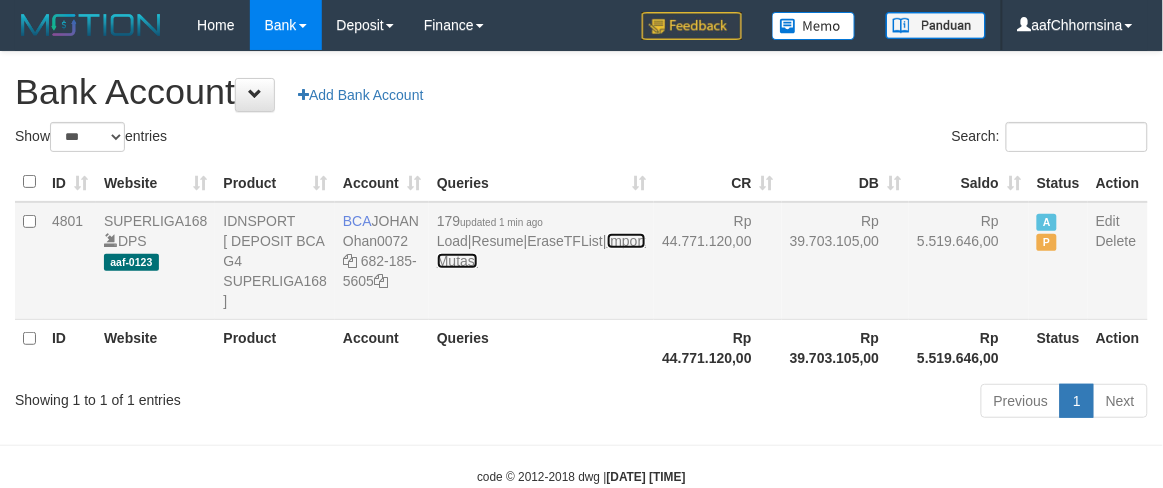 click on "Import Mutasi" at bounding box center [541, 251] 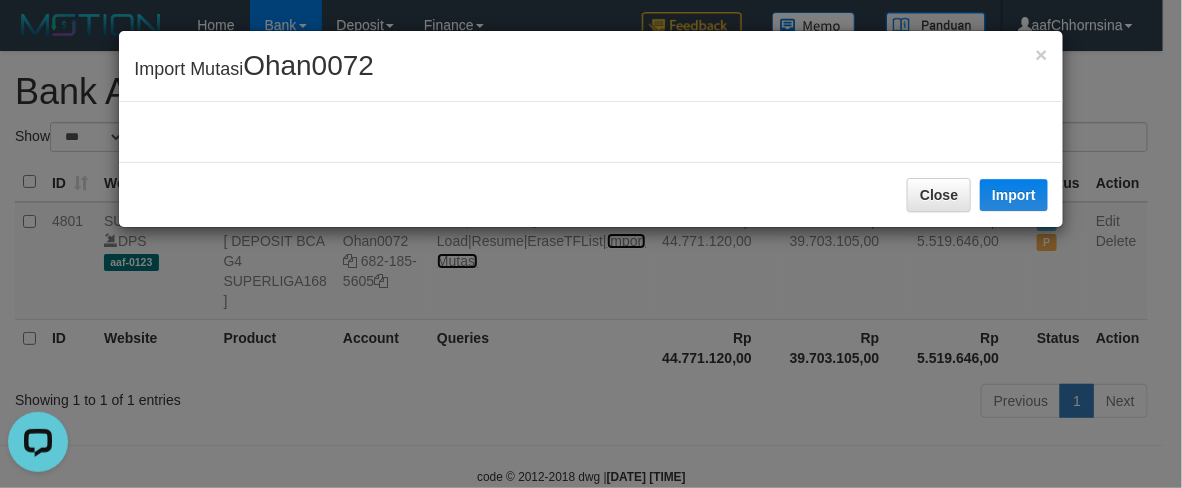 scroll, scrollTop: 0, scrollLeft: 0, axis: both 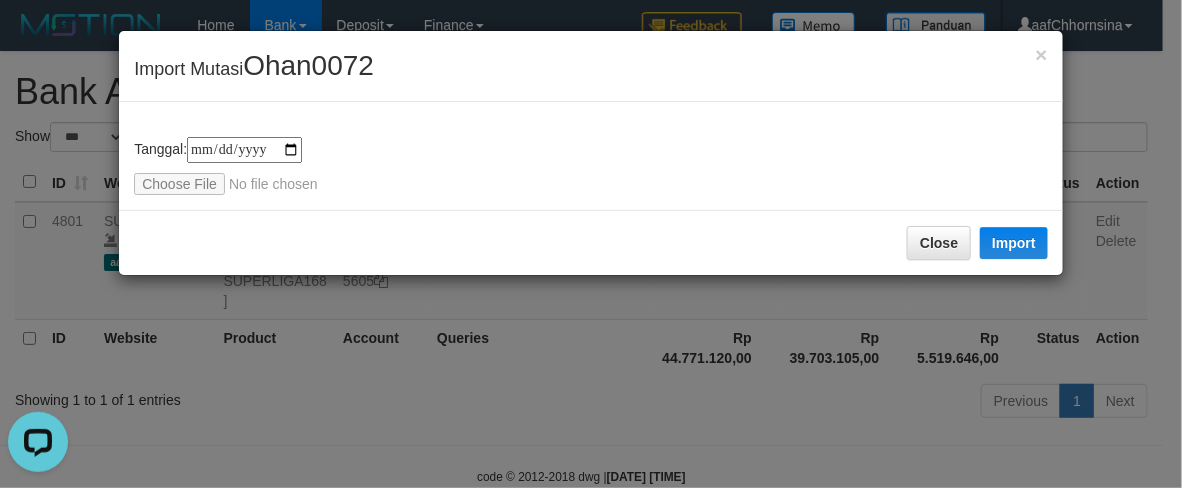 type on "**********" 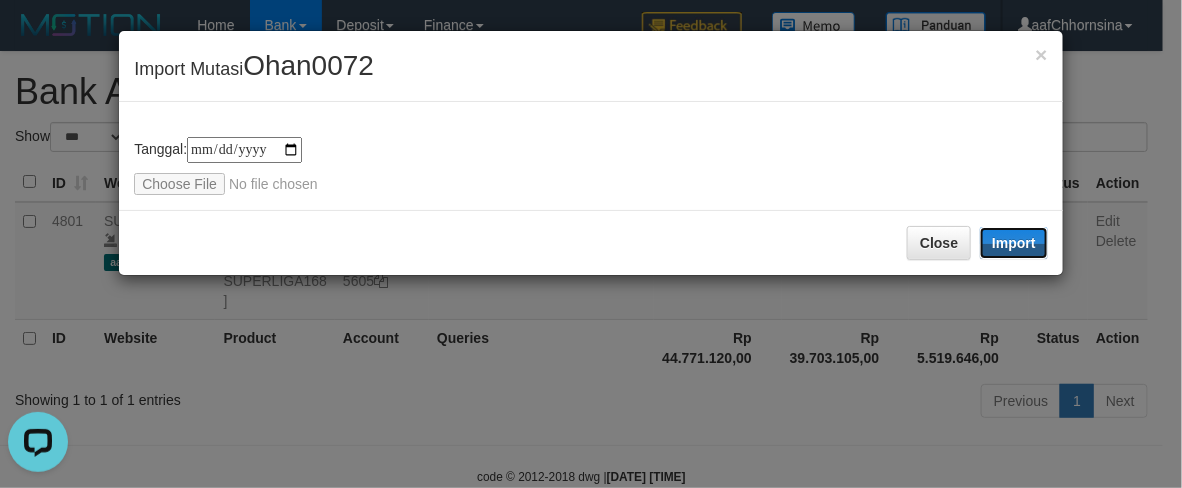 drag, startPoint x: 1027, startPoint y: 237, endPoint x: 672, endPoint y: 280, distance: 357.59476 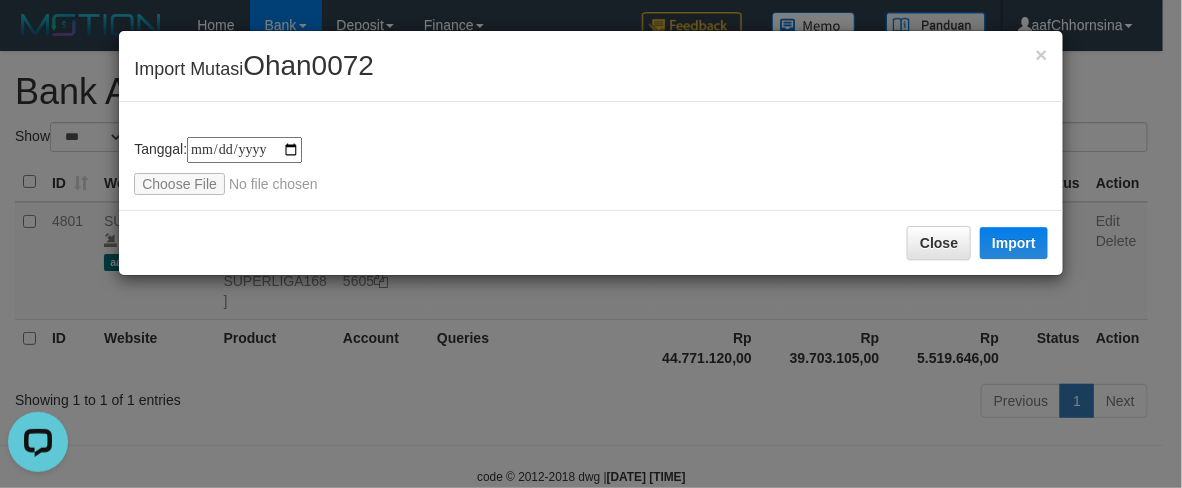 click on "Close
Import" at bounding box center [591, 242] 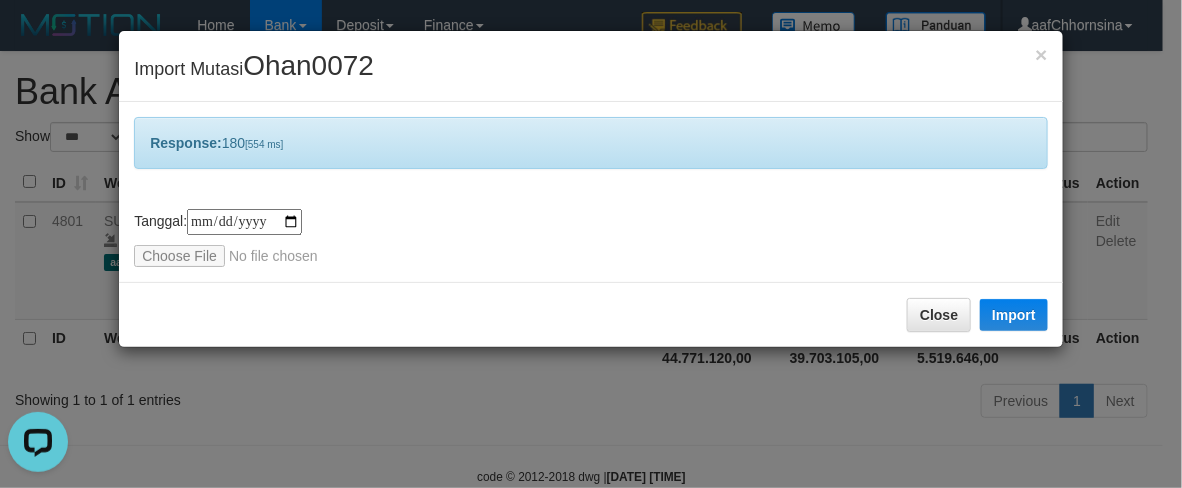click on "Close
Import" at bounding box center [591, 314] 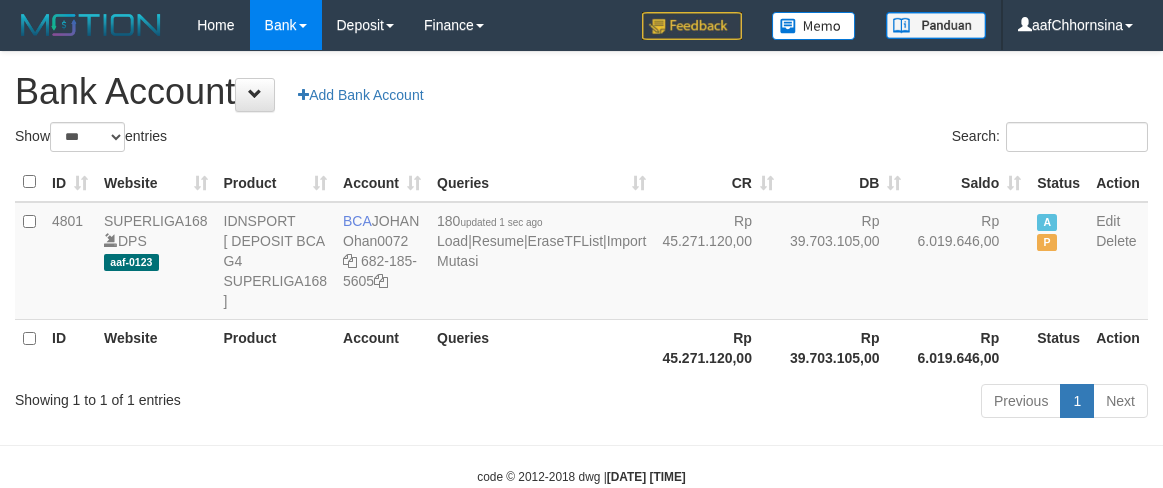 select on "***" 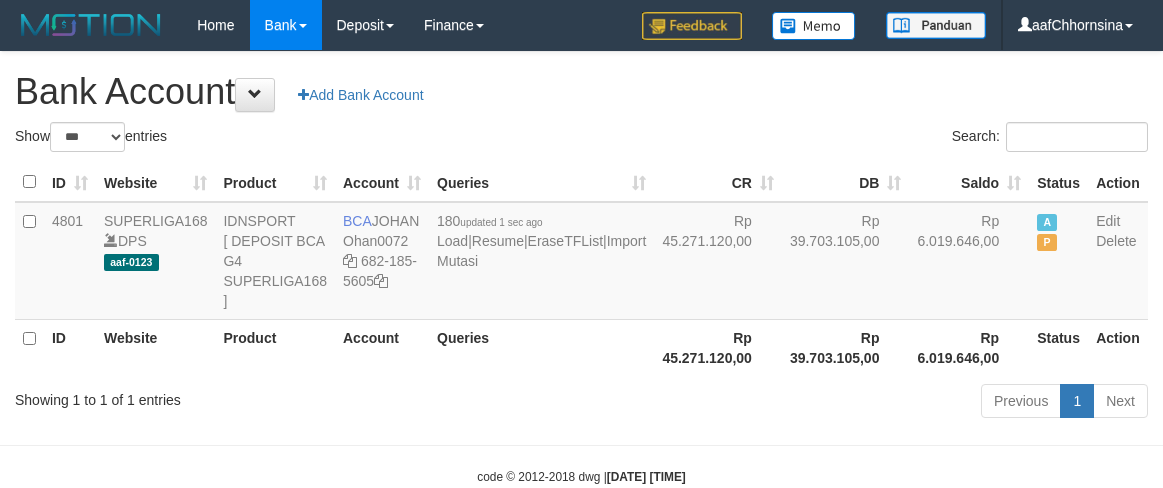 scroll, scrollTop: 0, scrollLeft: 0, axis: both 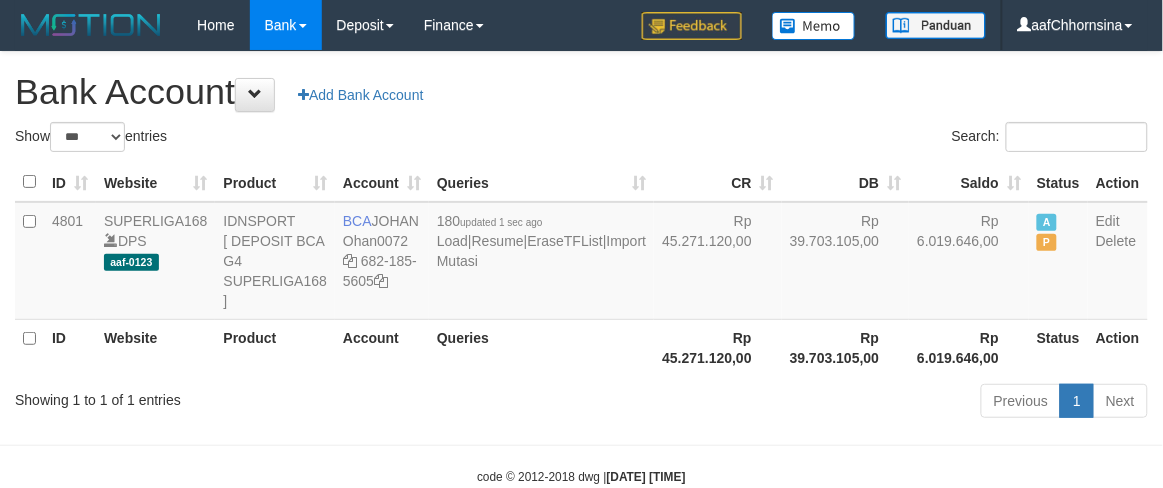 click on "Rp 45.271.120,00" at bounding box center (718, 347) 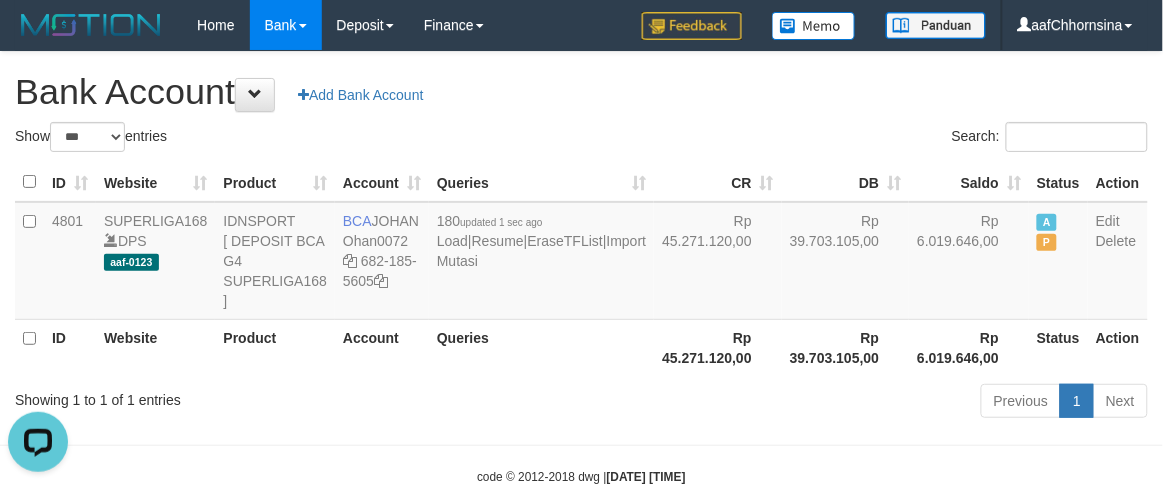 scroll, scrollTop: 0, scrollLeft: 0, axis: both 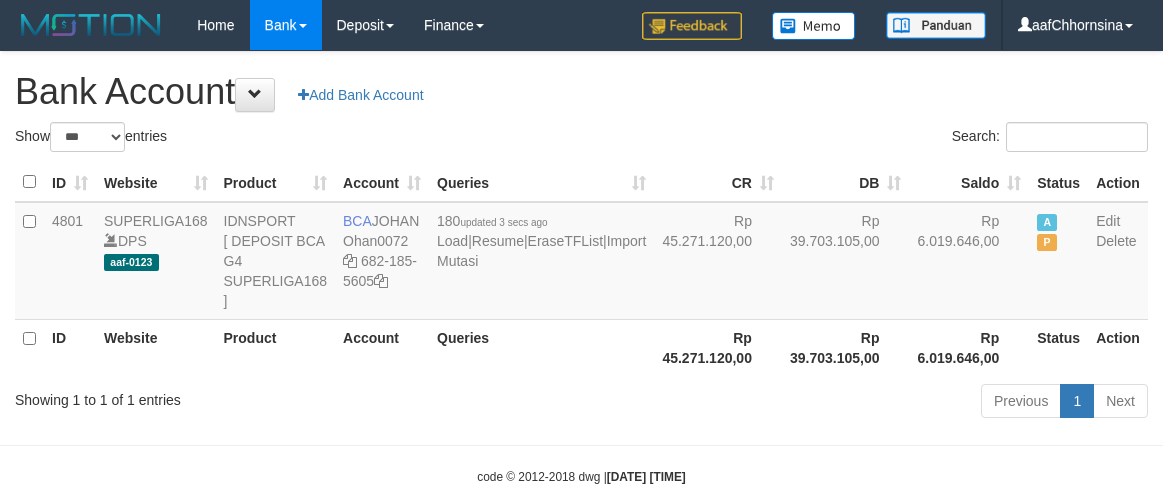 select on "***" 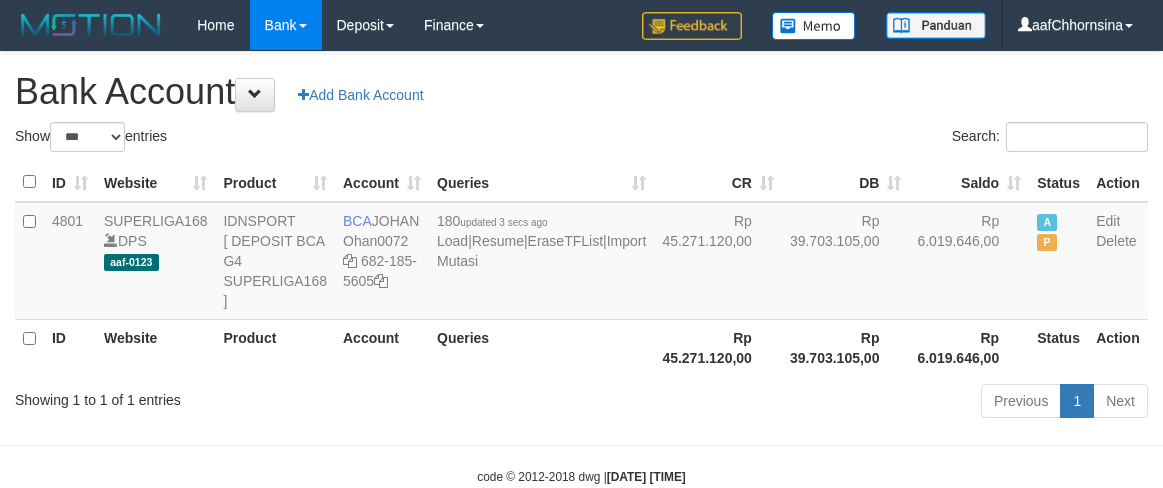 scroll, scrollTop: 0, scrollLeft: 0, axis: both 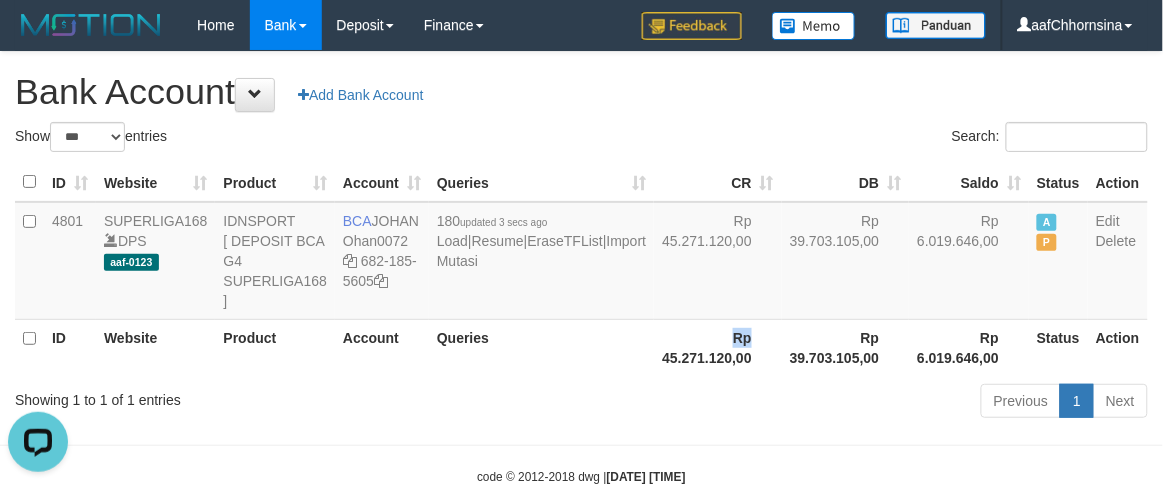 drag, startPoint x: 596, startPoint y: 387, endPoint x: 658, endPoint y: 380, distance: 62.39391 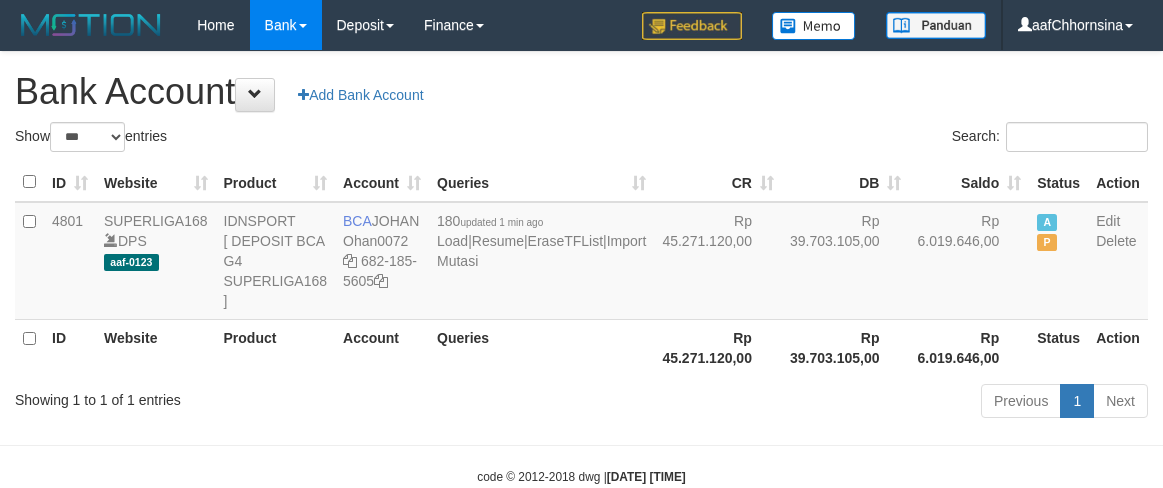 select on "***" 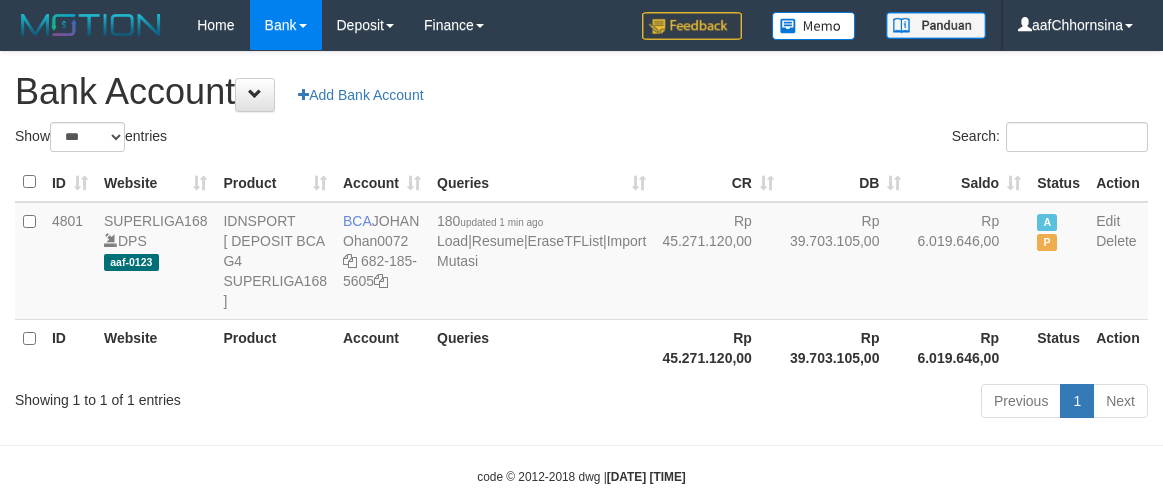 scroll, scrollTop: 0, scrollLeft: 0, axis: both 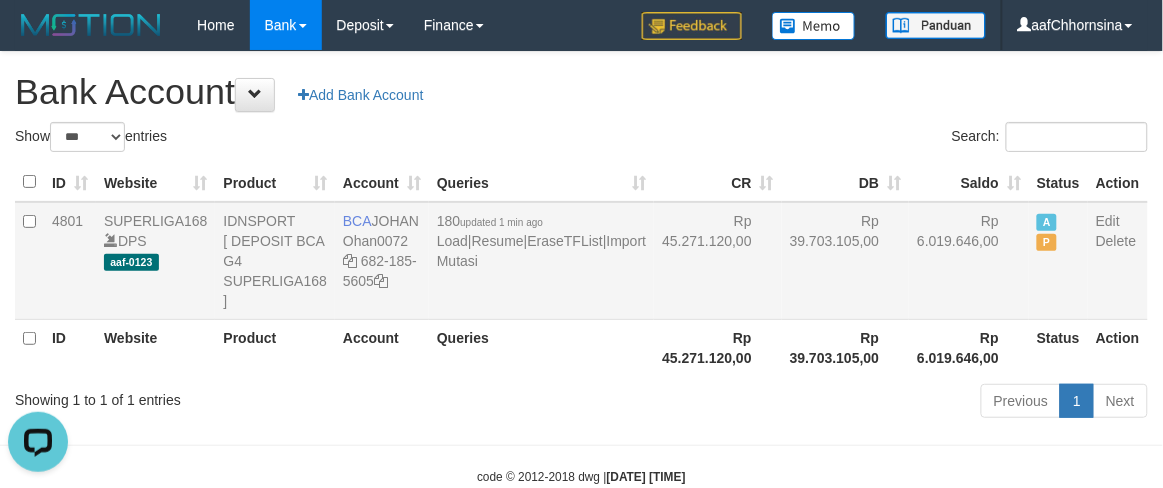 click on "Rp 45.271.120,00" at bounding box center (718, 261) 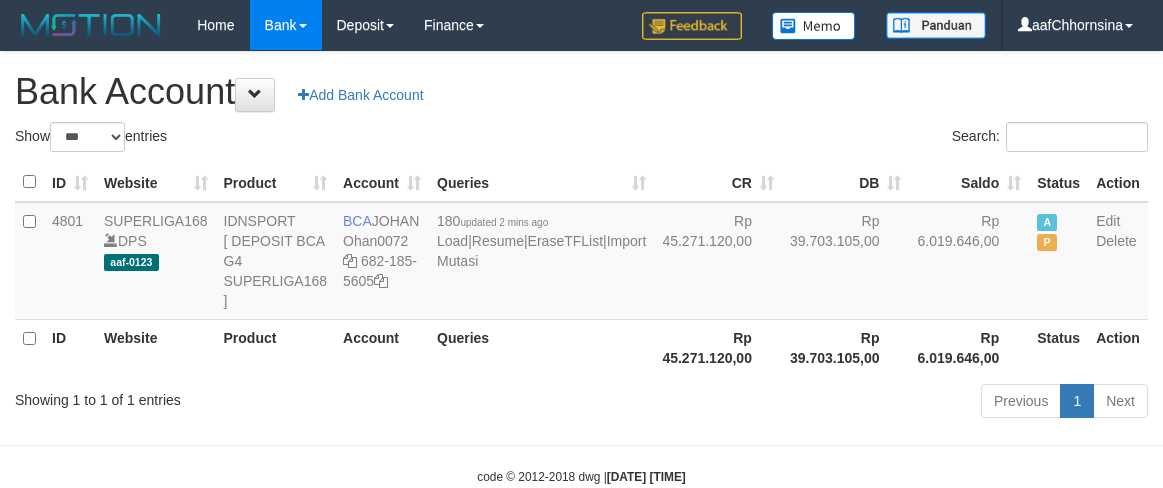 select on "***" 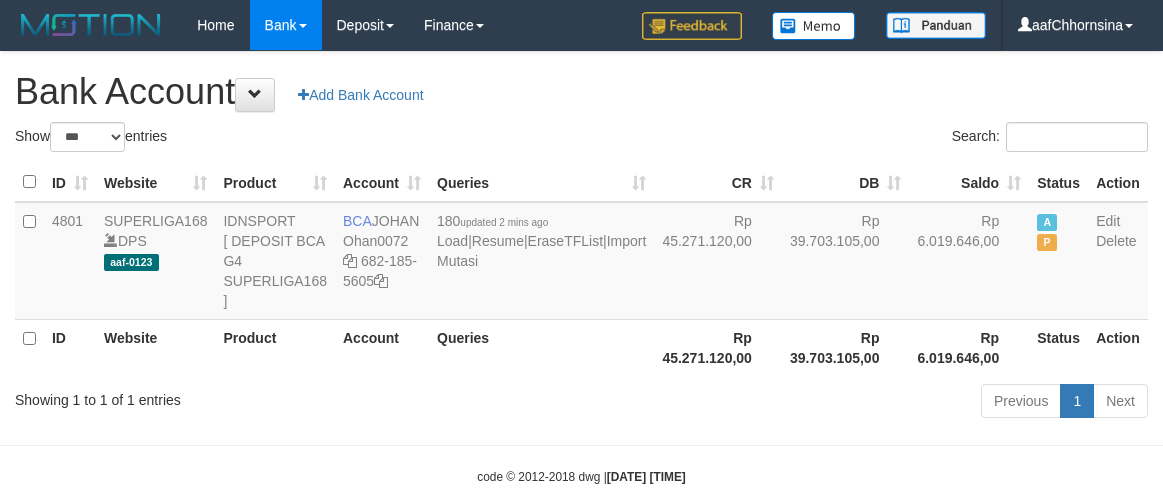 scroll, scrollTop: 0, scrollLeft: 0, axis: both 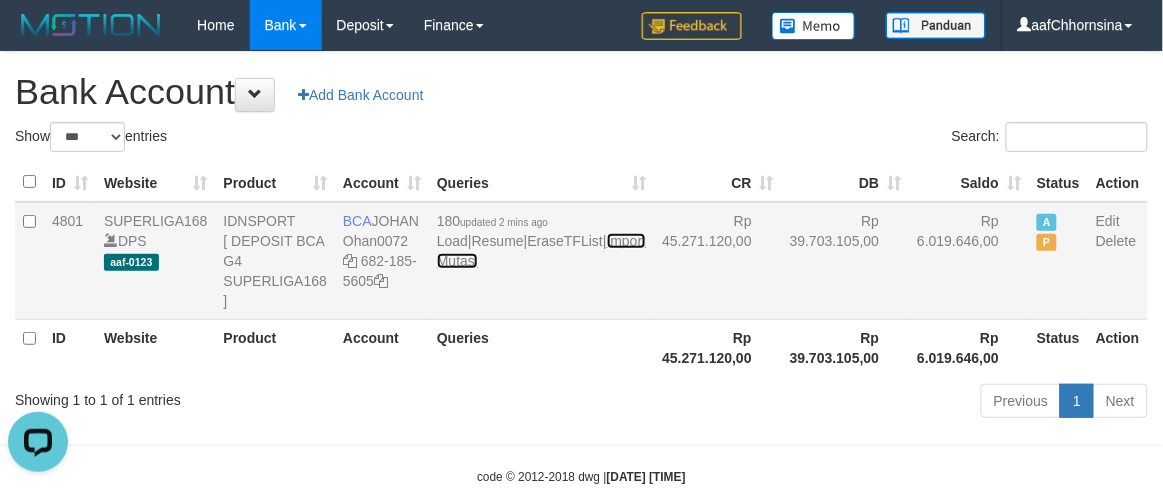 click on "Import Mutasi" at bounding box center [541, 251] 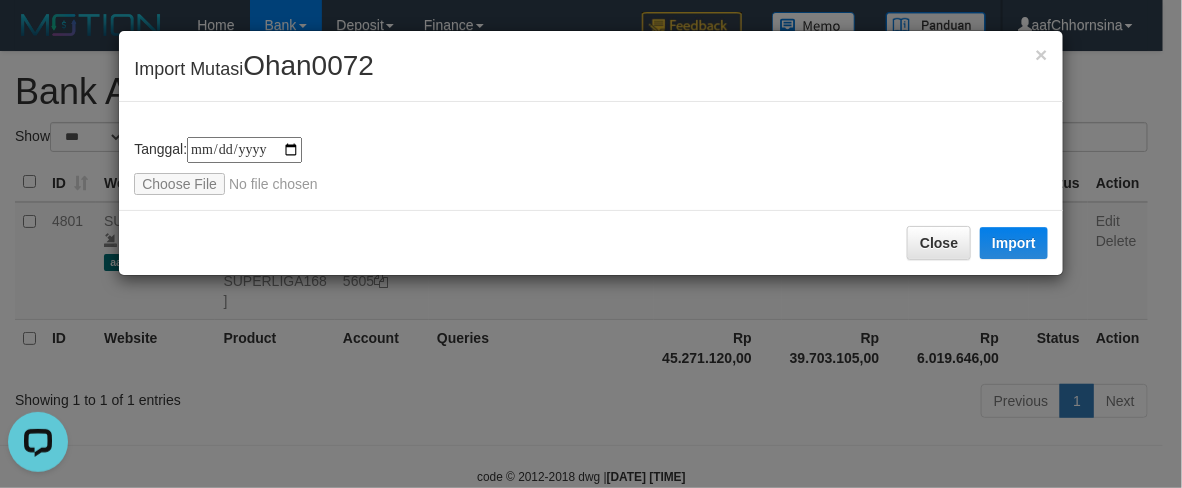 type on "**********" 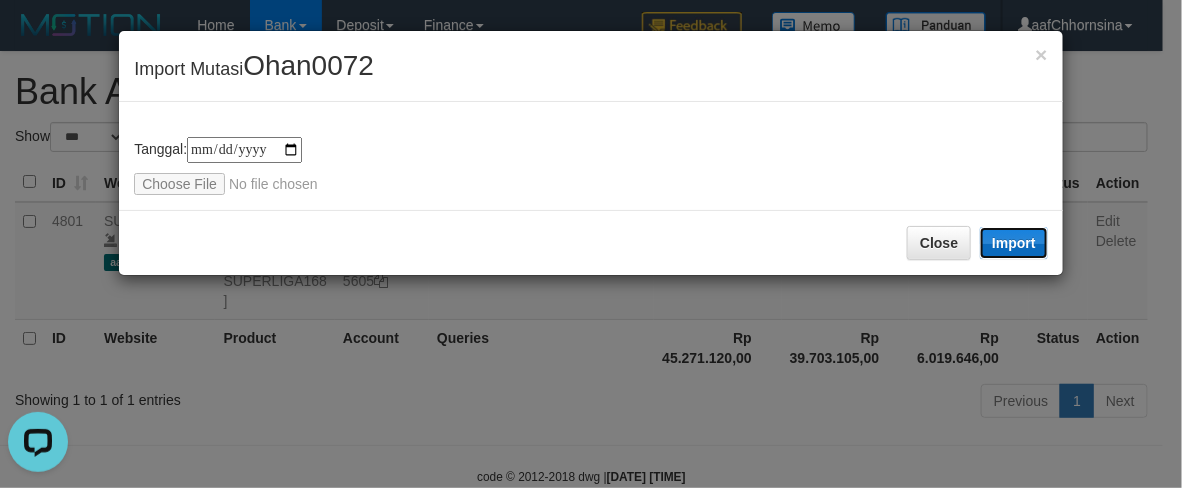click on "Import" at bounding box center [1014, 243] 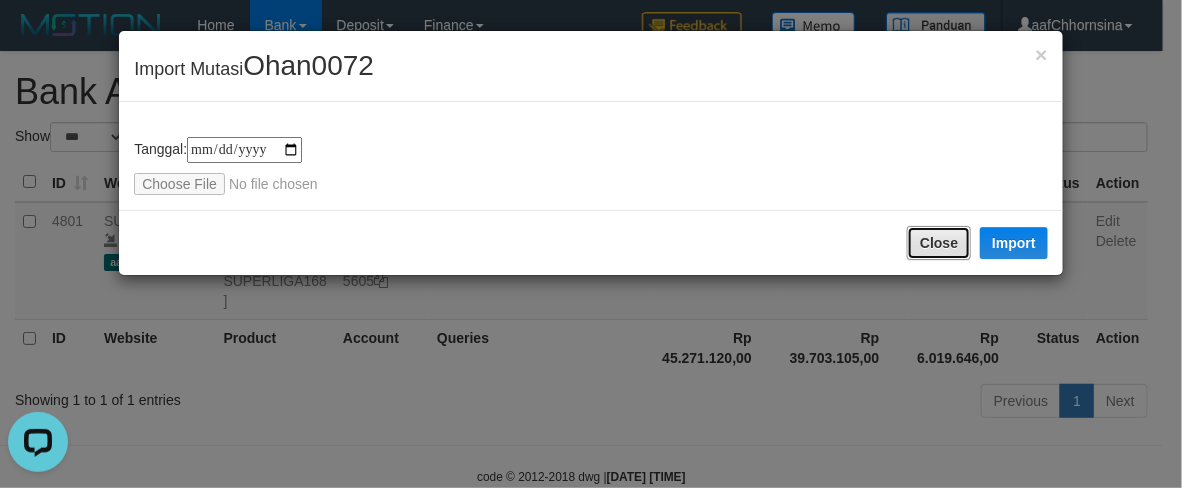 click on "Close" at bounding box center [939, 243] 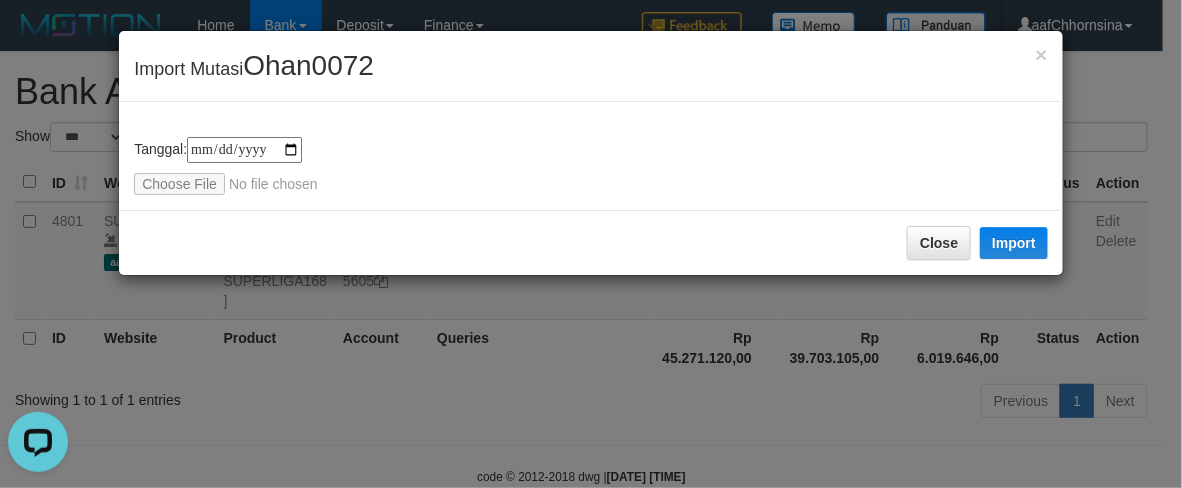 click on "**********" at bounding box center [591, 166] 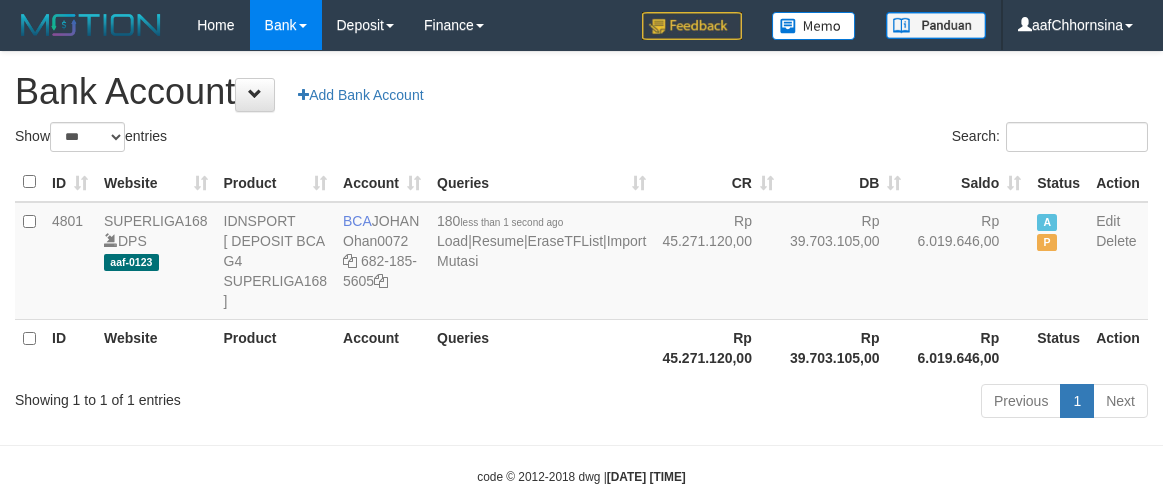 select on "***" 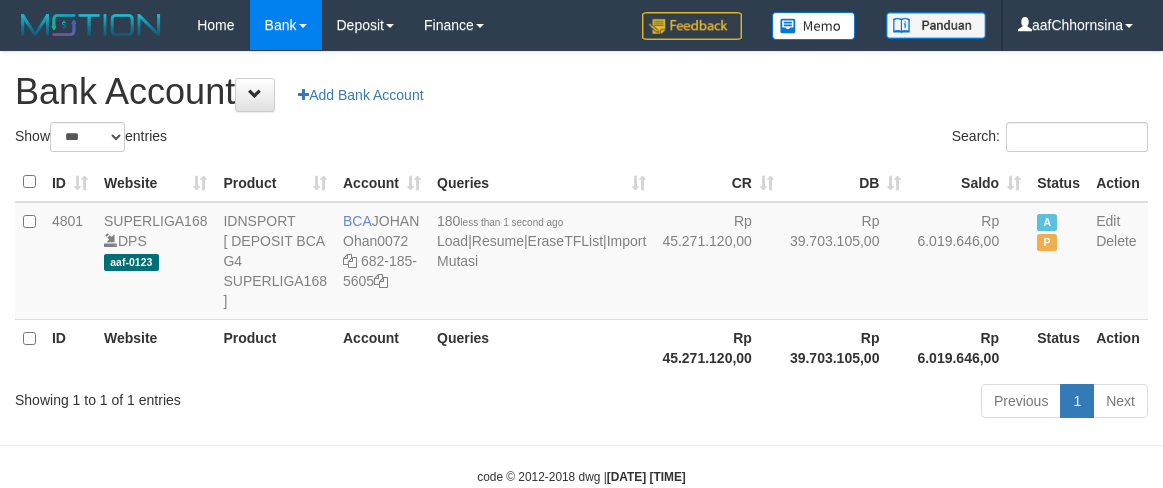 scroll, scrollTop: 0, scrollLeft: 0, axis: both 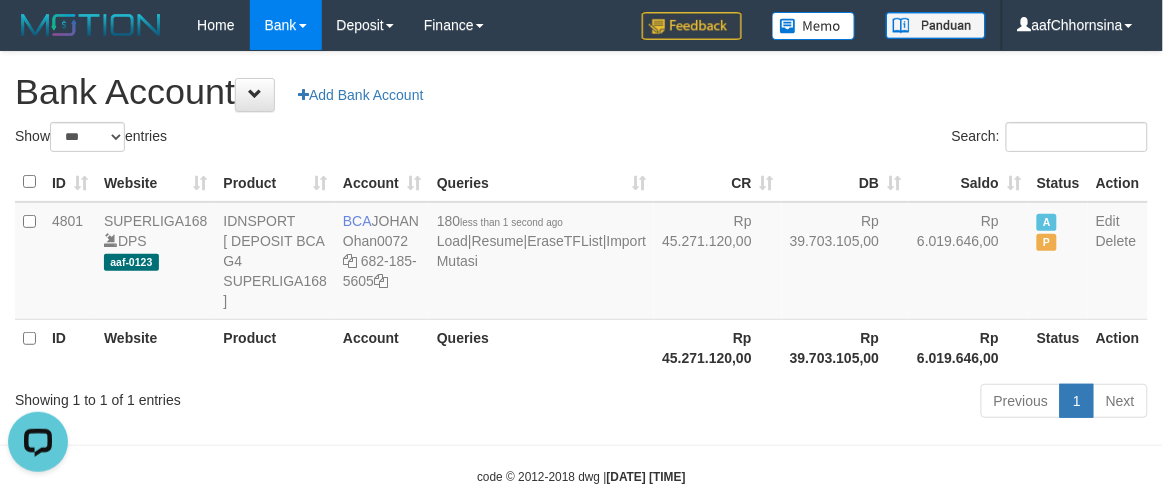 click on "Showing 1 to 1 of 1 entries" at bounding box center (242, 396) 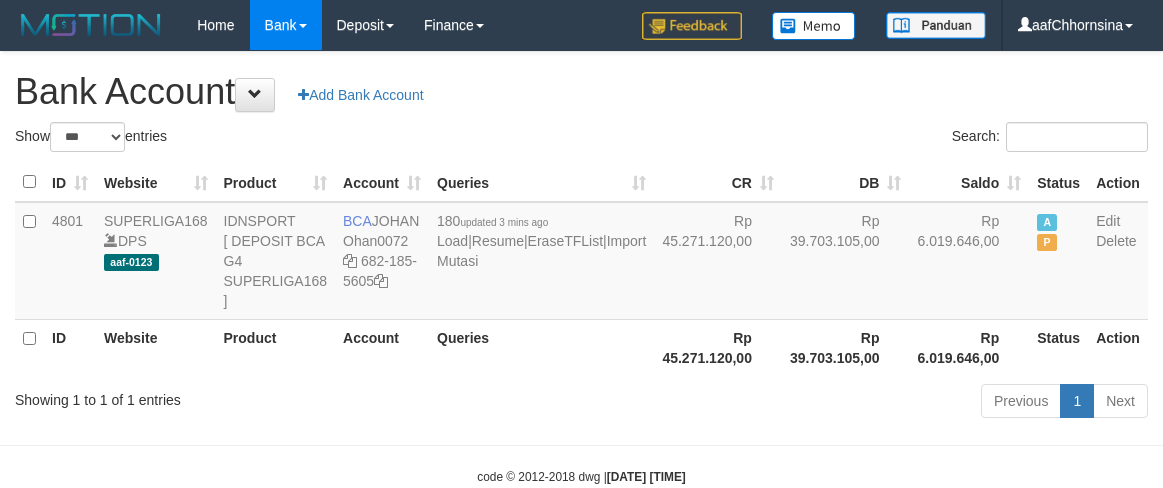 select on "***" 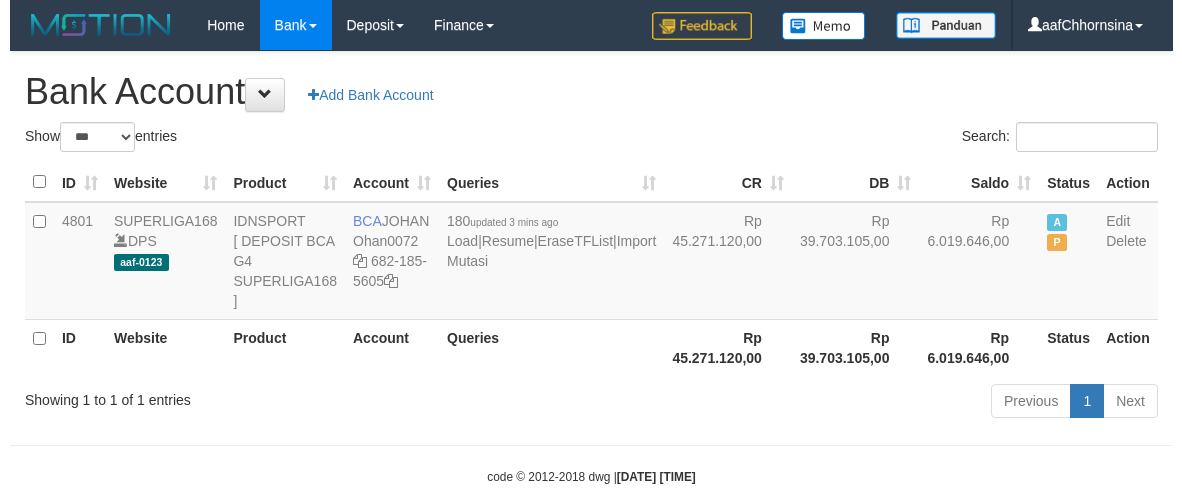 scroll, scrollTop: 0, scrollLeft: 0, axis: both 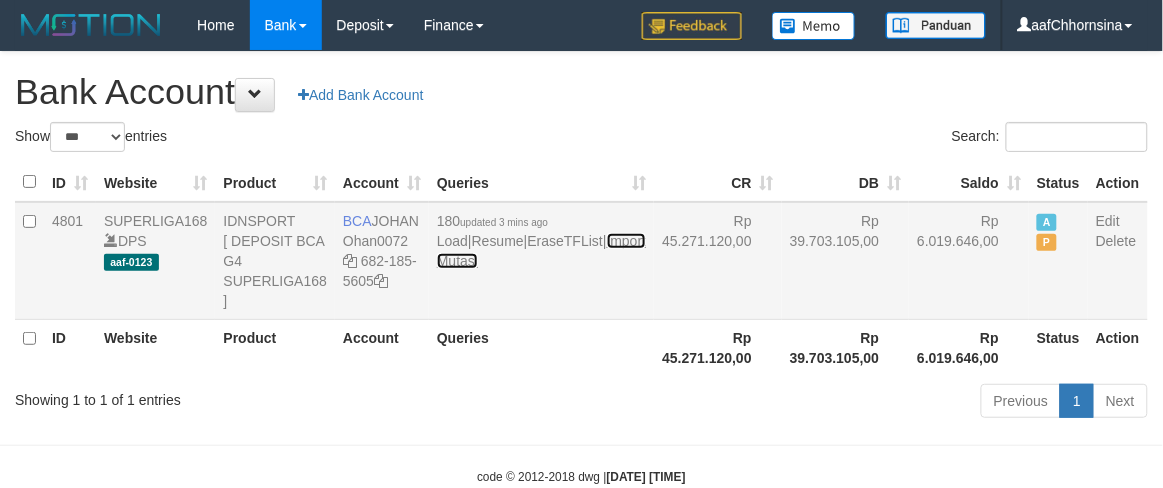 click on "Import Mutasi" at bounding box center (541, 251) 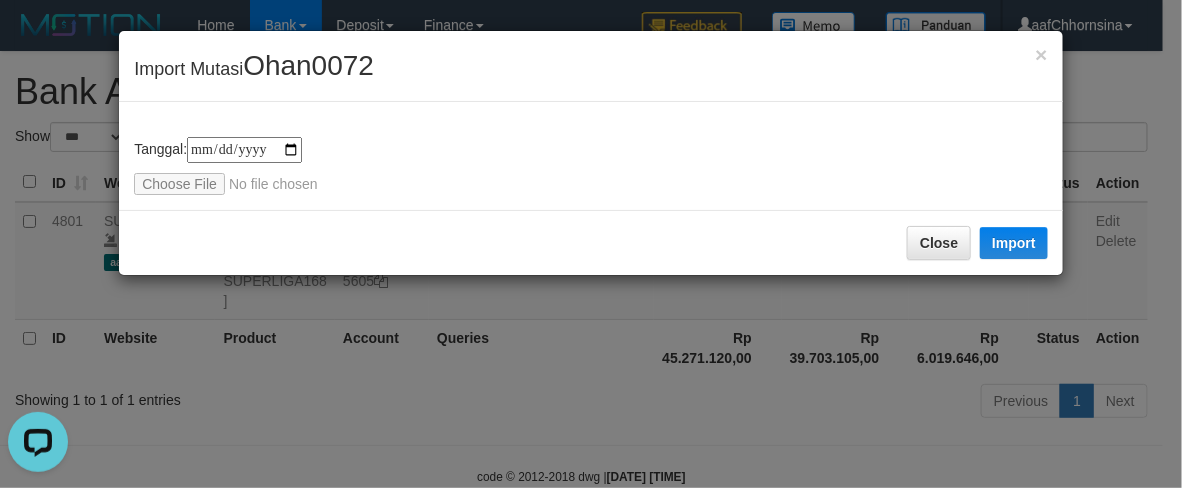 scroll, scrollTop: 0, scrollLeft: 0, axis: both 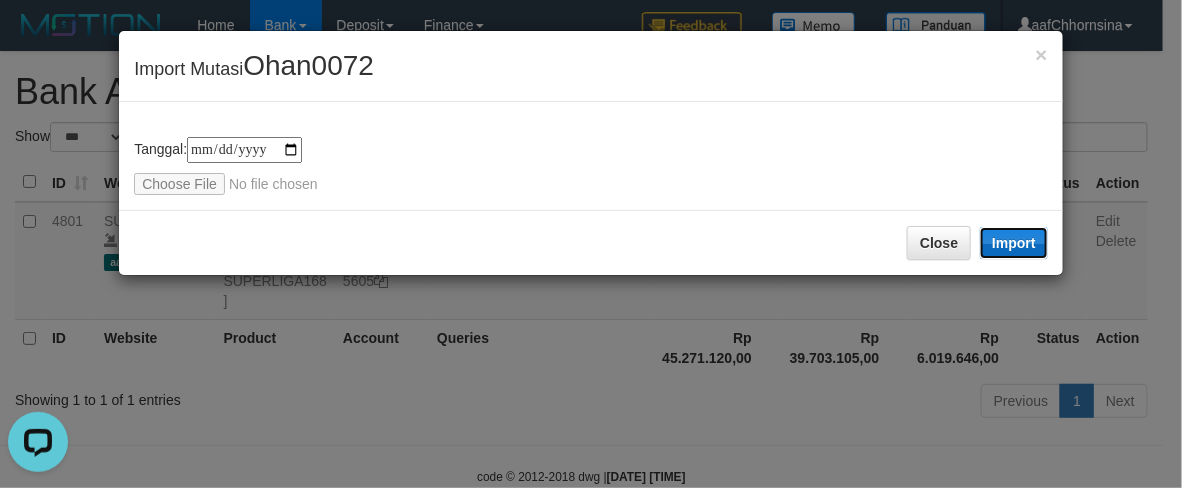 click on "Import" at bounding box center (1014, 243) 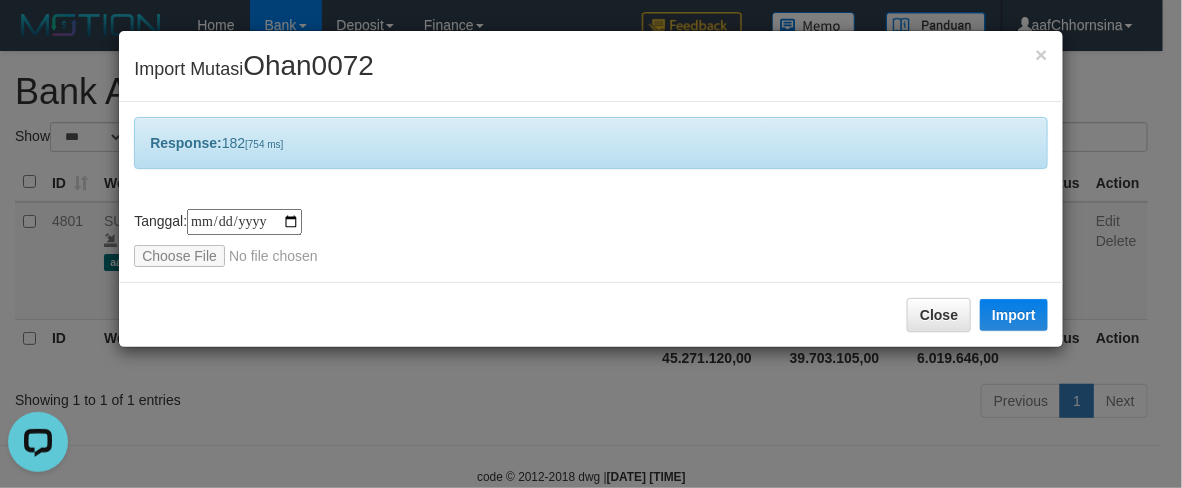 drag, startPoint x: 346, startPoint y: 416, endPoint x: 351, endPoint y: 452, distance: 36.345562 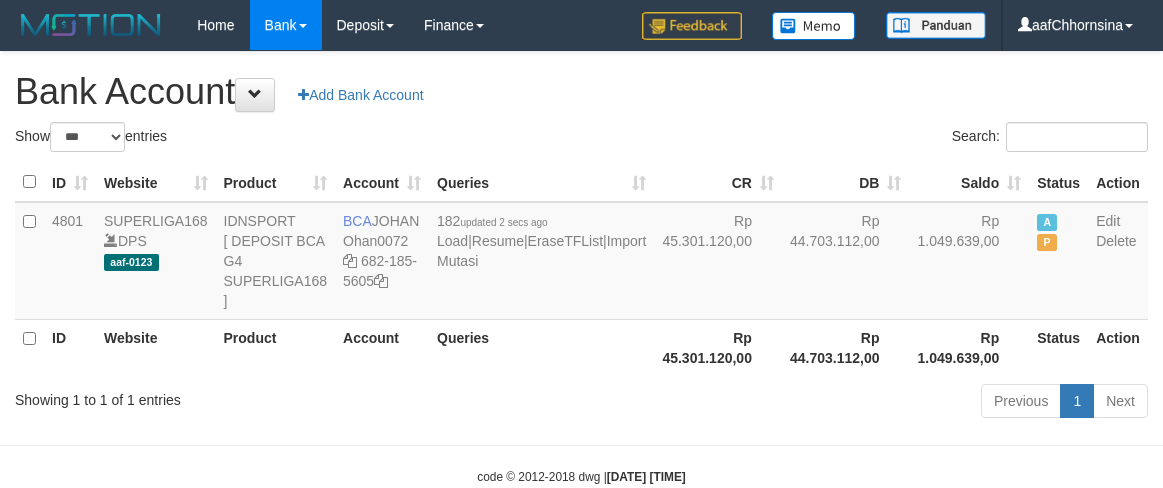 select on "***" 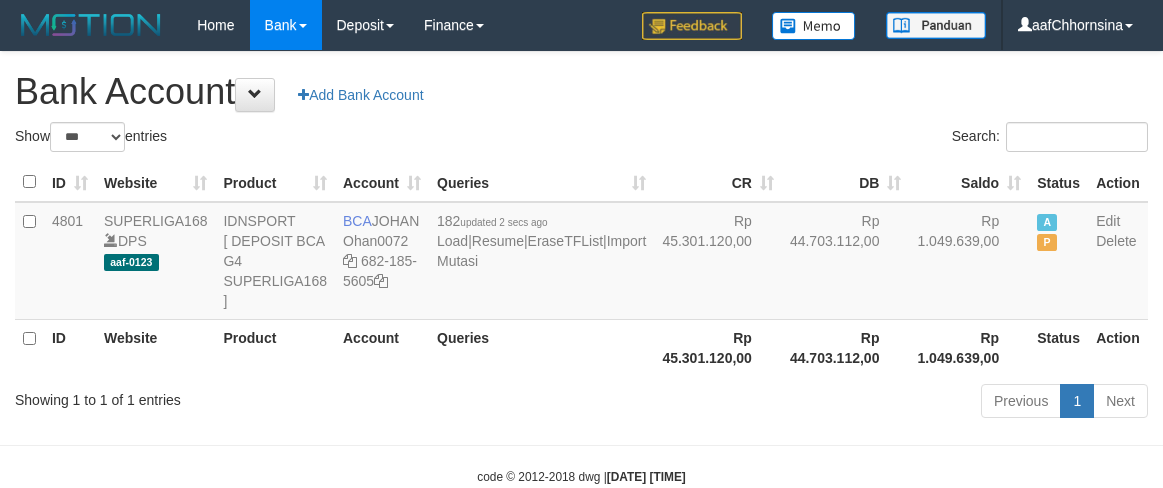 scroll, scrollTop: 0, scrollLeft: 0, axis: both 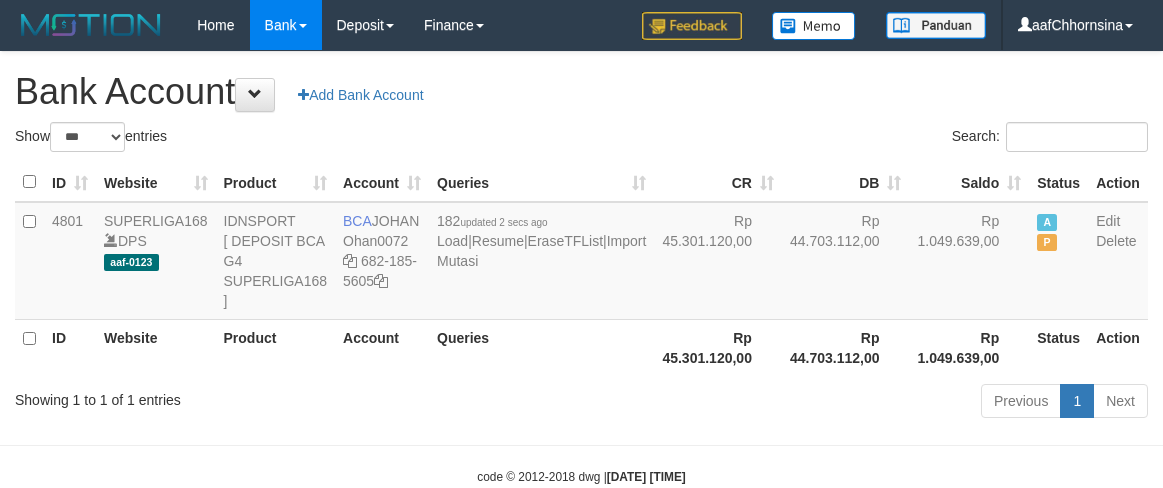 select on "***" 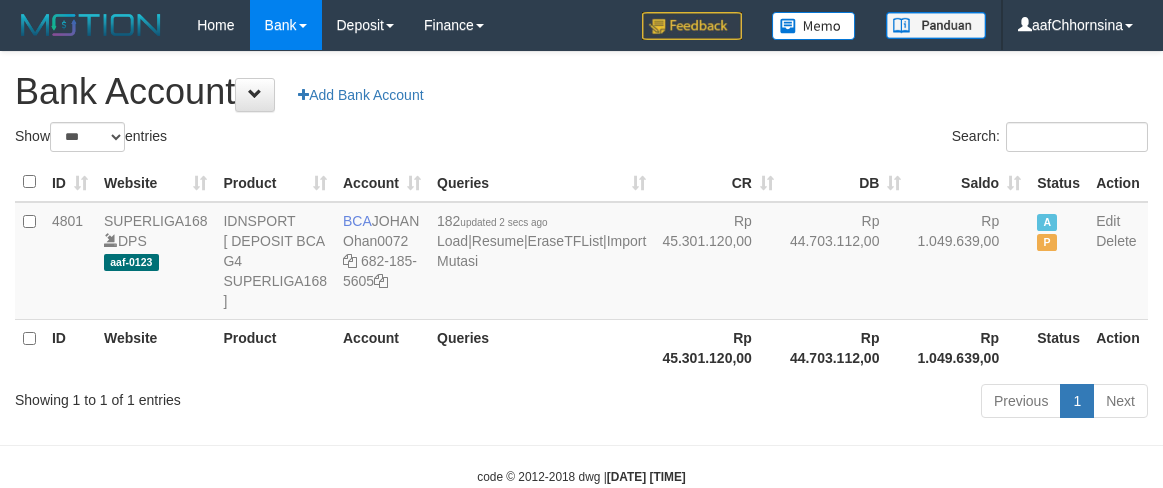 scroll, scrollTop: 0, scrollLeft: 0, axis: both 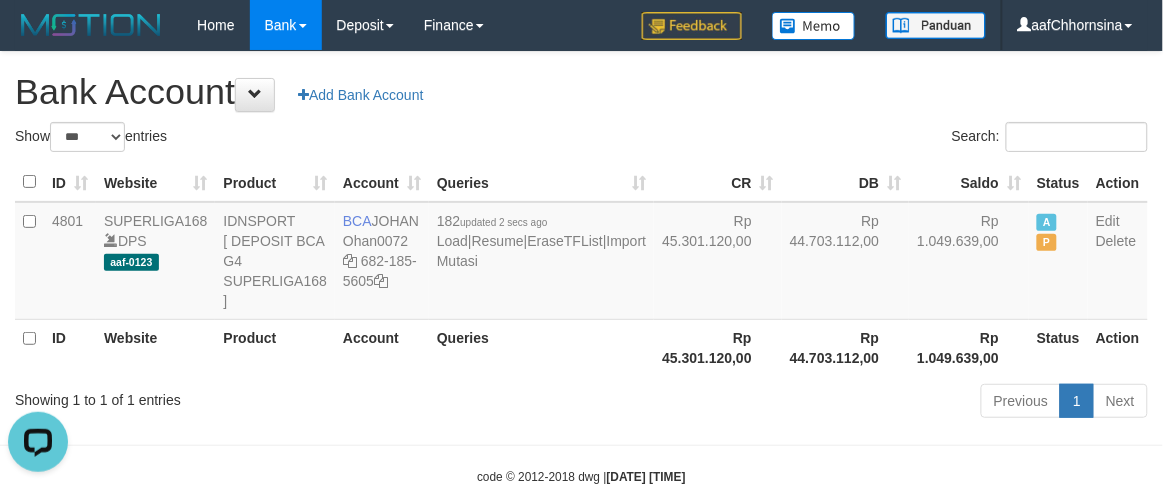 click on "Queries" at bounding box center [541, 347] 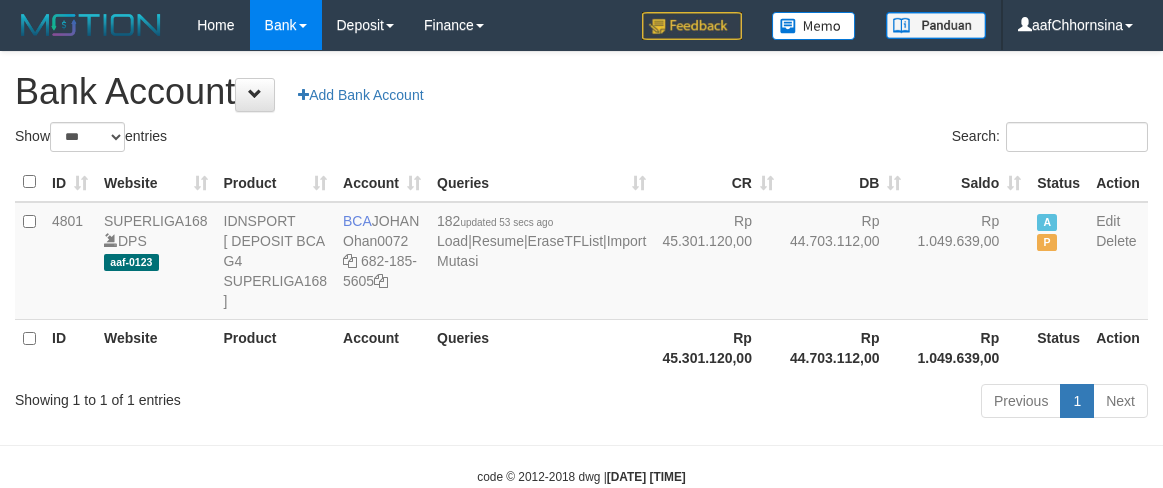 select on "***" 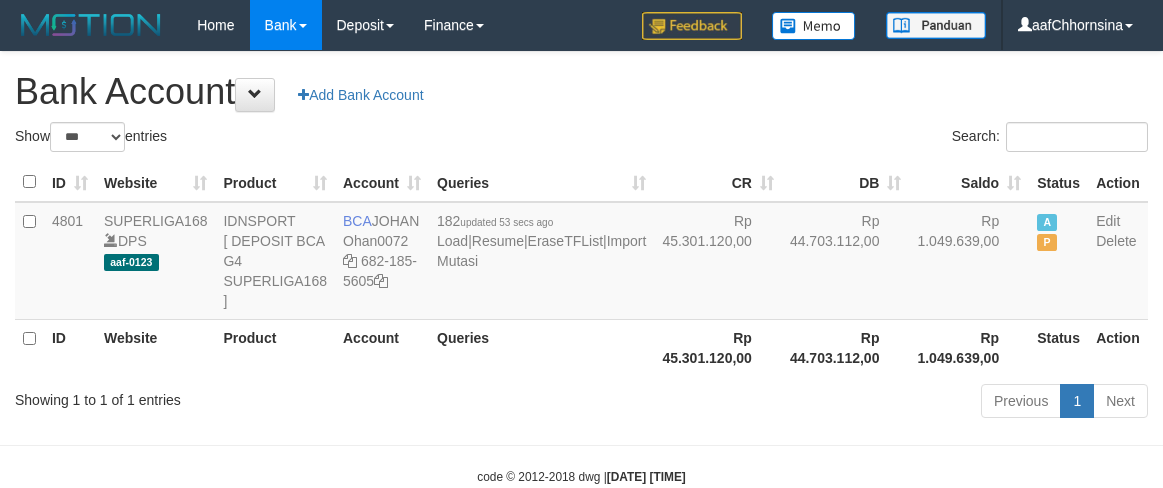 scroll, scrollTop: 0, scrollLeft: 0, axis: both 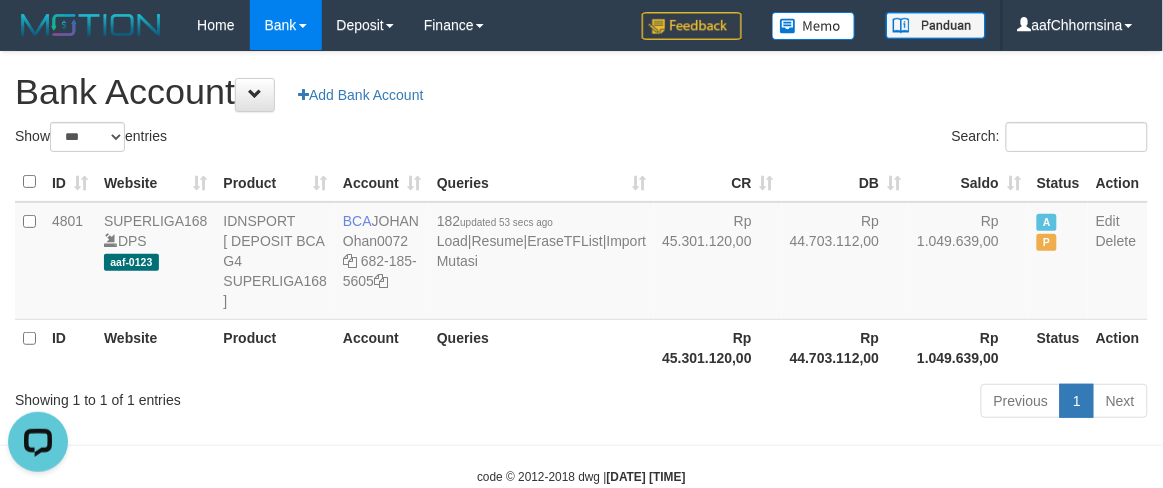 click on "Showing 1 to 1 of 1 entries" at bounding box center [242, 396] 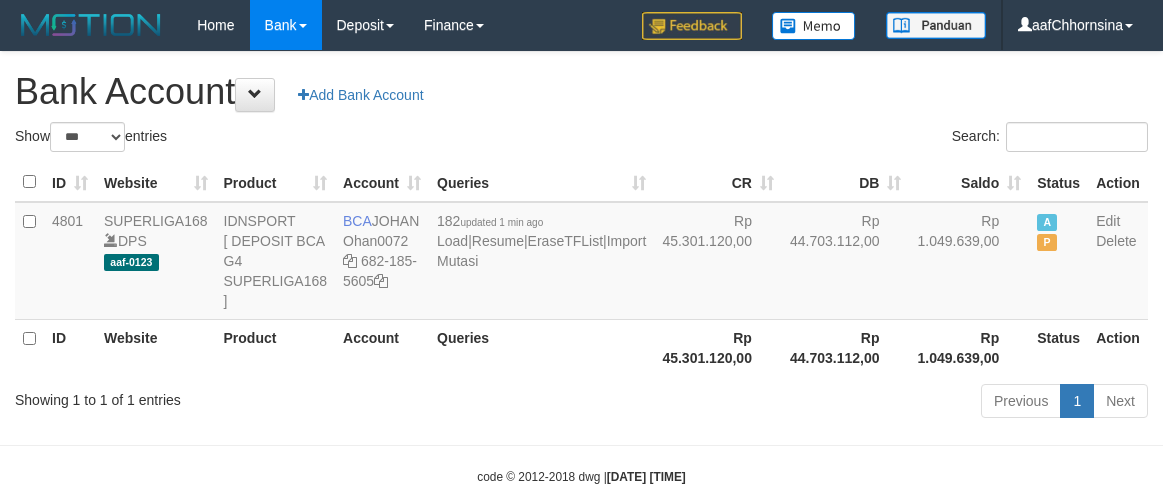 select on "***" 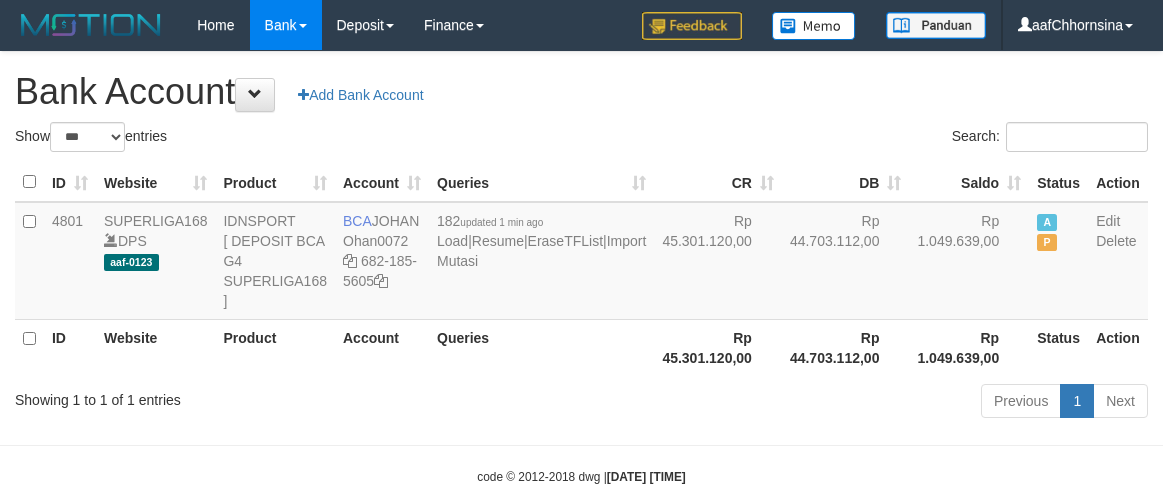scroll, scrollTop: 0, scrollLeft: 0, axis: both 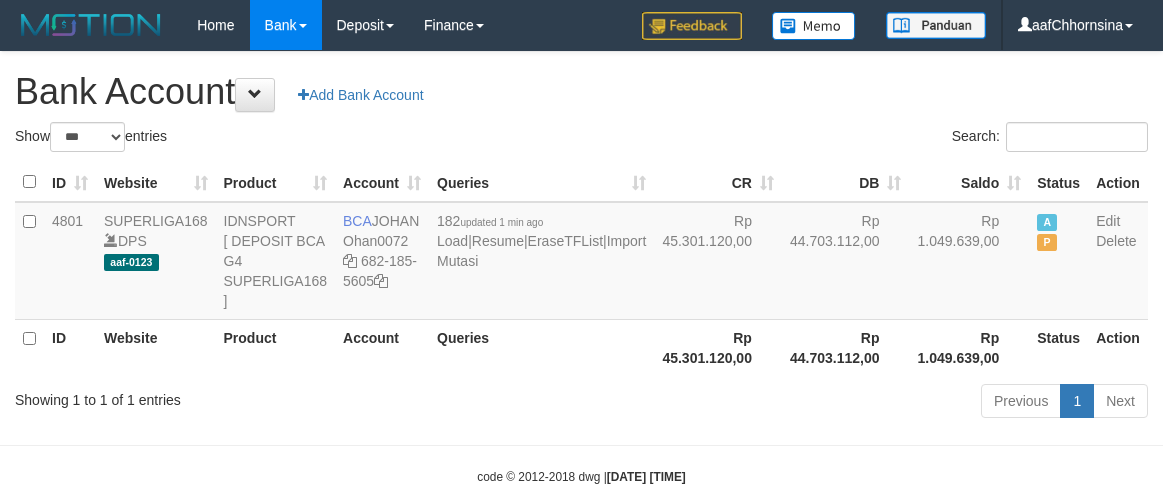 select on "***" 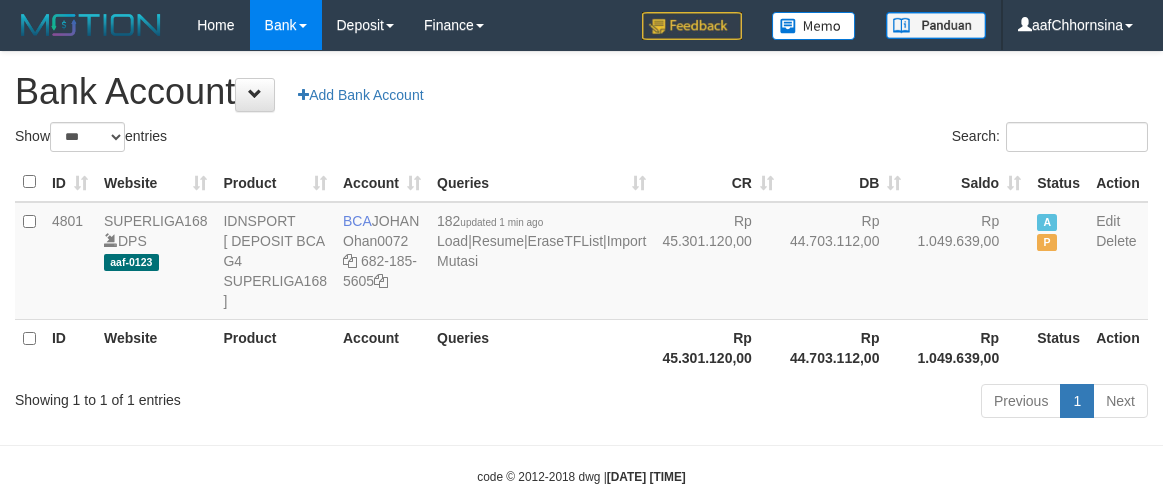 scroll, scrollTop: 0, scrollLeft: 0, axis: both 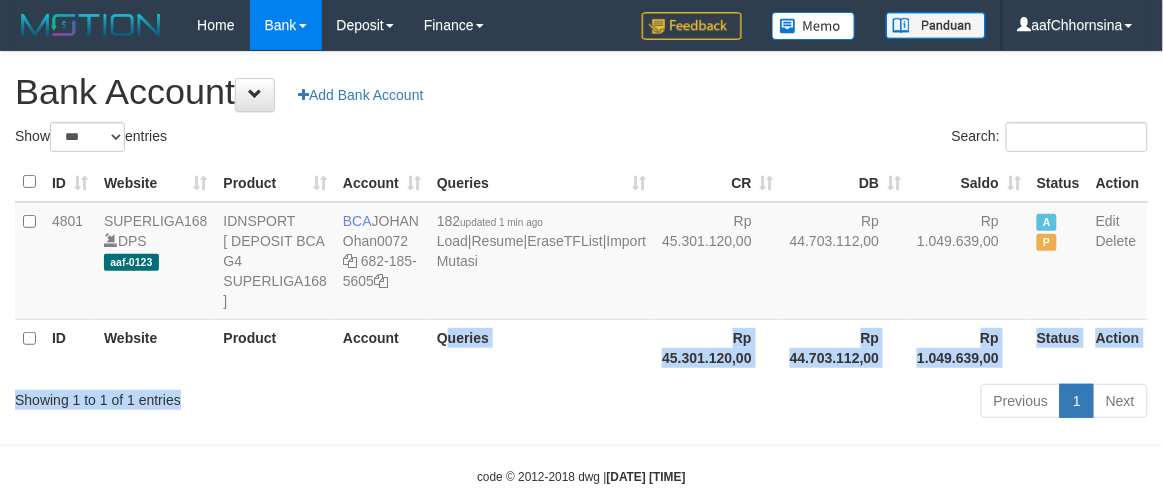 click on "Show  ** ** ** *** ***  entries Search:
ID Website Product Account Queries CR DB Saldo Status Action
4801
SUPERLIGA168
DPS
aaf-0123
IDNSPORT
[ DEPOSIT BCA G4 SUPERLIGA168 ]
BCA
[NAME]
Ohan0072
[PHONE]
182  updated 1 min ago
Load
|
Resume
|
EraseTFList
|
Import Mutasi
Rp 45.301.120,00
Rp 44.703.112,00
Rp 1.049.639,00
A
P
Edit
Delete
ID Website Product Account QueriesRp 45.301.120,00 Status" at bounding box center (581, 273) 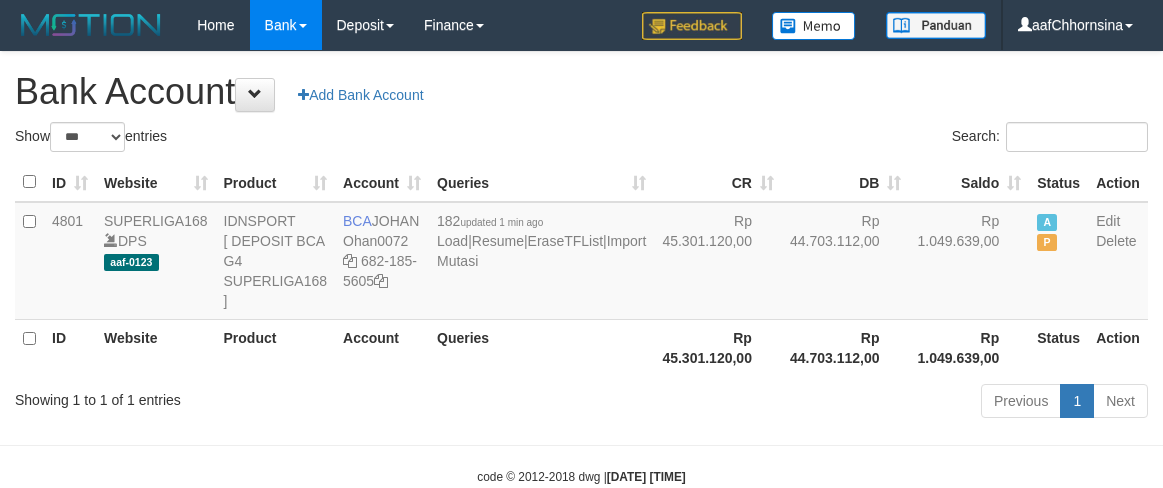 select on "***" 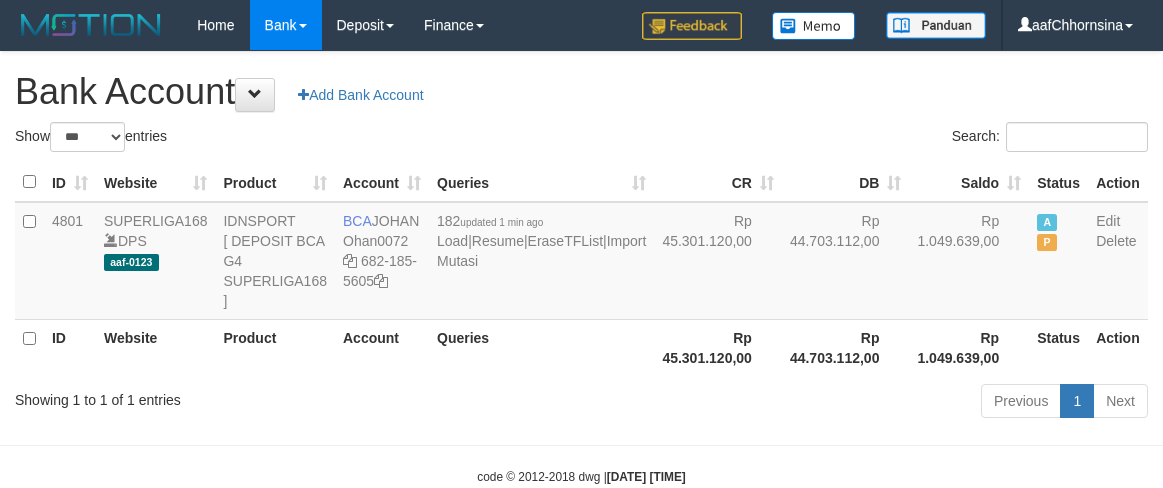 scroll, scrollTop: 0, scrollLeft: 0, axis: both 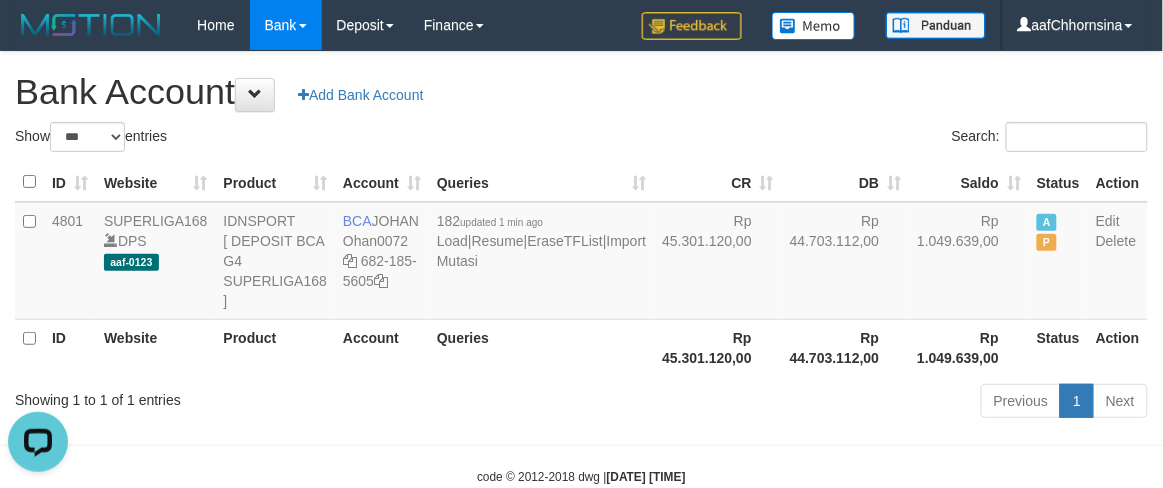 click on "Showing 1 to 1 of 1 entries" at bounding box center [242, 396] 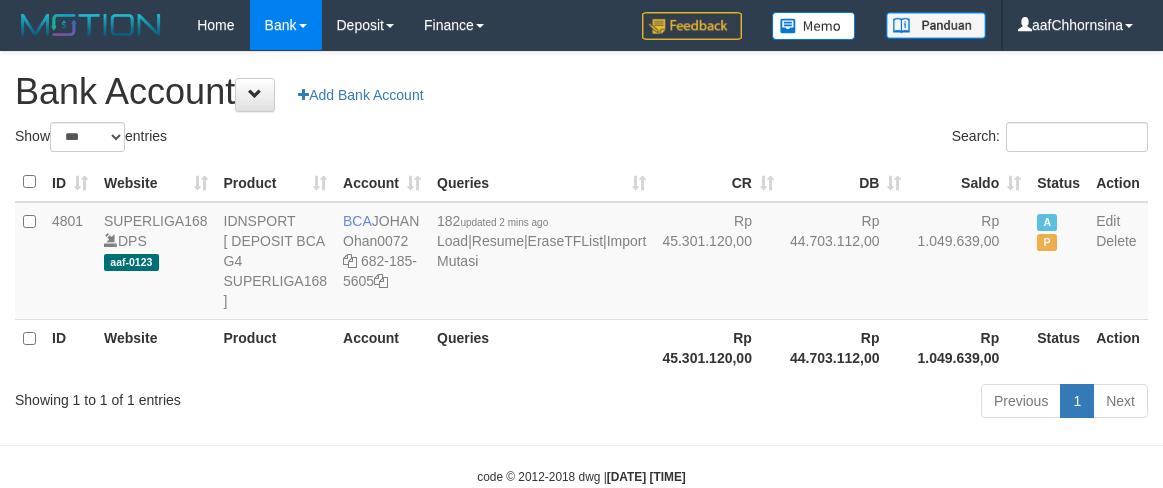select on "***" 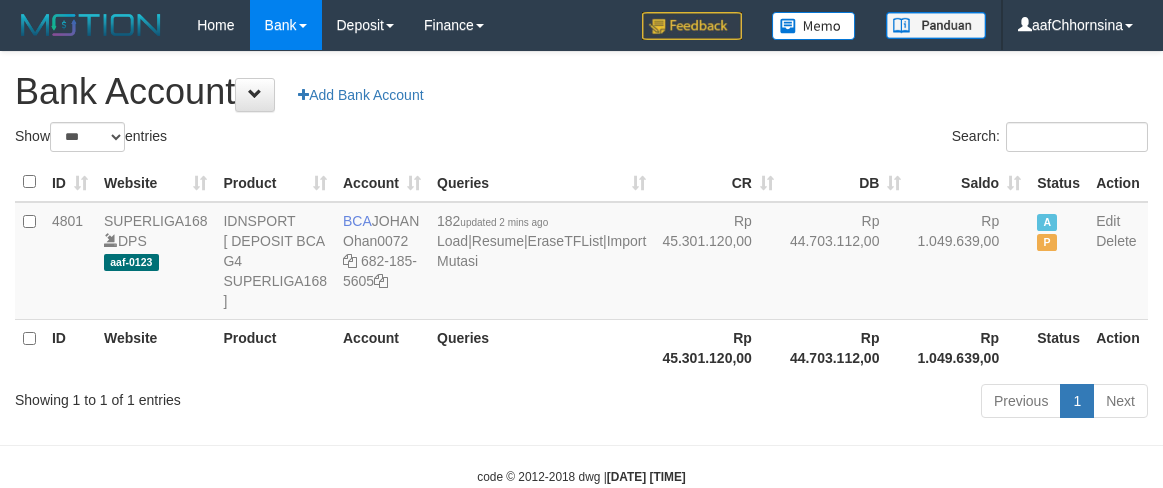 scroll, scrollTop: 0, scrollLeft: 0, axis: both 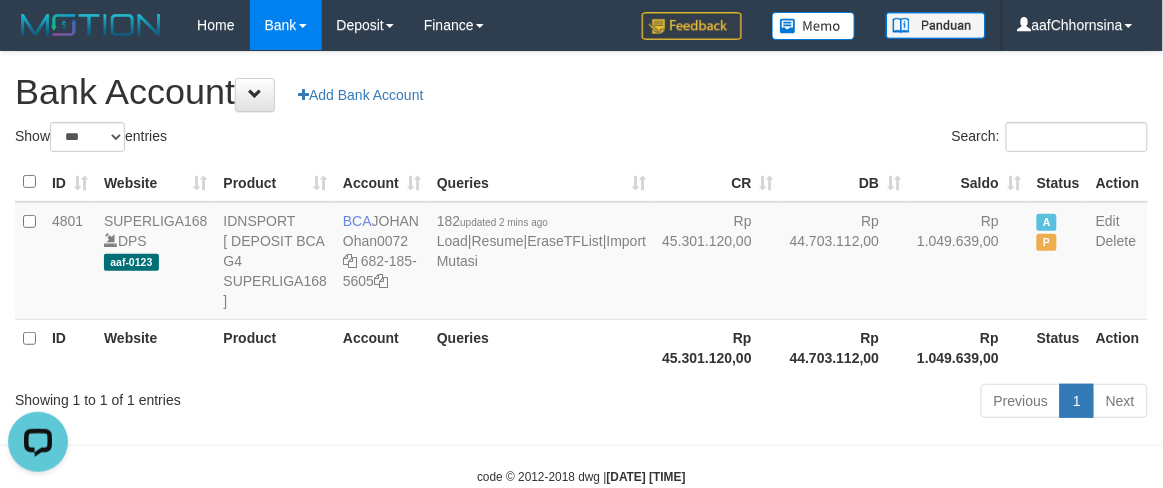 click on "ID Website Product Account Queries CR DB Saldo Status Action
4801
SUPERLIGA168
DPS
aaf-0123
IDNSPORT
[ DEPOSIT BCA G4 SUPERLIGA168 ]
BCA
[NAME]
Ohan0072
682-185-5605
182  updated [TIME]
Load
|
Resume
|
EraseTFList
|
Import Mutasi
Rp 45.301.120,00
Rp 44.703.112,00
Rp 1.049.639,00
A
P
Edit
Delete
ID Website Product Account Queries Rp 45.301.120,00 Rp 44.703.112,00 Rp 1.049.639,00 Status Action" at bounding box center (581, 269) 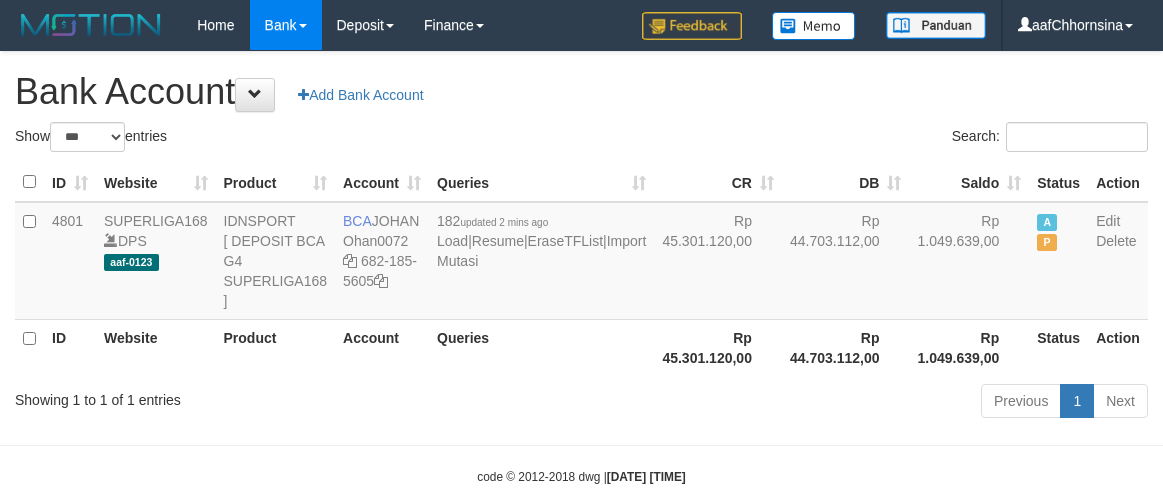 select on "***" 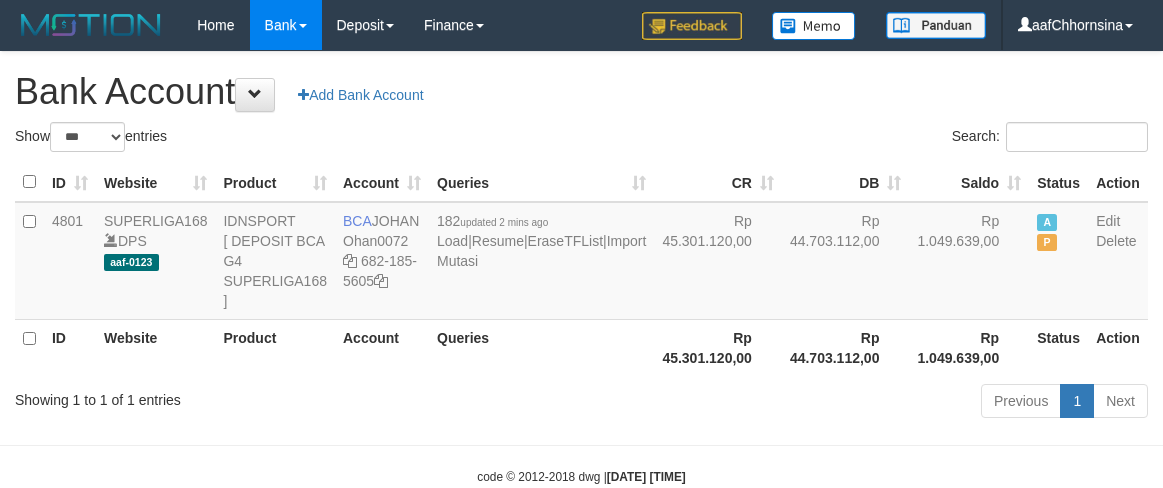 scroll, scrollTop: 0, scrollLeft: 0, axis: both 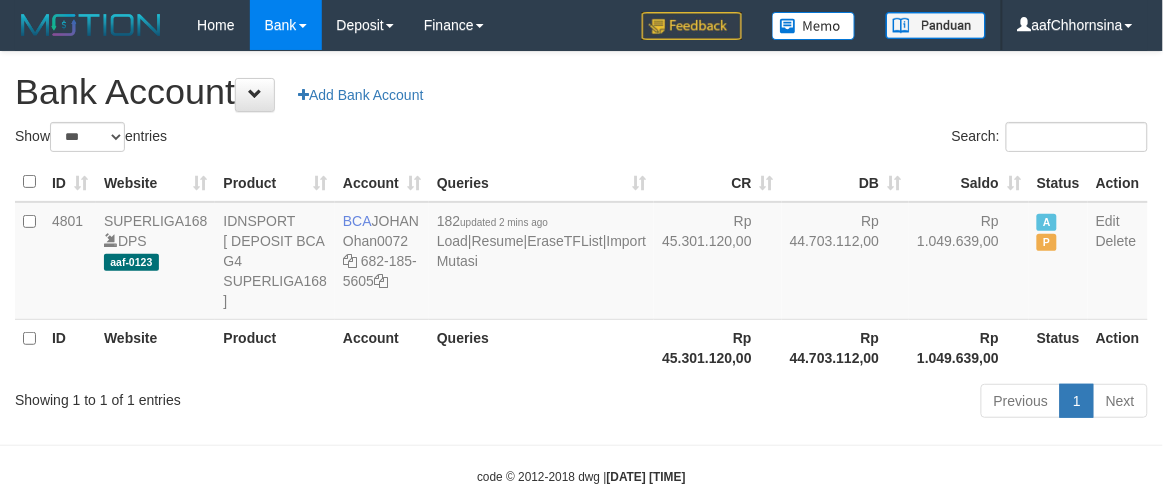 click on "Showing 1 to 1 of 1 entries" at bounding box center [242, 396] 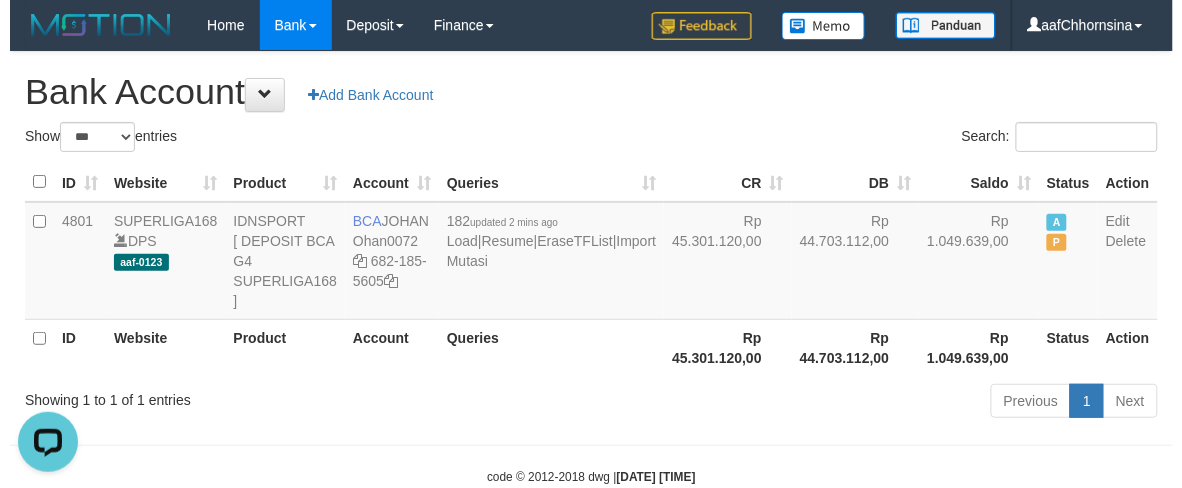 scroll, scrollTop: 0, scrollLeft: 0, axis: both 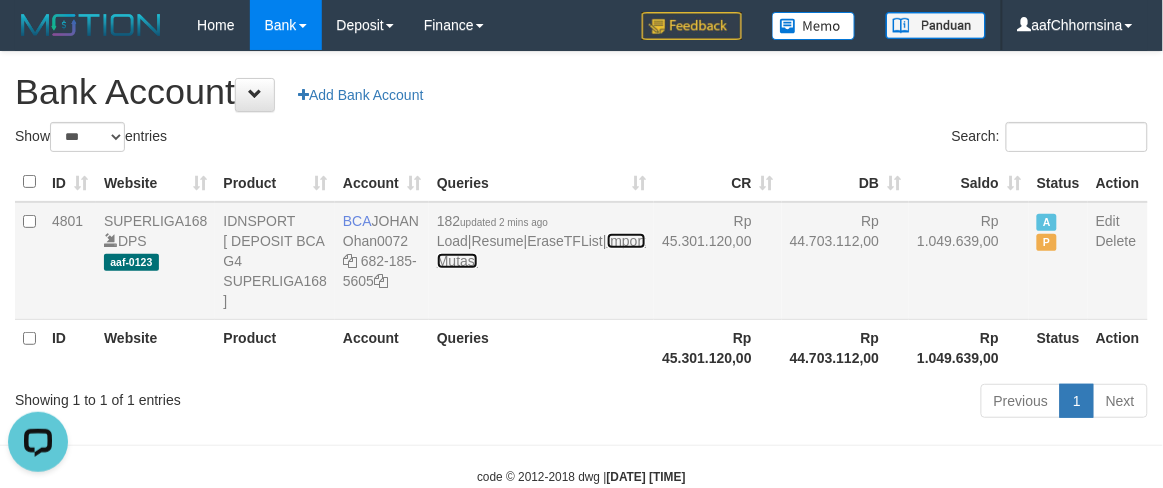 click on "Import Mutasi" at bounding box center (541, 251) 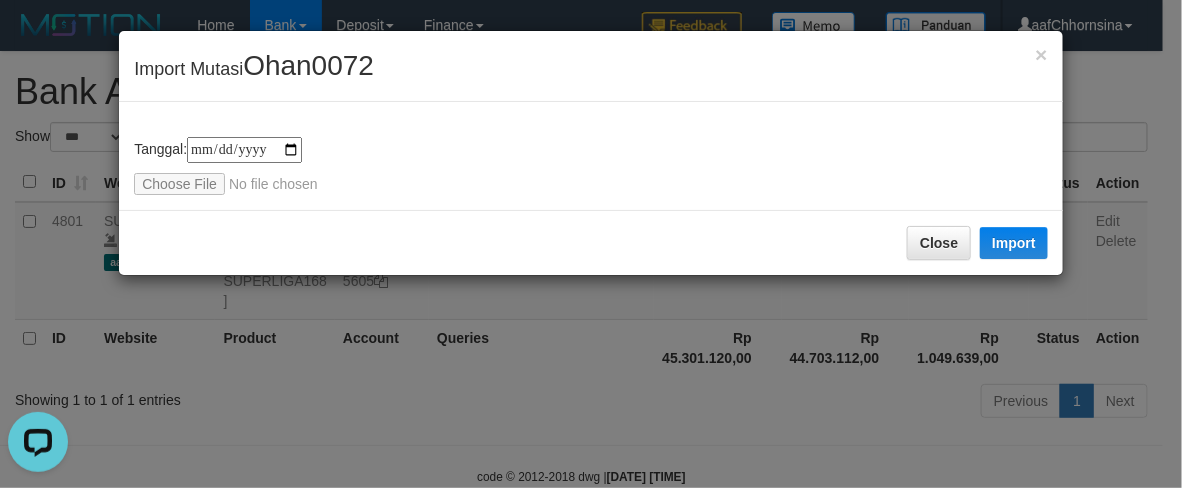 type on "**********" 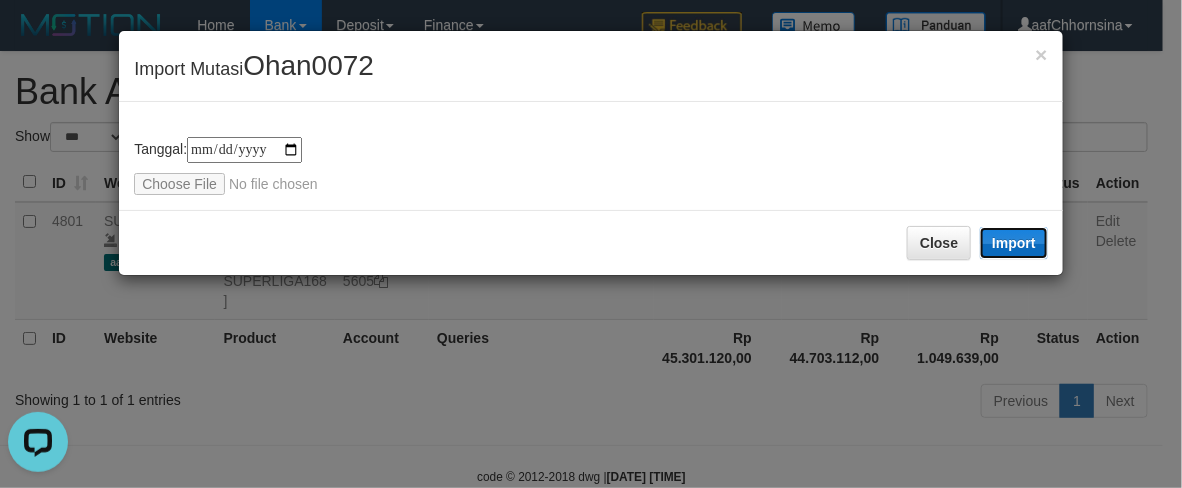 click on "Import" at bounding box center (1014, 243) 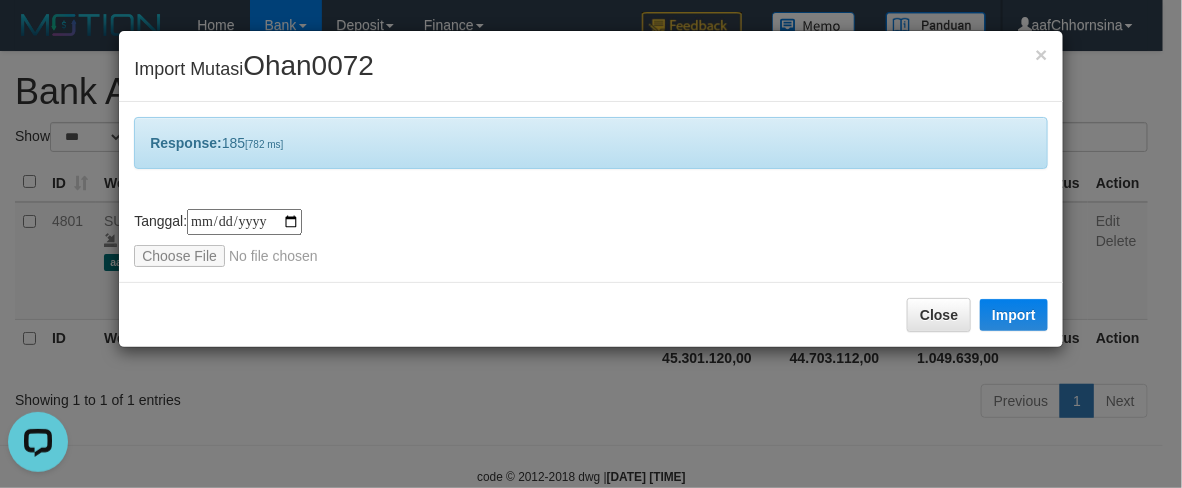 click on "**********" at bounding box center (591, 244) 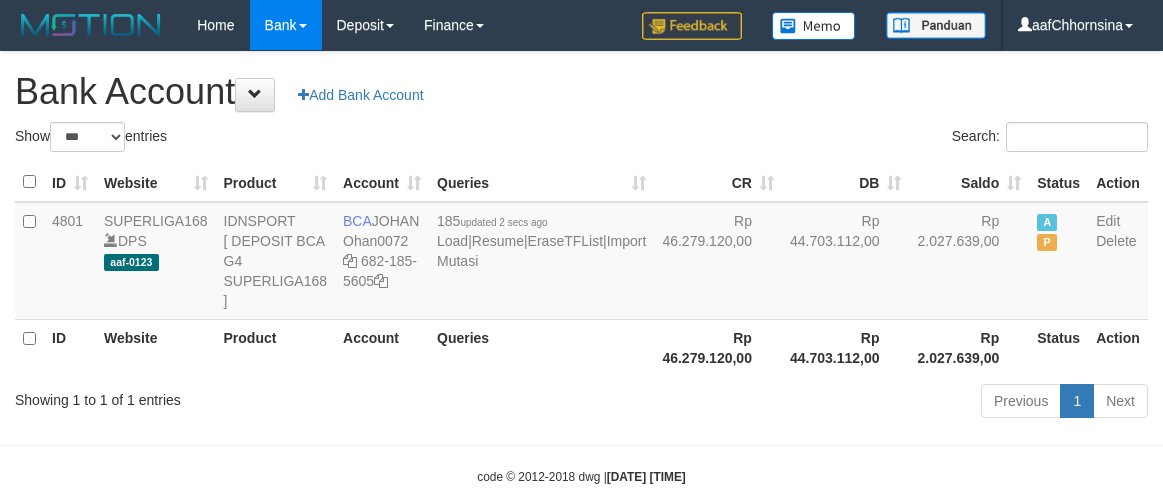 select on "***" 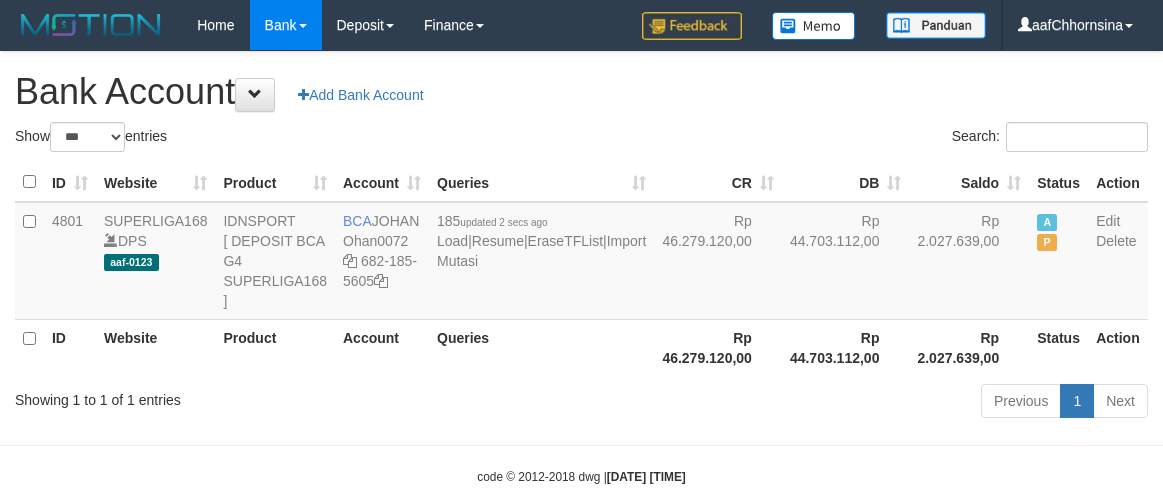 scroll, scrollTop: 0, scrollLeft: 0, axis: both 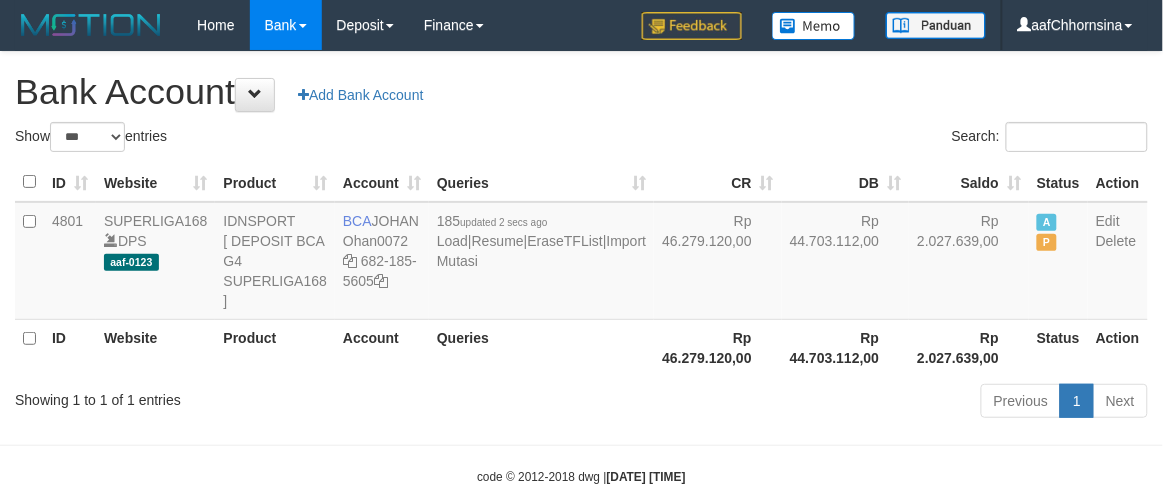 click on "ID Website Product Account Queries CR DB Saldo Status Action
4801
SUPERLIGA168
DPS
aaf-0123
IDNSPORT
[ DEPOSIT BCA G4 SUPERLIGA168 ]
BCA
[NAME]
Ohan0072
682-185-5605
185  updated [TIME]
Load
|
Resume
|
EraseTFList
|
Import Mutasi
Rp 46.279.120,00
Rp 44.703.112,00
Rp 2.027.639,00
A
P
Edit
Delete
ID Website Product Account Queries Rp 46.279.120,00 Rp 44.703.112,00 Rp 2.027.639,00 Status Action" at bounding box center (581, 269) 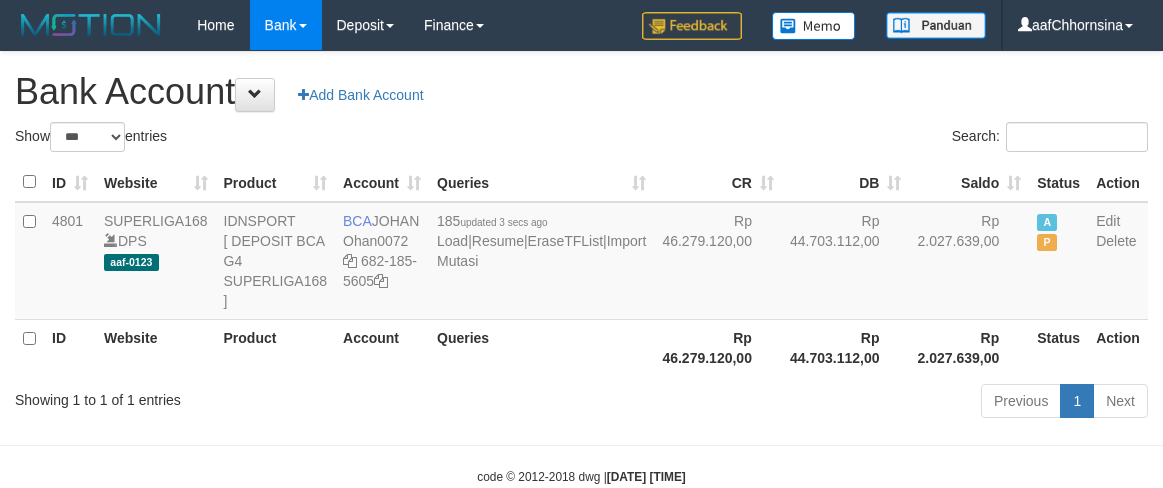 select on "***" 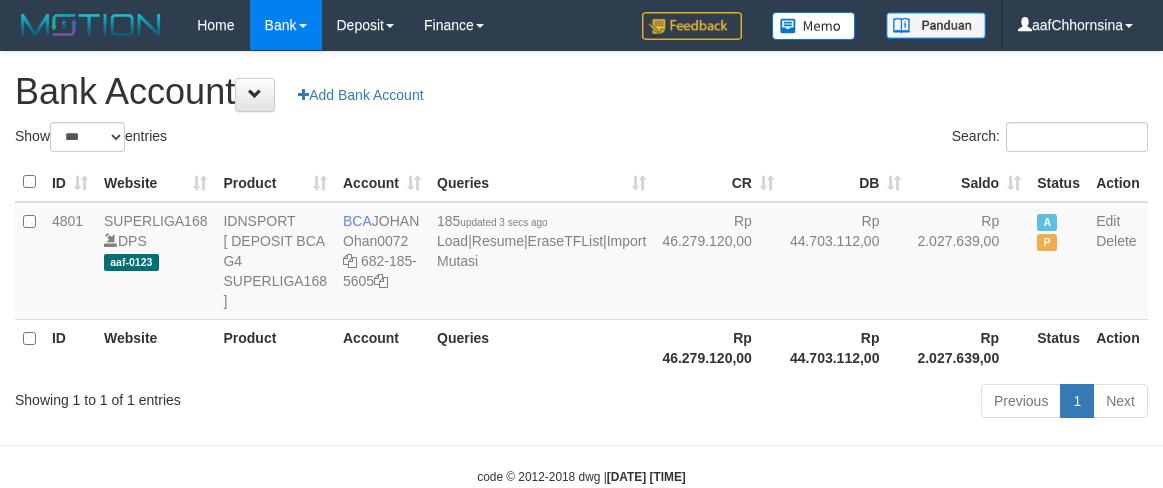 scroll, scrollTop: 0, scrollLeft: 0, axis: both 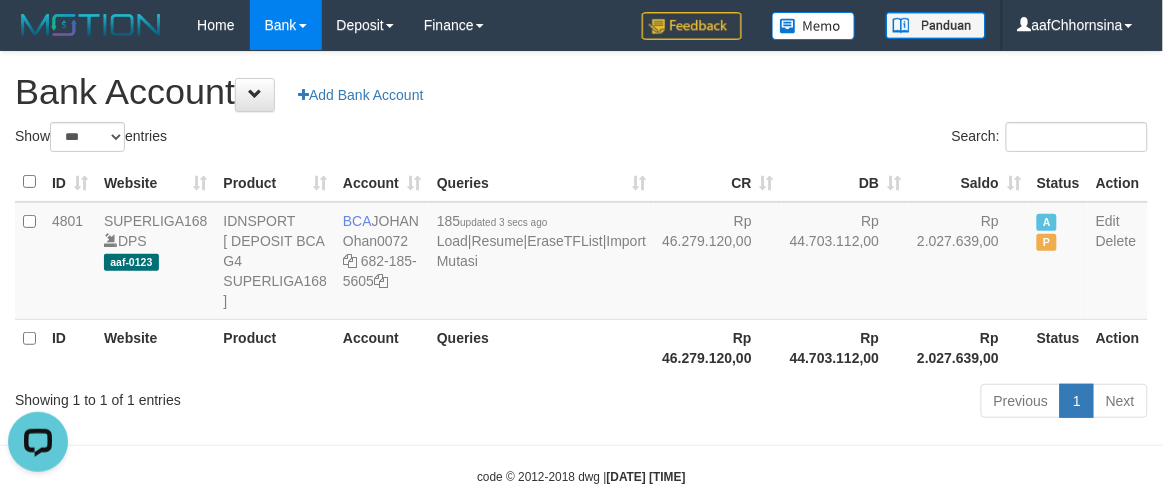 click on "Showing 1 to 1 of 1 entries" at bounding box center [242, 396] 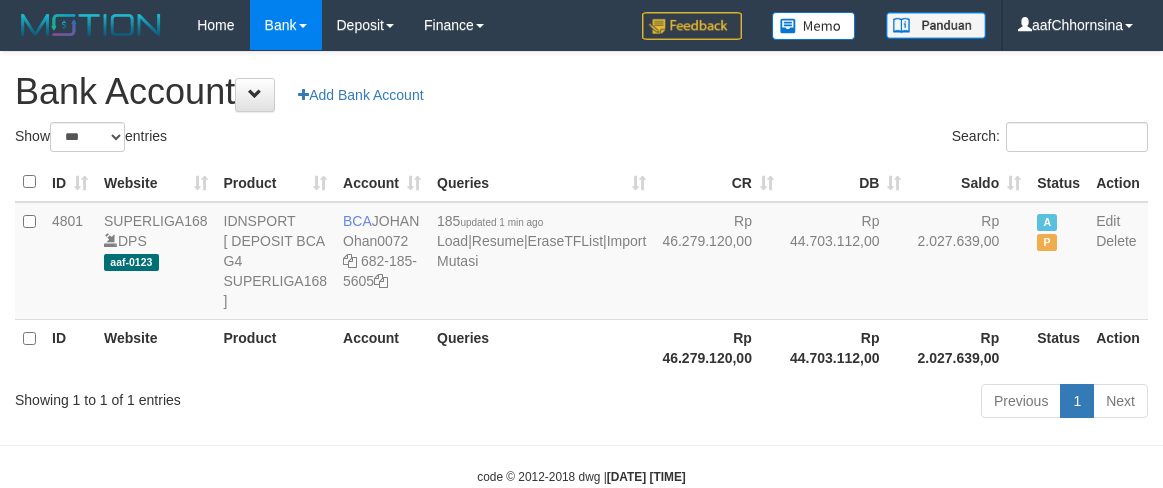 select on "***" 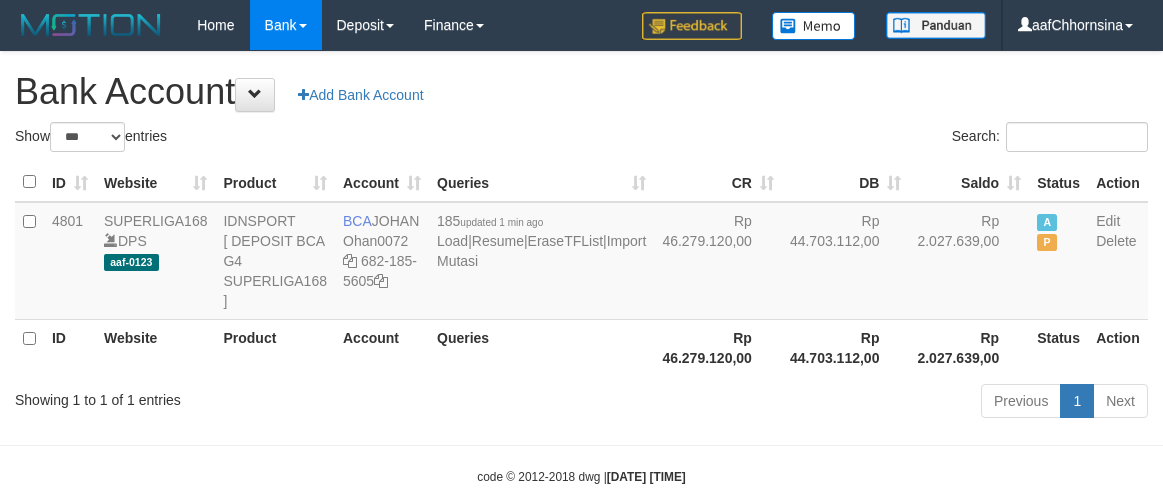 scroll, scrollTop: 0, scrollLeft: 0, axis: both 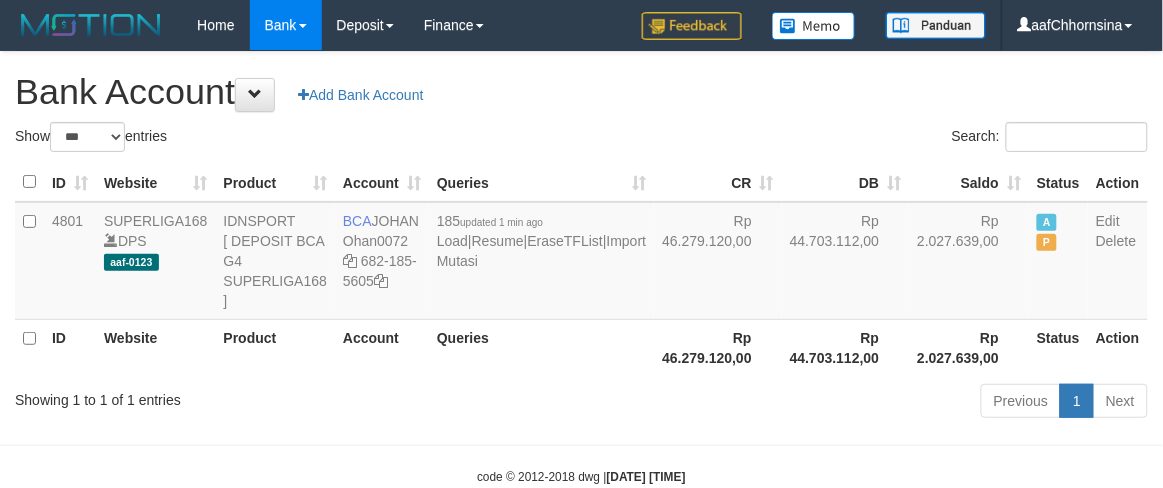 click on "Showing 1 to 1 of 1 entries" at bounding box center [242, 396] 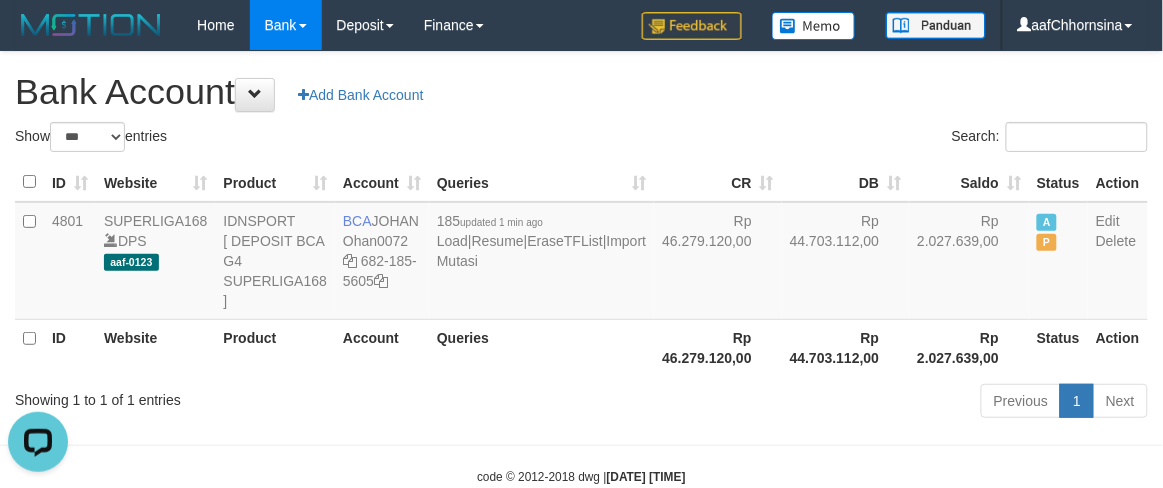 scroll, scrollTop: 0, scrollLeft: 0, axis: both 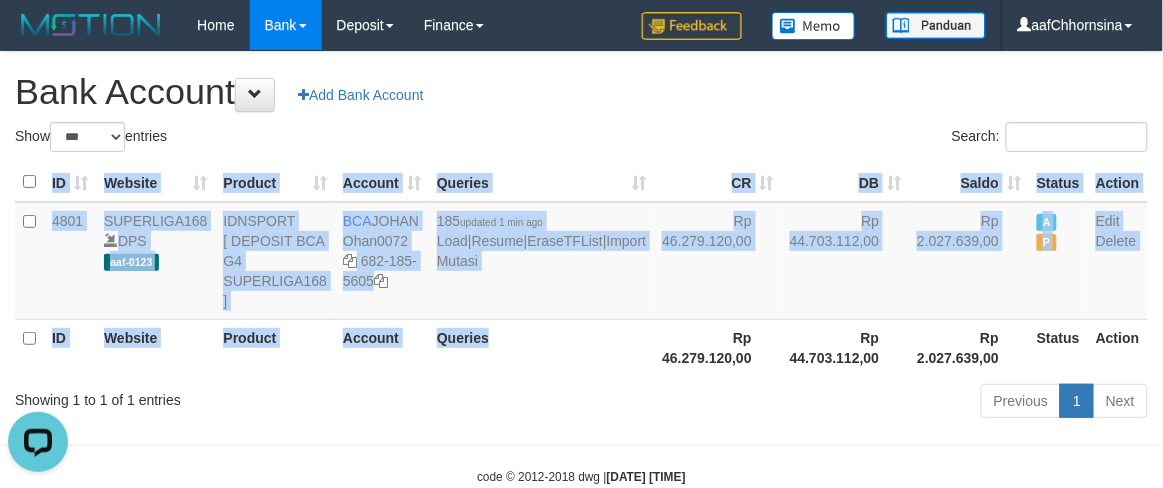 click on "ID Website Product Account Queries CR DB Saldo Status Action
4801
SUPERLIGA168
DPS
aaf-0123
IDNSPORT
[ DEPOSIT BCA G4 SUPERLIGA168 ]
BCA
JOHAN
Ohan0072
682-185-5605
185  updated 1 min ago
Load
|
Resume
|
EraseTFList
|
Import Mutasi
Rp 46.279.120,00
Rp 44.703.112,00
Rp 2.027.639,00
A
P
Edit
Delete
ID Website Product Account Queries Rp 46.279.120,00 Rp 44.703.112,00 Rp 2.027.639,00 Status Action" at bounding box center (581, 269) 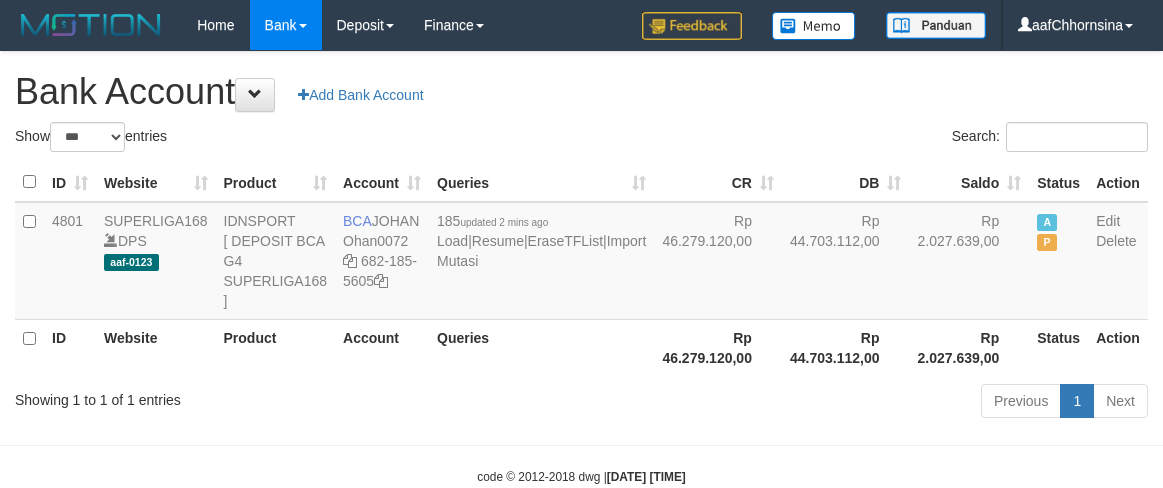 select on "***" 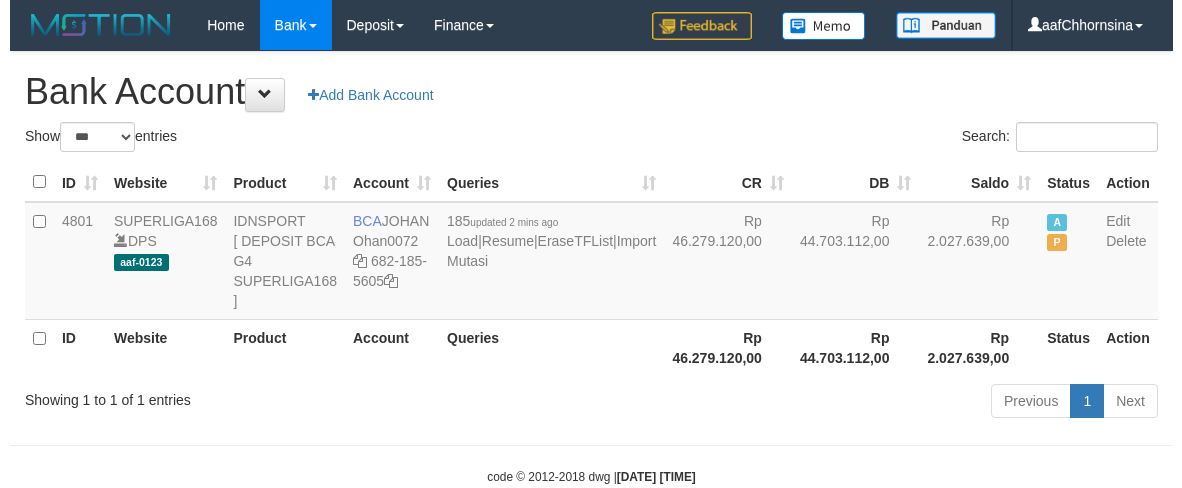 scroll, scrollTop: 0, scrollLeft: 0, axis: both 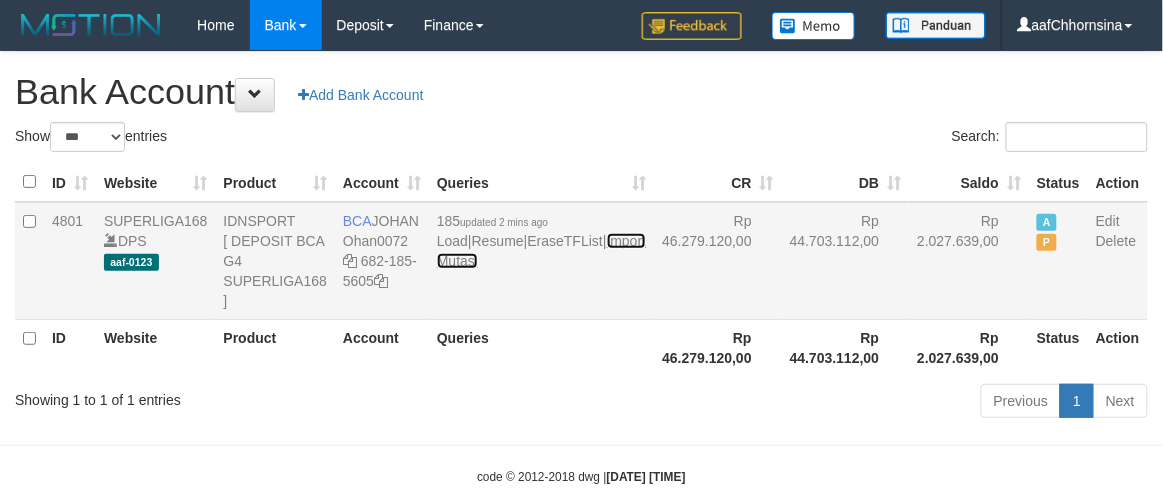click on "Import Mutasi" at bounding box center [541, 251] 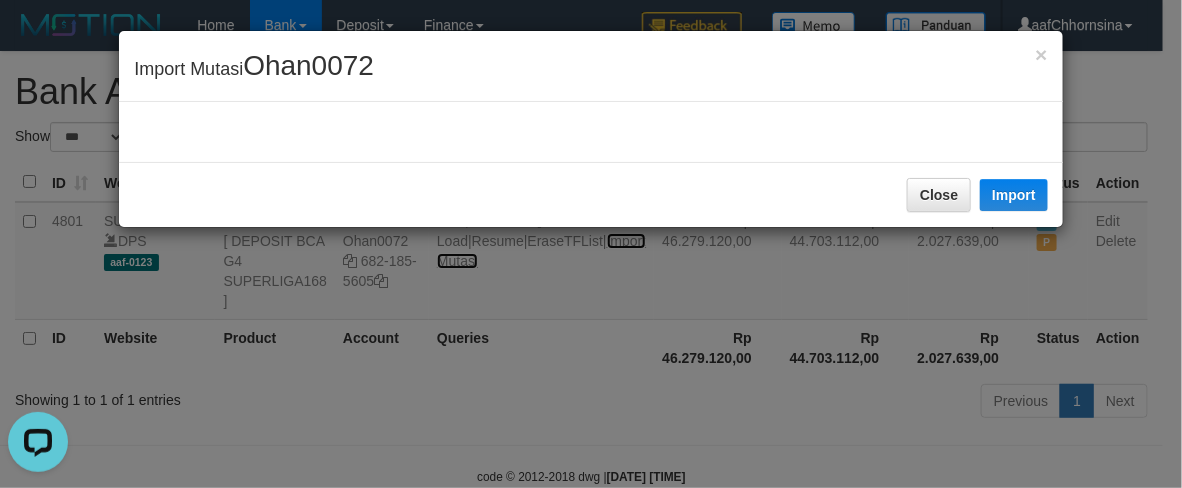 scroll, scrollTop: 0, scrollLeft: 0, axis: both 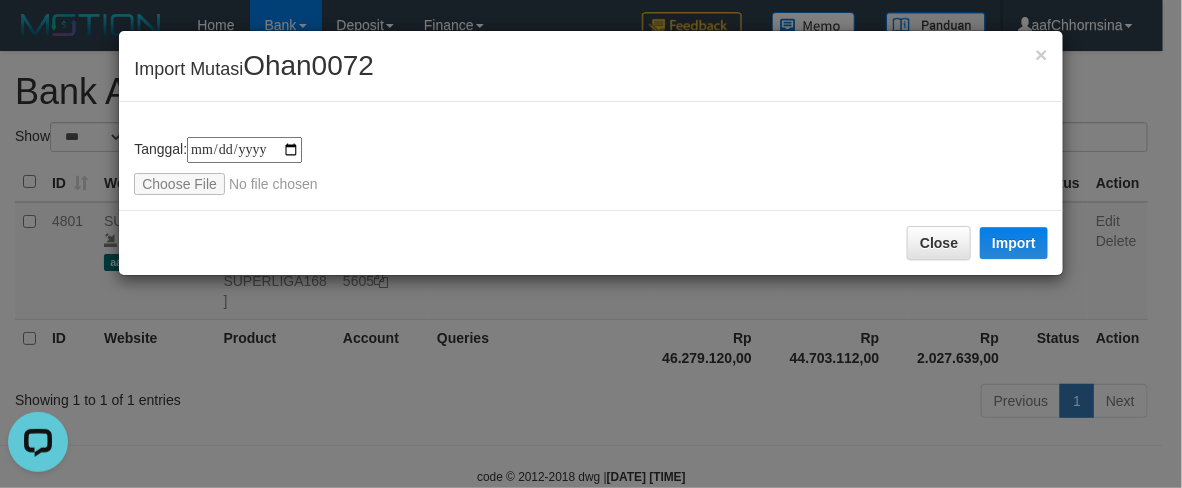type on "**********" 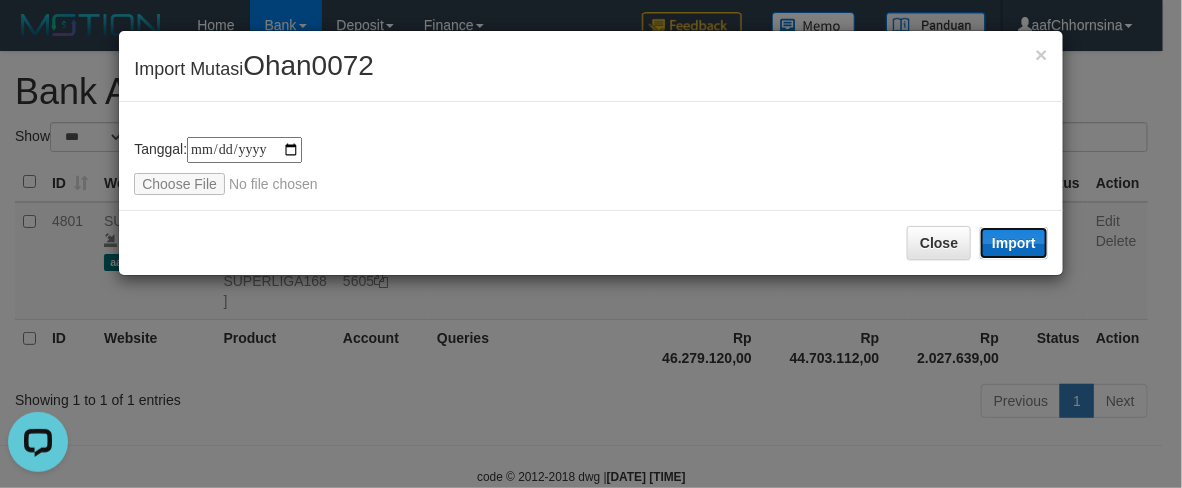 click on "Import" at bounding box center [1014, 243] 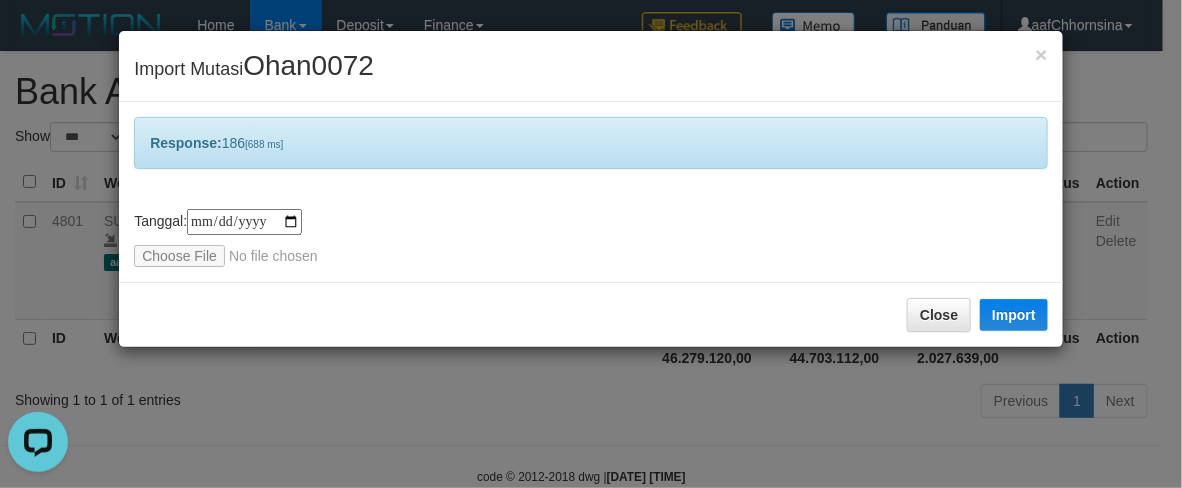 click on "**********" at bounding box center [591, 244] 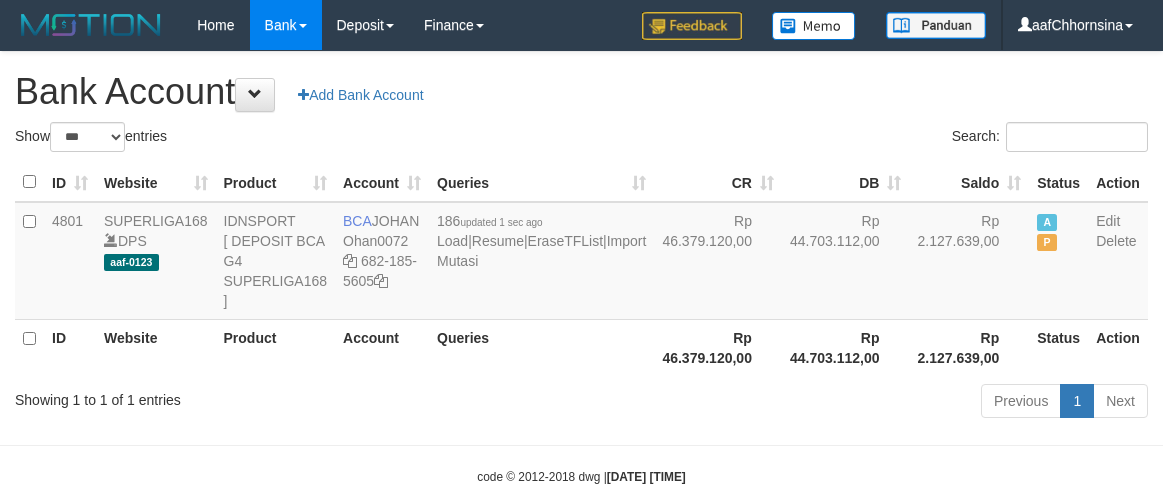 select on "***" 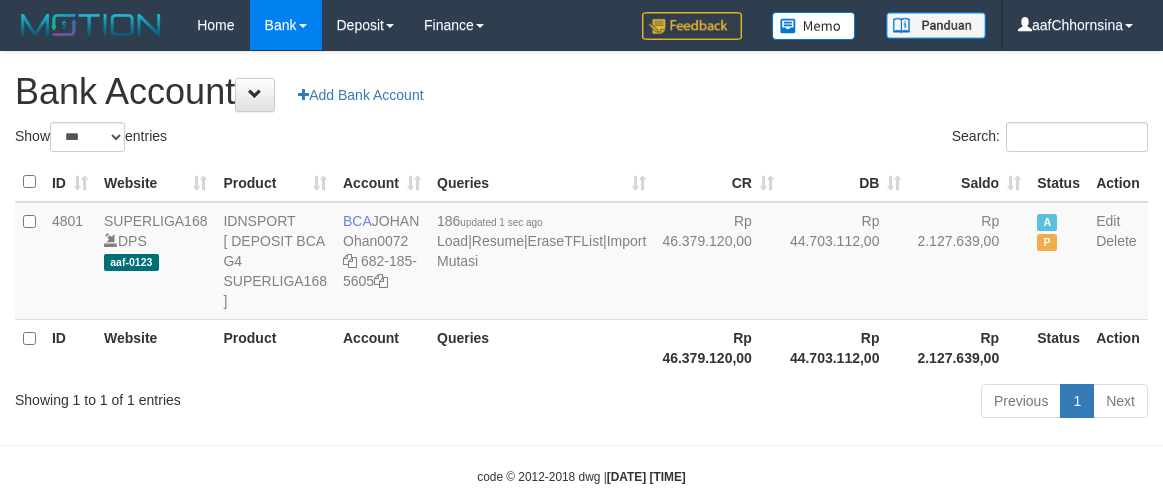 scroll, scrollTop: 0, scrollLeft: 0, axis: both 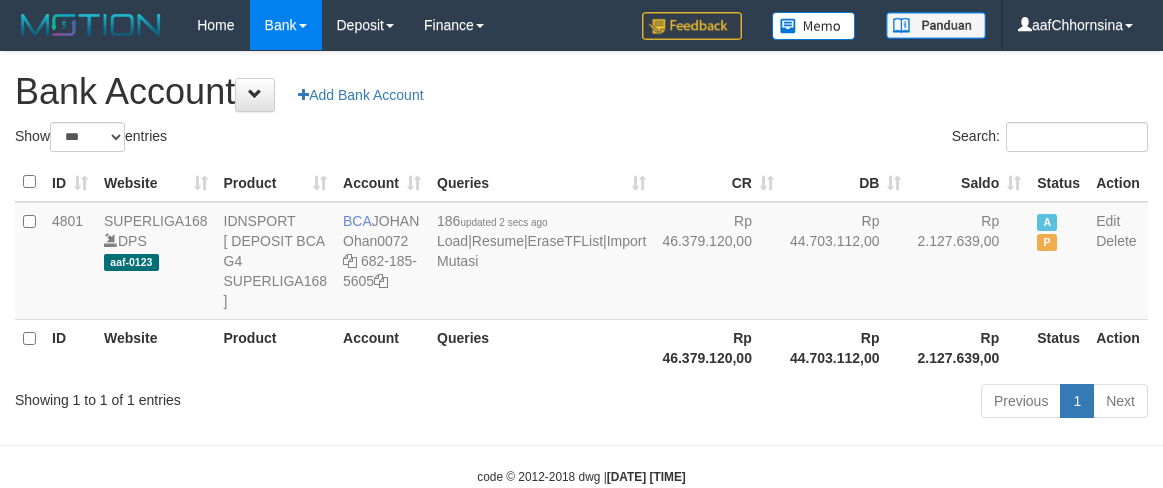 select on "***" 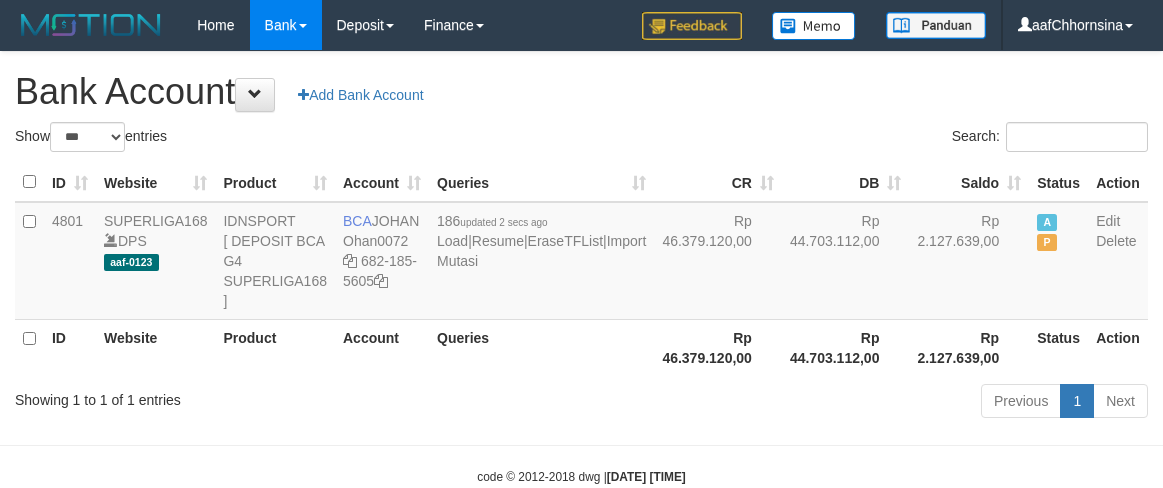 scroll, scrollTop: 0, scrollLeft: 0, axis: both 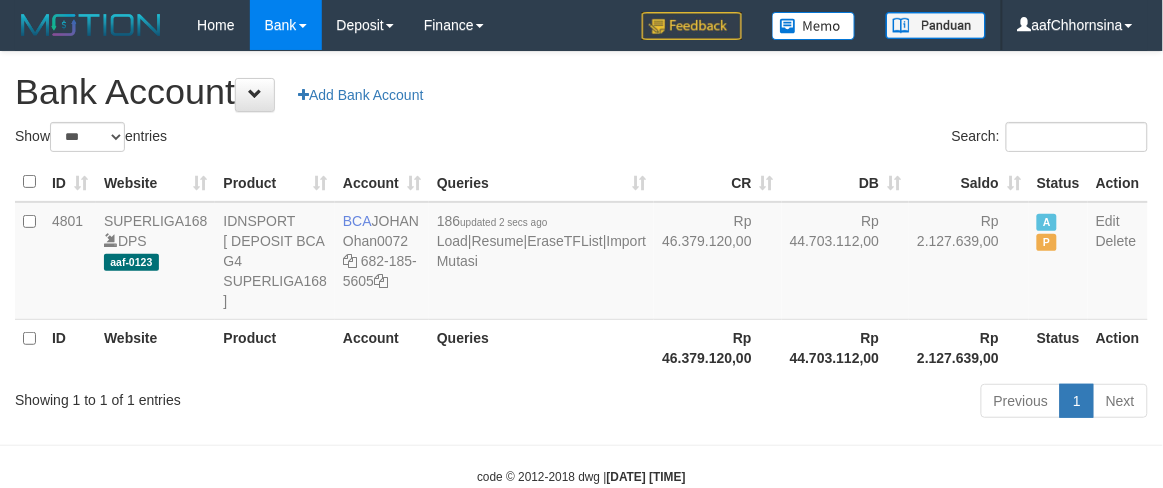 click on "Queries" at bounding box center [541, 347] 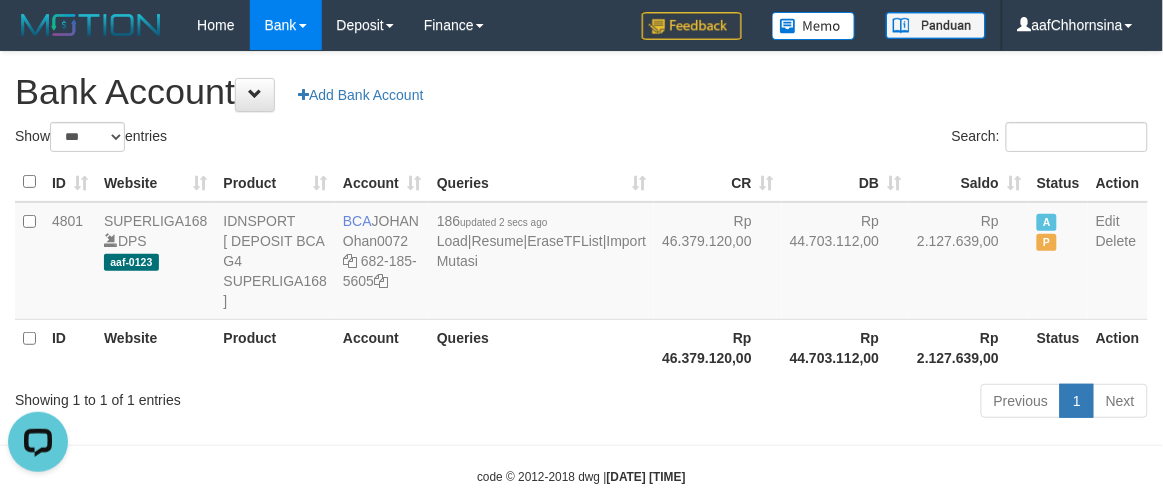 scroll, scrollTop: 0, scrollLeft: 0, axis: both 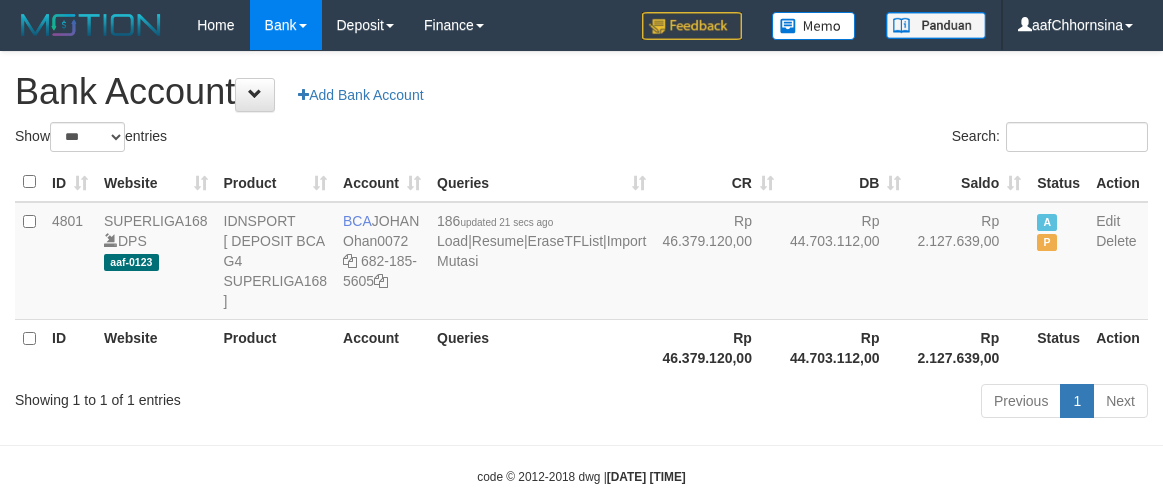 select on "***" 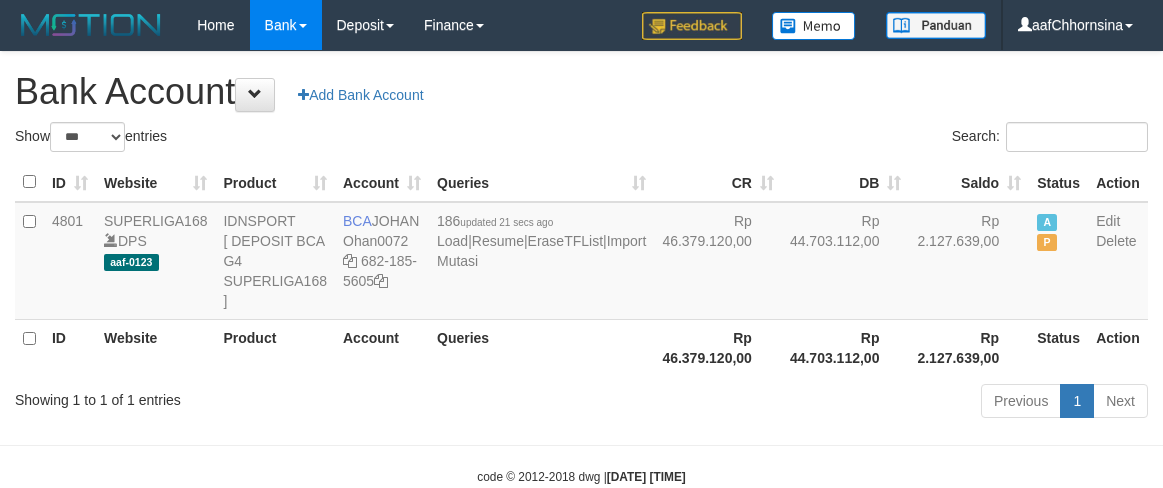 scroll, scrollTop: 0, scrollLeft: 0, axis: both 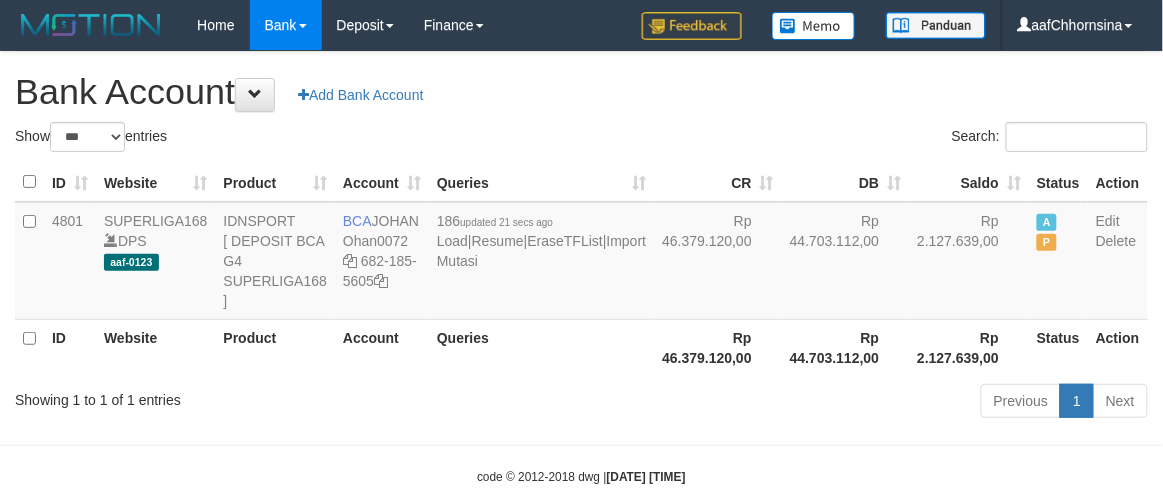 click on "Queries" at bounding box center (541, 347) 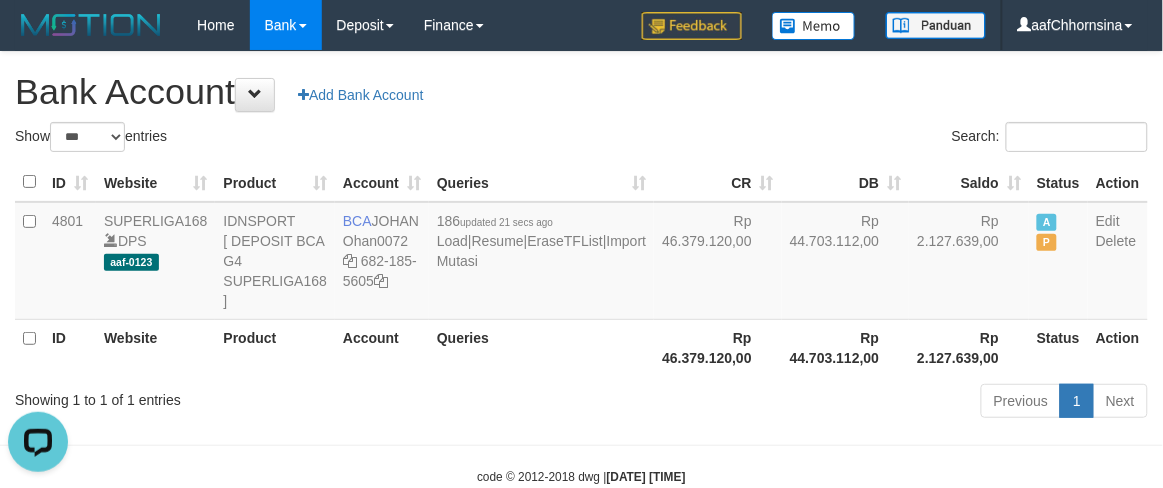 scroll, scrollTop: 0, scrollLeft: 0, axis: both 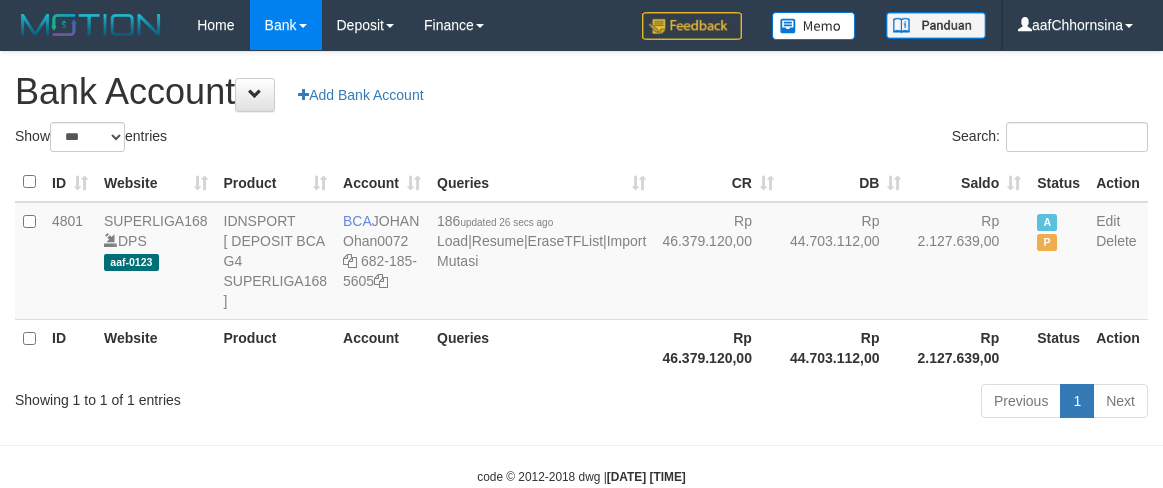 select on "***" 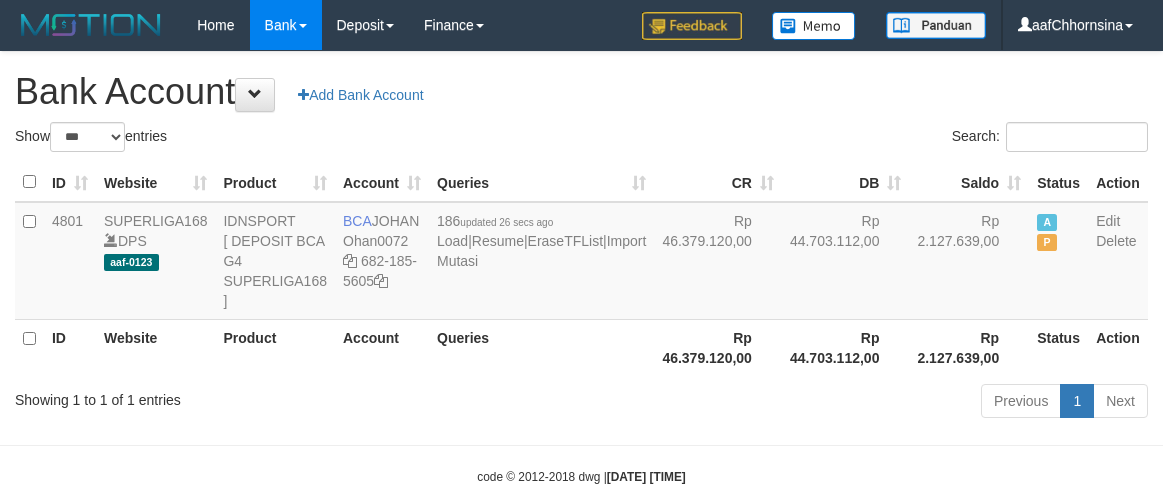 scroll, scrollTop: 0, scrollLeft: 0, axis: both 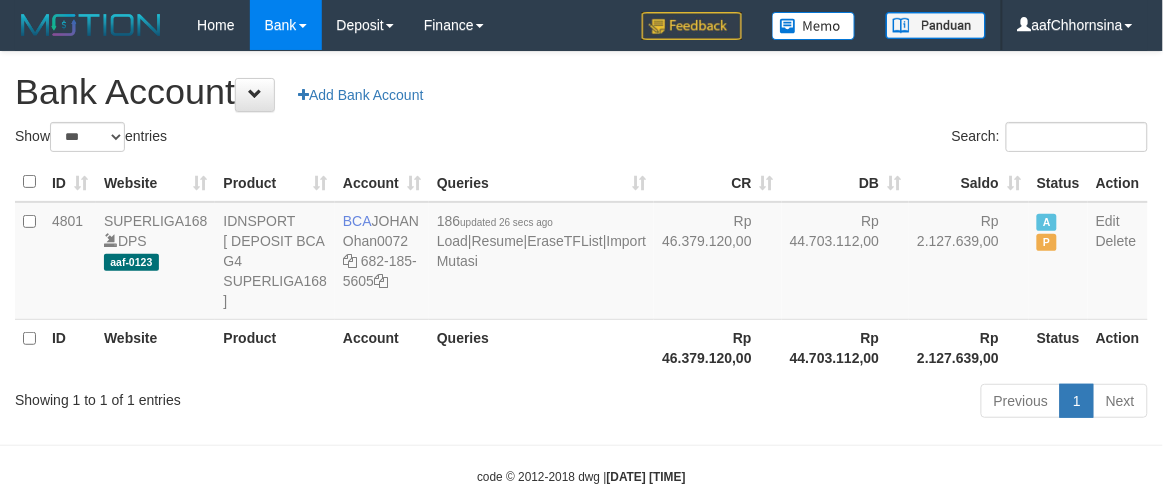 drag, startPoint x: 475, startPoint y: 390, endPoint x: 488, endPoint y: 392, distance: 13.152946 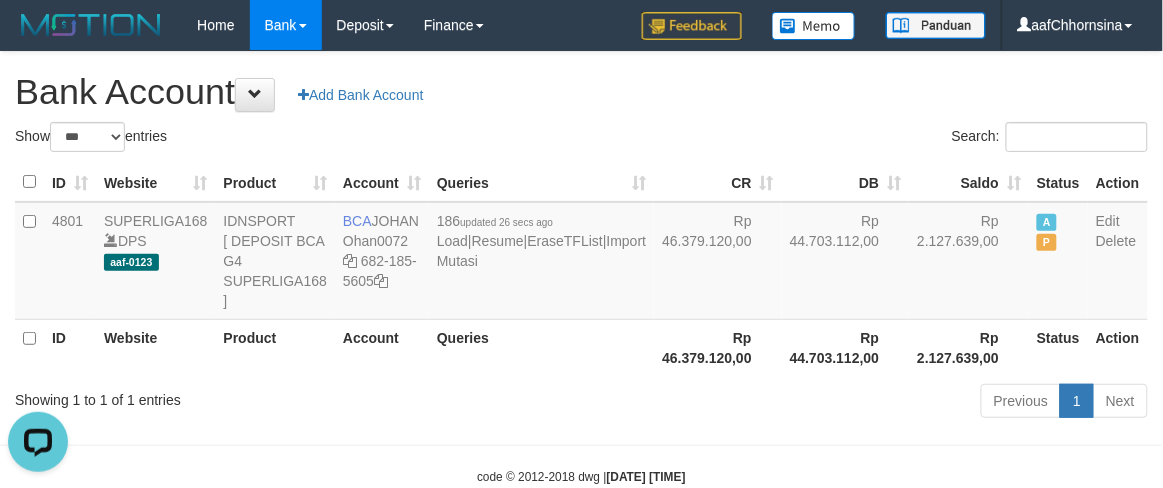 scroll, scrollTop: 0, scrollLeft: 0, axis: both 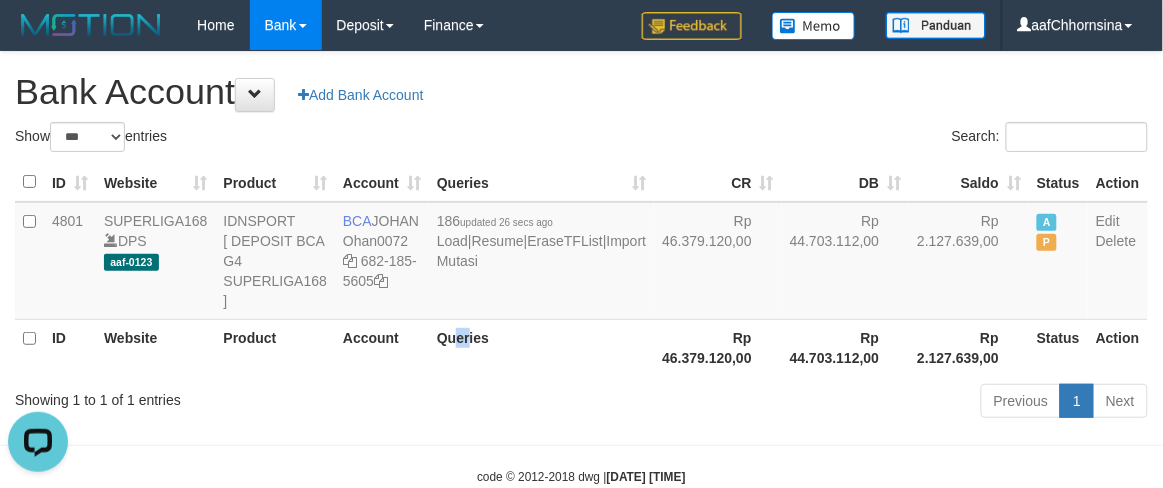 drag, startPoint x: 470, startPoint y: 408, endPoint x: 481, endPoint y: 412, distance: 11.7046995 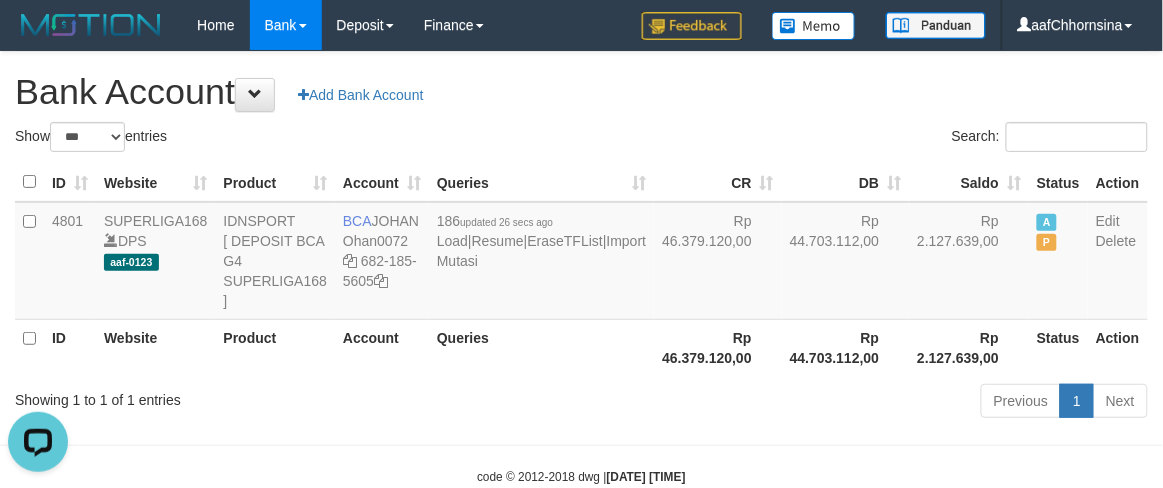 click on "Queries" at bounding box center (541, 347) 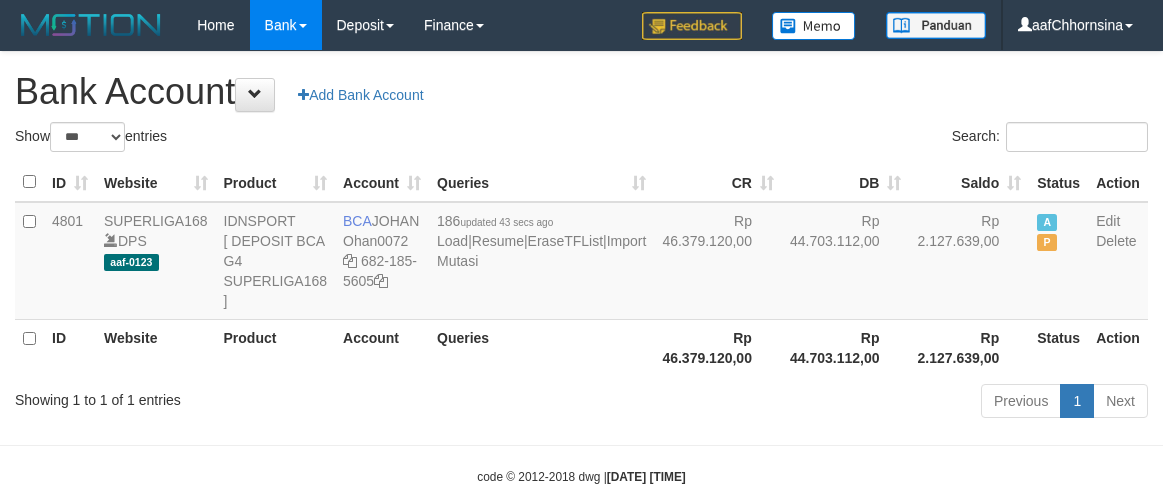 select on "***" 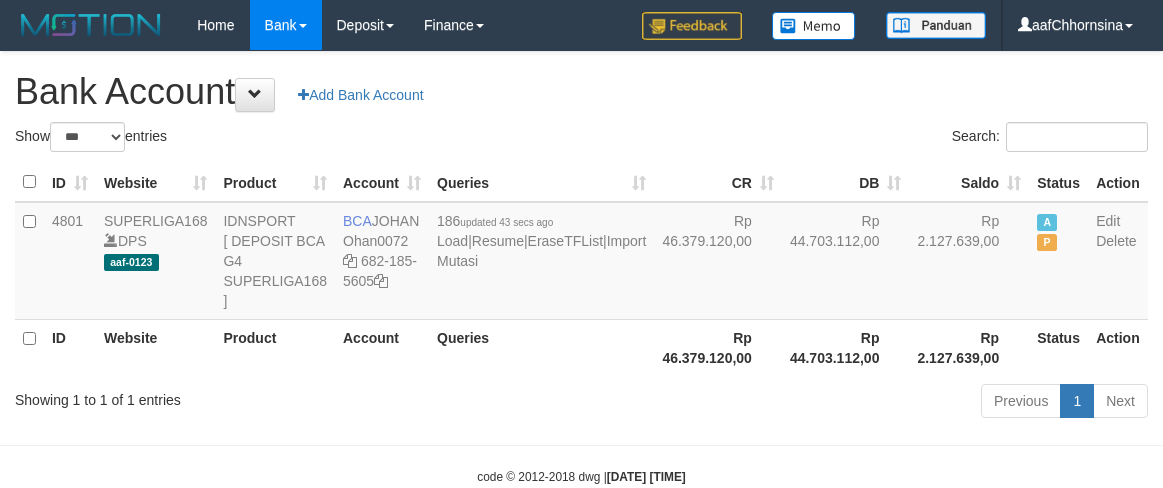 scroll, scrollTop: 0, scrollLeft: 0, axis: both 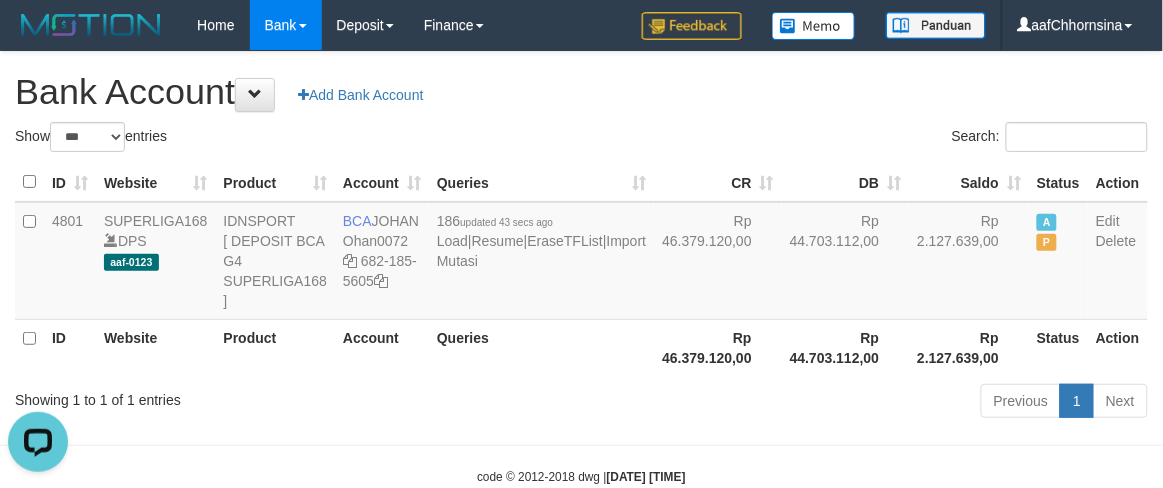click on "Previous 1 Next" at bounding box center (824, 403) 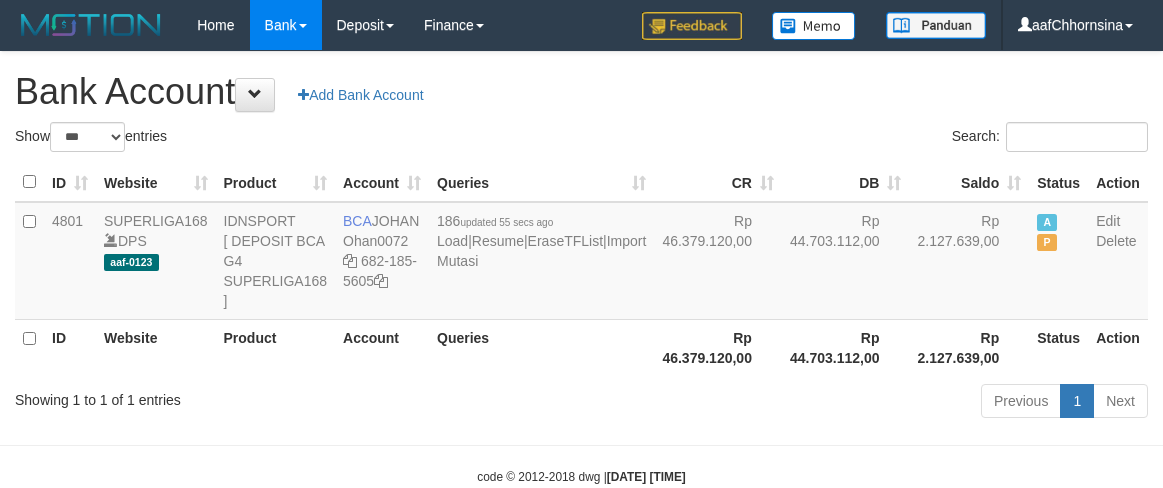 select on "***" 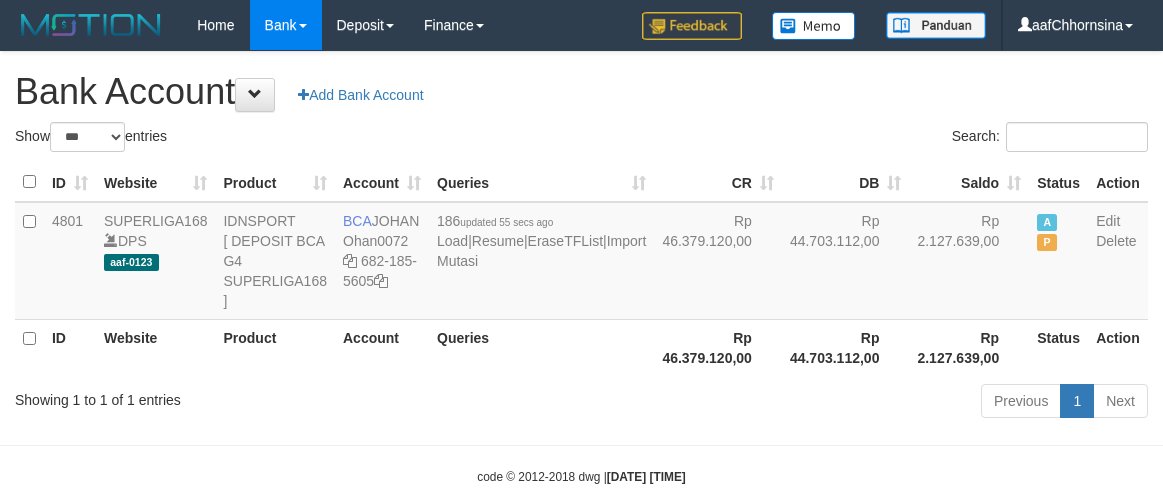 scroll, scrollTop: 0, scrollLeft: 0, axis: both 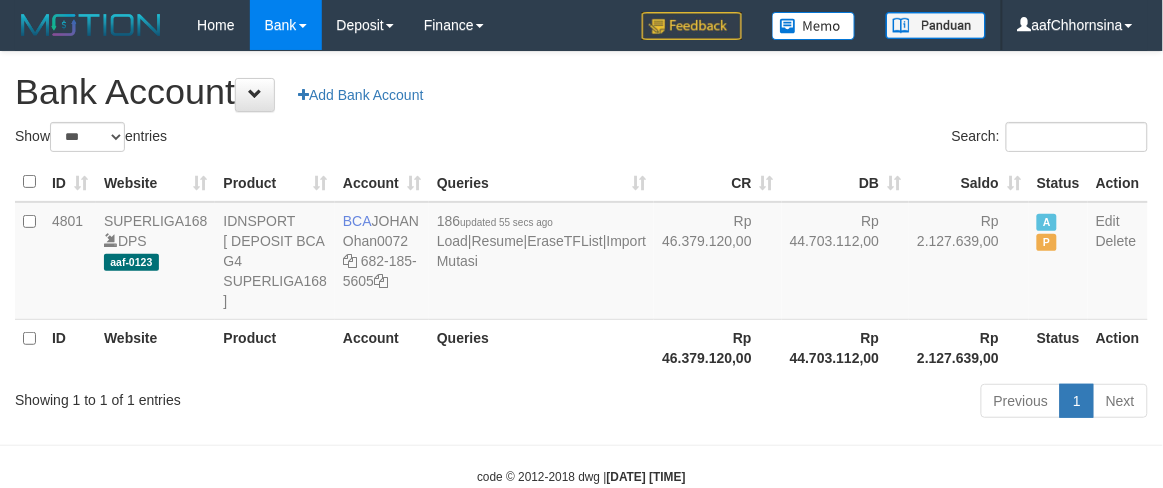 click on "Queries" at bounding box center [541, 347] 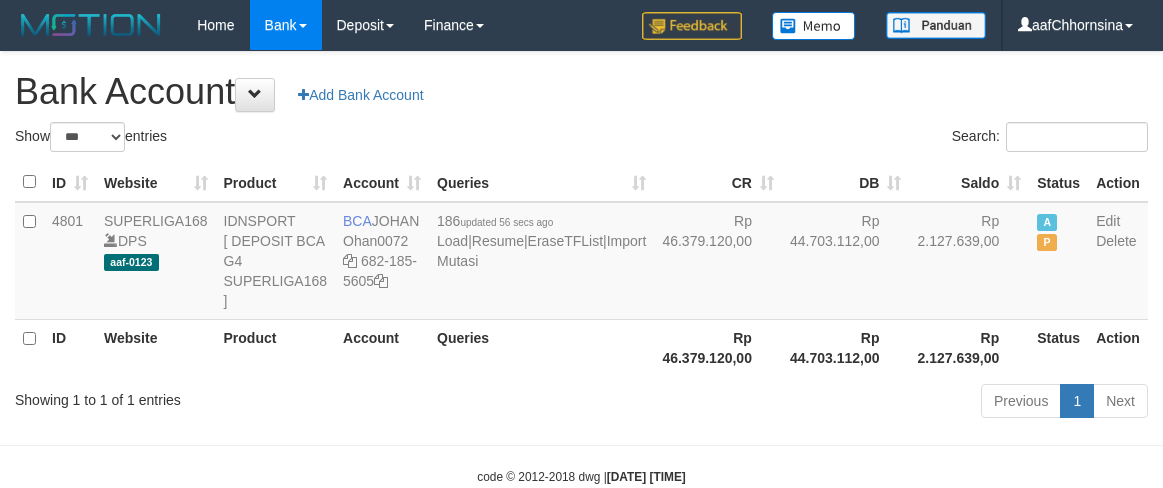 select on "***" 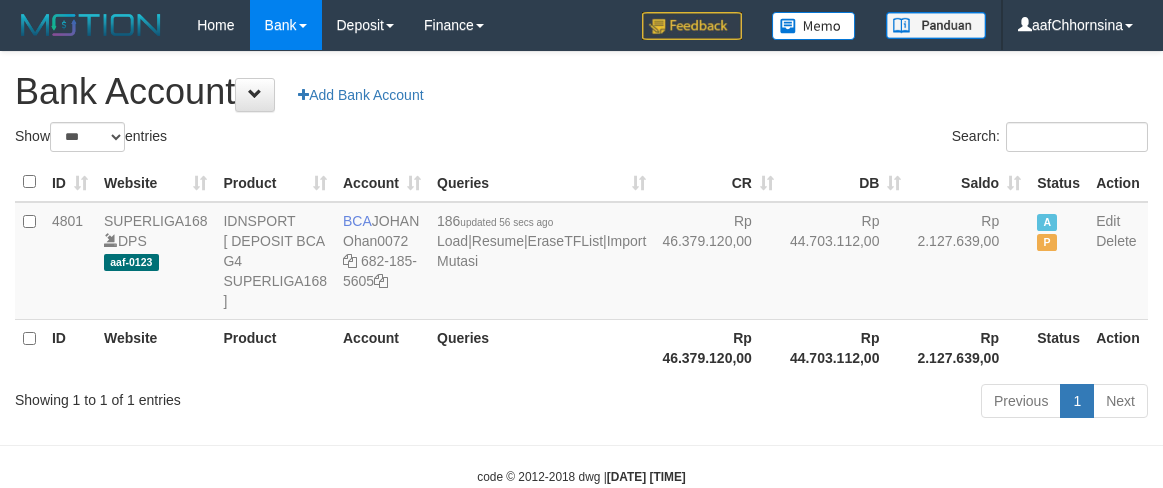 scroll, scrollTop: 0, scrollLeft: 0, axis: both 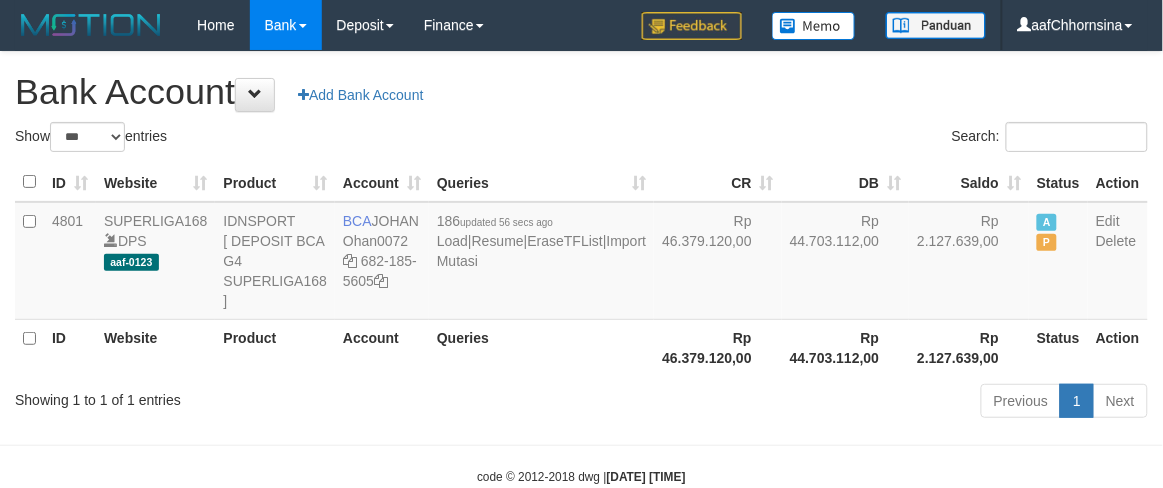 click on "Queries" at bounding box center (541, 347) 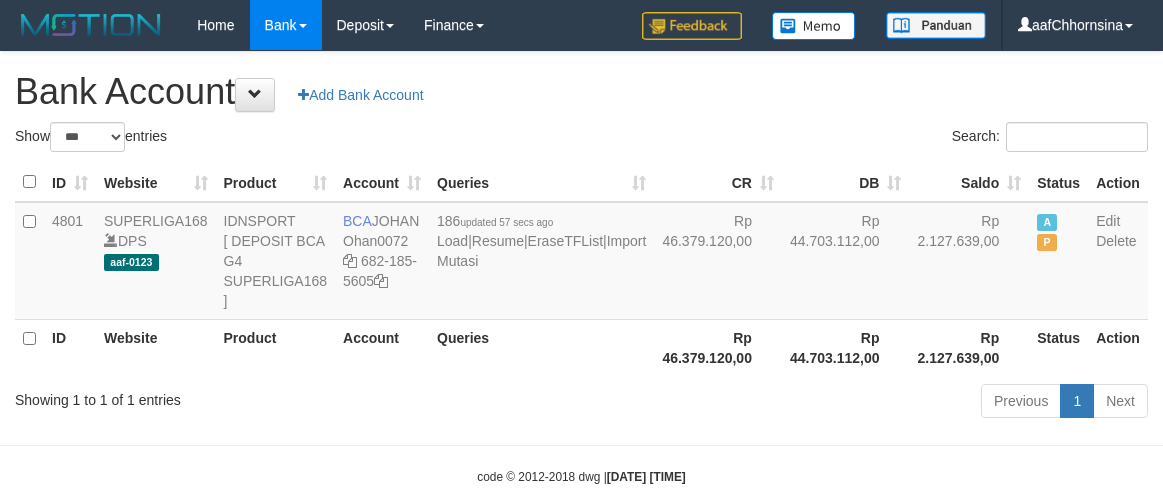 select on "***" 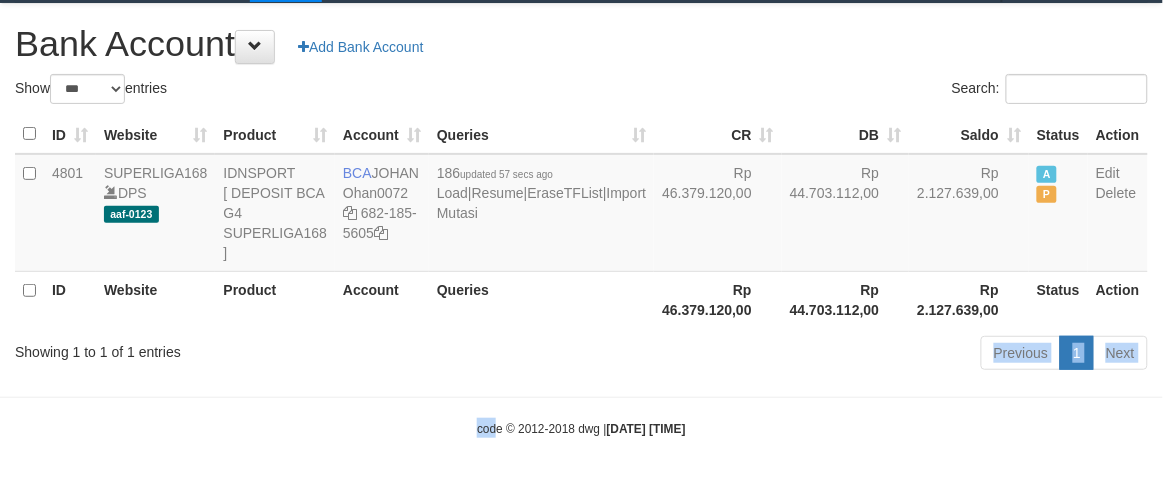 drag, startPoint x: 478, startPoint y: 508, endPoint x: 445, endPoint y: 447, distance: 69.354164 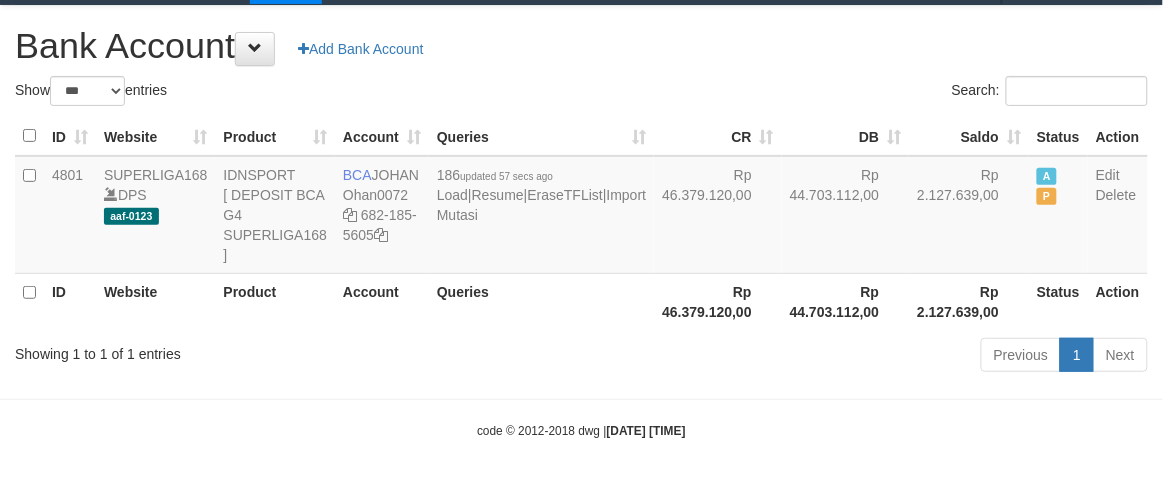 click on "Showing 1 to 1 of 1 entries" at bounding box center [242, 350] 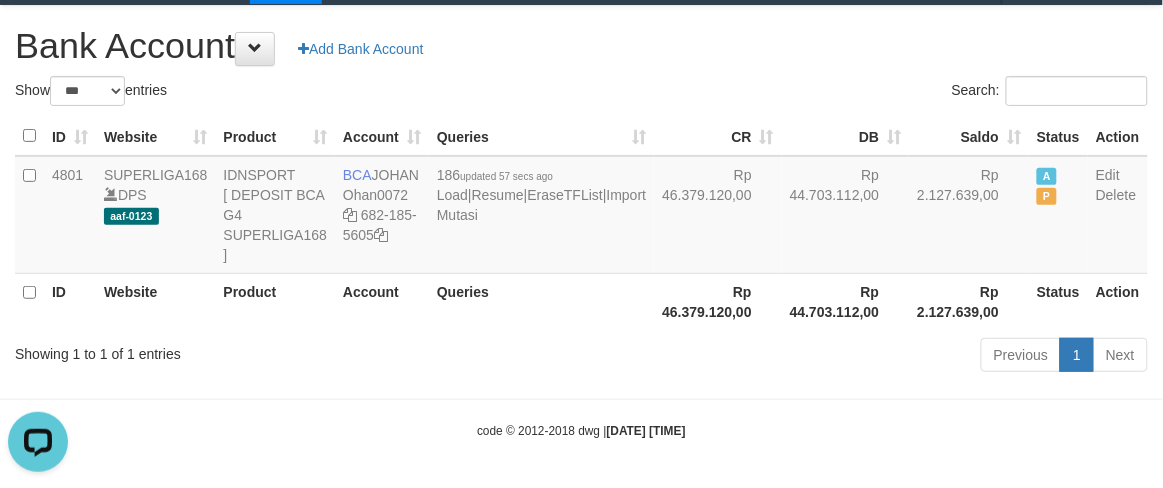scroll, scrollTop: 0, scrollLeft: 0, axis: both 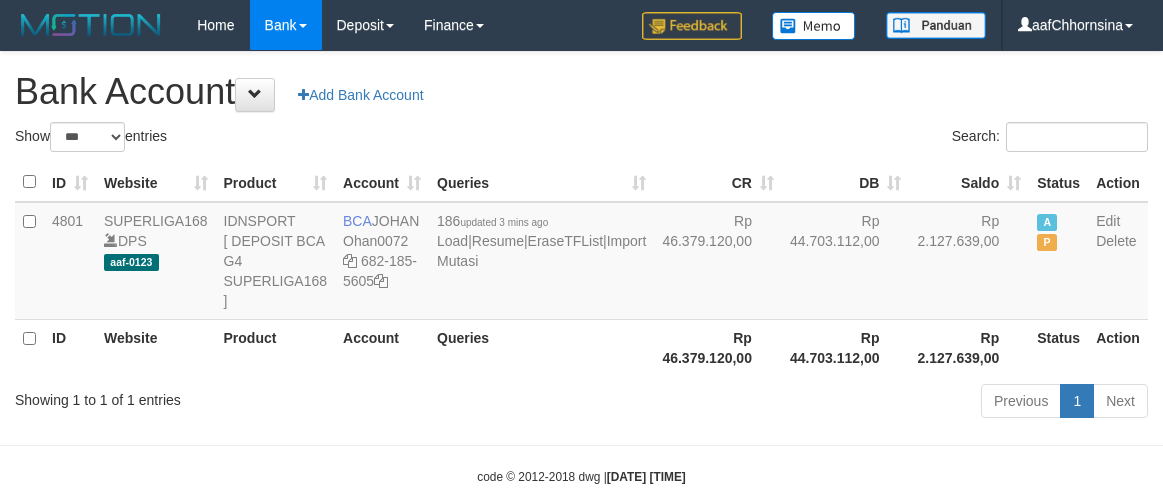 select on "***" 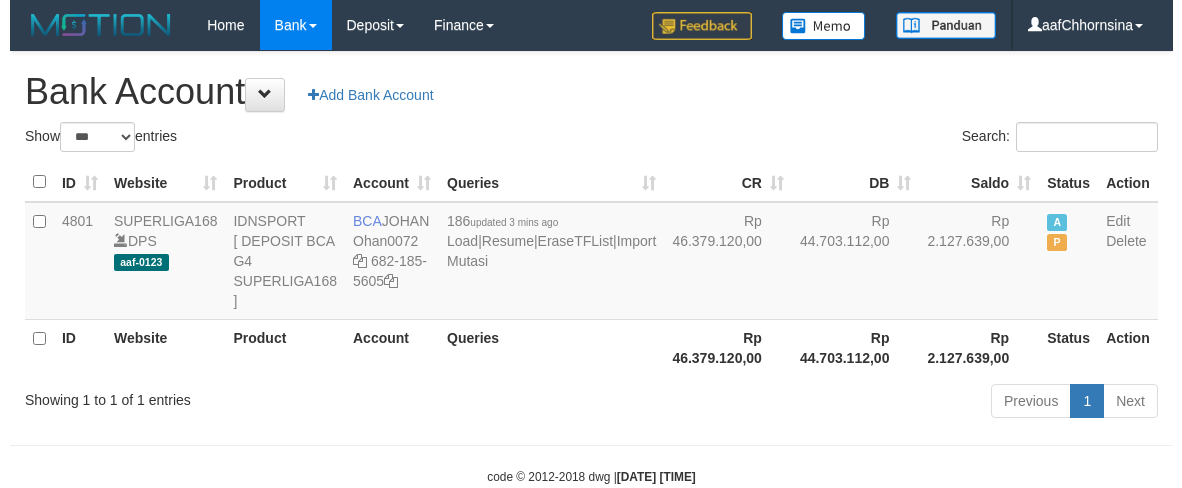 scroll, scrollTop: 46, scrollLeft: 0, axis: vertical 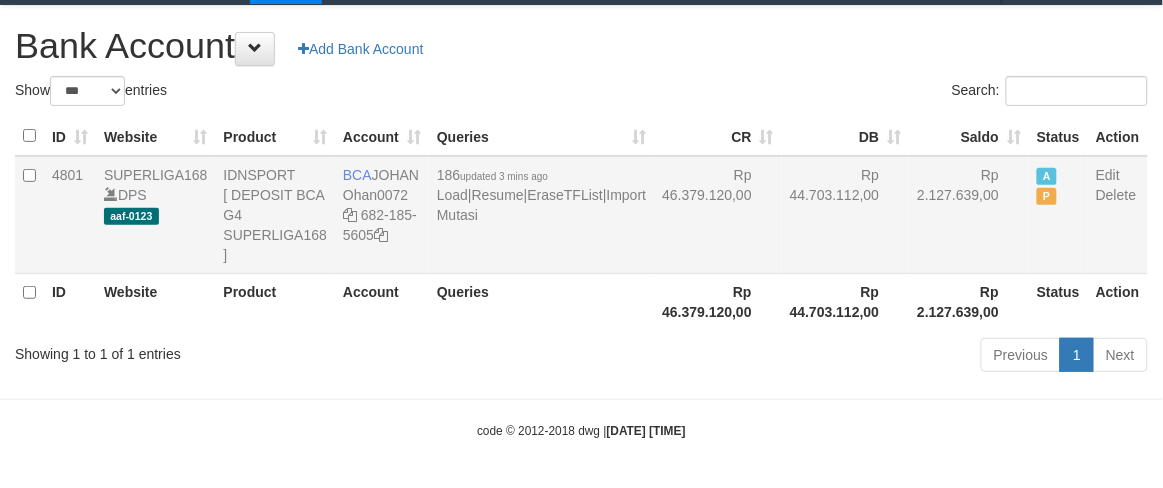 drag, startPoint x: 462, startPoint y: 307, endPoint x: 457, endPoint y: 290, distance: 17.720045 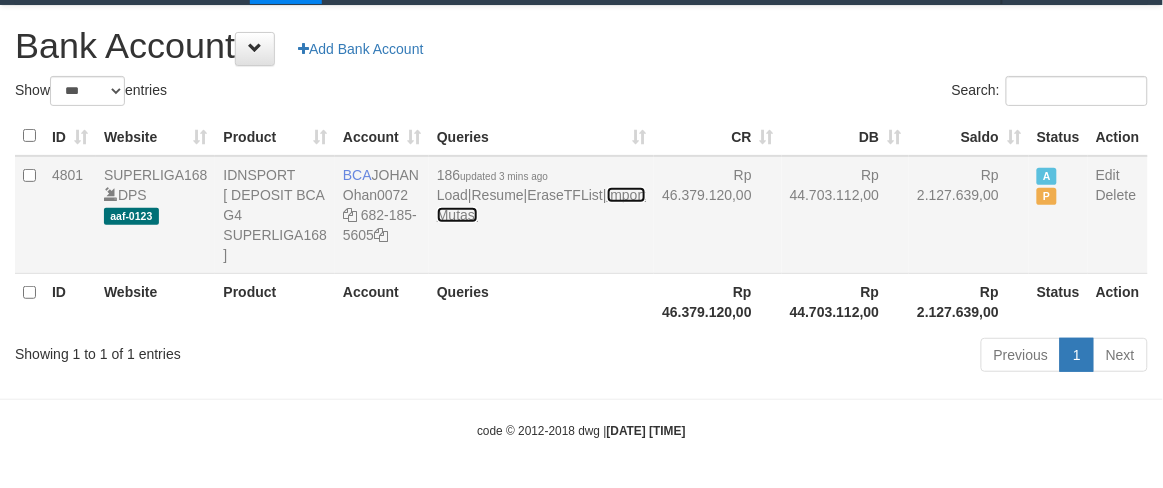 click on "Import Mutasi" at bounding box center (541, 205) 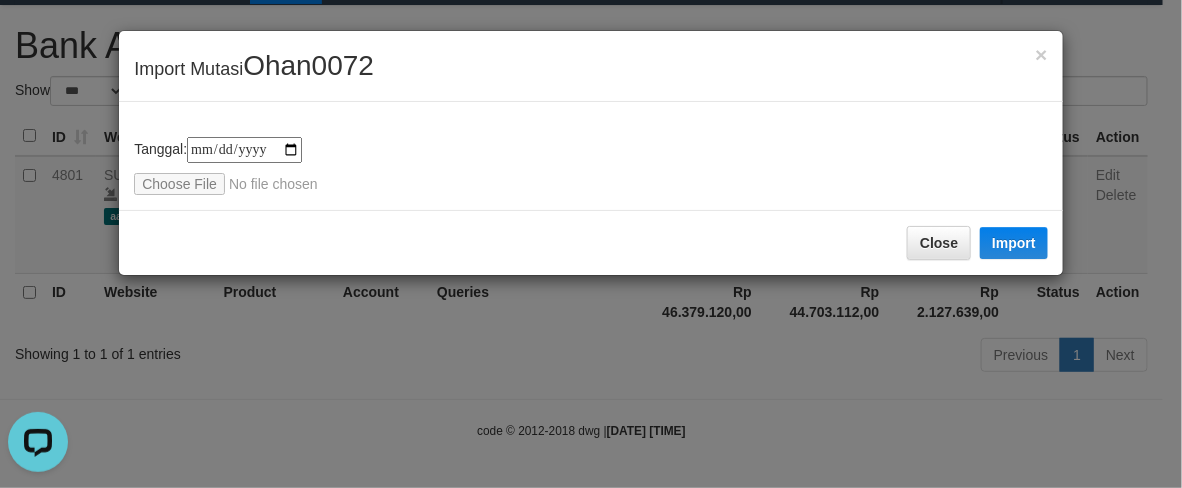scroll, scrollTop: 0, scrollLeft: 0, axis: both 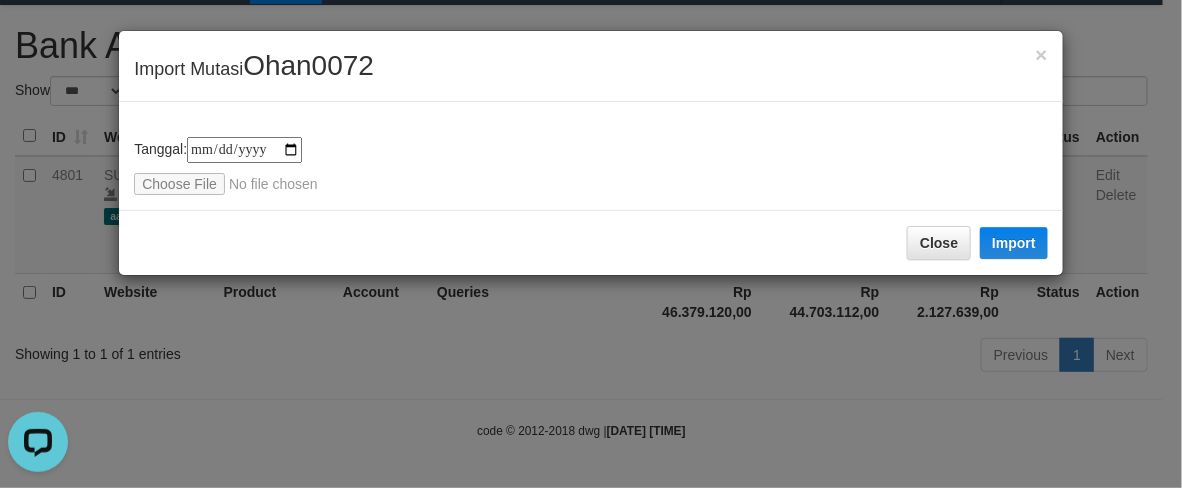 type on "**********" 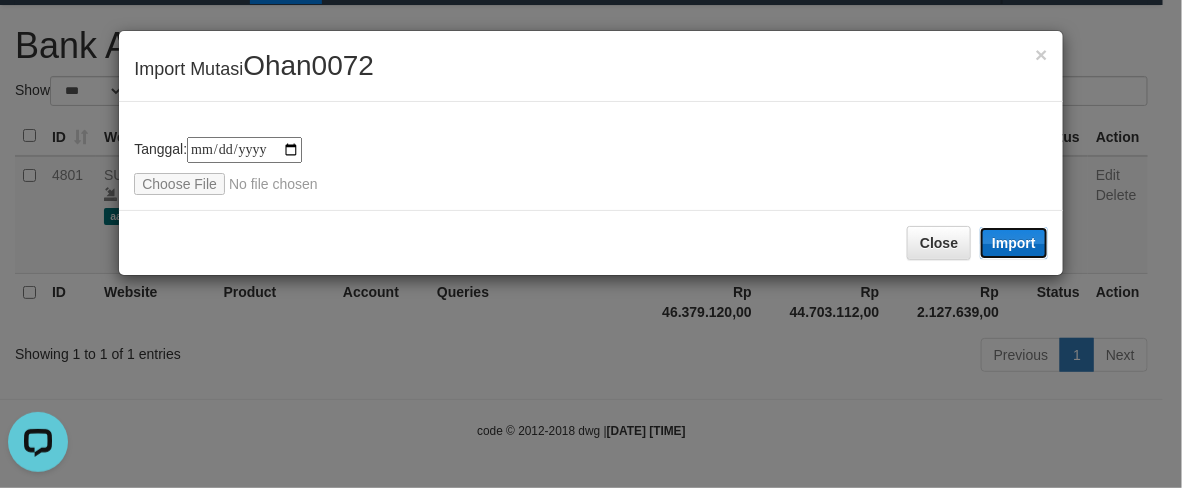 click on "Import" at bounding box center [1014, 243] 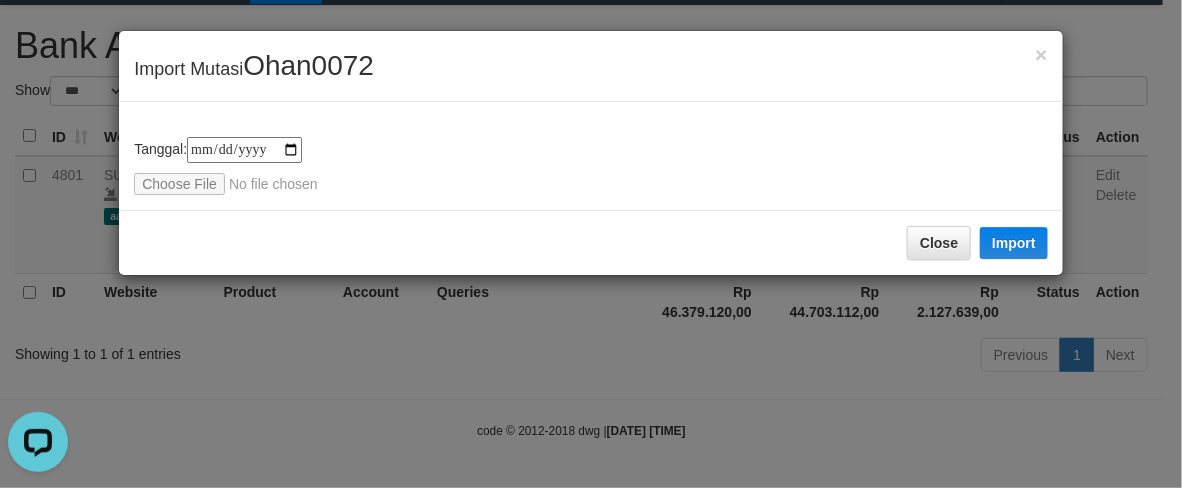 click on "**********" at bounding box center [591, 244] 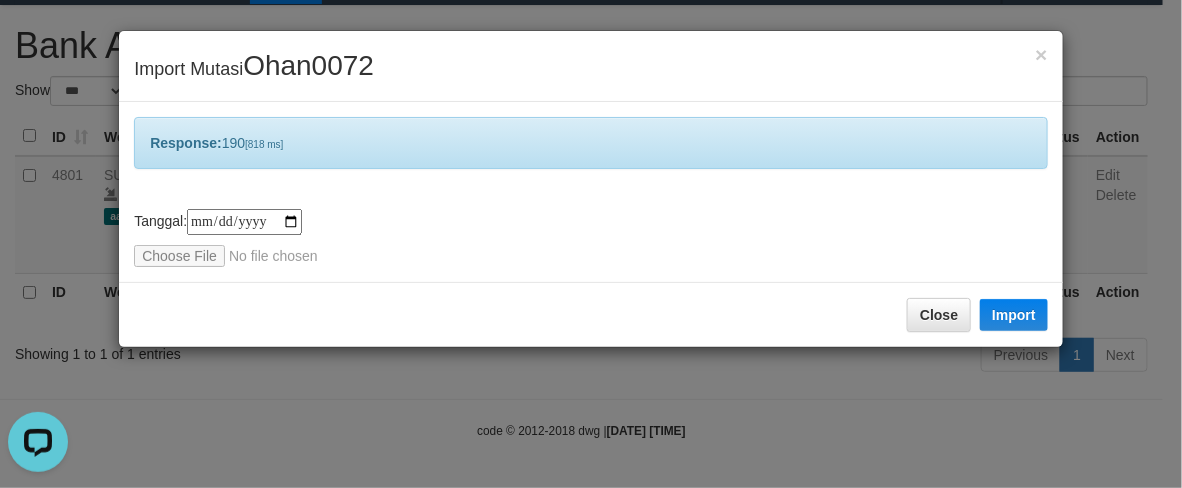 click on "**********" at bounding box center [591, 244] 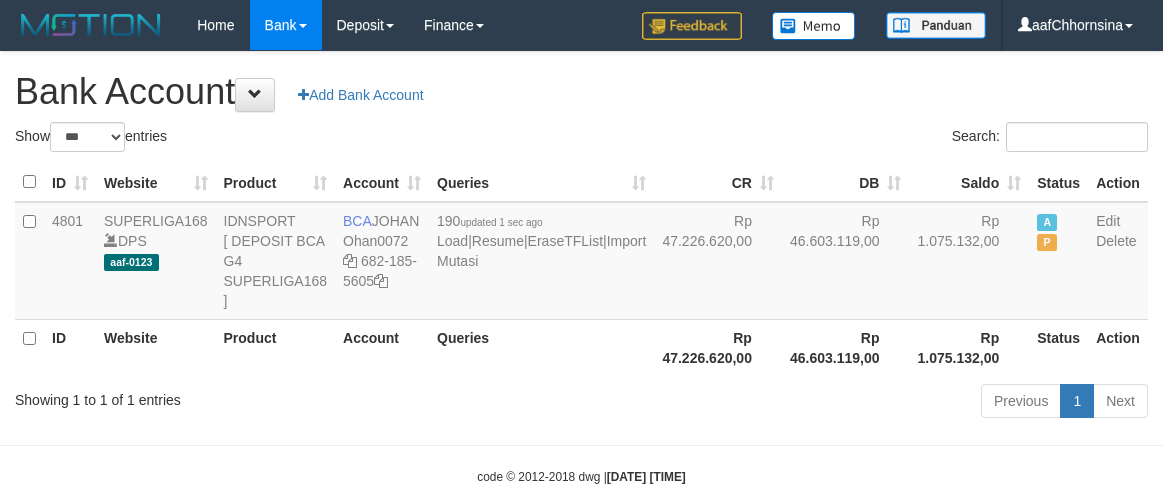 select on "***" 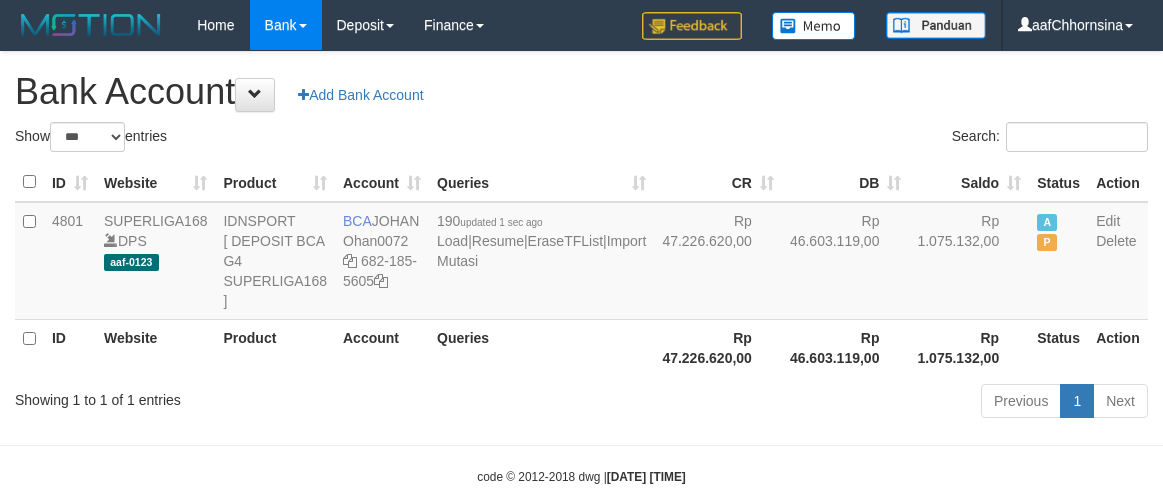 scroll, scrollTop: 46, scrollLeft: 0, axis: vertical 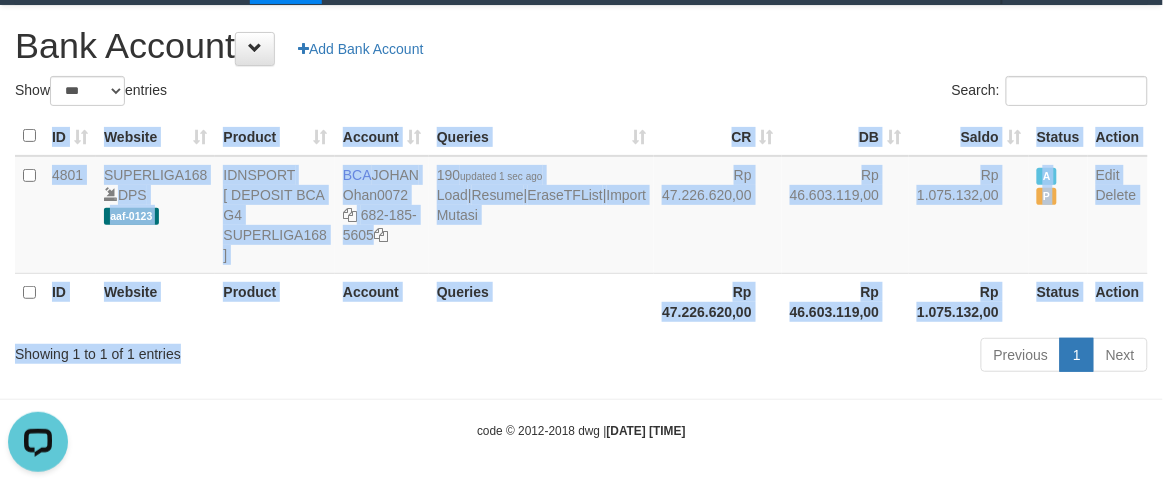drag, startPoint x: 382, startPoint y: 373, endPoint x: 376, endPoint y: 388, distance: 16.155495 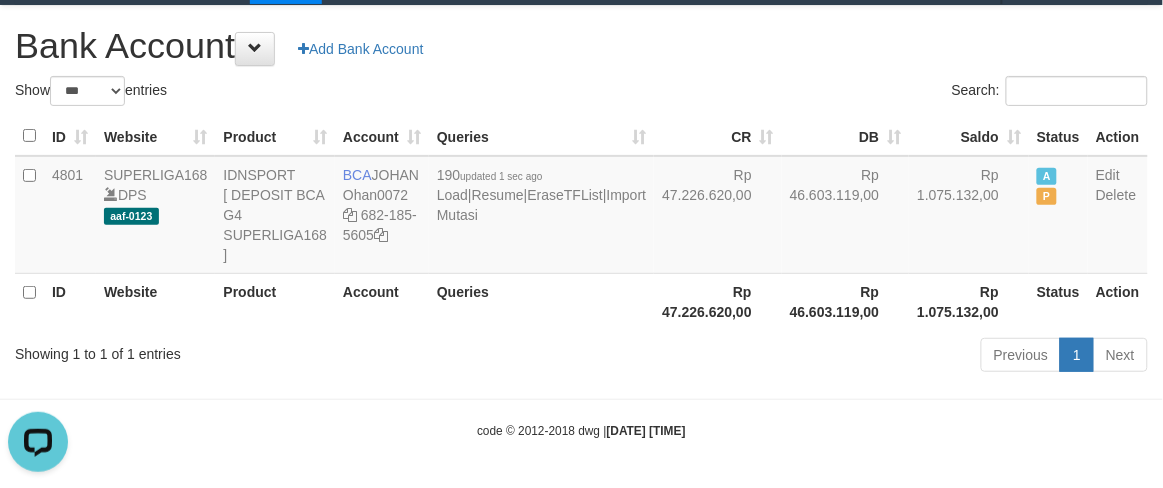 click on "Toggle navigation
Home
Bank
Account List
Note Mutasi
Deposit
DPS List
History
Note DPS
Finance
Financial Data
aafChhornsina
My Profile
Log Out
-" at bounding box center (581, 222) 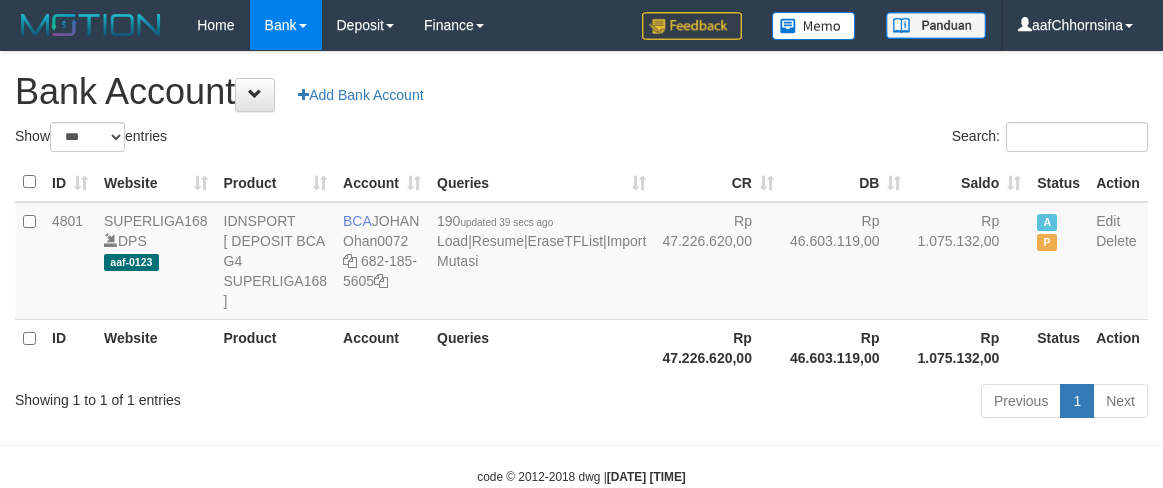 select on "***" 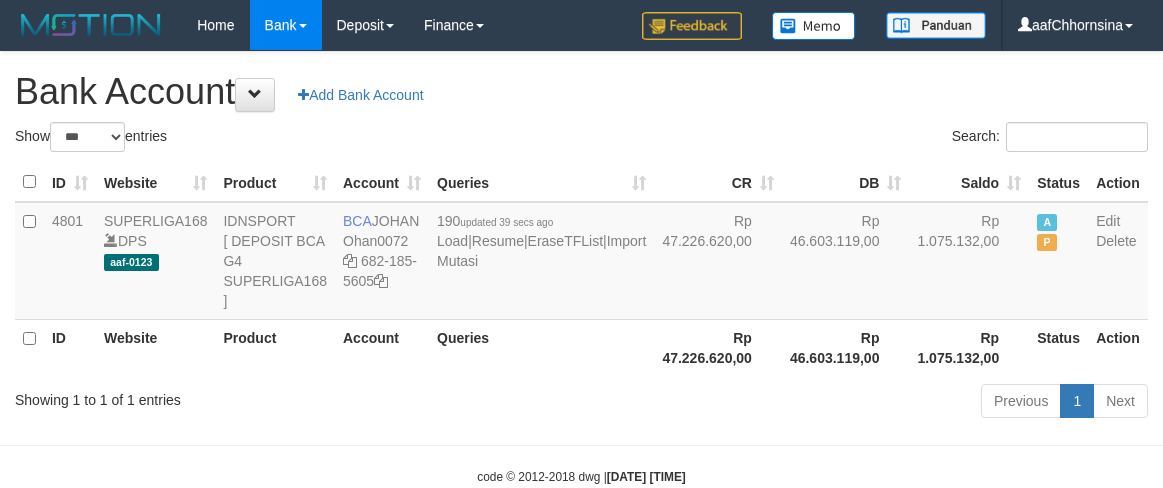 scroll, scrollTop: 46, scrollLeft: 0, axis: vertical 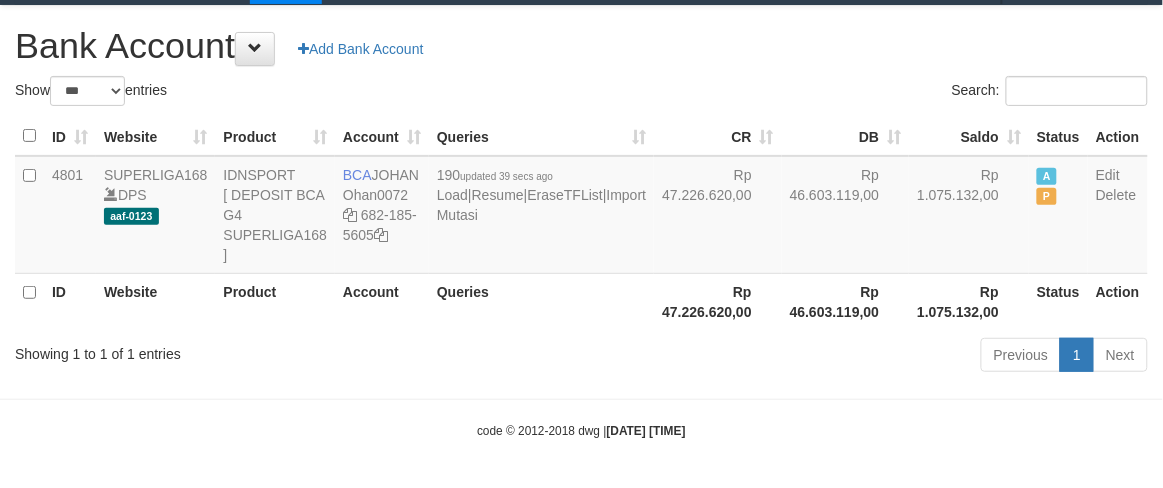 click on "Showing 1 to 1 of 1 entries" at bounding box center [242, 350] 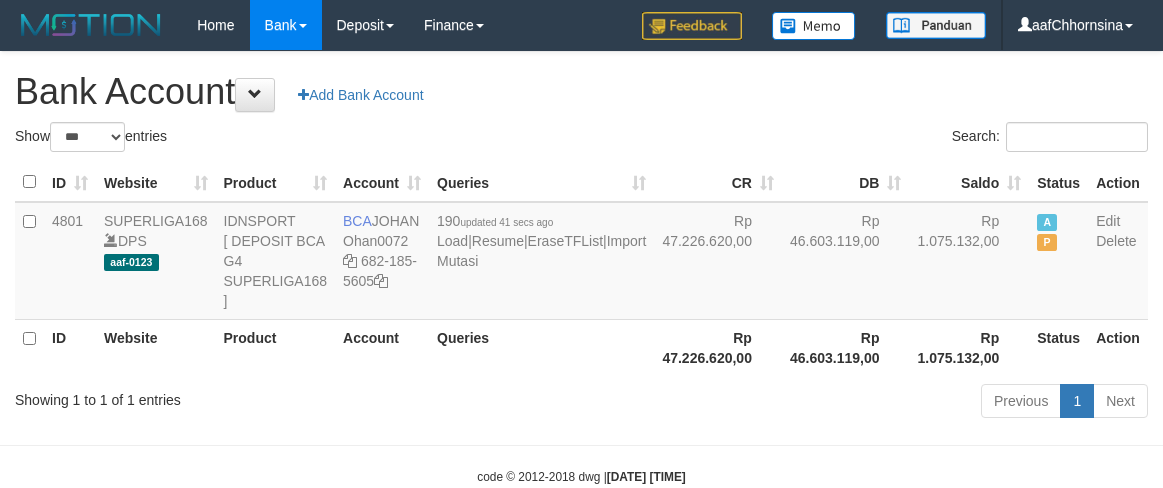 select on "***" 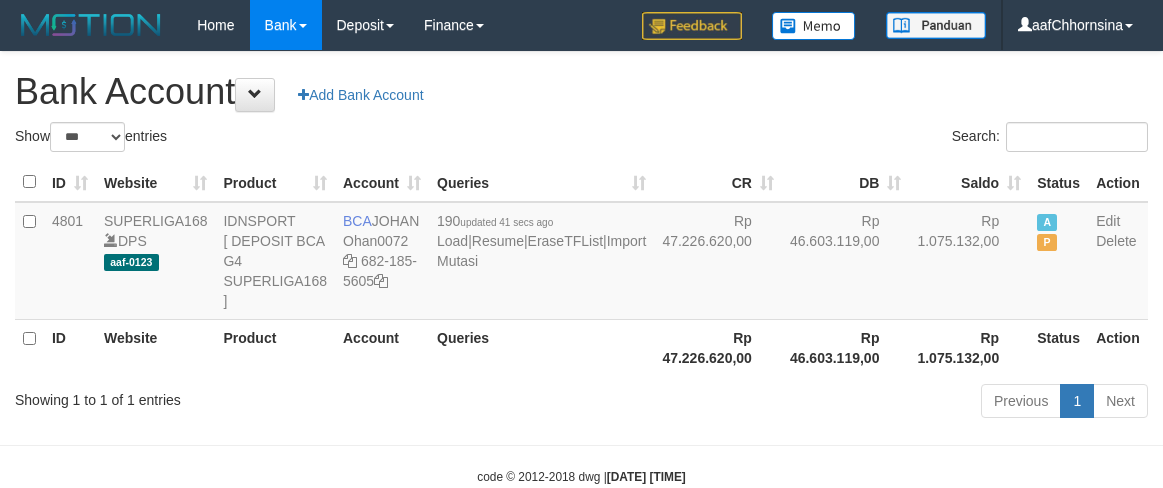 scroll, scrollTop: 46, scrollLeft: 0, axis: vertical 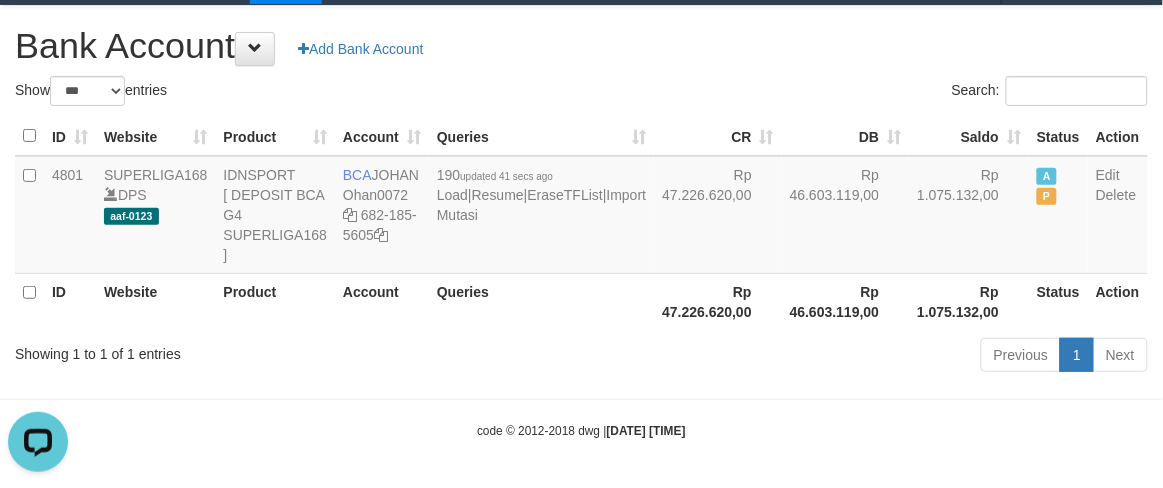 click on "Showing 1 to 1 of 1 entries" at bounding box center (242, 350) 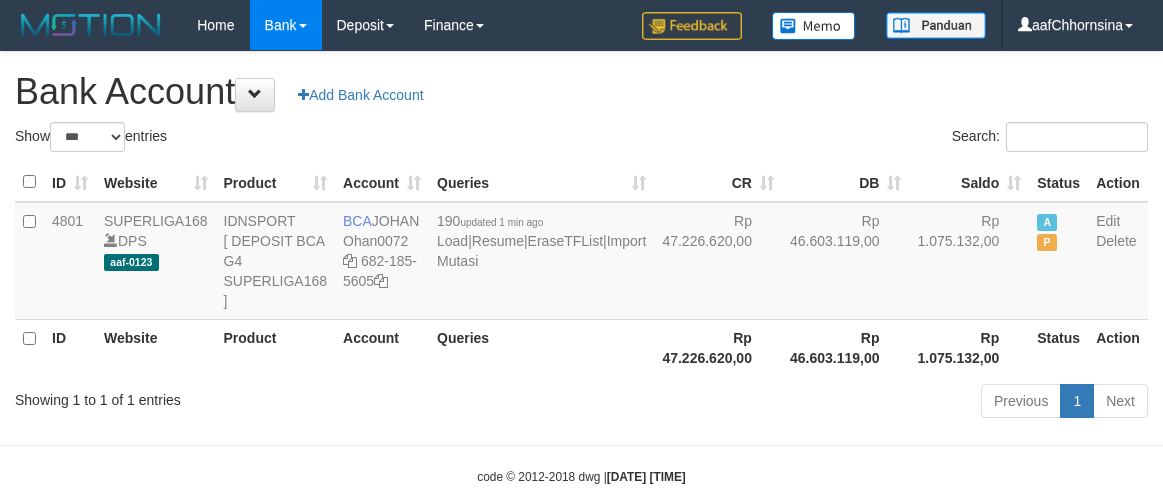 select on "***" 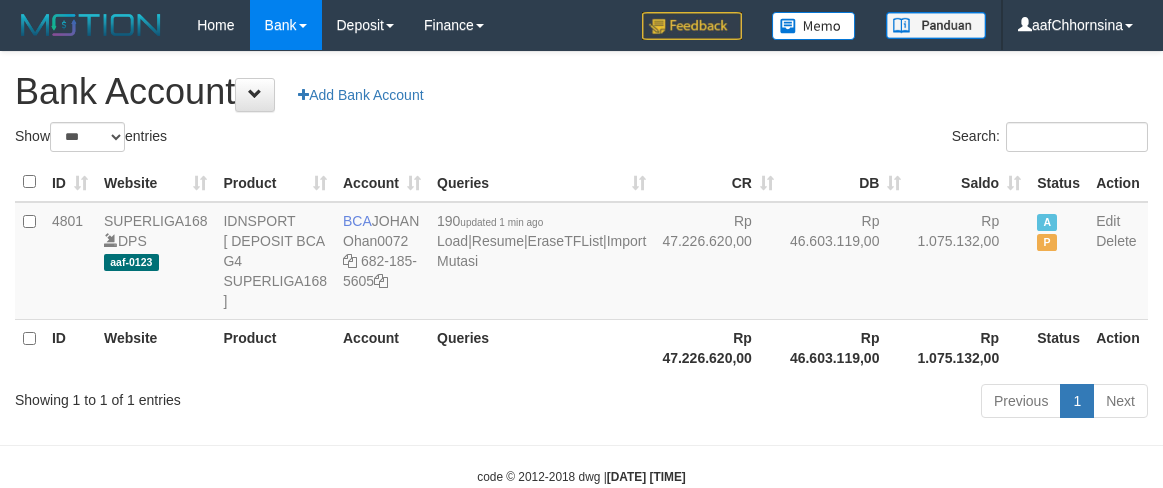 scroll, scrollTop: 46, scrollLeft: 0, axis: vertical 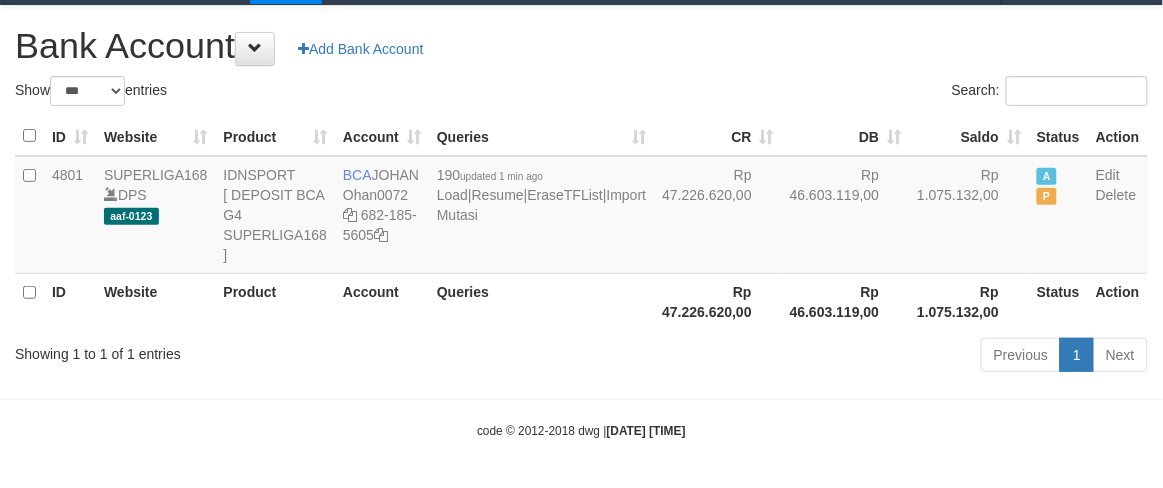 click on "Showing 1 to 1 of 1 entries Previous 1 Next" at bounding box center [581, 357] 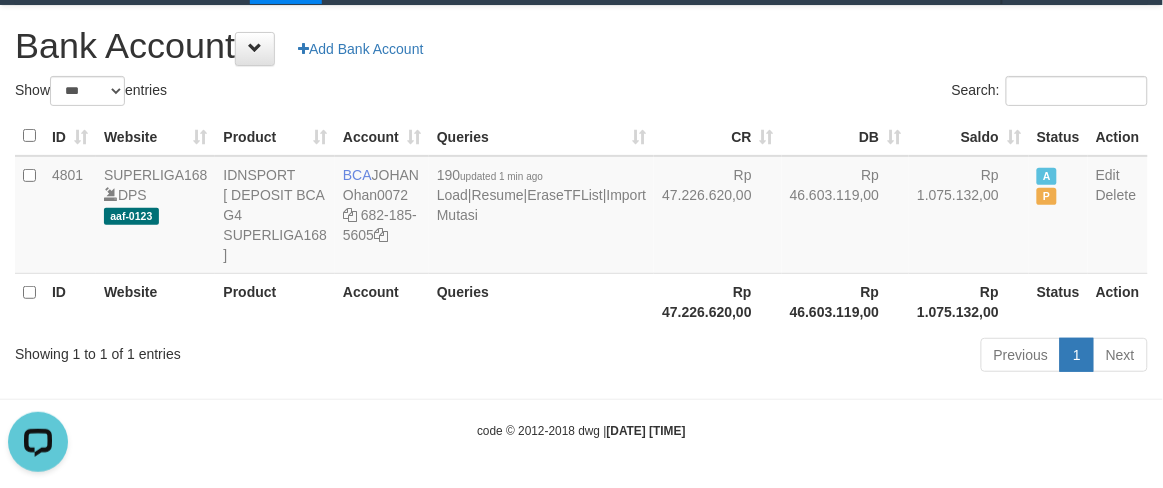 scroll, scrollTop: 0, scrollLeft: 0, axis: both 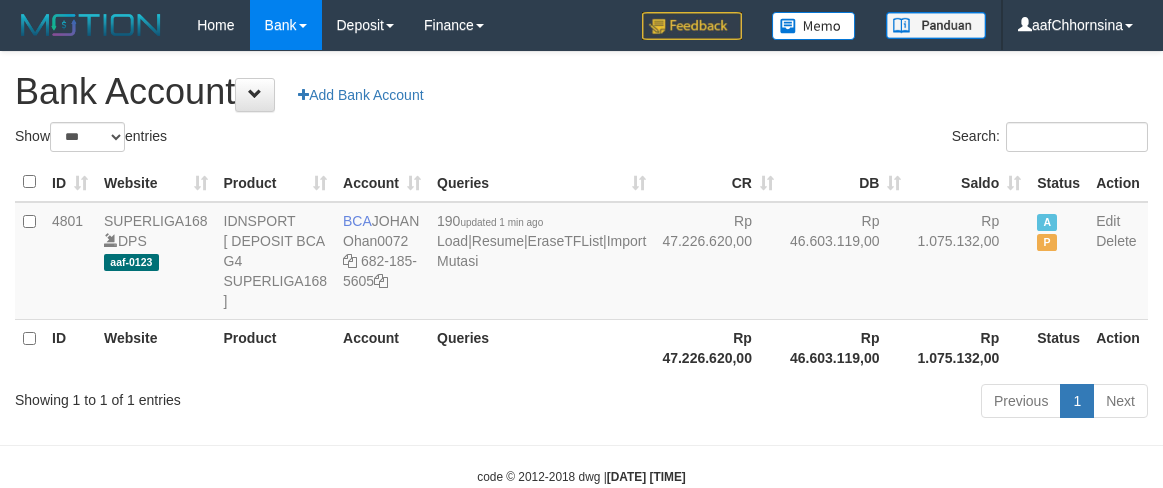 select on "***" 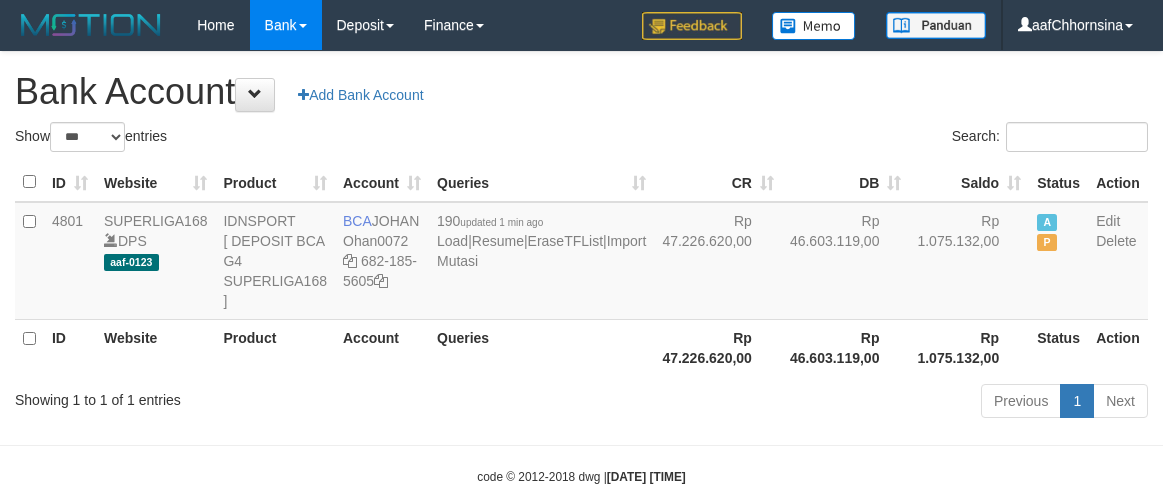 scroll, scrollTop: 46, scrollLeft: 0, axis: vertical 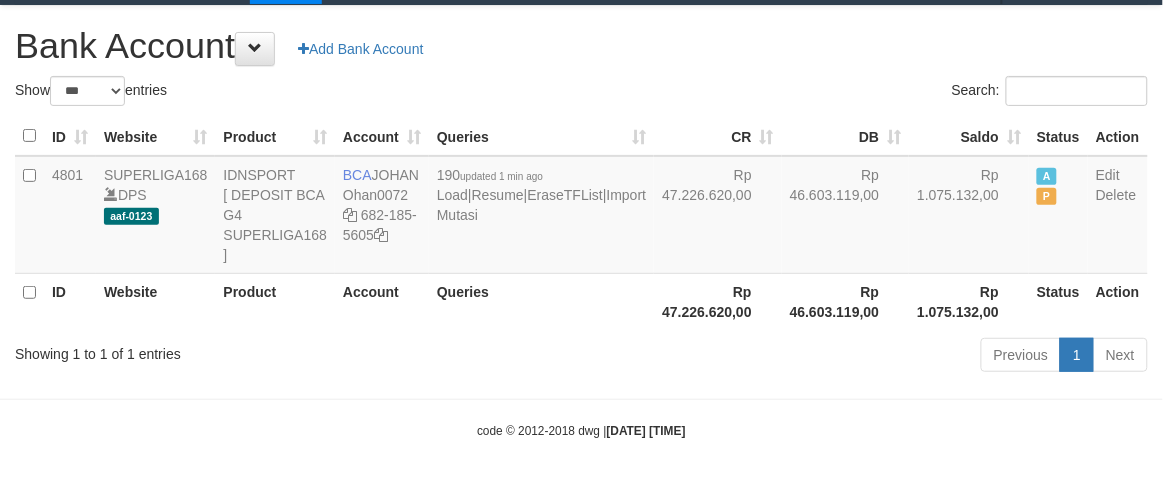 click on "Showing 1 to 1 of 1 entries" at bounding box center (242, 350) 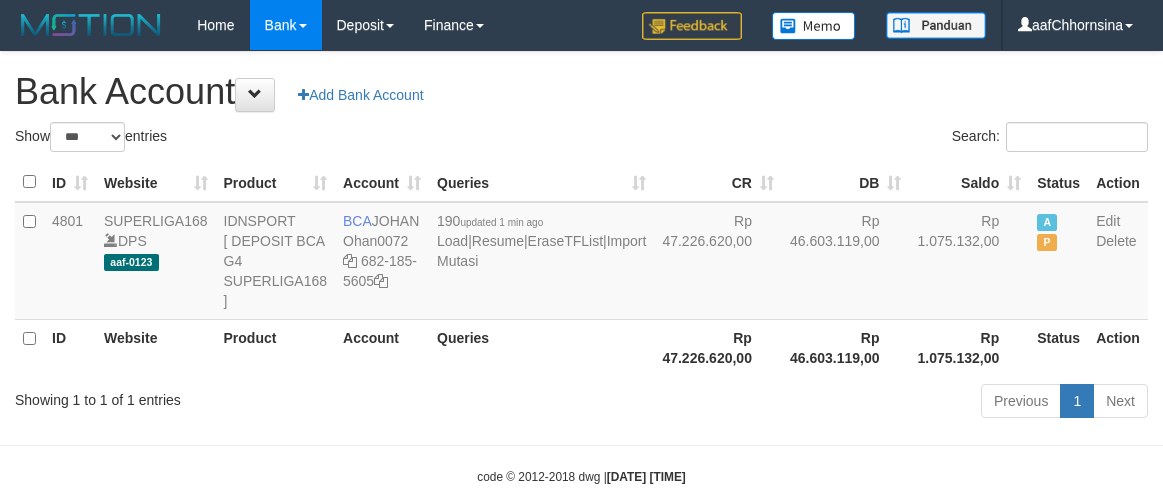 select on "***" 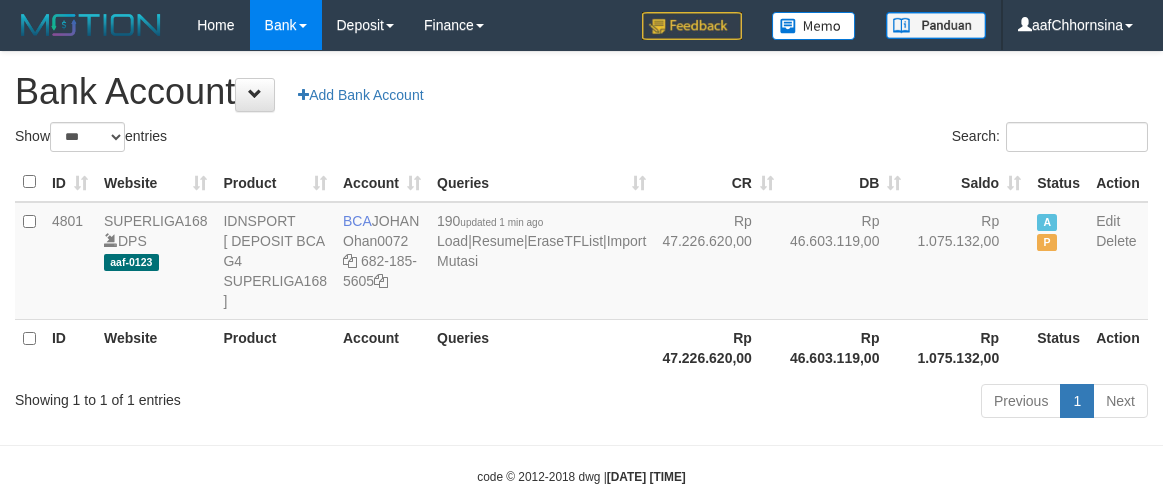 scroll, scrollTop: 46, scrollLeft: 0, axis: vertical 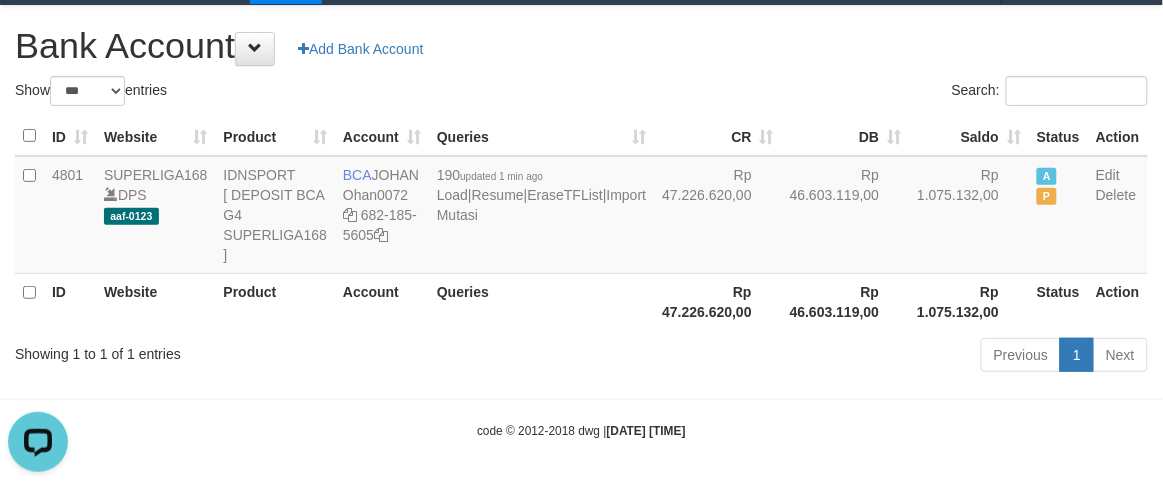 click on "Showing 1 to 1 of 1 entries" at bounding box center (242, 350) 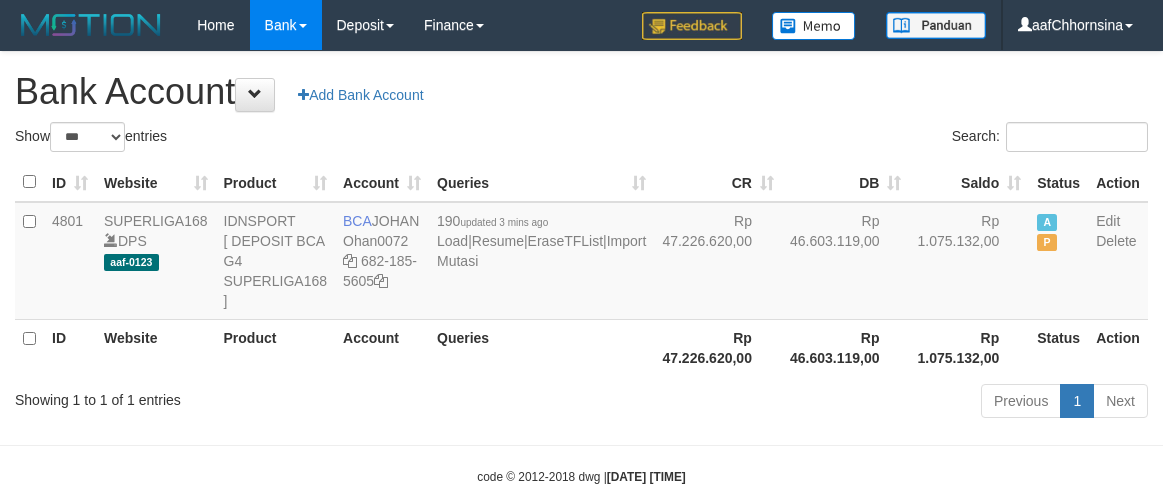select on "***" 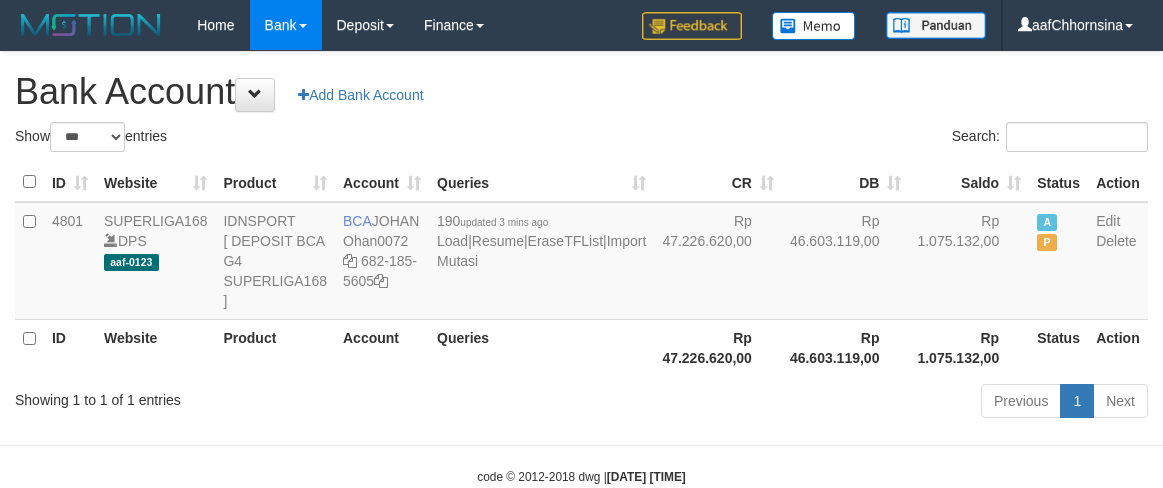 scroll, scrollTop: 46, scrollLeft: 0, axis: vertical 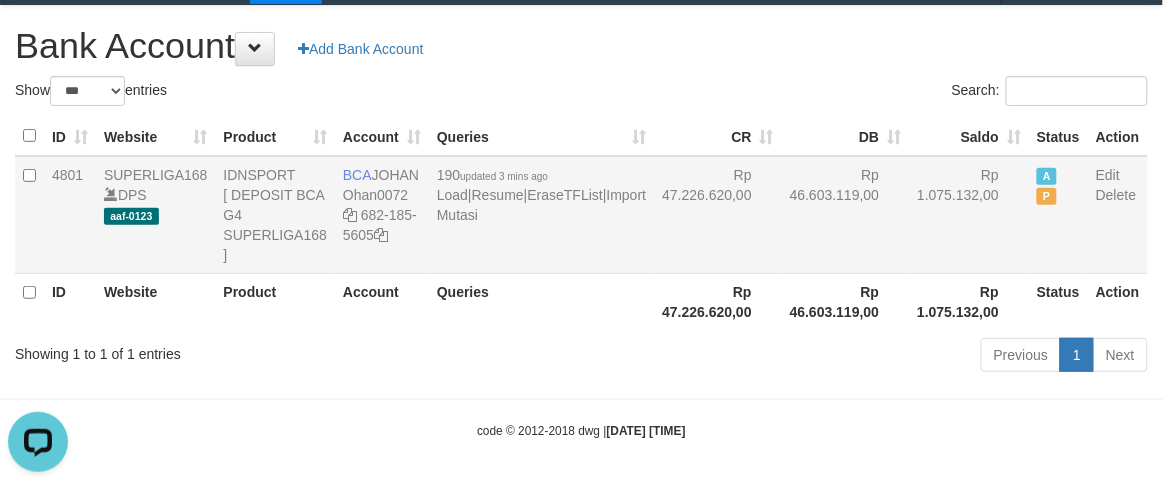 drag, startPoint x: 740, startPoint y: 235, endPoint x: 966, endPoint y: 275, distance: 229.51253 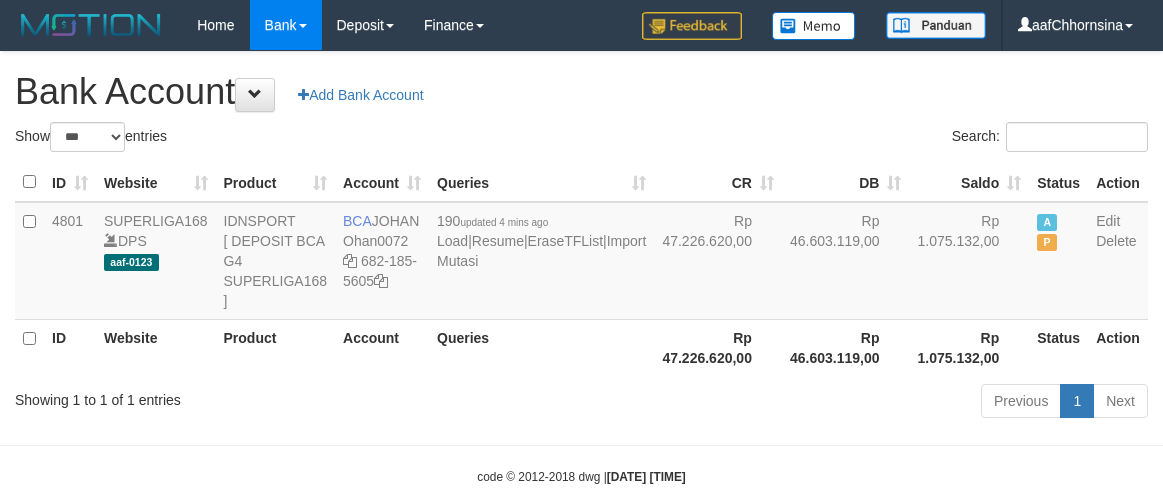 select on "***" 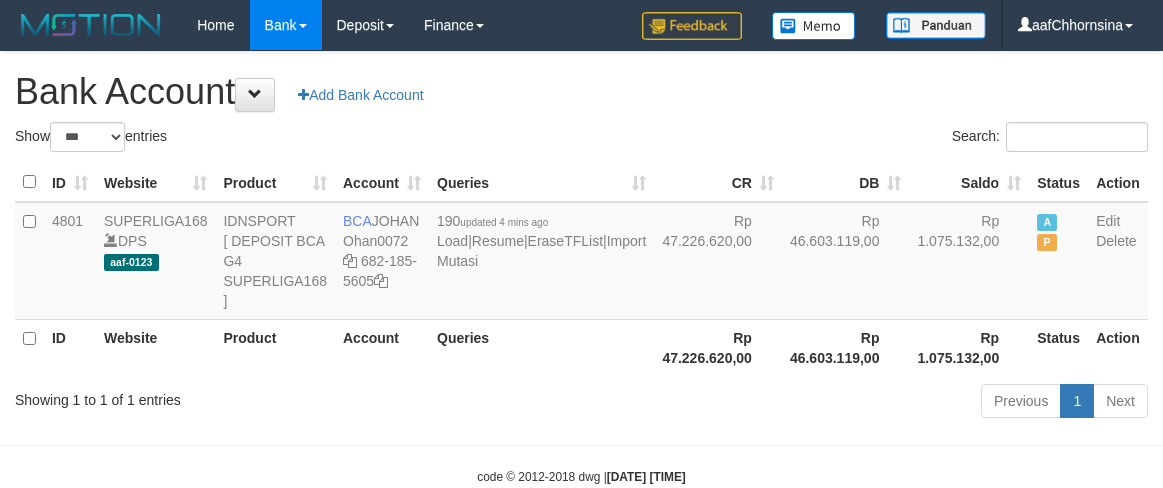 scroll, scrollTop: 46, scrollLeft: 0, axis: vertical 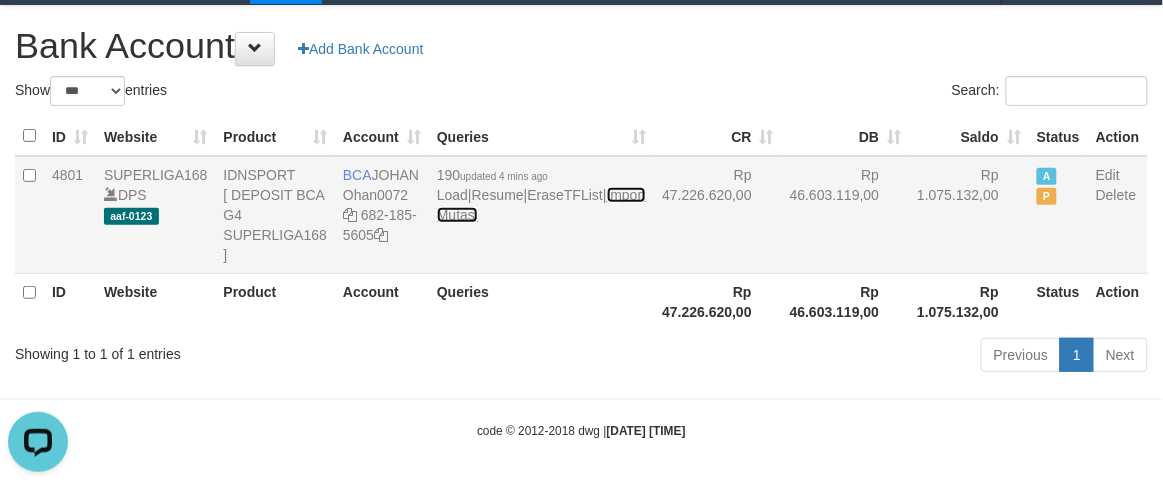 click on "Import Mutasi" at bounding box center (541, 205) 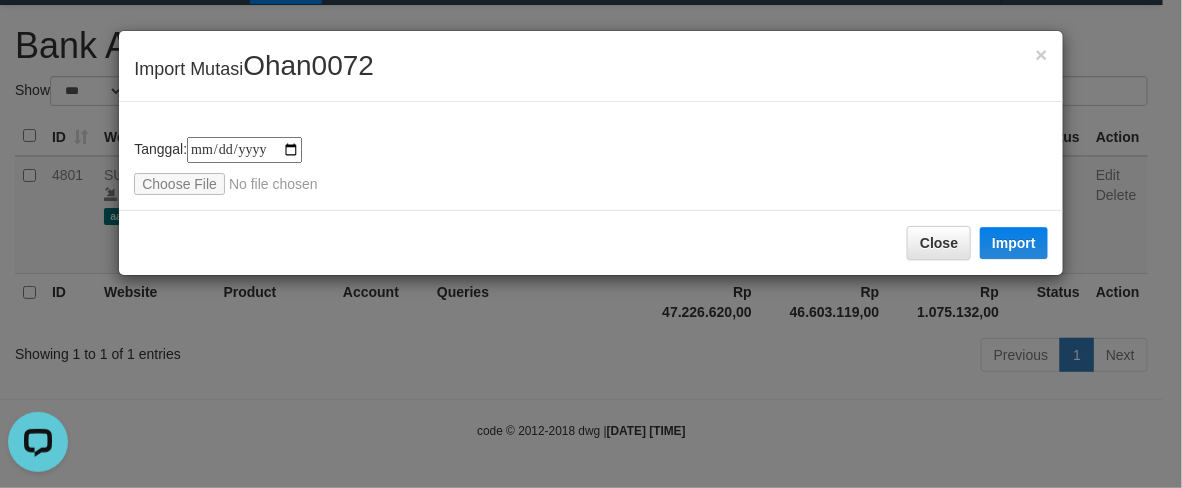 type on "**********" 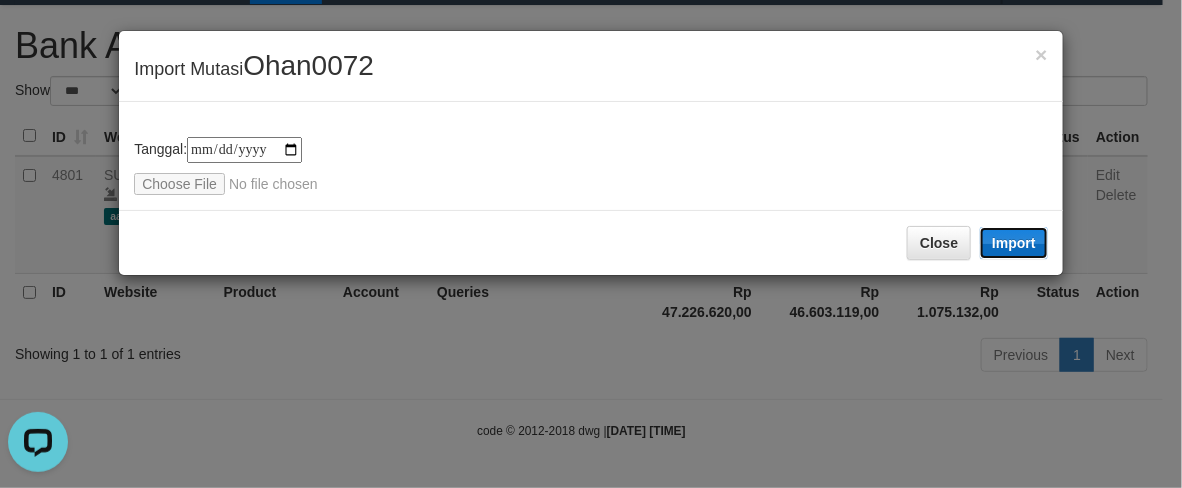 click on "Import" at bounding box center (1014, 243) 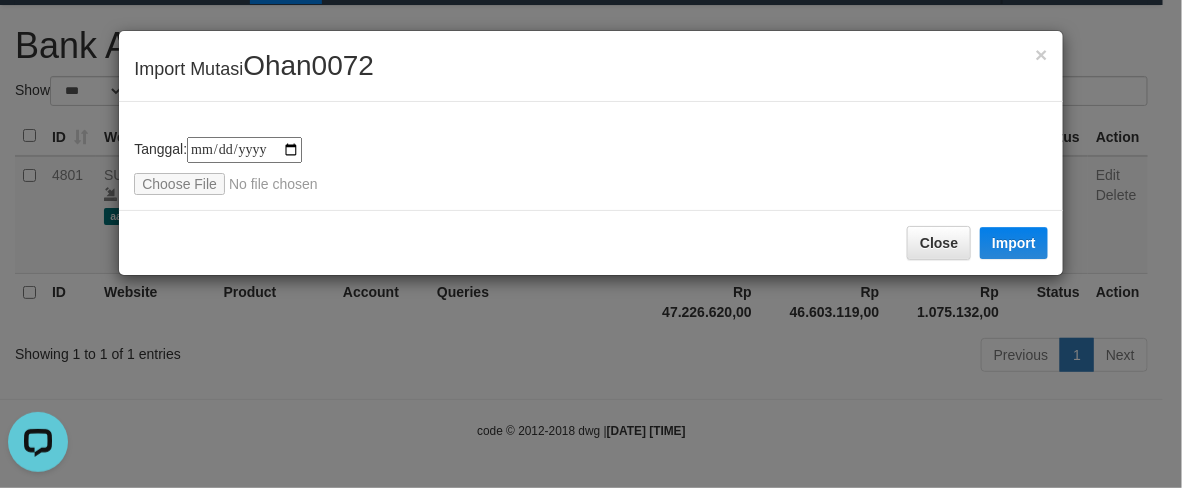 click on "Close
Import" at bounding box center (591, 242) 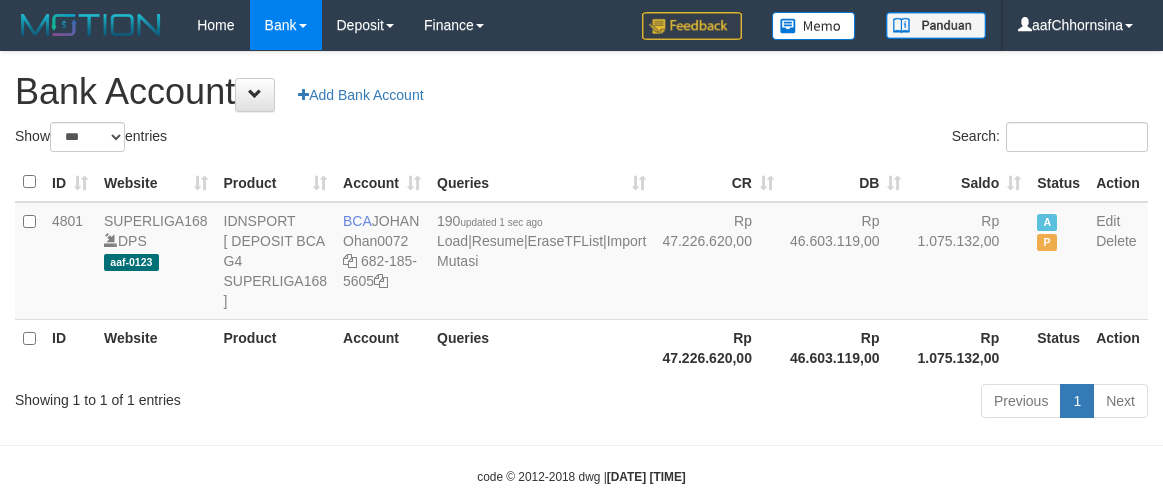 select on "***" 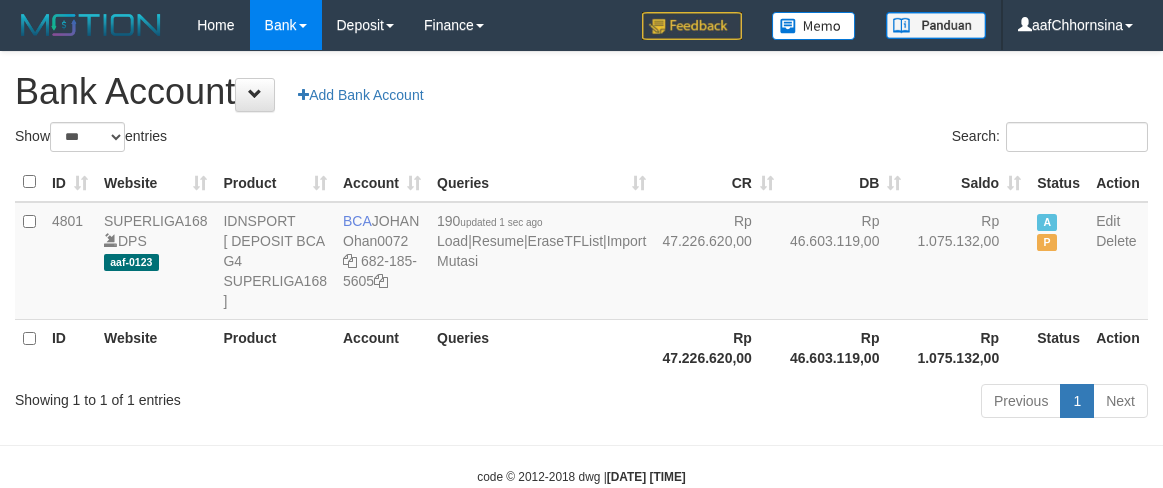 scroll, scrollTop: 46, scrollLeft: 0, axis: vertical 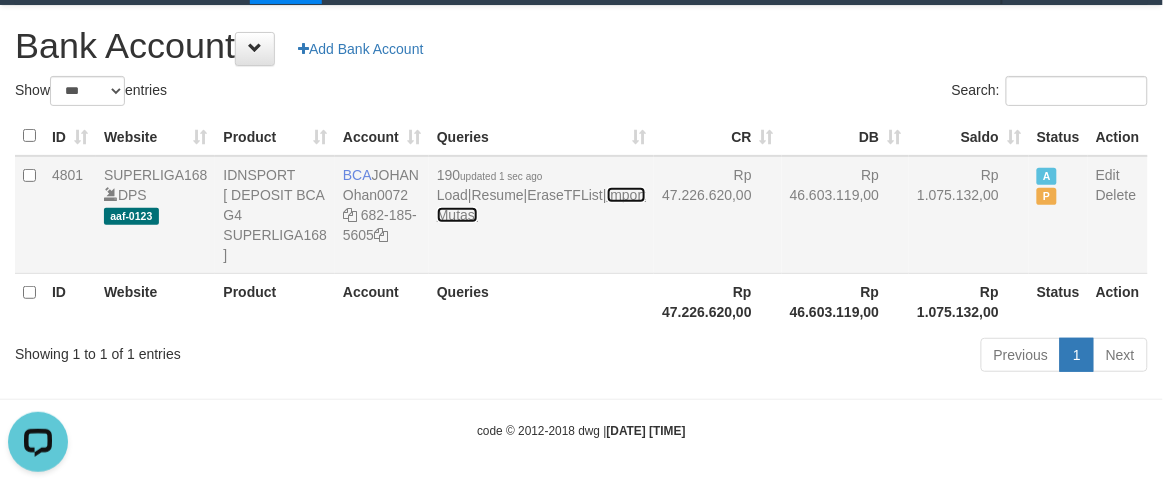 click on "Import Mutasi" at bounding box center (541, 205) 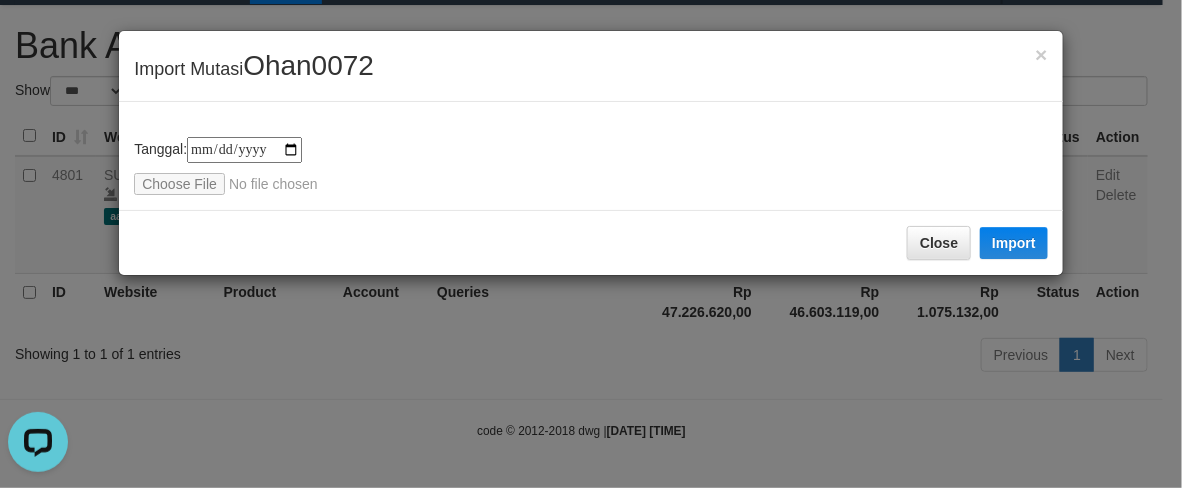 type on "**********" 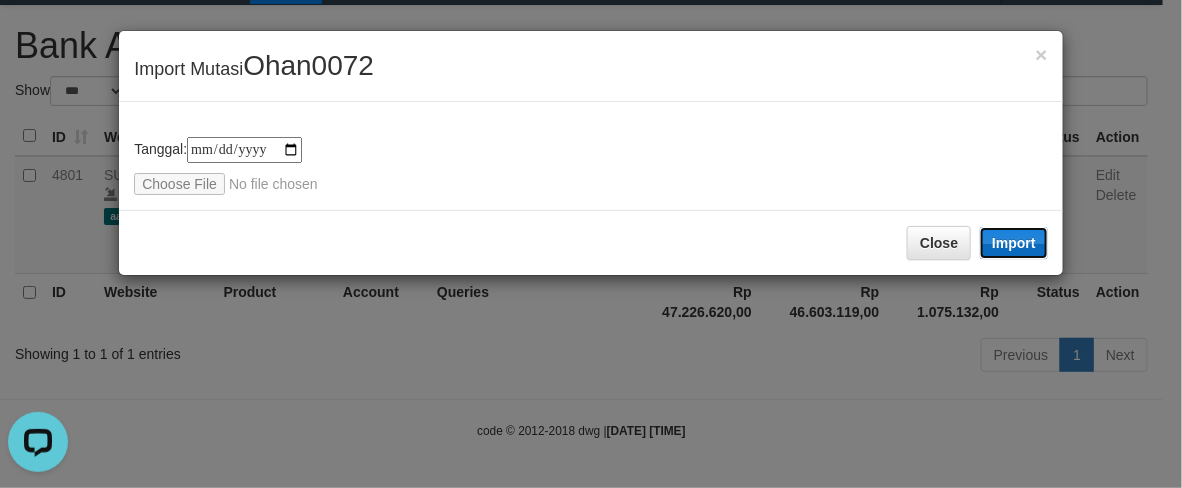 click on "Import" at bounding box center (1014, 243) 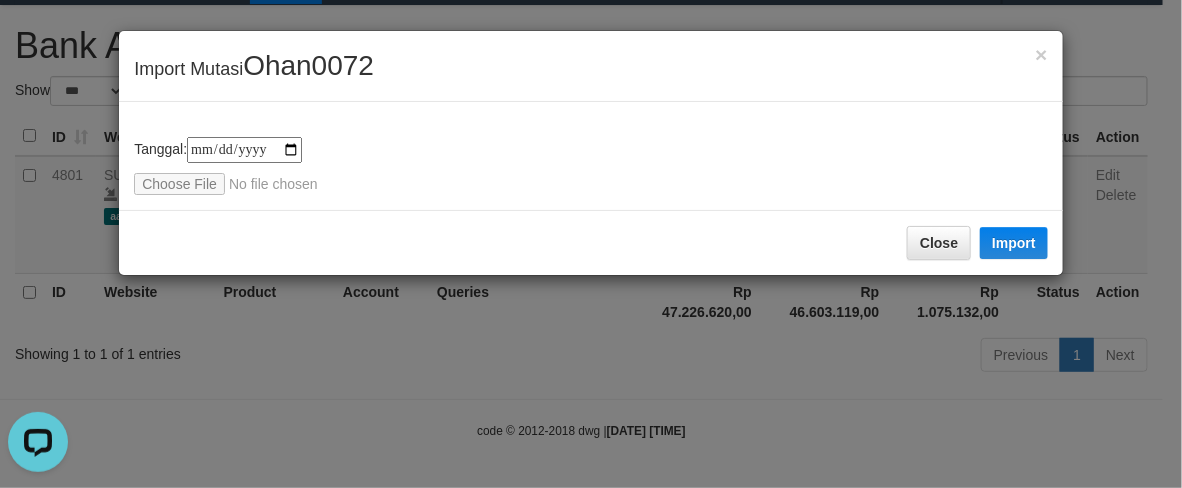 click on "**********" at bounding box center (591, 166) 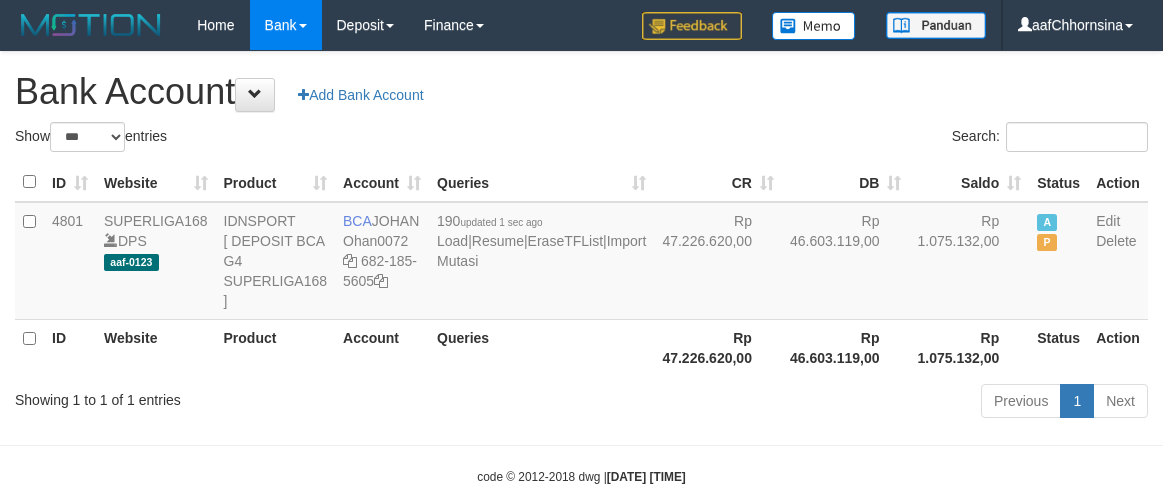 select on "***" 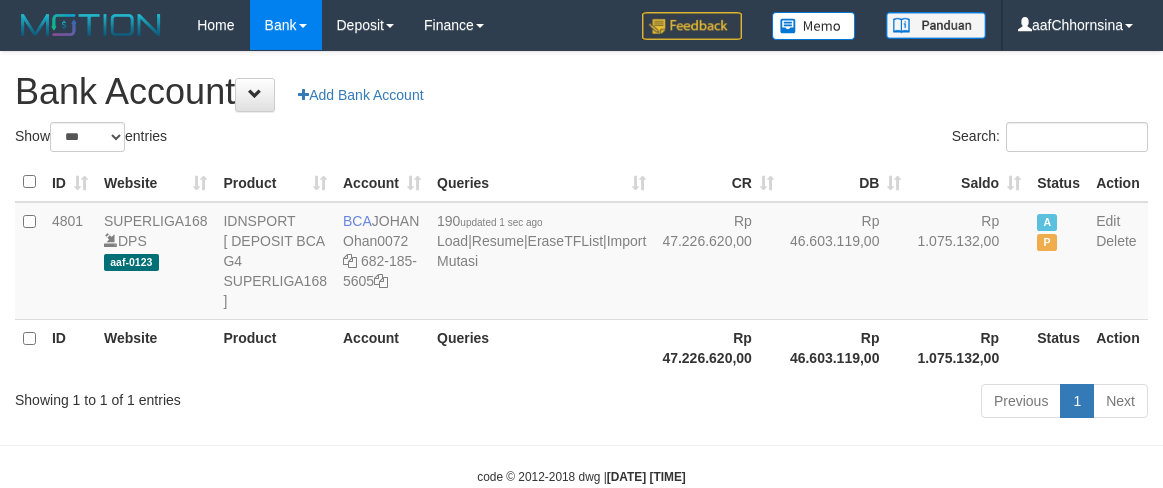 scroll, scrollTop: 46, scrollLeft: 0, axis: vertical 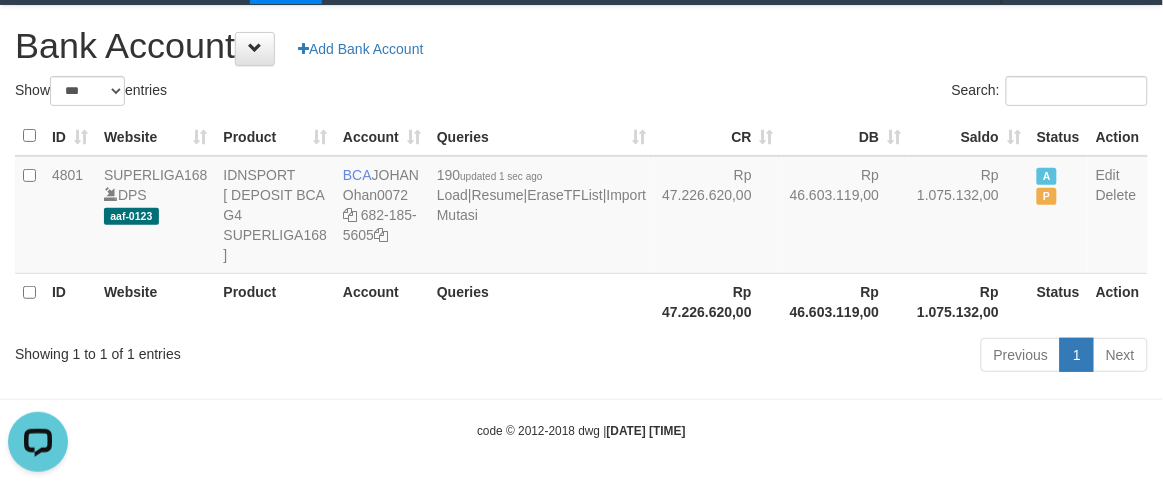 drag, startPoint x: 745, startPoint y: 331, endPoint x: 720, endPoint y: 321, distance: 26.925823 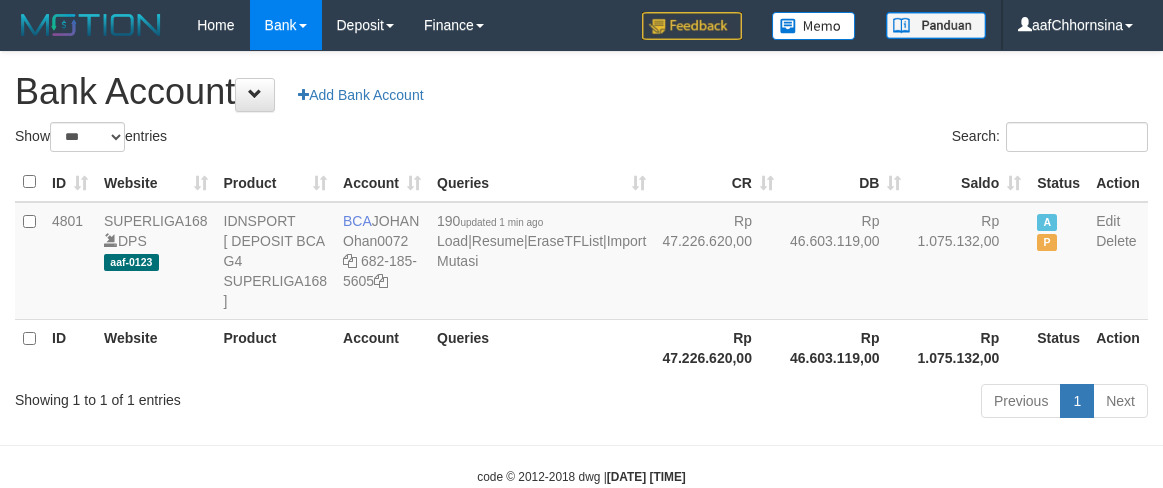 select on "***" 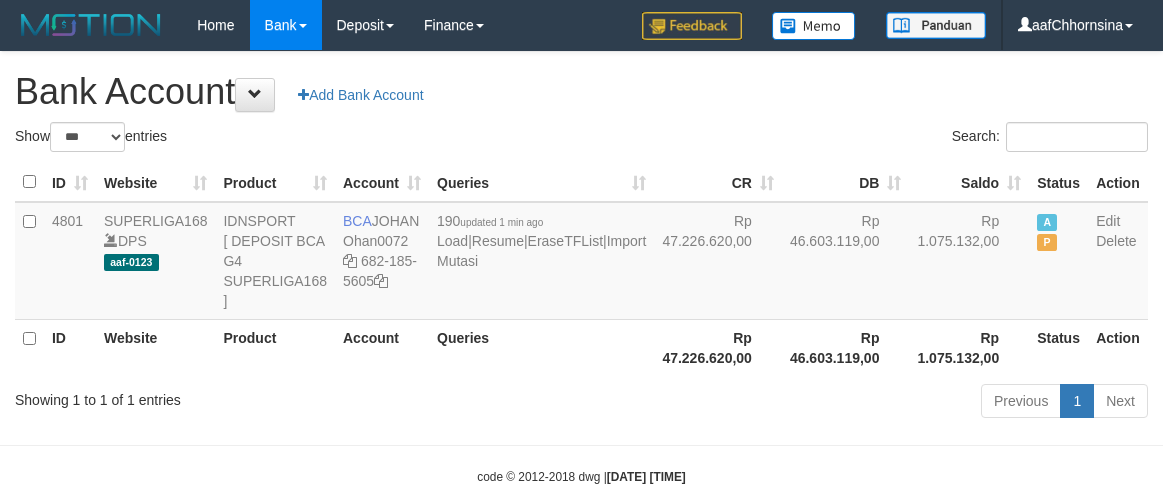 scroll, scrollTop: 46, scrollLeft: 0, axis: vertical 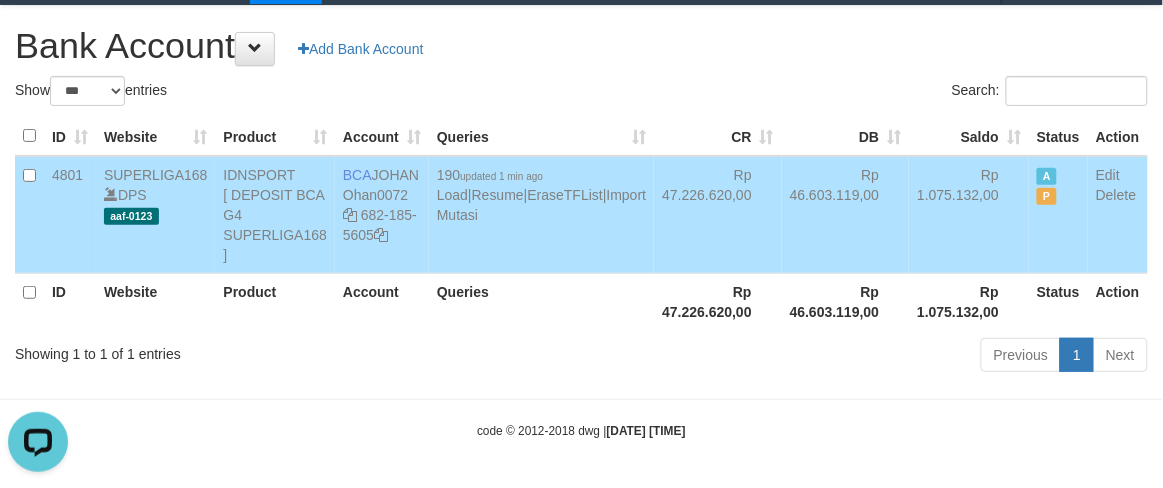 drag, startPoint x: 585, startPoint y: 367, endPoint x: 600, endPoint y: 371, distance: 15.524175 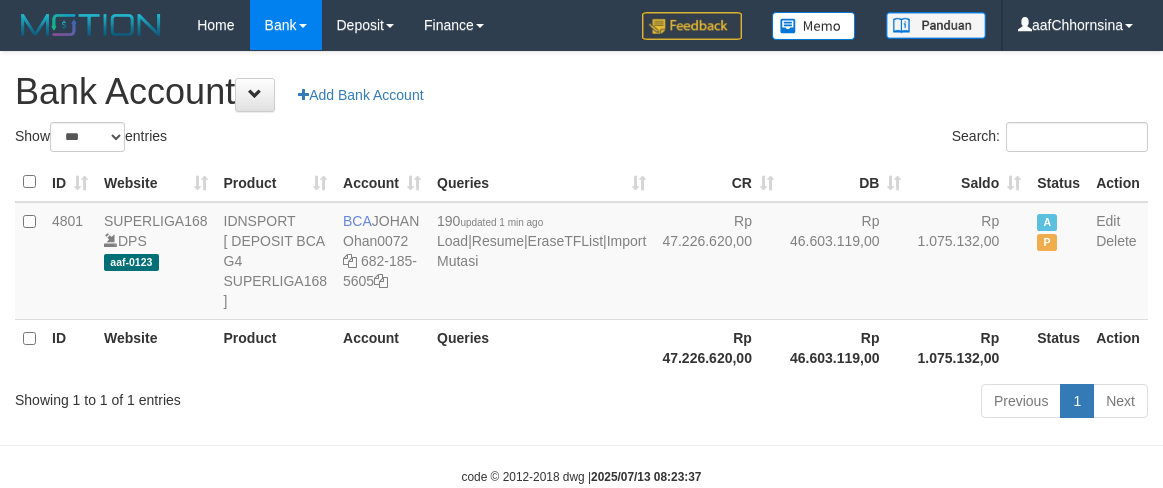 select on "***" 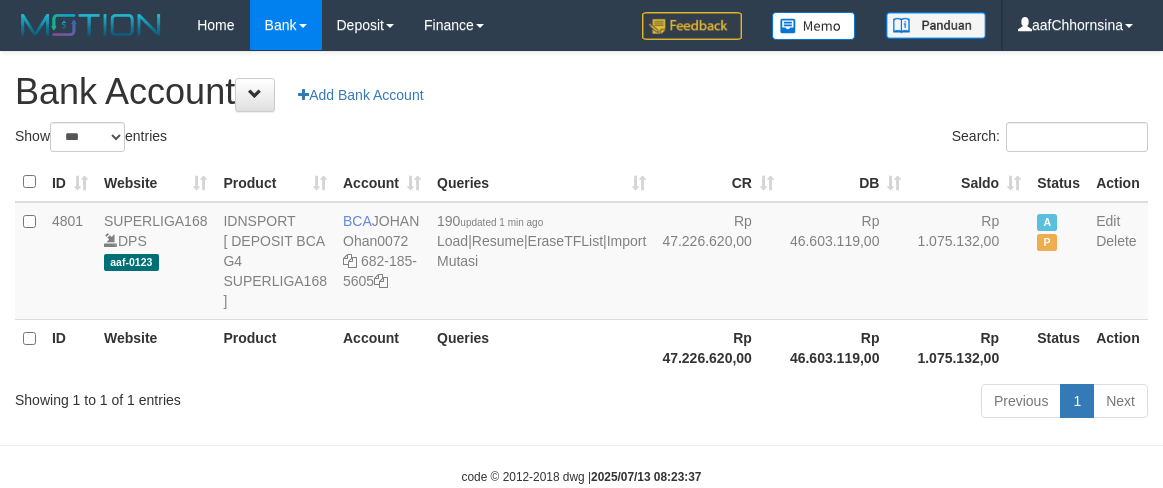 scroll, scrollTop: 46, scrollLeft: 0, axis: vertical 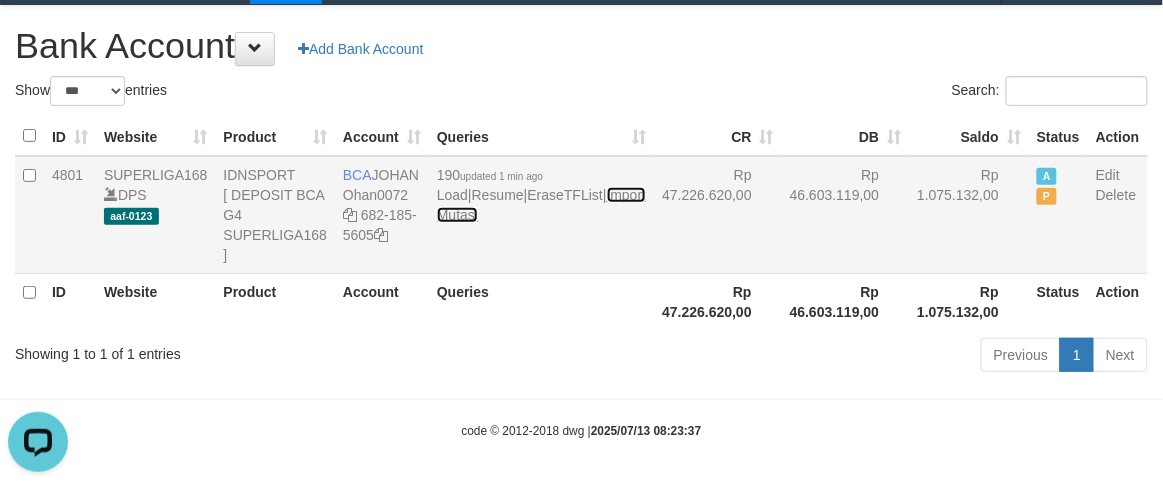 click on "Import Mutasi" at bounding box center (541, 205) 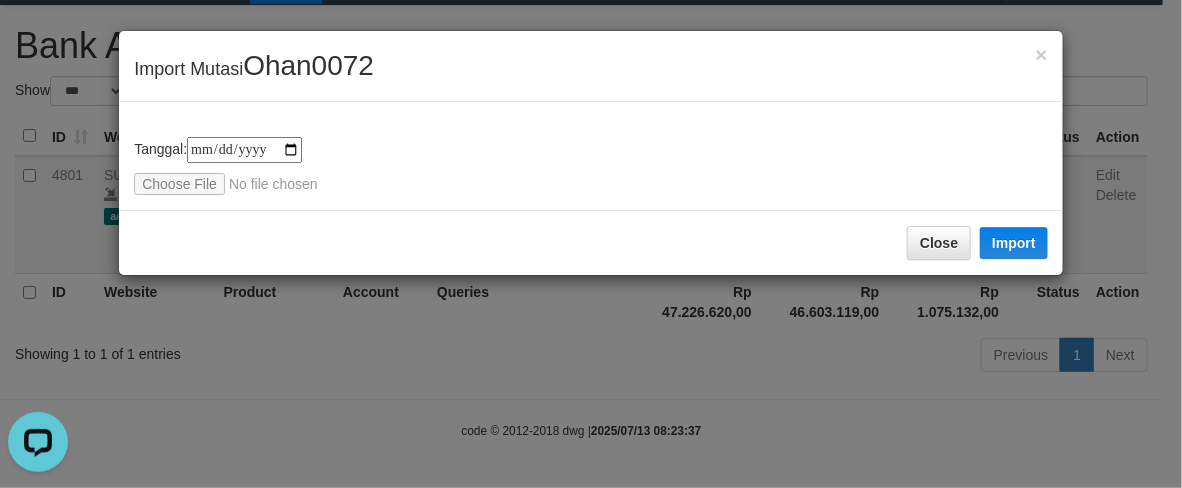type on "**********" 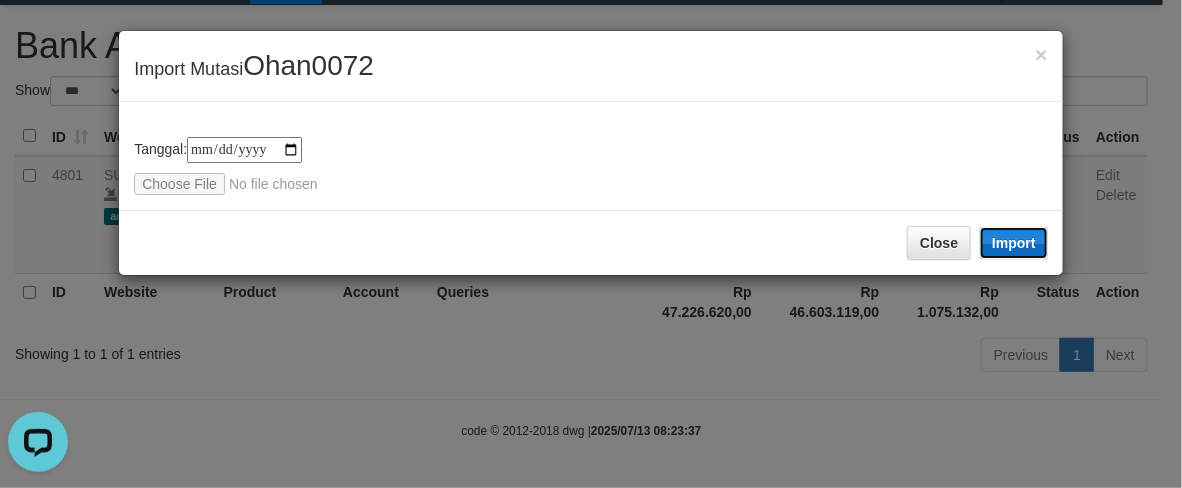 click on "Import" at bounding box center [1014, 243] 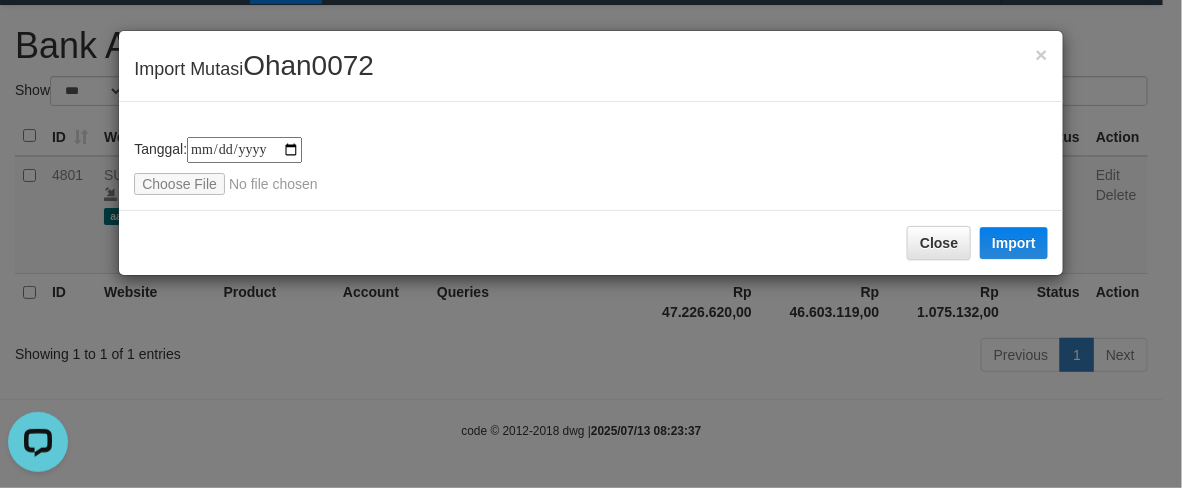 click on "**********" at bounding box center (591, 156) 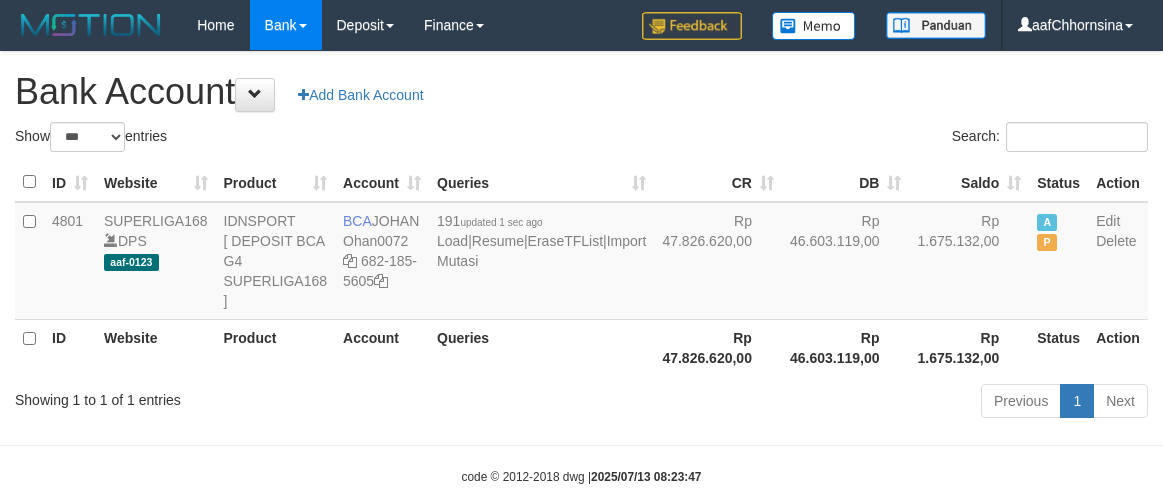 select on "***" 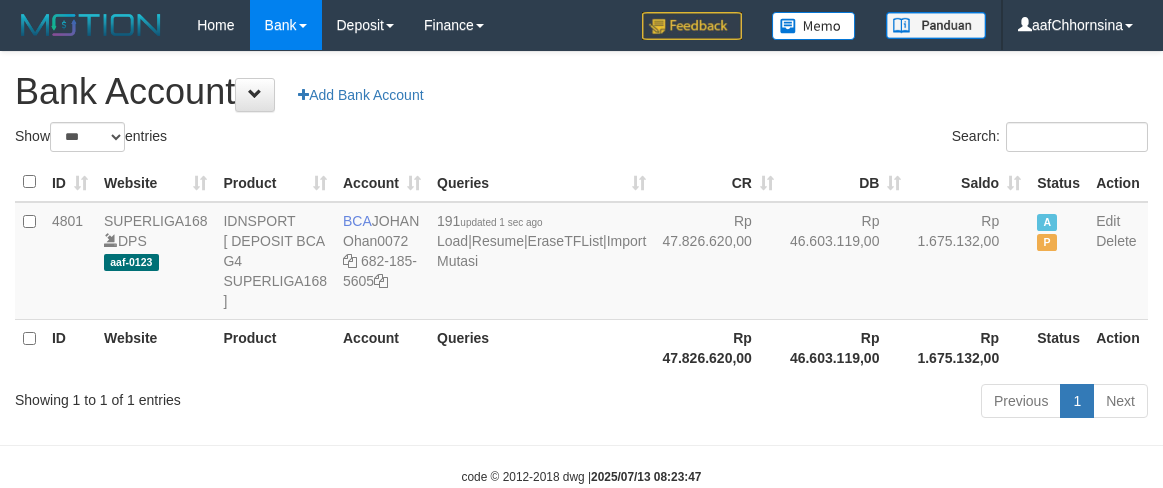 scroll, scrollTop: 46, scrollLeft: 0, axis: vertical 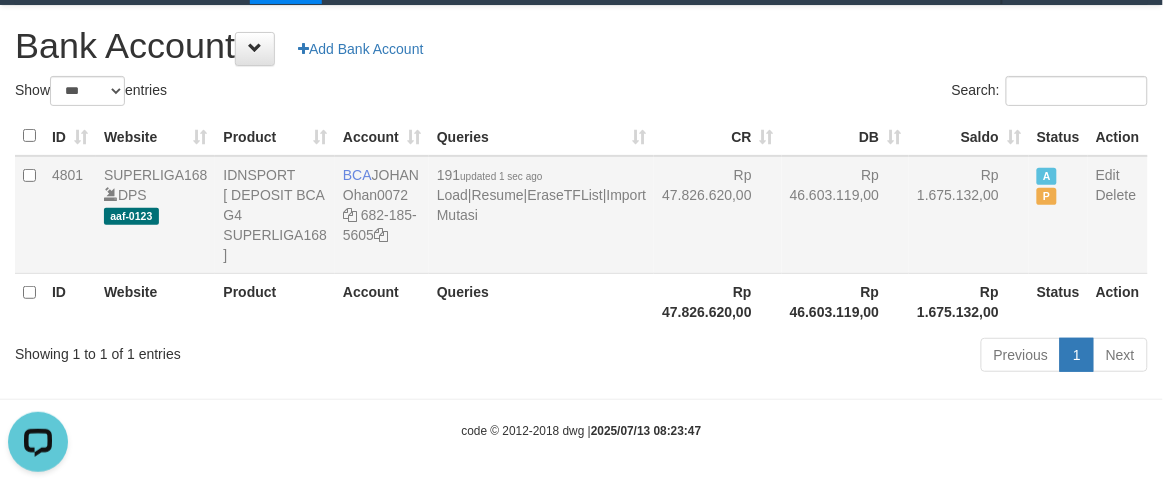 click on "Rp 47.826.620,00" at bounding box center (718, 215) 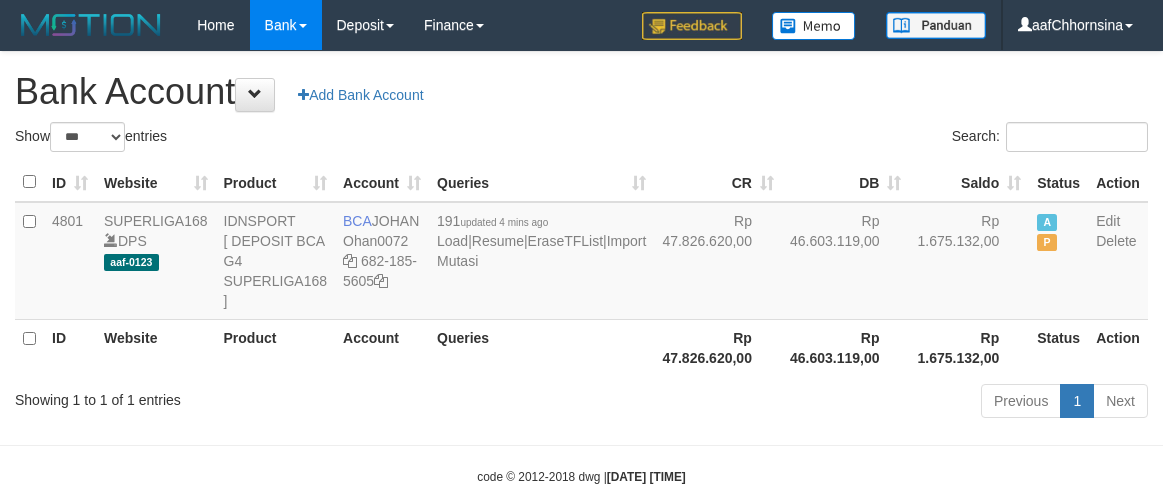 select on "***" 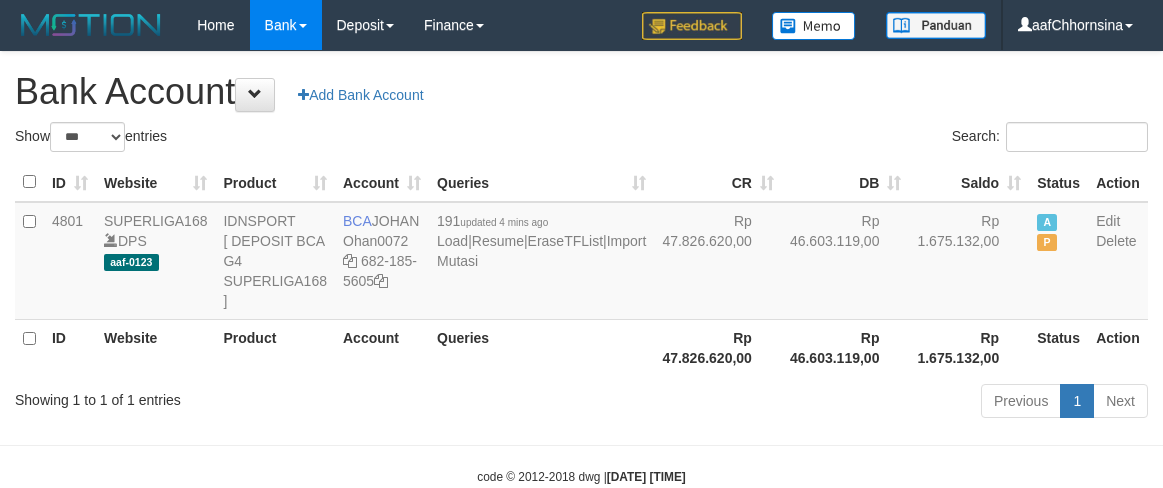 scroll, scrollTop: 46, scrollLeft: 0, axis: vertical 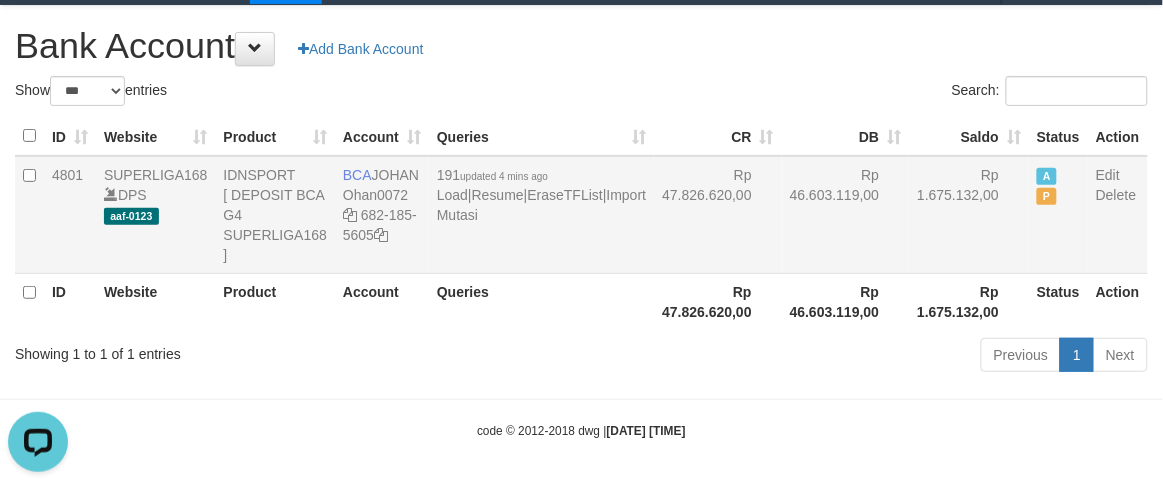 click on "191  updated 4 mins ago
Load
|
Resume
|
EraseTFList
|
Import Mutasi" at bounding box center (541, 215) 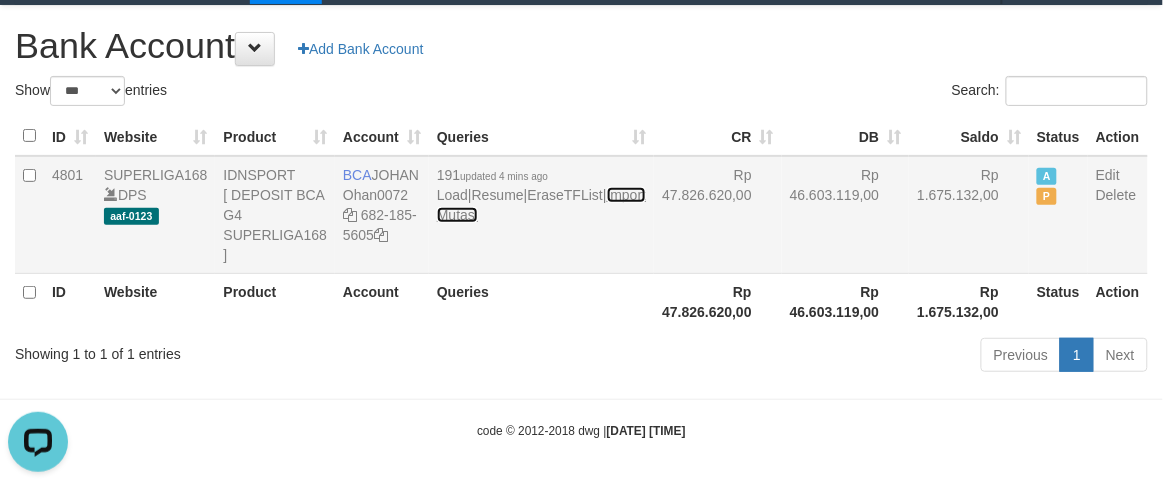 click on "Import Mutasi" at bounding box center [541, 205] 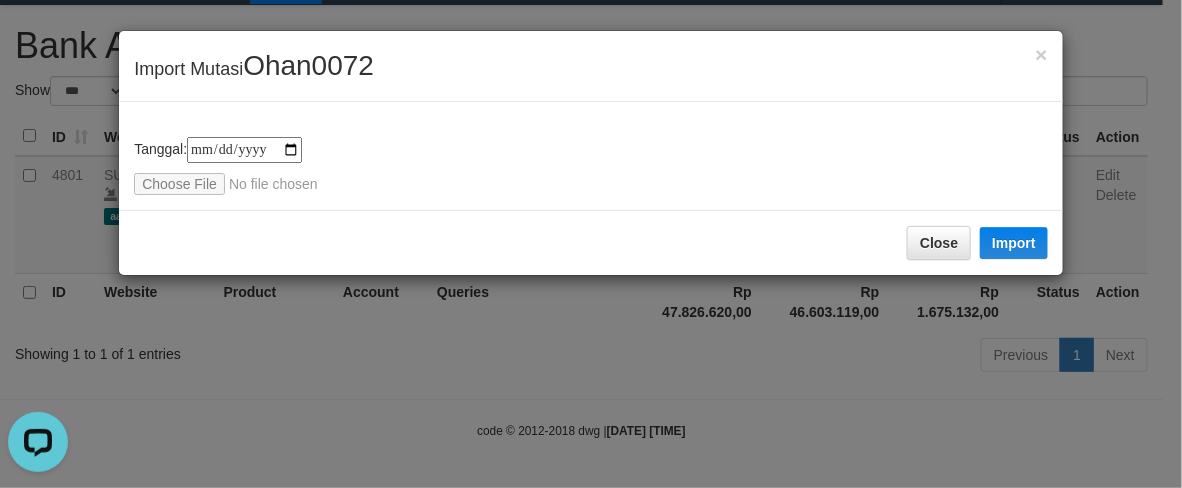 type on "**********" 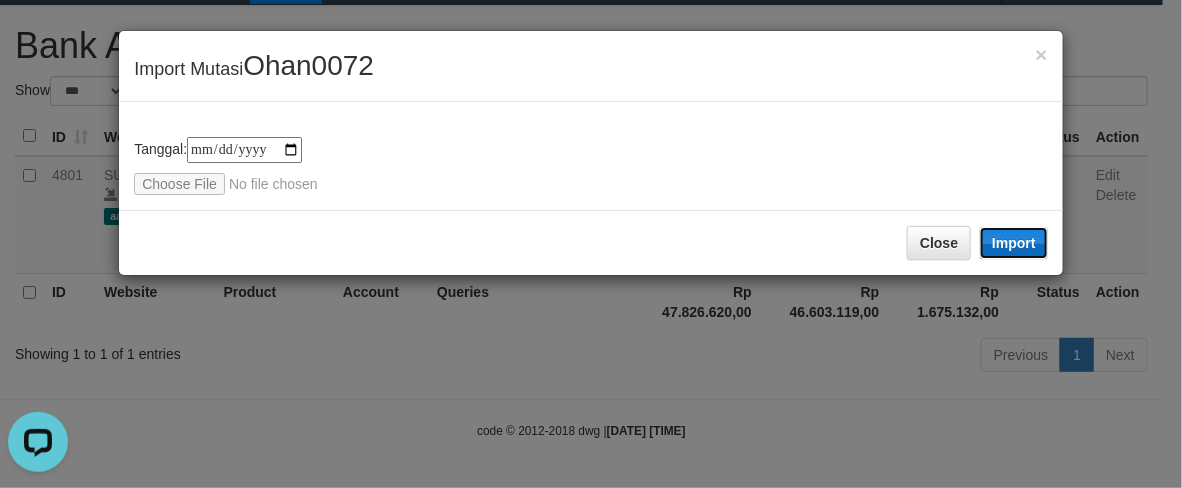click on "Import" at bounding box center [1014, 243] 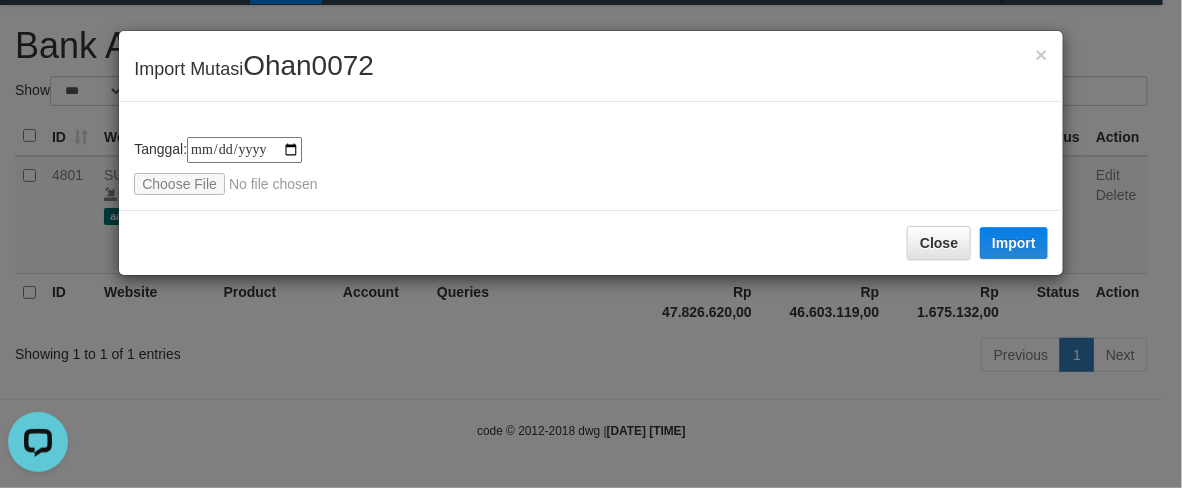 click on "**********" at bounding box center [591, 166] 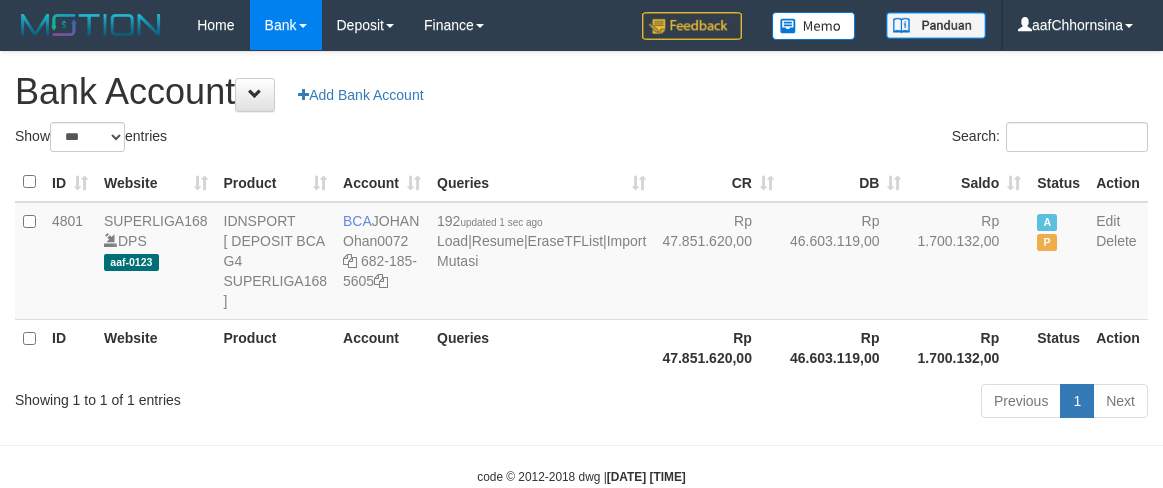 select on "***" 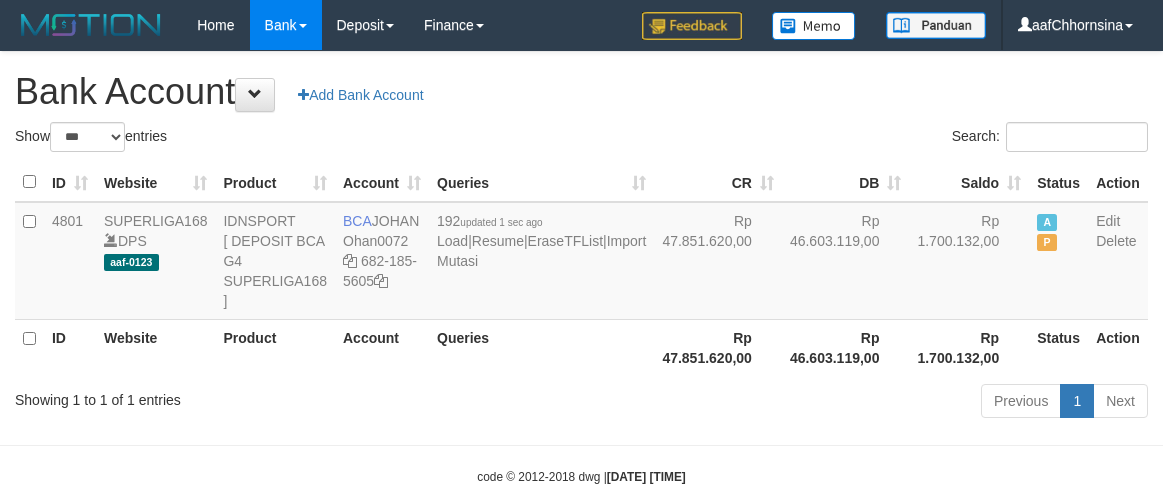 scroll, scrollTop: 46, scrollLeft: 0, axis: vertical 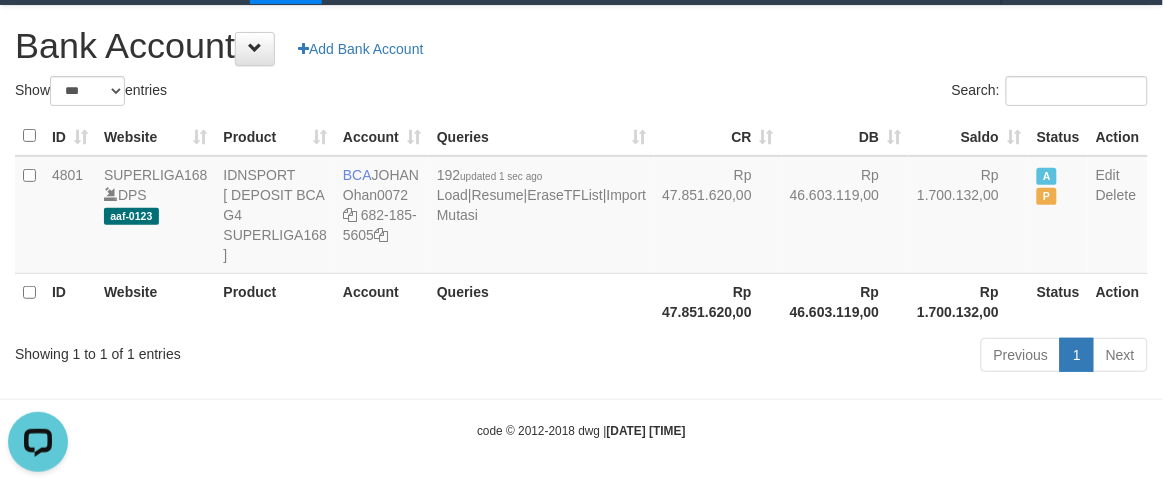 click on "Previous 1 Next" at bounding box center [824, 357] 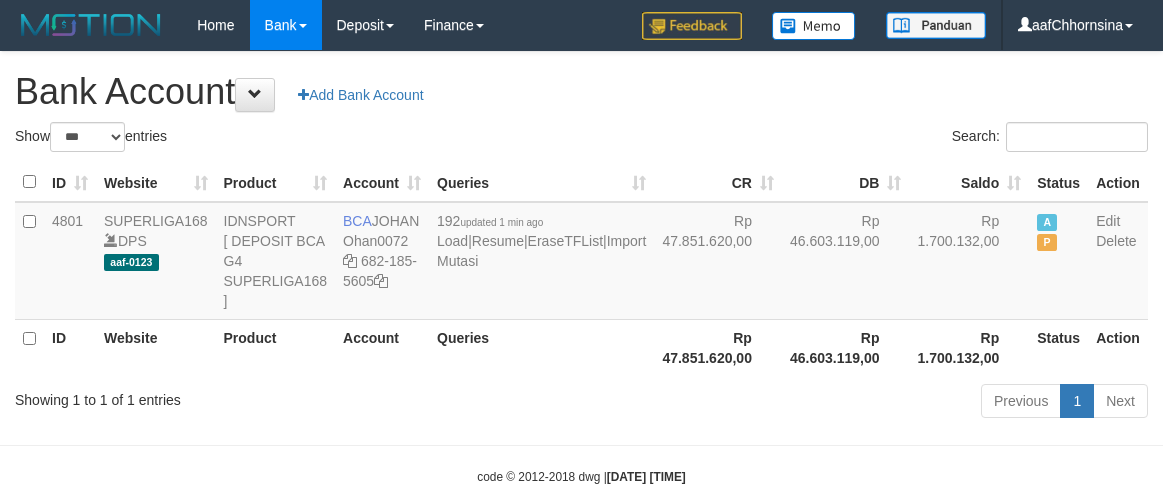 select on "***" 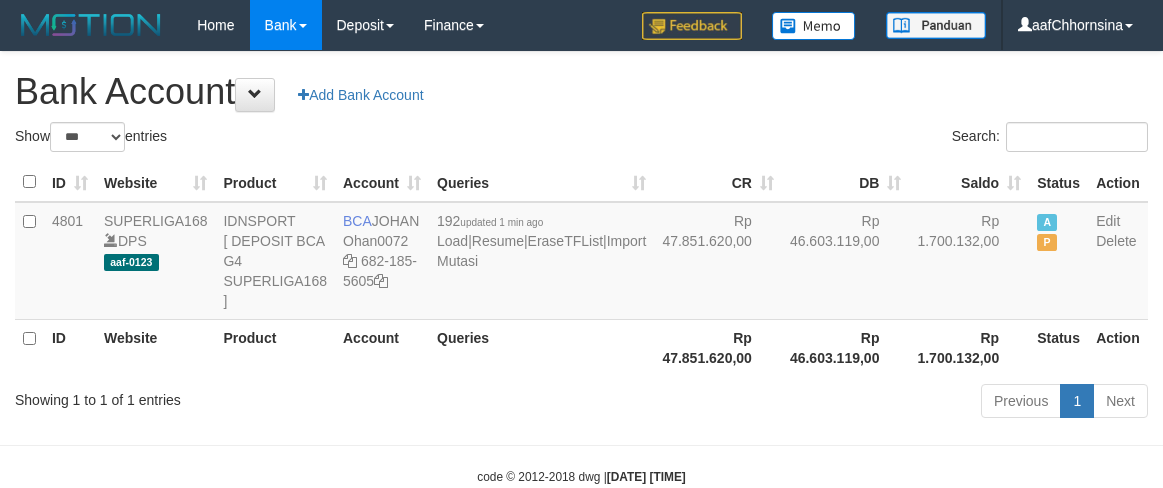 scroll, scrollTop: 46, scrollLeft: 0, axis: vertical 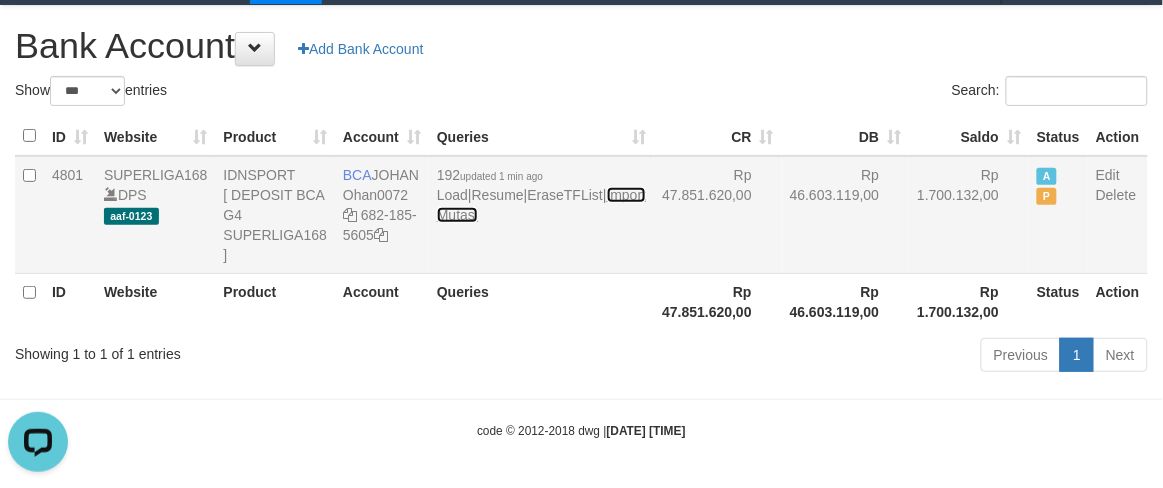 click on "Import Mutasi" at bounding box center (541, 205) 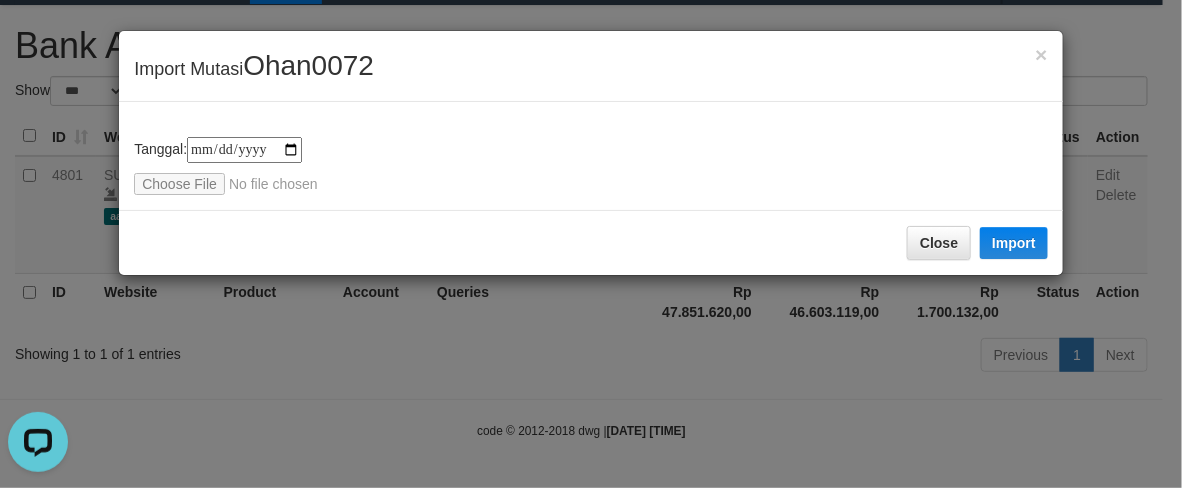 type on "**********" 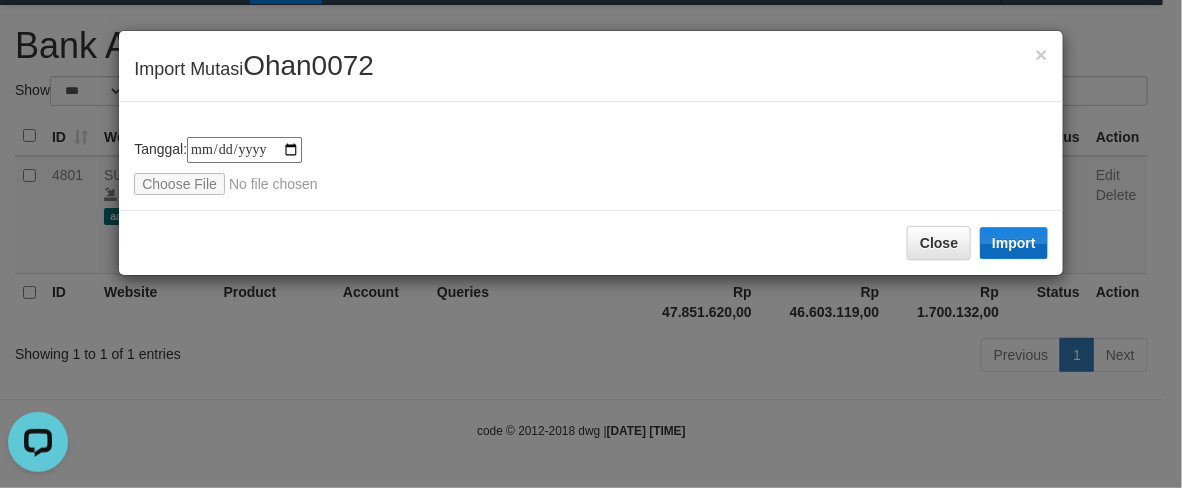 drag, startPoint x: 1051, startPoint y: 241, endPoint x: 1037, endPoint y: 237, distance: 14.56022 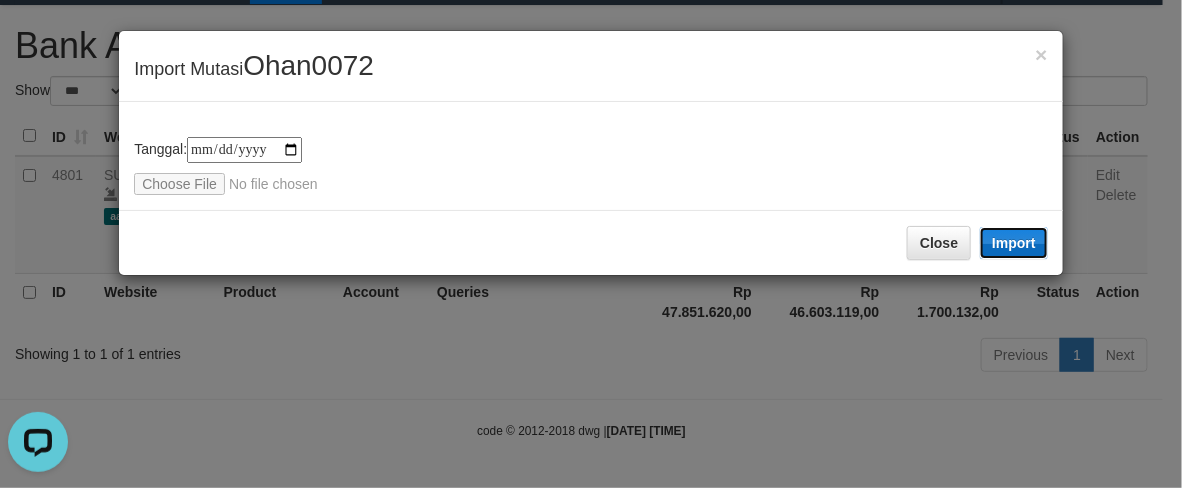click on "Import" at bounding box center (1014, 243) 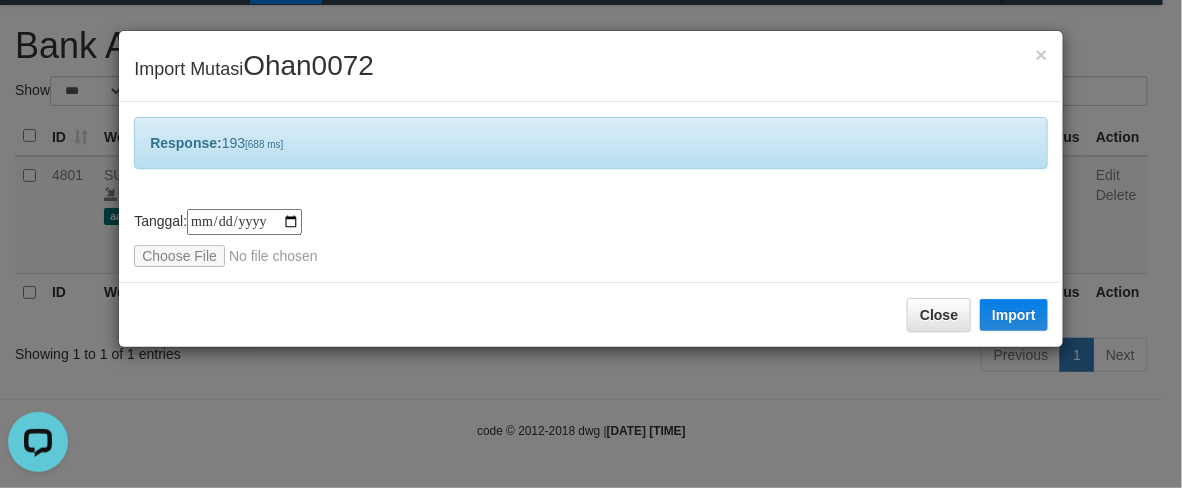 click on "×
Import Mutasi  [USERNAME]
Response:  193  [688 ms]
tanggal transaksi debet kredit saldo 1 2 3 4 5 6 7 8 9 10 11 12 13 14 15 16 17 18 19 20 21   tanggal transaksi debet kredit saldo   1 2 3 4 5 6 7 8 9 10 11 12 13 14 15 16 17 18 19 20 21
Tanggal:  [DATE]
Close
Import" at bounding box center (591, 244) 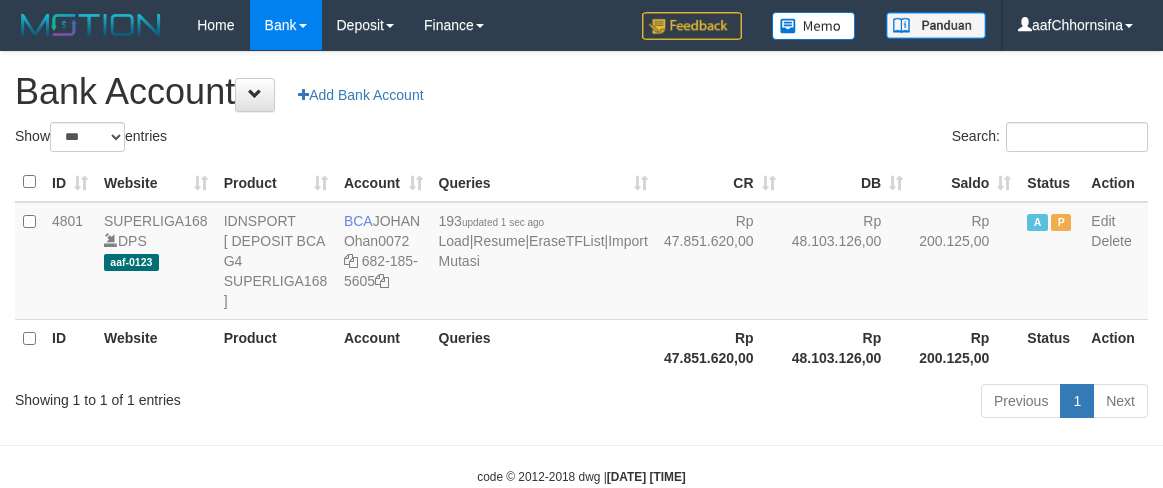 select on "***" 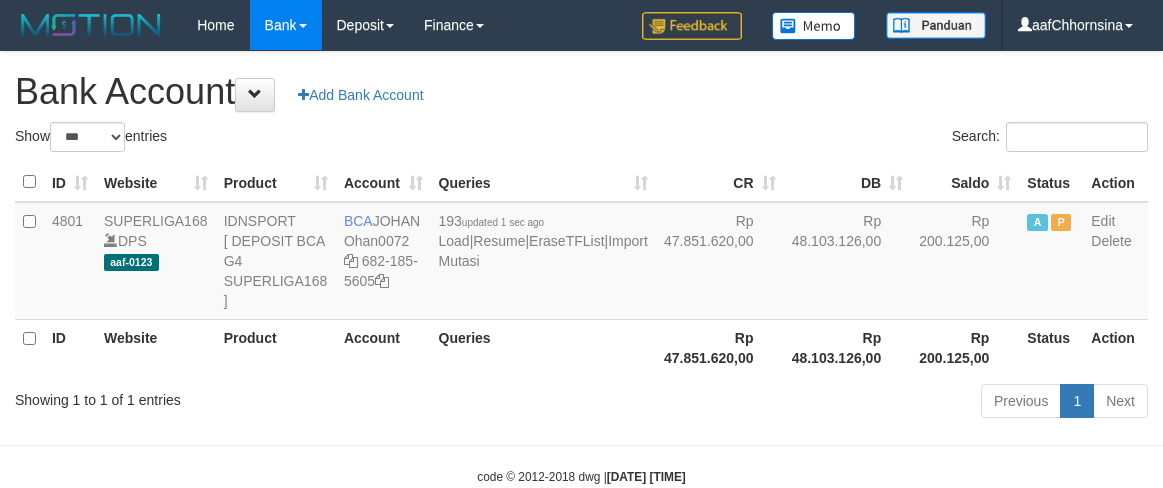 scroll, scrollTop: 46, scrollLeft: 0, axis: vertical 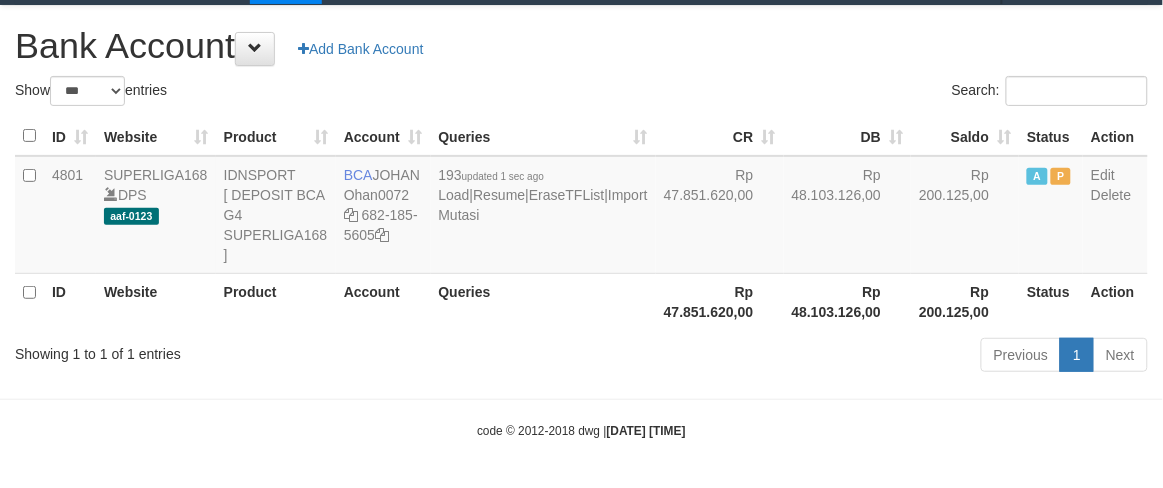 click on "Queries" at bounding box center (543, 301) 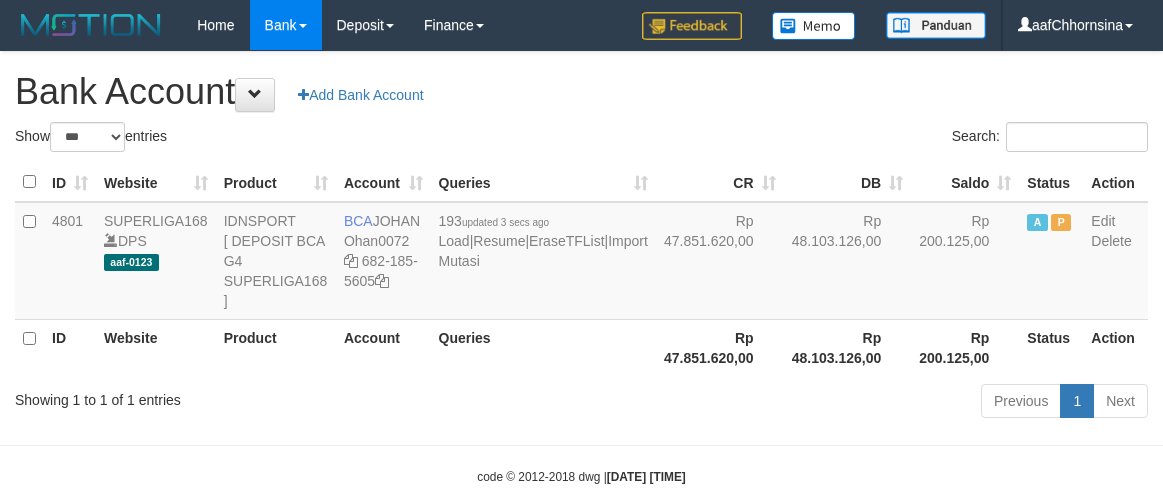 select on "***" 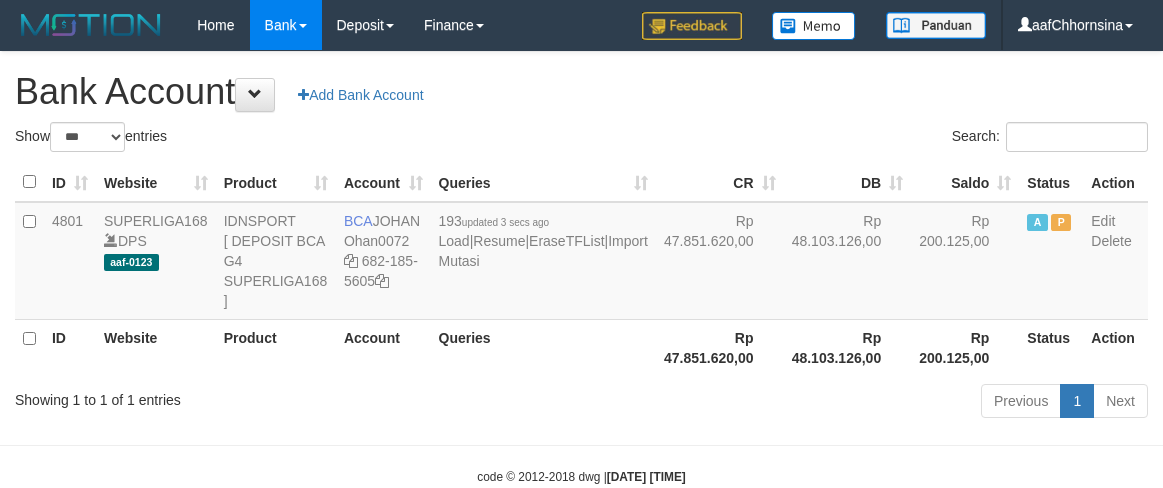 scroll, scrollTop: 46, scrollLeft: 0, axis: vertical 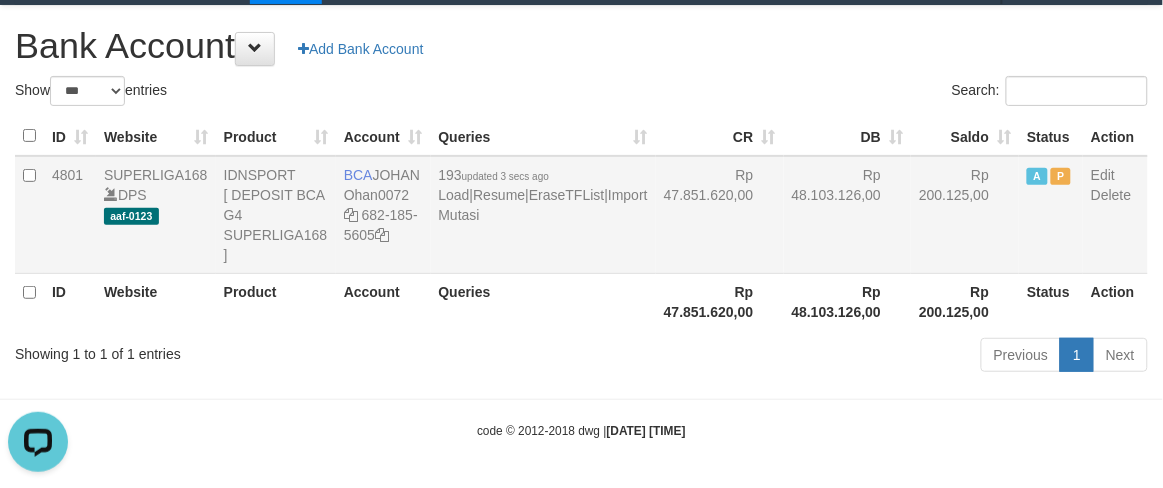 drag, startPoint x: 635, startPoint y: 285, endPoint x: 662, endPoint y: 250, distance: 44.20407 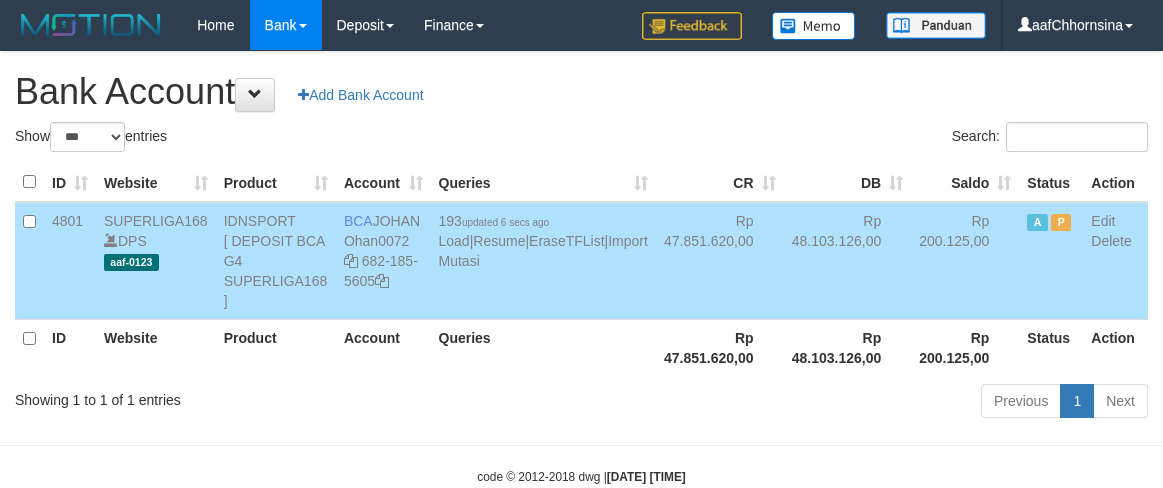 select on "***" 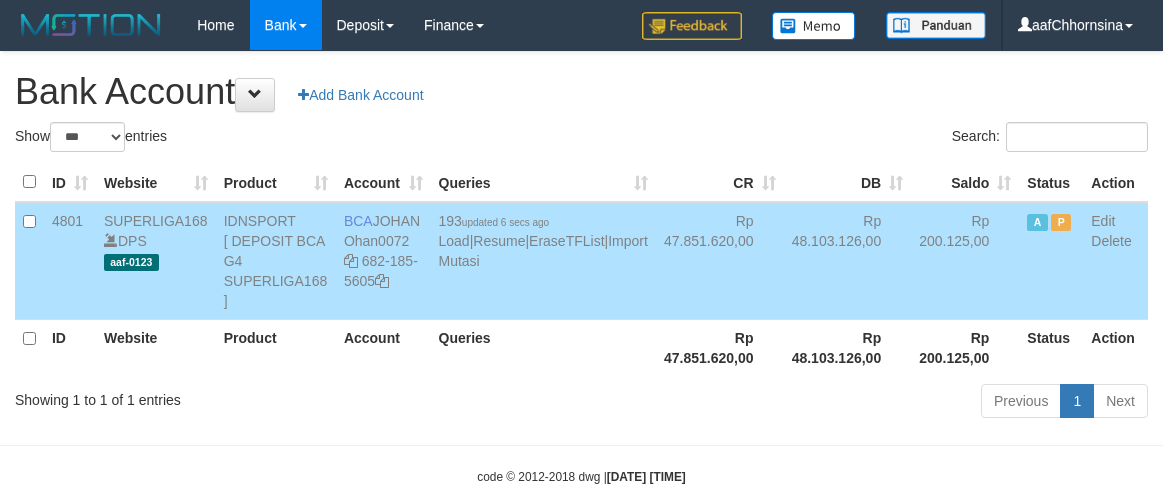 scroll, scrollTop: 46, scrollLeft: 0, axis: vertical 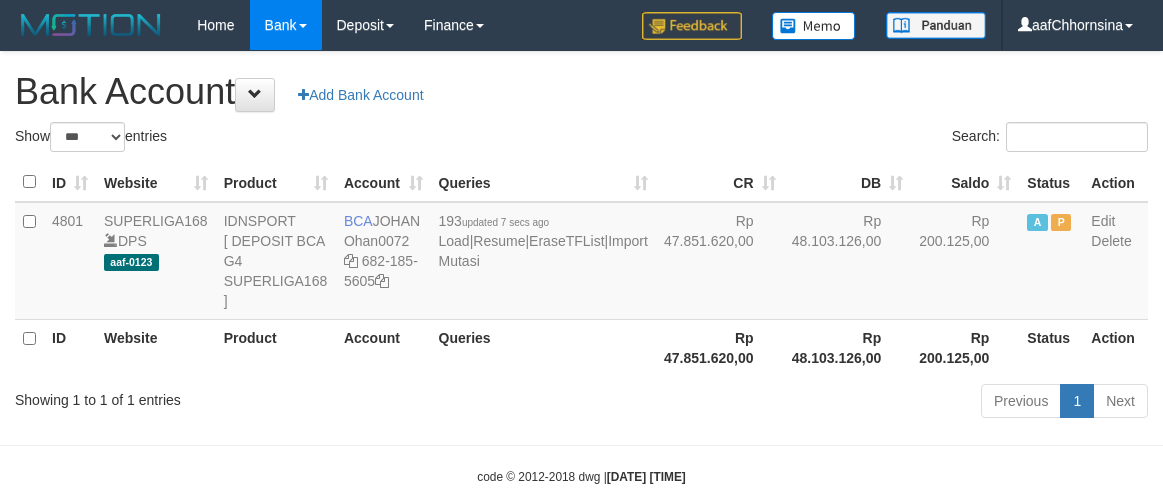 select on "***" 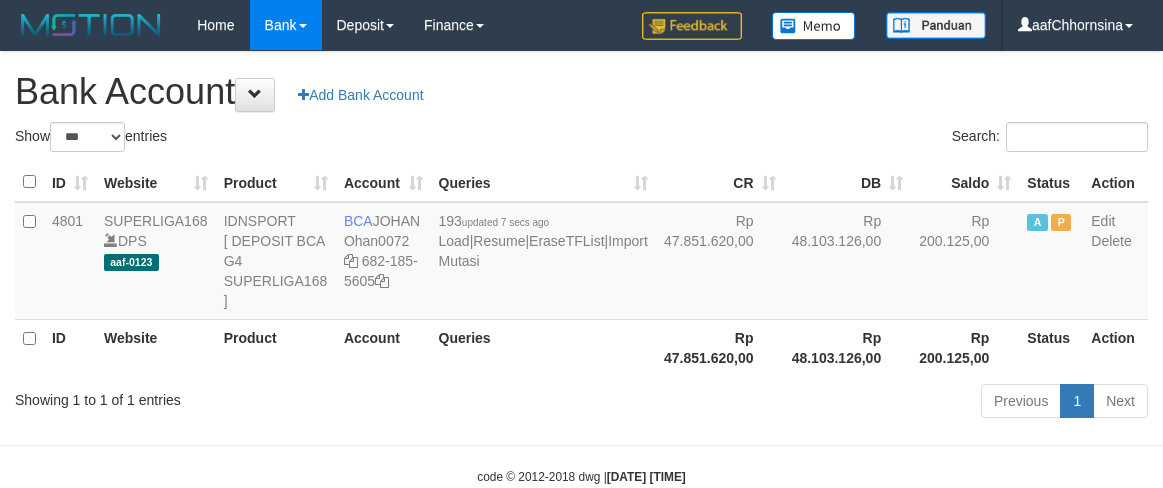 scroll, scrollTop: 46, scrollLeft: 0, axis: vertical 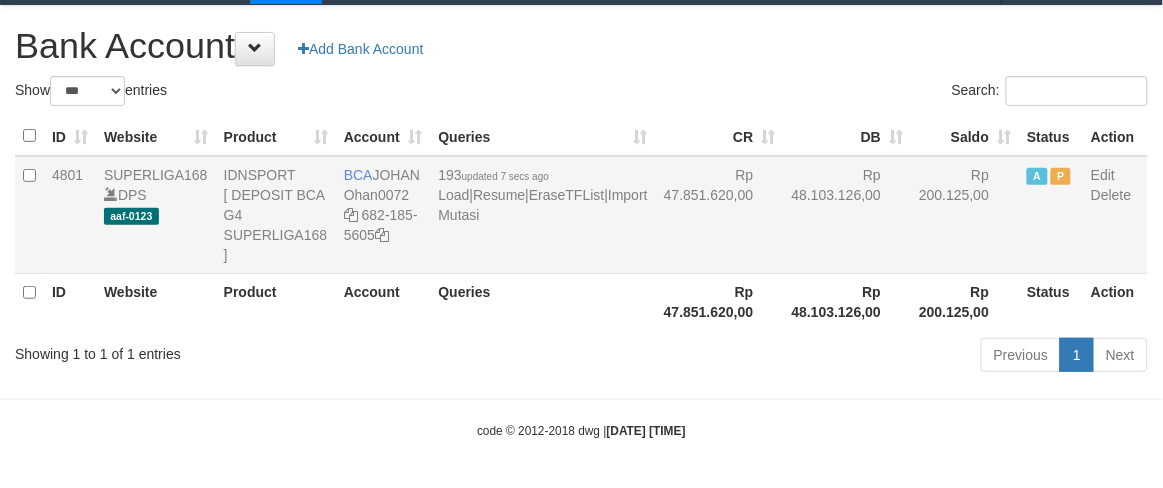 drag, startPoint x: 642, startPoint y: 322, endPoint x: 695, endPoint y: 265, distance: 77.83315 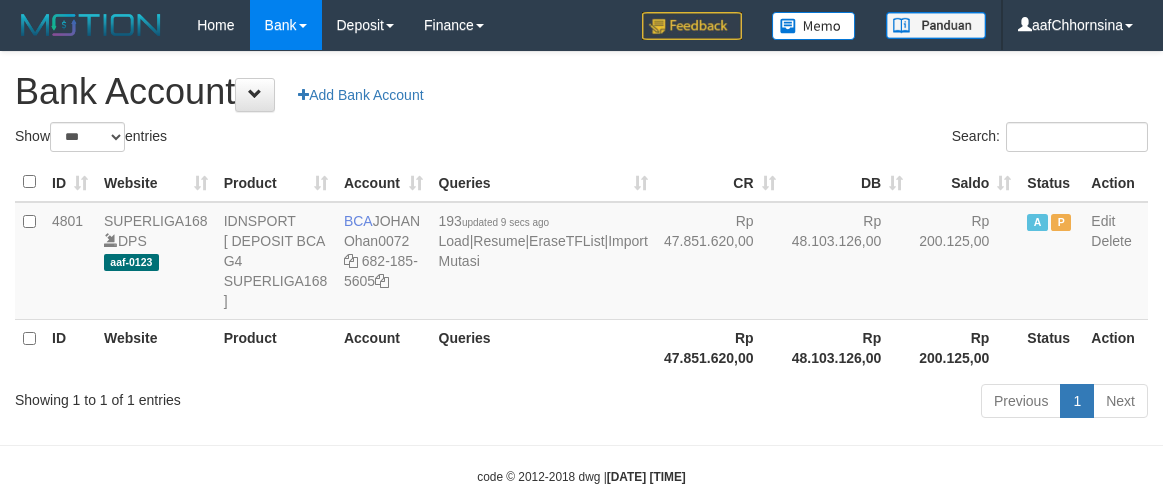 select on "***" 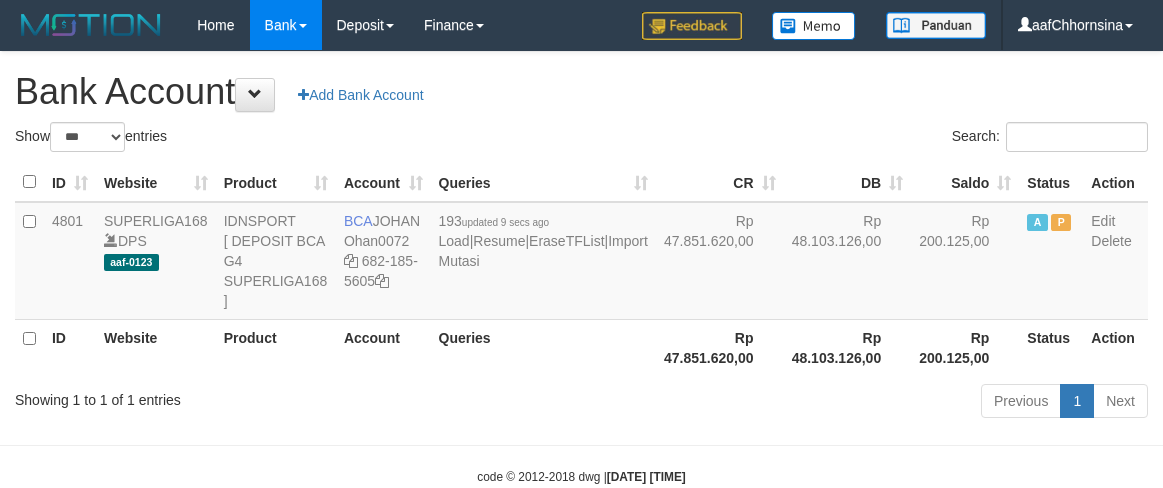 scroll, scrollTop: 46, scrollLeft: 0, axis: vertical 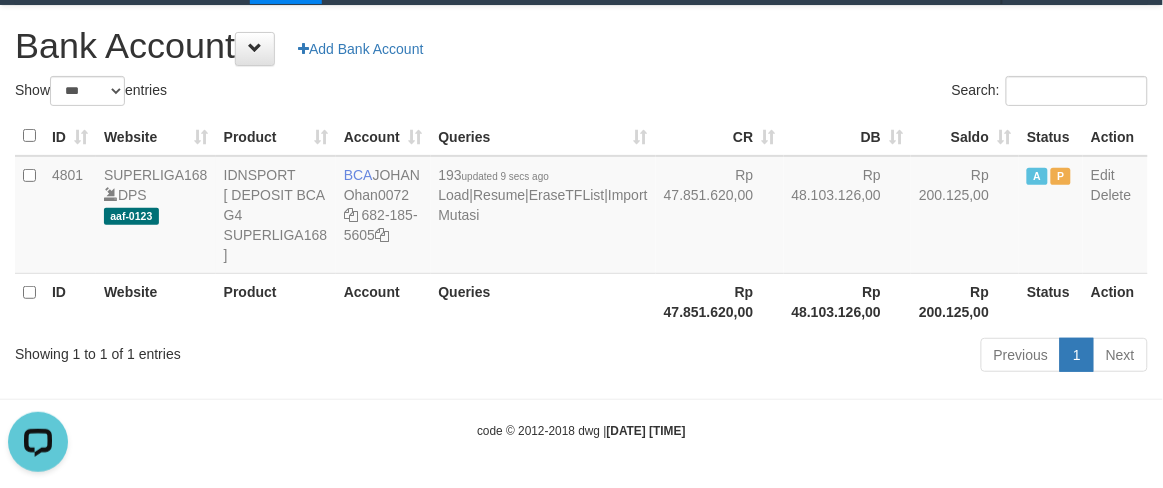 click on "Queries" at bounding box center (543, 301) 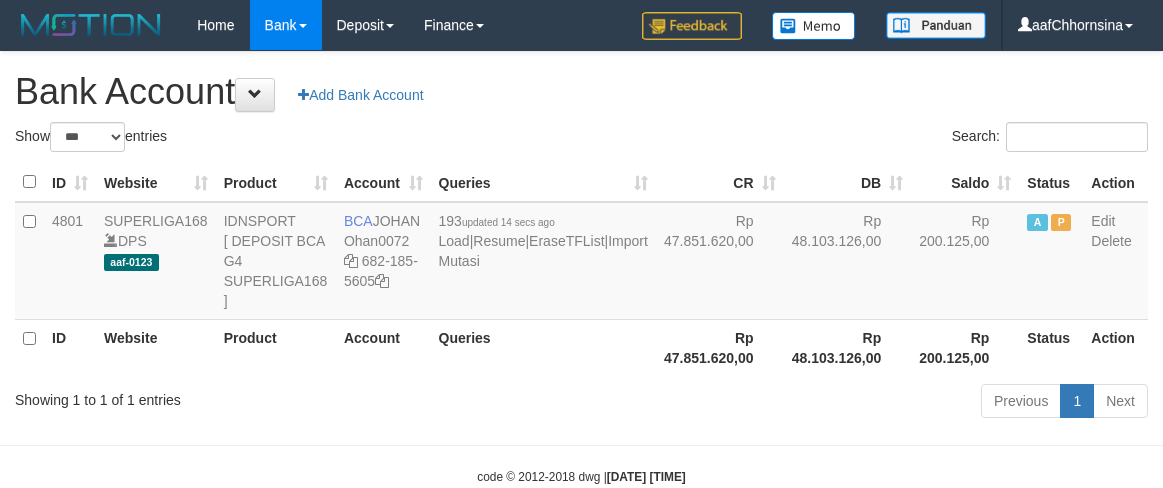 select on "***" 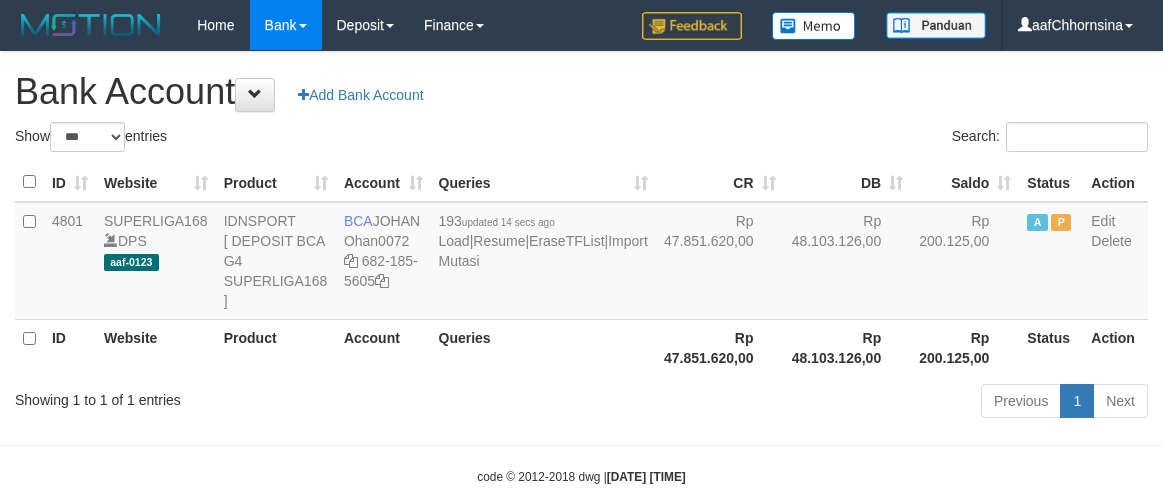 scroll, scrollTop: 46, scrollLeft: 0, axis: vertical 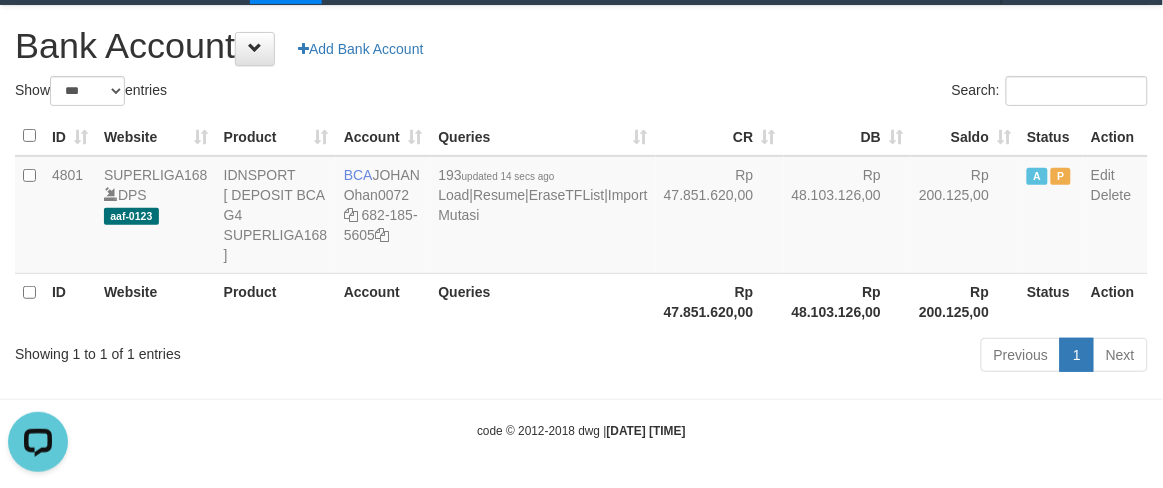 click on "Showing 1 to 1 of 1 entries Previous 1 Next" at bounding box center [581, 357] 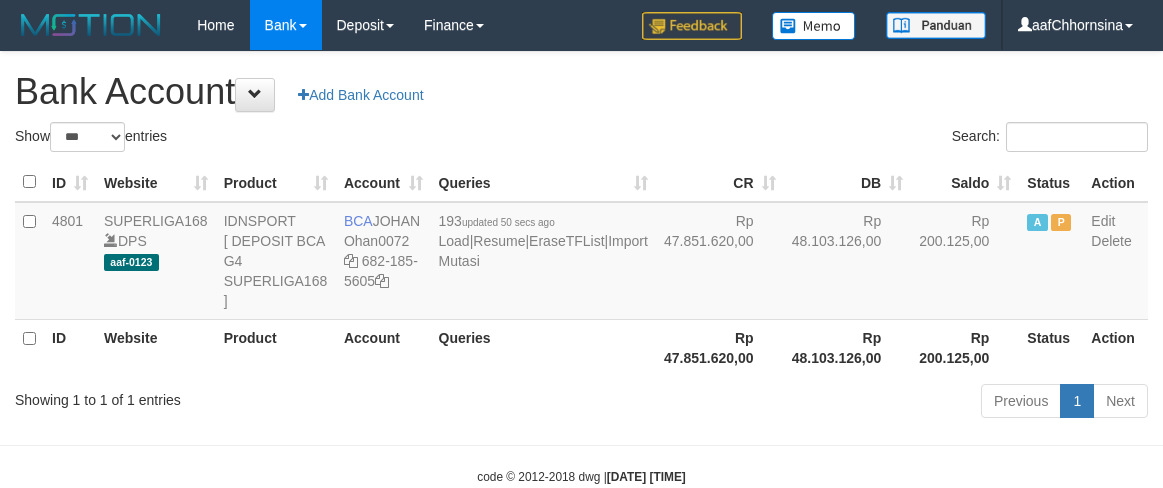 select on "***" 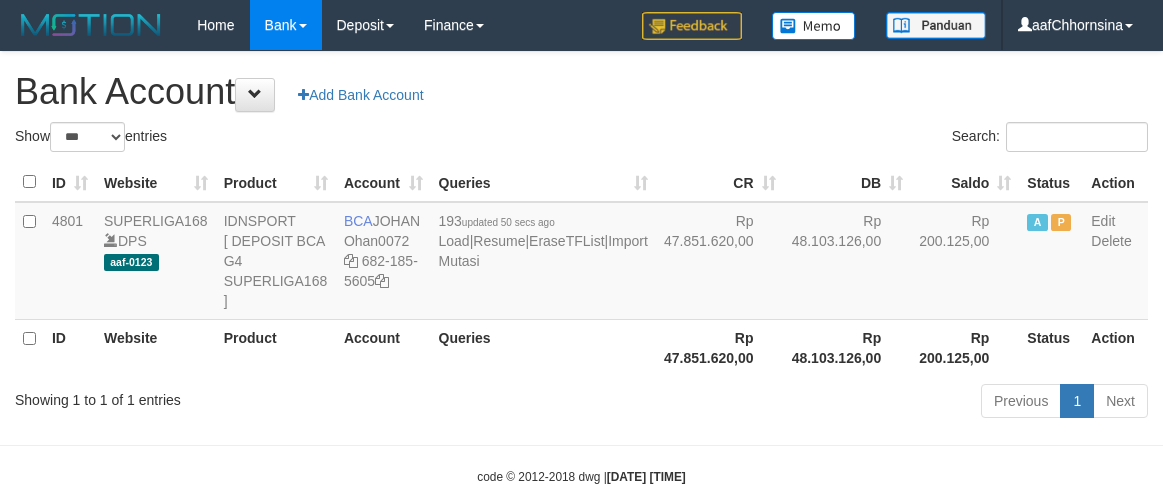scroll, scrollTop: 46, scrollLeft: 0, axis: vertical 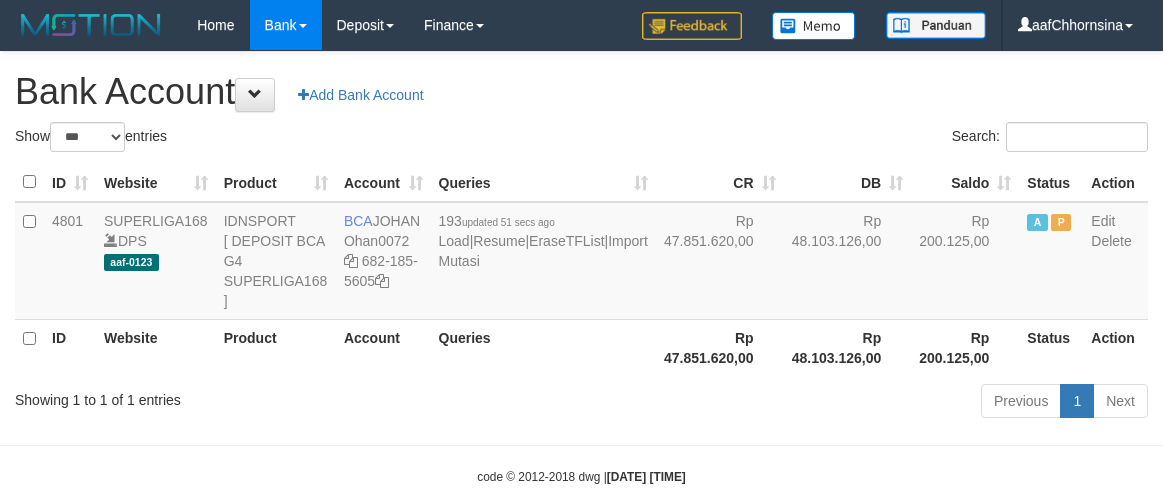 select on "***" 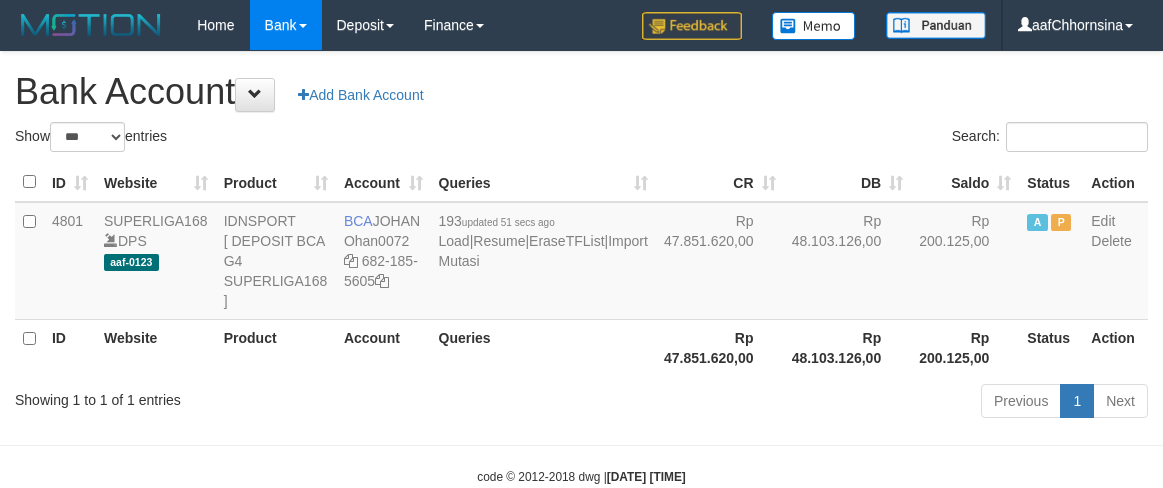 scroll, scrollTop: 46, scrollLeft: 0, axis: vertical 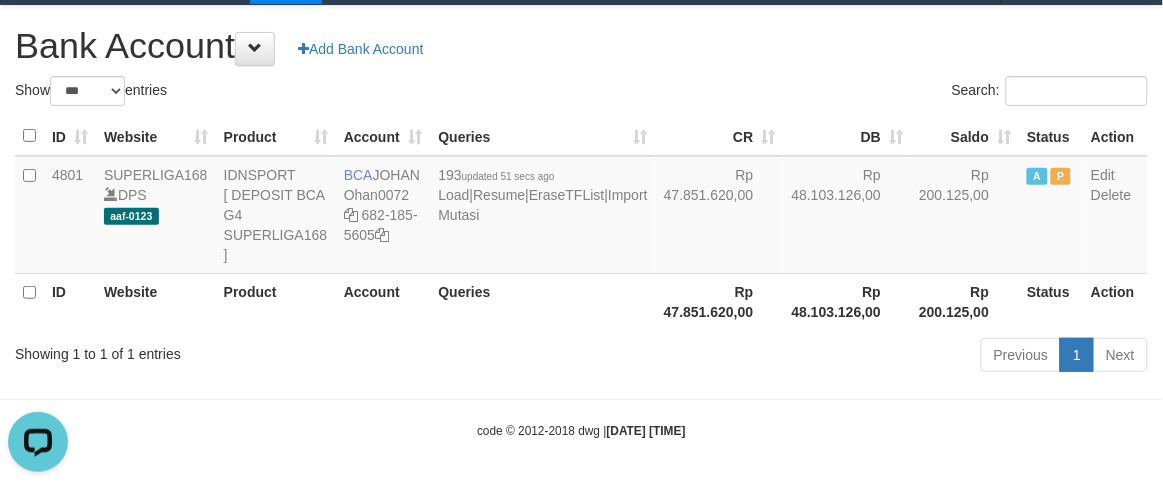click on "Toggle navigation
Home
Bank
Account List
Note Mutasi
Deposit
DPS List
History
Note DPS
Finance
Financial Data
aafChhornsina
My Profile
Log Out
-" at bounding box center (581, 222) 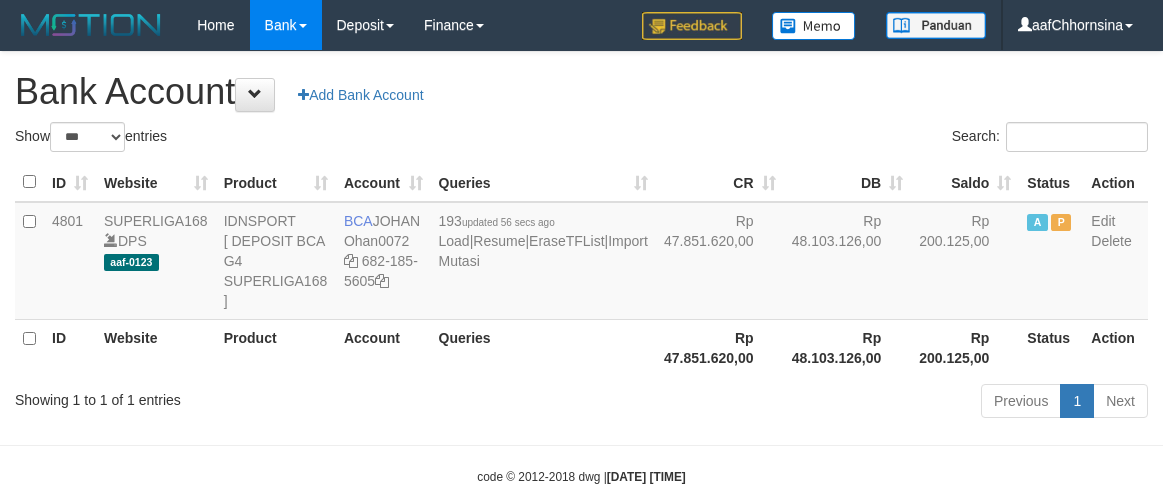 select on "***" 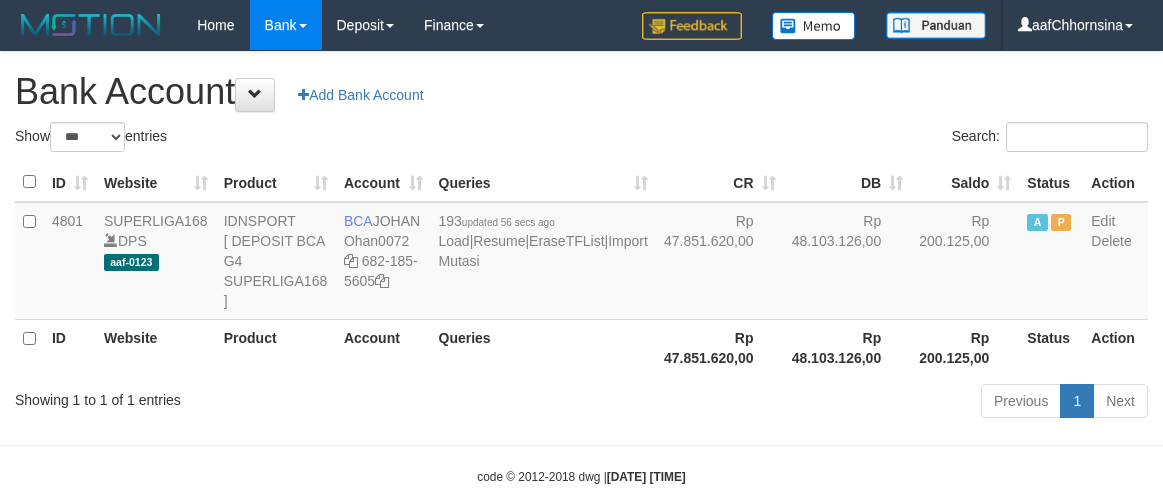 scroll, scrollTop: 46, scrollLeft: 0, axis: vertical 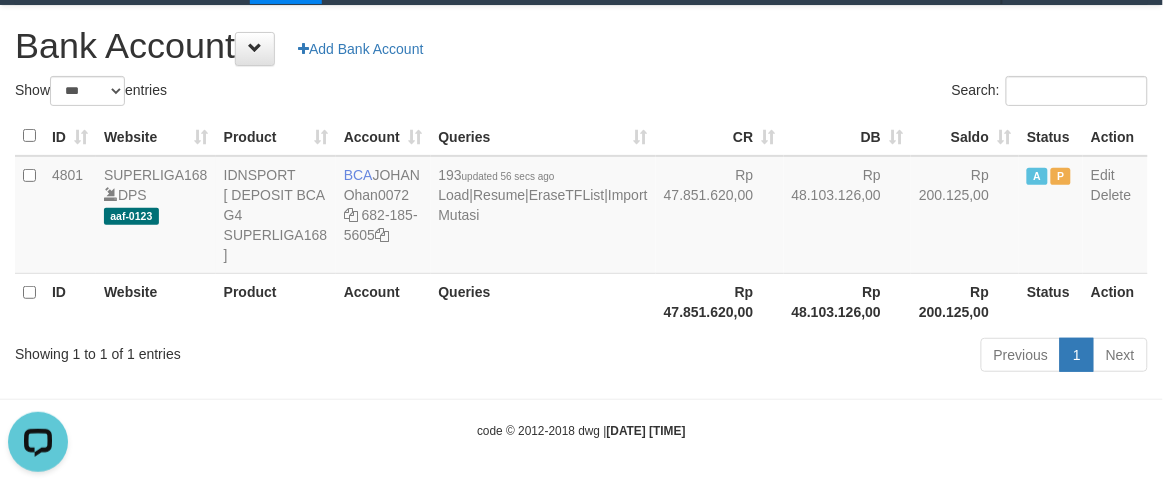 click on "Previous 1 Next" at bounding box center (824, 357) 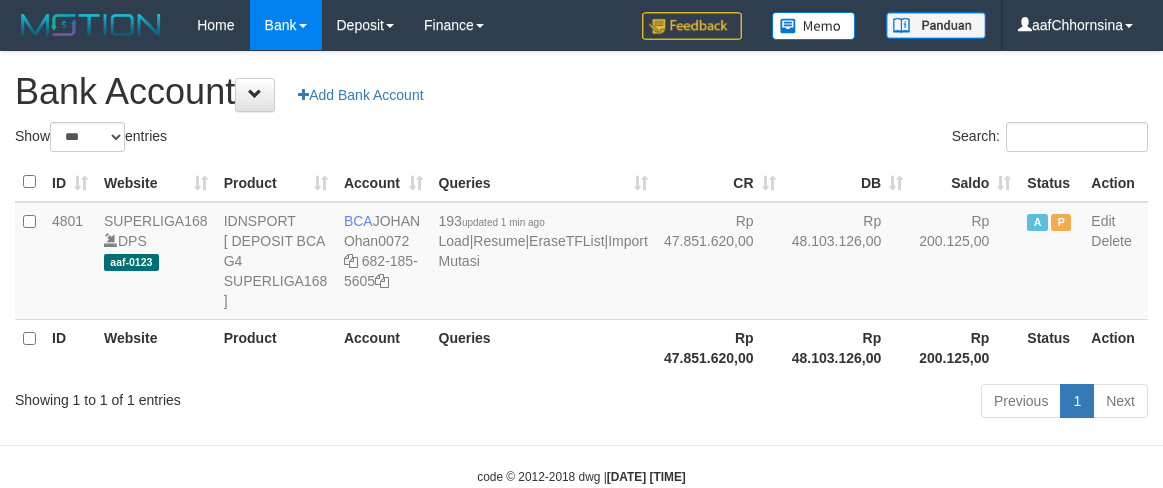select on "***" 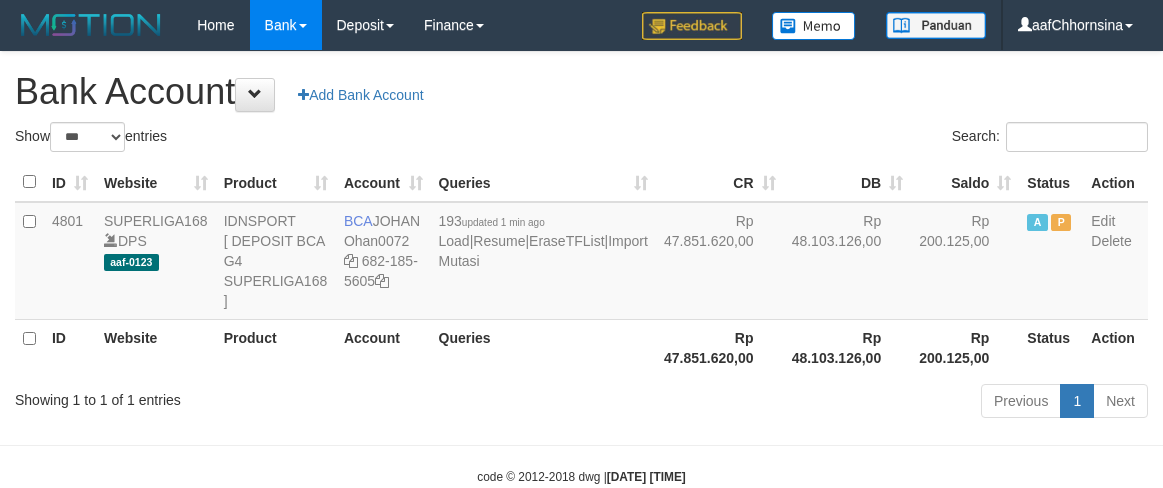 scroll, scrollTop: 46, scrollLeft: 0, axis: vertical 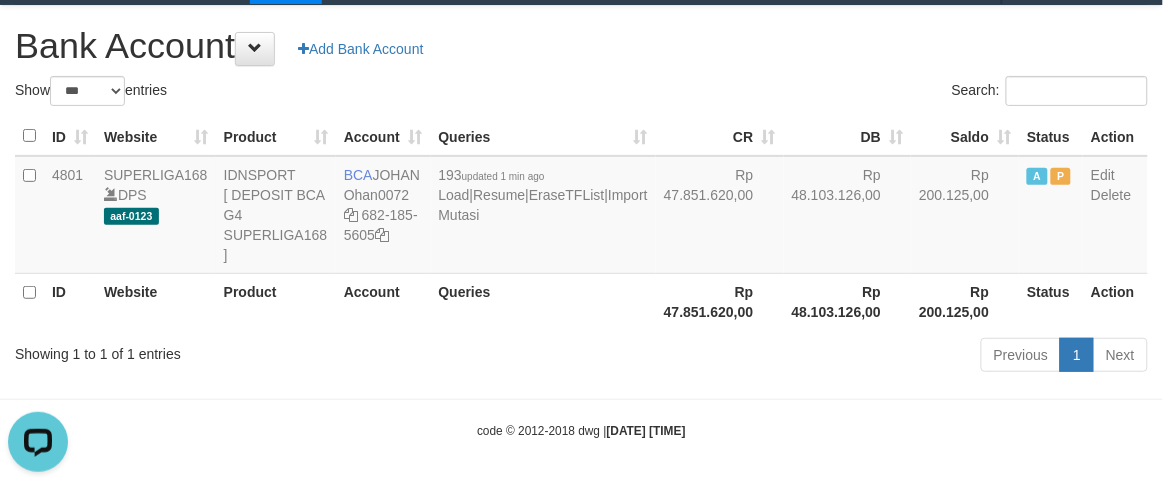 click on "Account" at bounding box center [383, 301] 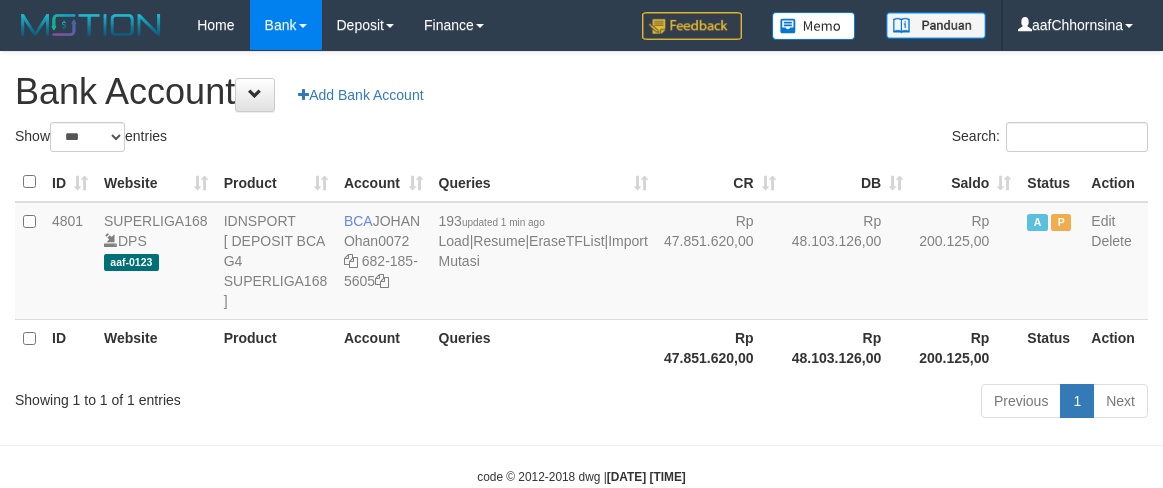 select on "***" 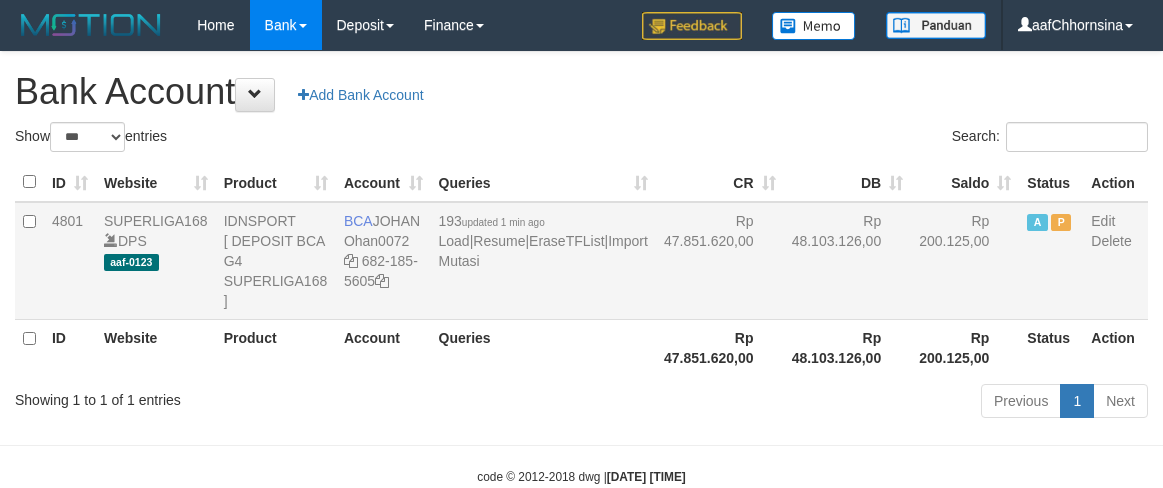 scroll, scrollTop: 46, scrollLeft: 0, axis: vertical 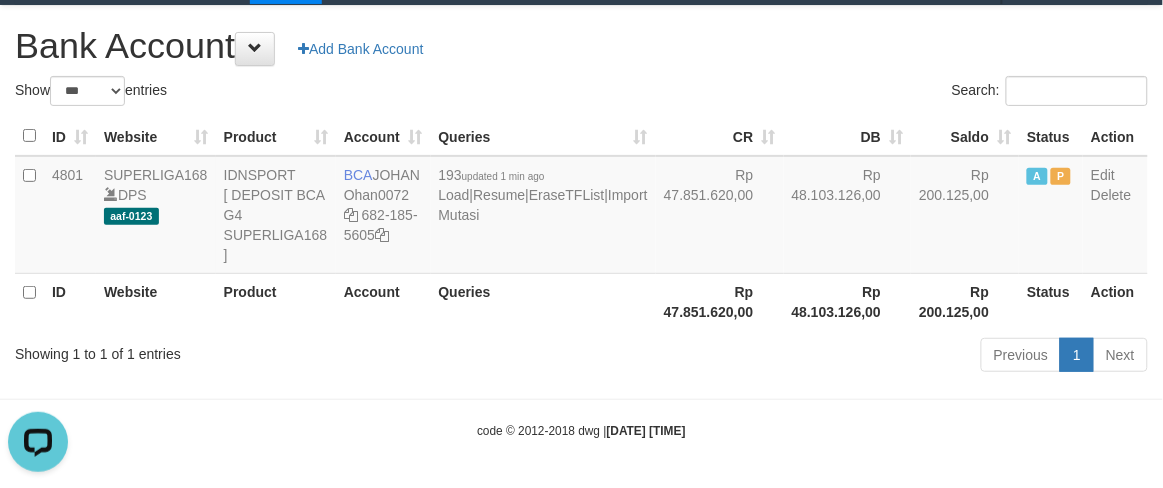 drag, startPoint x: 351, startPoint y: 398, endPoint x: 375, endPoint y: 368, distance: 38.418747 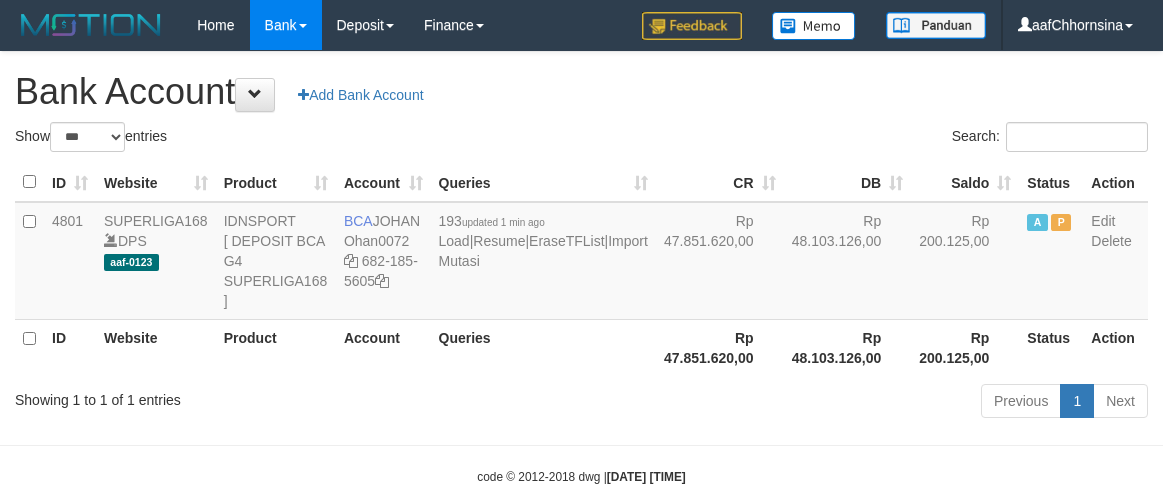 select on "***" 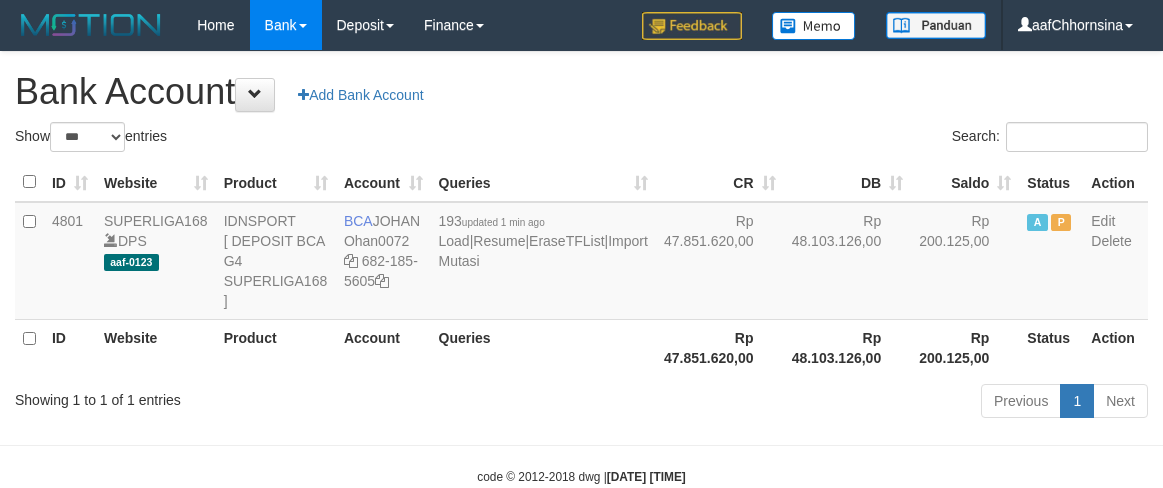 scroll, scrollTop: 46, scrollLeft: 0, axis: vertical 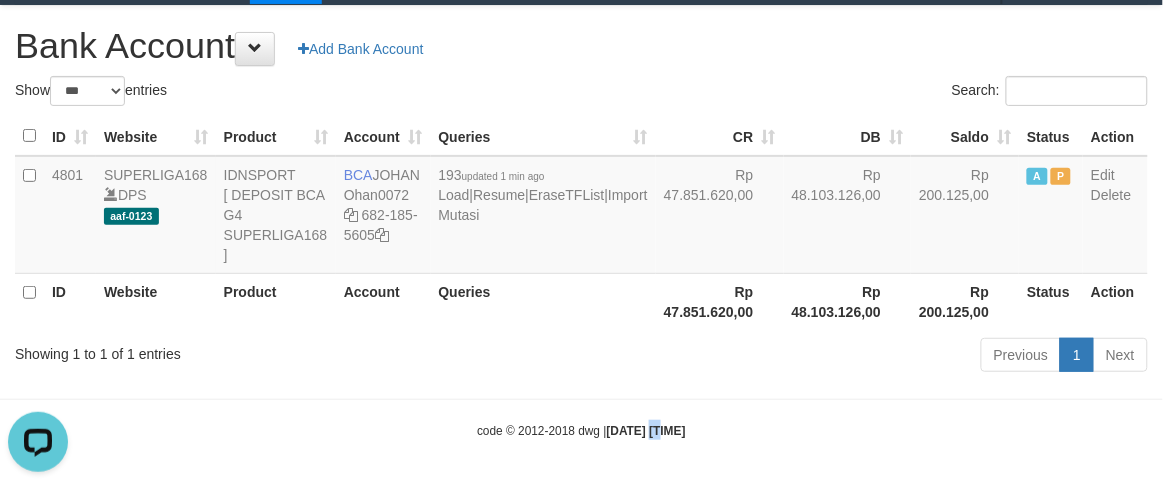 drag, startPoint x: 641, startPoint y: 460, endPoint x: 693, endPoint y: 472, distance: 53.366657 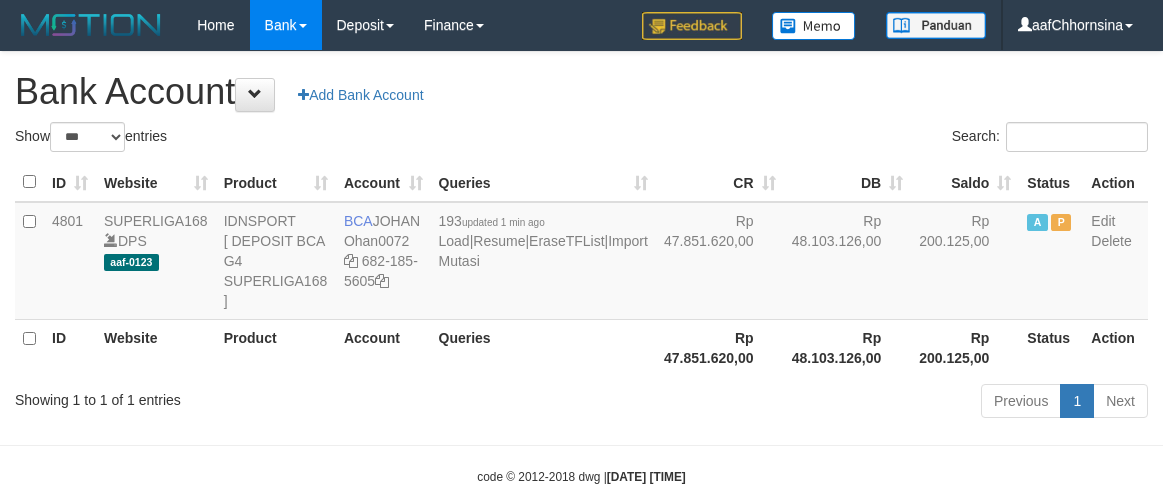 select on "***" 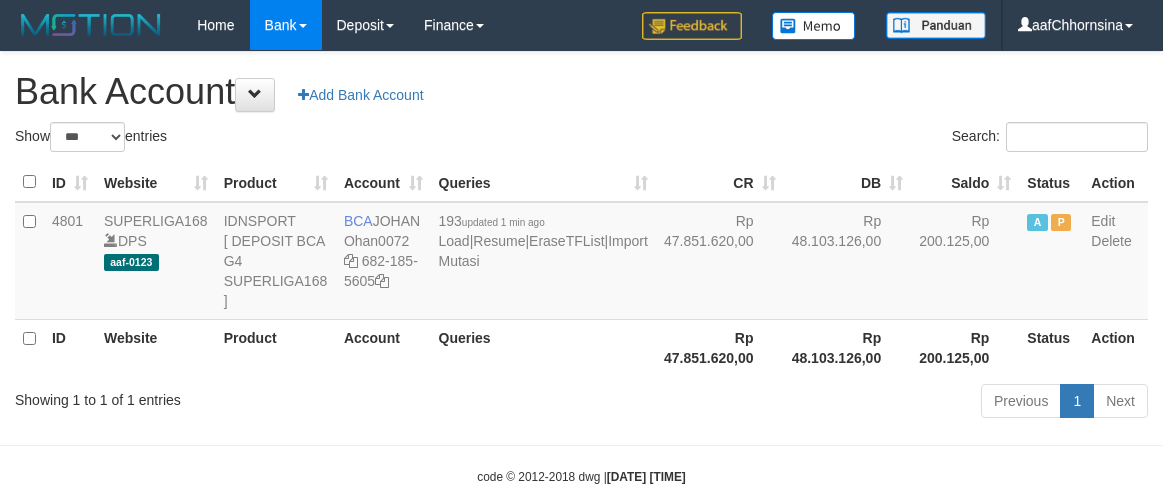 scroll, scrollTop: 46, scrollLeft: 0, axis: vertical 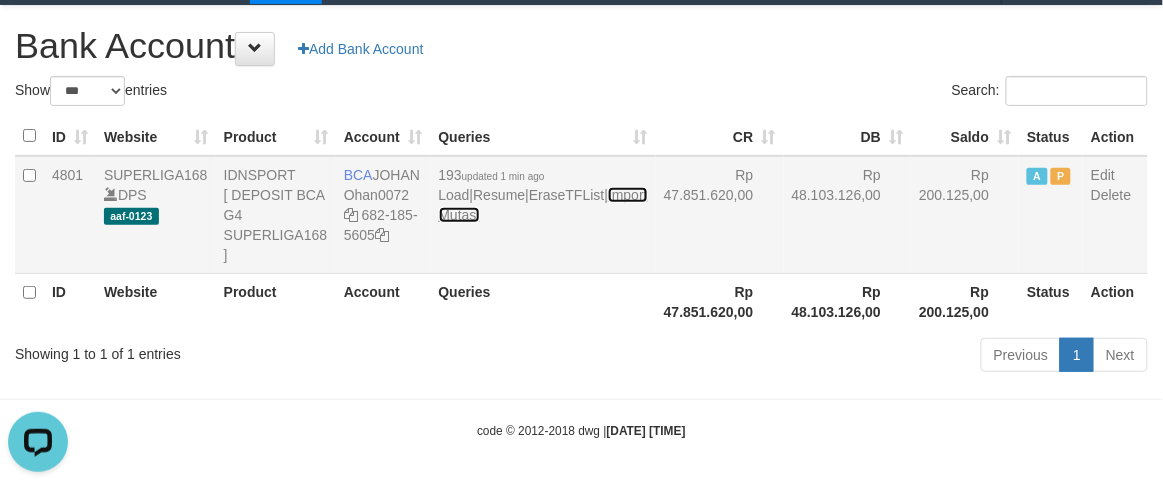 click on "Import Mutasi" at bounding box center [543, 205] 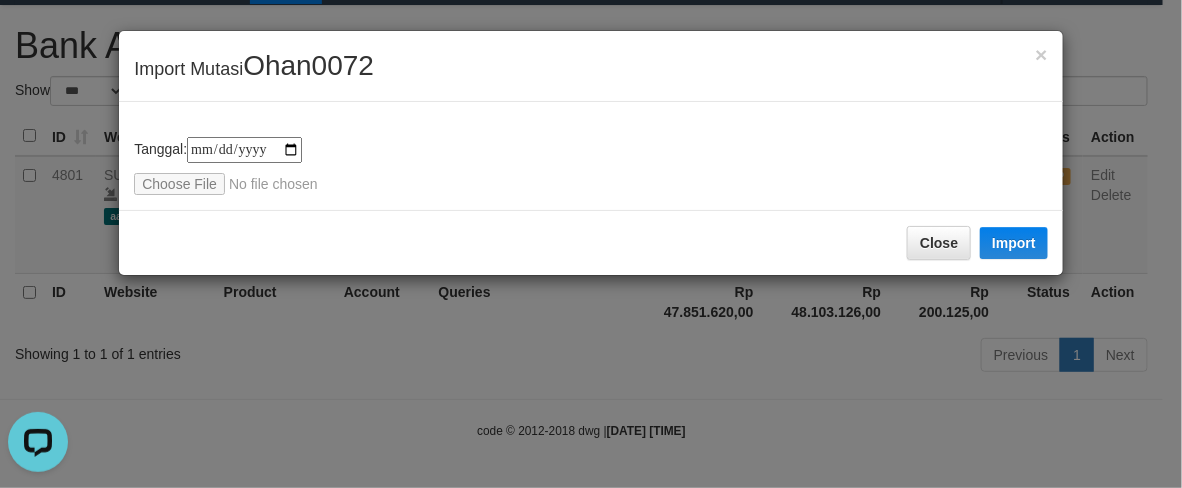 type on "**********" 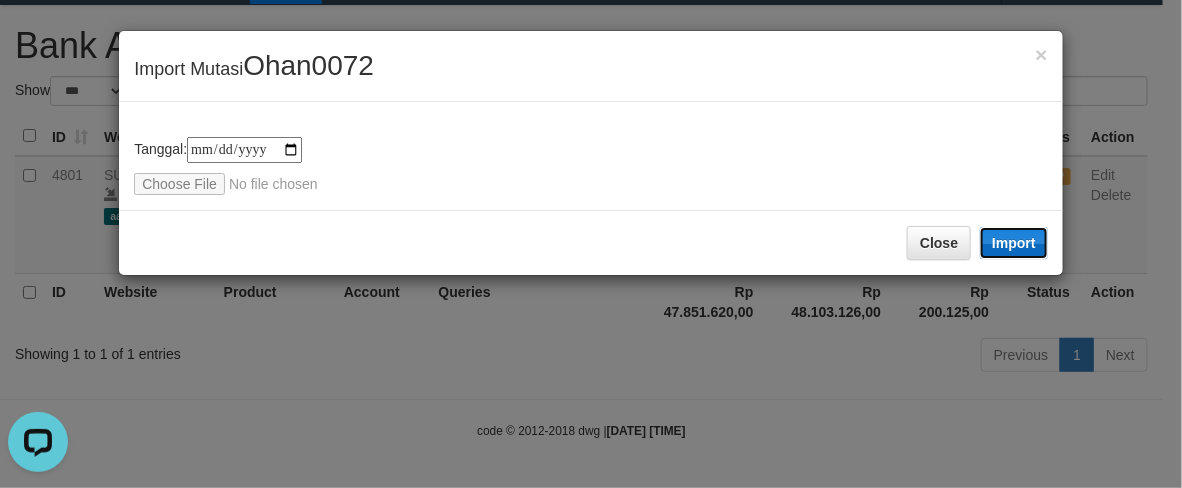 click on "Import" at bounding box center (1014, 243) 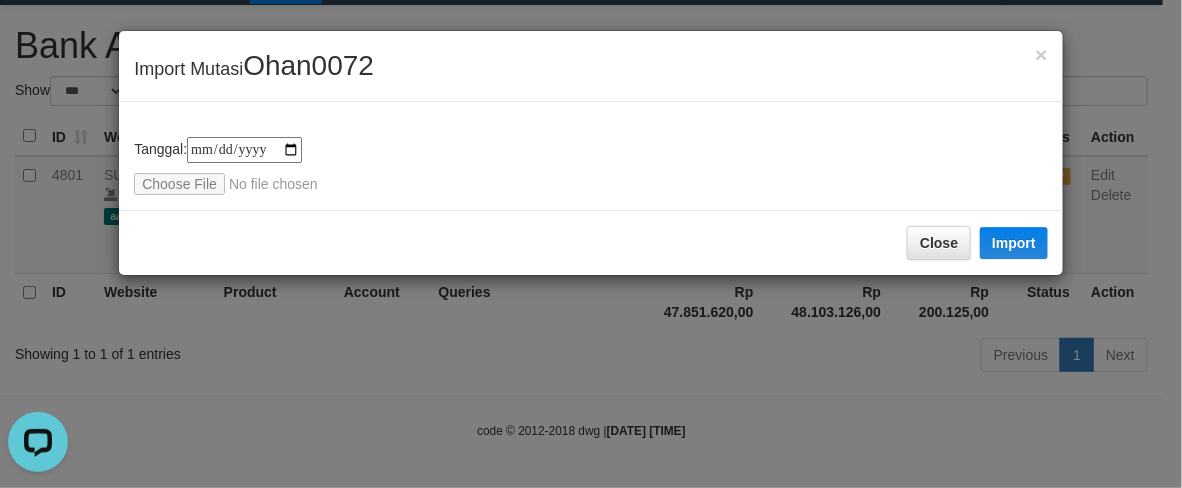click on "**********" at bounding box center (591, 166) 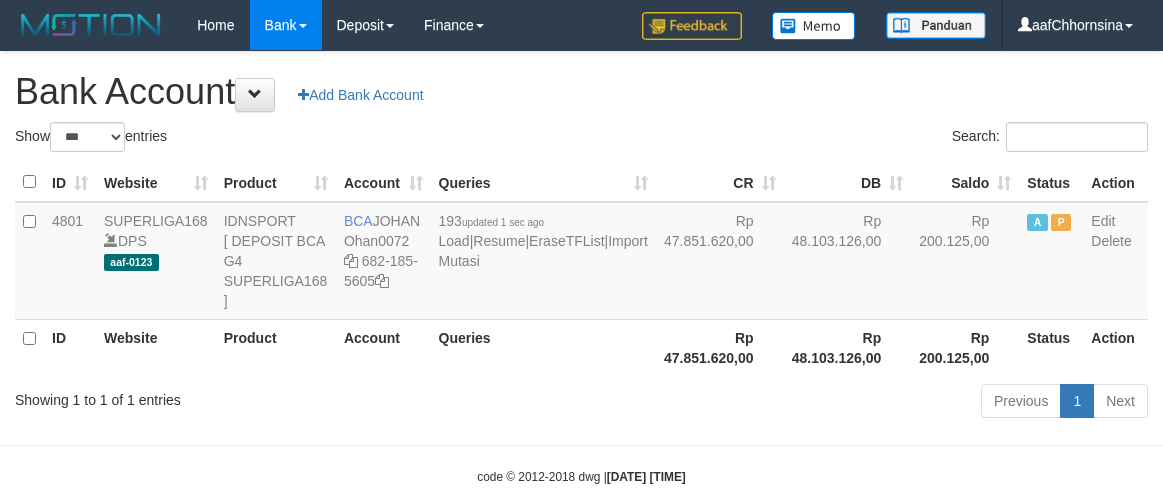 select on "***" 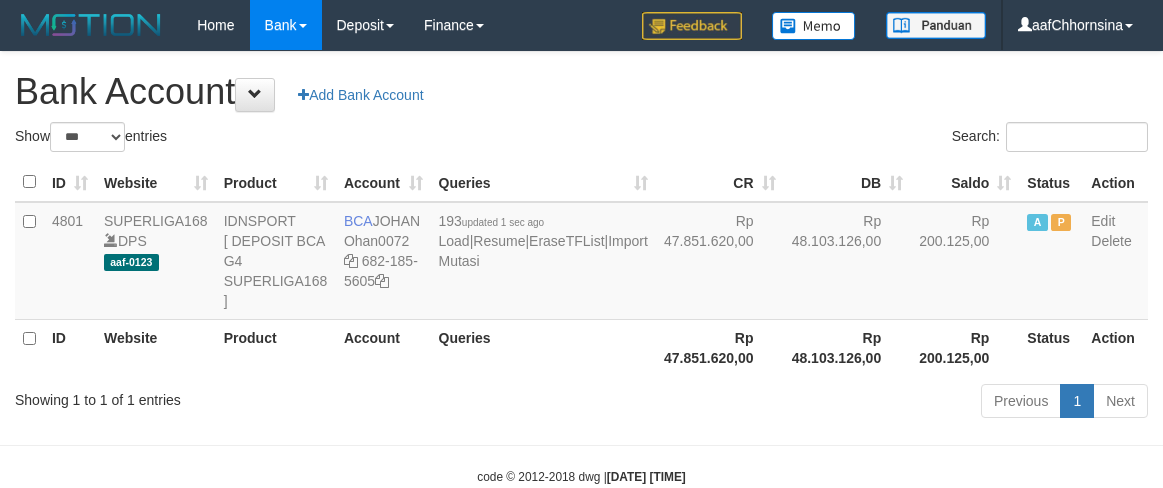 scroll, scrollTop: 46, scrollLeft: 0, axis: vertical 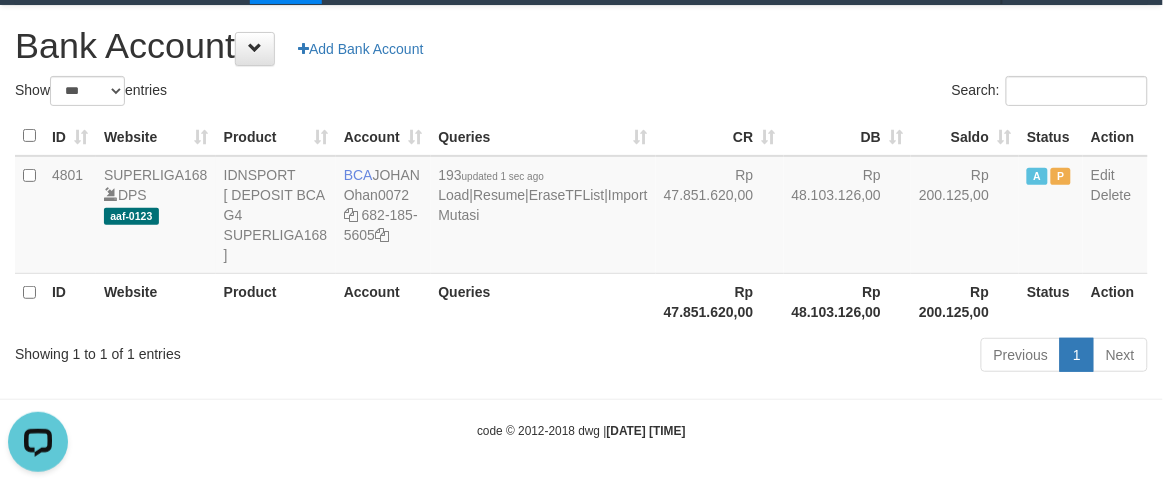 click on "Previous 1 Next" at bounding box center [824, 357] 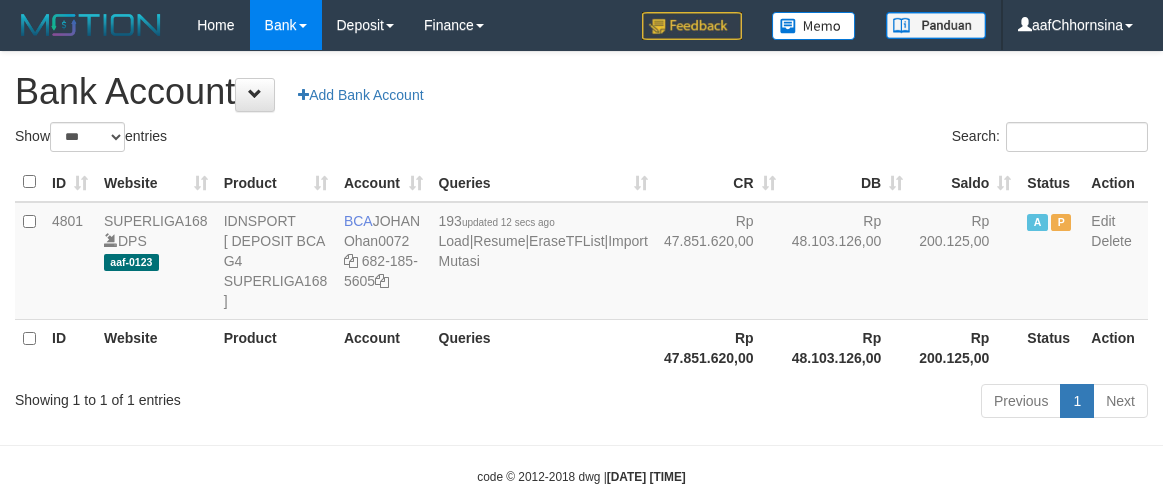 select on "***" 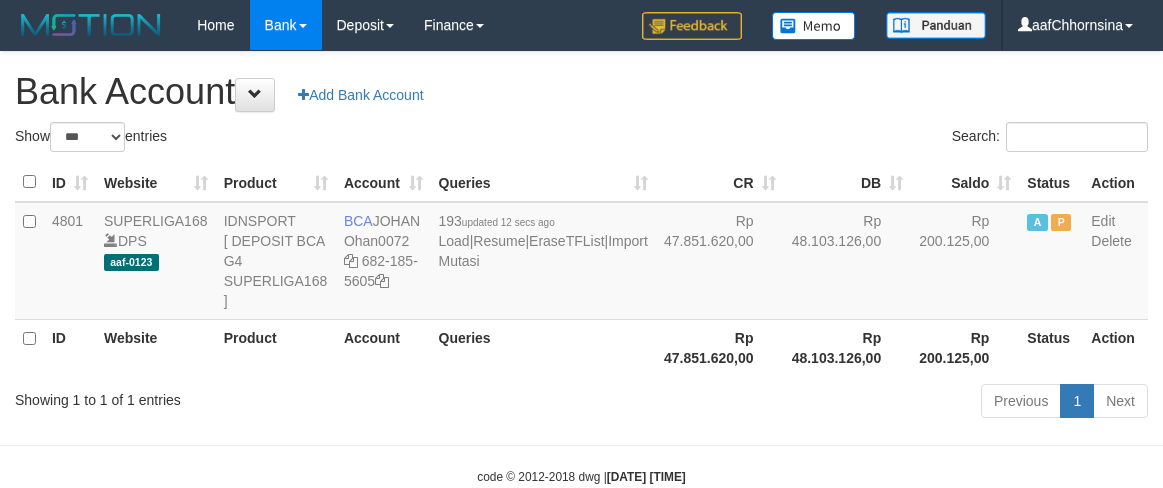 scroll, scrollTop: 46, scrollLeft: 0, axis: vertical 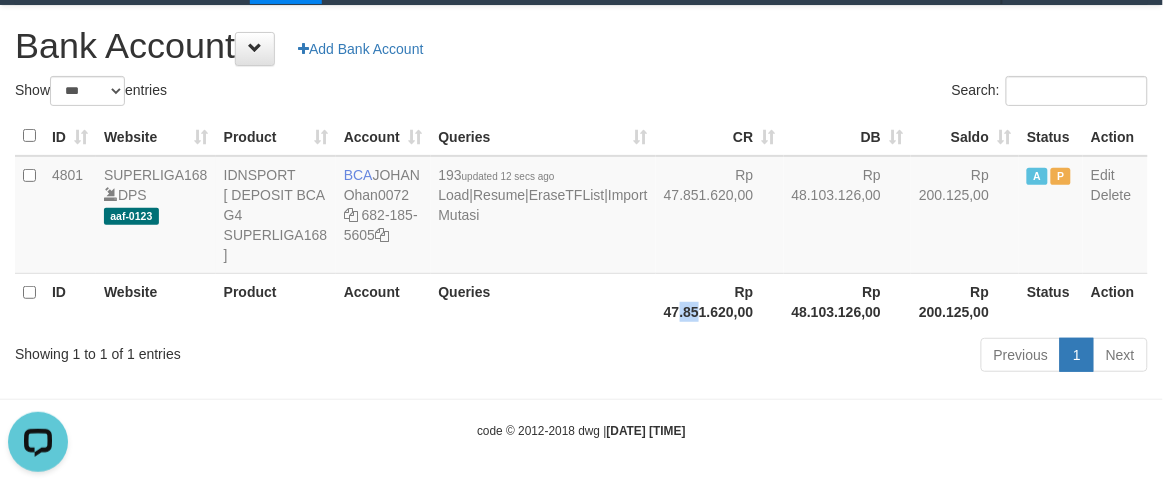 drag, startPoint x: 583, startPoint y: 335, endPoint x: 600, endPoint y: 336, distance: 17.029387 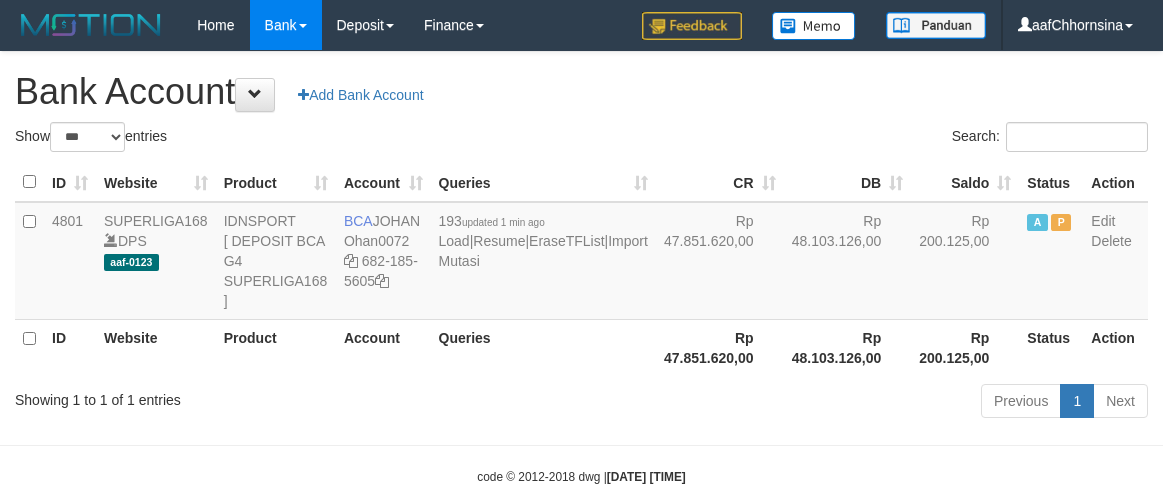 select on "***" 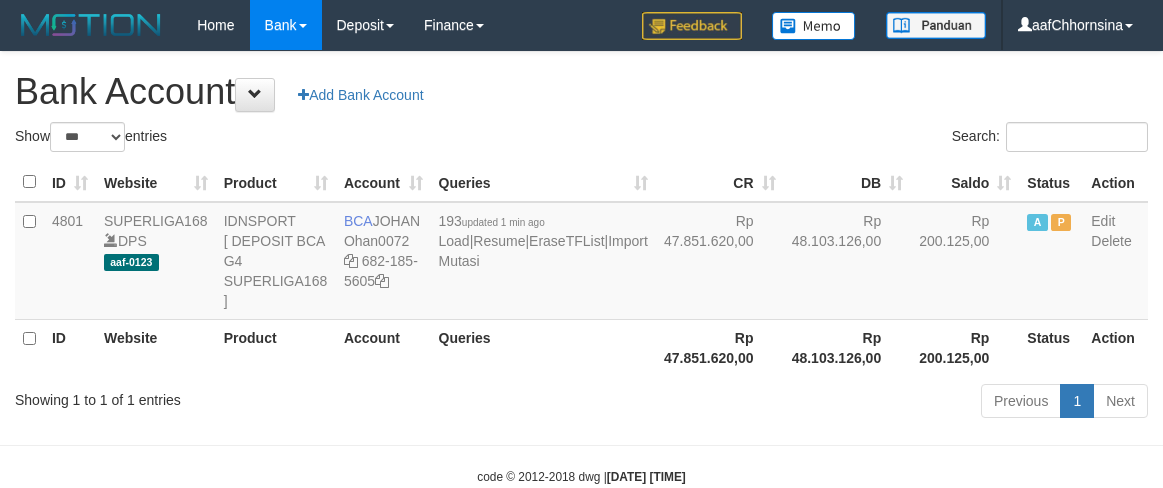 scroll, scrollTop: 46, scrollLeft: 0, axis: vertical 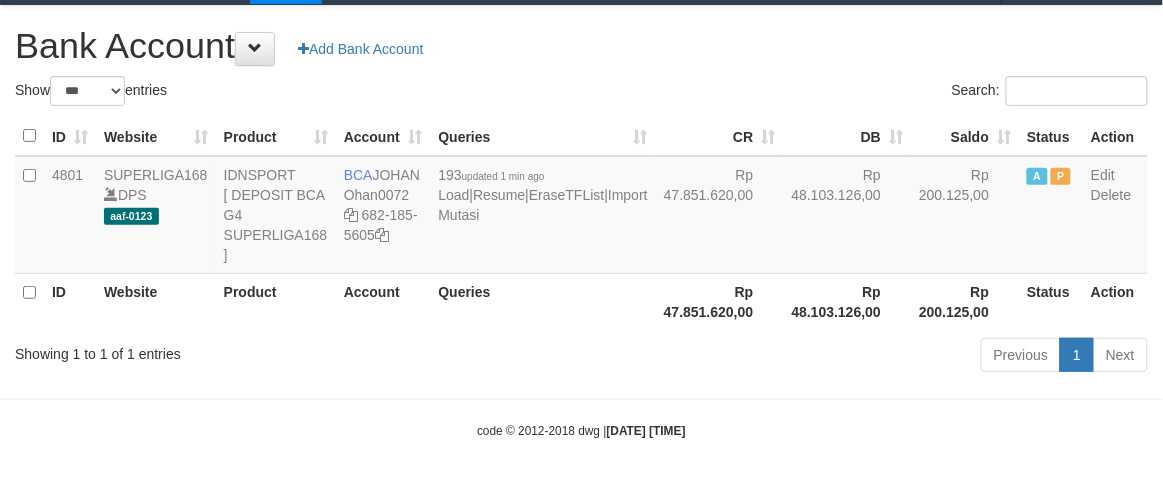 drag, startPoint x: 560, startPoint y: 442, endPoint x: 575, endPoint y: 415, distance: 30.88689 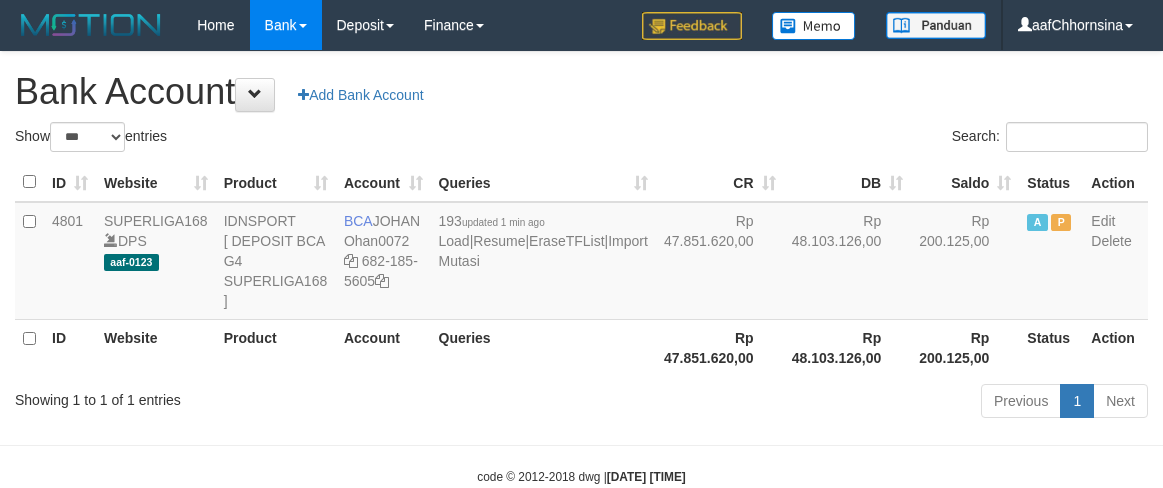 select on "***" 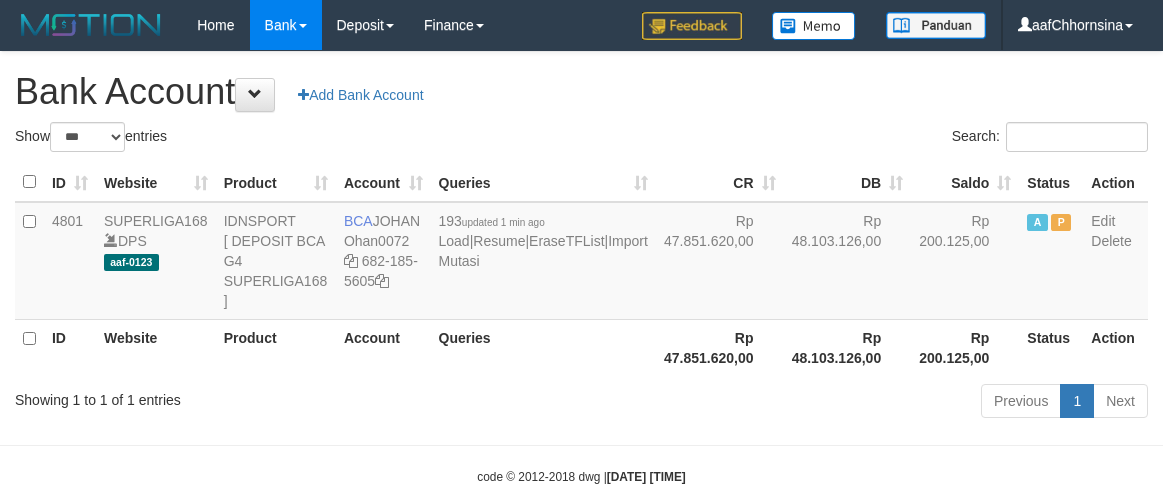 scroll, scrollTop: 46, scrollLeft: 0, axis: vertical 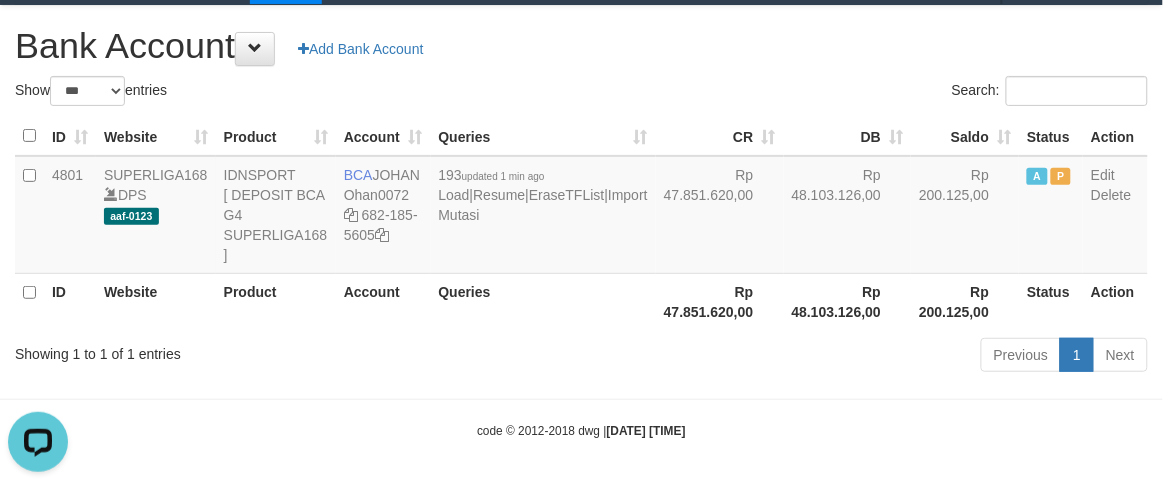 click on "Toggle navigation
Home
Bank
Account List
Note Mutasi
Deposit
DPS List
History
Note DPS
Finance
Financial Data
aafChhornsina
My Profile
Log Out
-" at bounding box center [581, 222] 